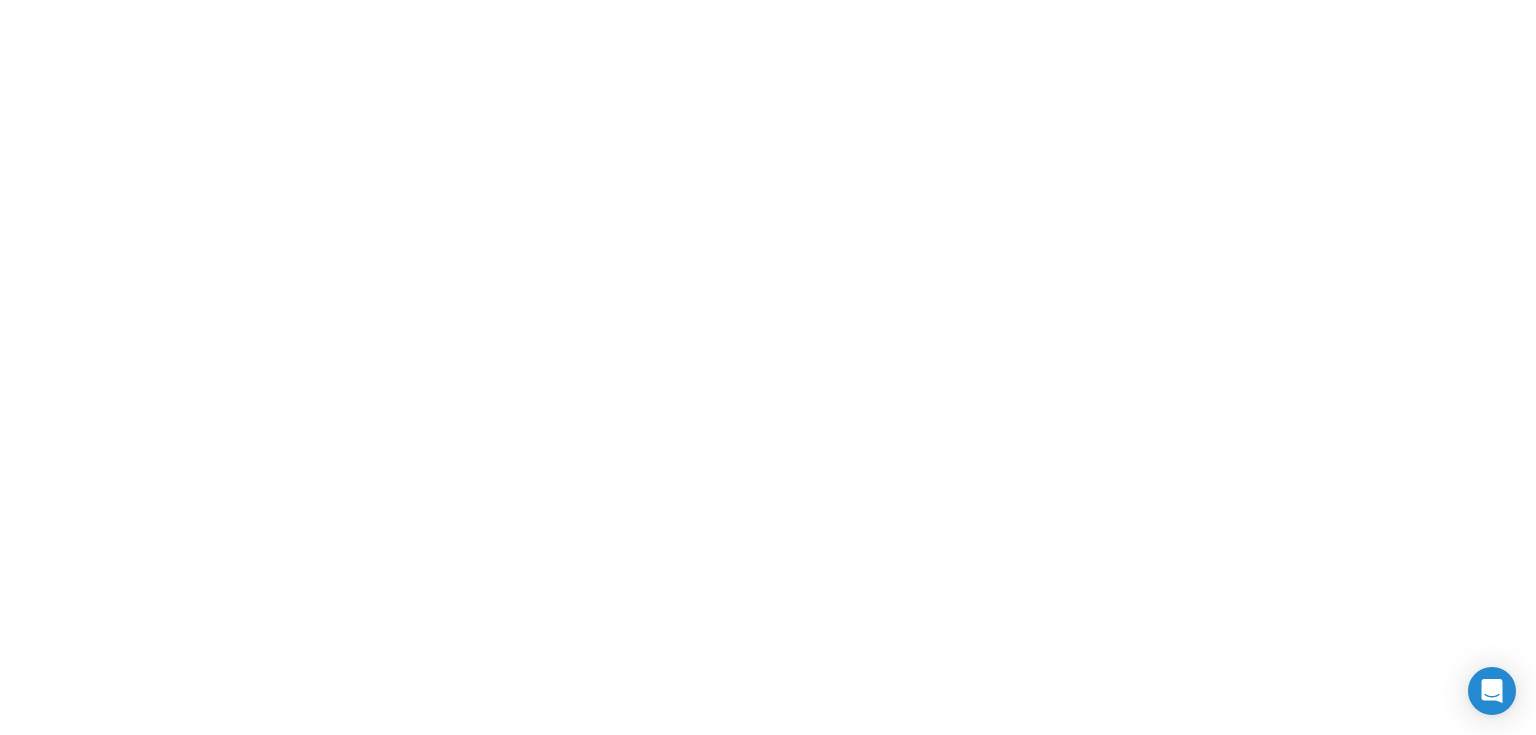 scroll, scrollTop: 0, scrollLeft: 0, axis: both 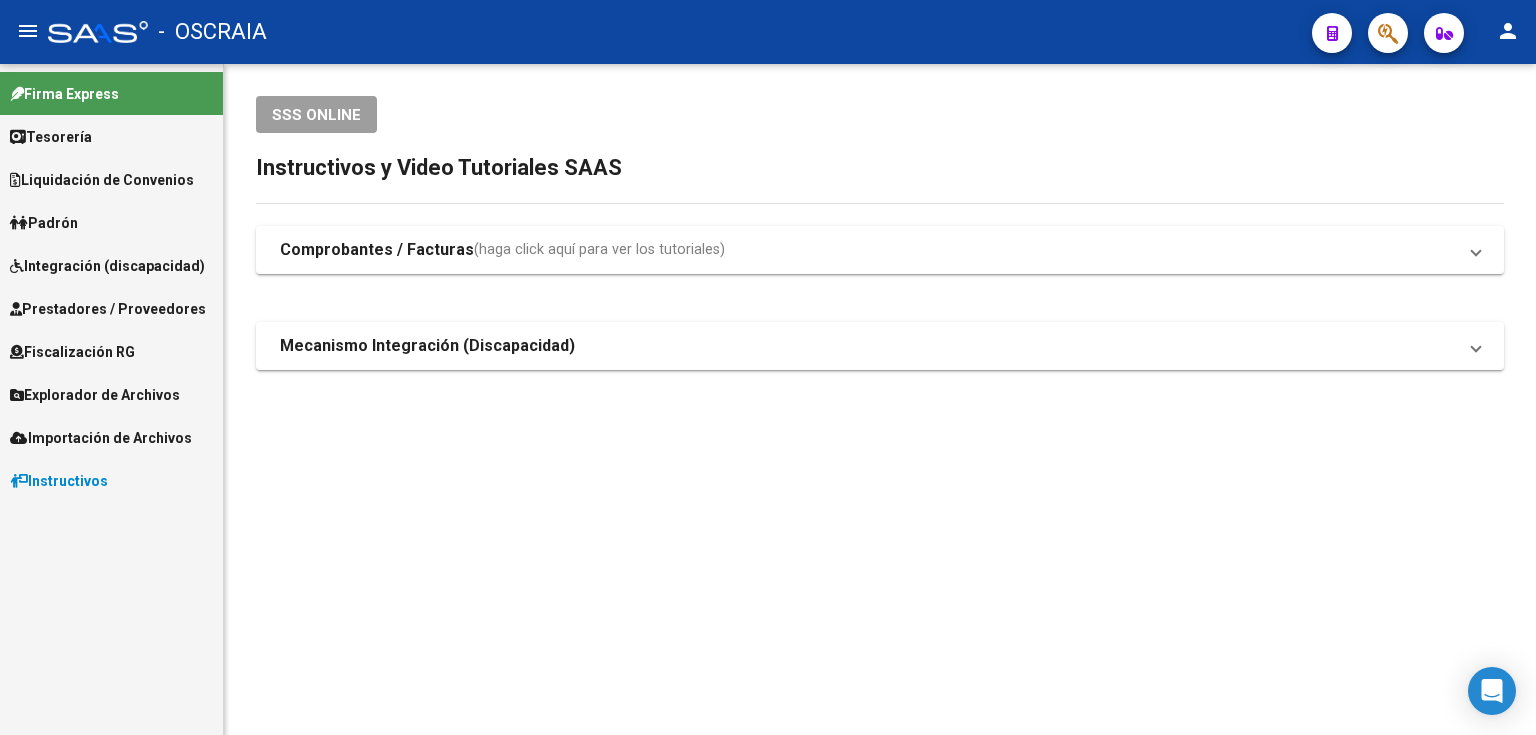 click on "Integración (discapacidad)" at bounding box center (107, 266) 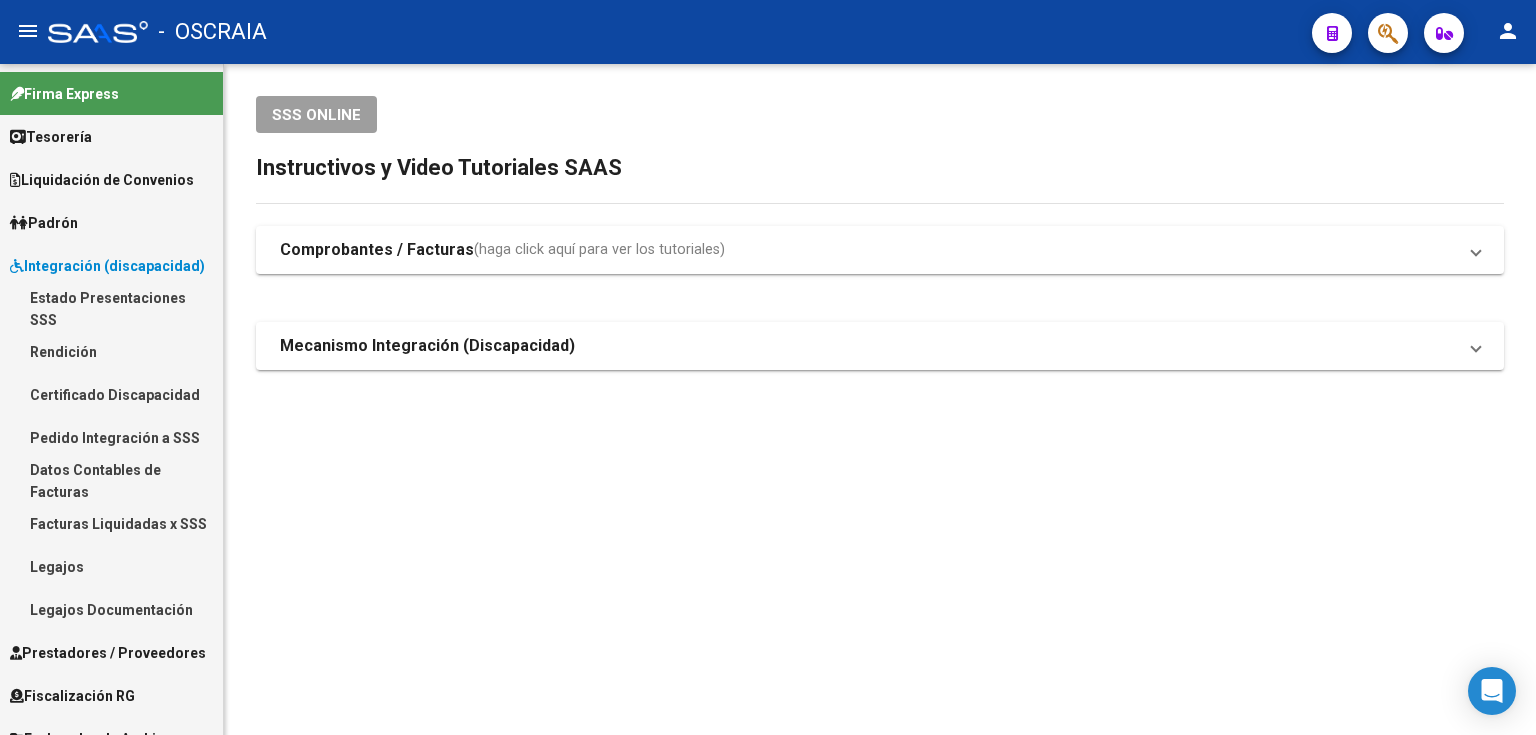 click on "Rendición" at bounding box center [111, 351] 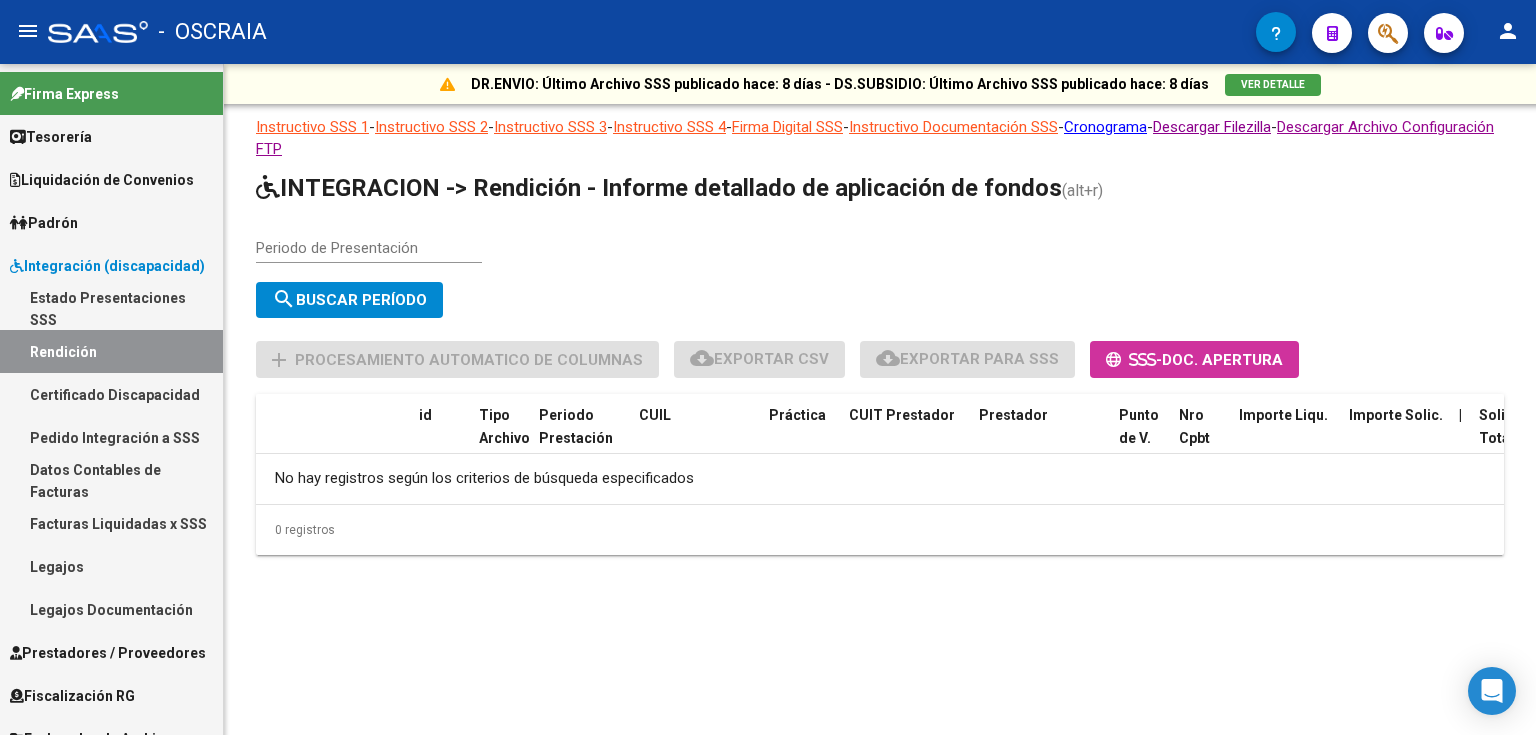 click on "Periodo de Presentación" 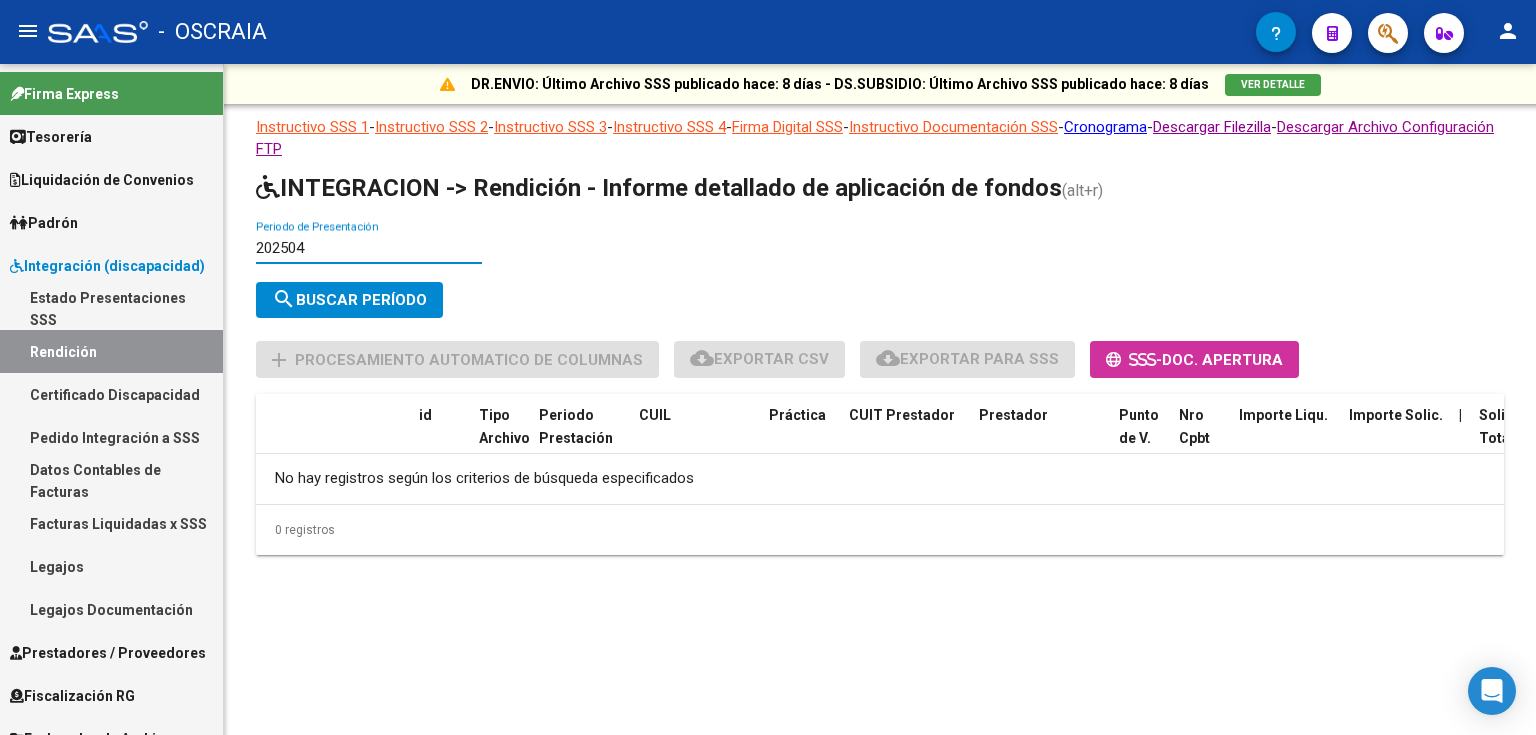 type on "202504" 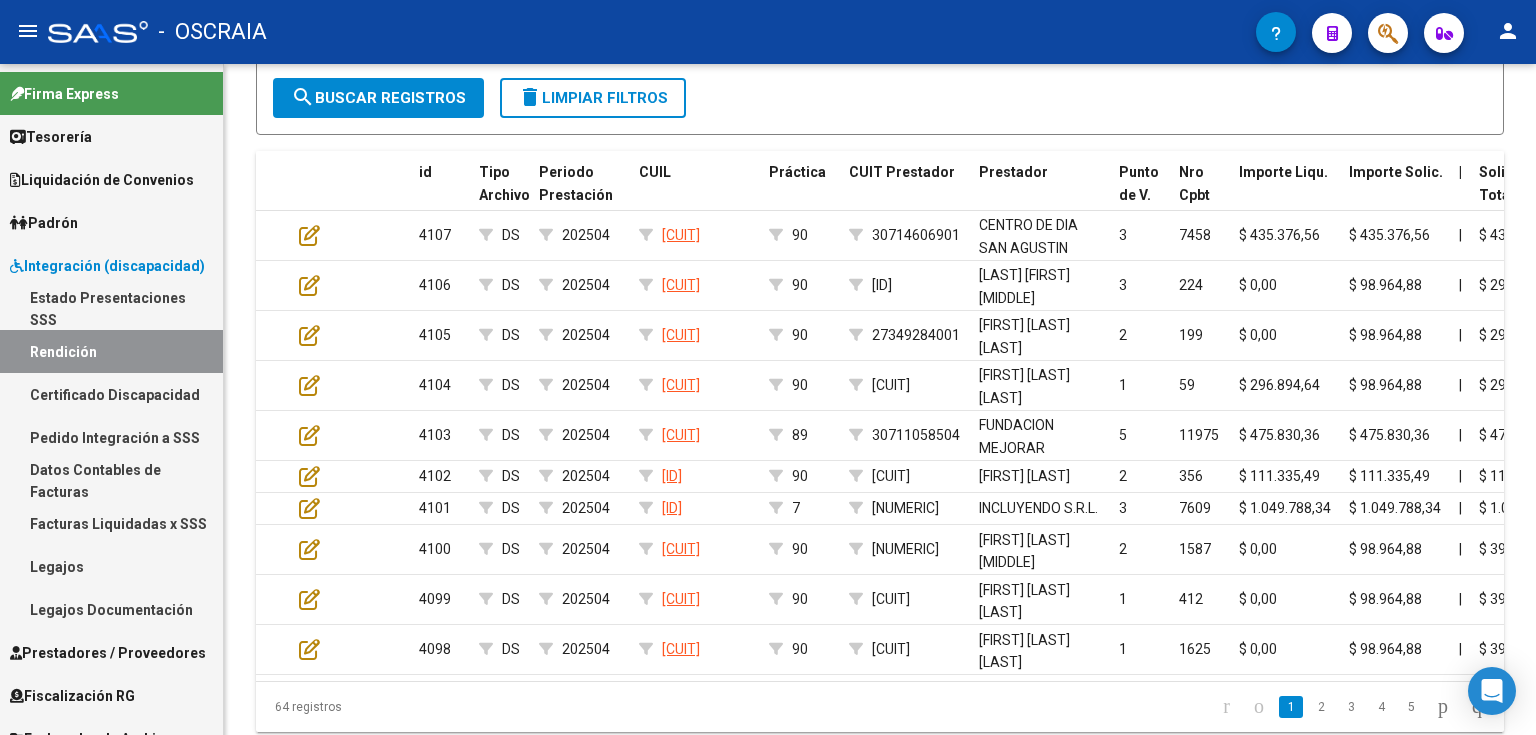 scroll, scrollTop: 160, scrollLeft: 0, axis: vertical 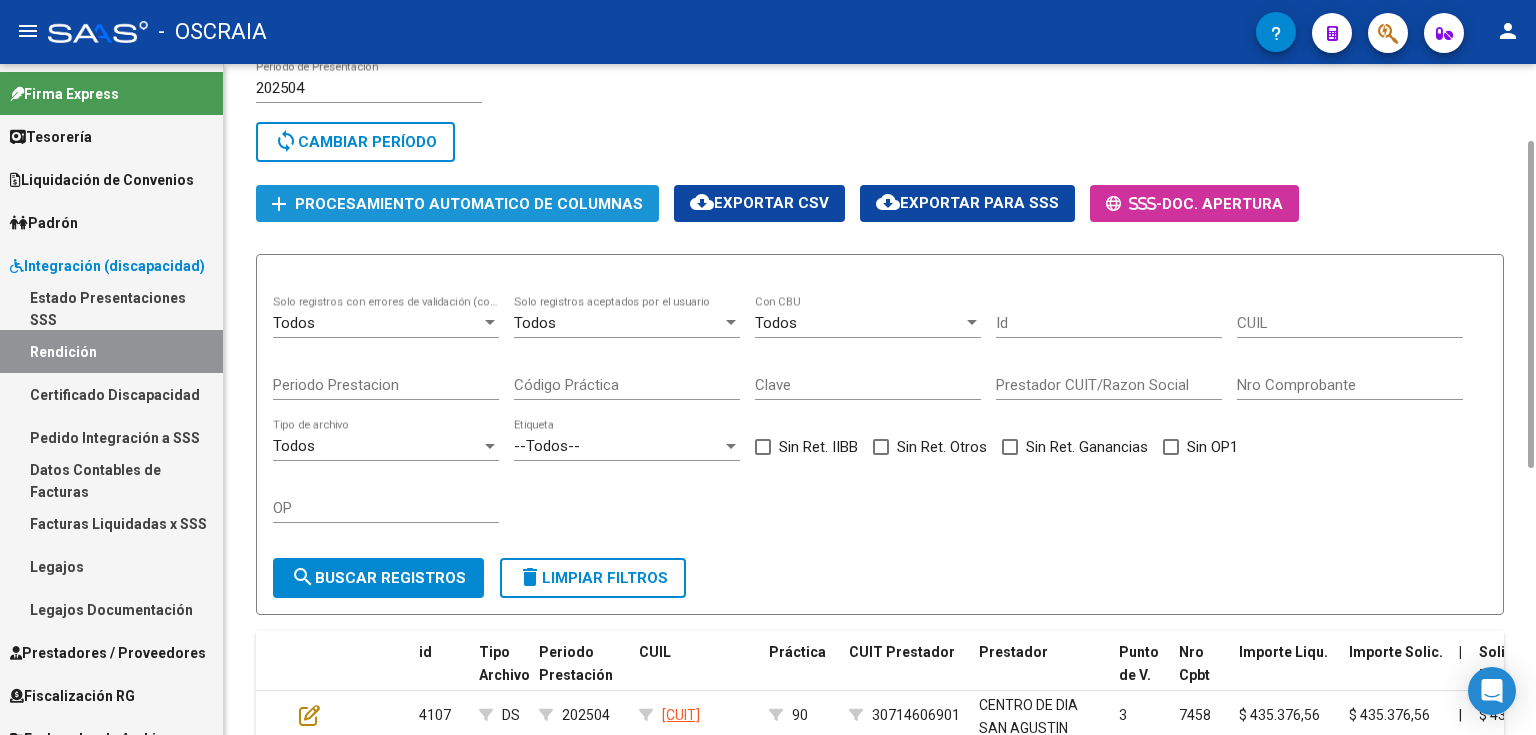 click on "add Procesamiento automatico de columnas" 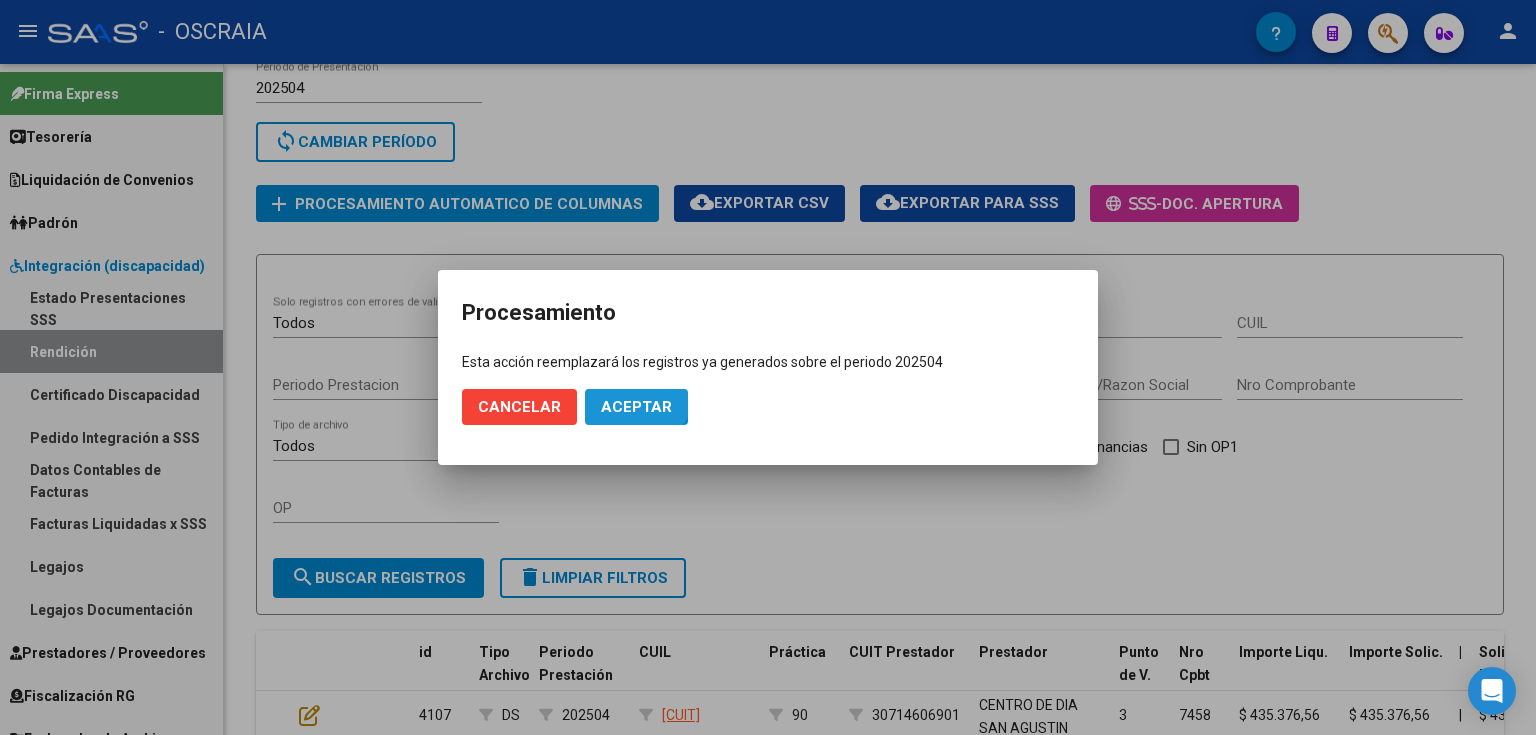 click on "Aceptar" at bounding box center (636, 407) 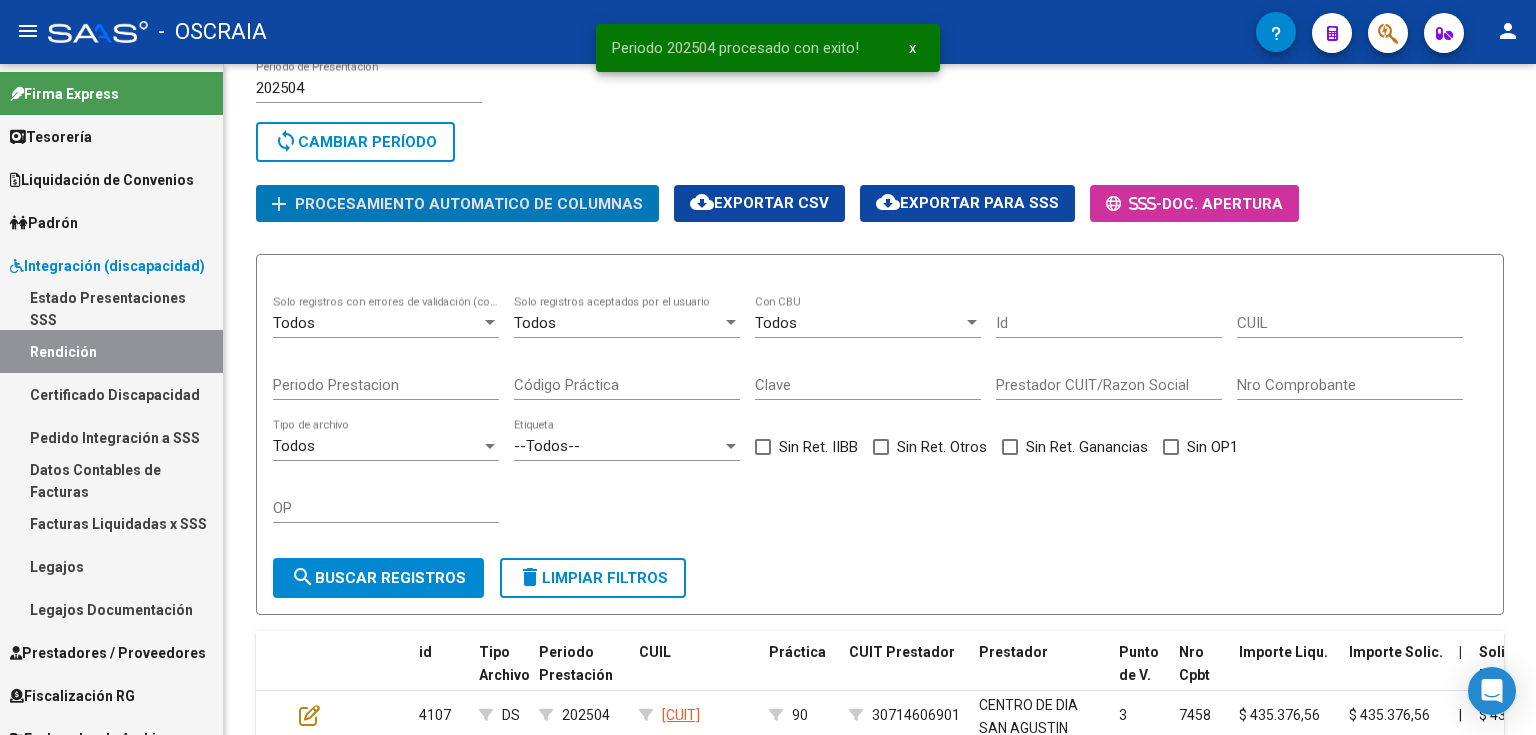 scroll, scrollTop: 709, scrollLeft: 0, axis: vertical 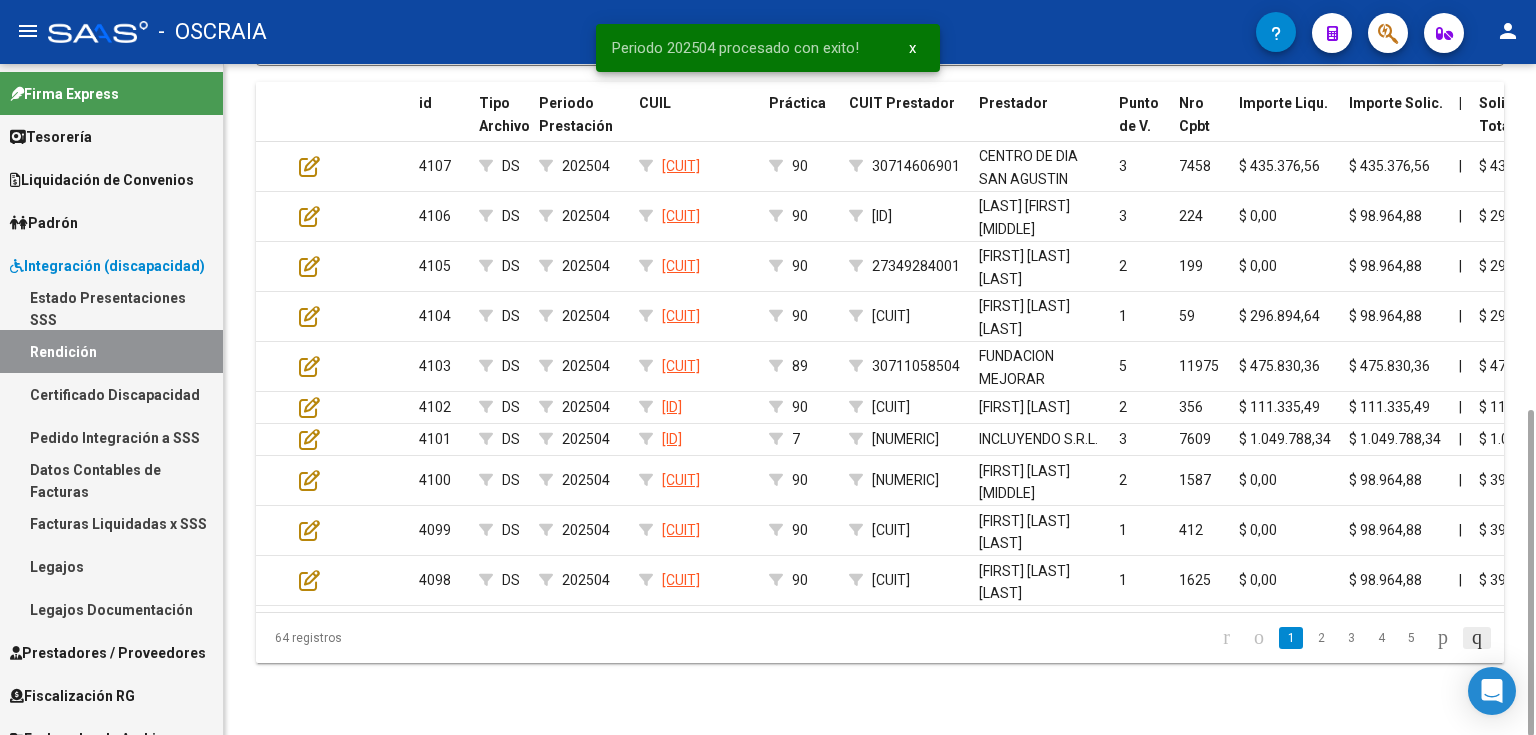 click 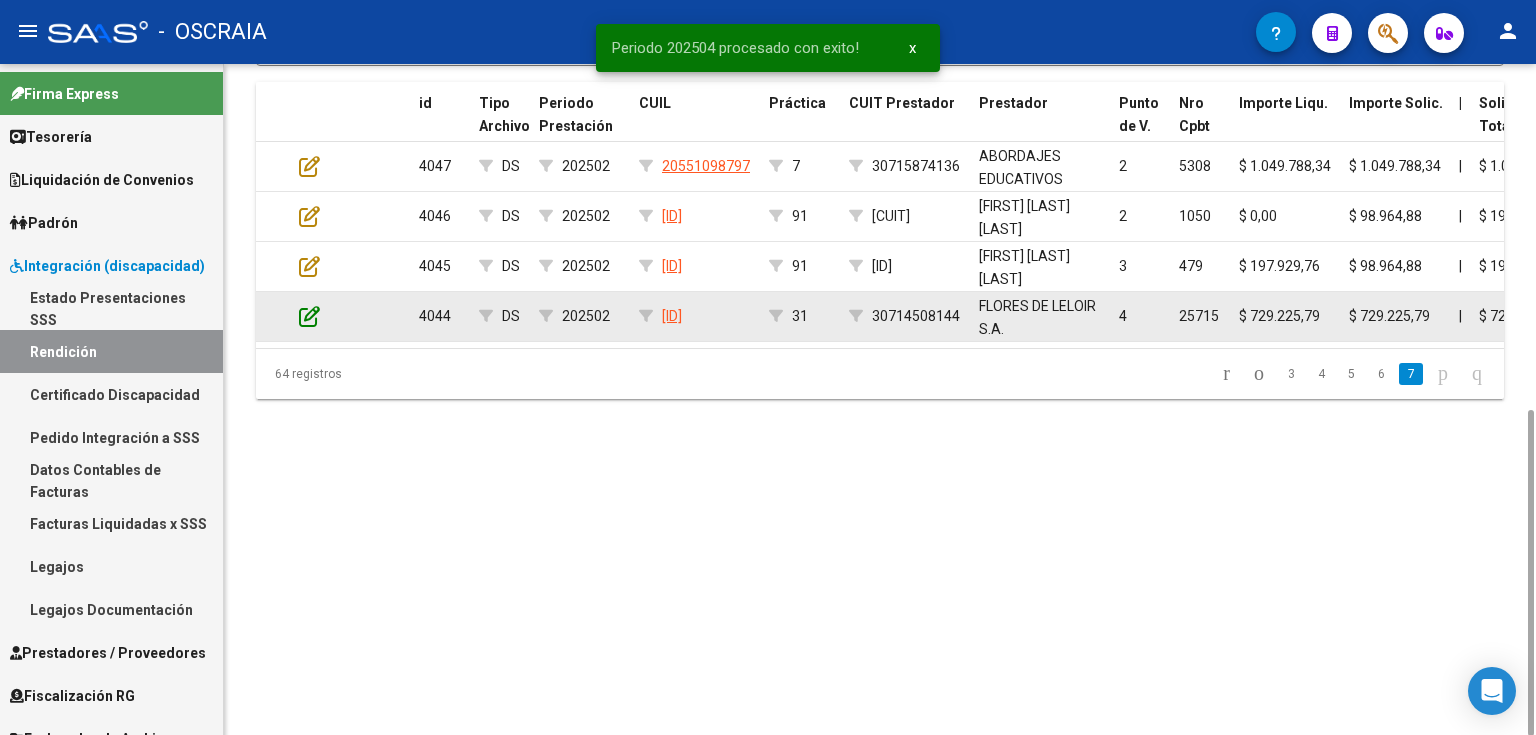 click 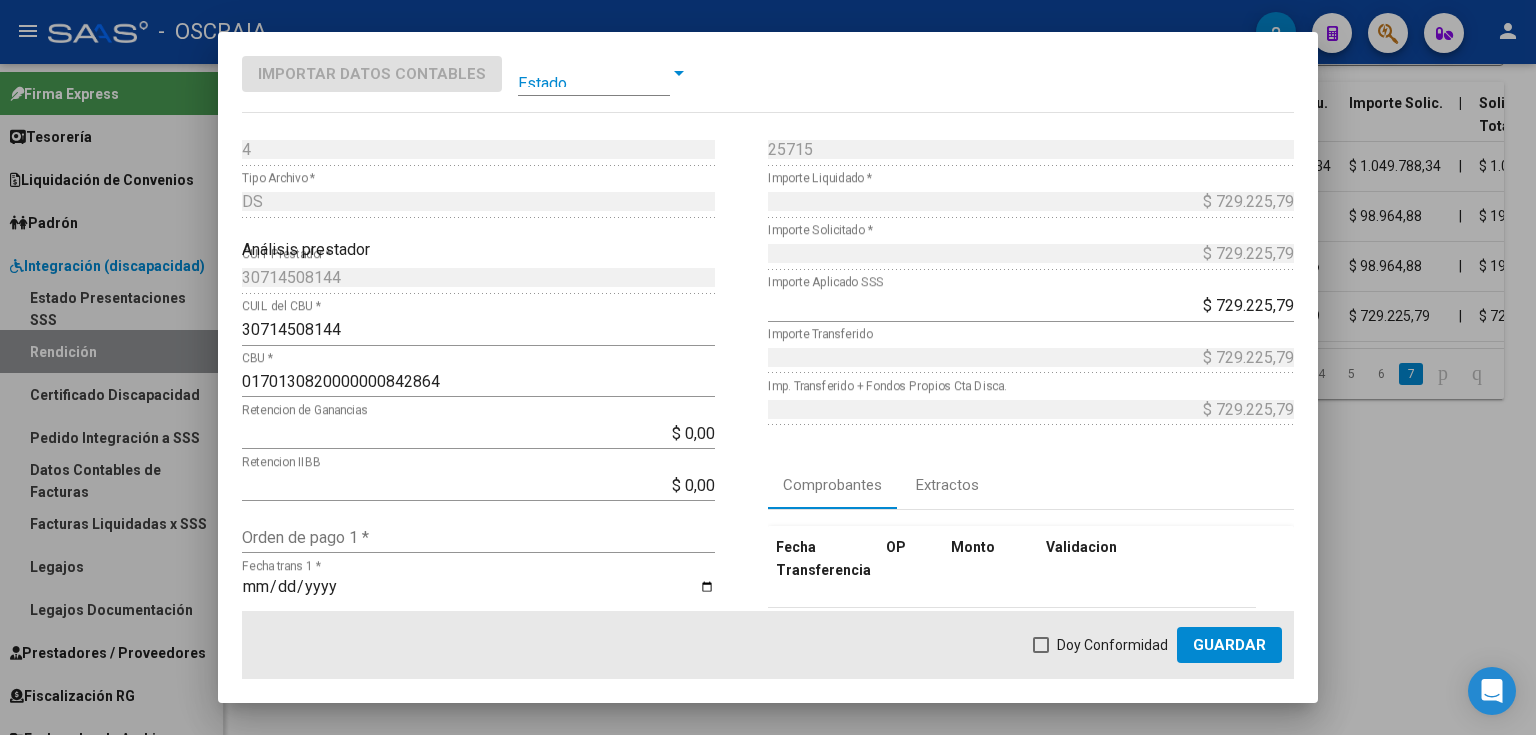 scroll, scrollTop: 240, scrollLeft: 0, axis: vertical 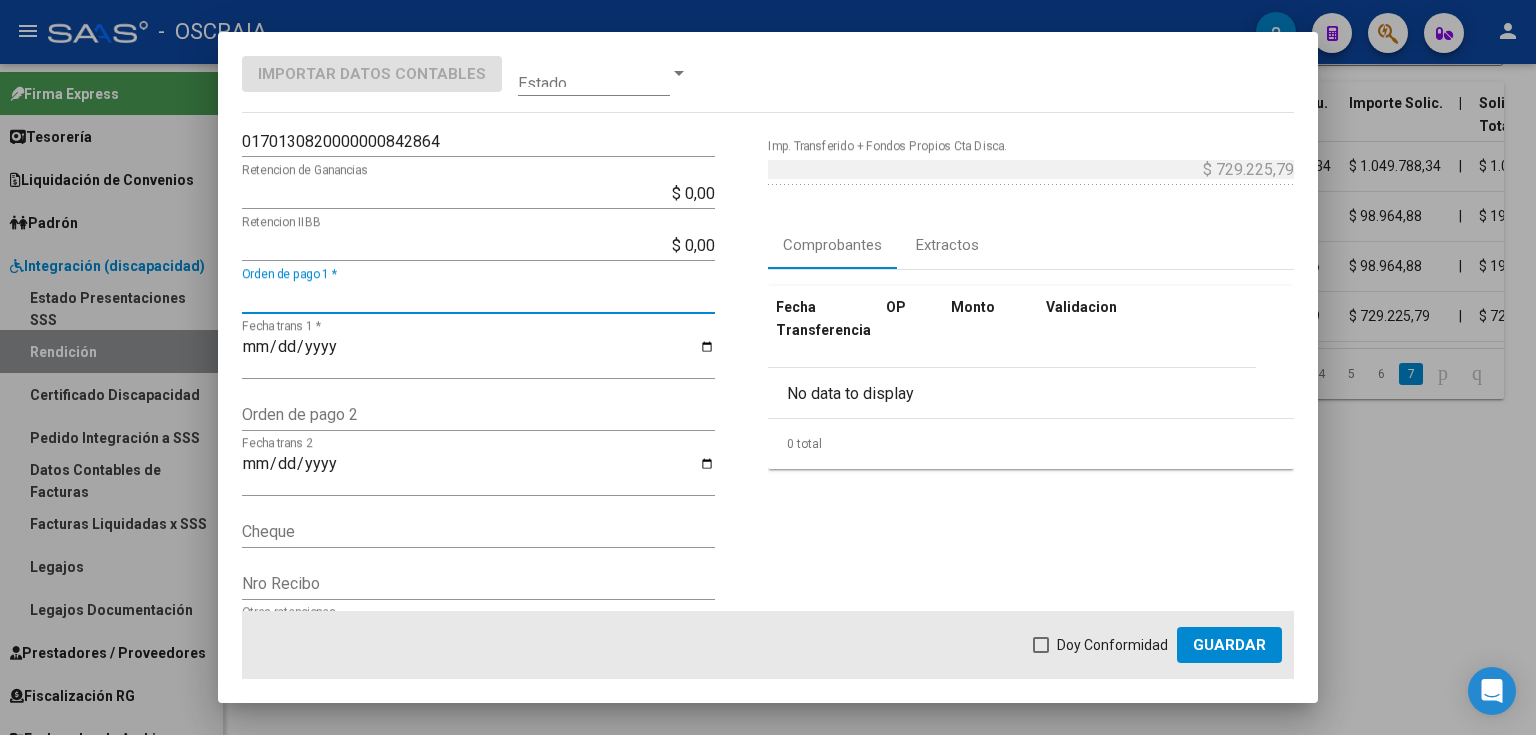 click on "Orden de pago 1 *" at bounding box center [478, 297] 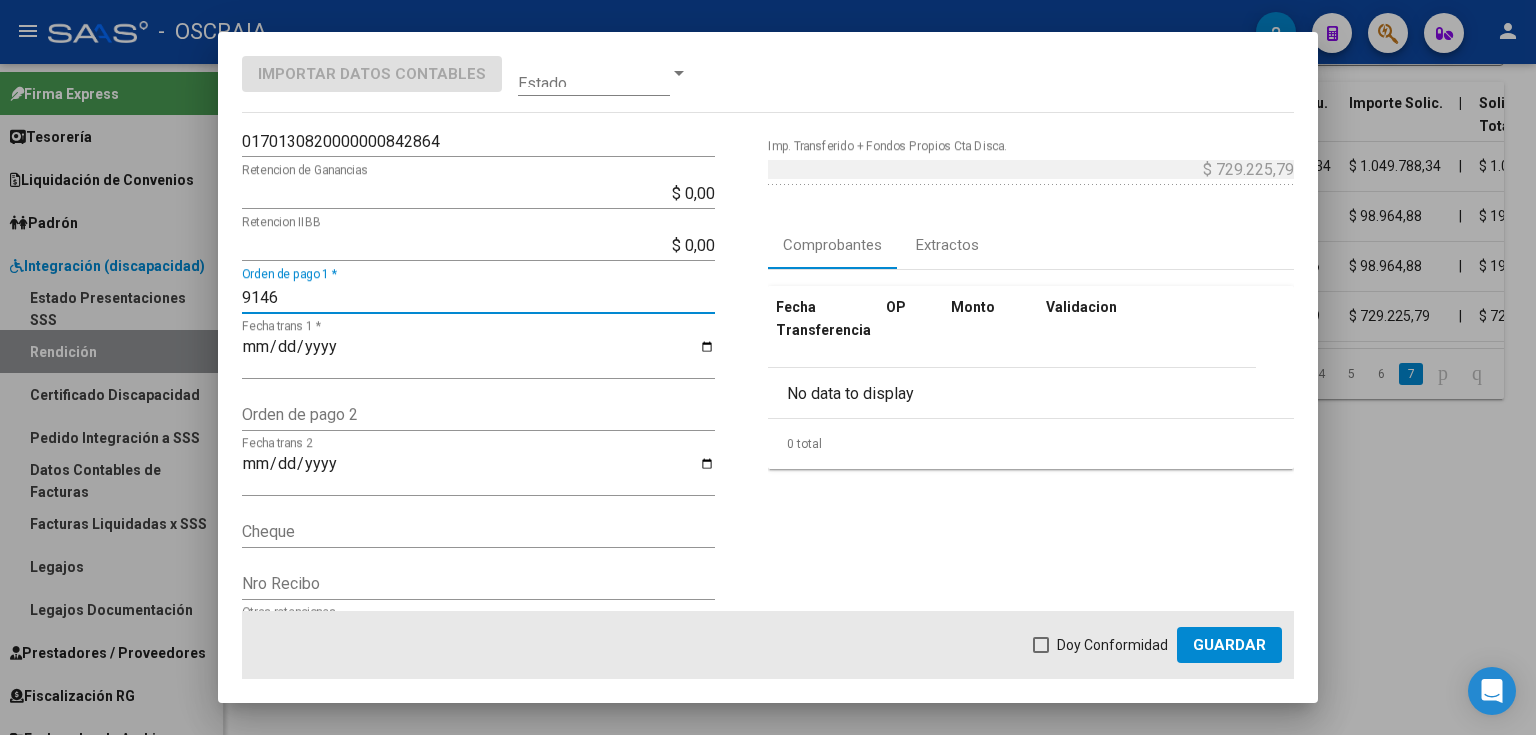 type on "9146" 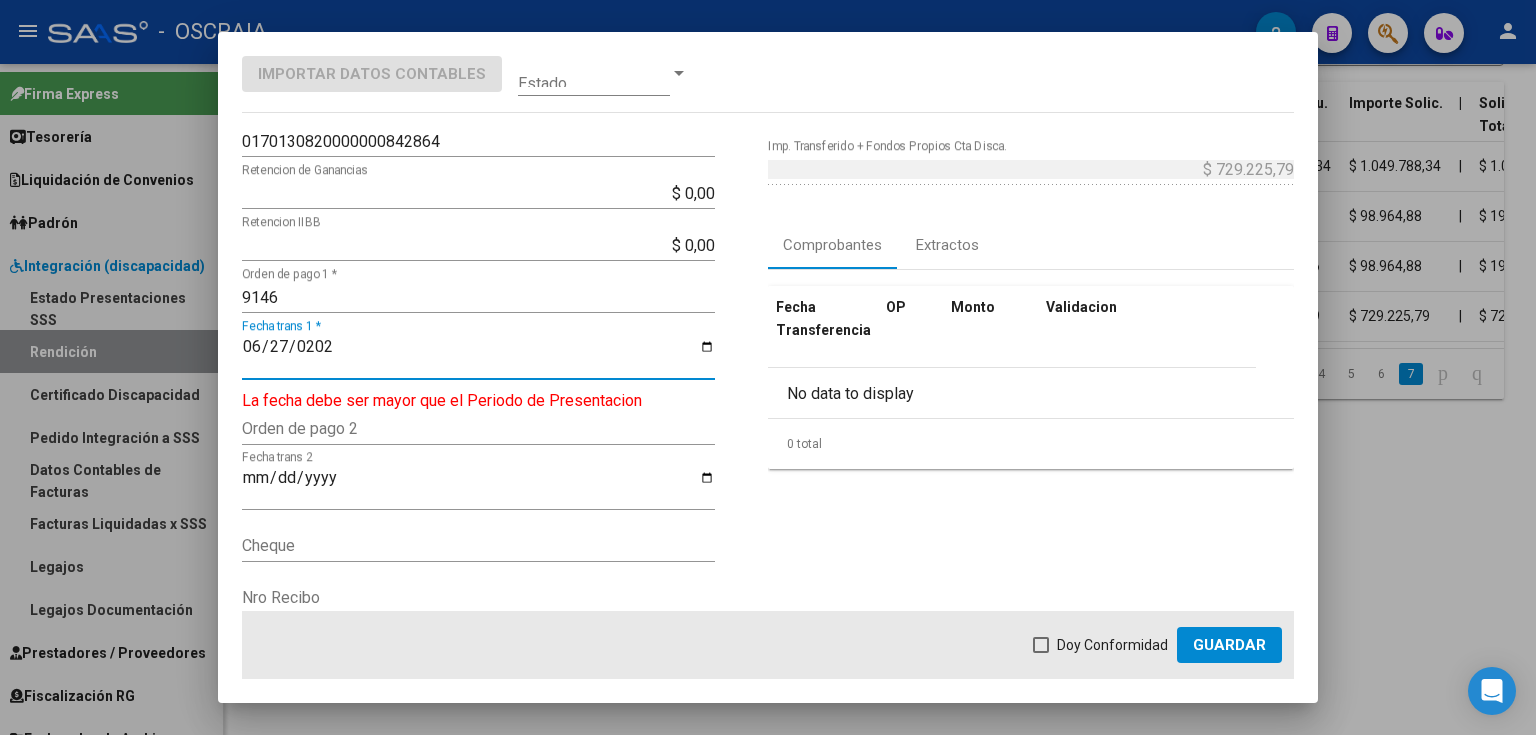 type on "2025-06-27" 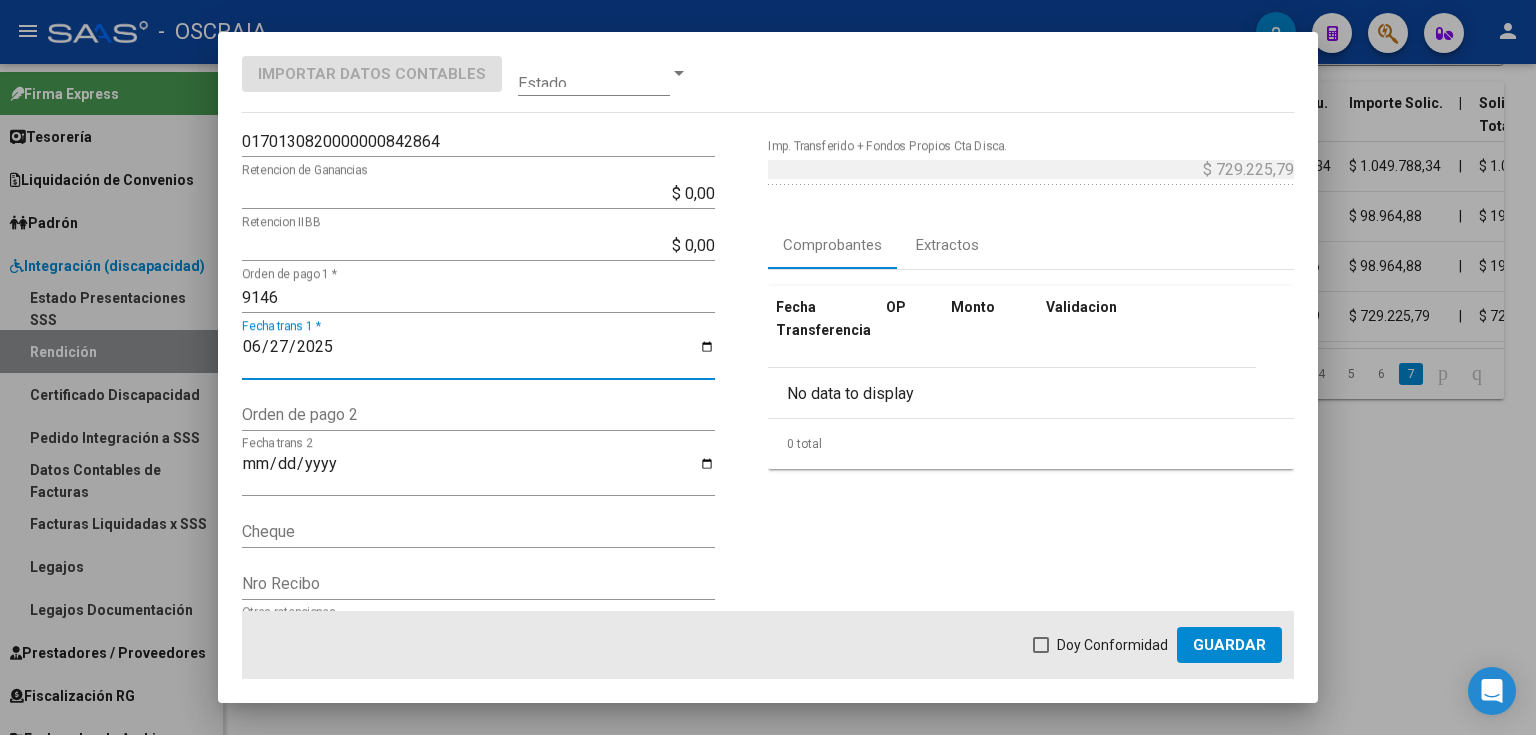 click on "Doy Conformidad" at bounding box center [1112, 645] 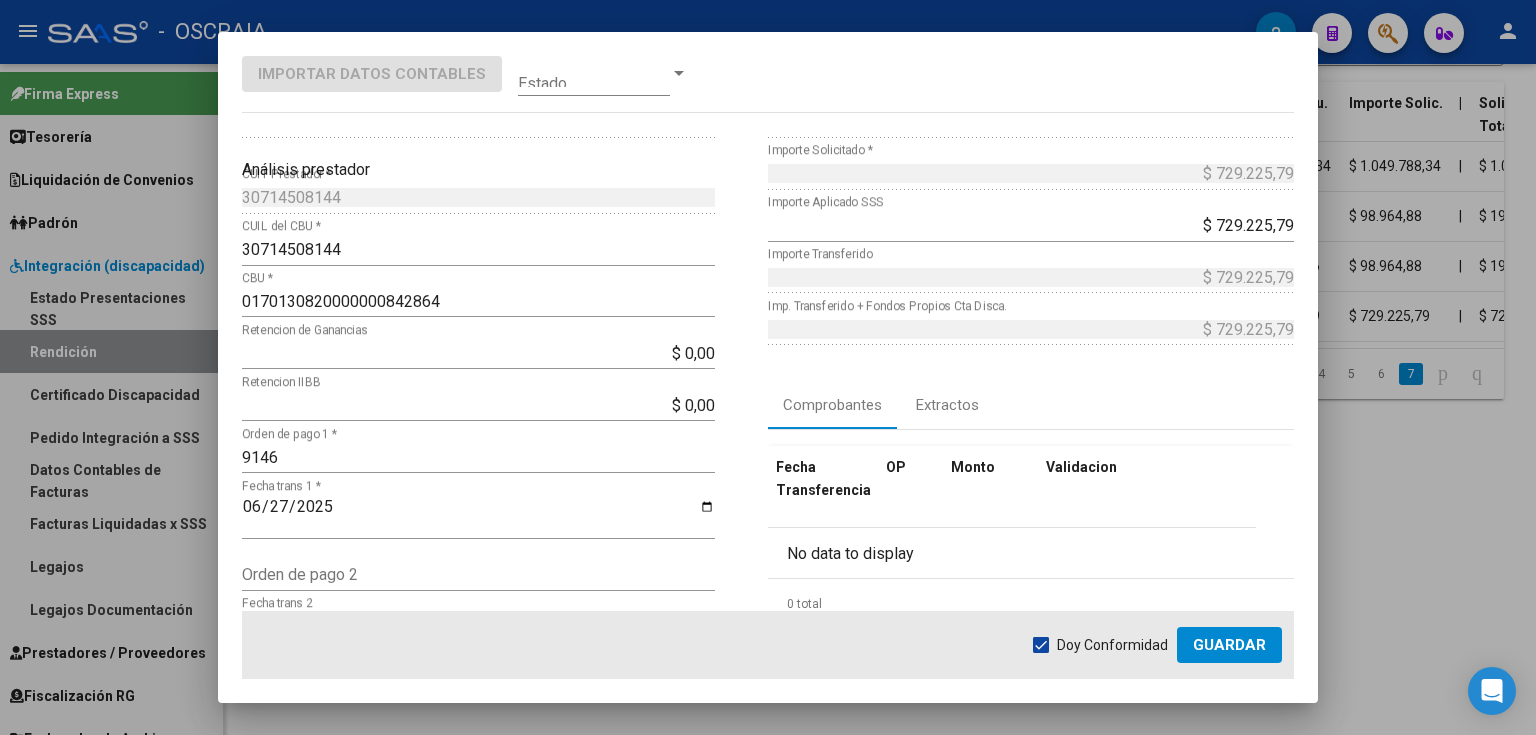 scroll, scrollTop: 160, scrollLeft: 0, axis: vertical 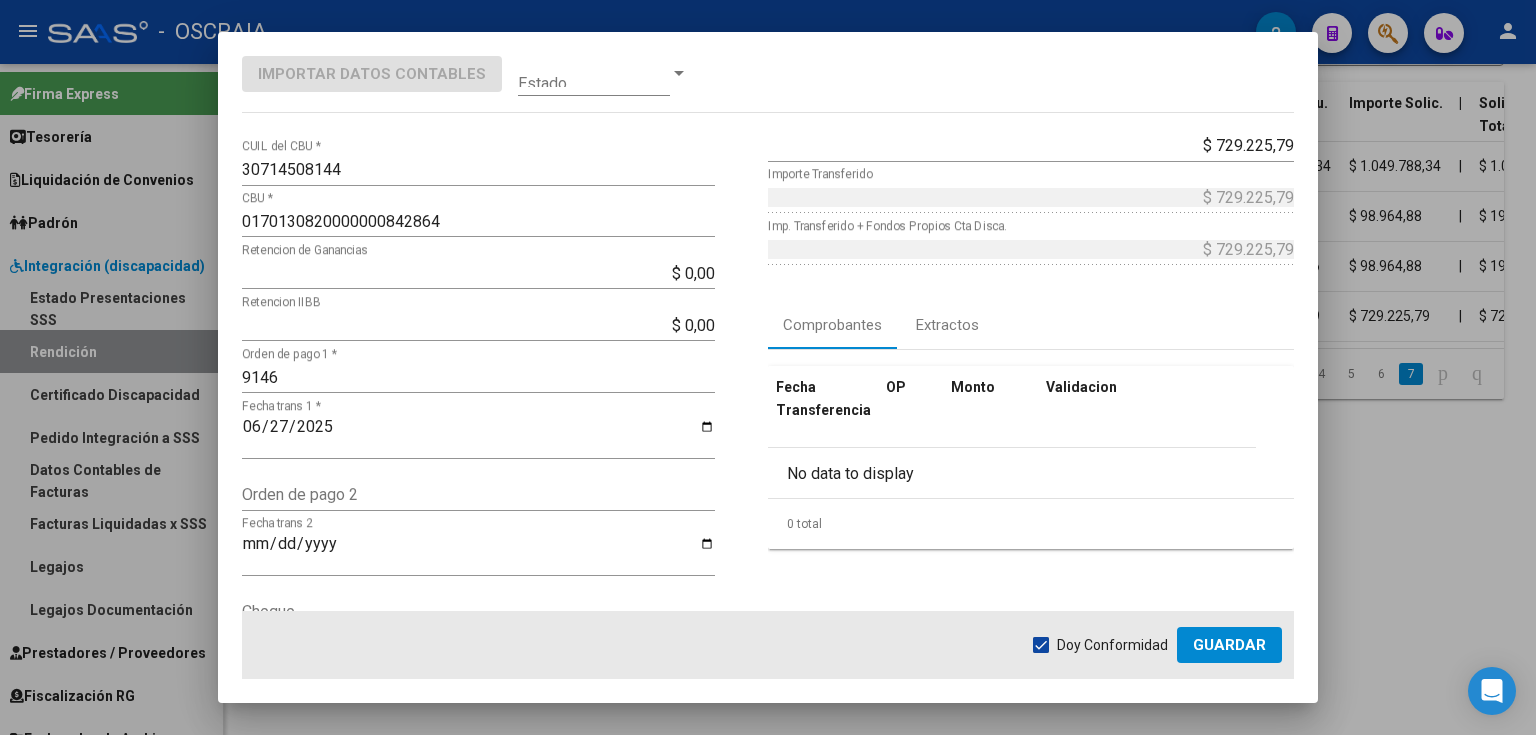 click on "Guardar" 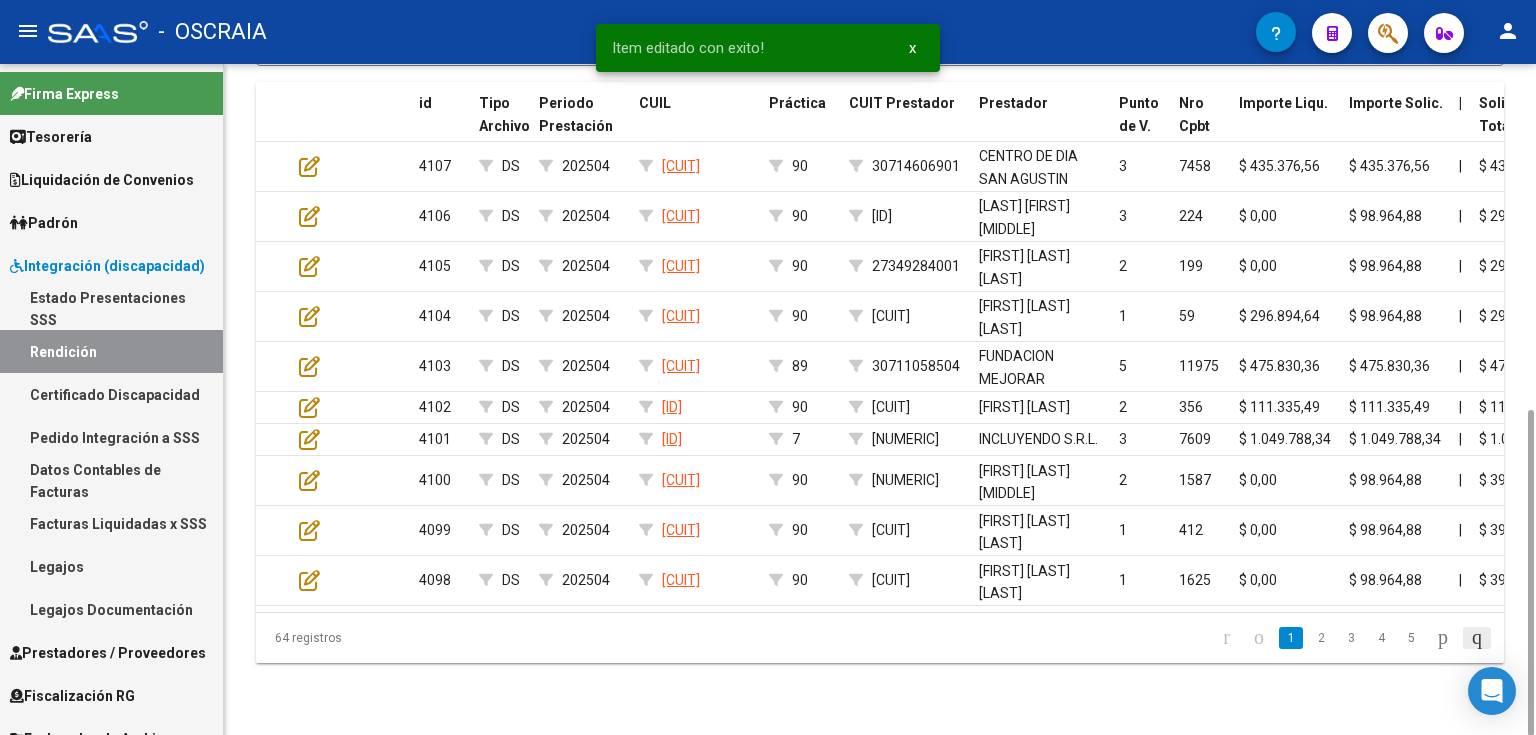 click 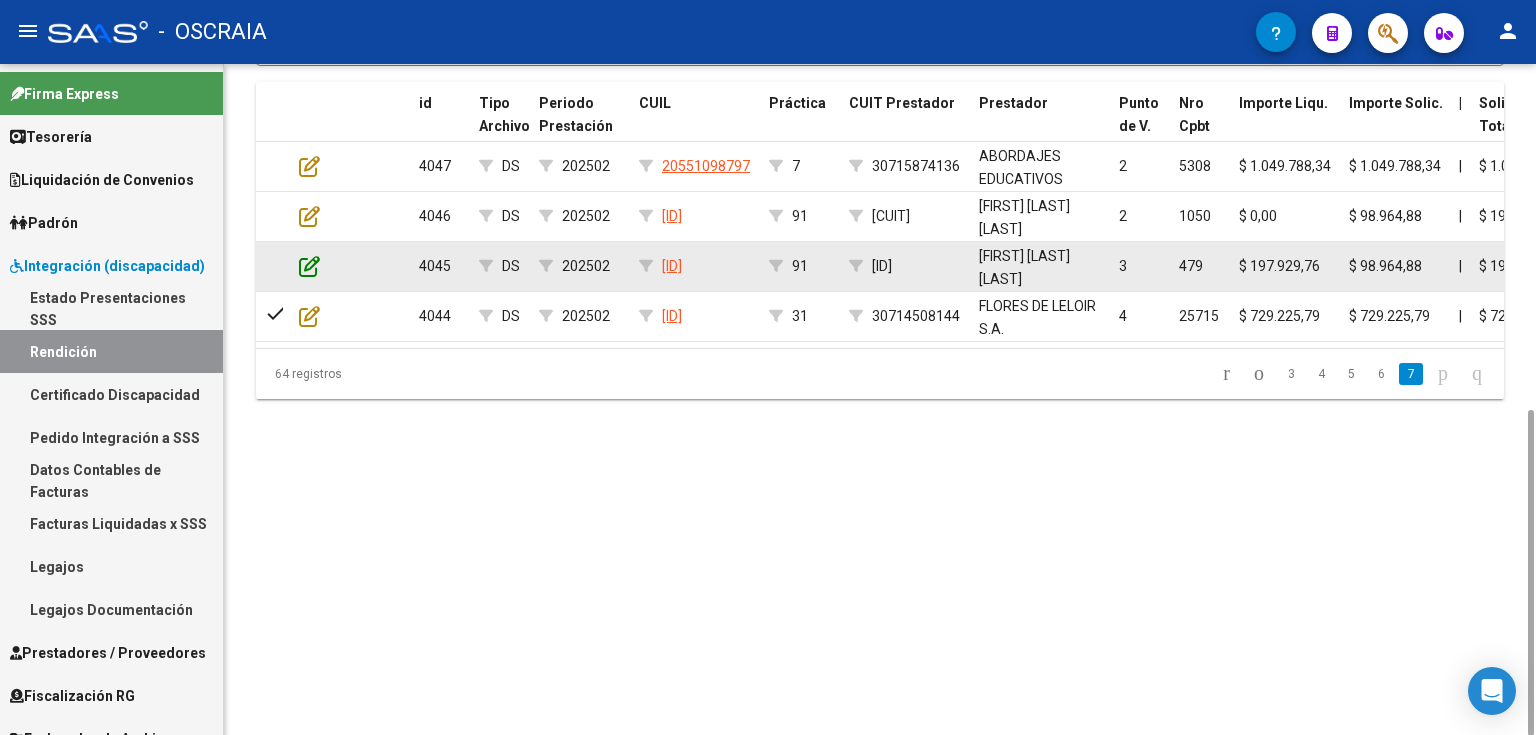 click 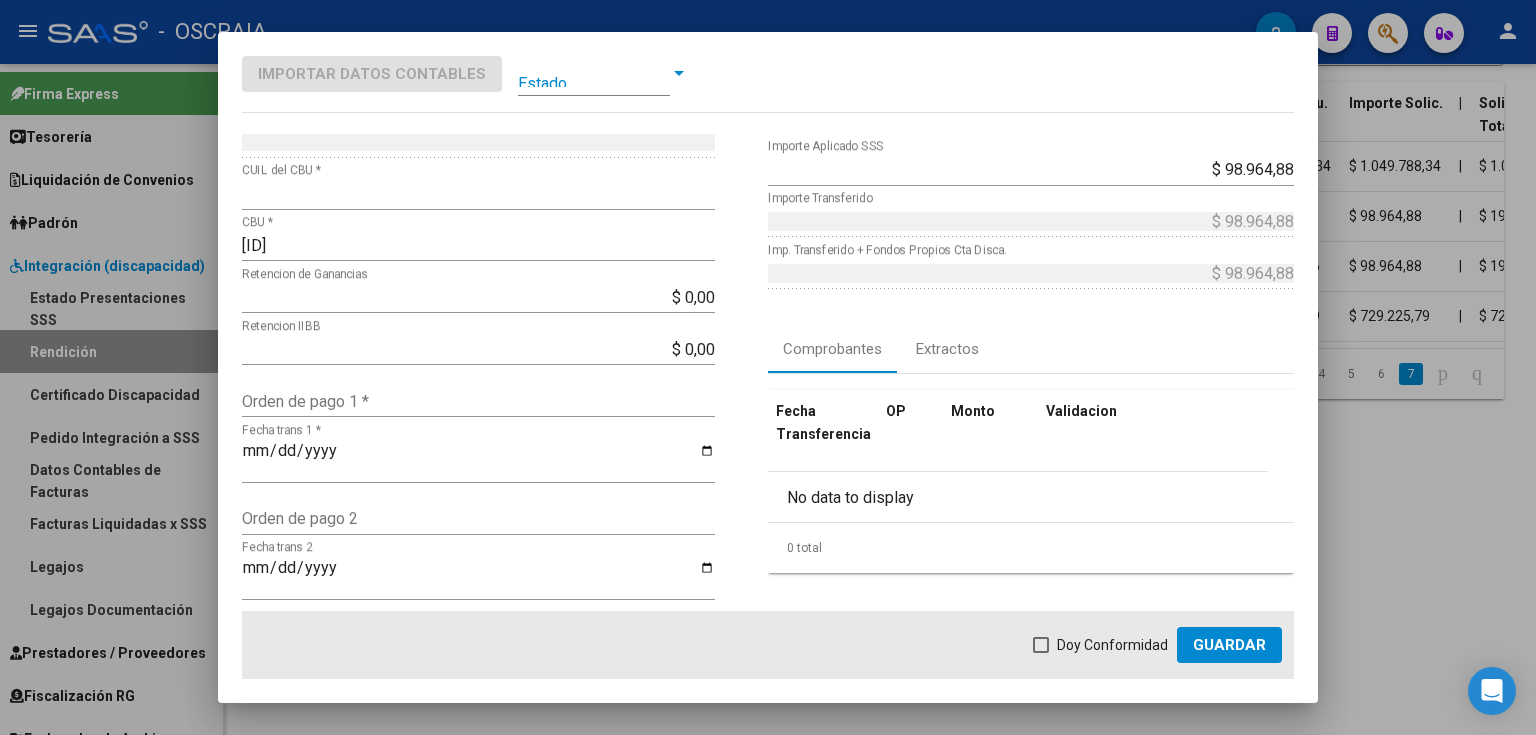 scroll, scrollTop: 160, scrollLeft: 0, axis: vertical 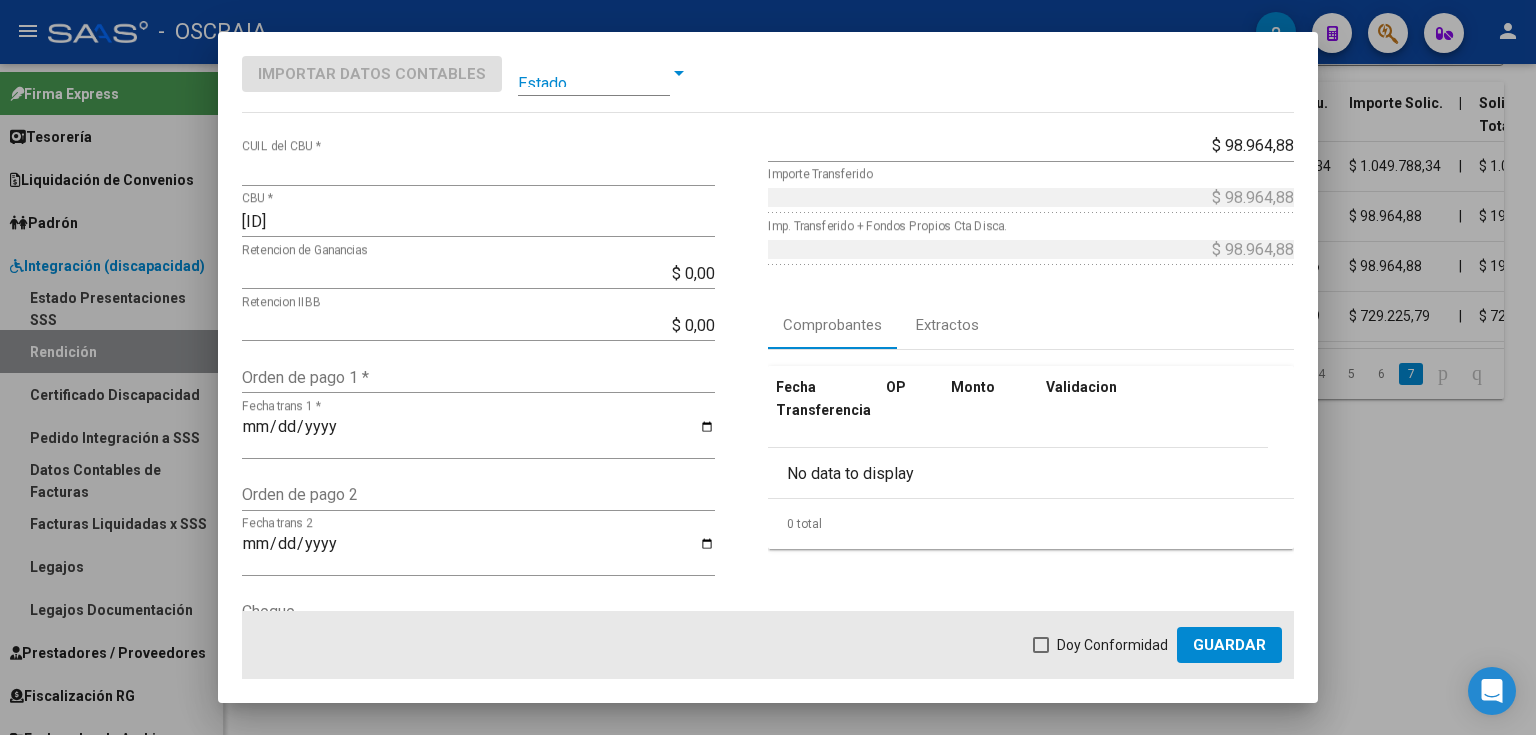 click on "Orden de pago 1 *" 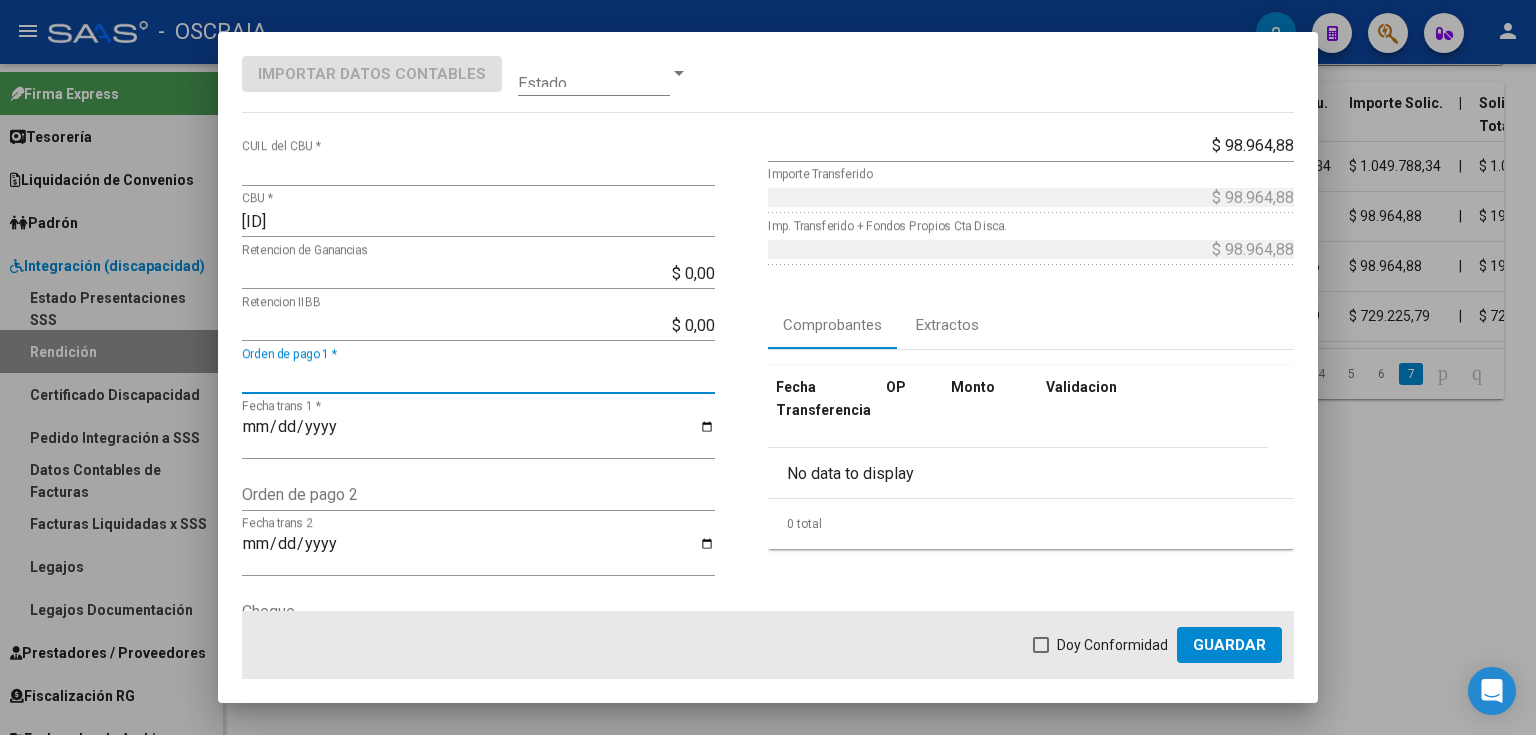 paste on "9140" 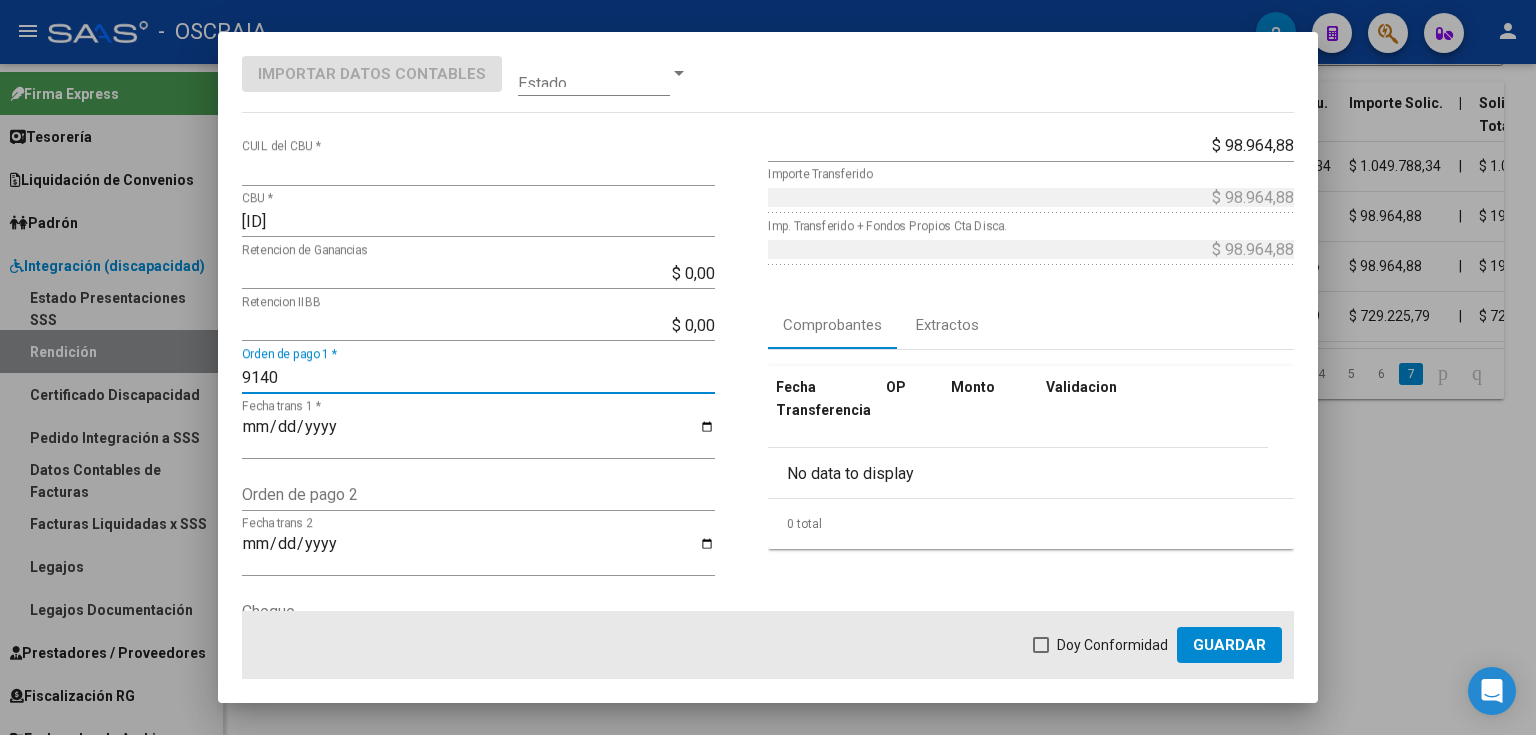 type on "9140" 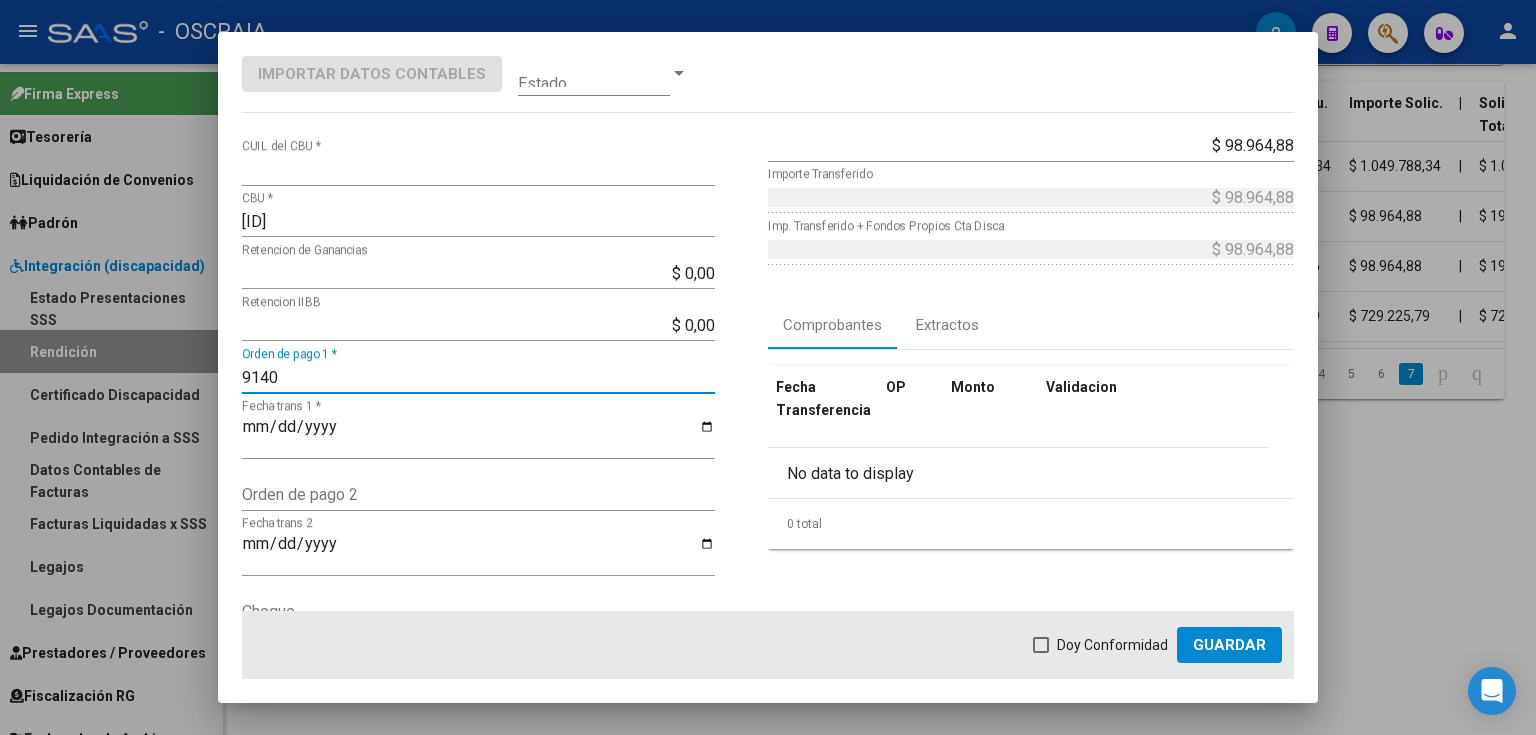 click on "Fecha trans 1 *" at bounding box center [478, 435] 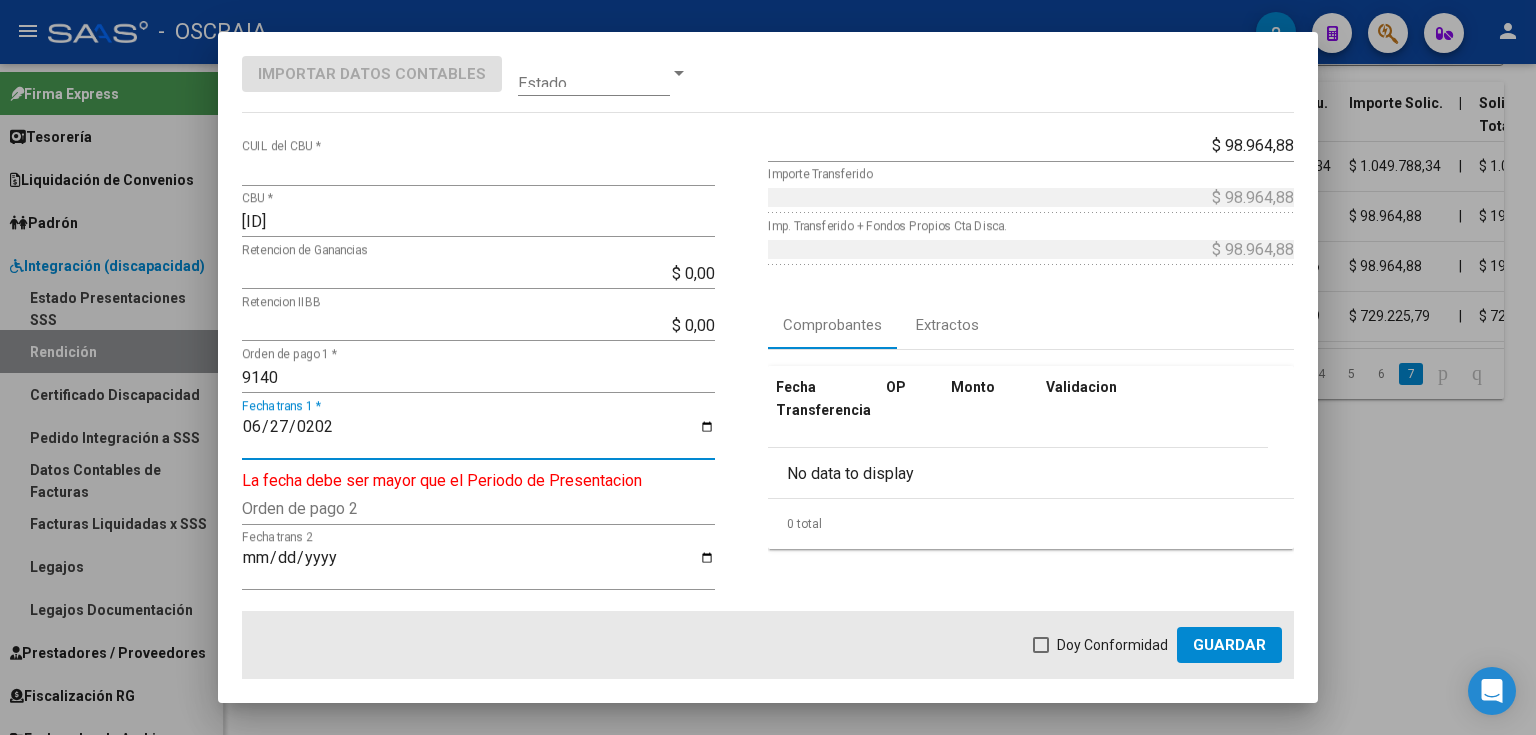 type on "2025-06-27" 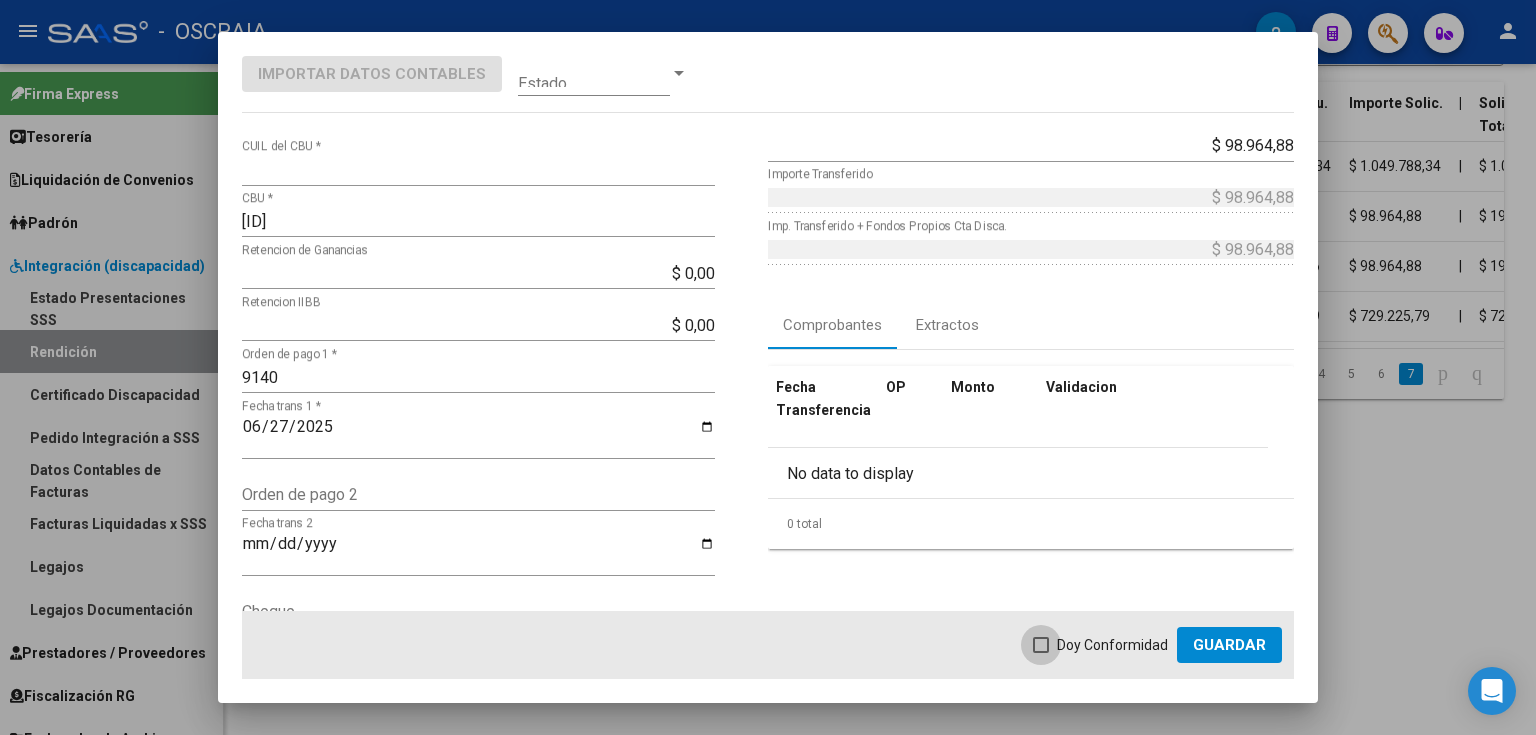 click at bounding box center [1041, 645] 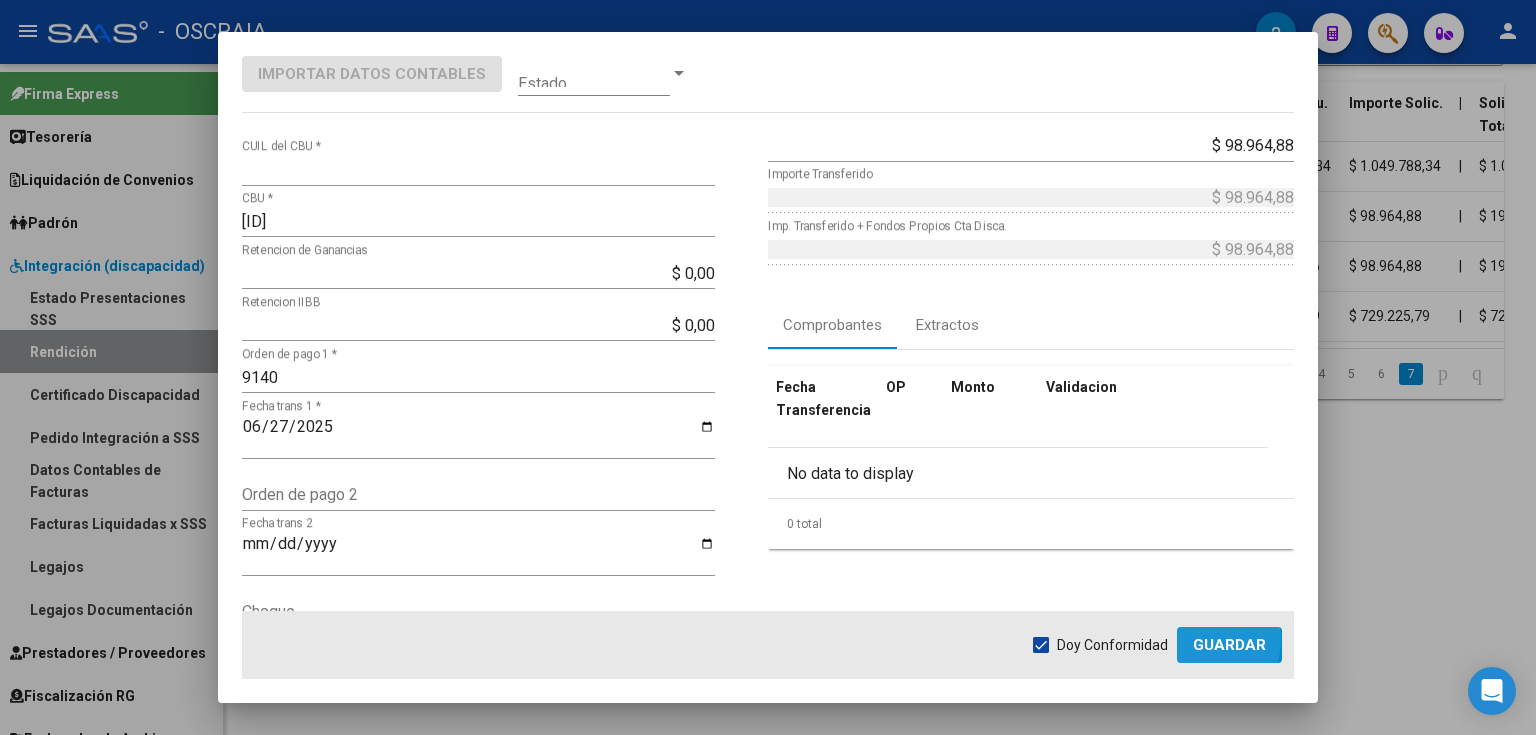 click on "Guardar" 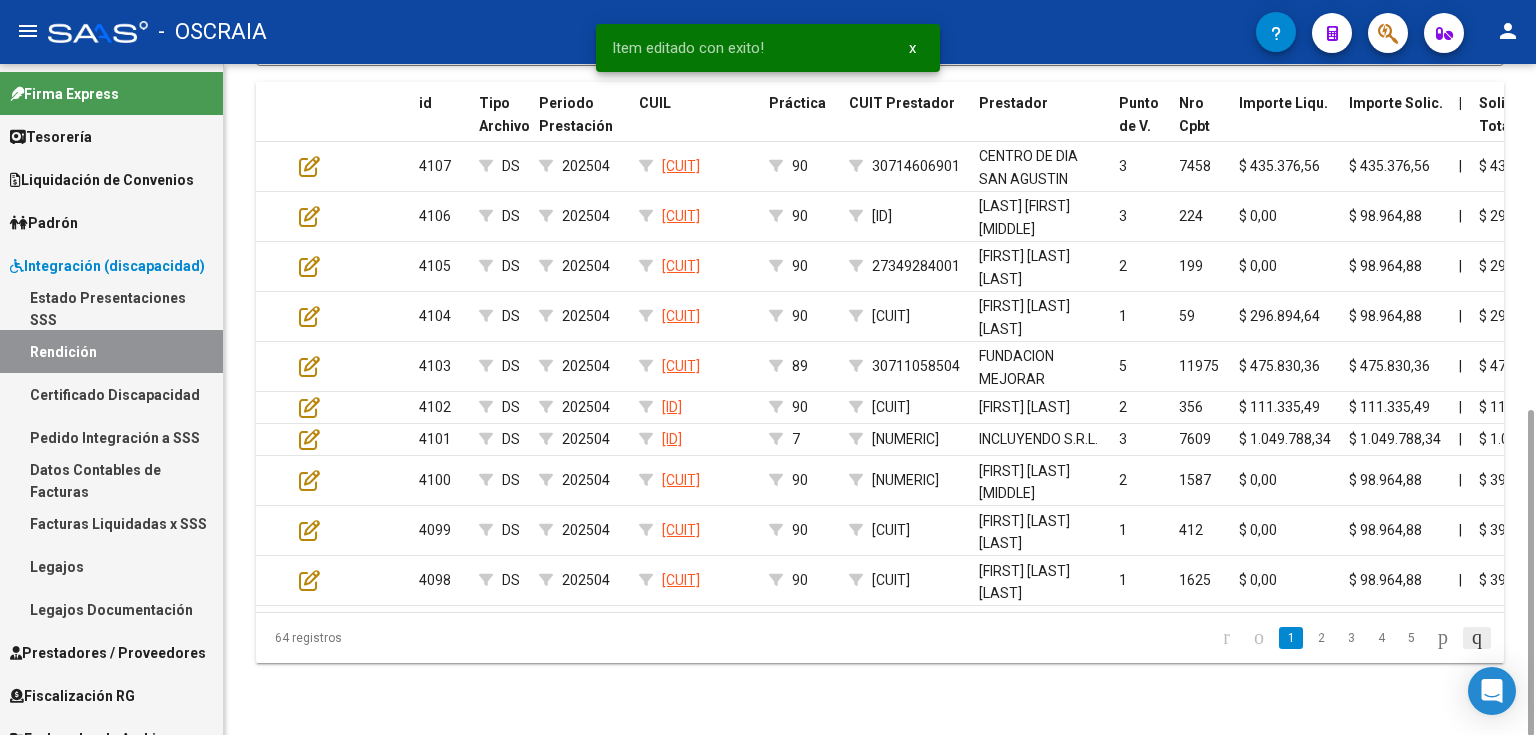 click 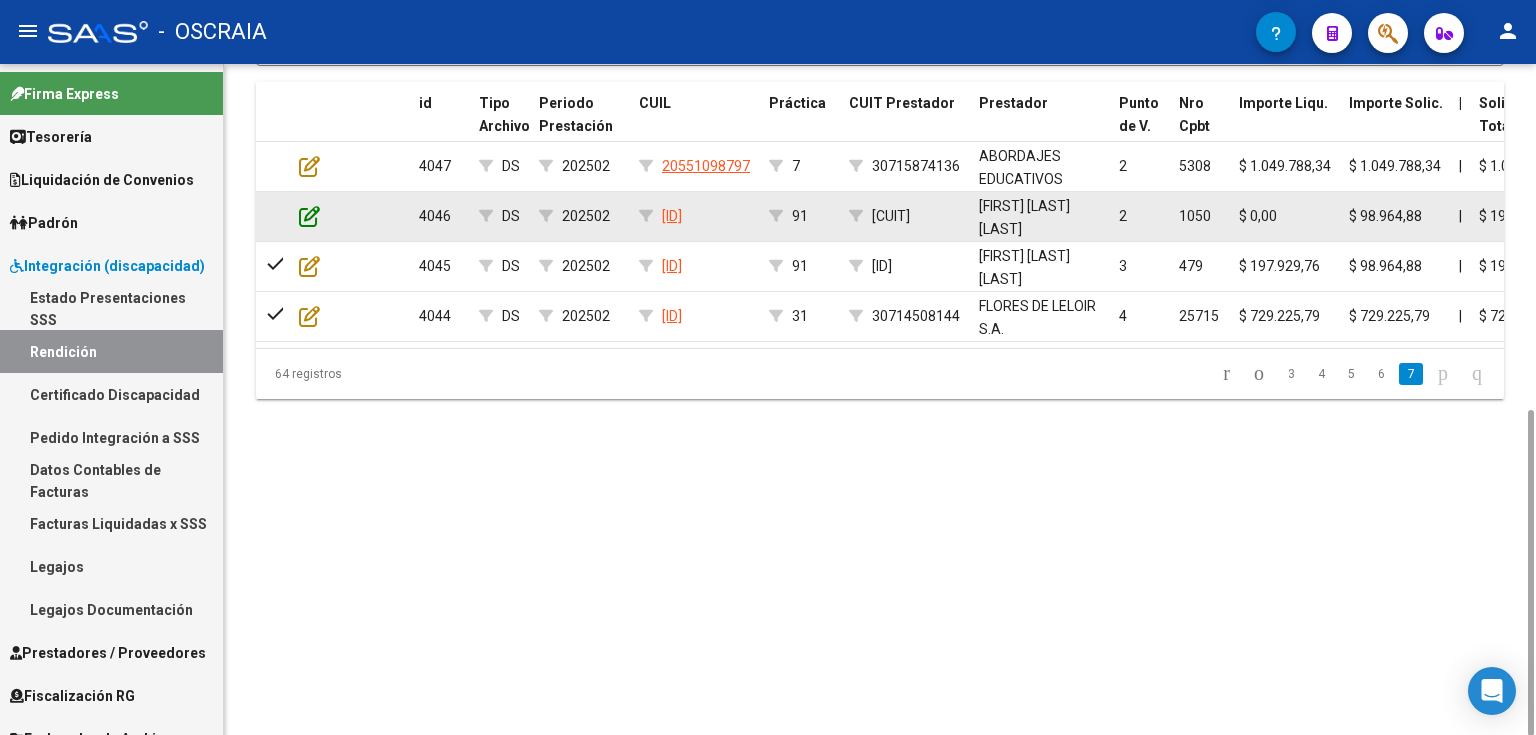 click 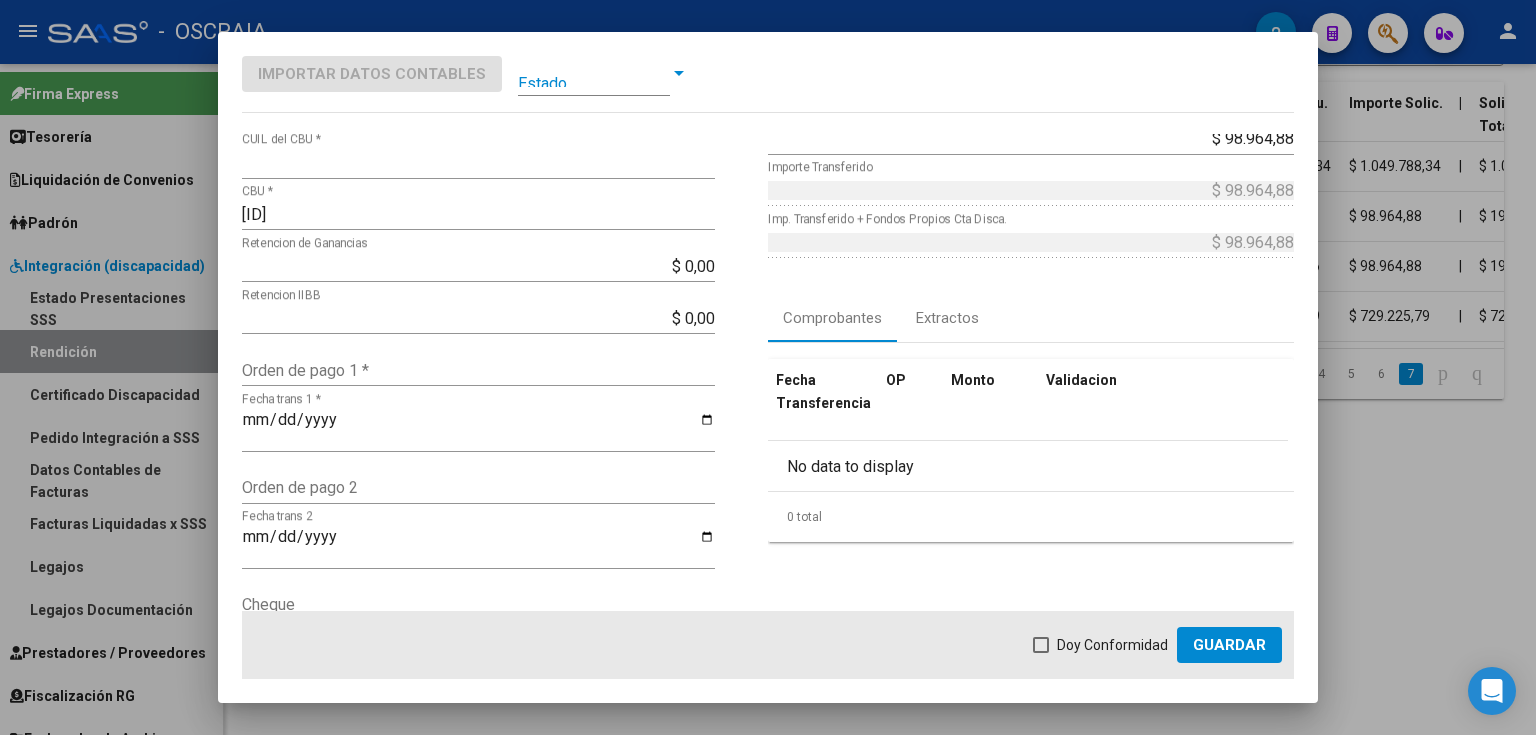 scroll, scrollTop: 320, scrollLeft: 0, axis: vertical 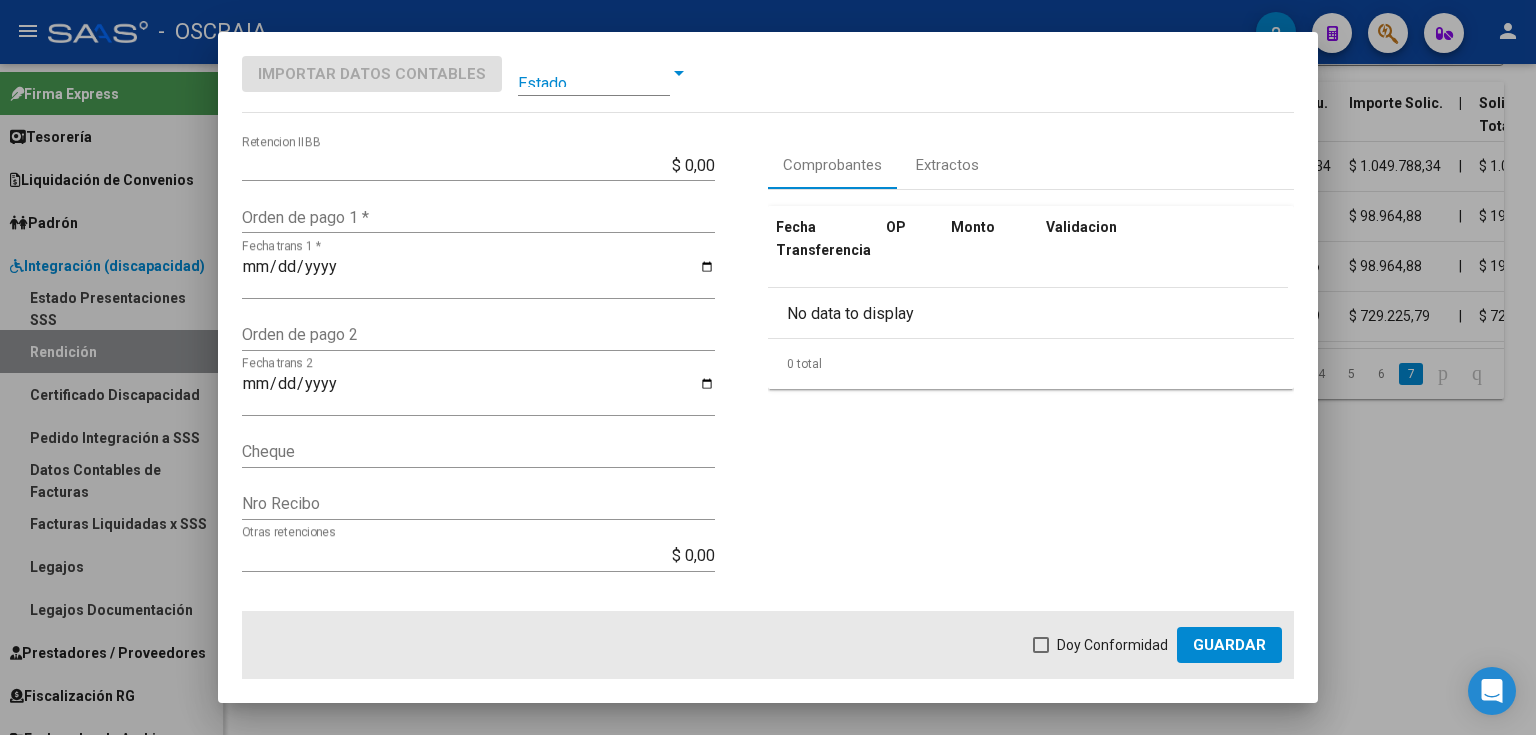 click on "Orden de pago 1 *" at bounding box center (478, 217) 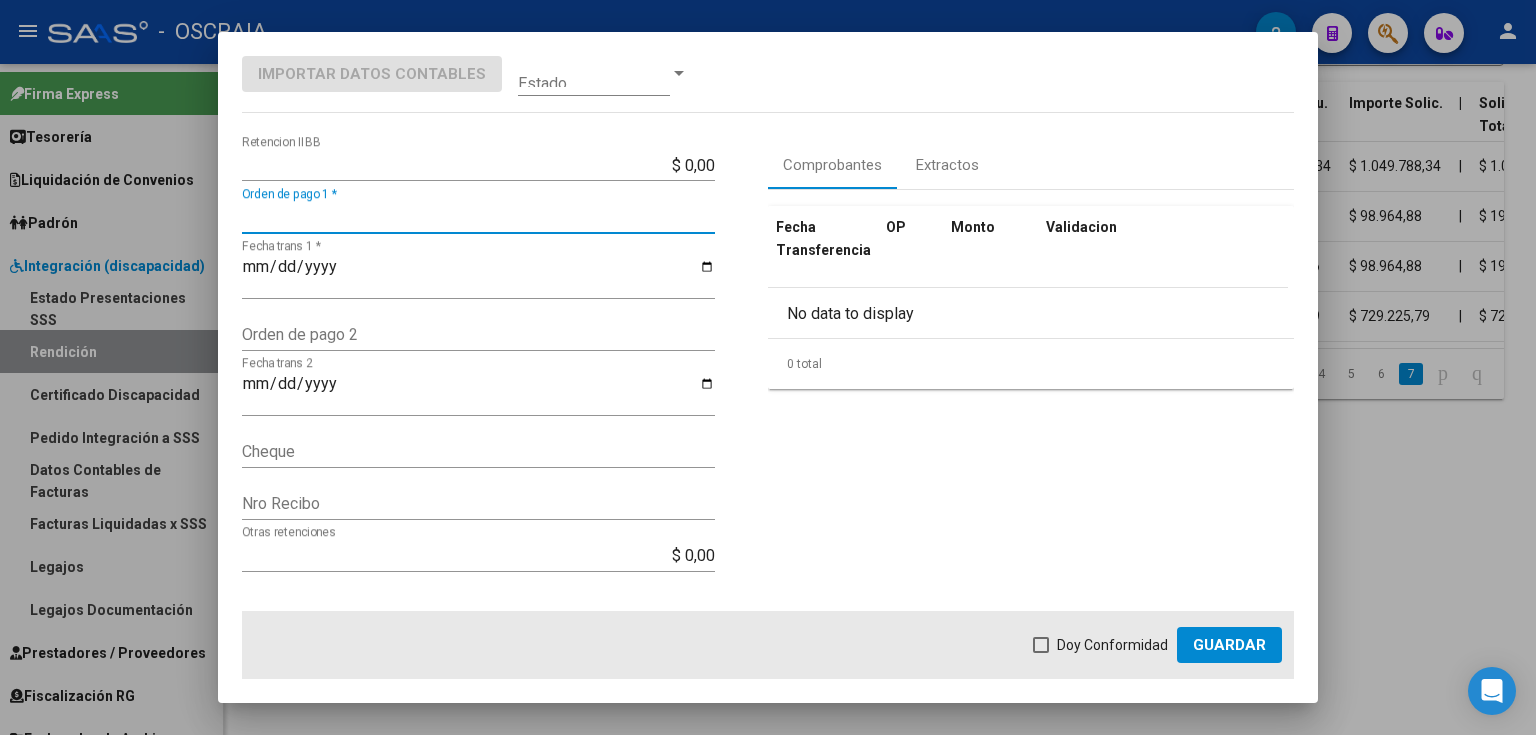 paste on "9110" 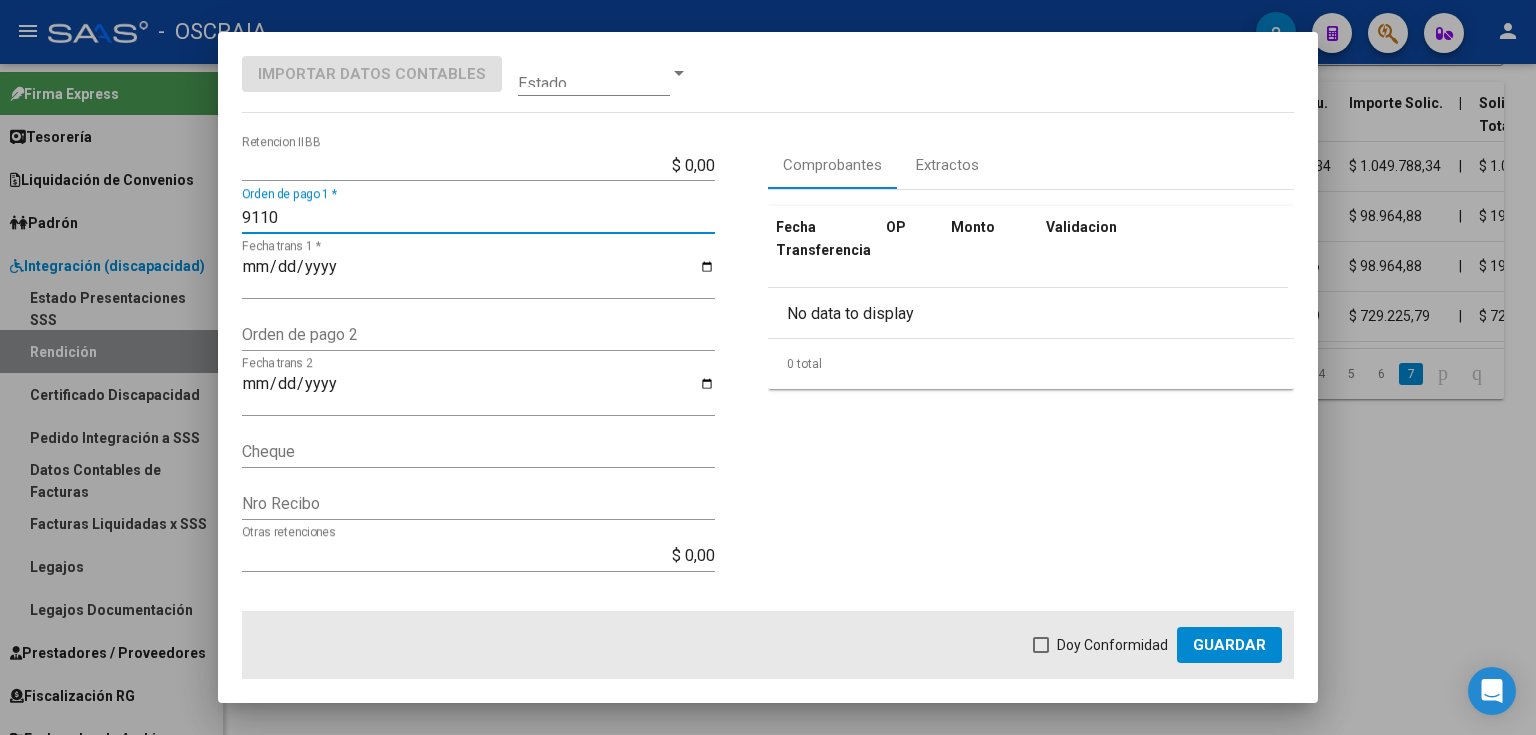 type on "9110" 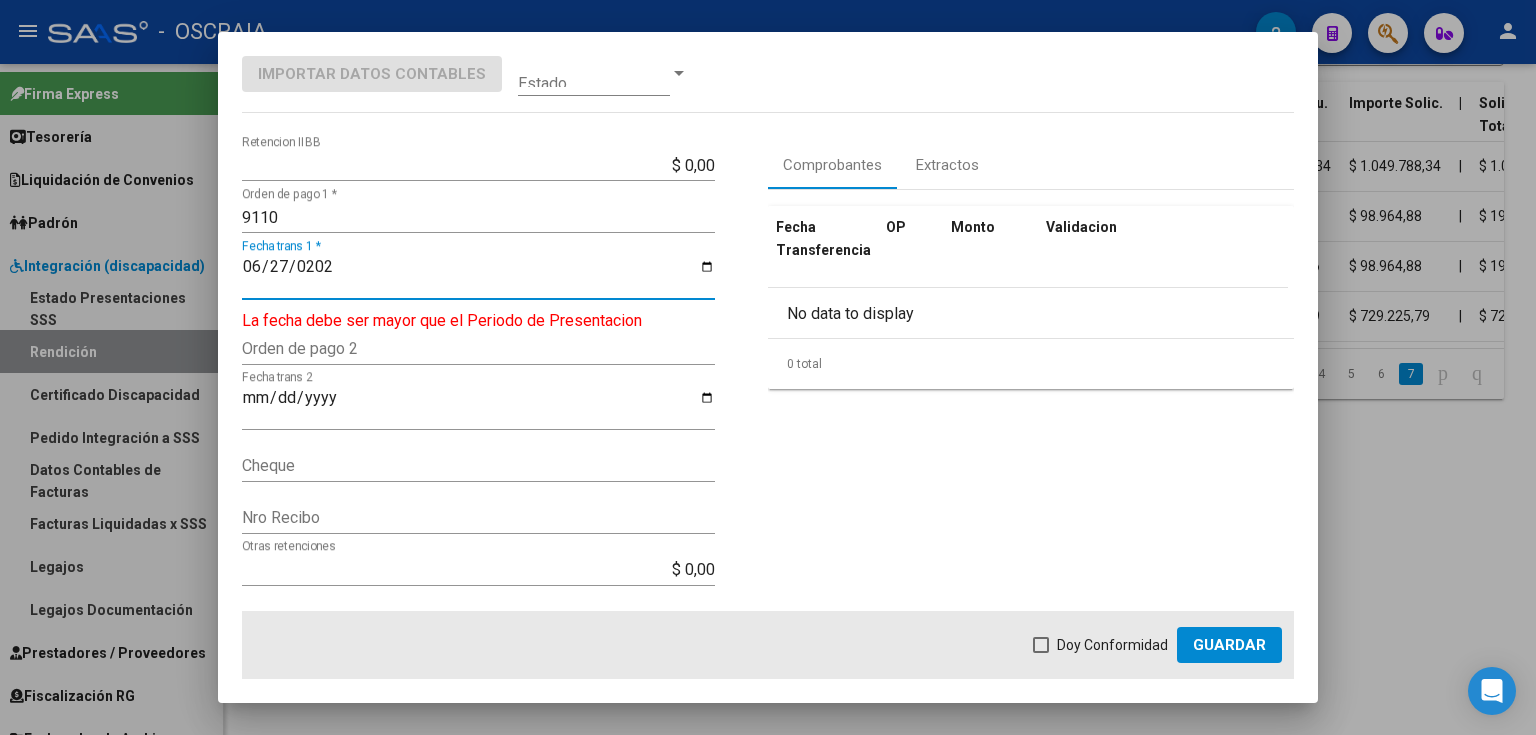 type on "2025-06-27" 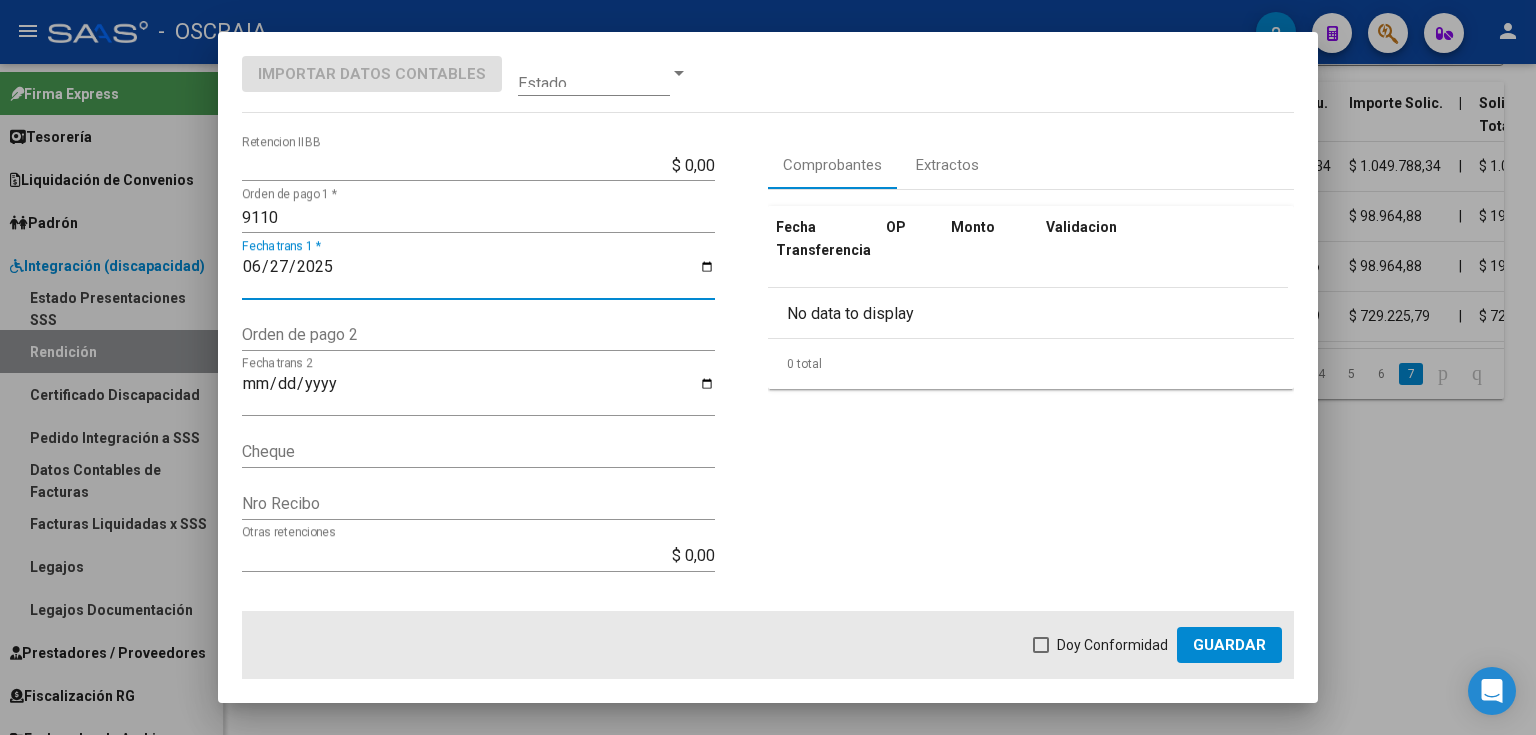 click on "Doy Conformidad" at bounding box center (1112, 645) 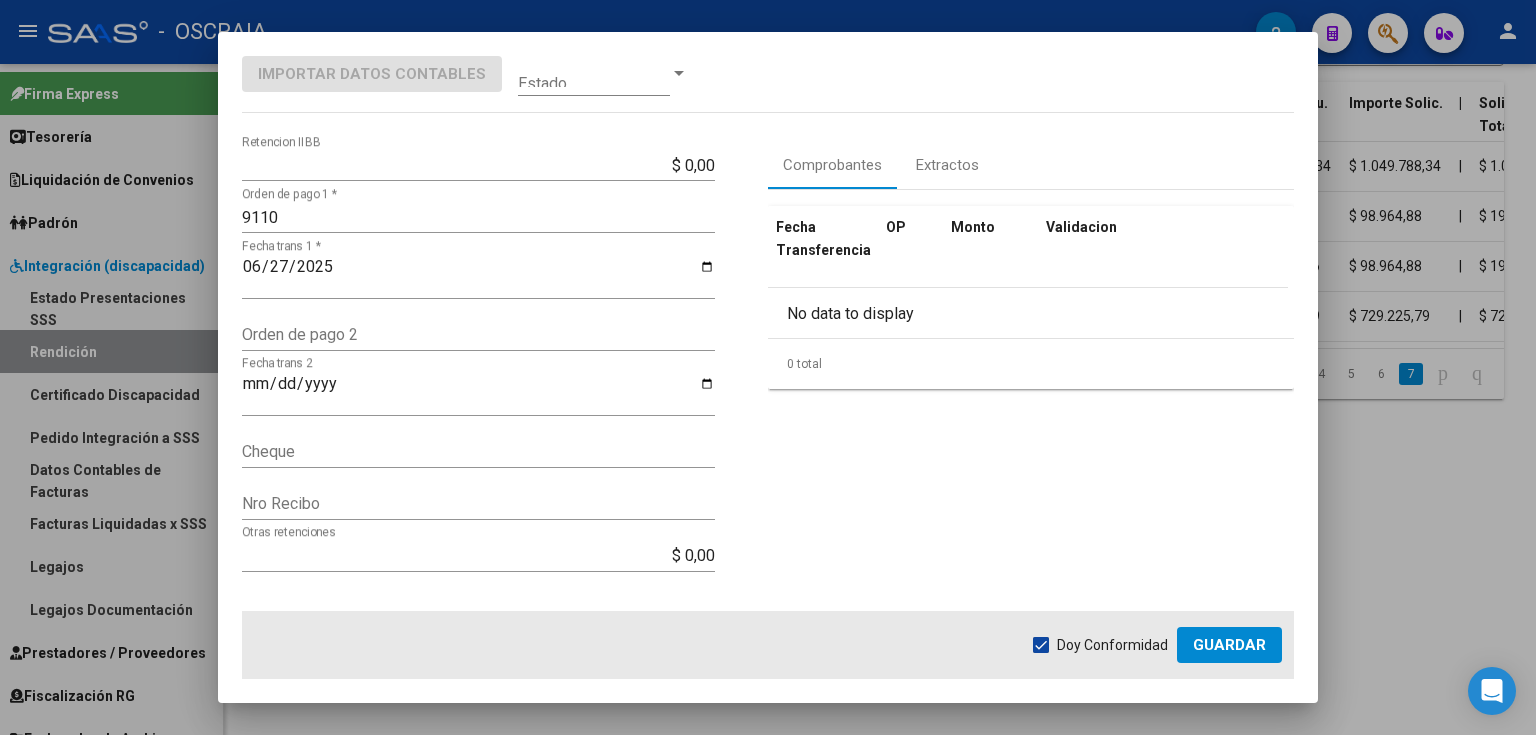 click on "Guardar" 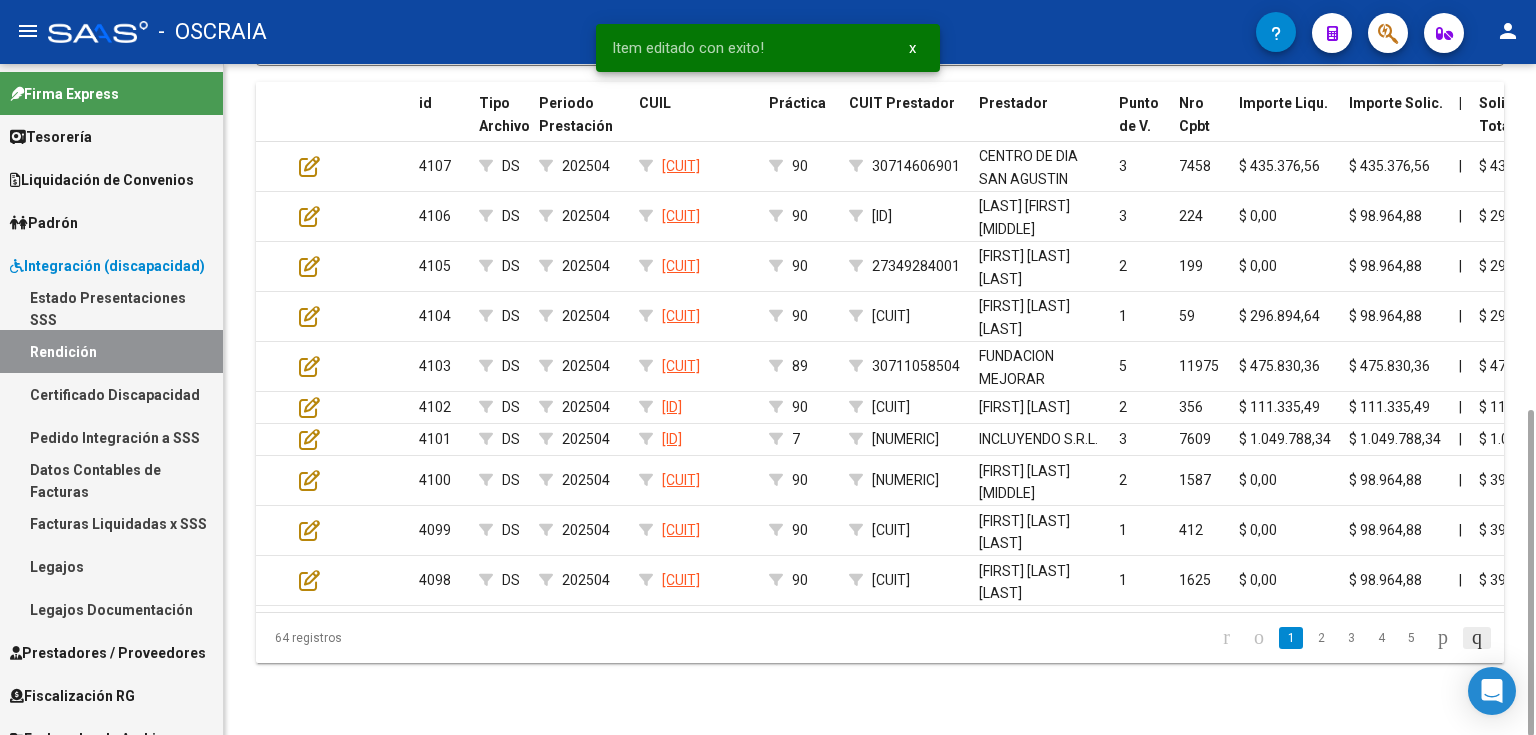 click 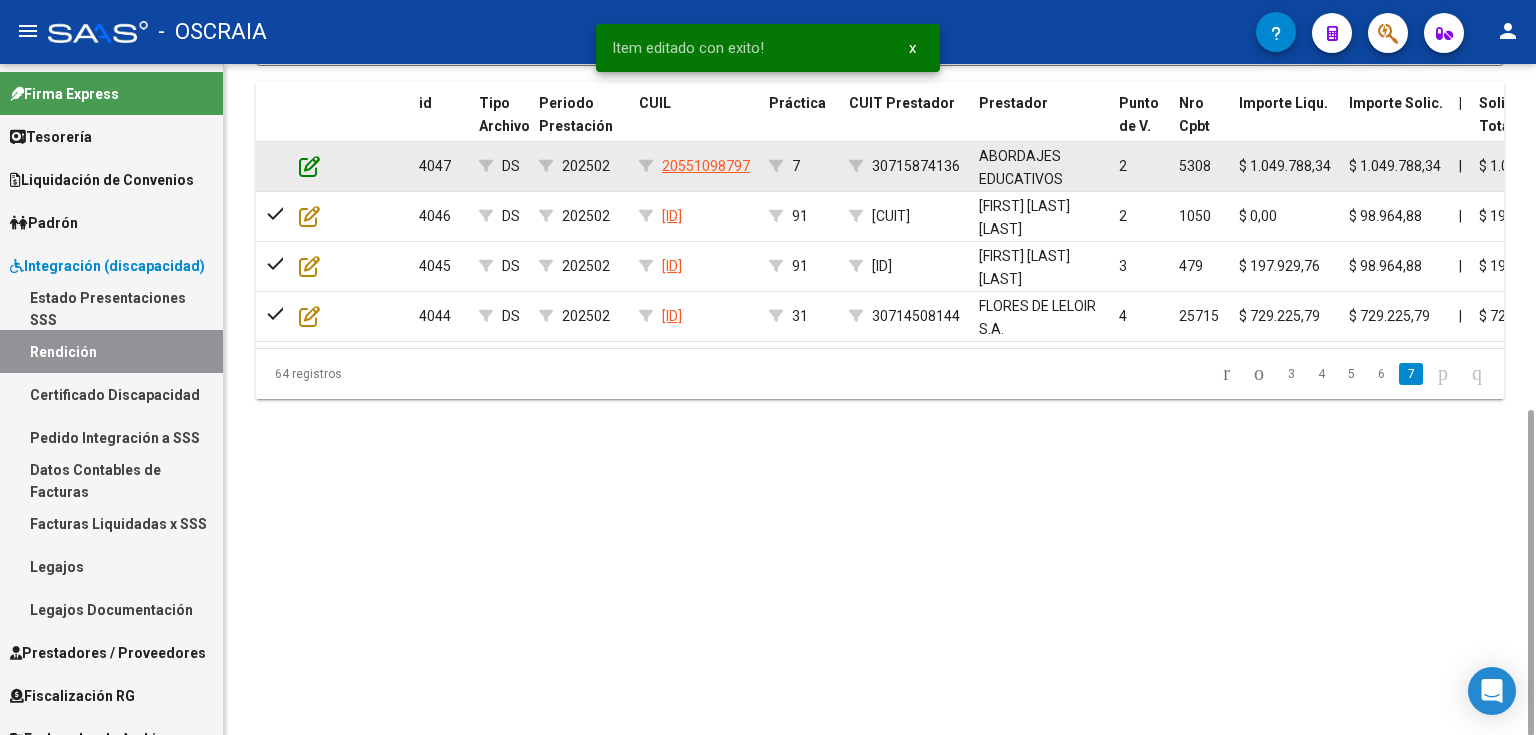 click 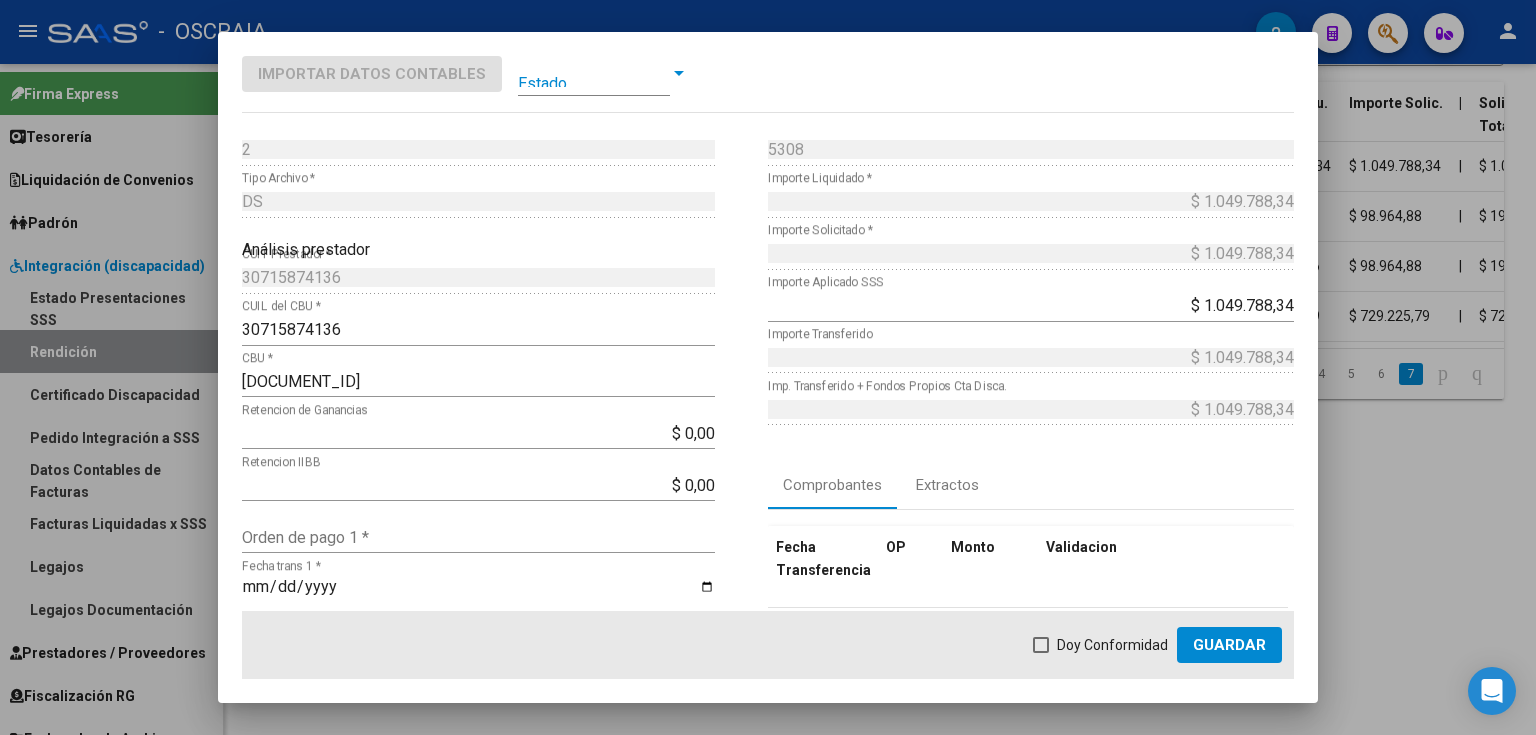 scroll, scrollTop: 160, scrollLeft: 0, axis: vertical 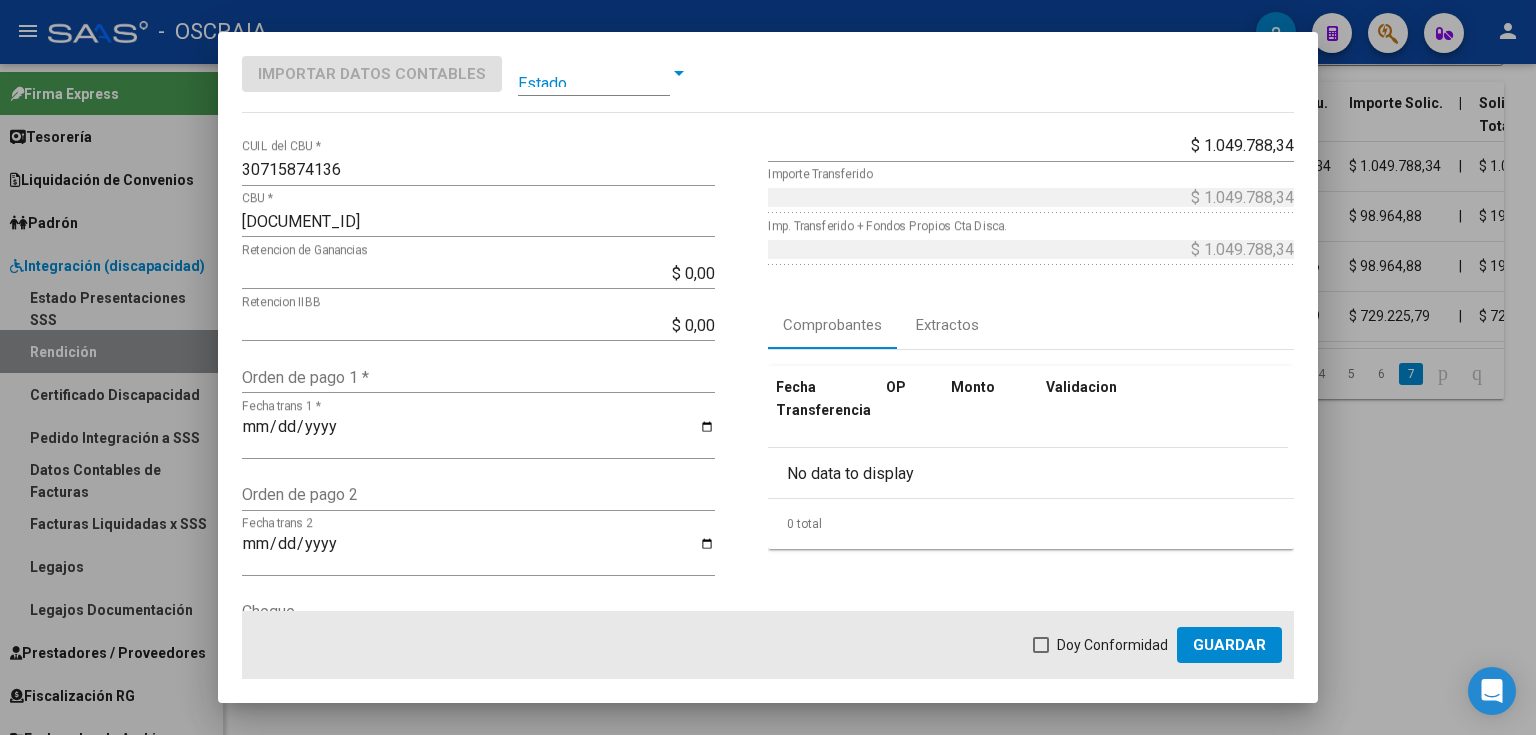 click on "Orden de pago 1 *" at bounding box center (478, 377) 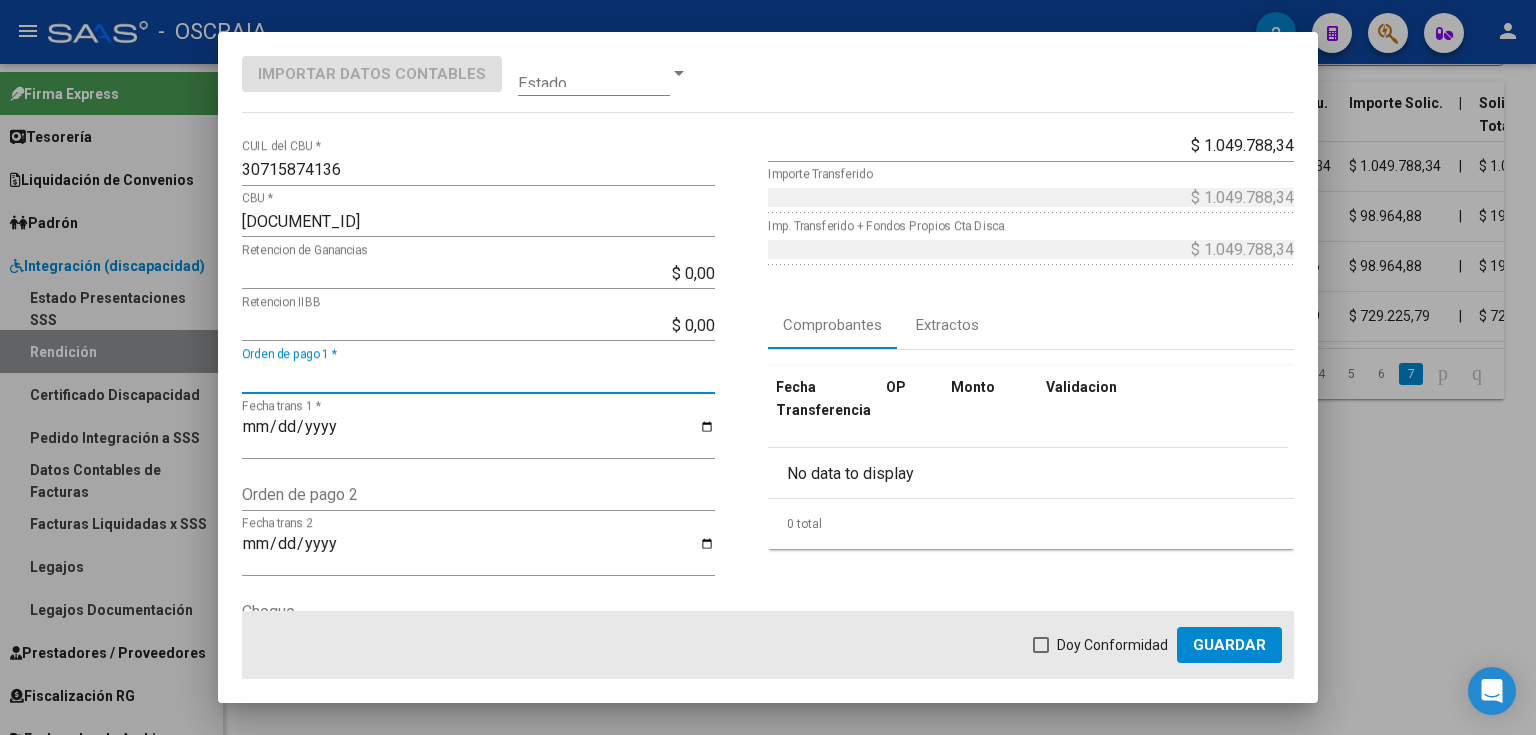 paste on "9148" 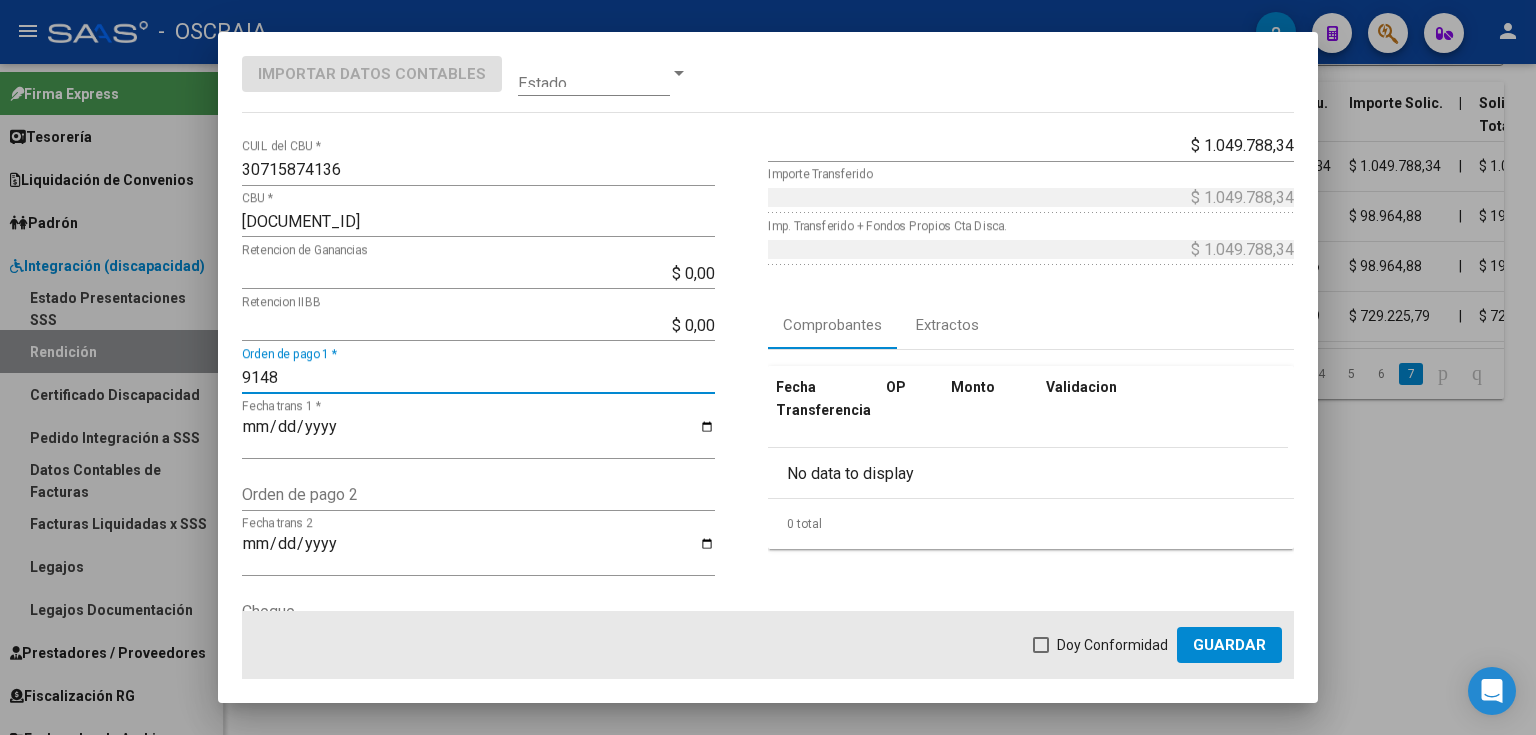 type on "9148" 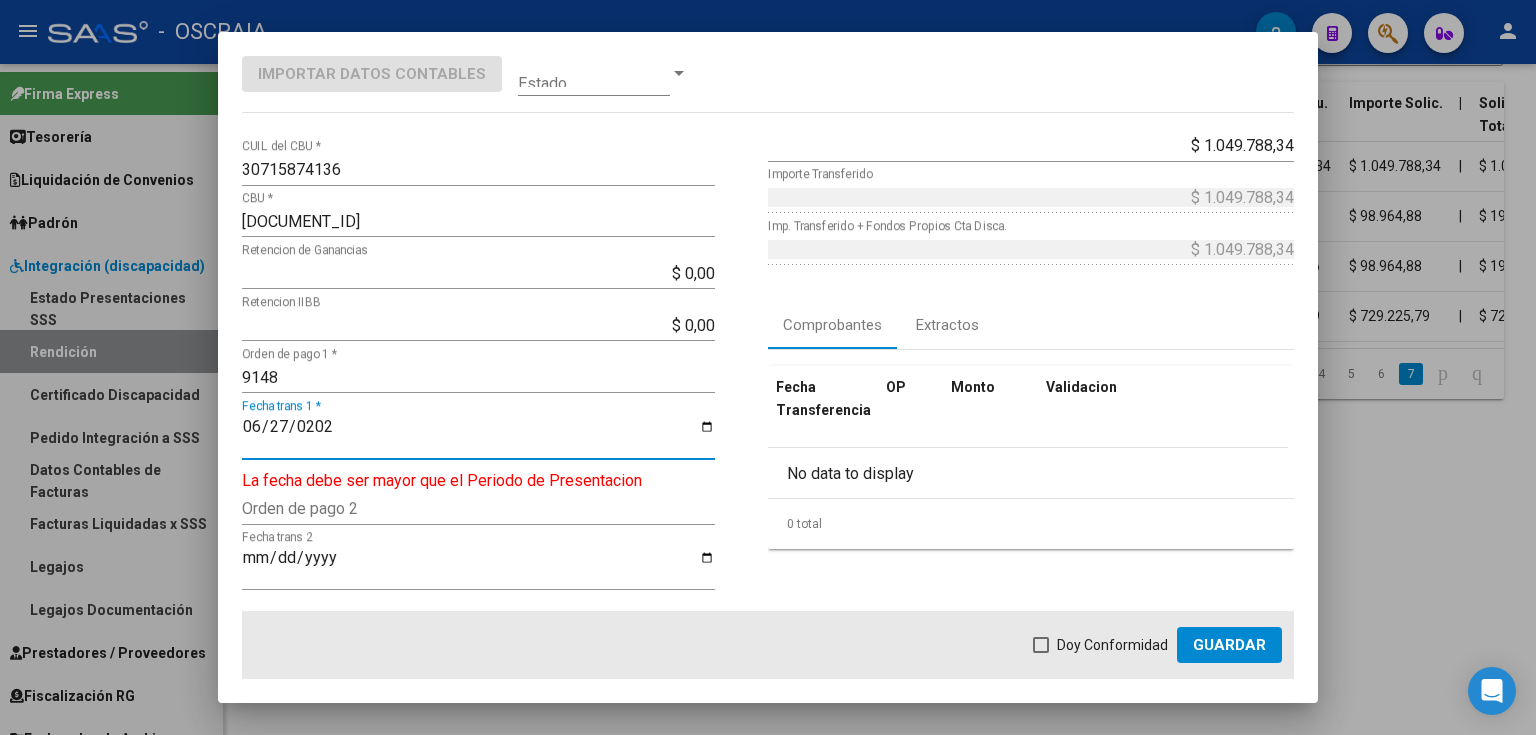 type on "2025-06-27" 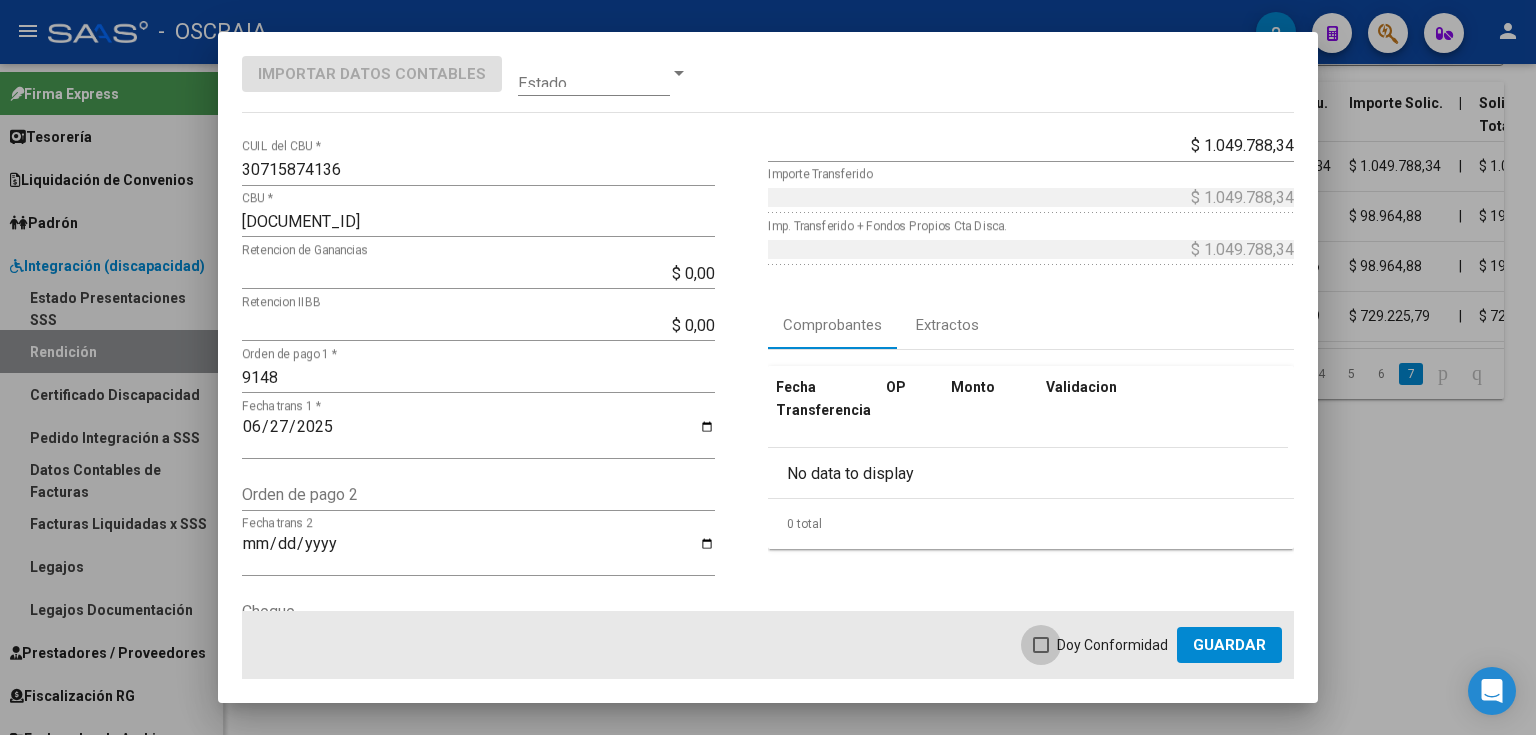 click on "Doy Conformidad" at bounding box center (1112, 645) 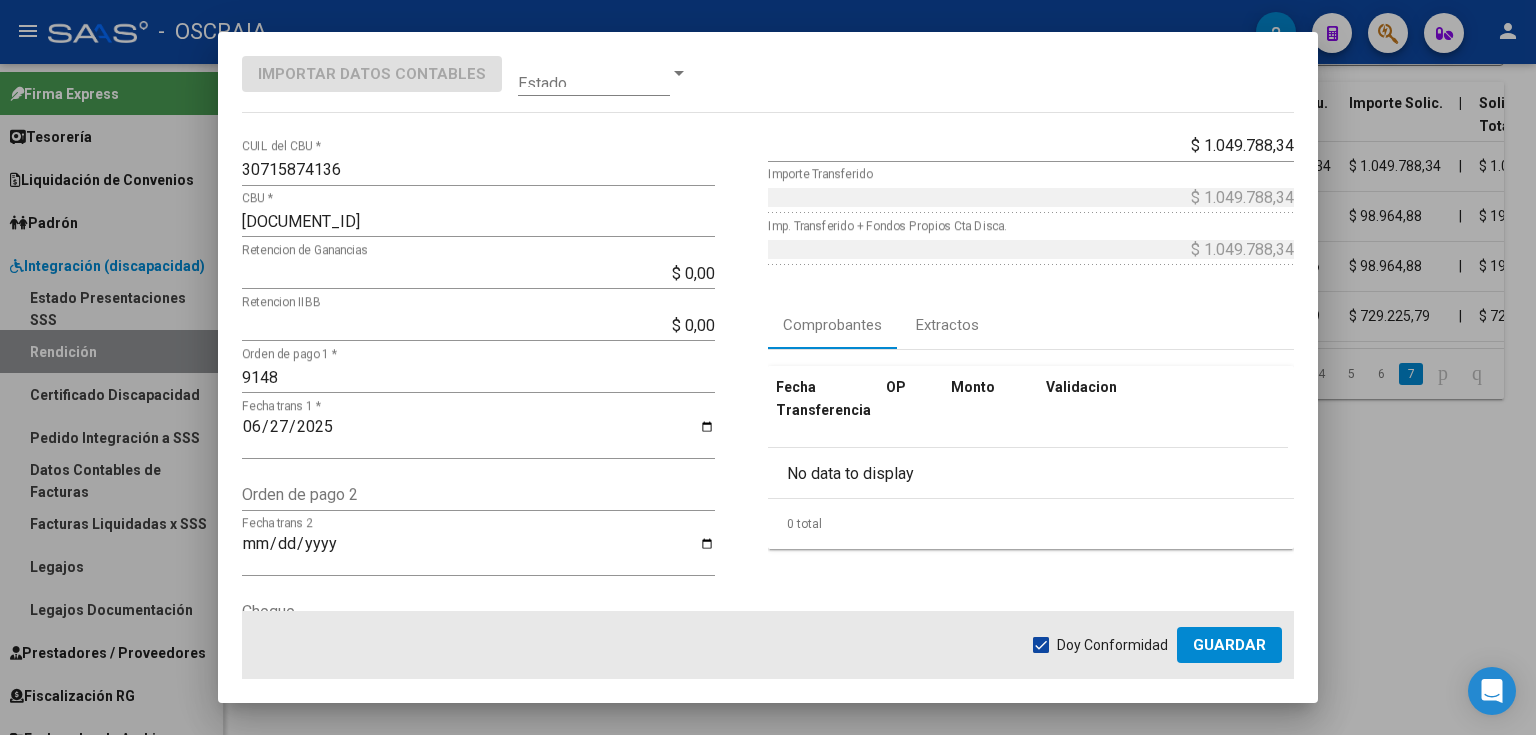 click at bounding box center [768, 367] 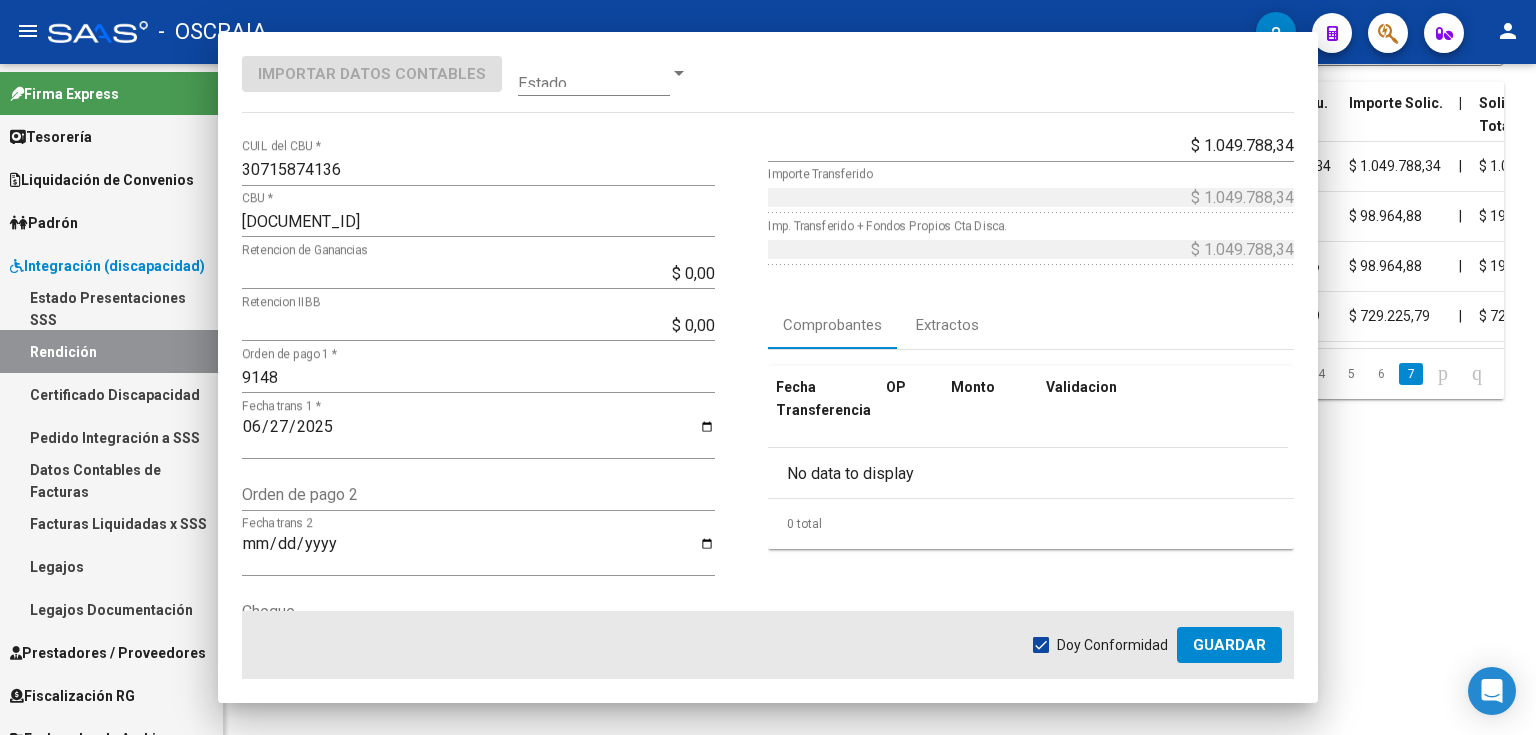 click on "DR.ENVIO: Último Archivo SSS publicado hace: 8 días - DS.SUBSIDIO: Último Archivo SSS publicado hace: 8 días  VER DETALLE  Instructivo SSS 1  -  Instructivo SSS 2  -  Instructivo SSS 3  -  Instructivo SSS 4  -  Firma Digital SSS  -  Instructivo Documentación SSS  -  Cronograma  -  Descargar Filezilla  -  Descargar Archivo Configuración FTP  INTEGRACION -> Rendición - Informe detallado de aplicación de fondos (alt+r) 202504 Periodo de Presentación search  Buscar Período  sync  Cambiar Período  add Procesamiento automatico de columnas cloud_download  Exportar CSV  cloud_download  Exportar para SSS      -  Doc. Apertura Todos  Solo registros con errores de validación (control 623 instructivo de rendición) Todos  Solo registros aceptados por el usuario Todos  Con CBU Id CUIL Periodo Prestacion Código Práctica Clave Prestador CUIT/Razon Social Nro Comprobante Todos  Tipo de archivo --Todos--  Etiqueta   Sin Ret. IIBB   Sin Ret. Otros   Sin Ret. Ganancias   Sin OP1 OP search  Buscar registros  |" 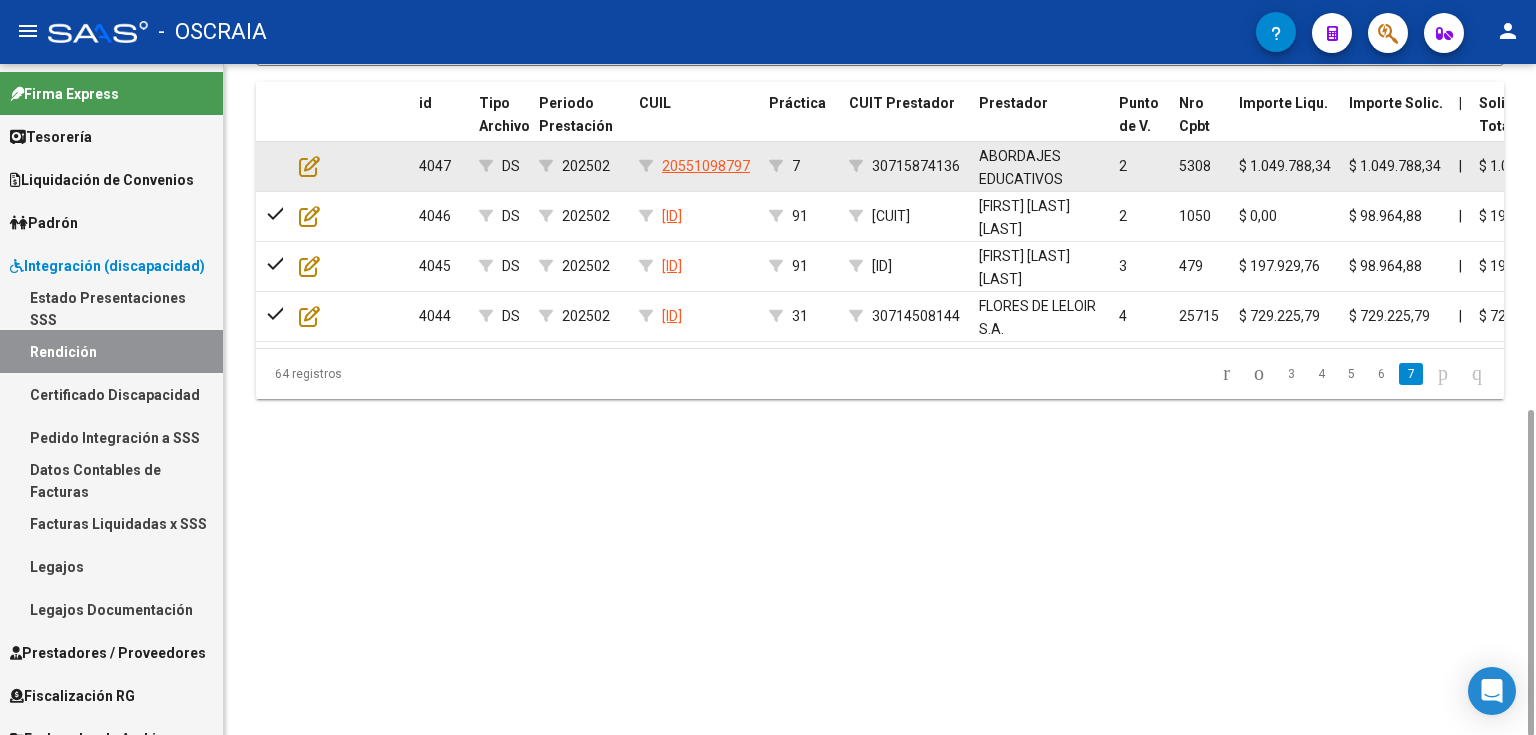 click 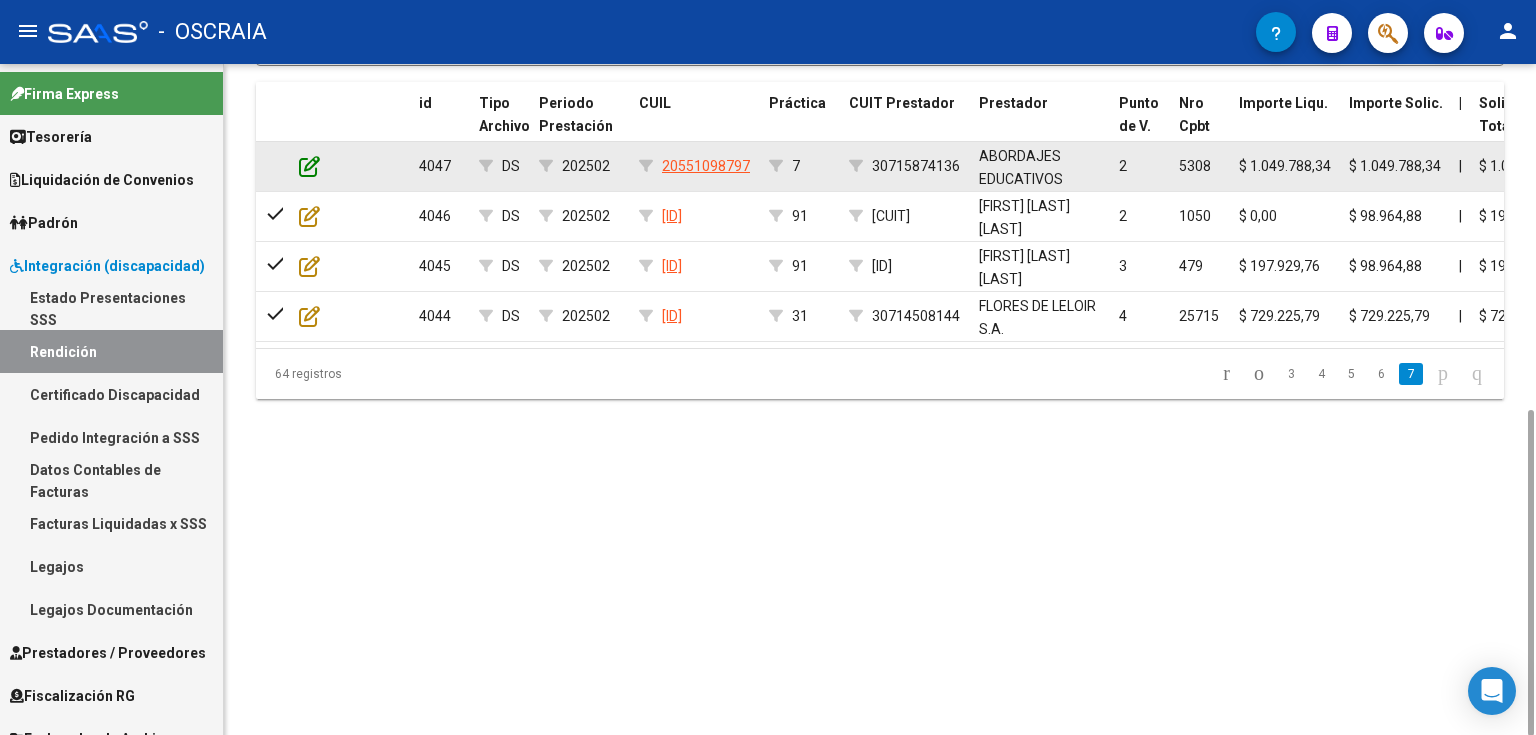 click 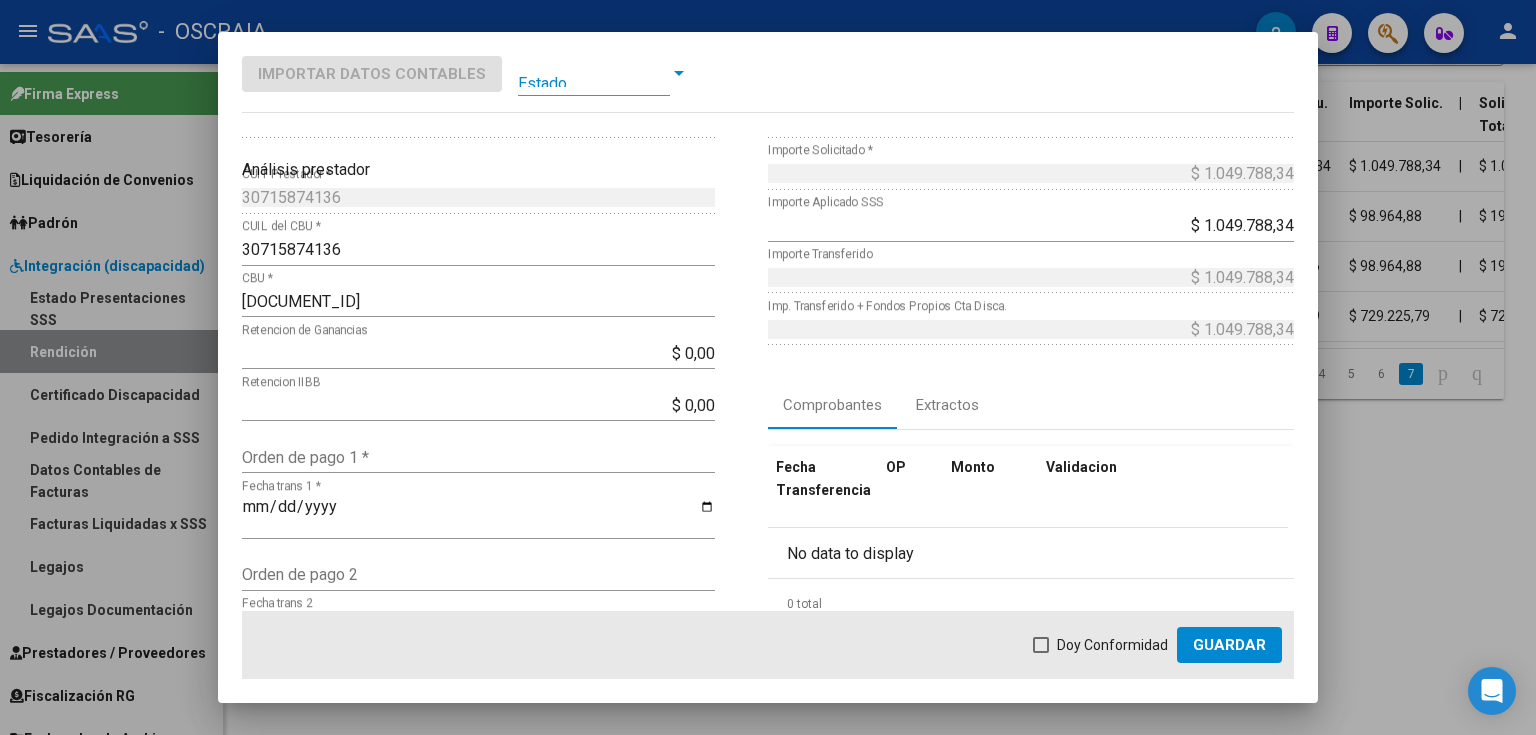 scroll, scrollTop: 160, scrollLeft: 0, axis: vertical 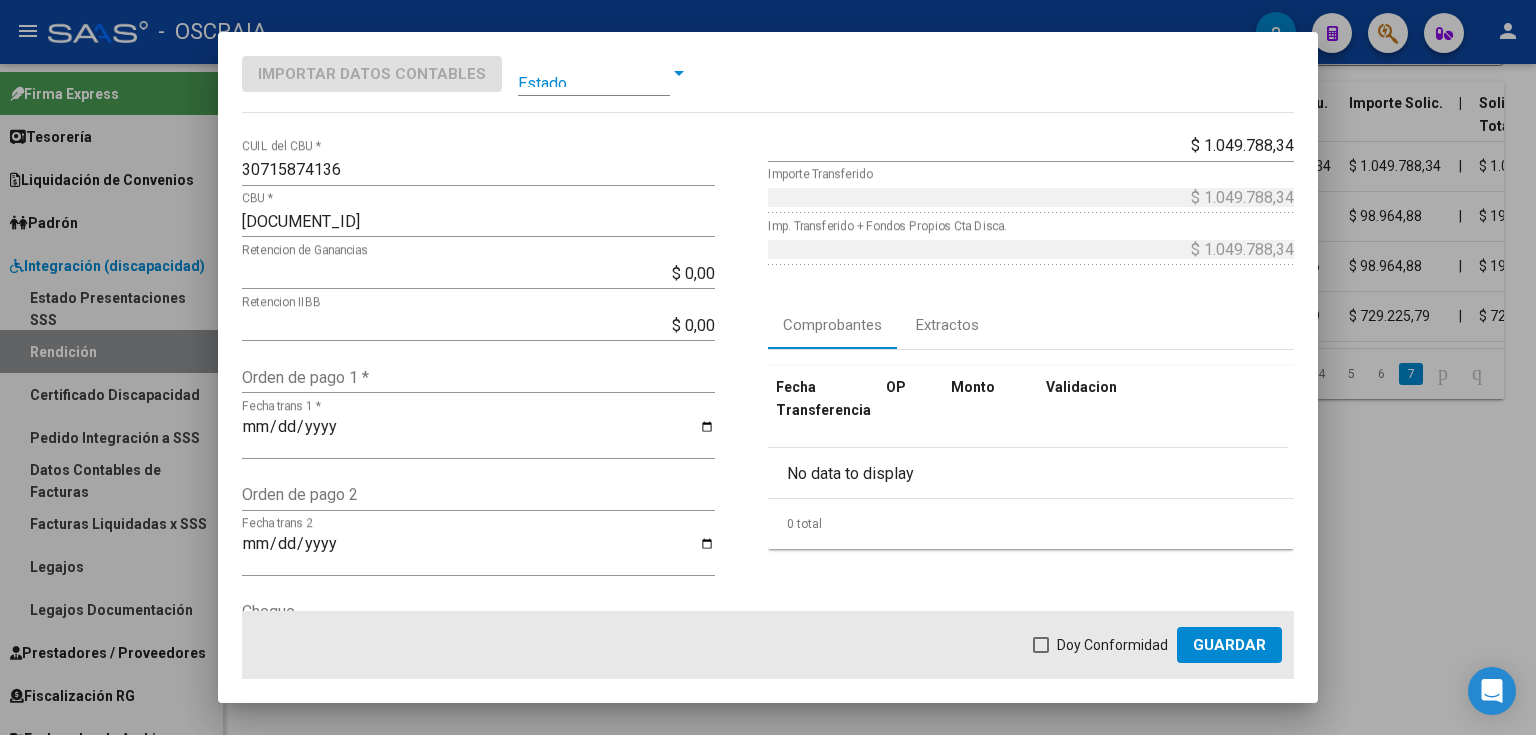 click on "Orden de pago 1 *" at bounding box center (478, 377) 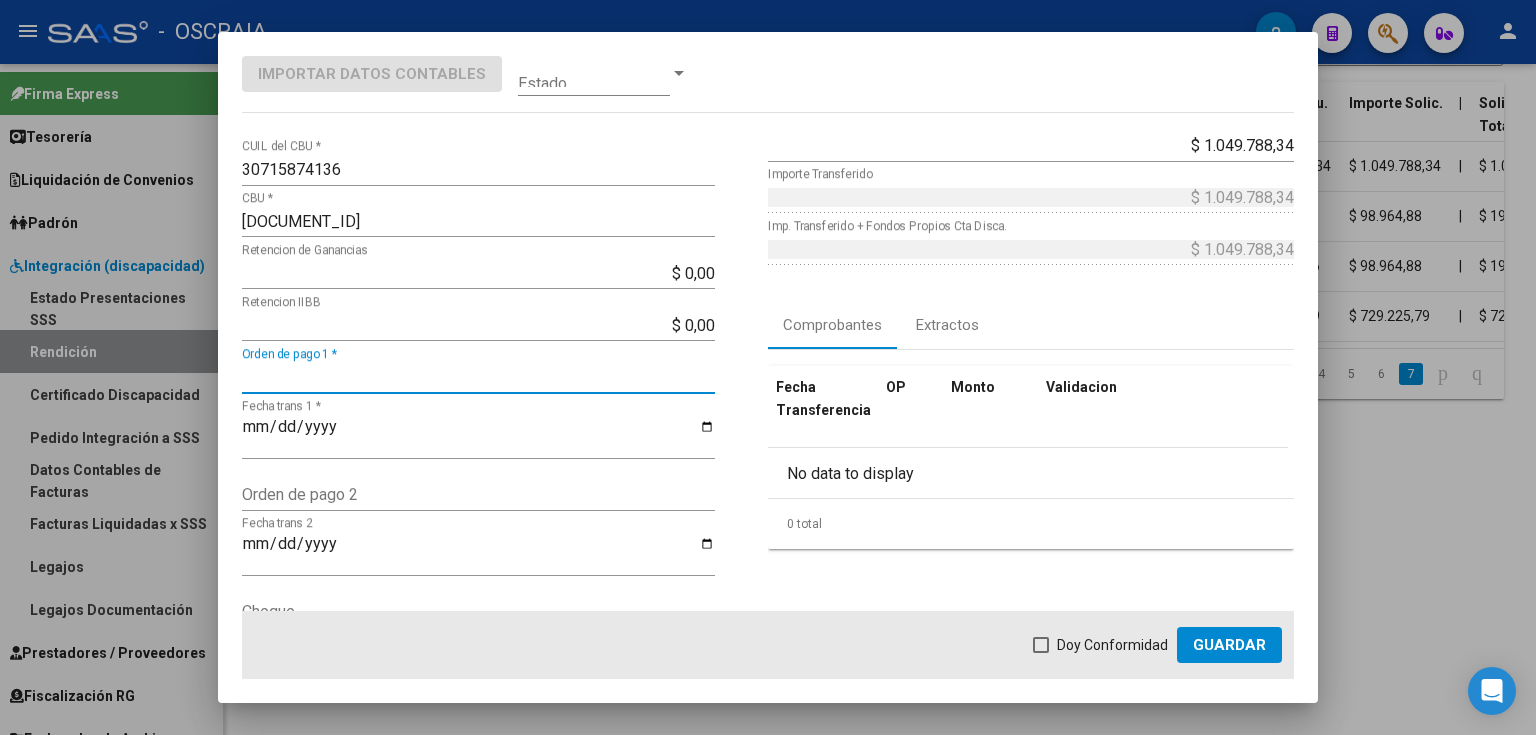 paste on "9148" 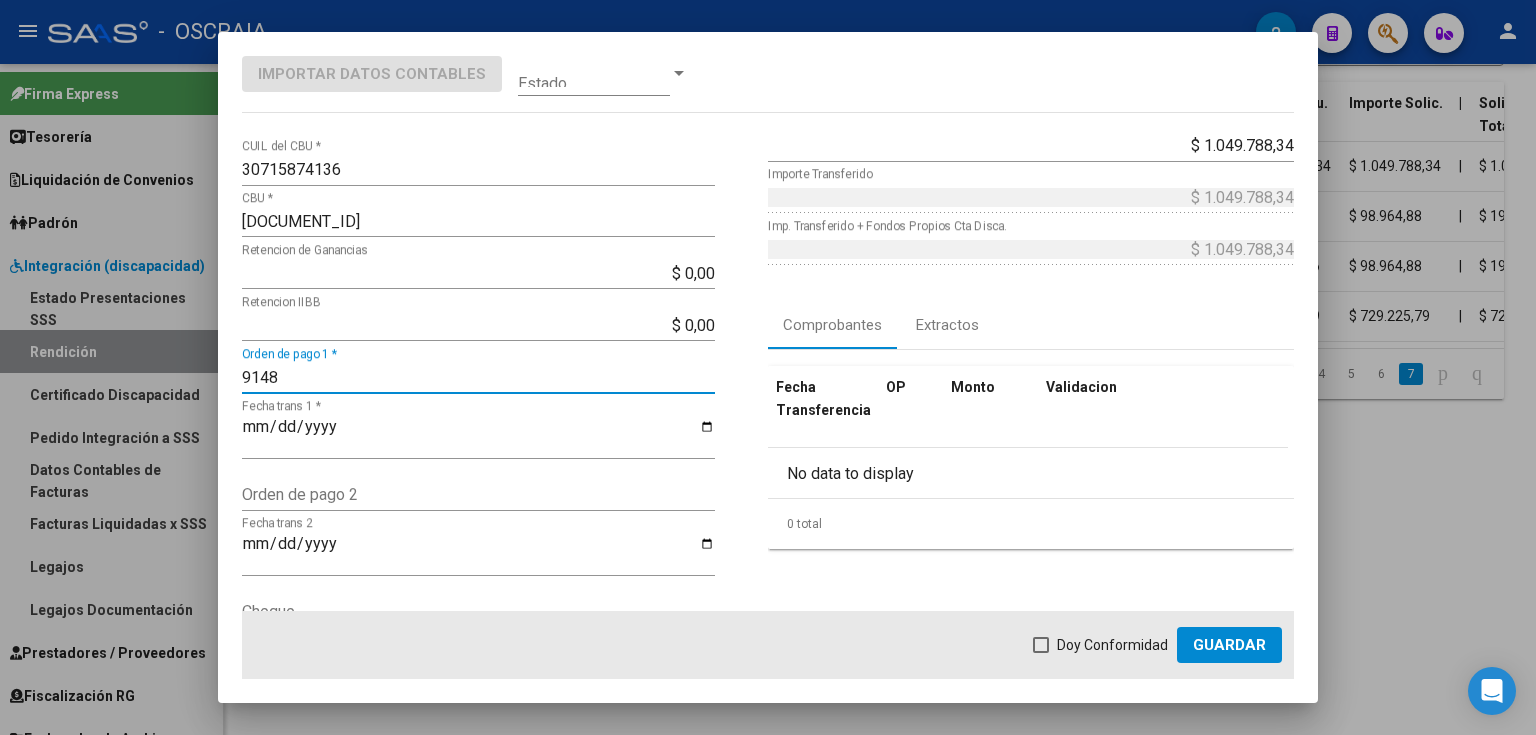 type on "9148" 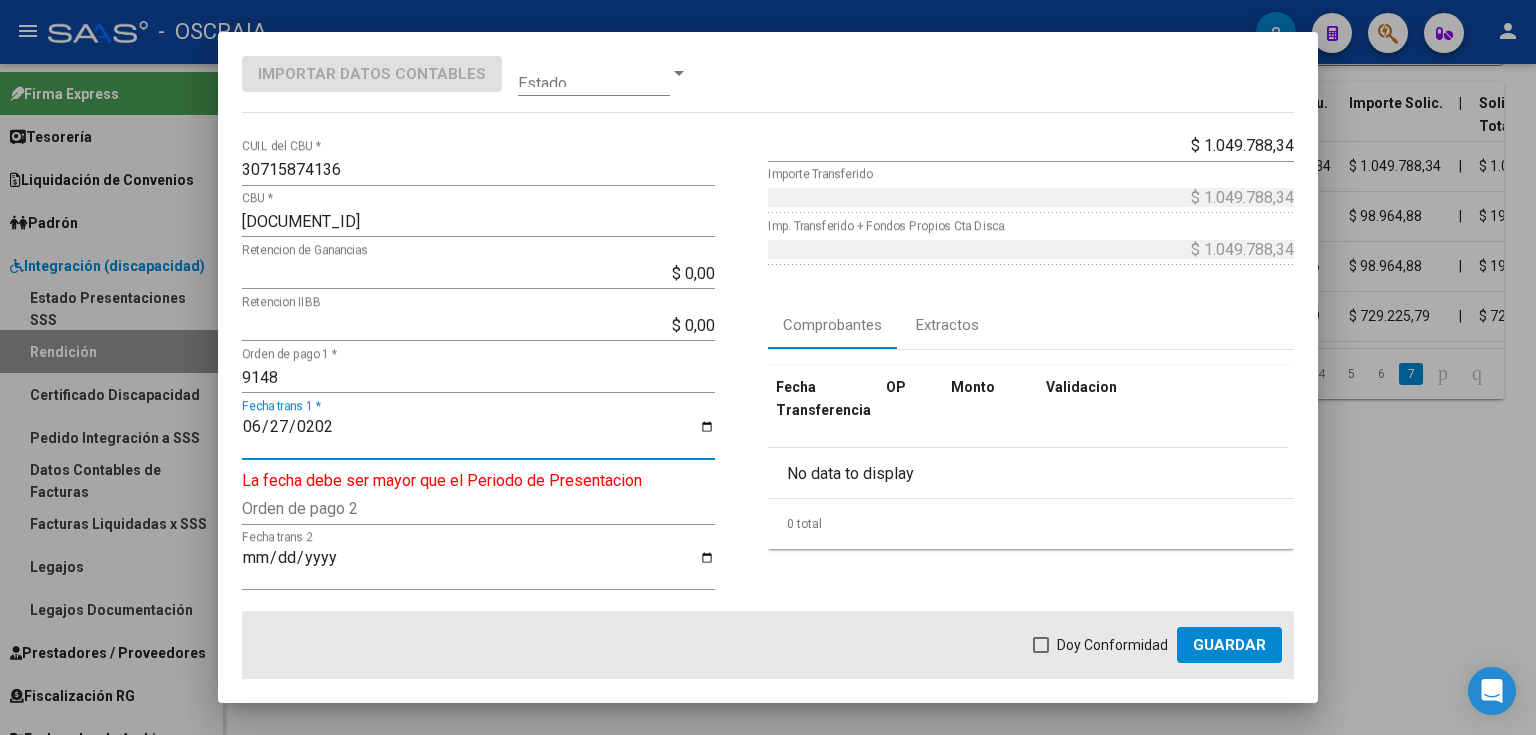 type on "2025-06-27" 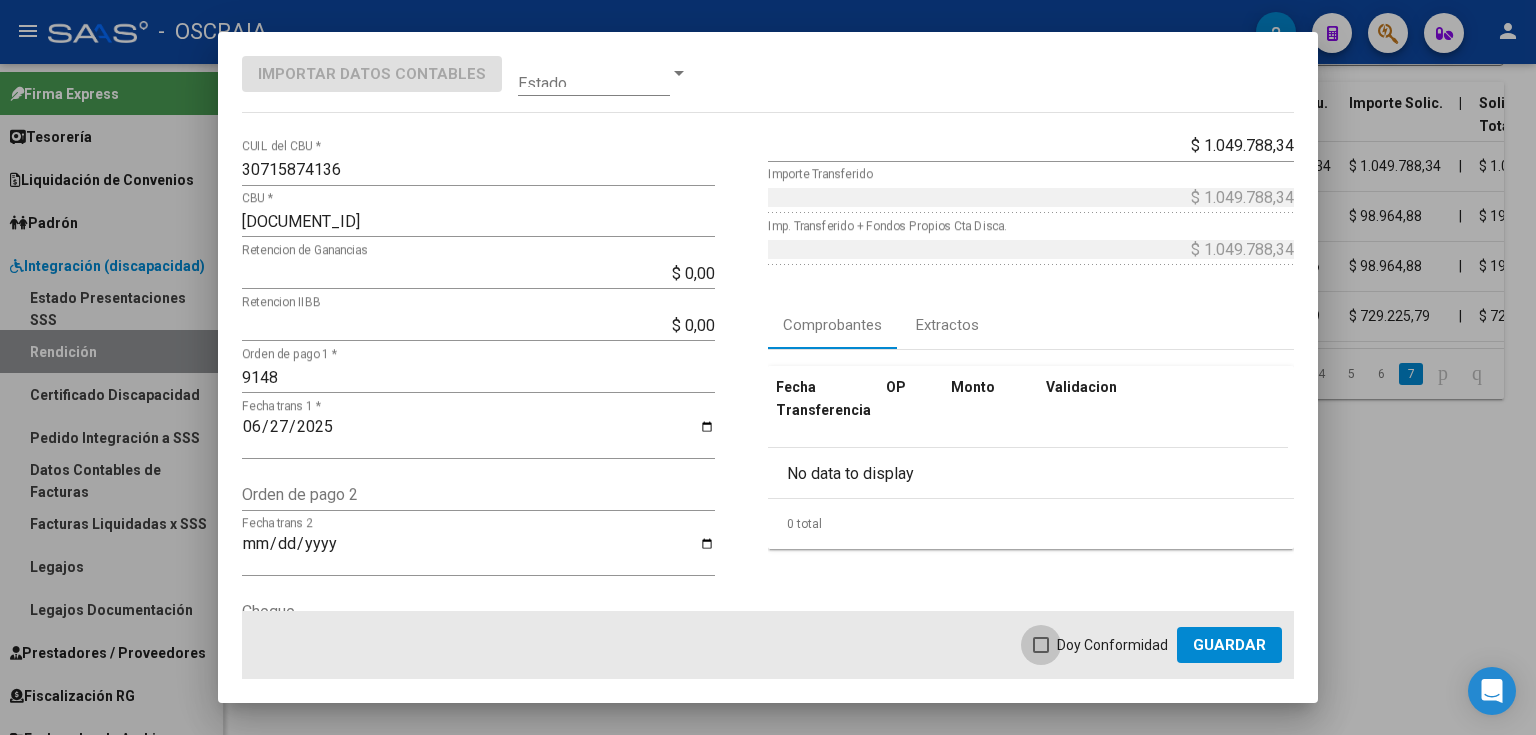 click on "Doy Conformidad" at bounding box center [1112, 645] 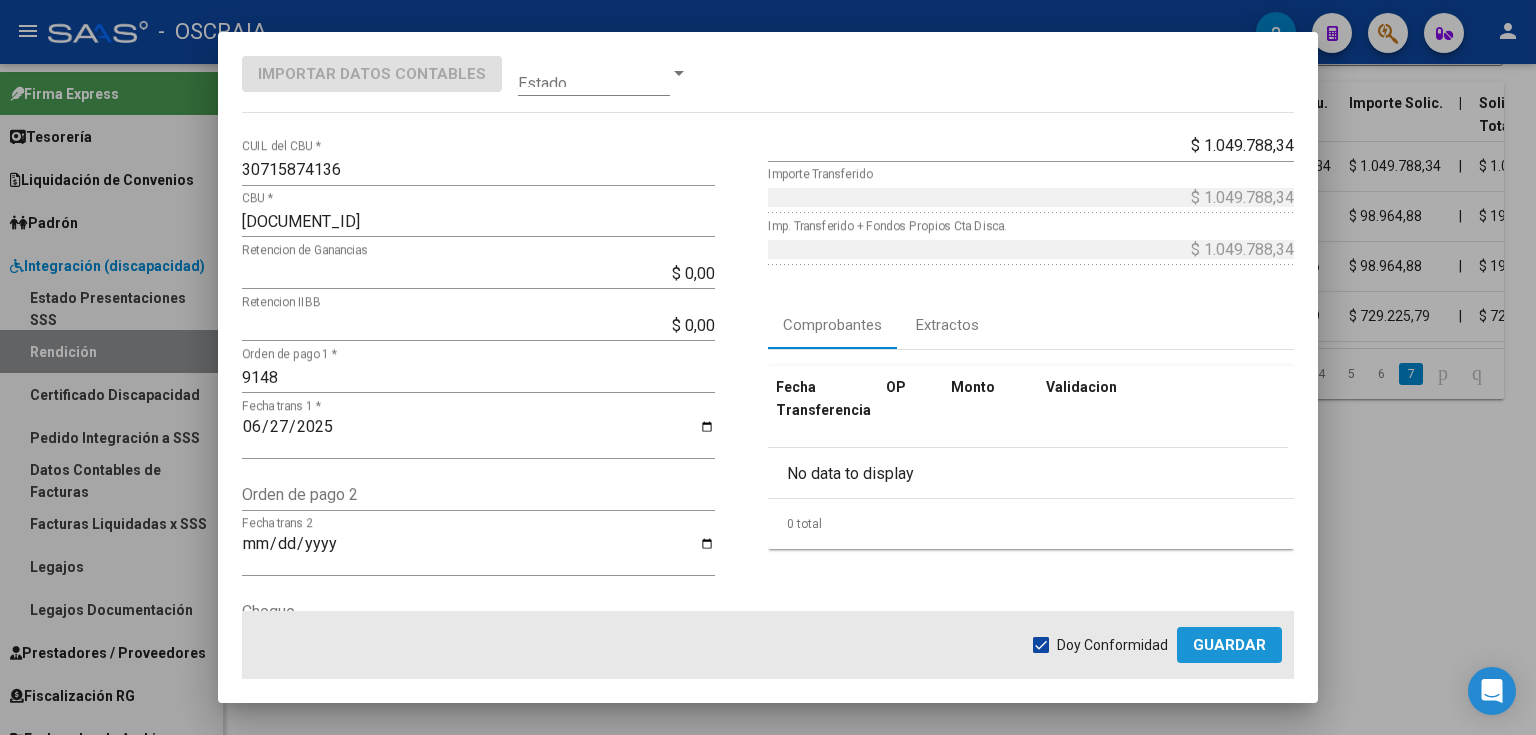 click on "Guardar" 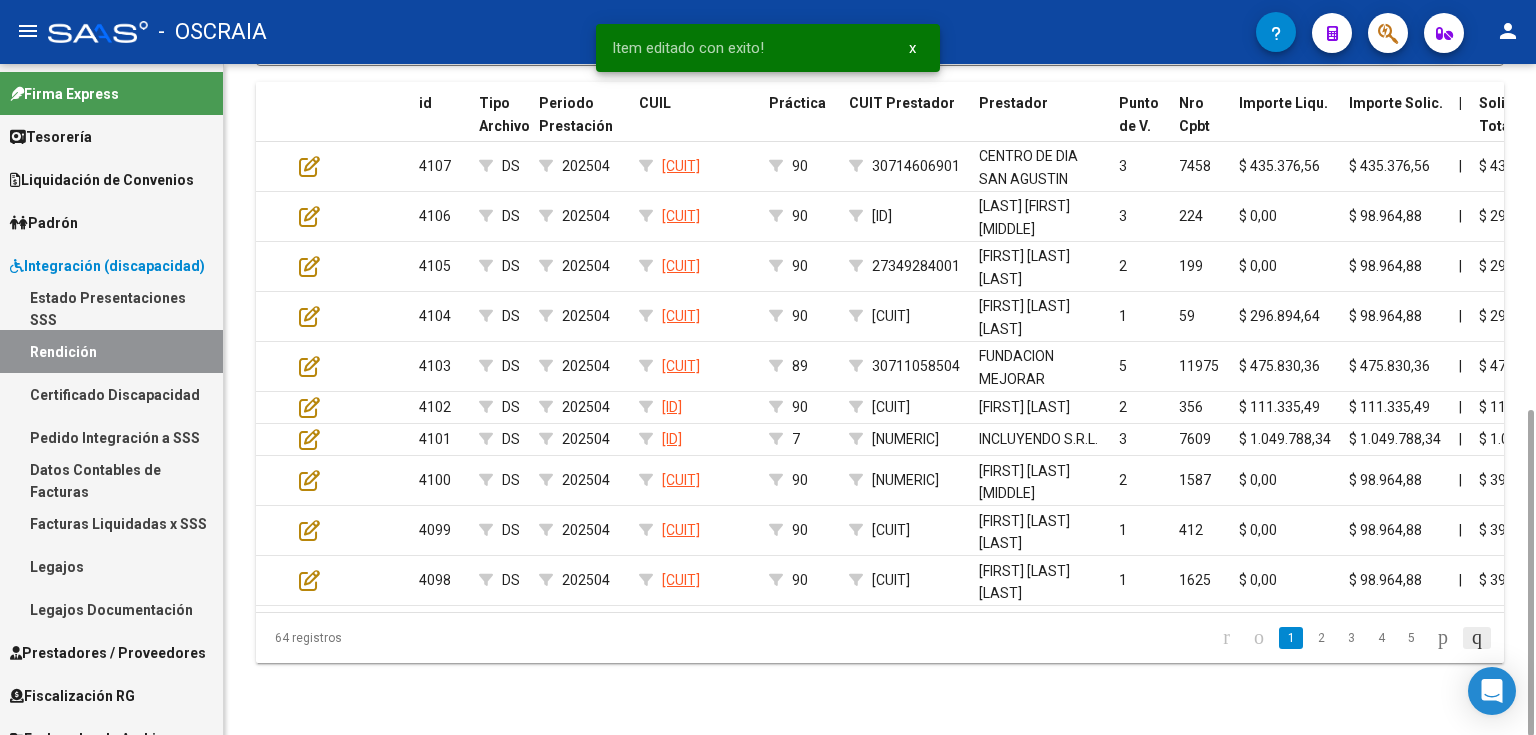 click 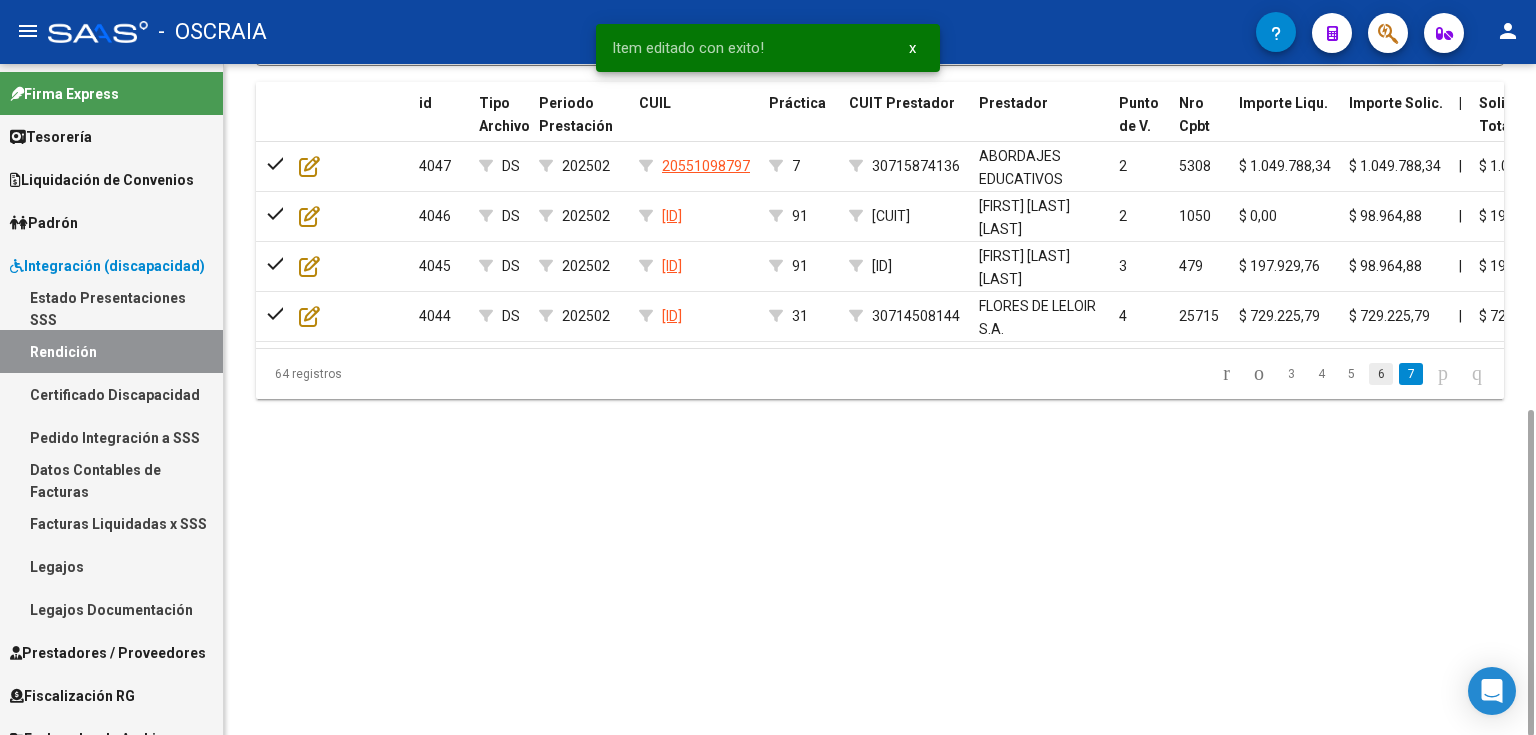 click on "6" 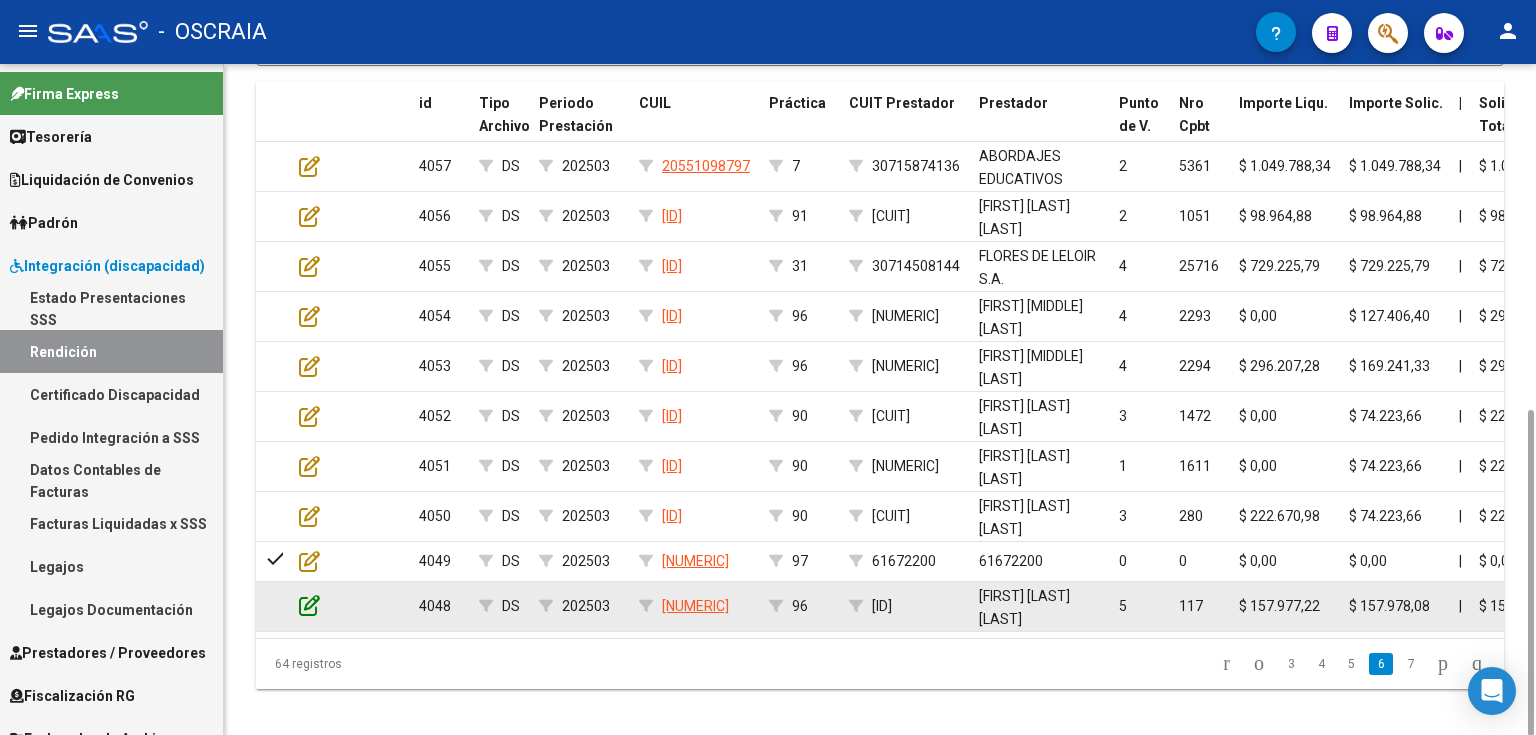 click 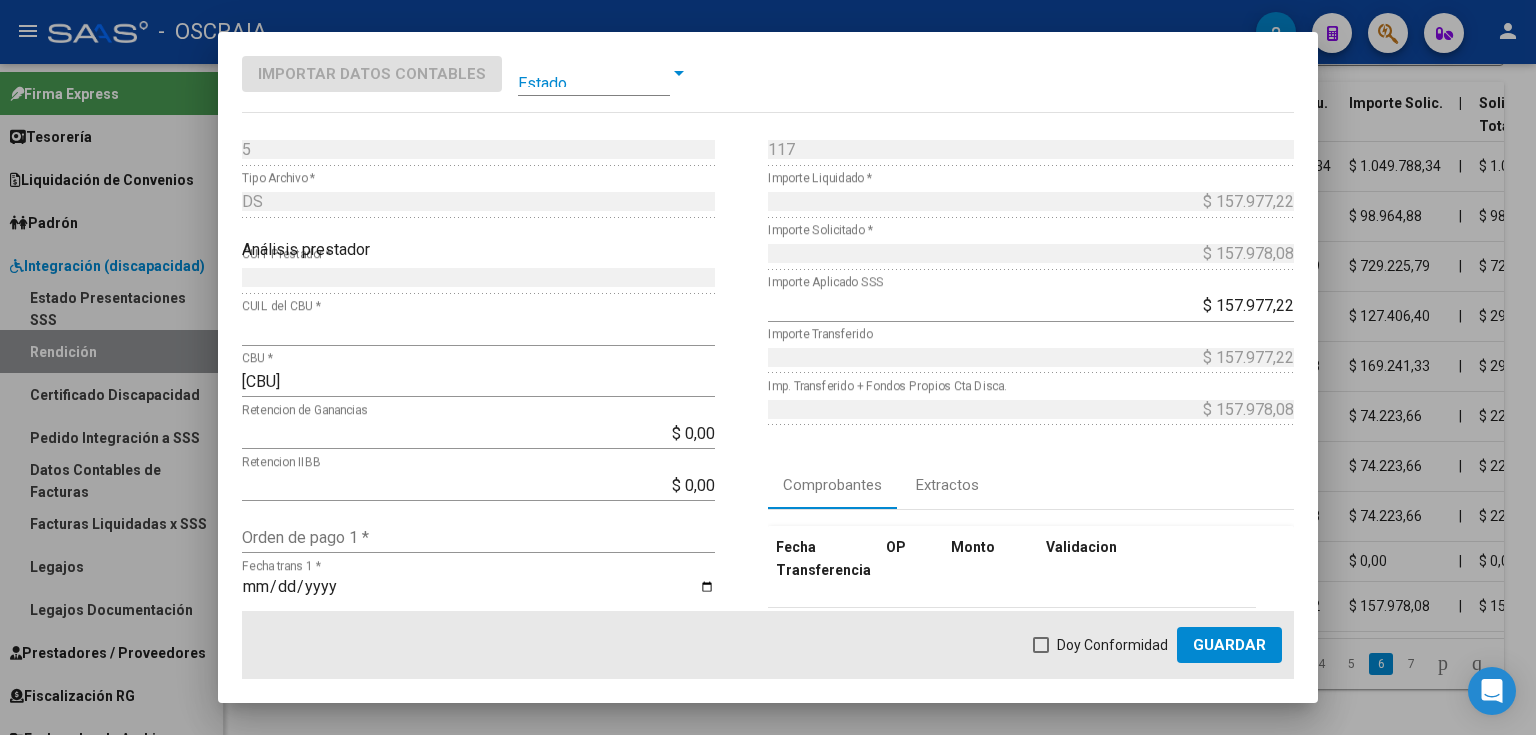 scroll, scrollTop: 160, scrollLeft: 0, axis: vertical 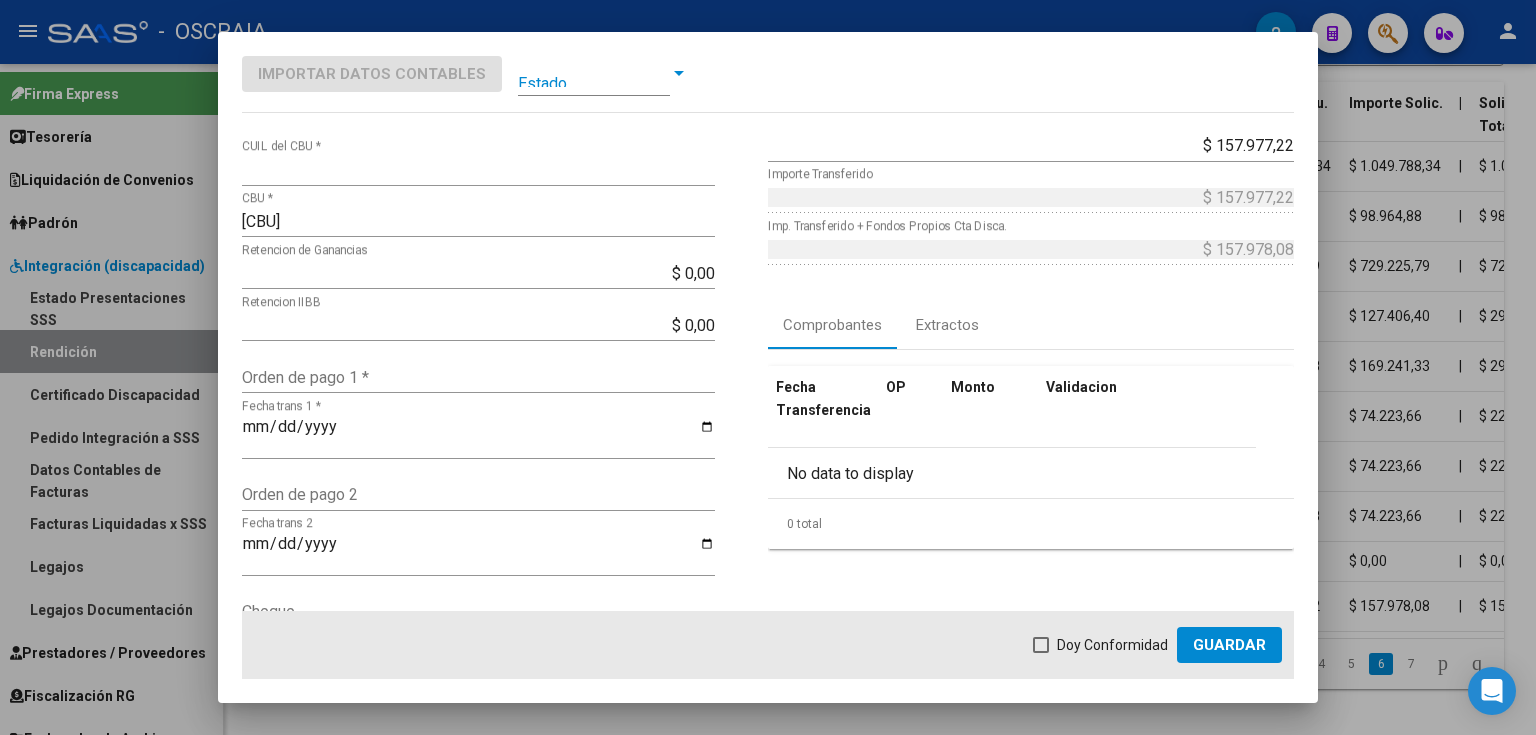 click on "Orden de pago 1 *" at bounding box center (478, 377) 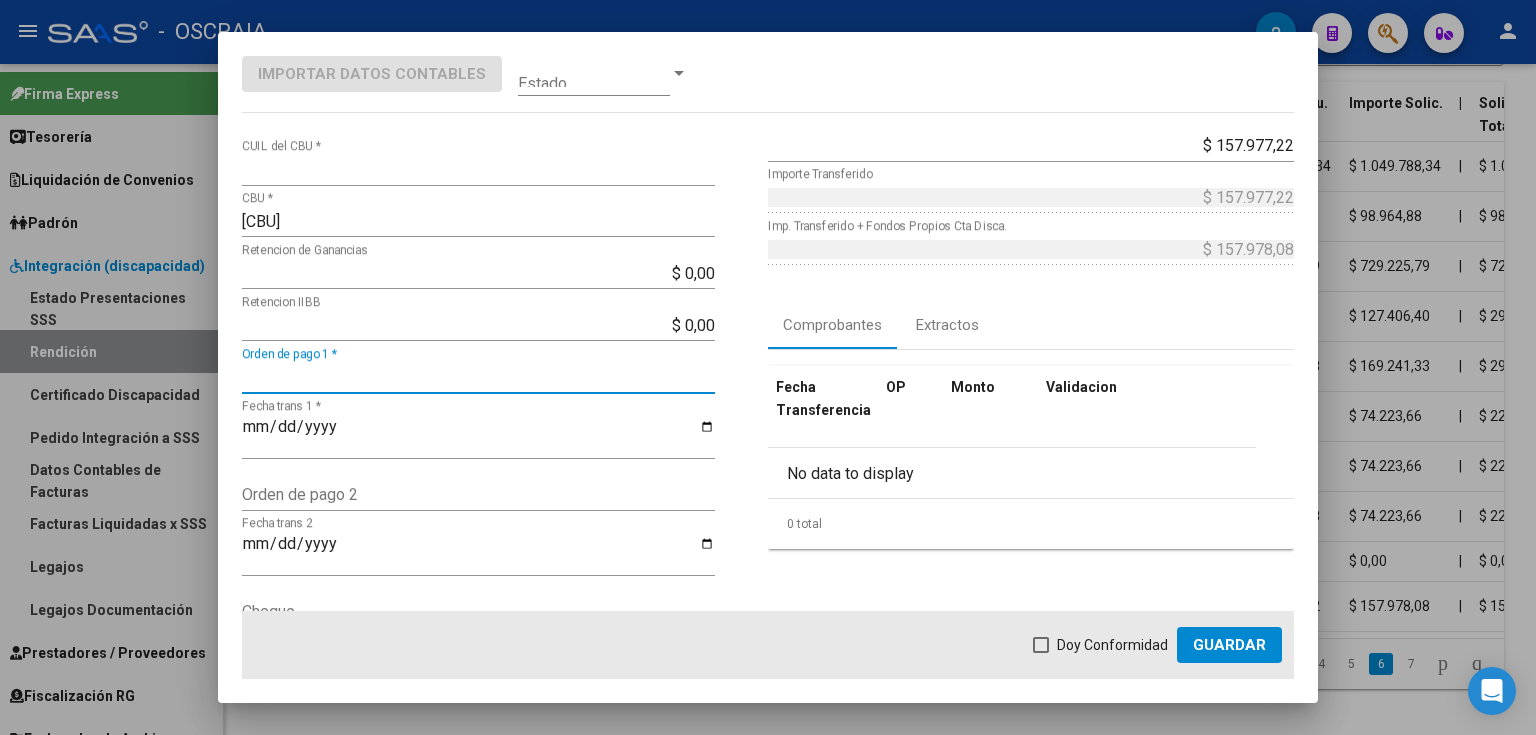 paste on "9121" 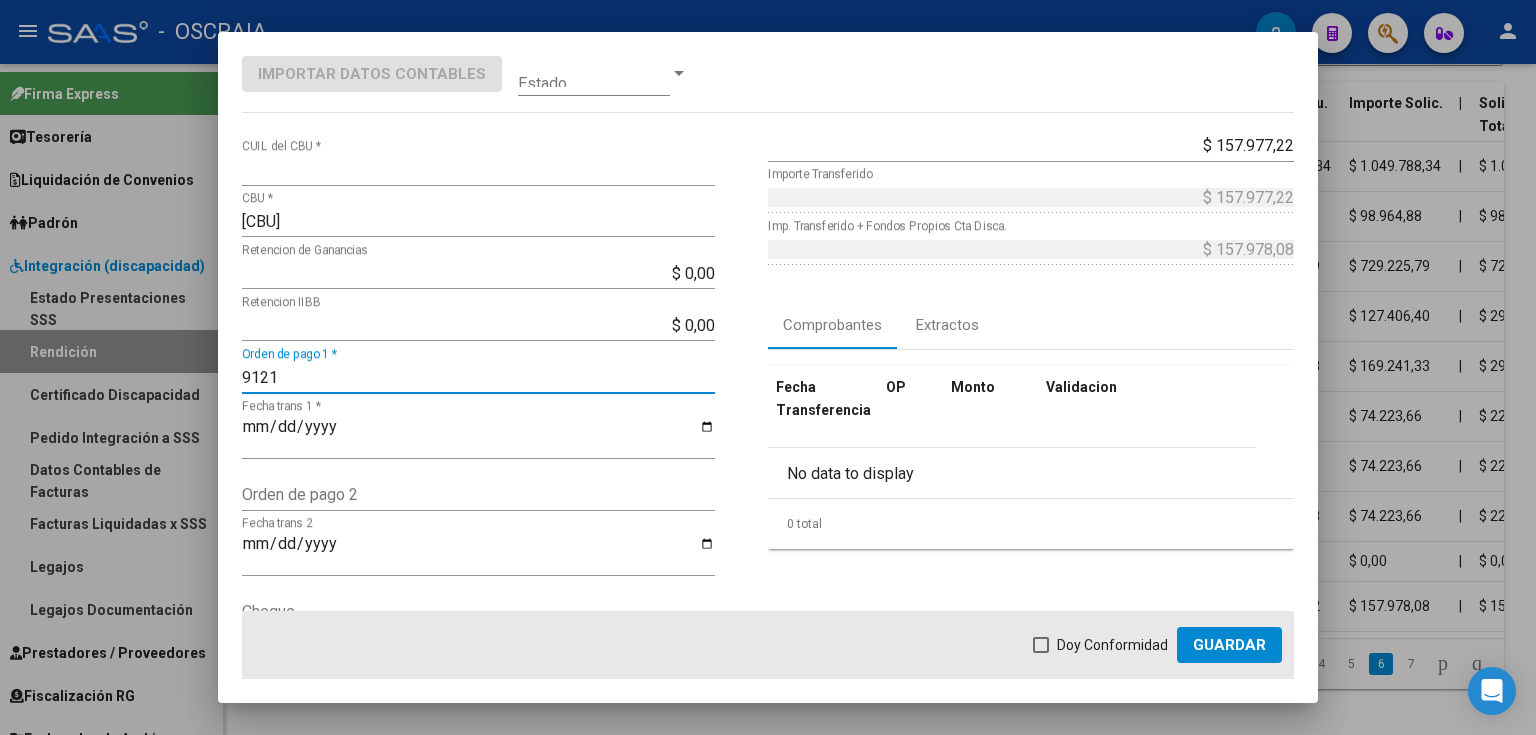 type on "9121" 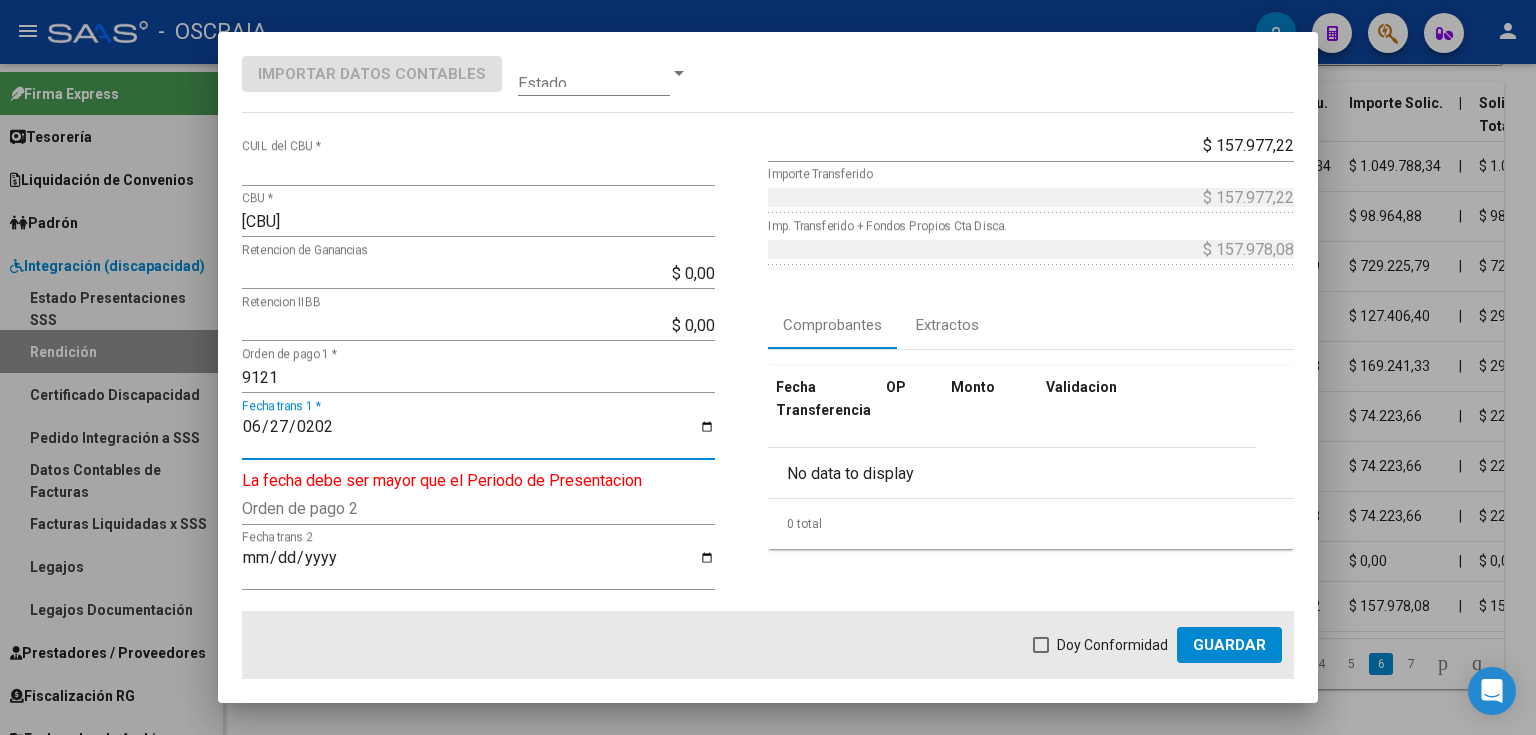 type on "2025-06-27" 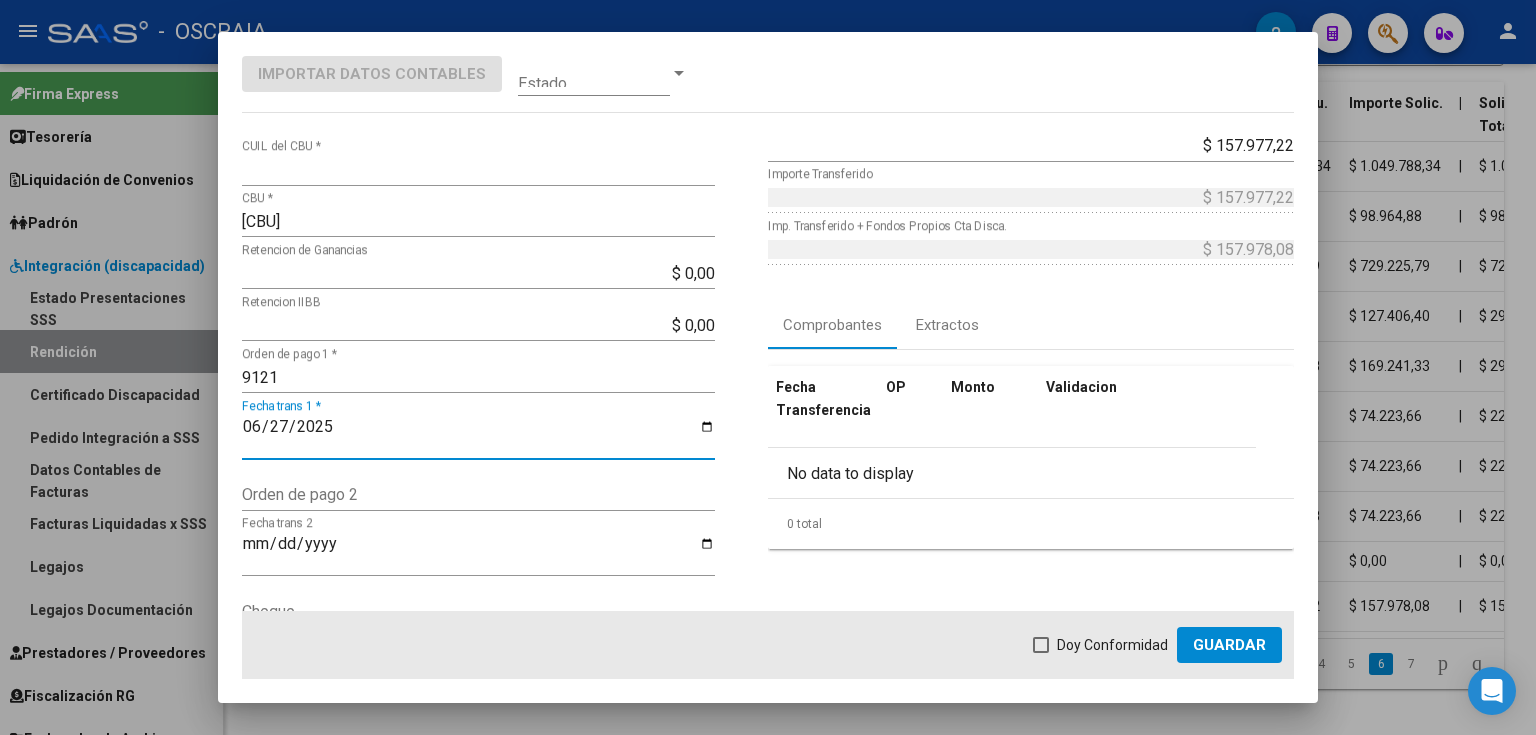 click on "Doy Conformidad        Guardar" 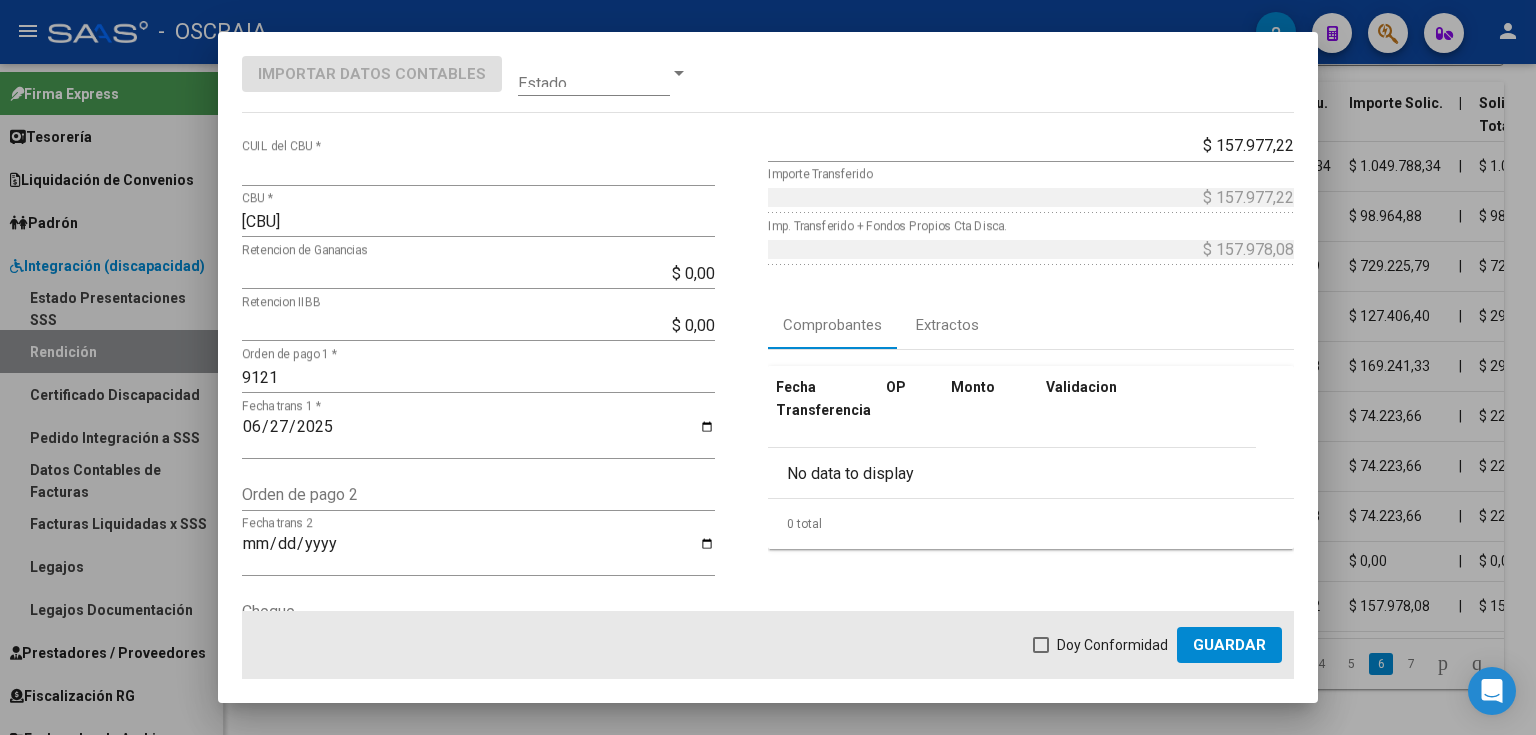 click on "Doy Conformidad        Guardar" 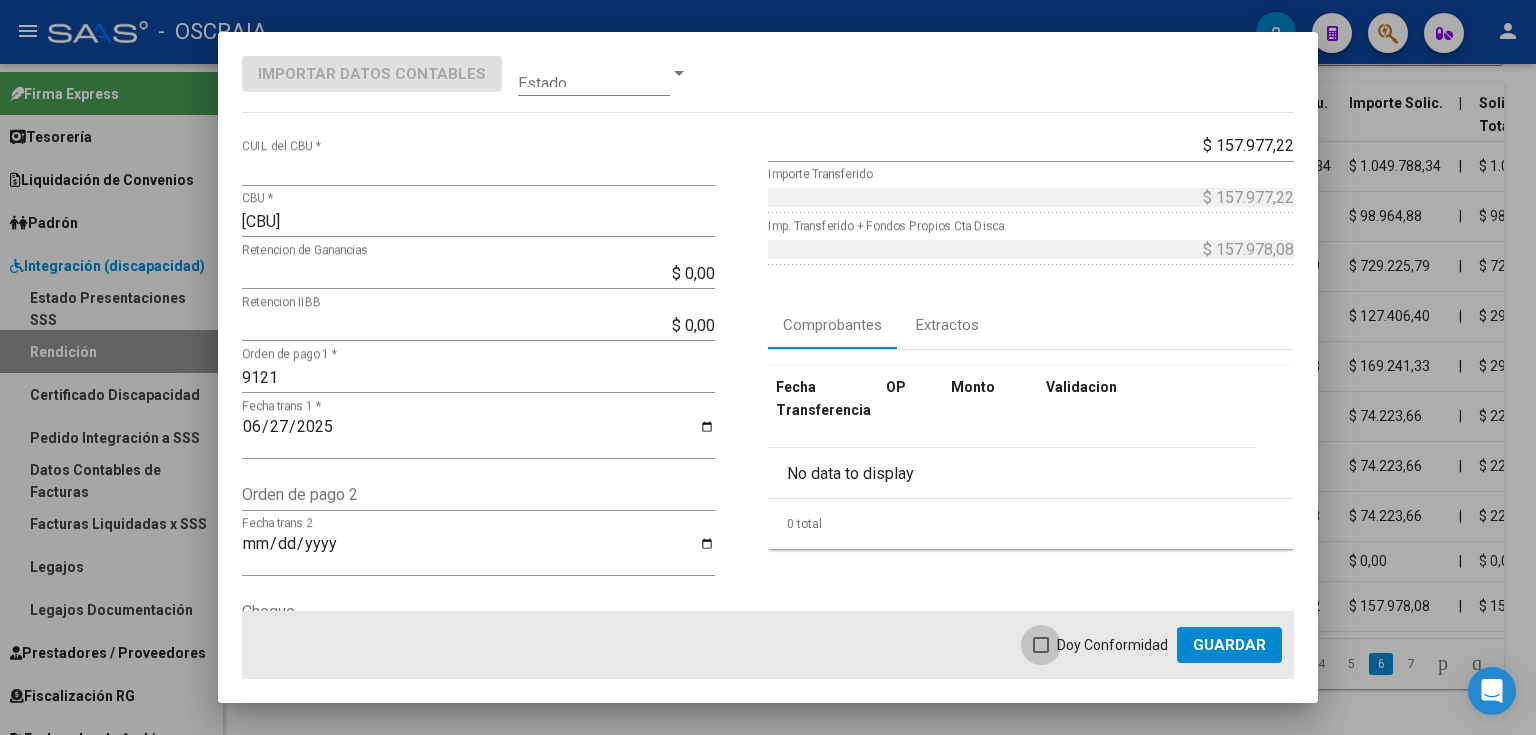 click on "Doy Conformidad" at bounding box center (1112, 645) 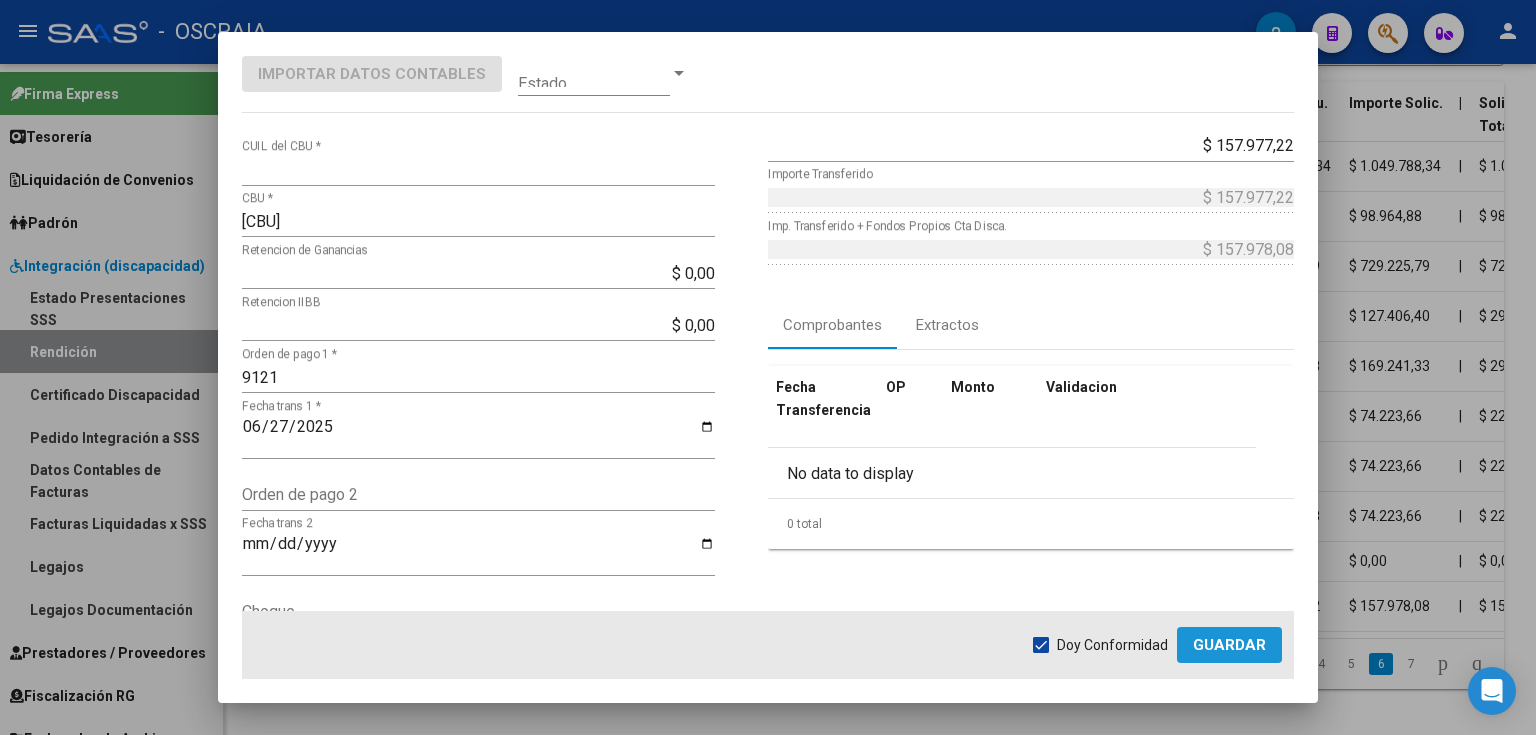 click on "Guardar" 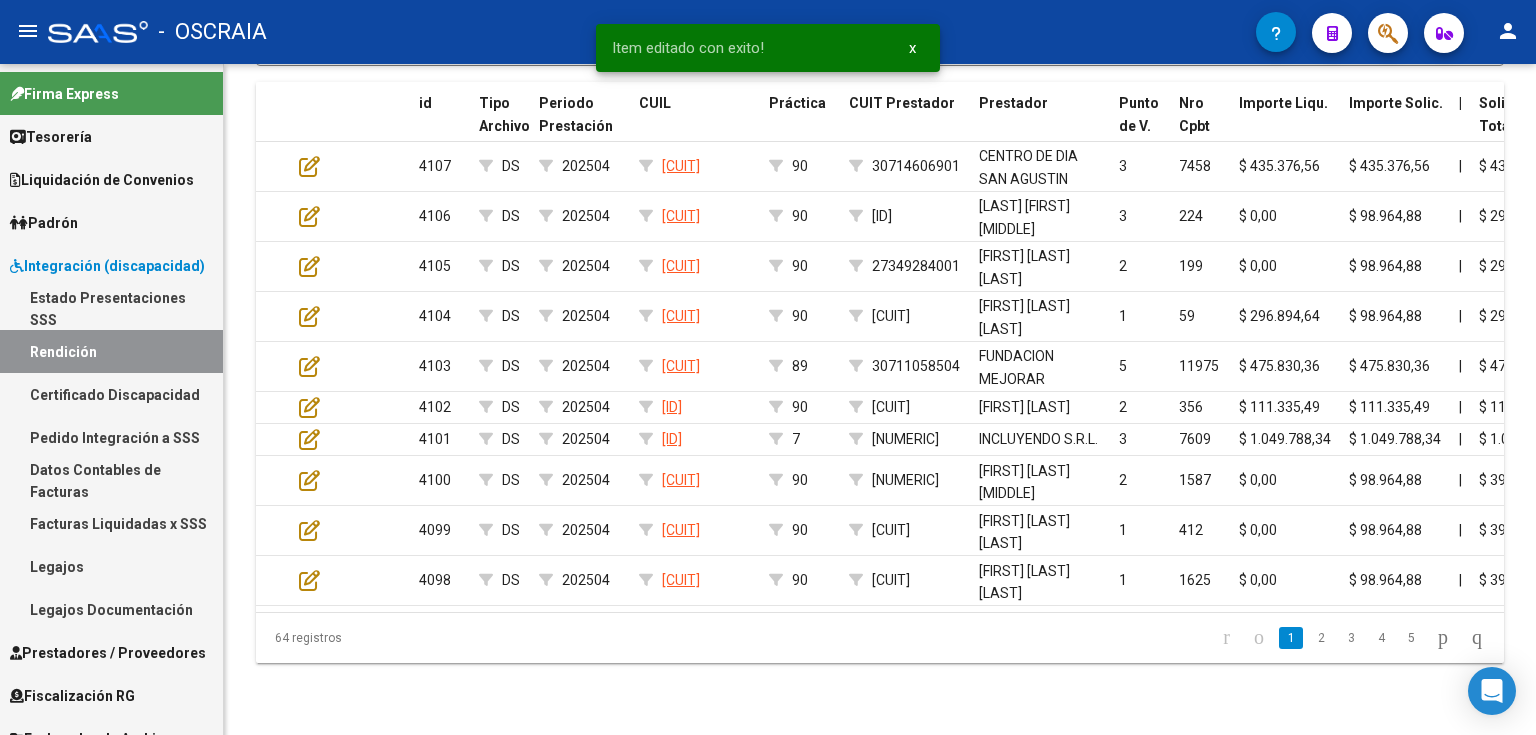 click 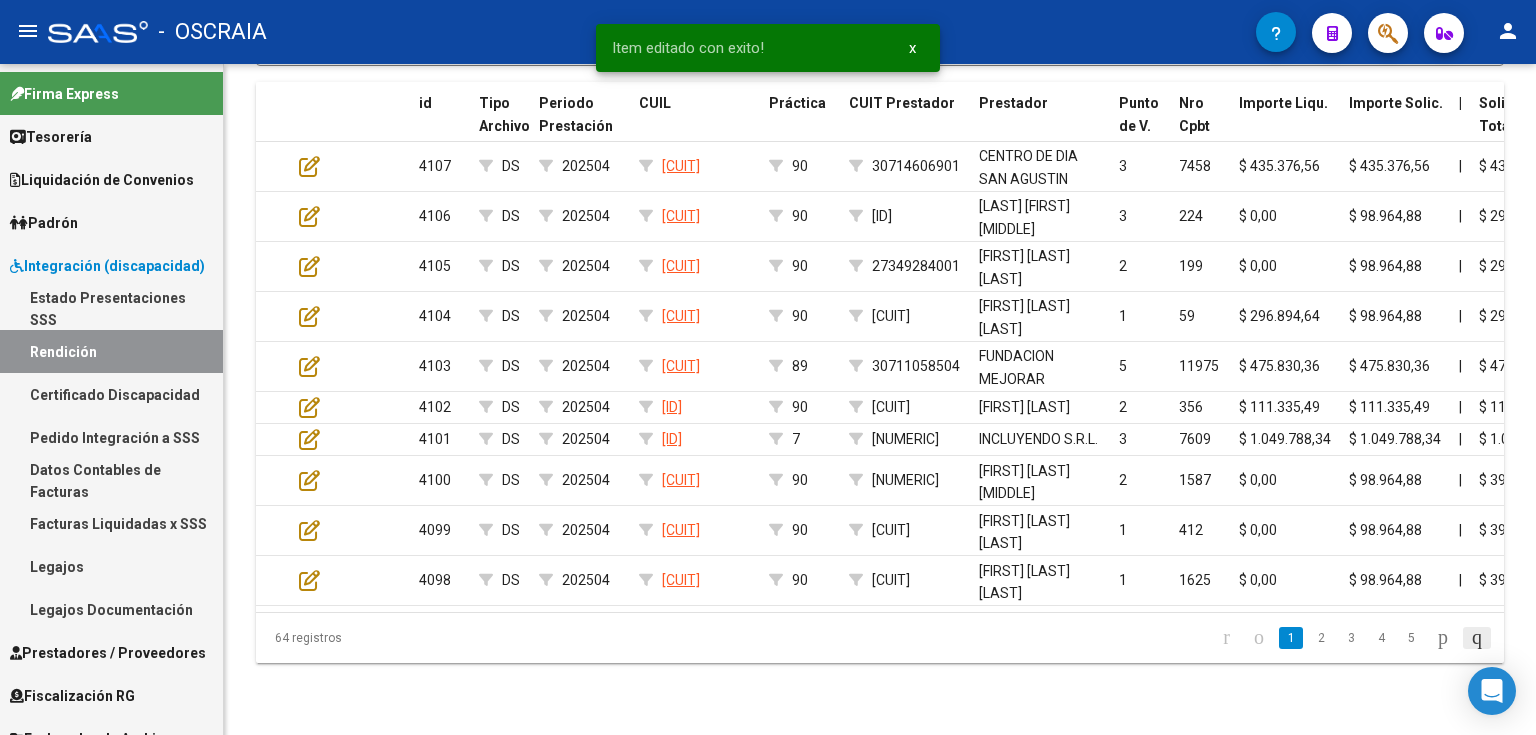 click 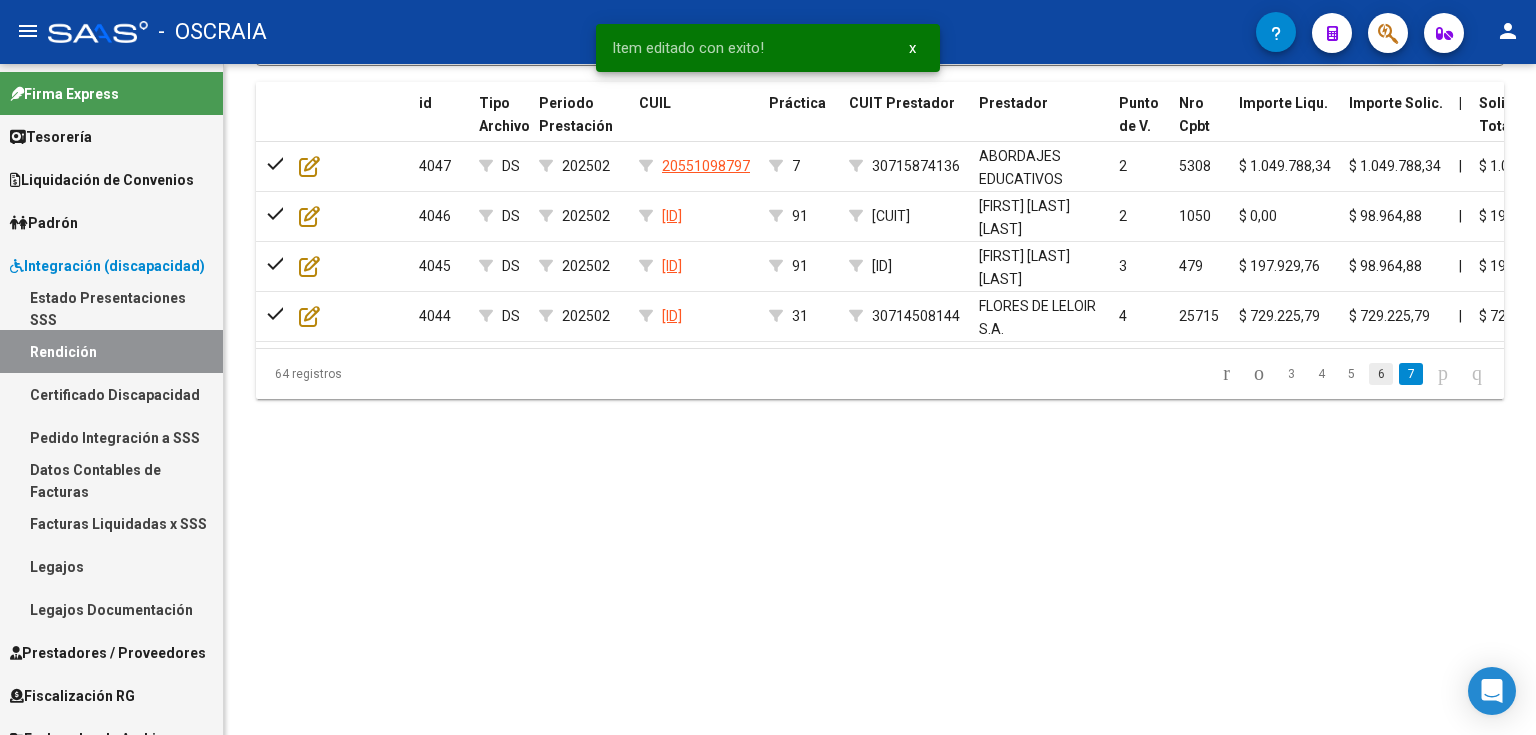 click on "6" 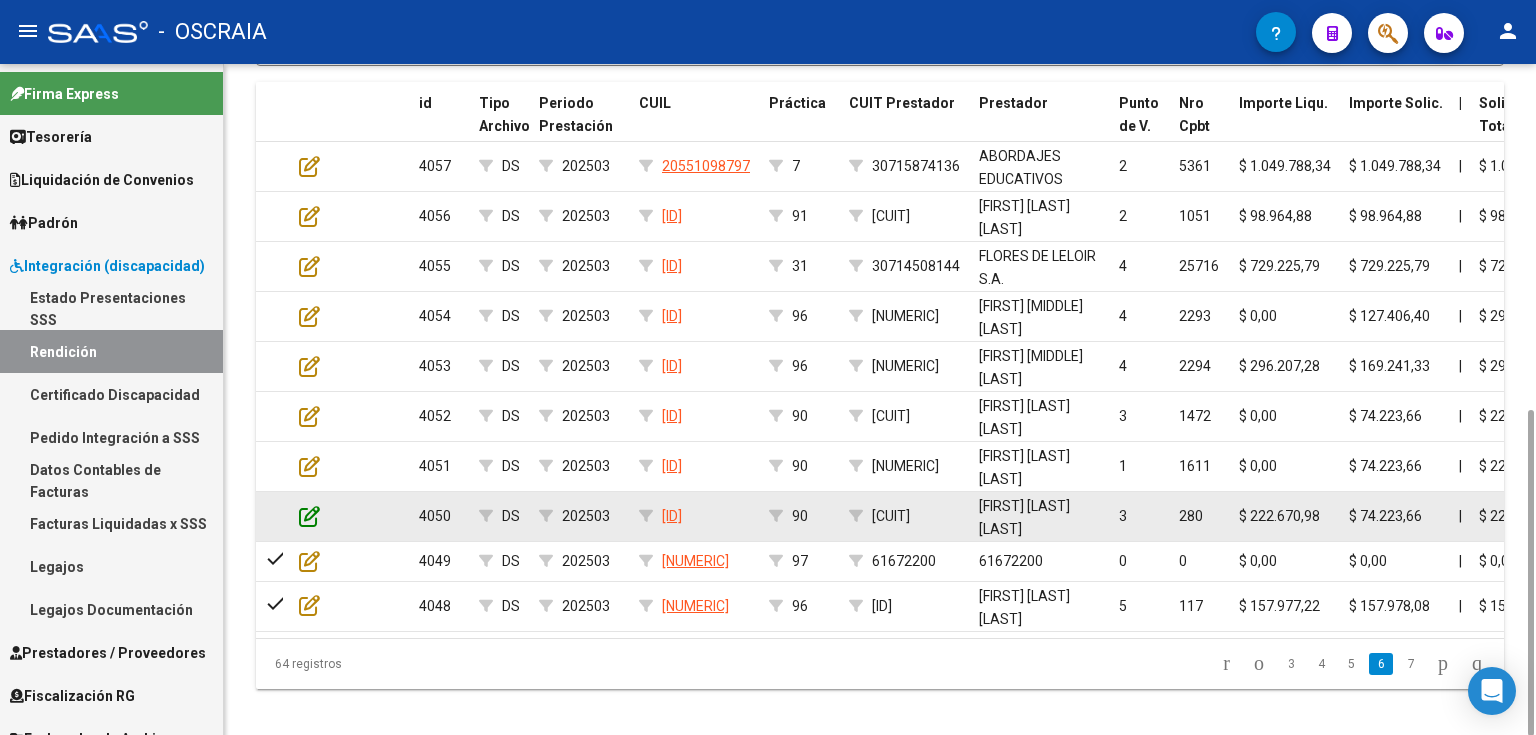 click 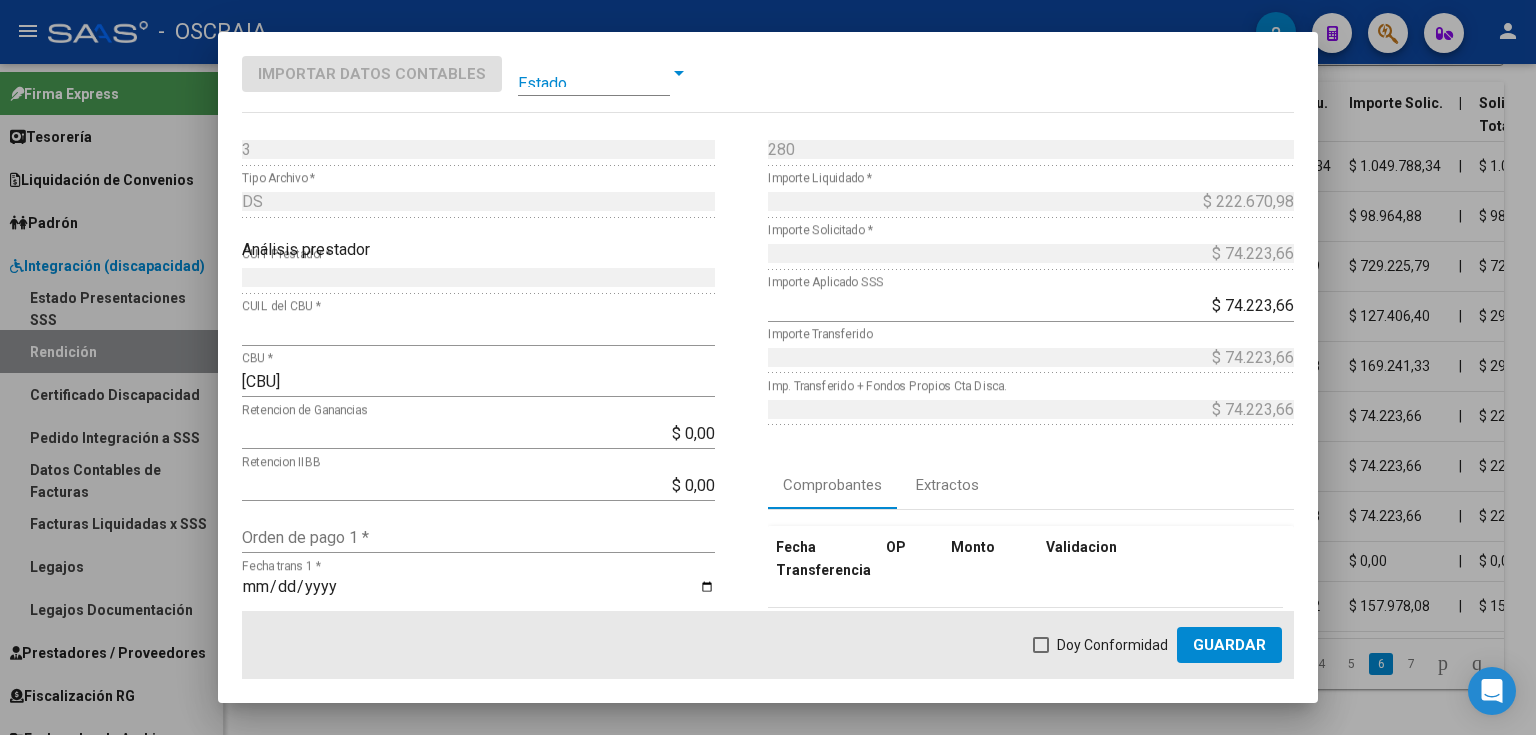 scroll, scrollTop: 160, scrollLeft: 0, axis: vertical 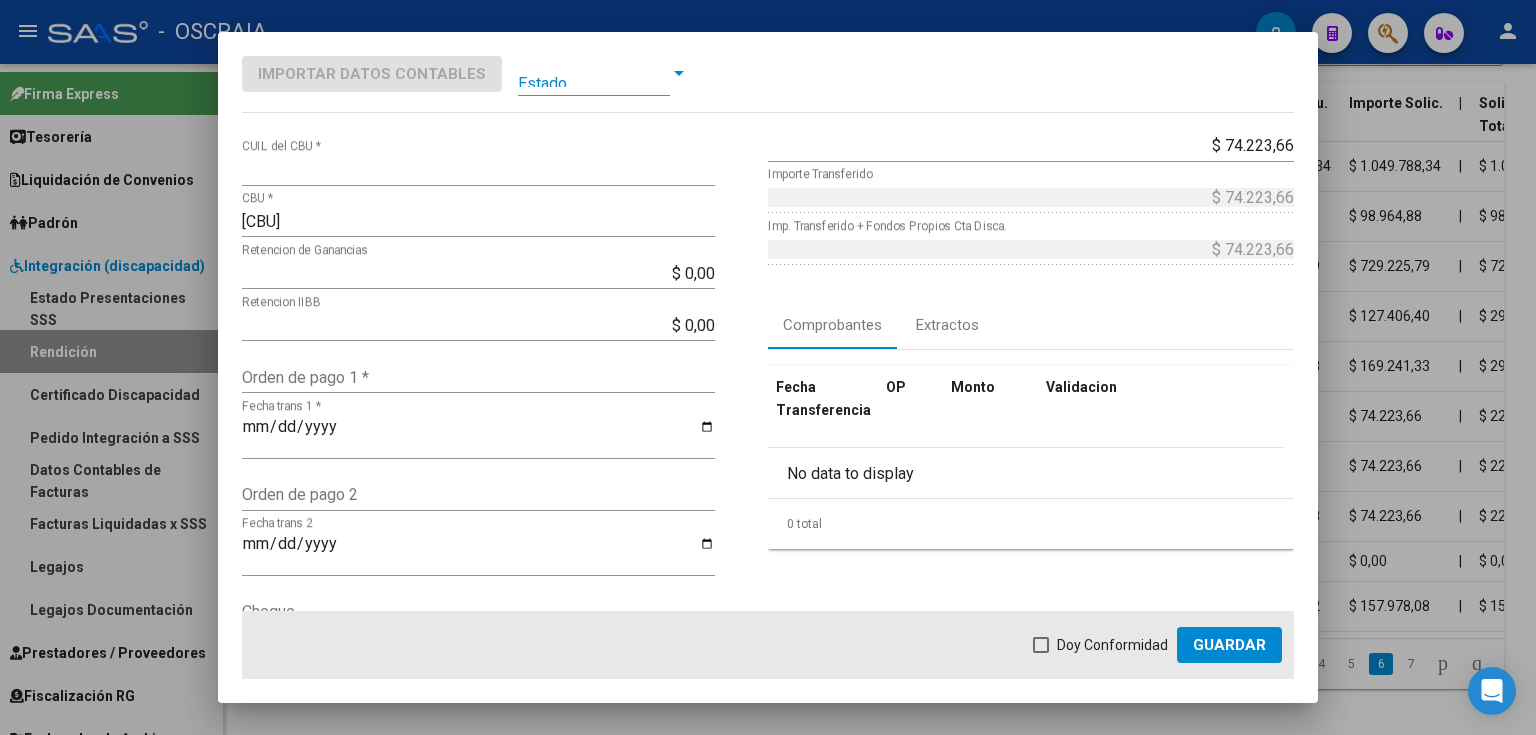 click on "Orden de pago 1 *" at bounding box center (478, 377) 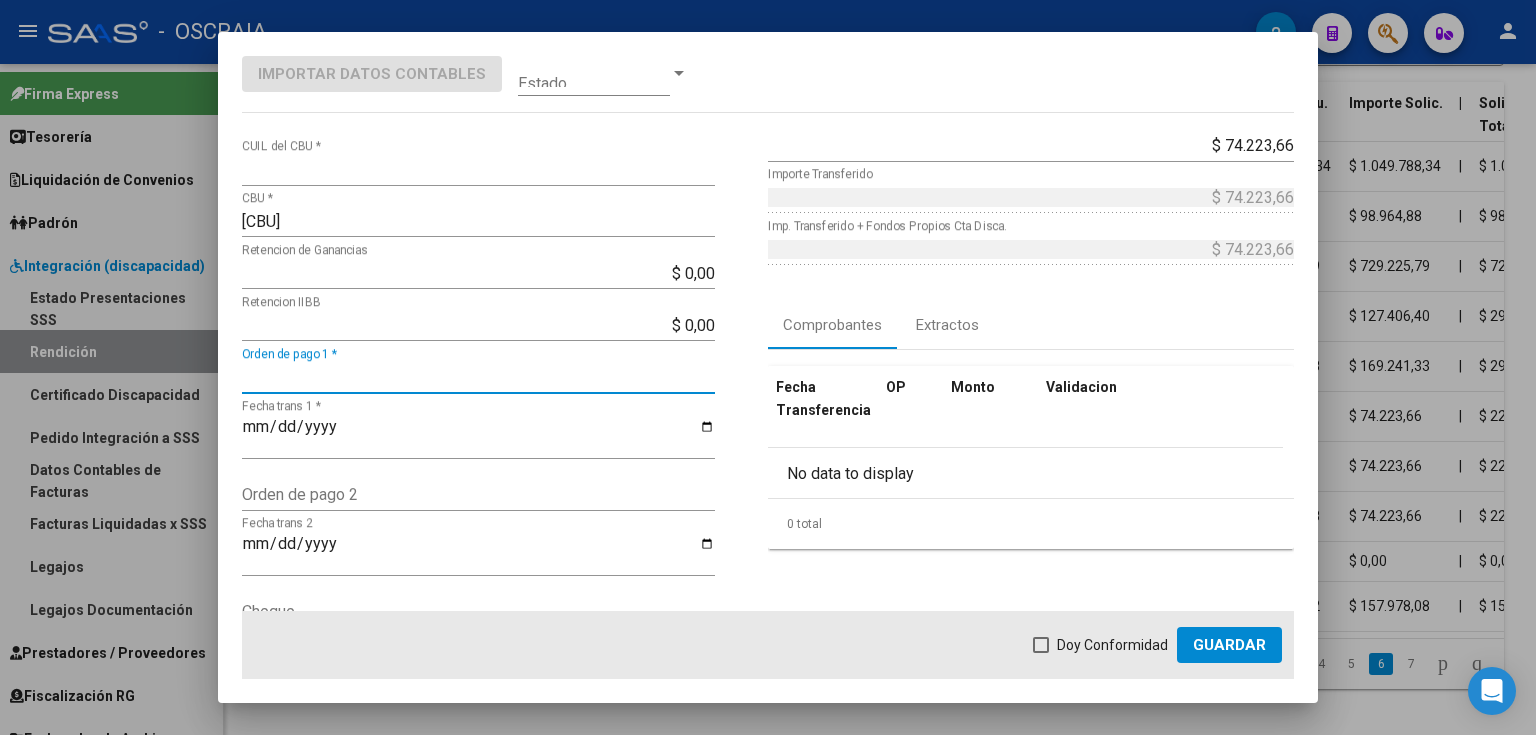 paste on "9136" 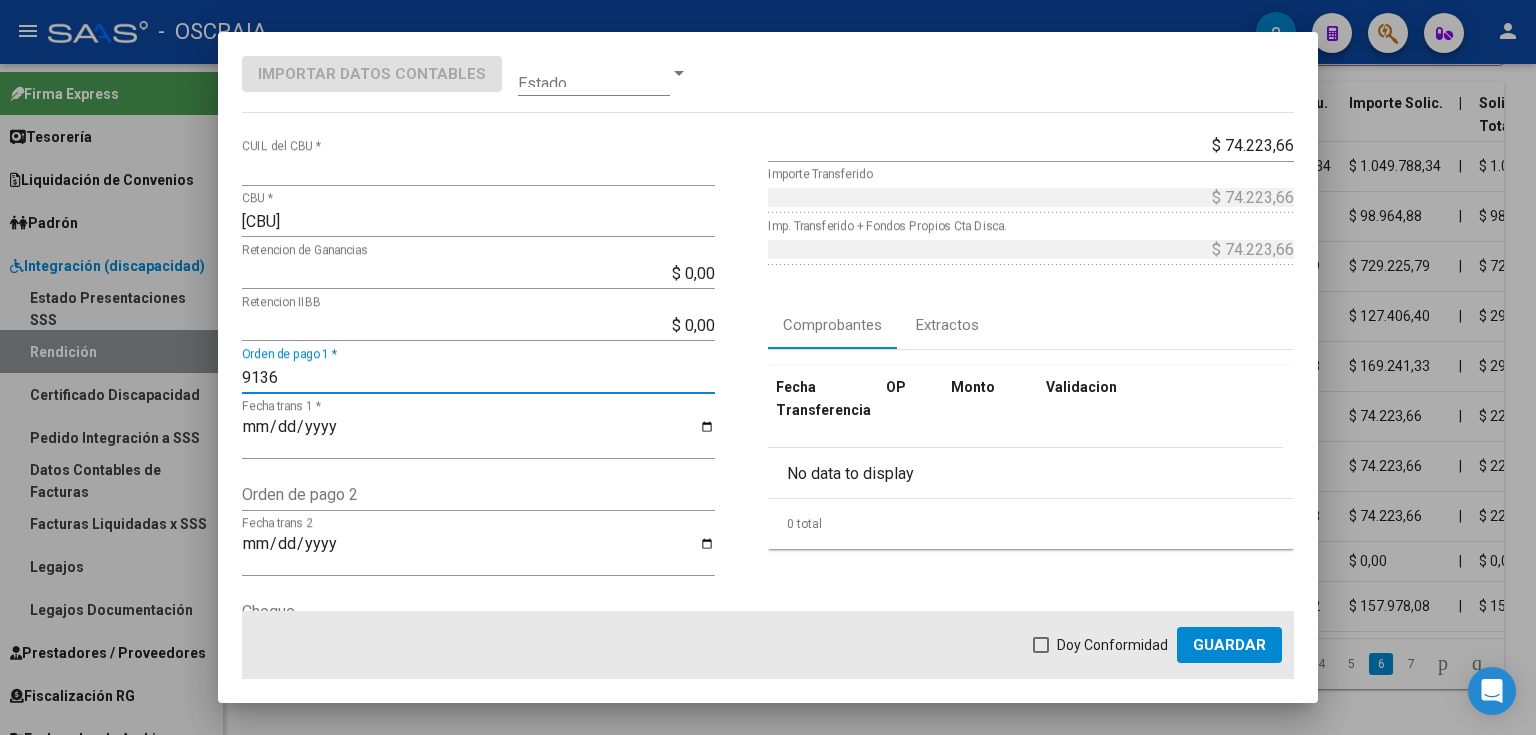 type on "9136" 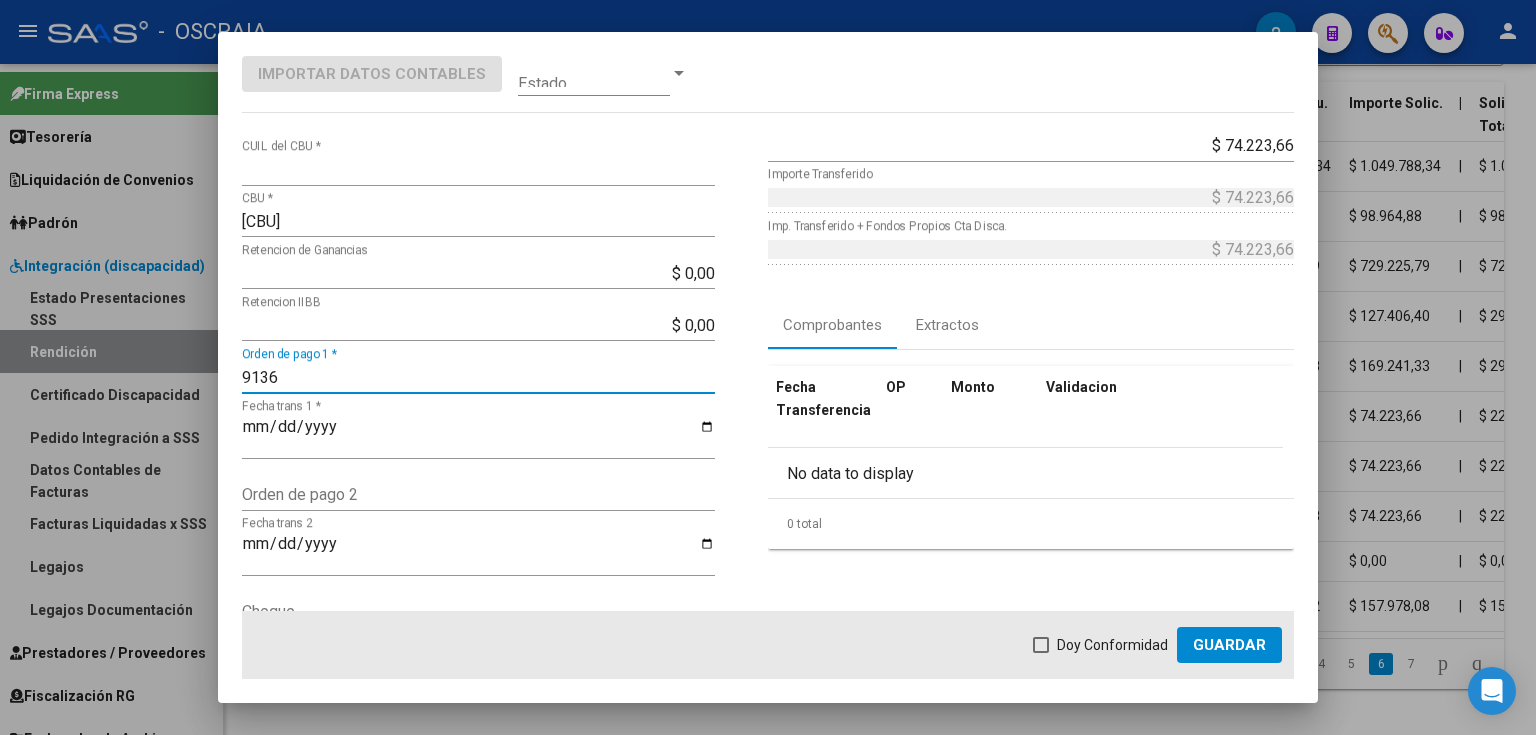 click on "Fecha trans 1 *" at bounding box center (478, 435) 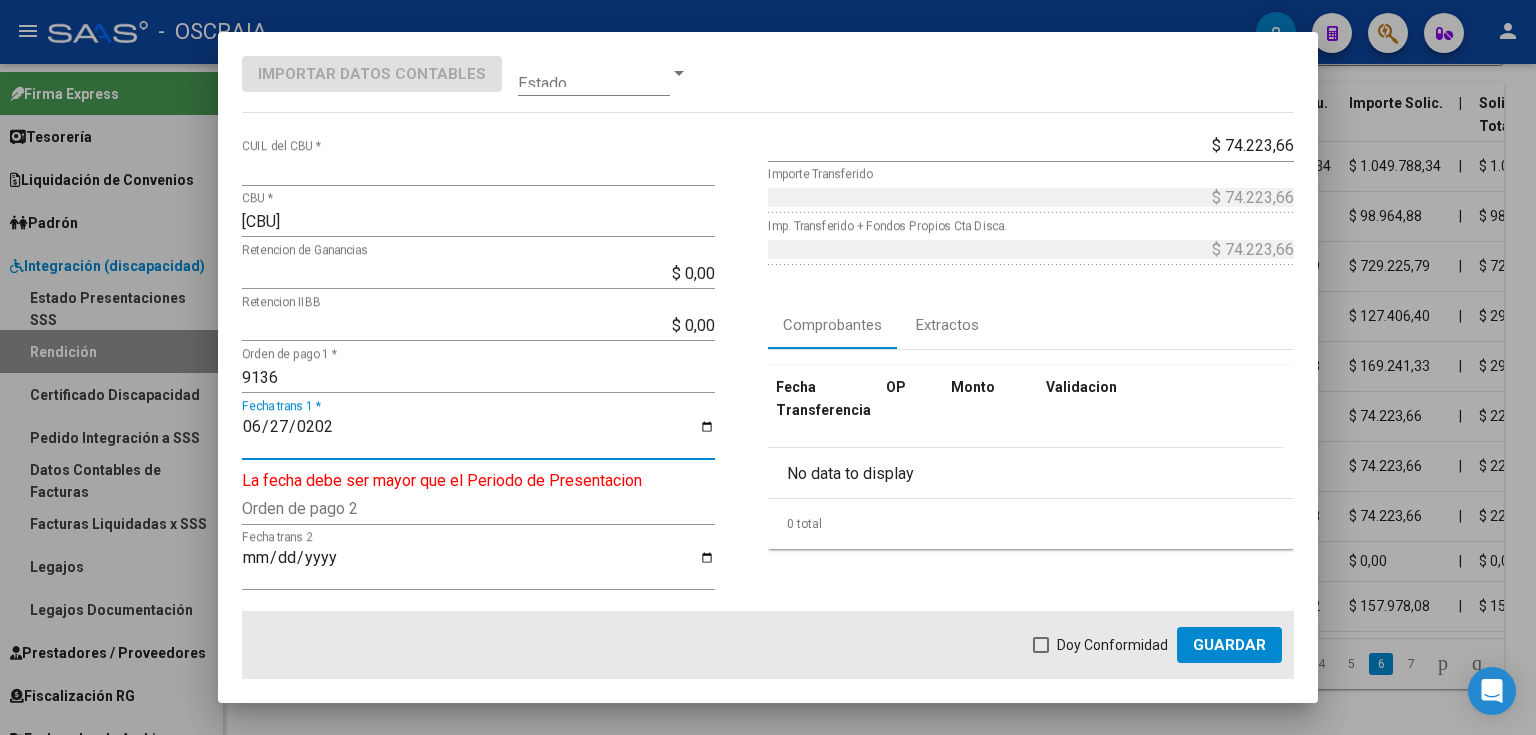 type on "2025-06-27" 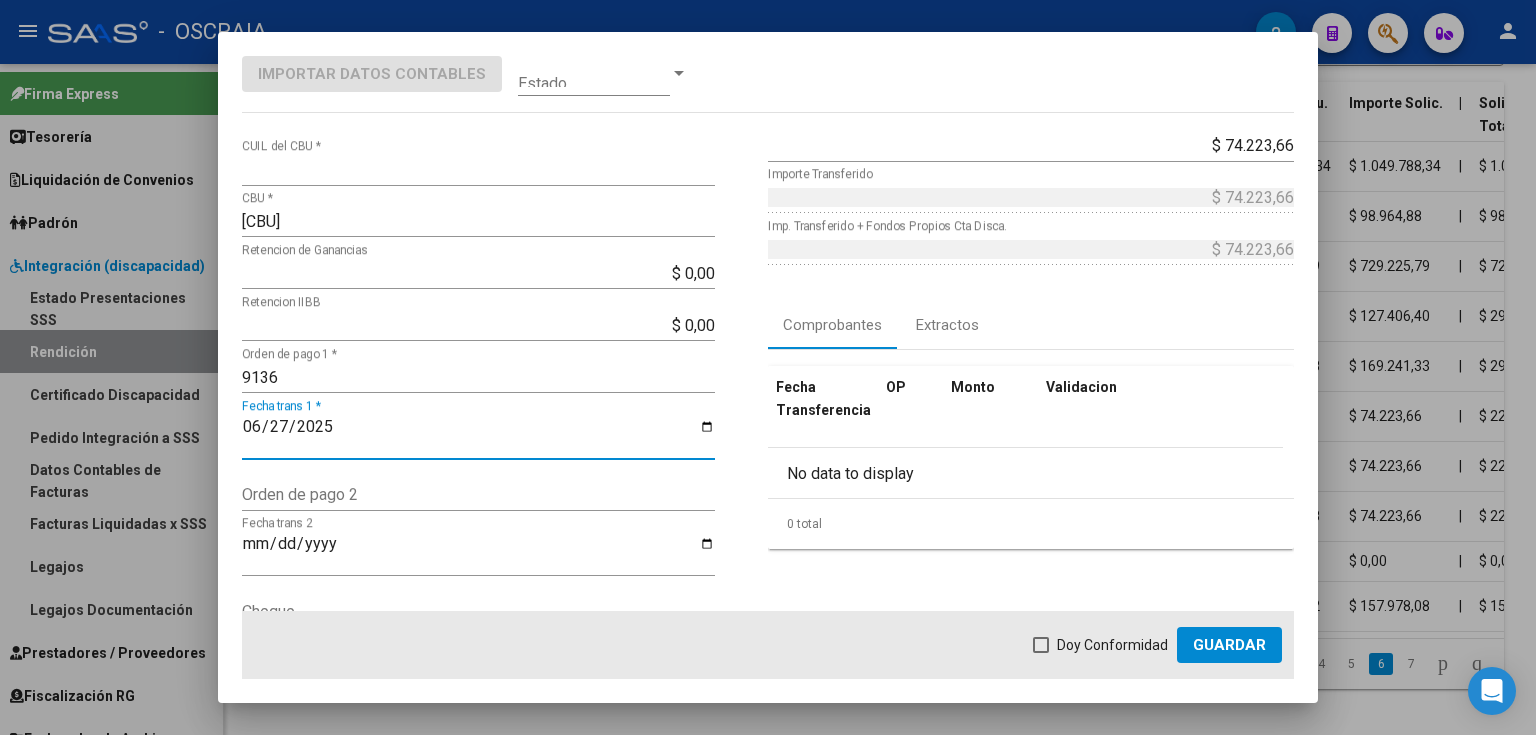 click on "Doy Conformidad" at bounding box center (1112, 645) 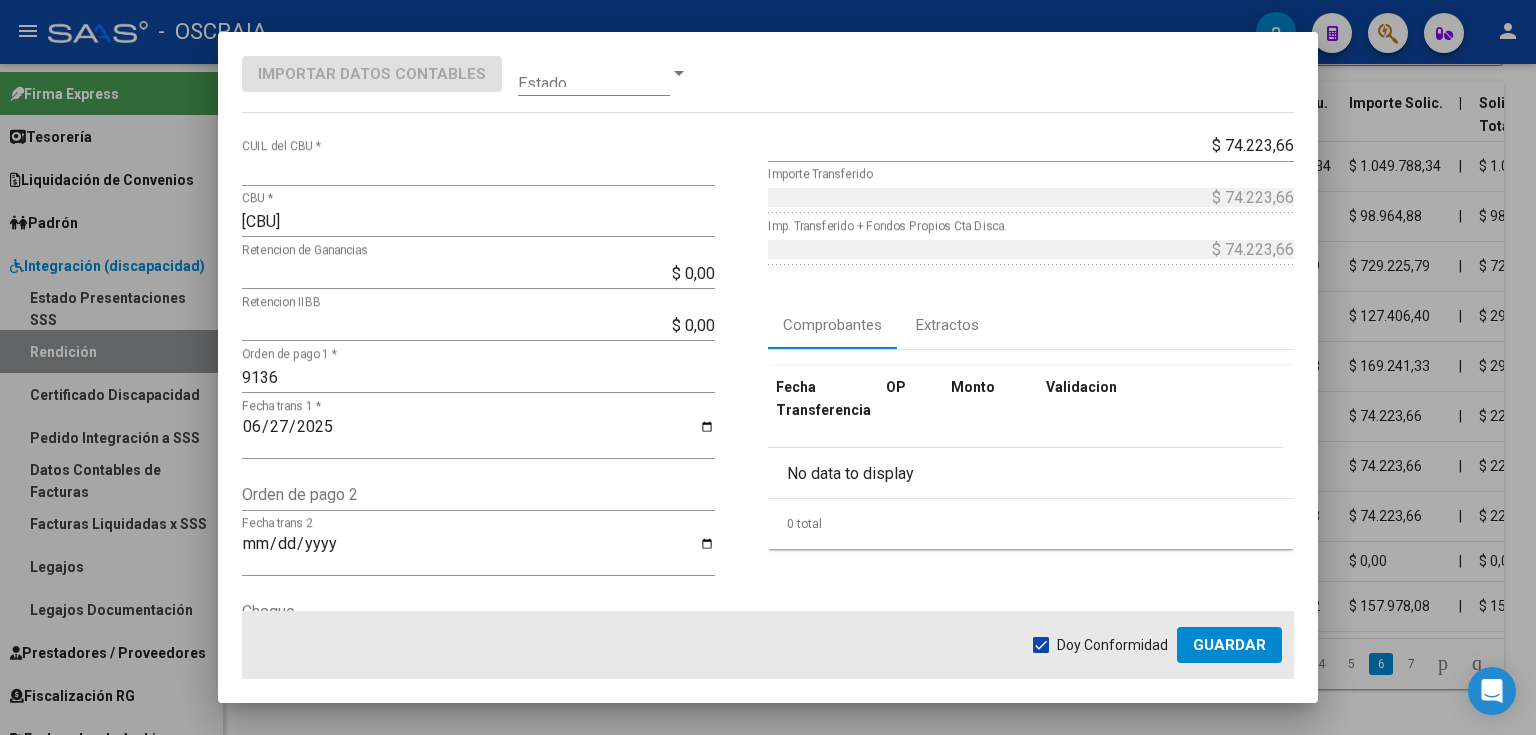 click on "Guardar" 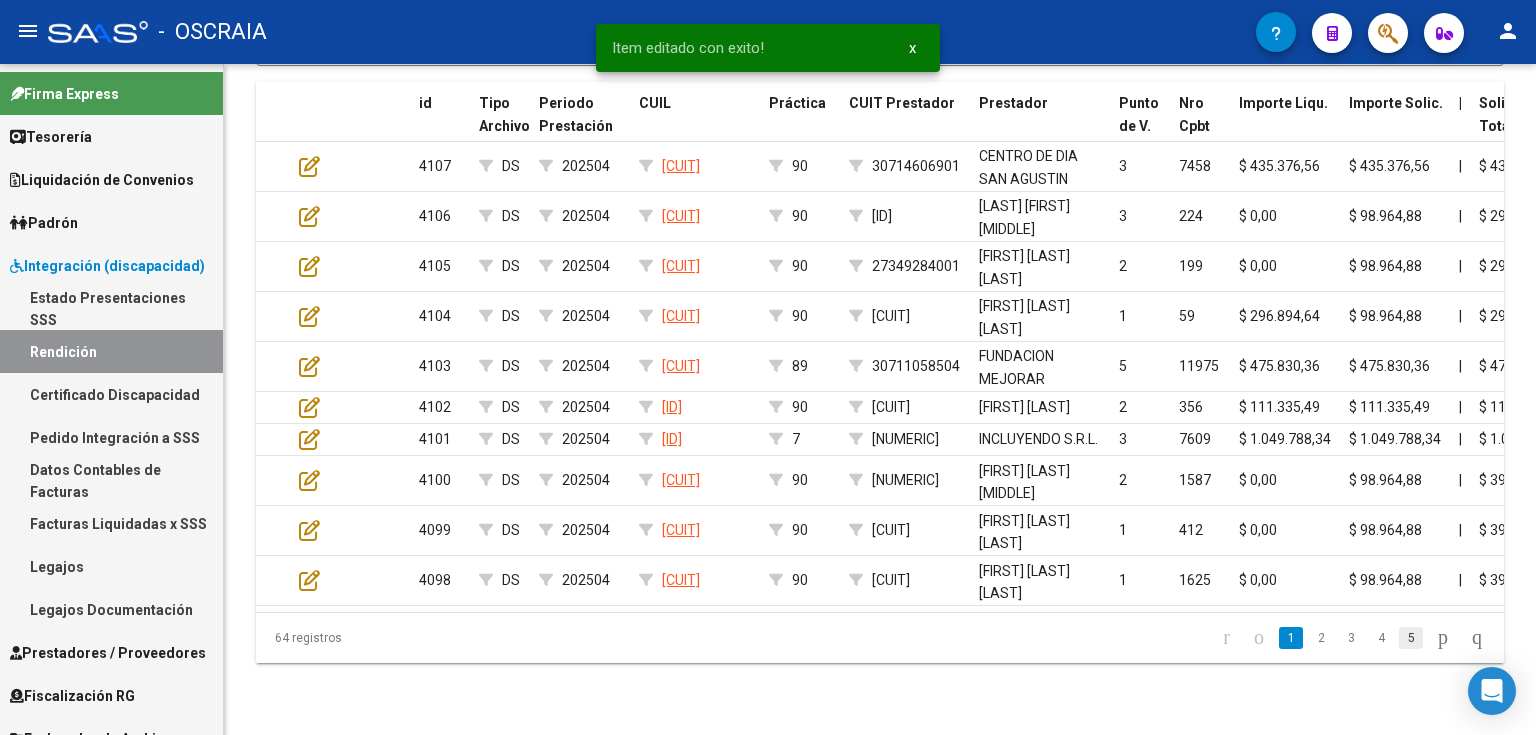 click on "5" 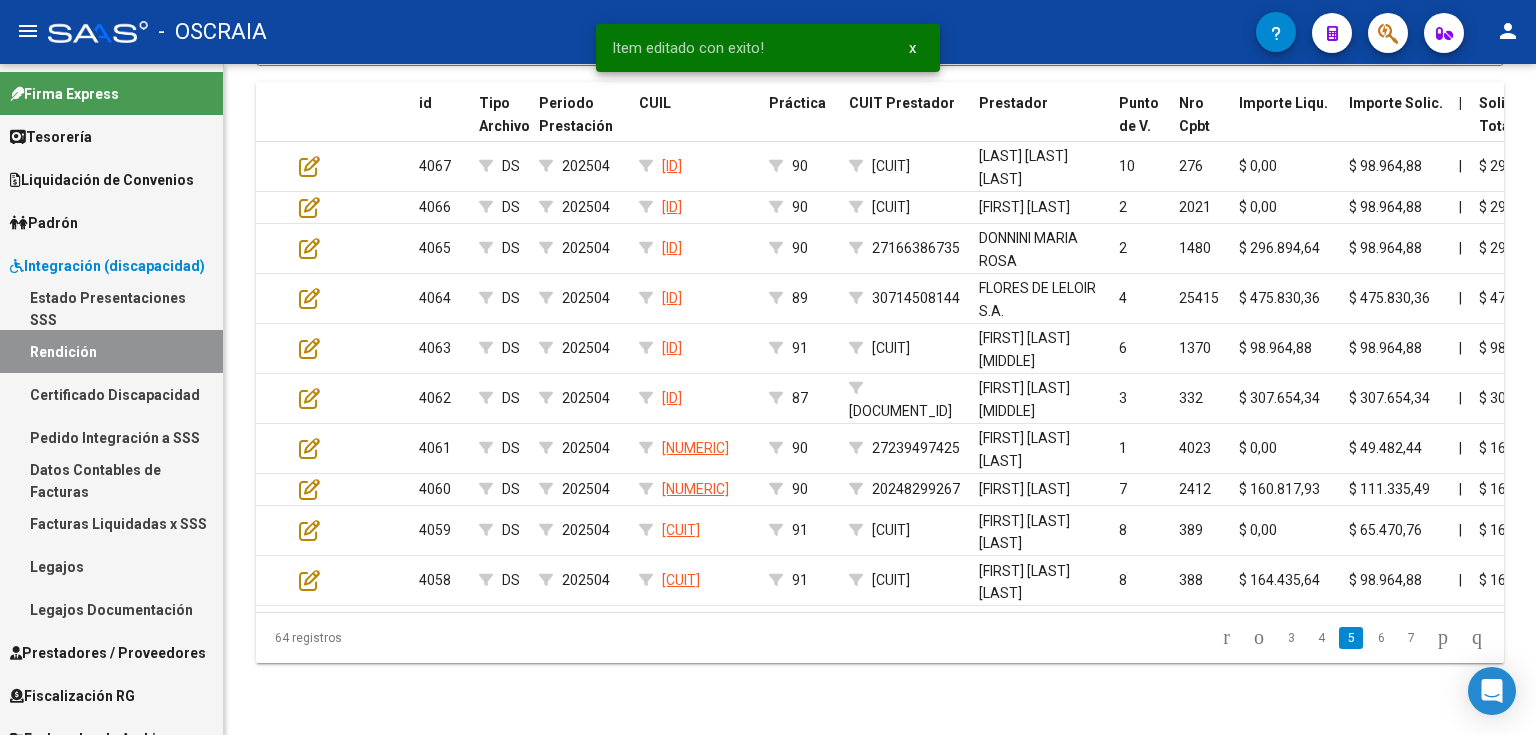 click on "6" 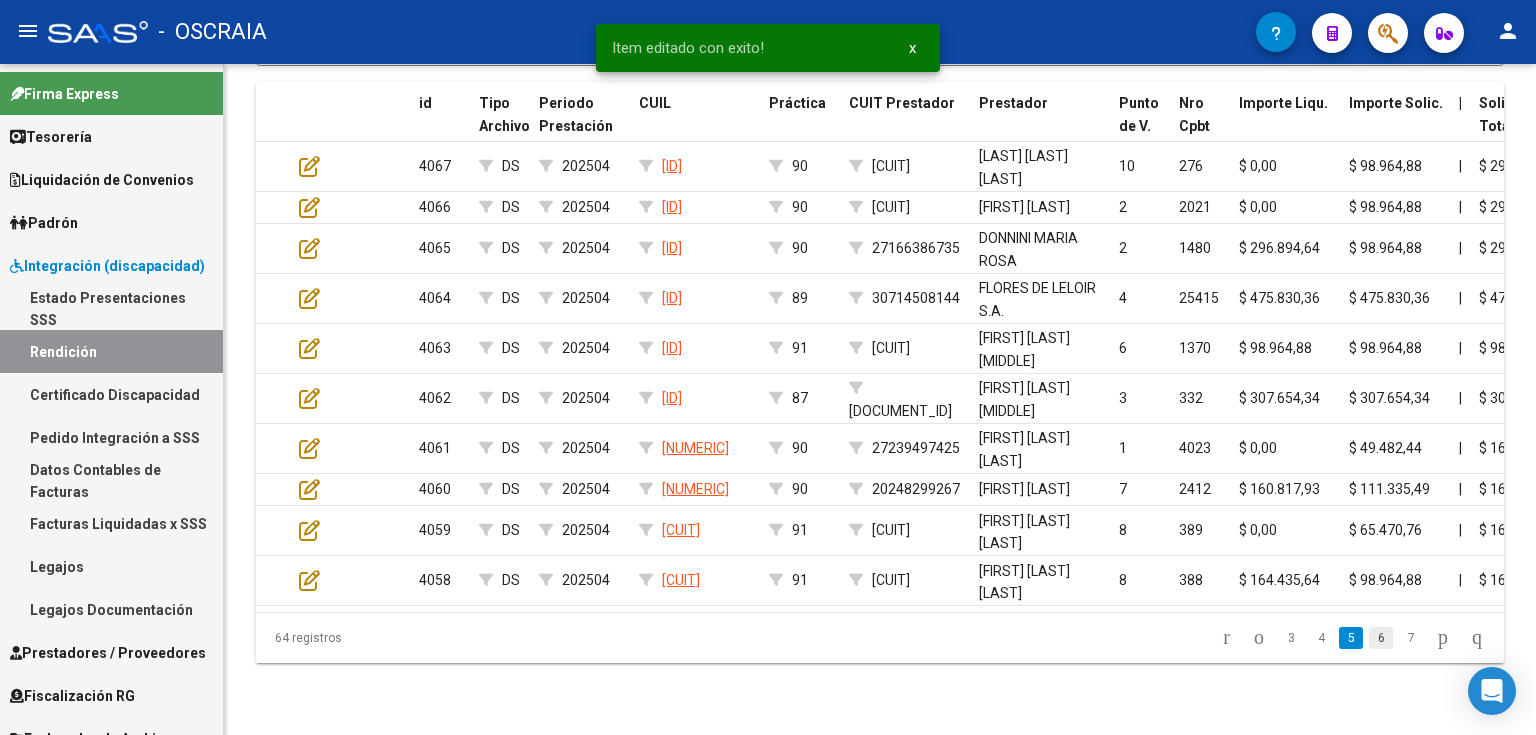 click on "6" 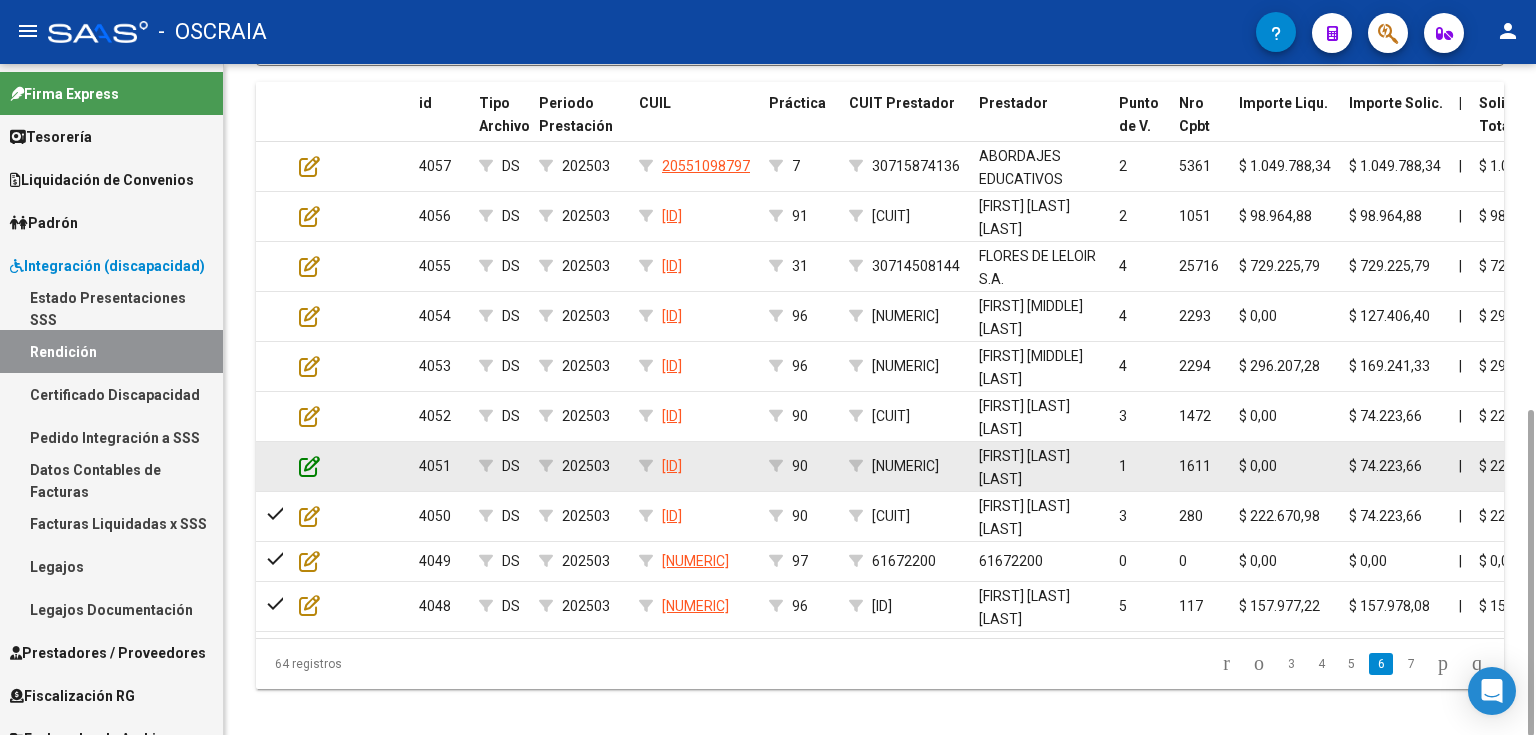 click 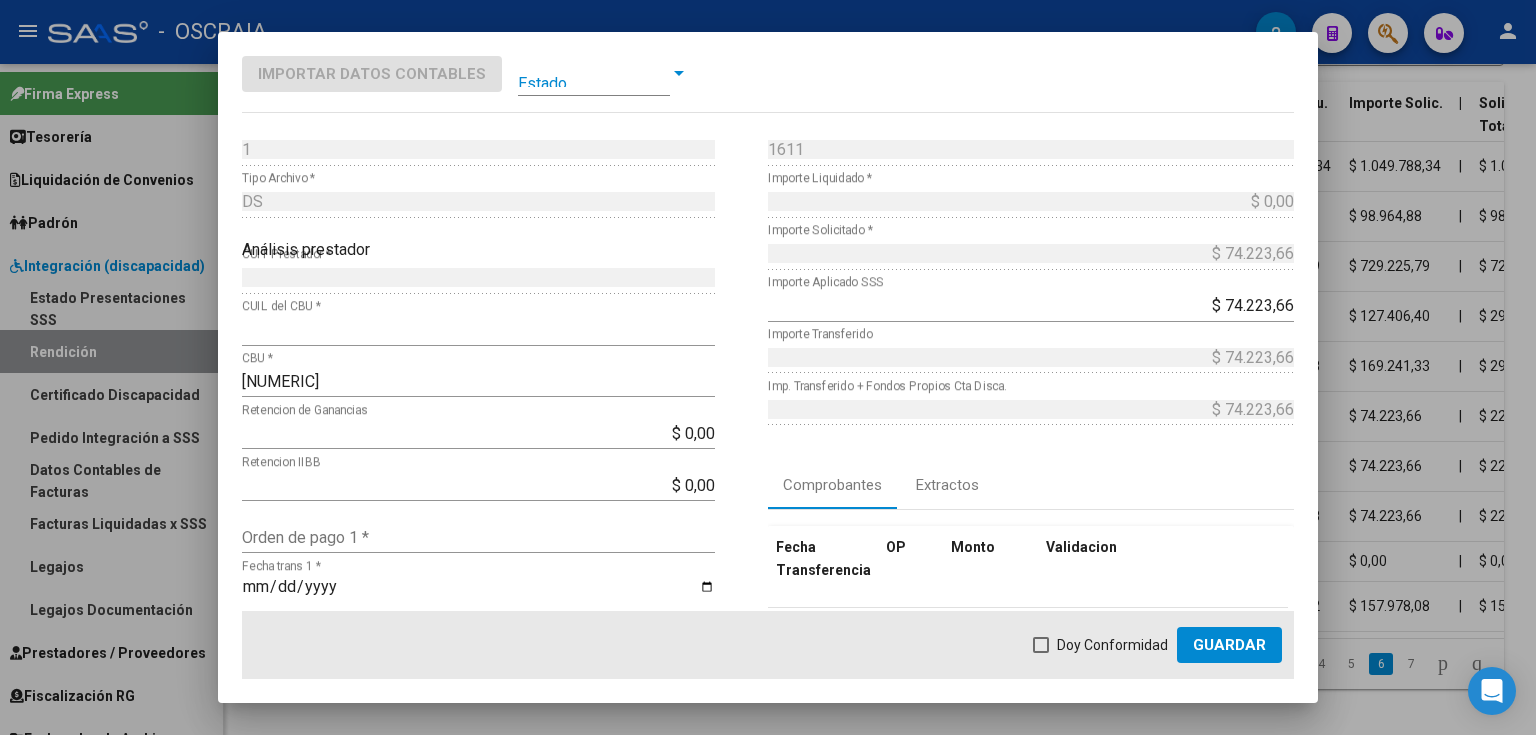 scroll, scrollTop: 240, scrollLeft: 0, axis: vertical 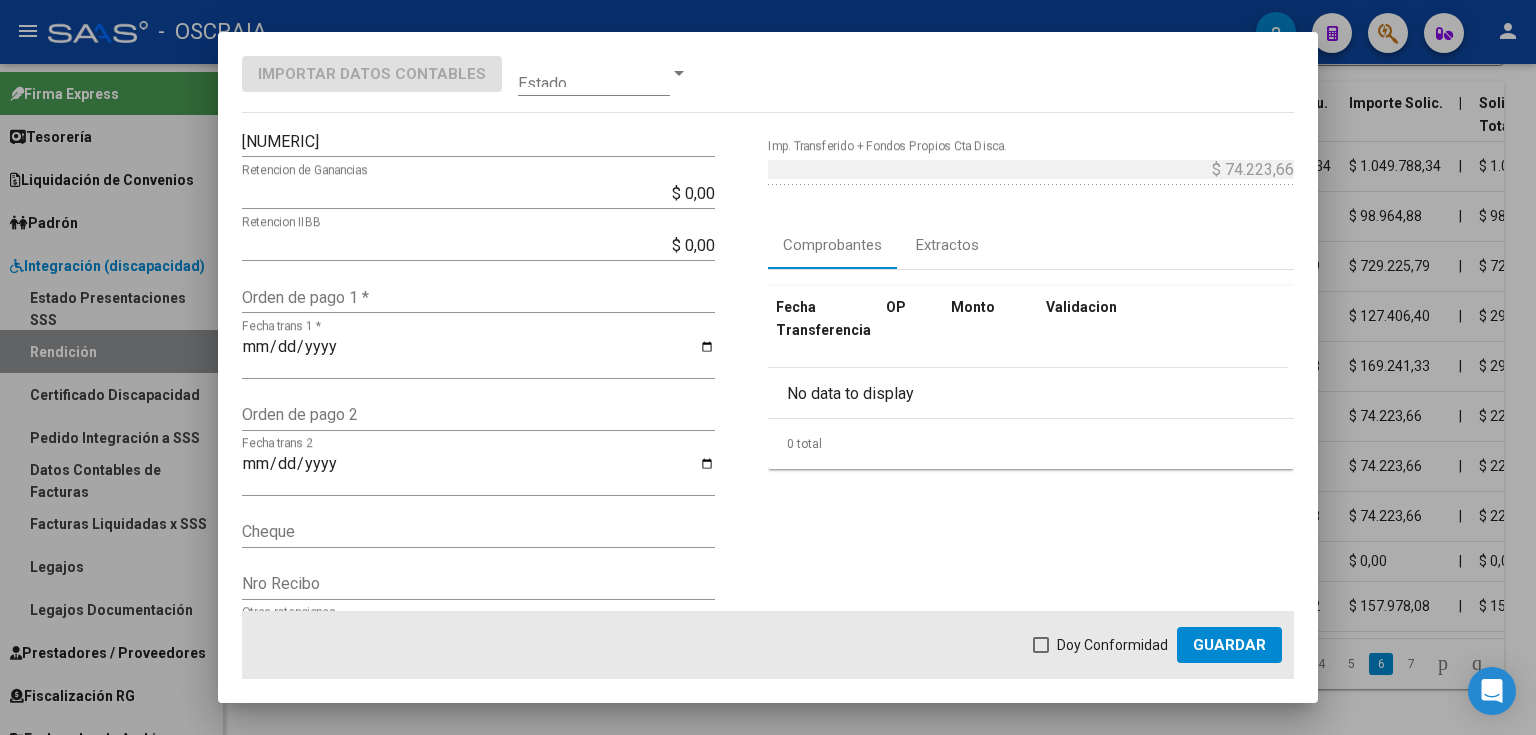 click on "Orden de pago 1 *" 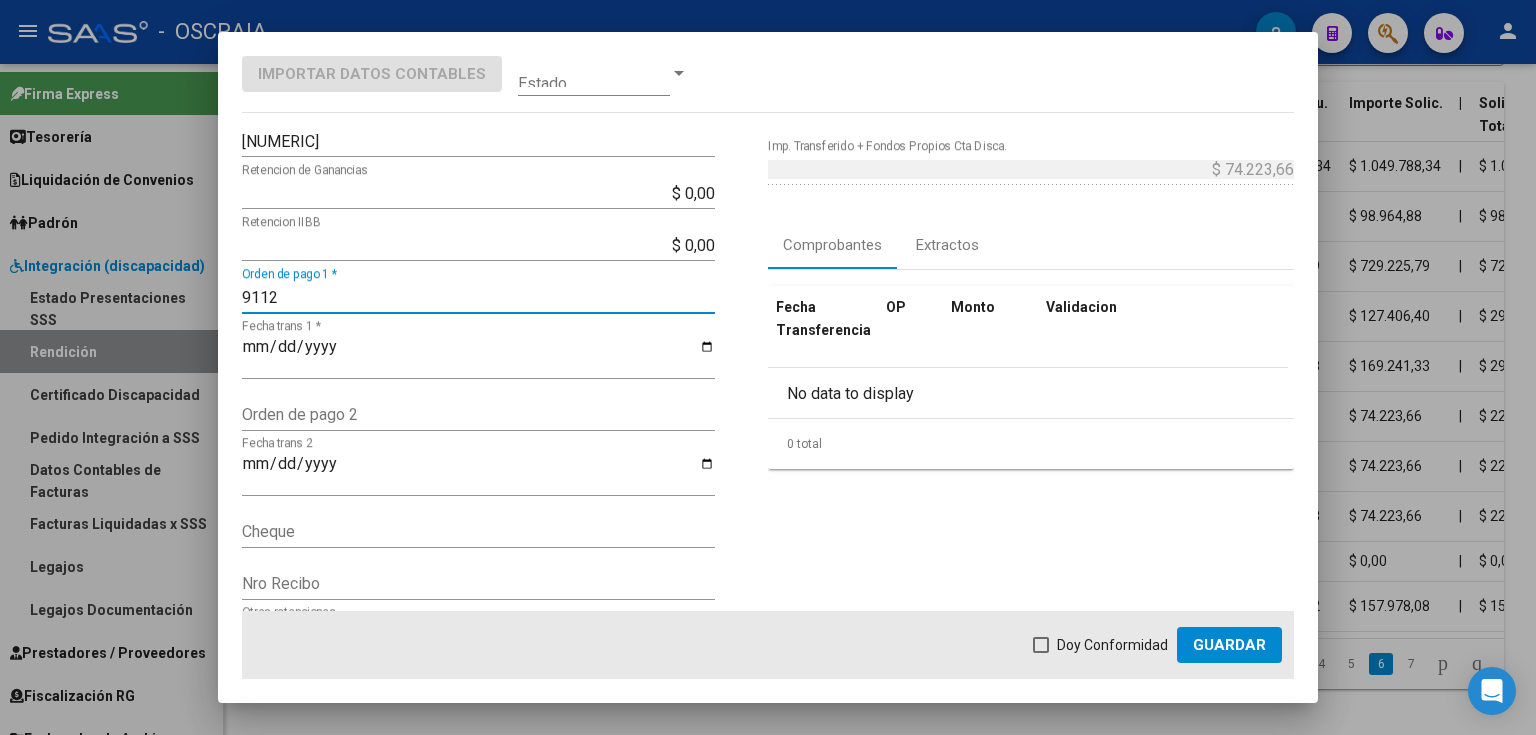 type on "9112" 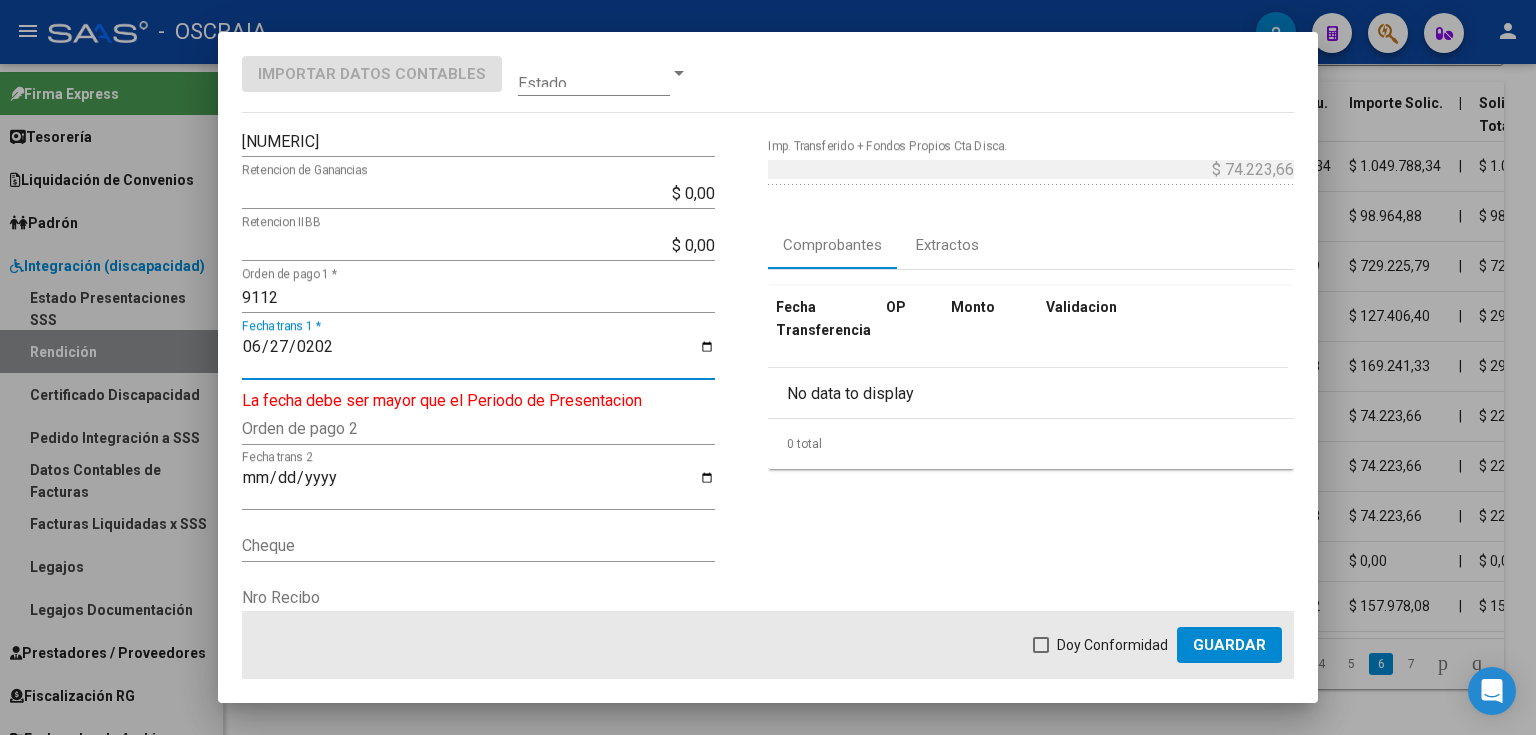 type on "2025-06-27" 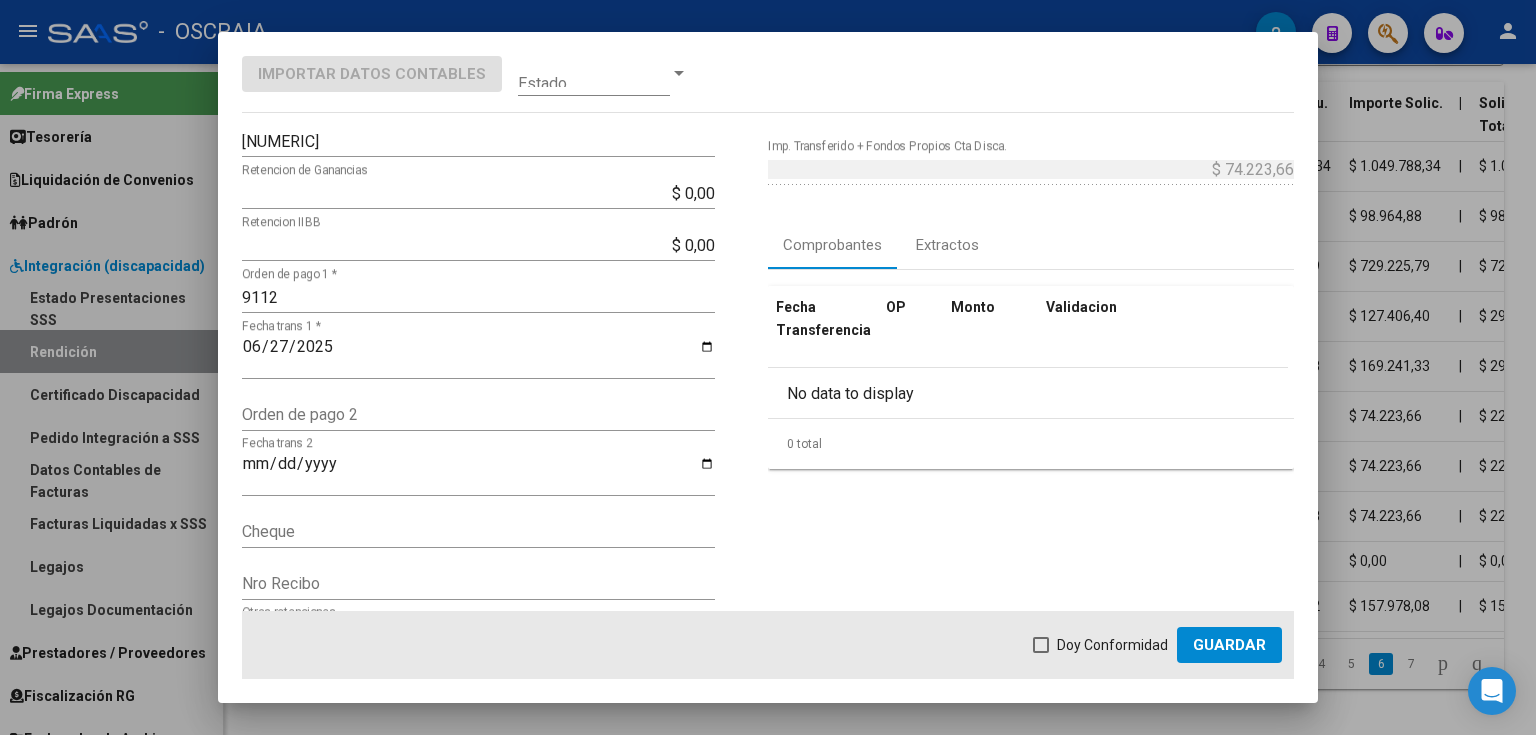 click on "Doy Conformidad        Guardar" 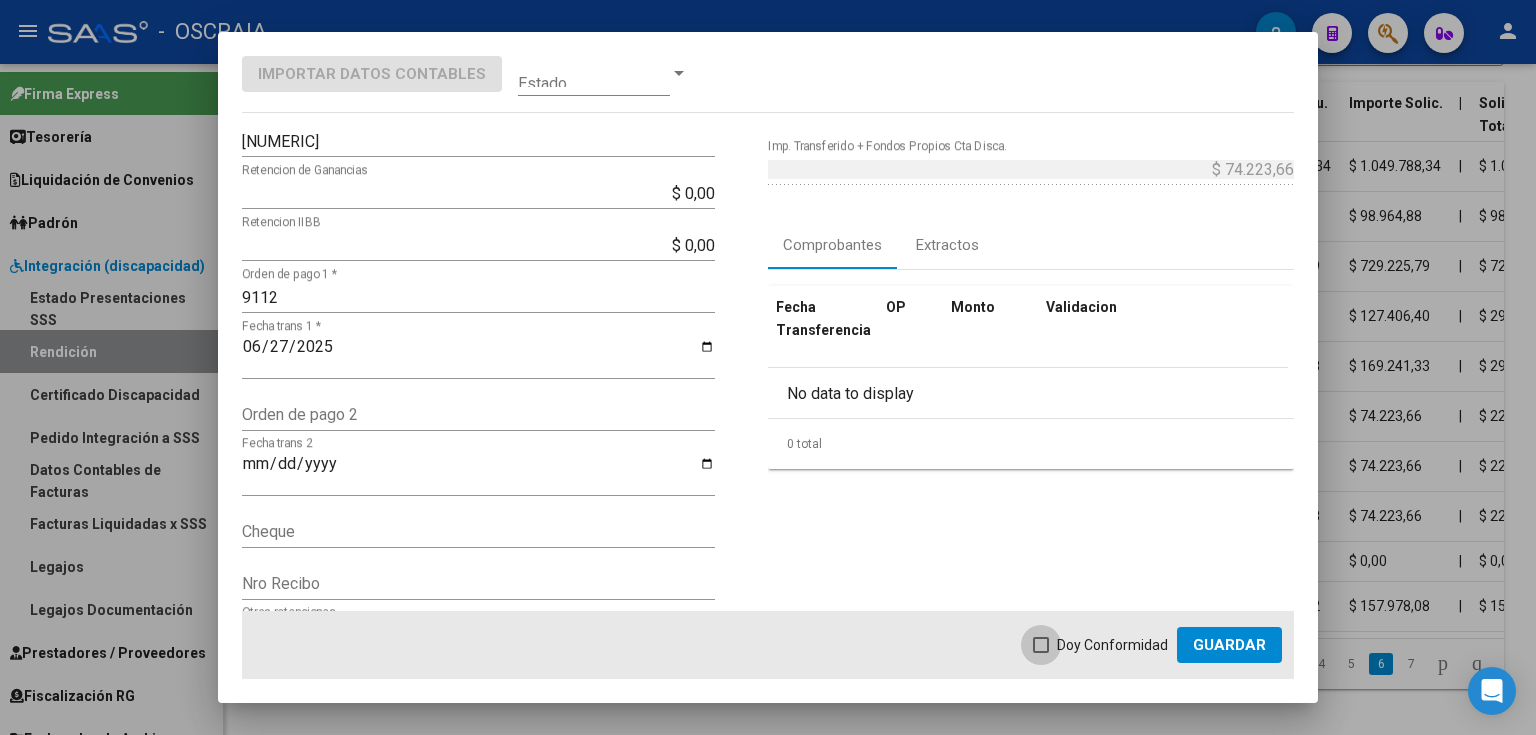 click on "Doy Conformidad" at bounding box center (1100, 645) 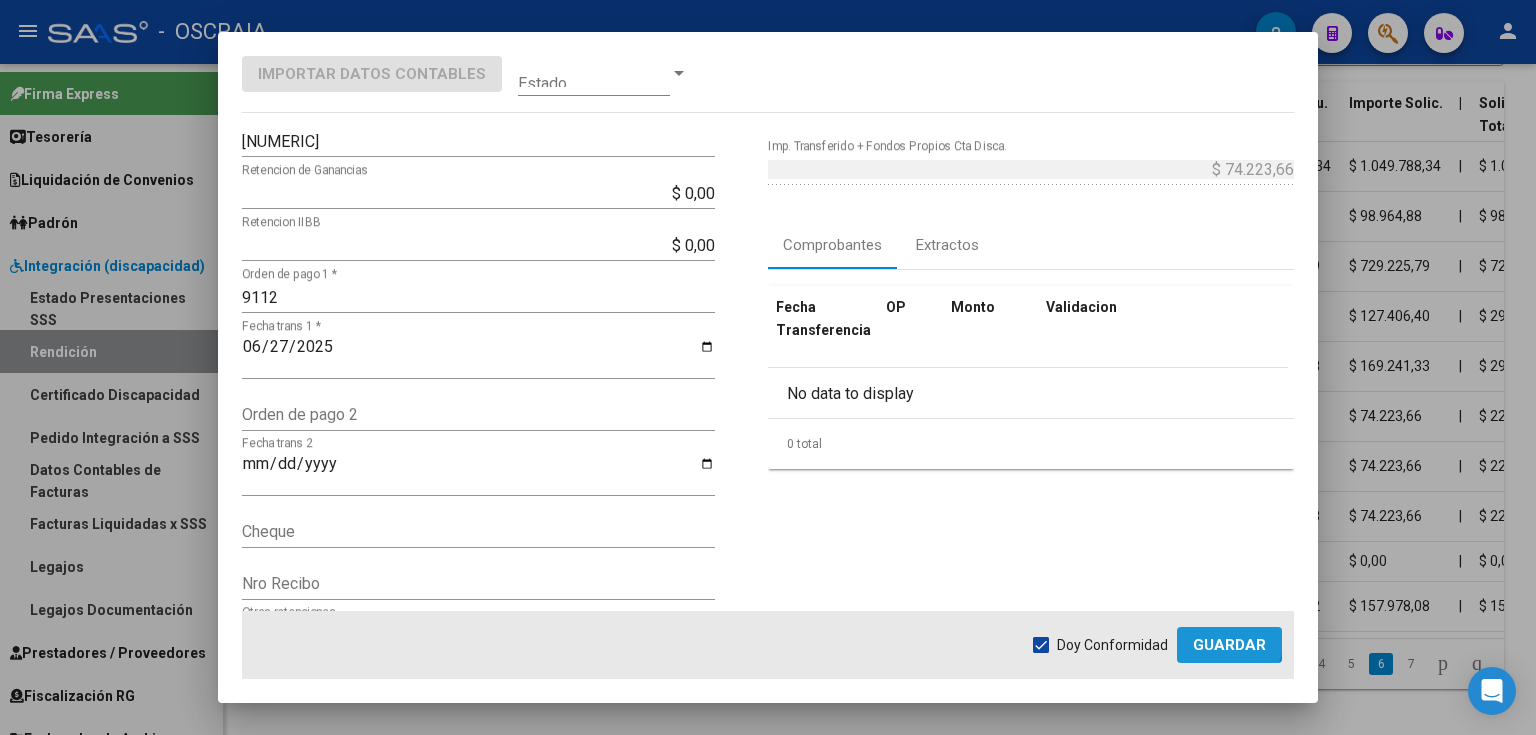 click on "Guardar" 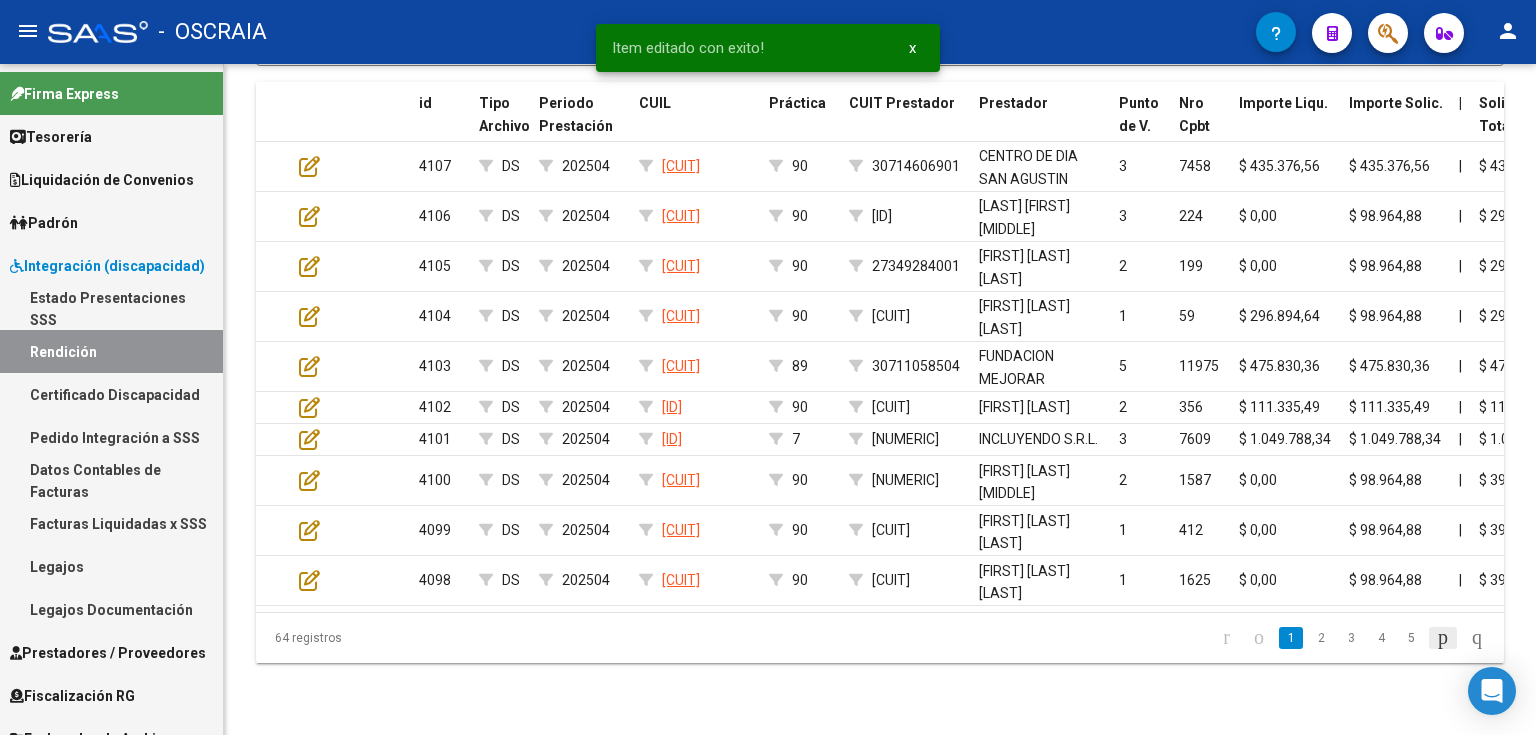 click 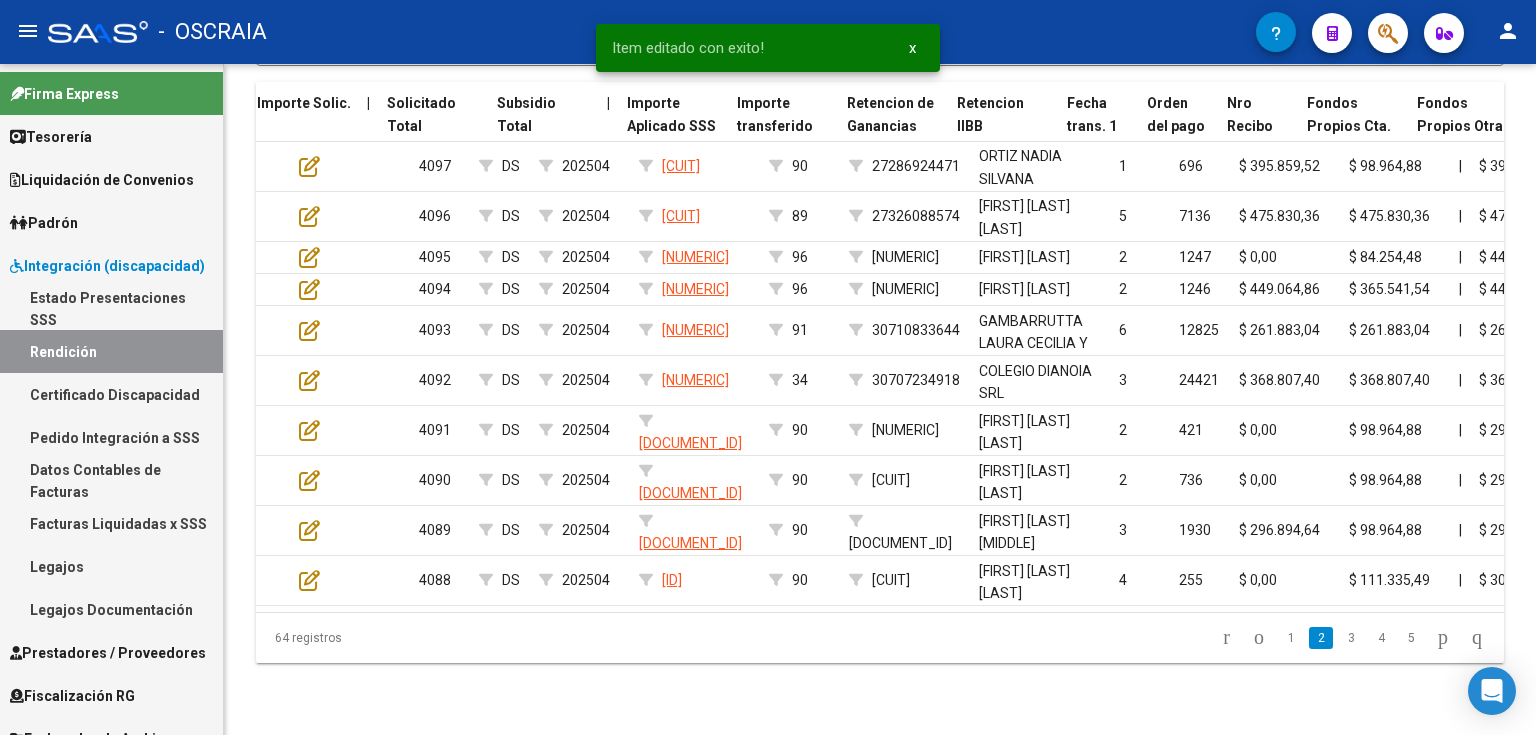 scroll, scrollTop: 0, scrollLeft: 1092, axis: horizontal 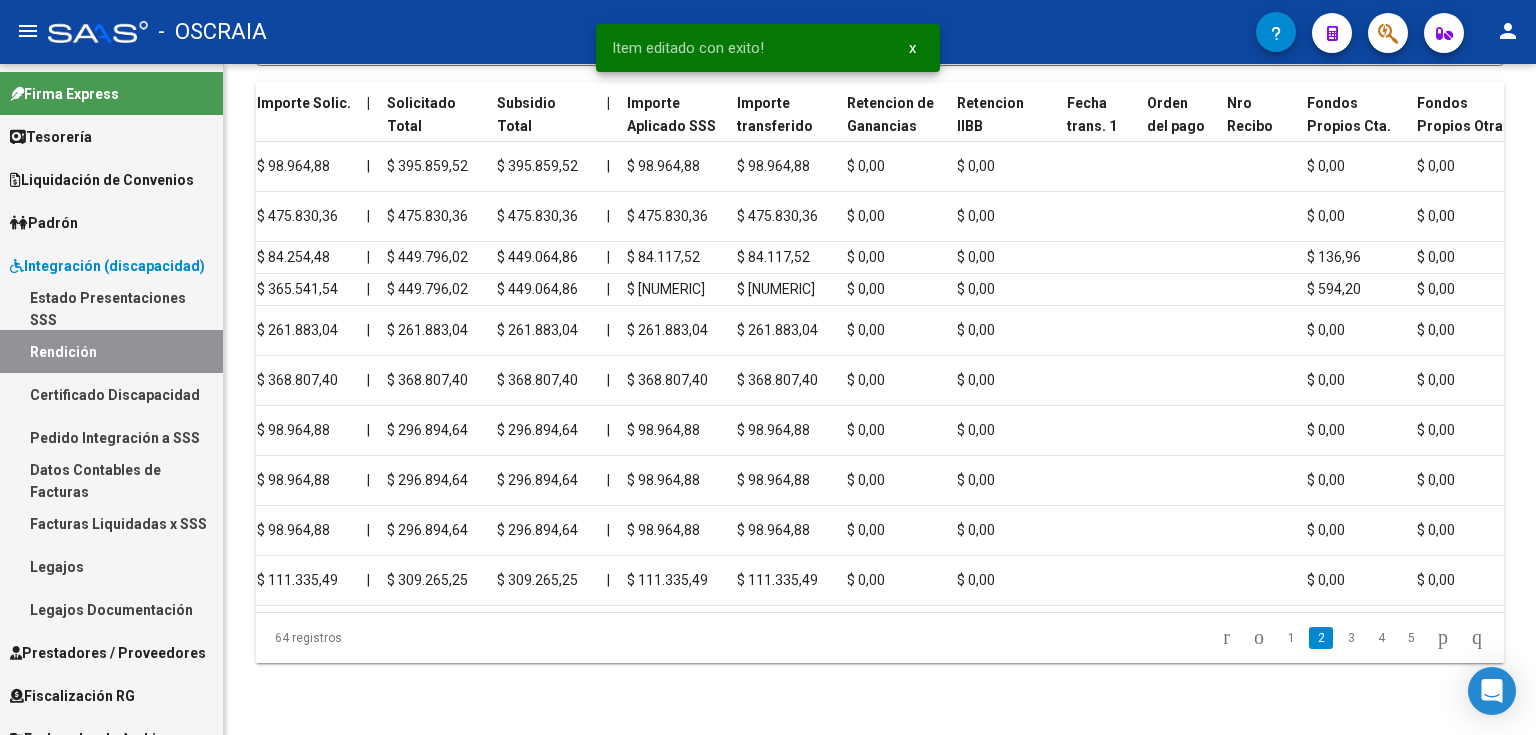 click on "5" 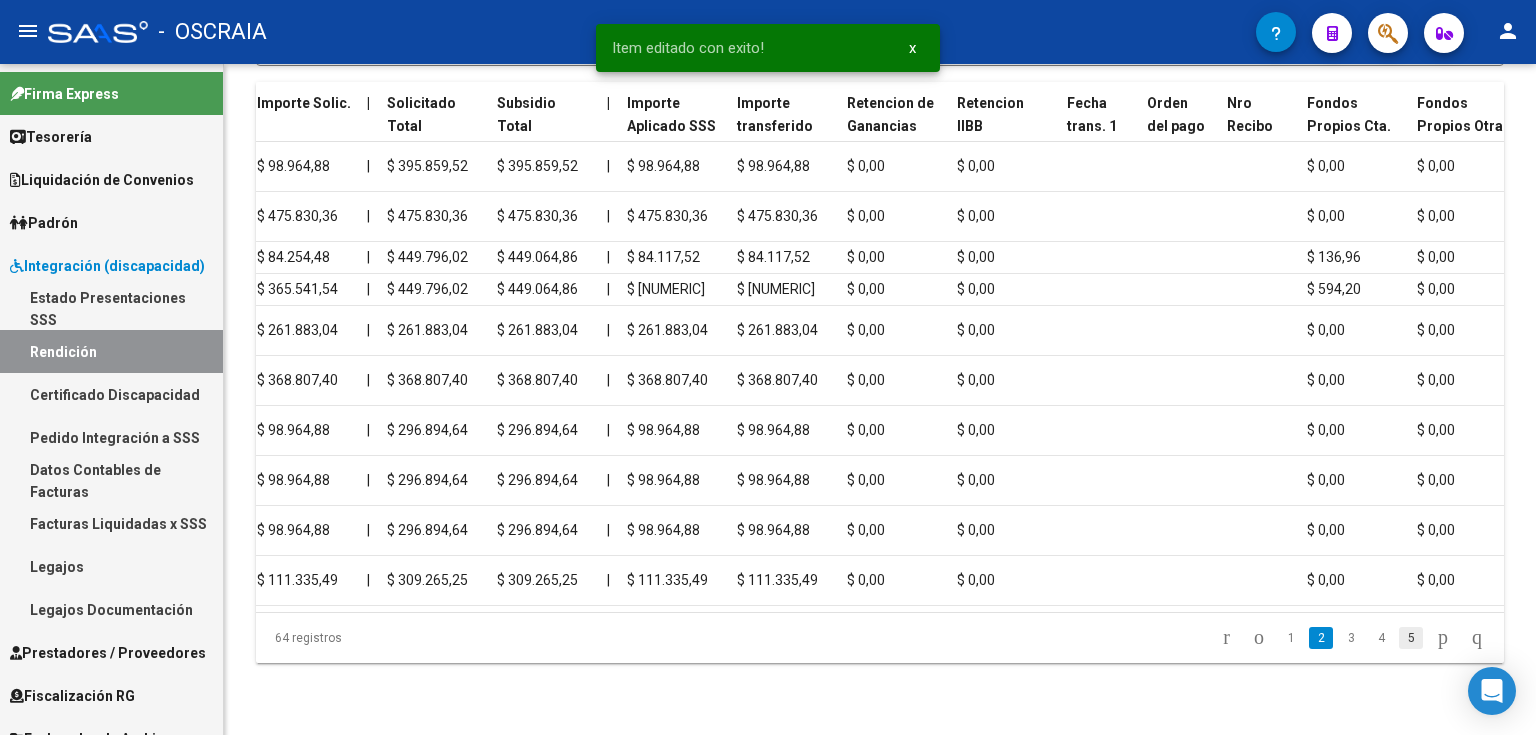 click on "5" 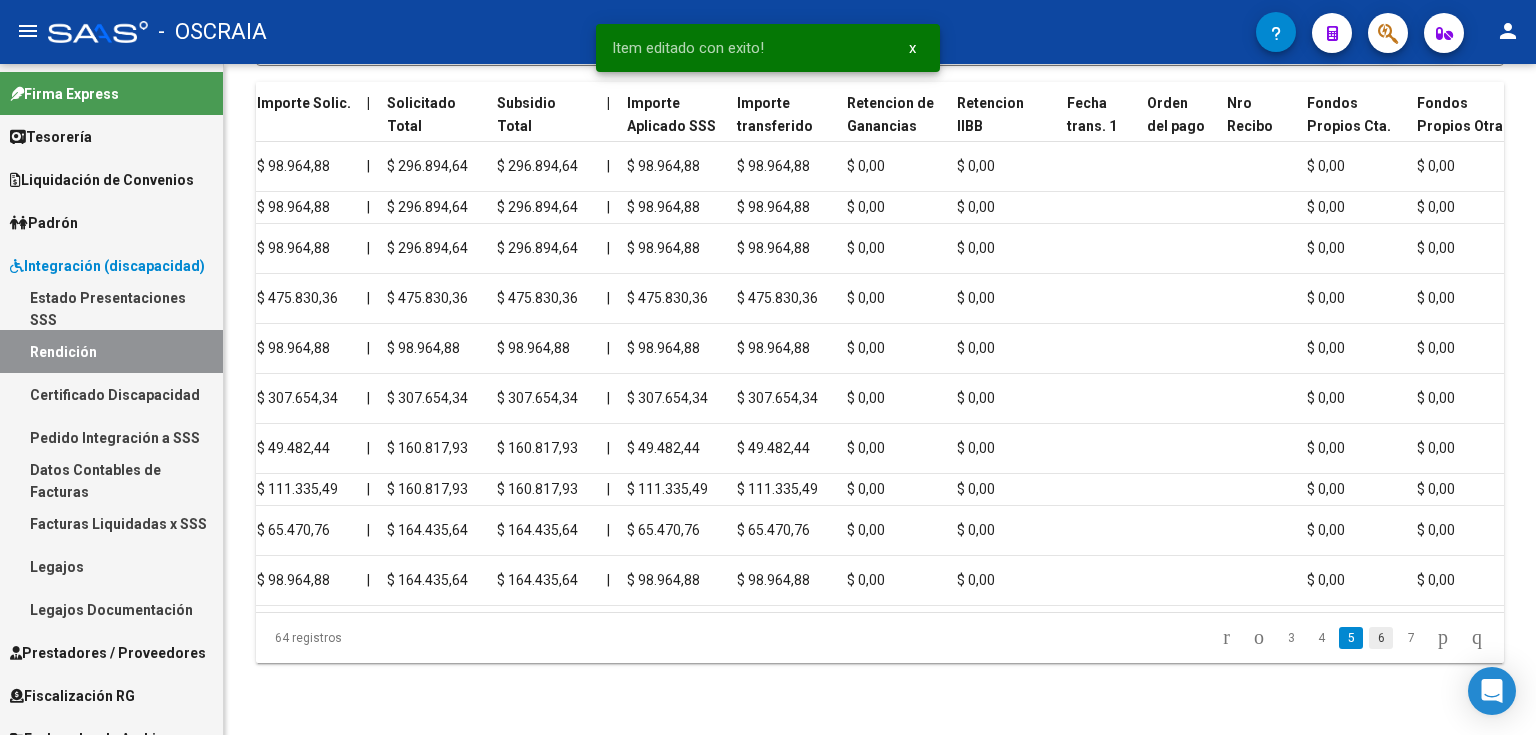 click on "6" 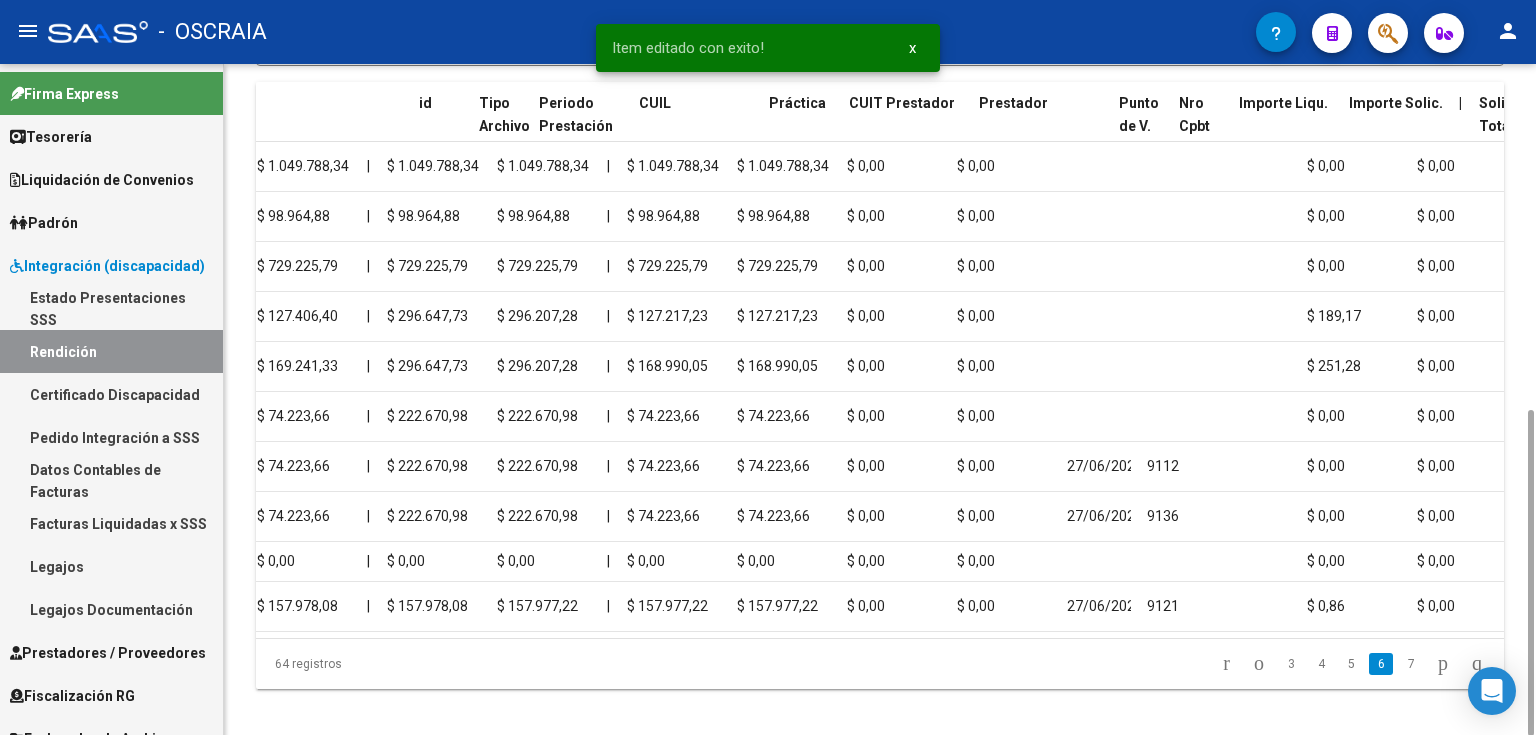 scroll, scrollTop: 0, scrollLeft: 0, axis: both 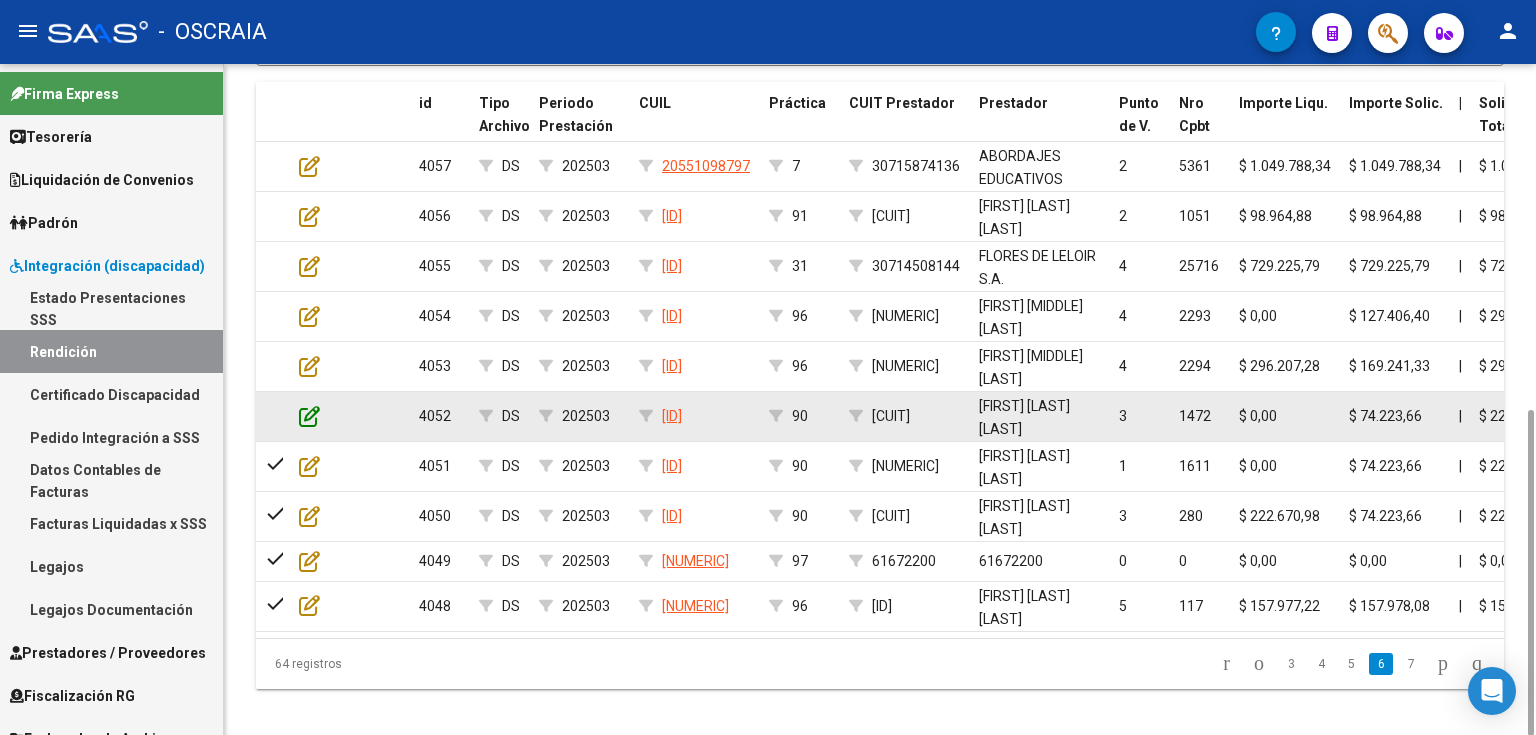 click 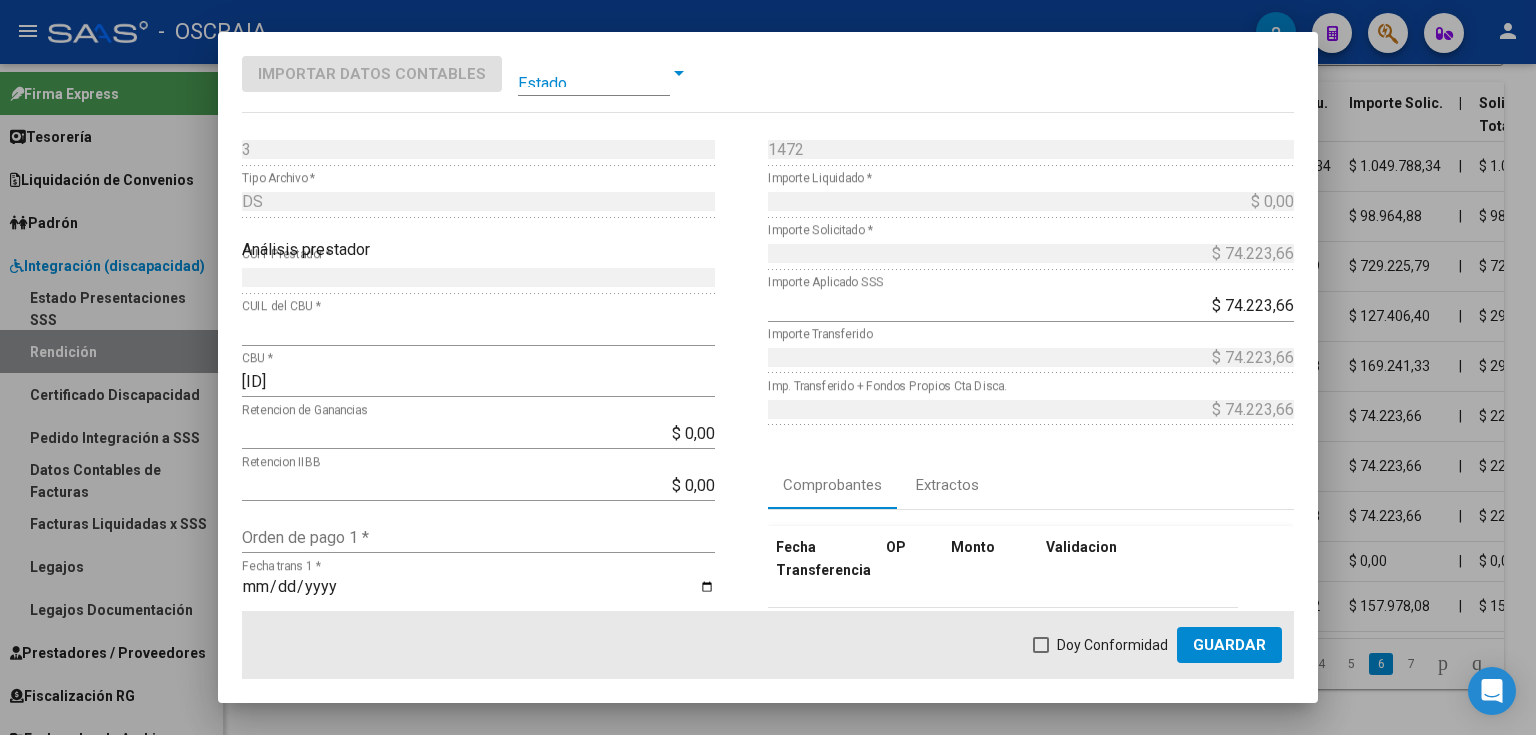 scroll, scrollTop: 160, scrollLeft: 0, axis: vertical 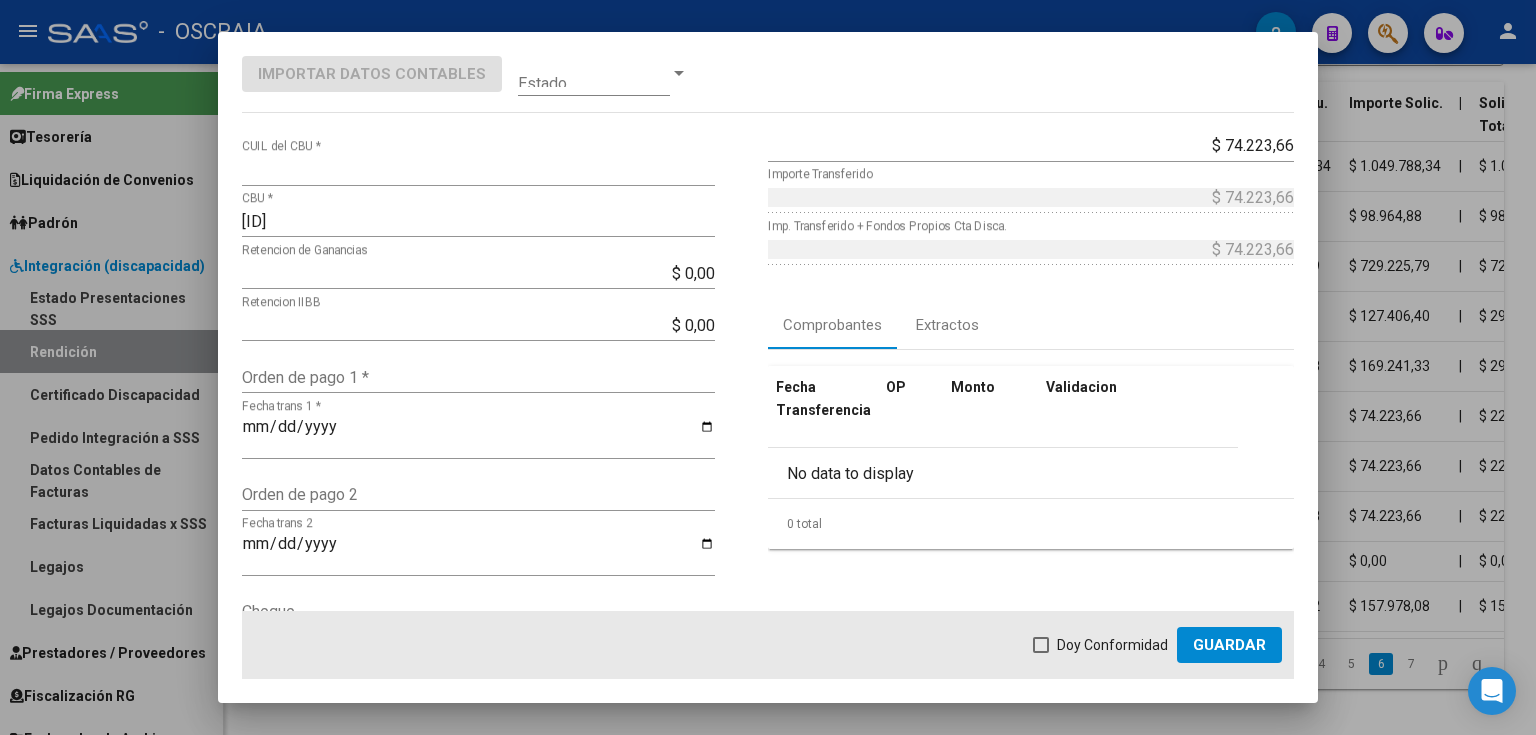 click on "Orden de pago 1 *" 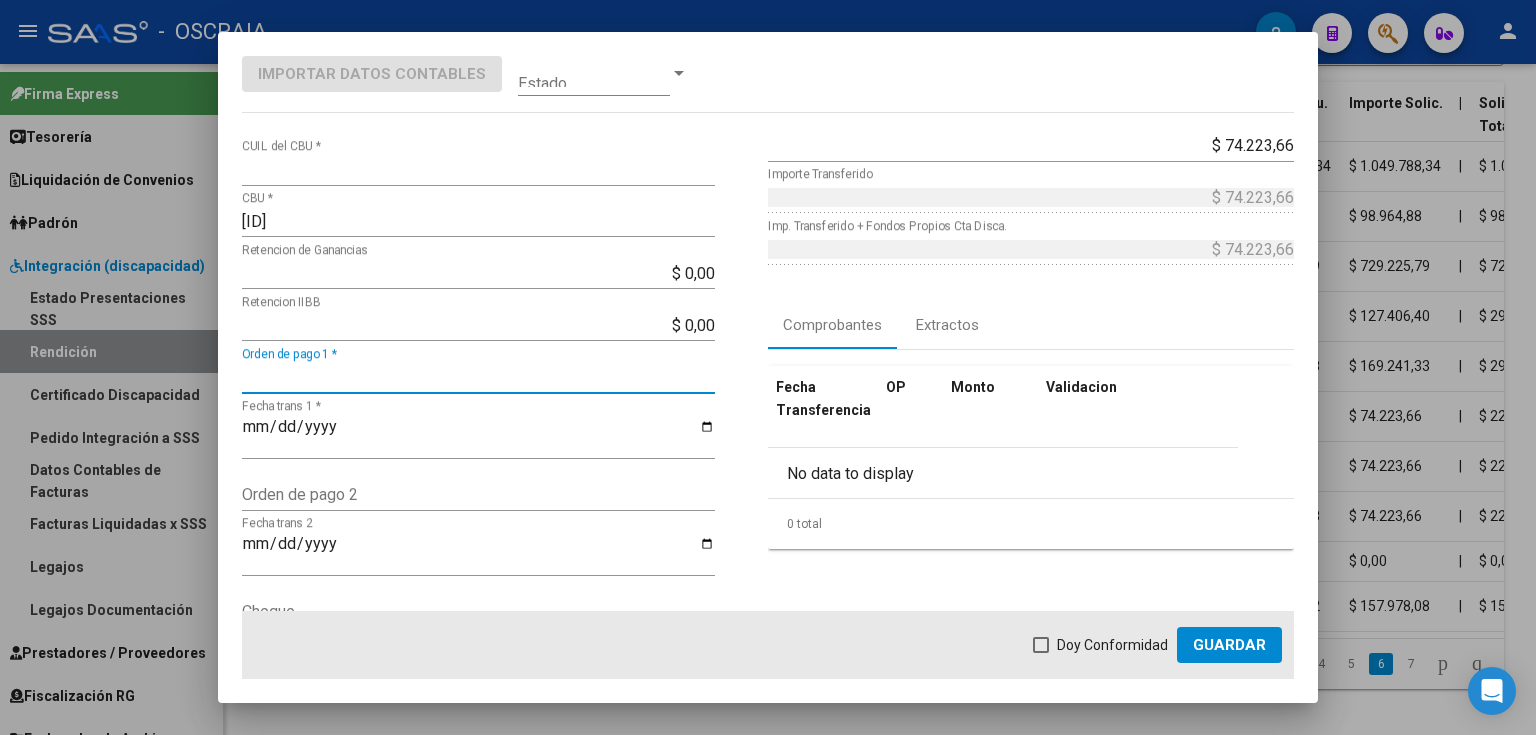 paste on "9127" 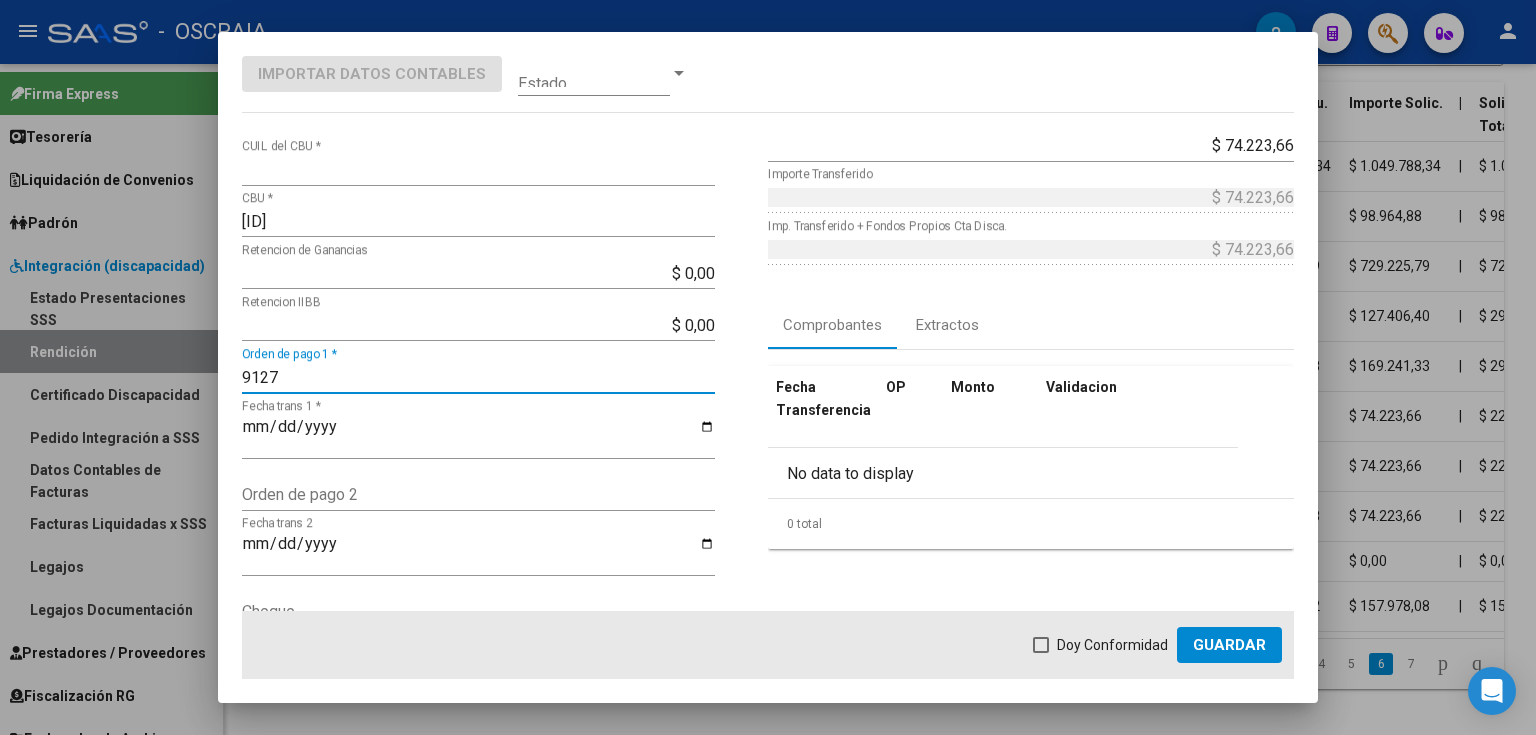 type on "9127" 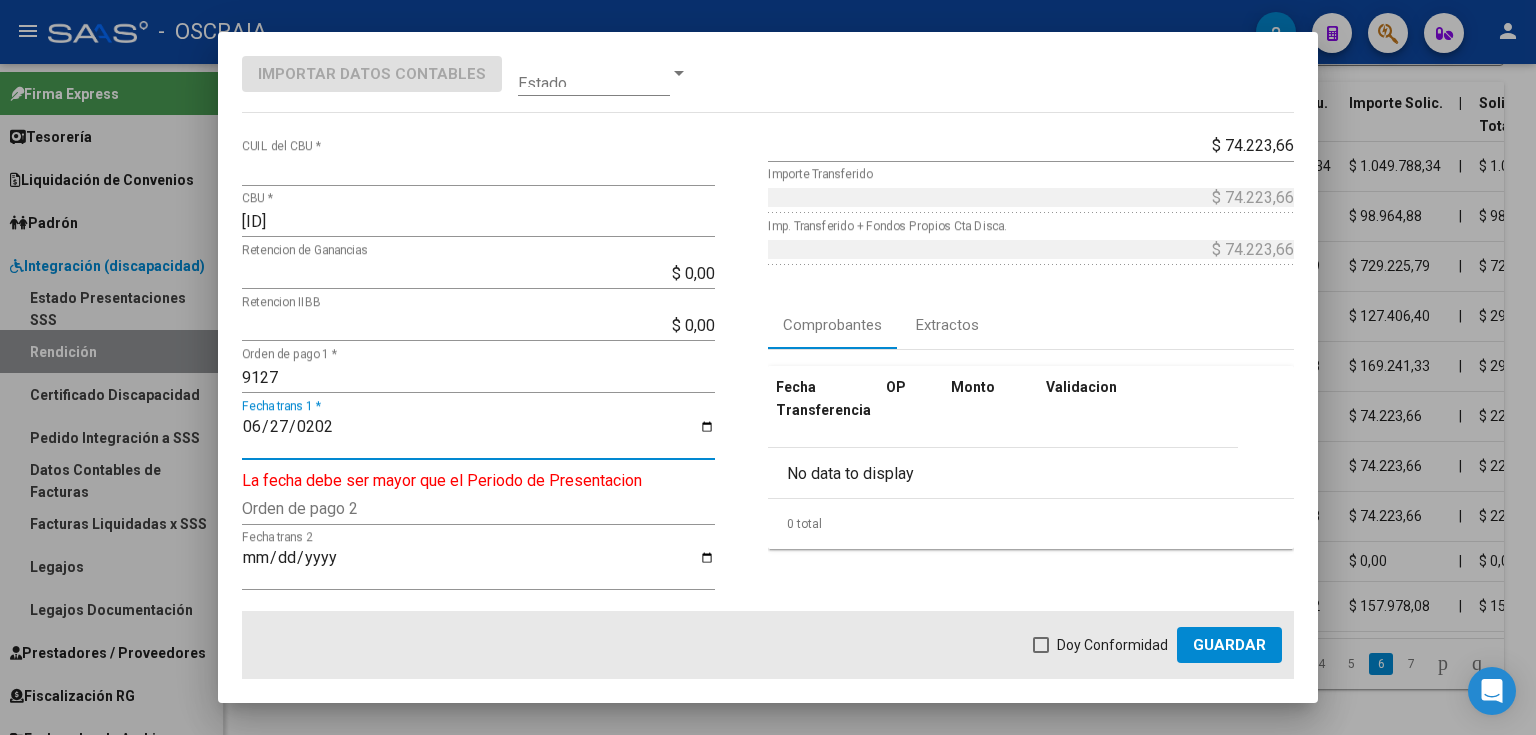 type on "2025-06-27" 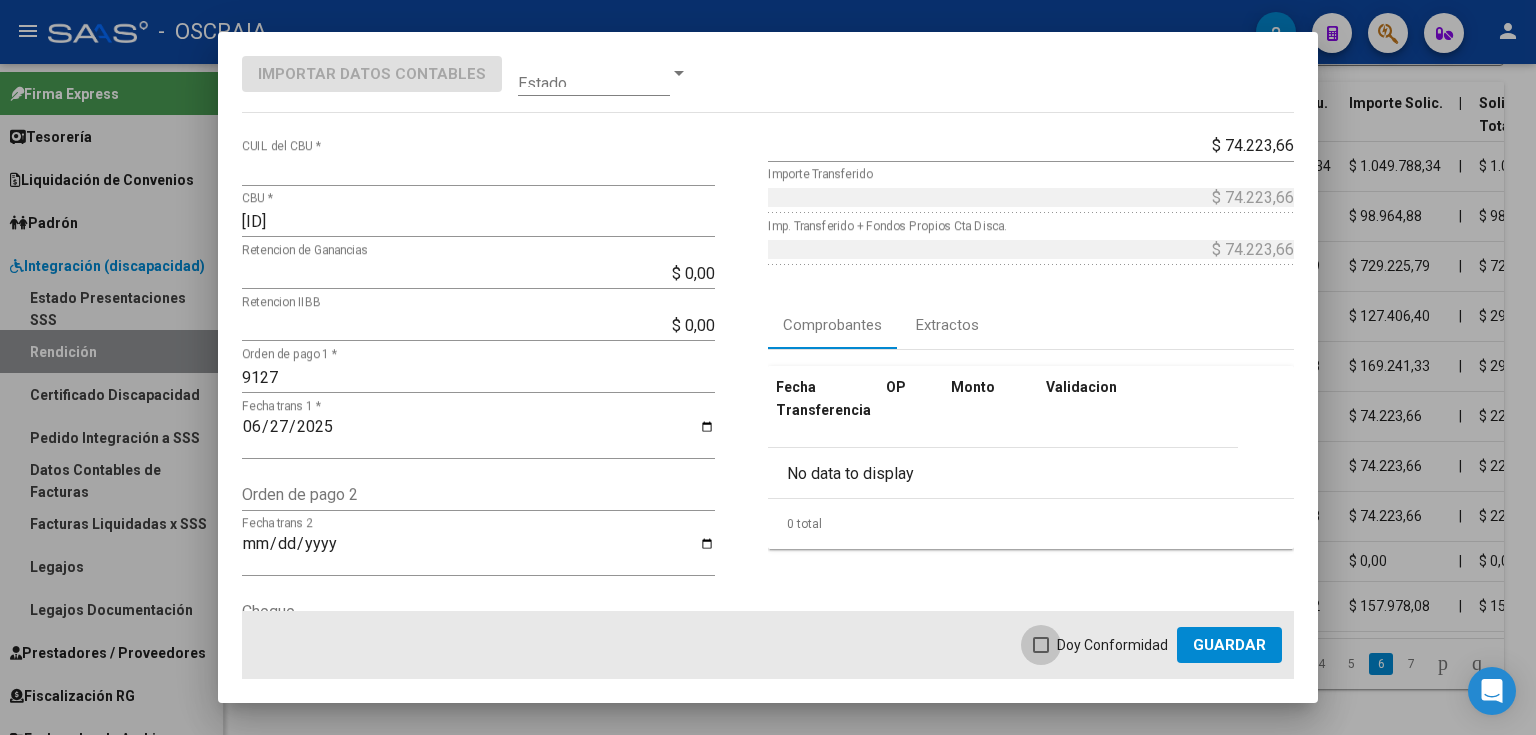 click at bounding box center [1041, 645] 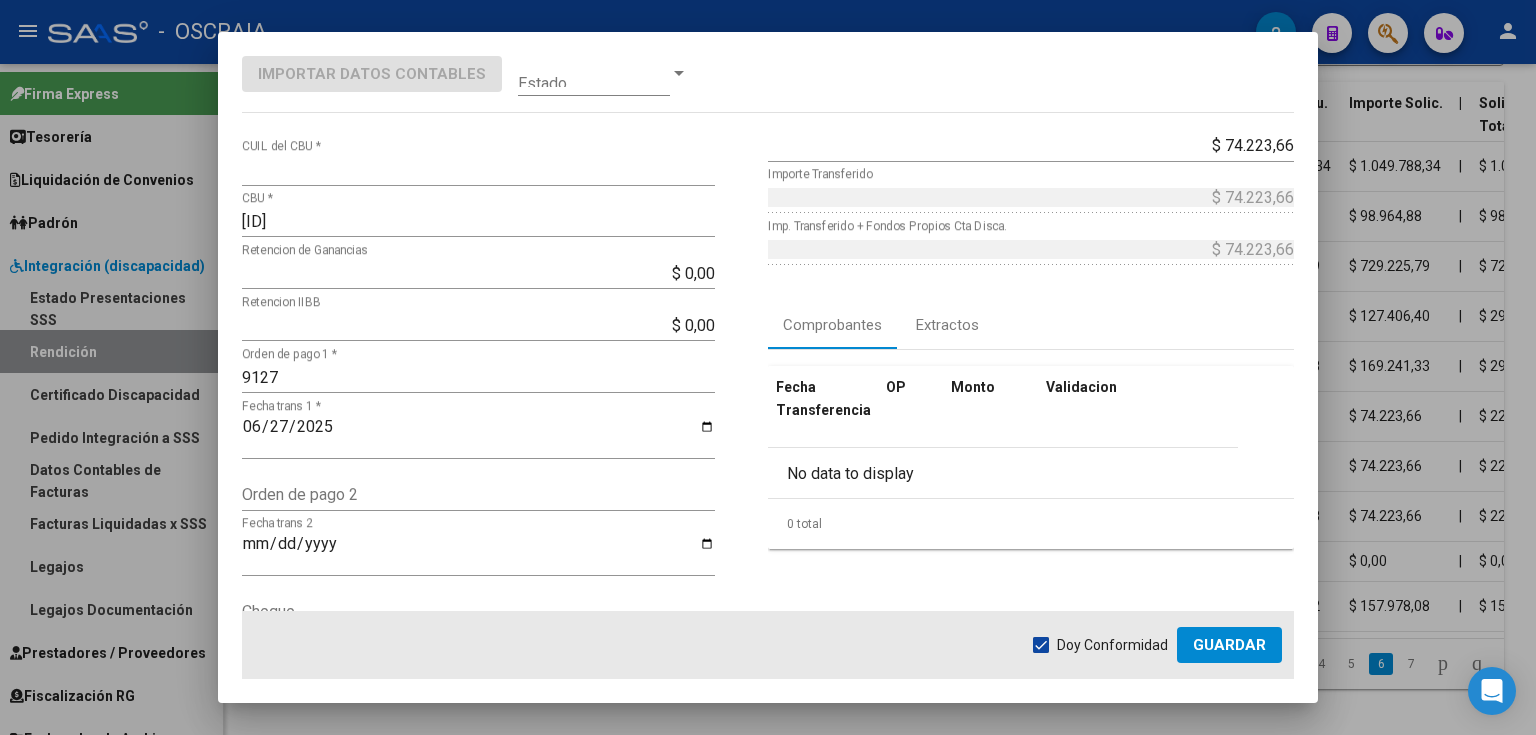 click on "Guardar" 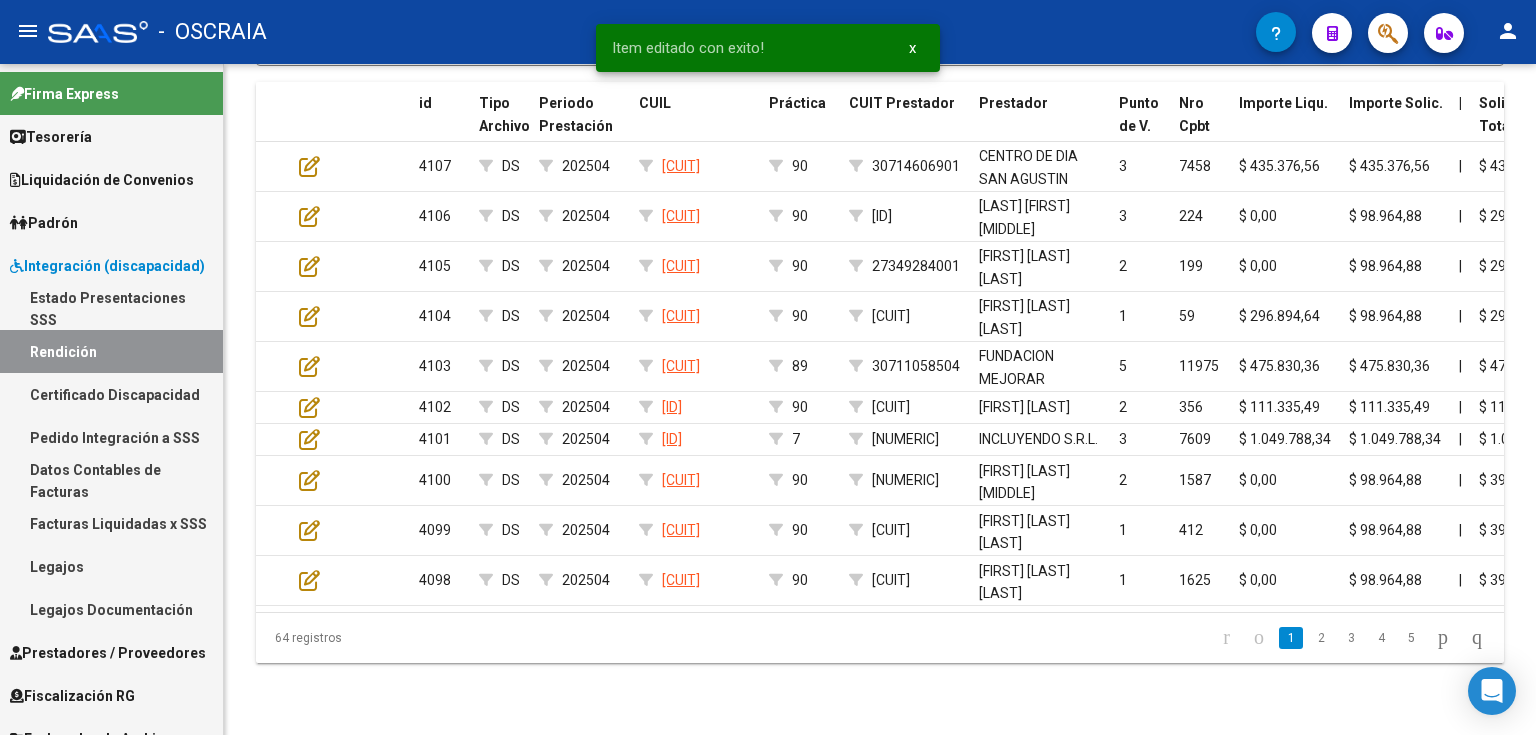 click on "5" 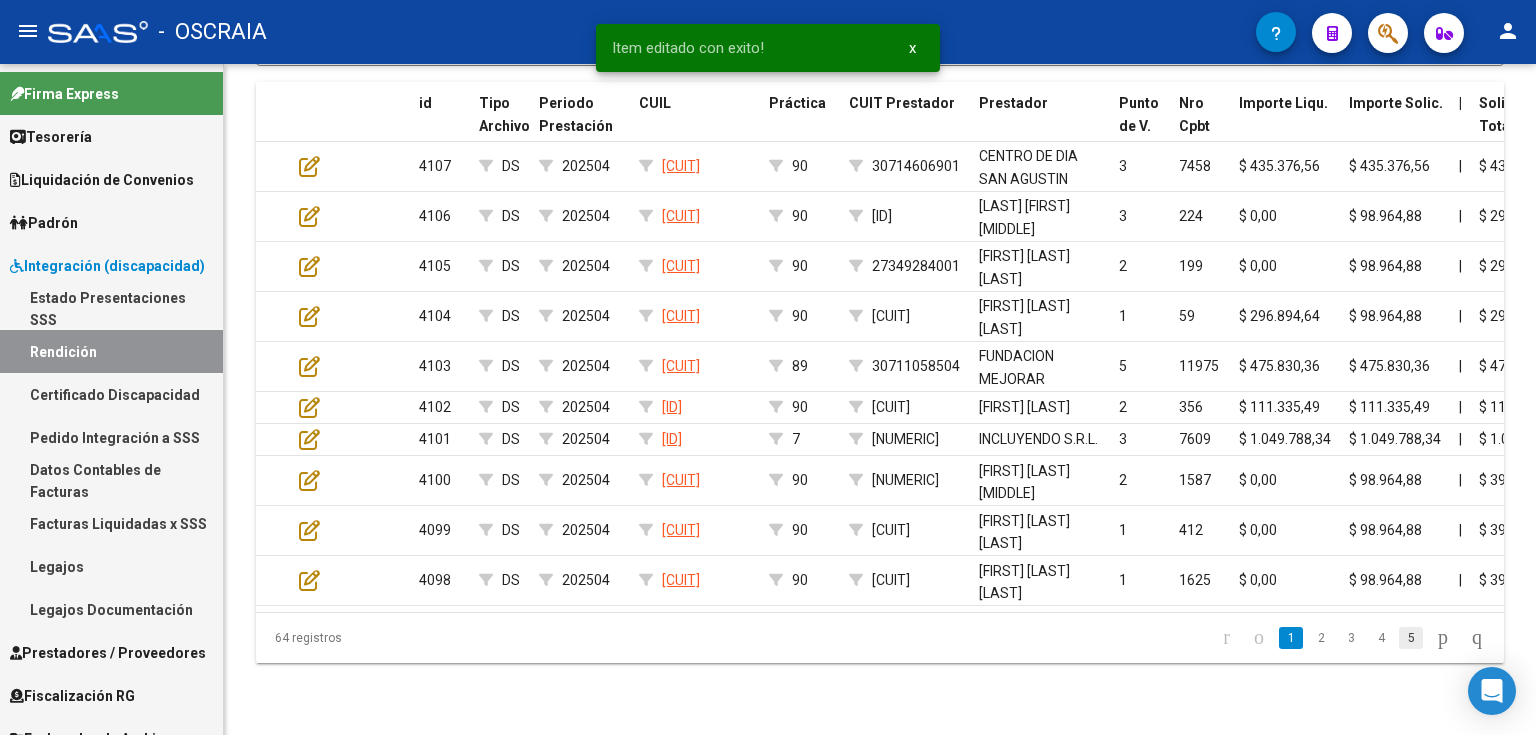 click on "5" 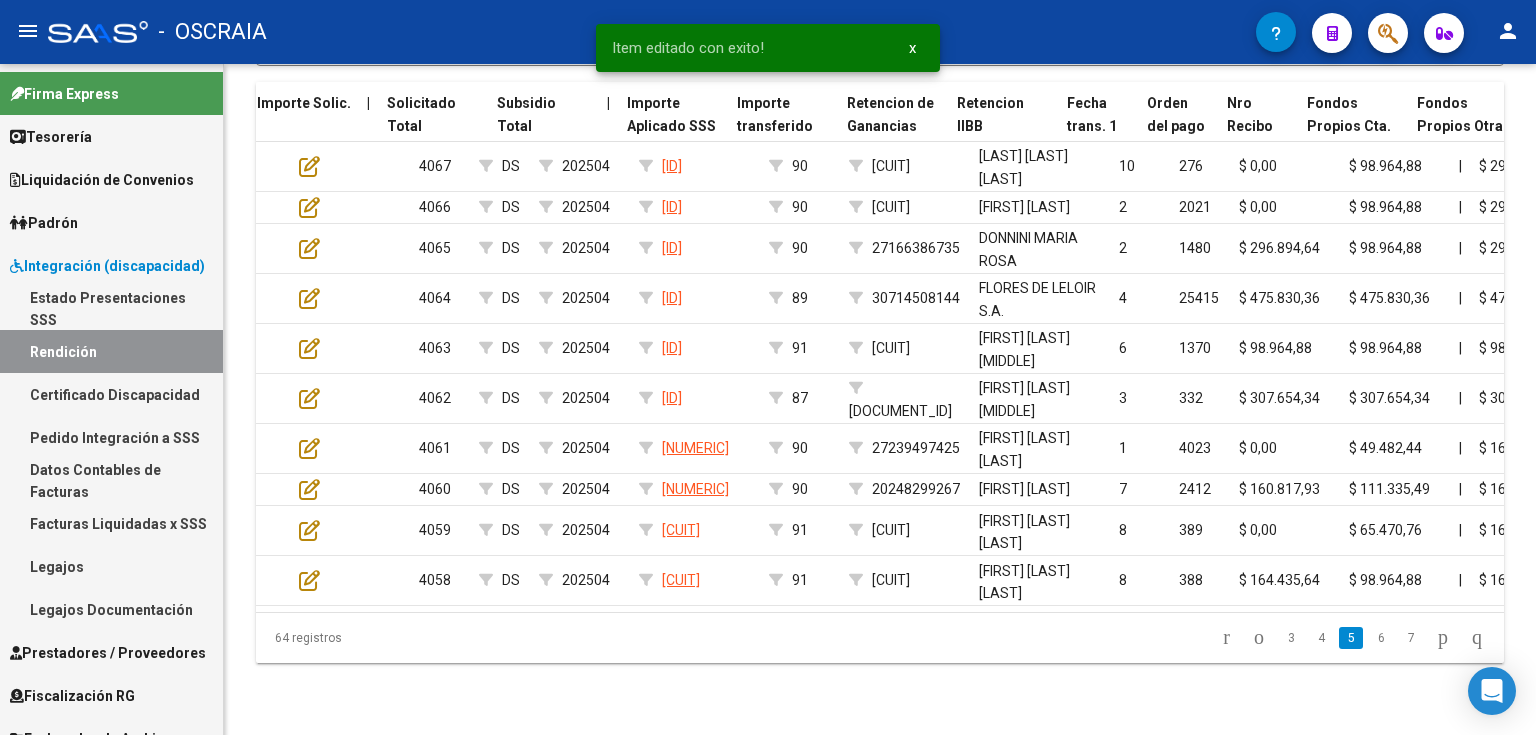 scroll, scrollTop: 0, scrollLeft: 1092, axis: horizontal 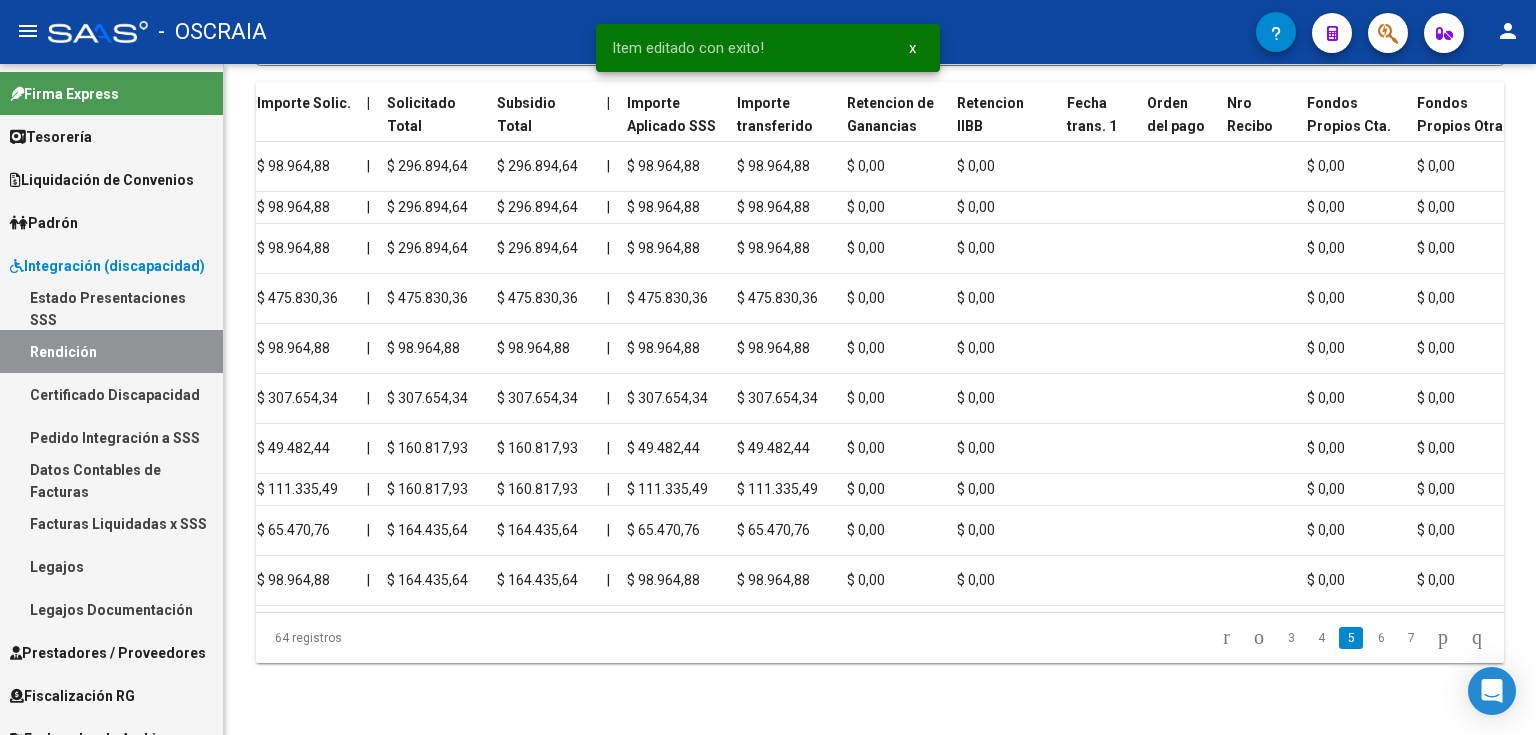 click on "6" 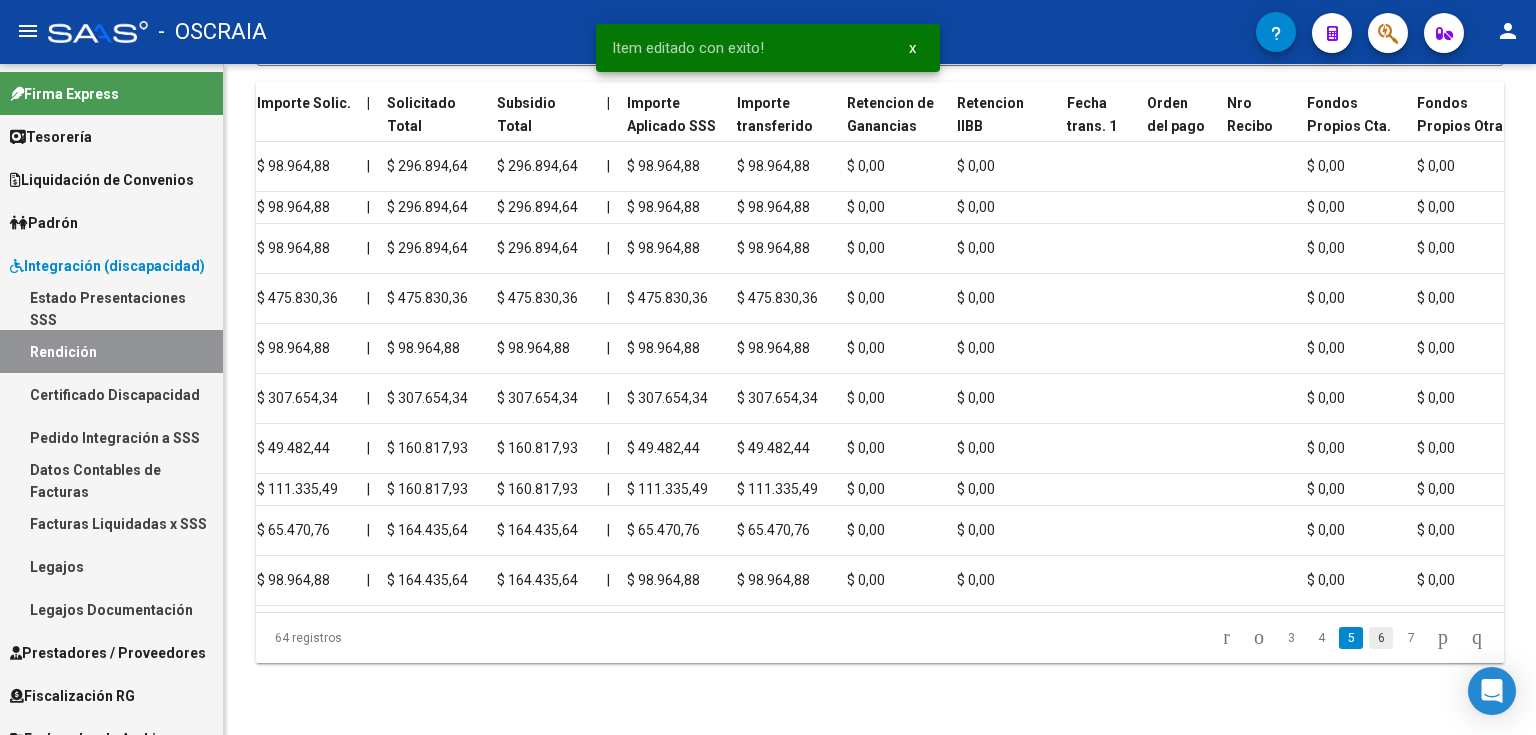 click on "6" 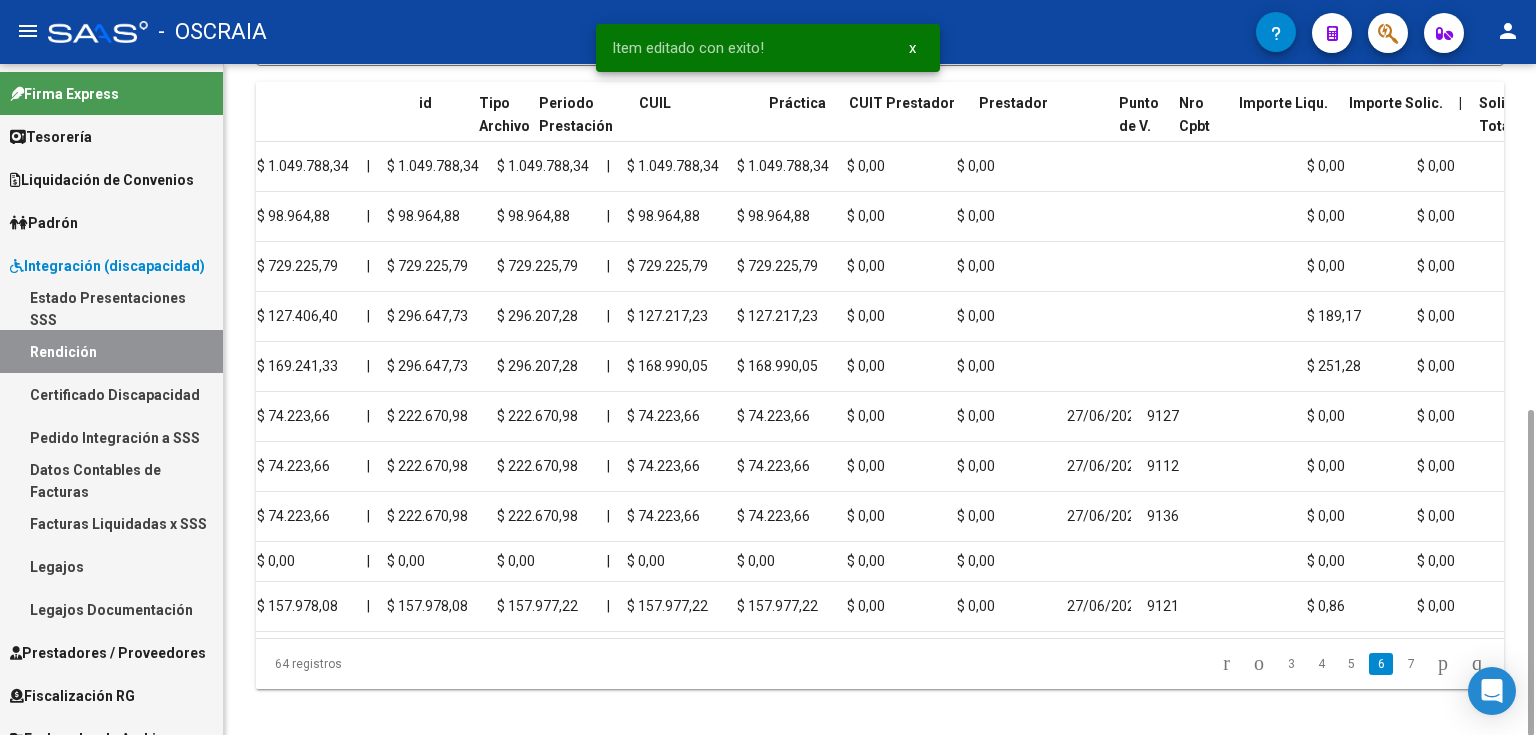 scroll, scrollTop: 0, scrollLeft: 0, axis: both 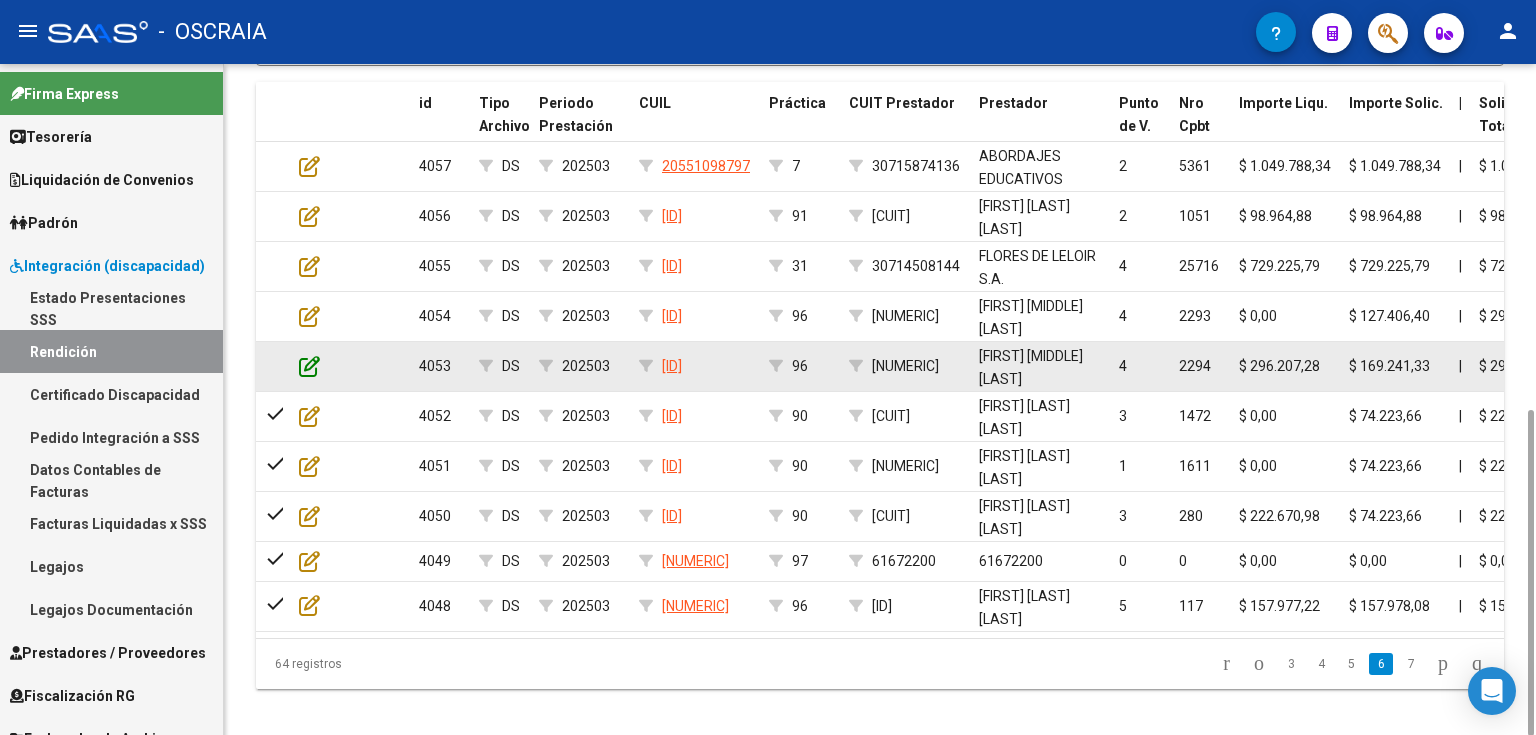 click 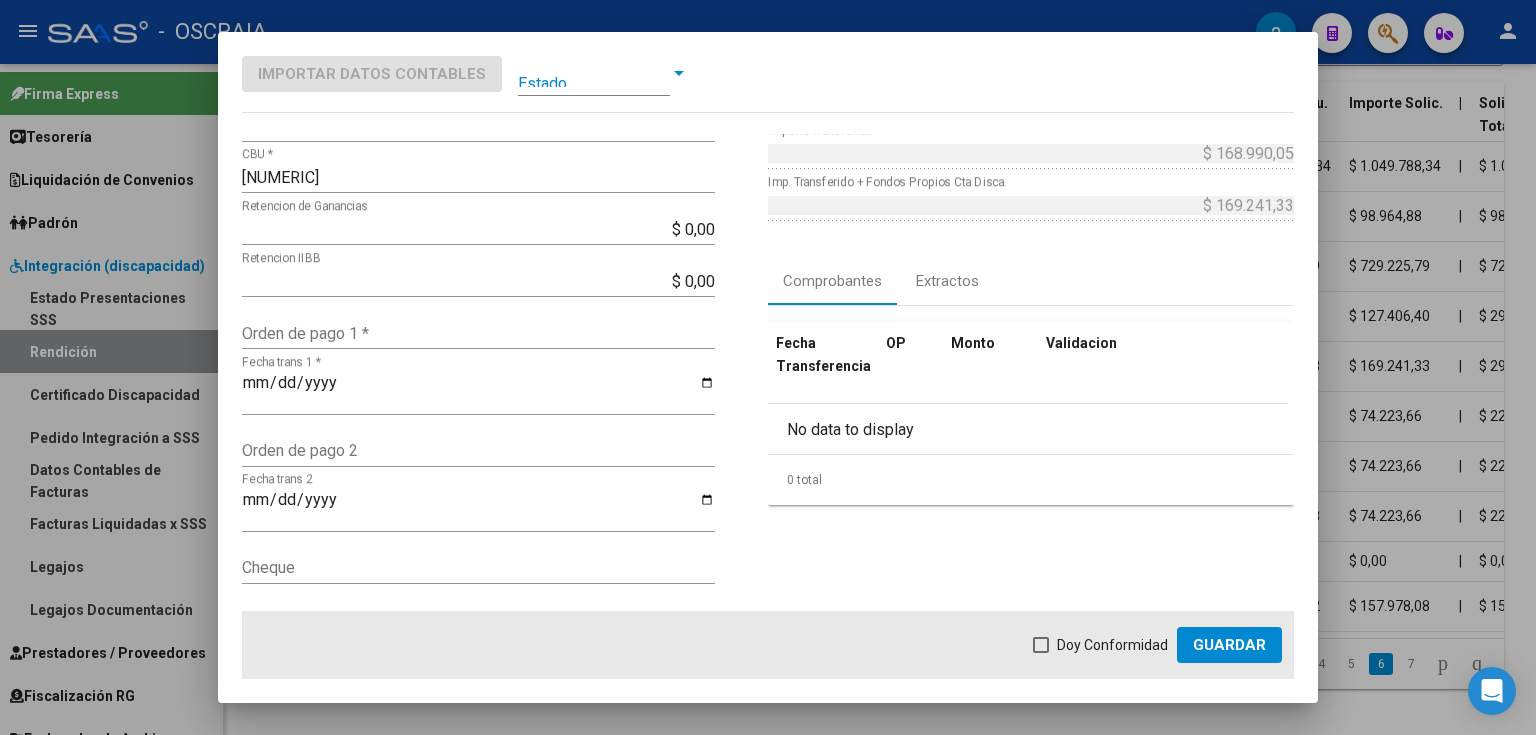 scroll, scrollTop: 240, scrollLeft: 0, axis: vertical 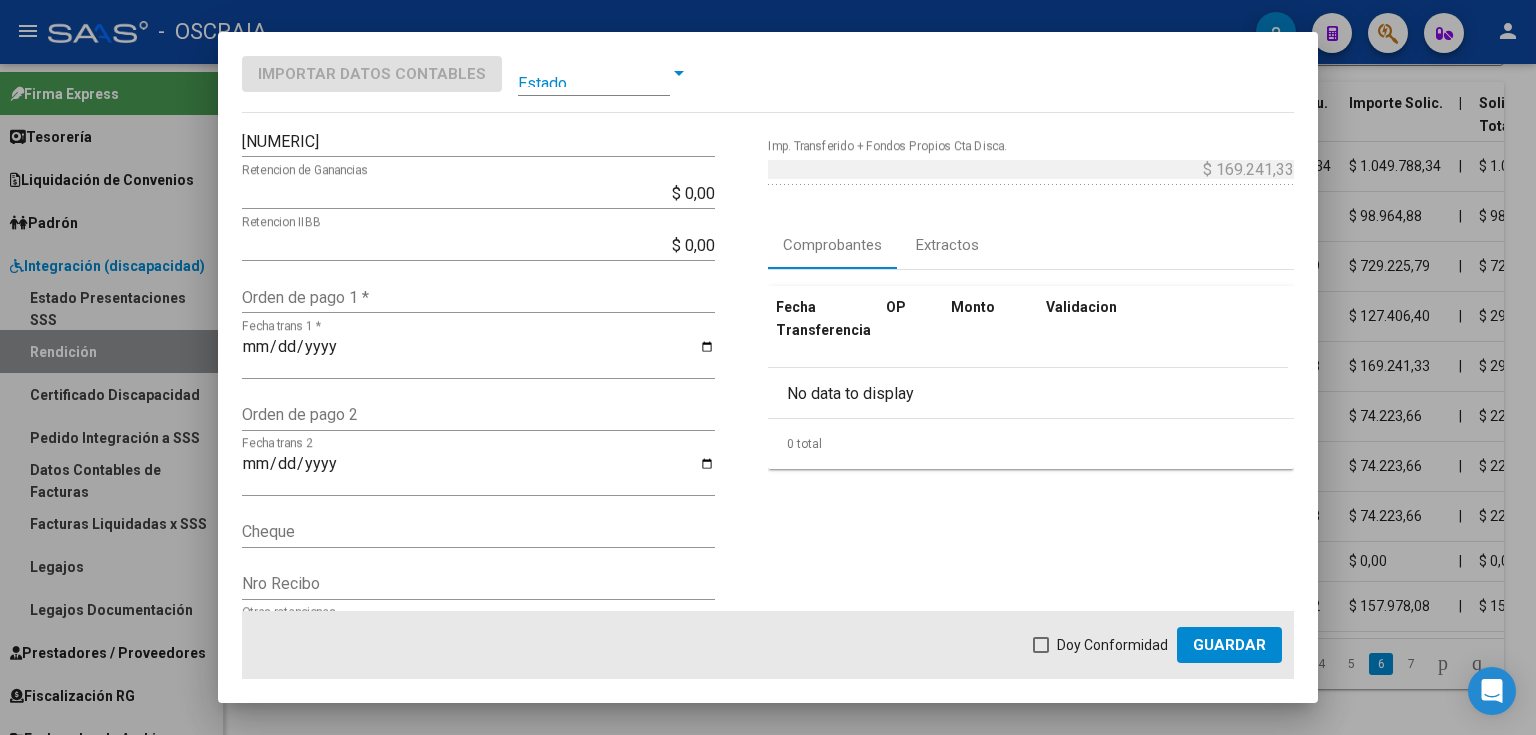 click on "Orden de pago 1 *" 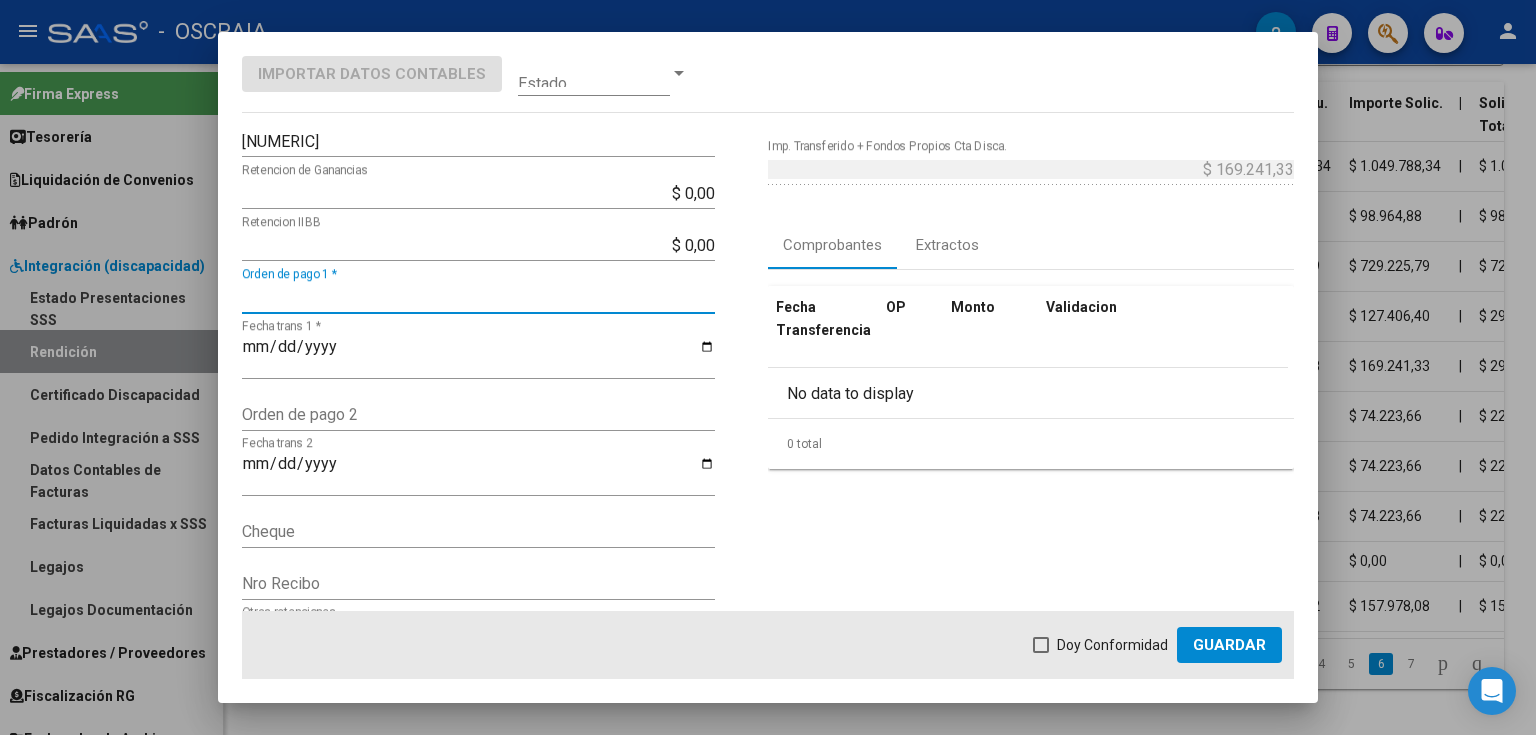 click on "Orden de pago 1 *" at bounding box center (478, 297) 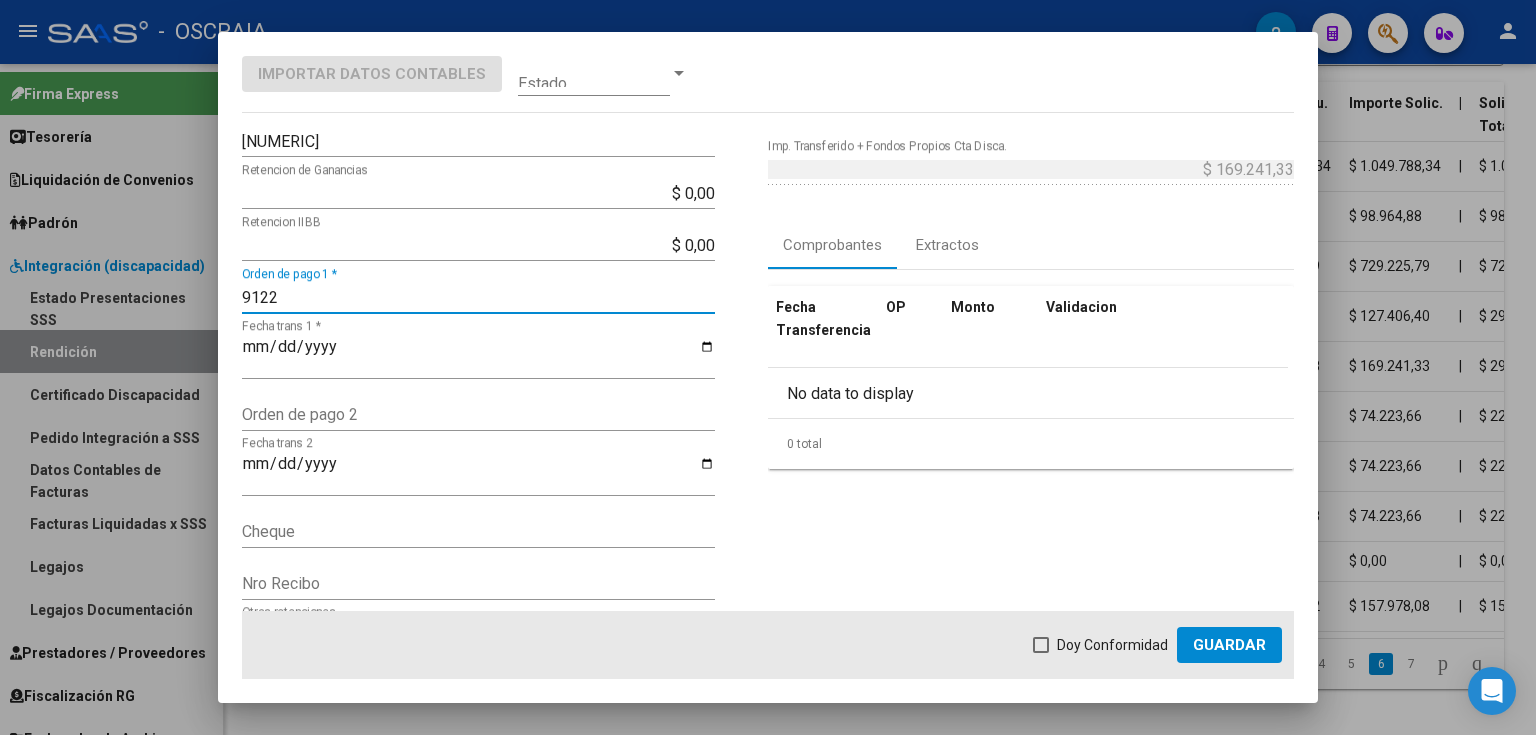 type on "9122" 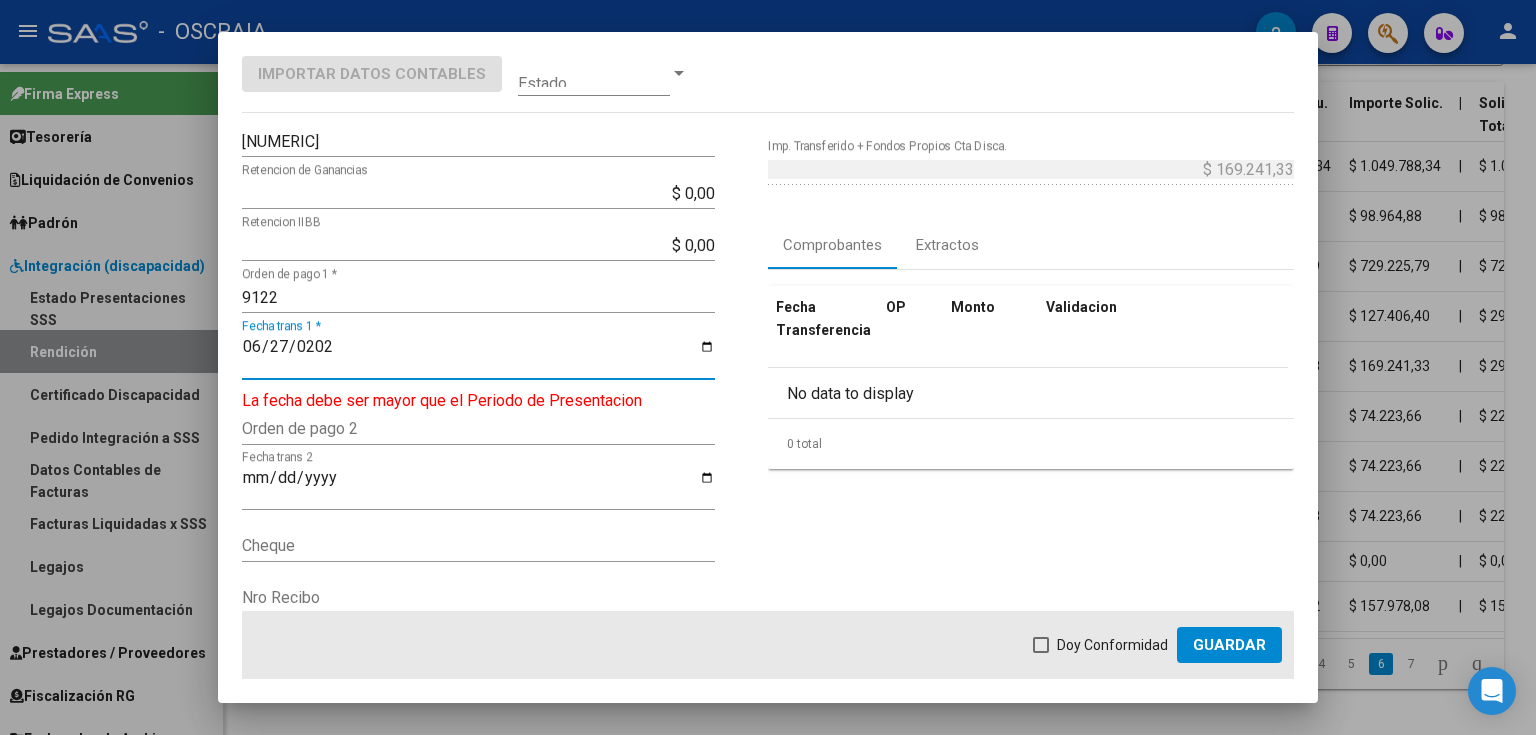 type on "2025-06-27" 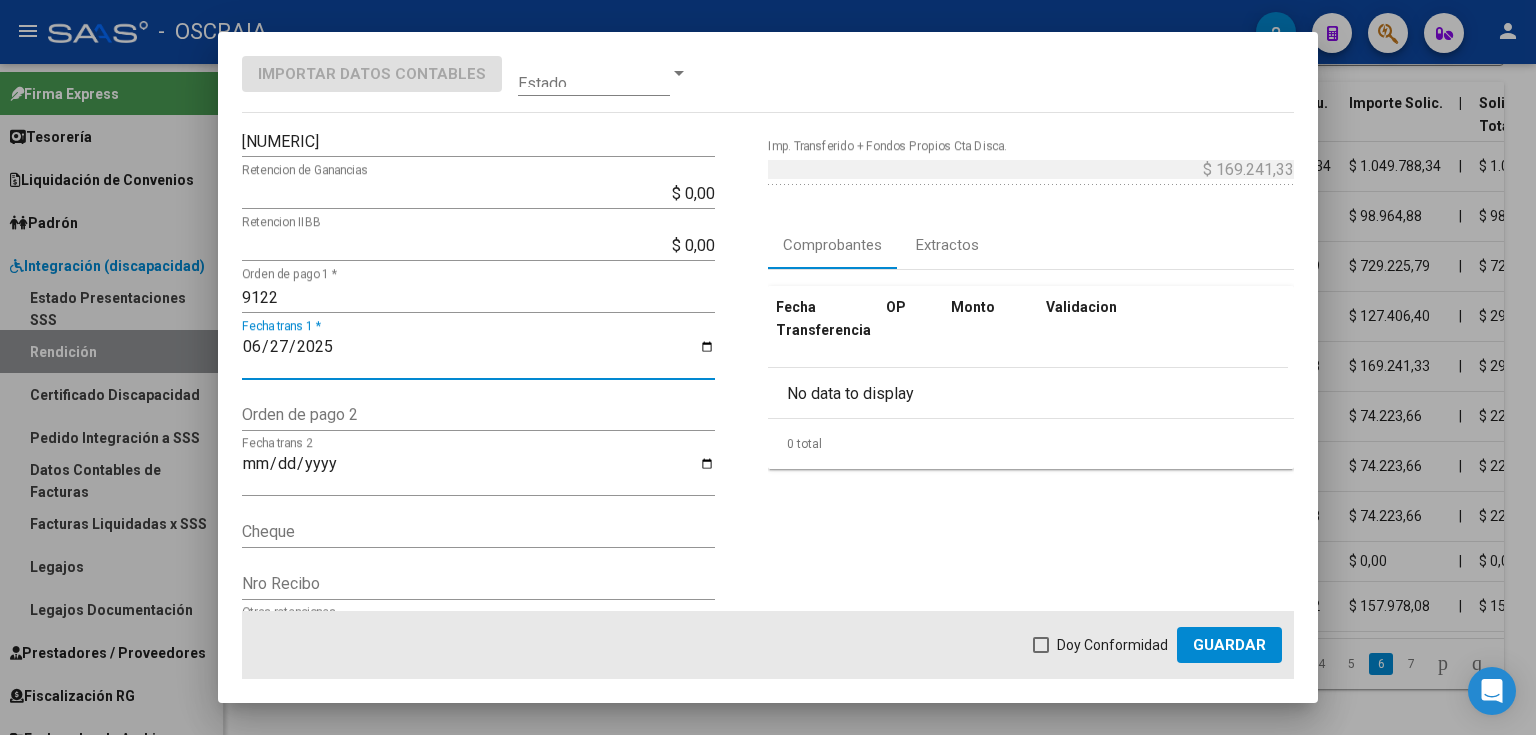 click on "Doy Conformidad" at bounding box center (1112, 645) 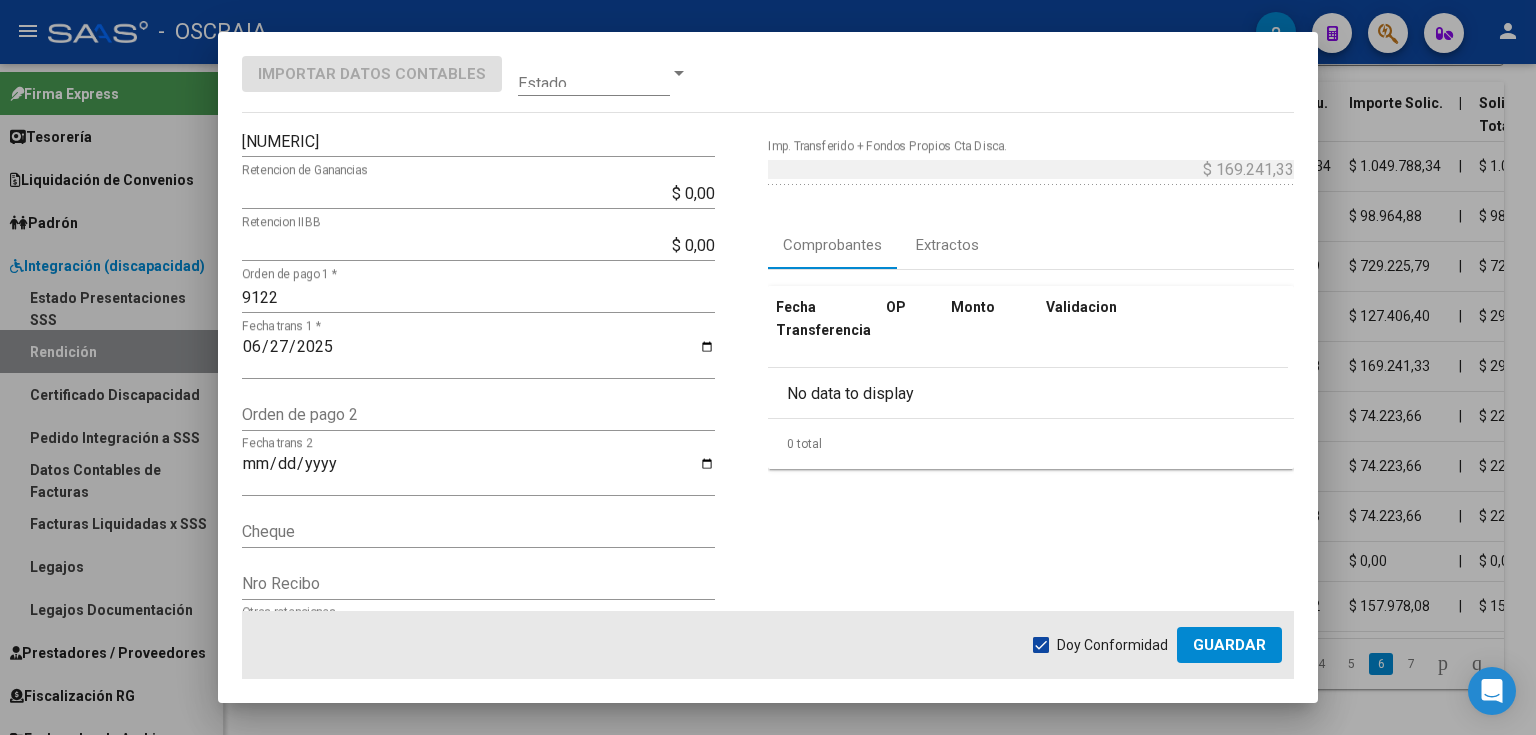 click on "Guardar" 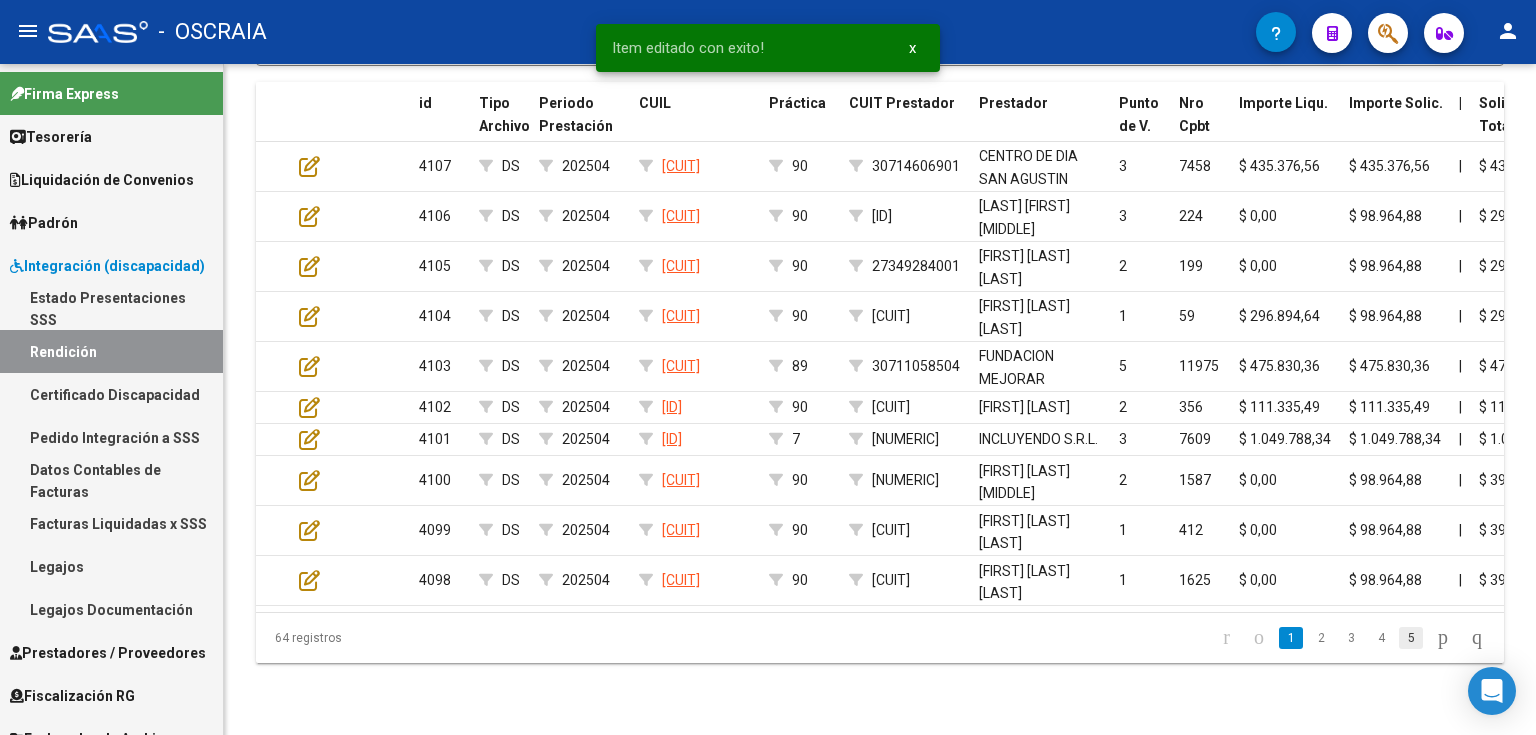 click on "5" 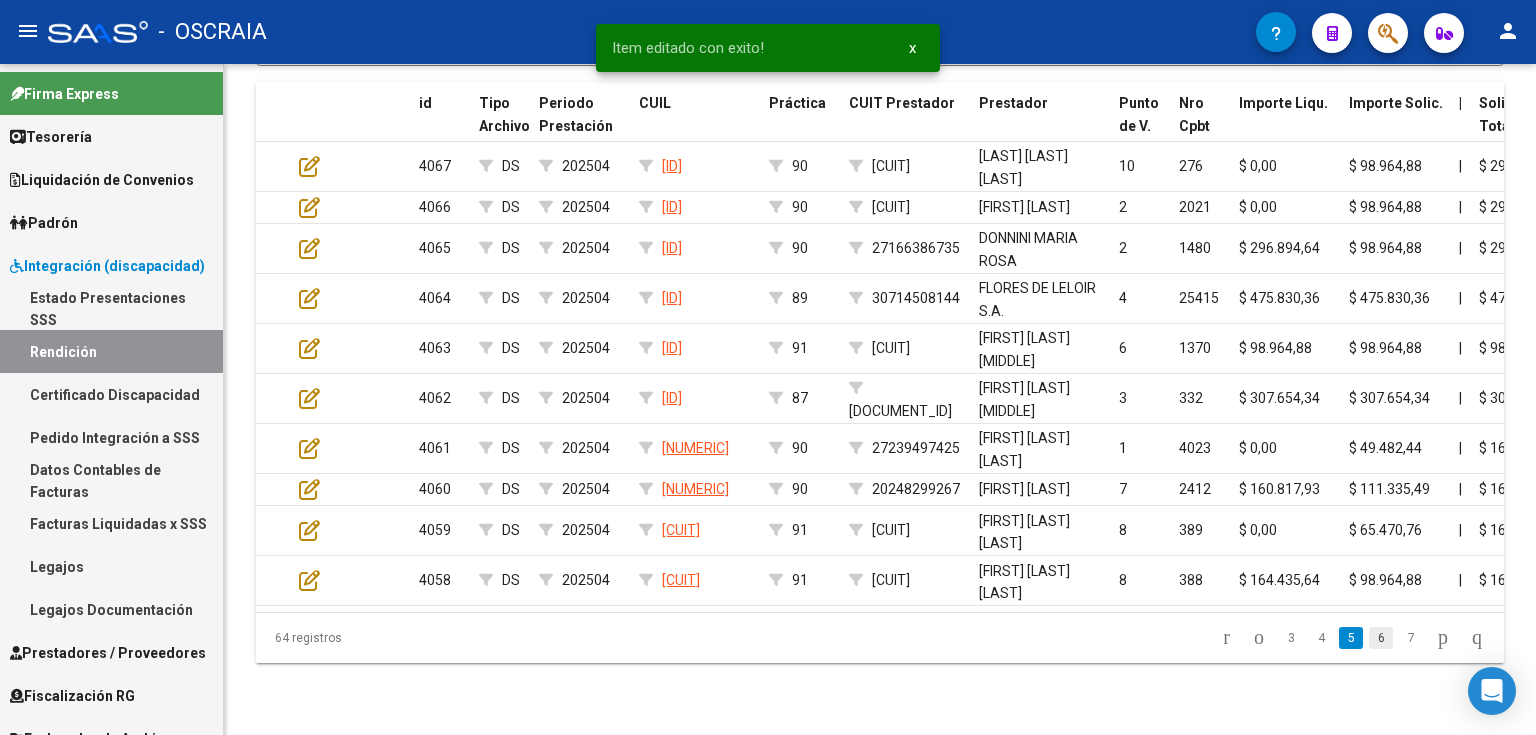 click on "6" 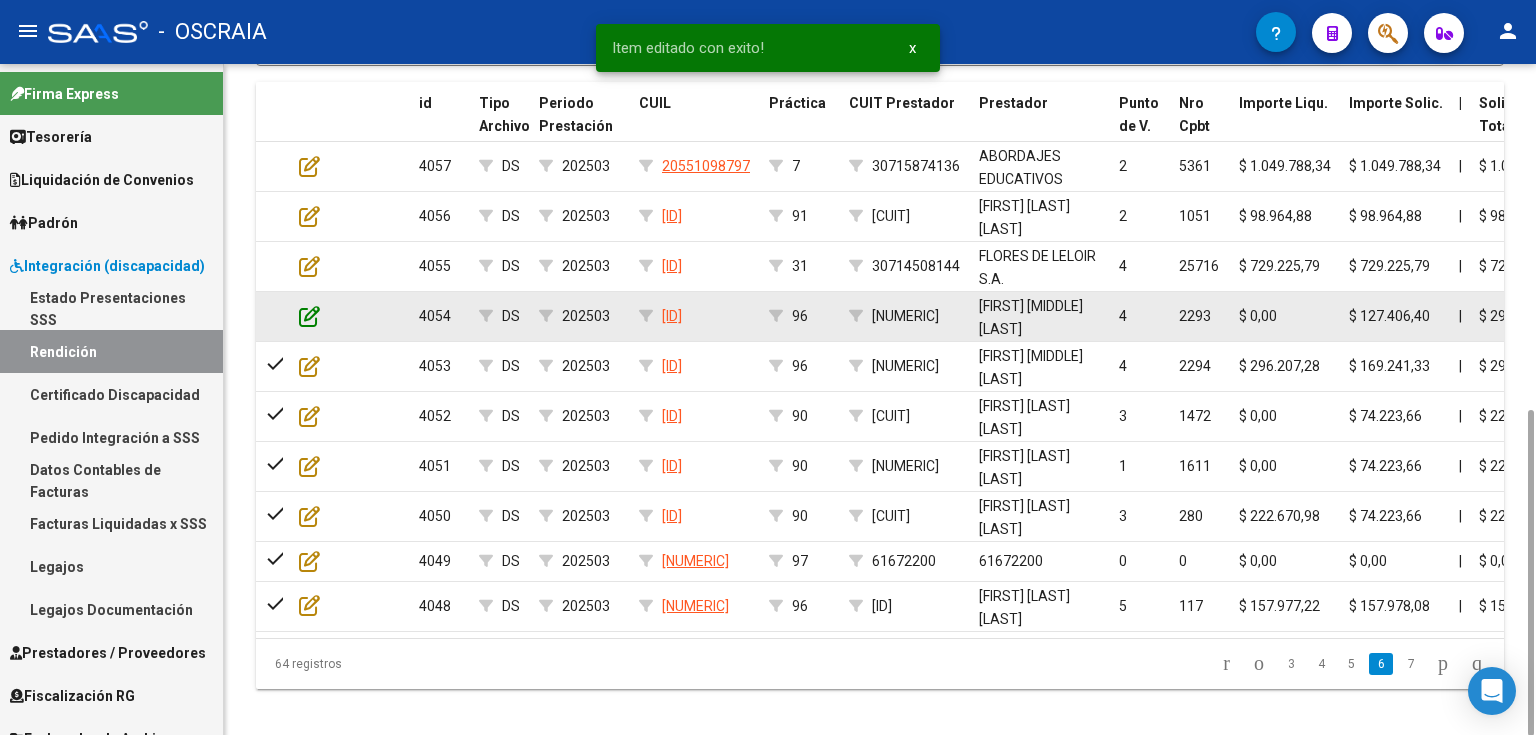click 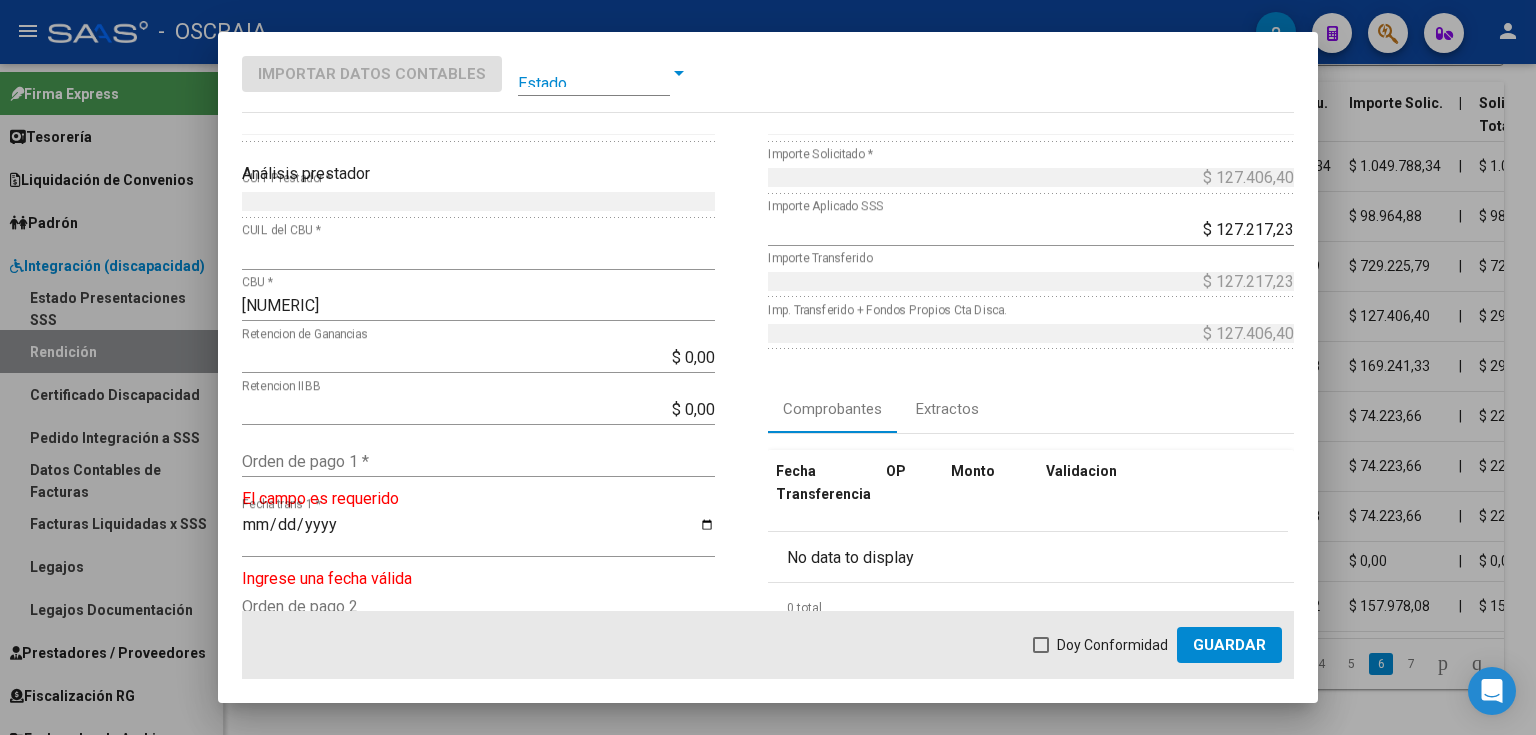 scroll, scrollTop: 80, scrollLeft: 0, axis: vertical 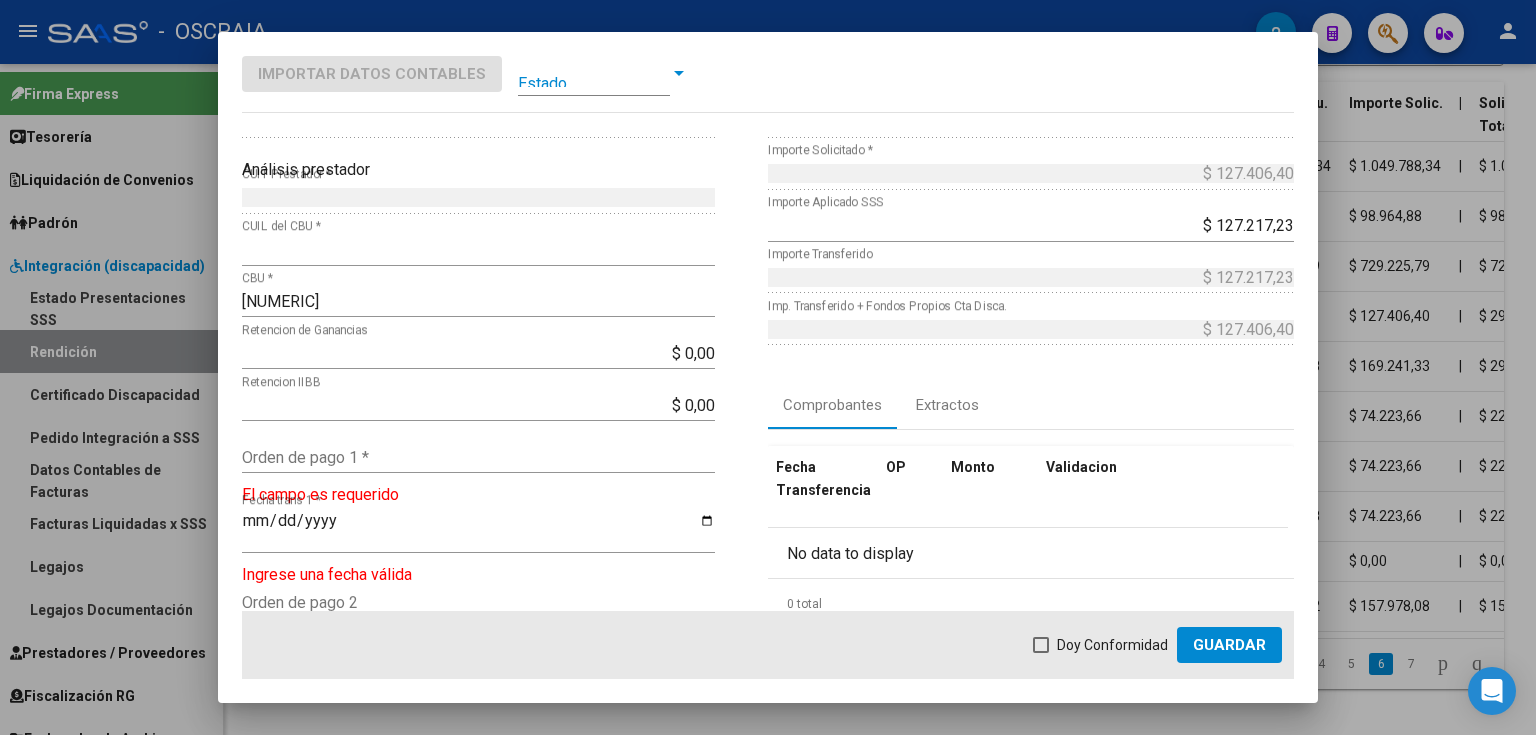 click on "Orden de pago 1 *" at bounding box center (478, 457) 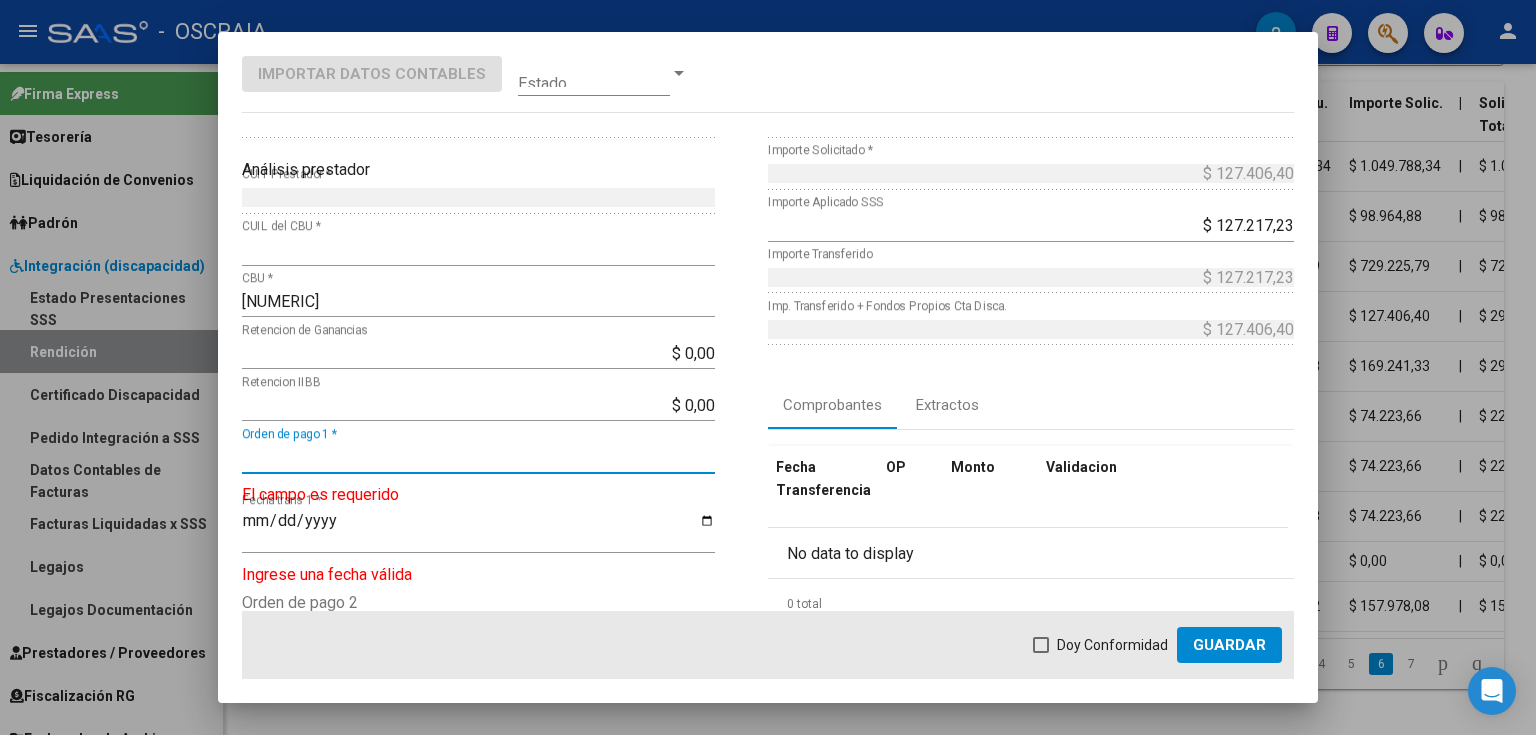paste on "9122" 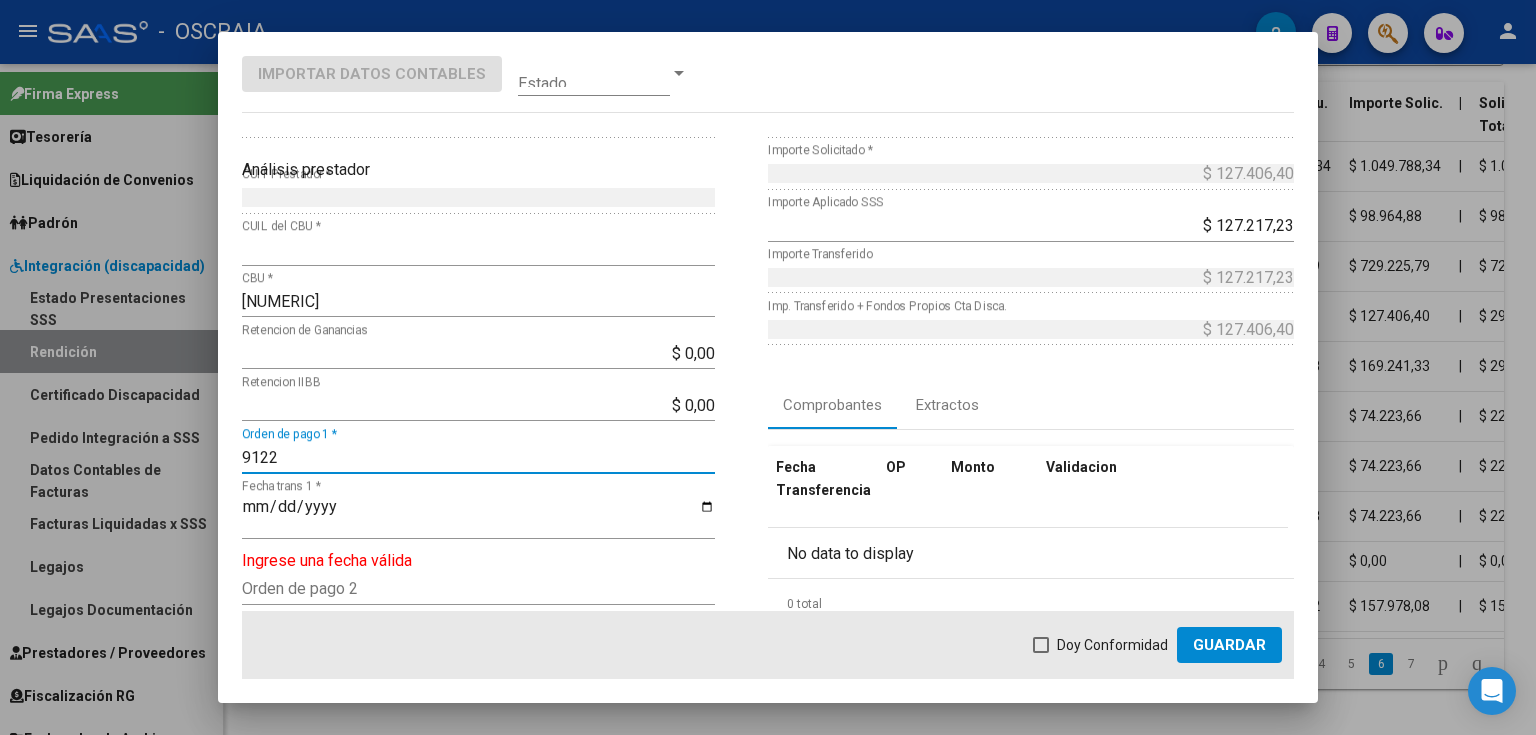 type on "9122" 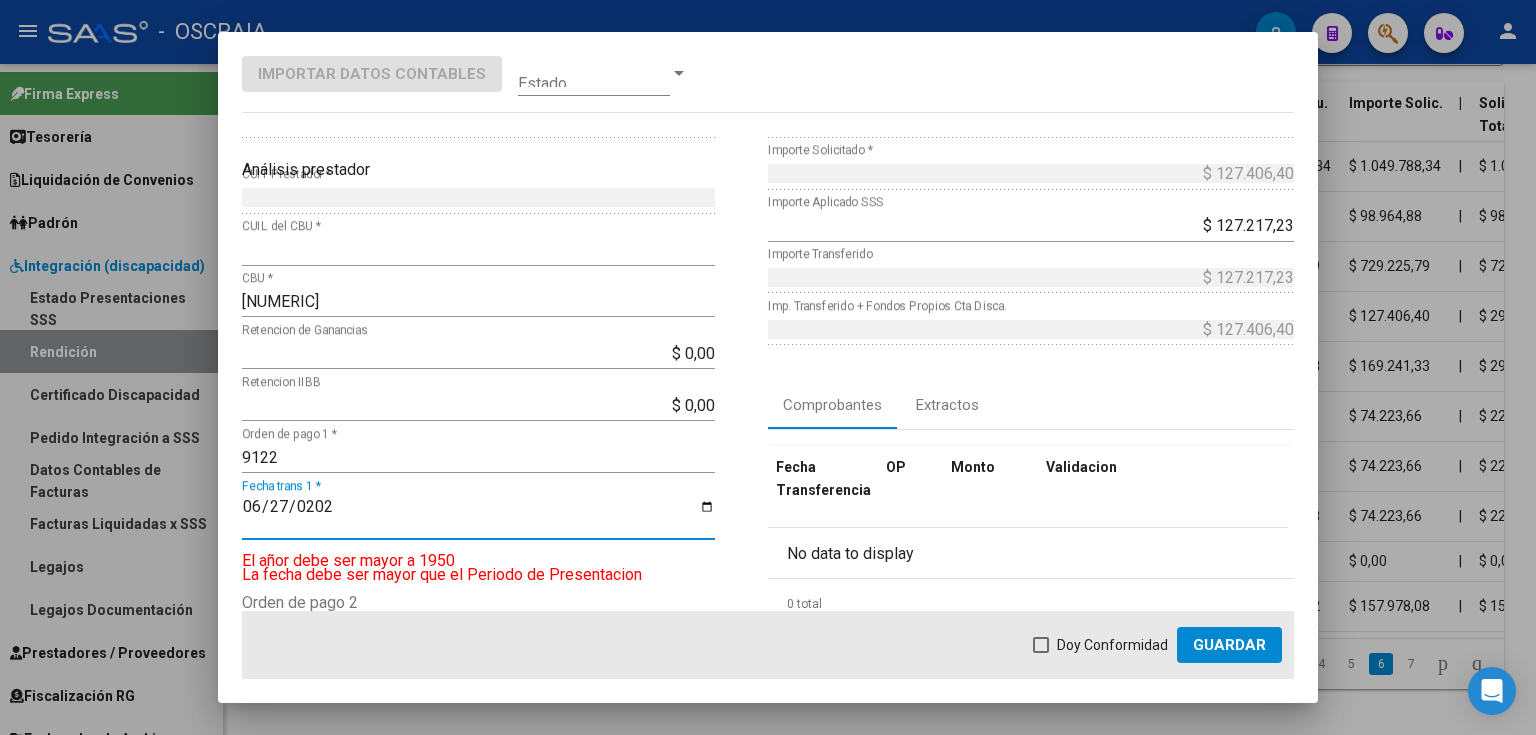 type on "2025-06-27" 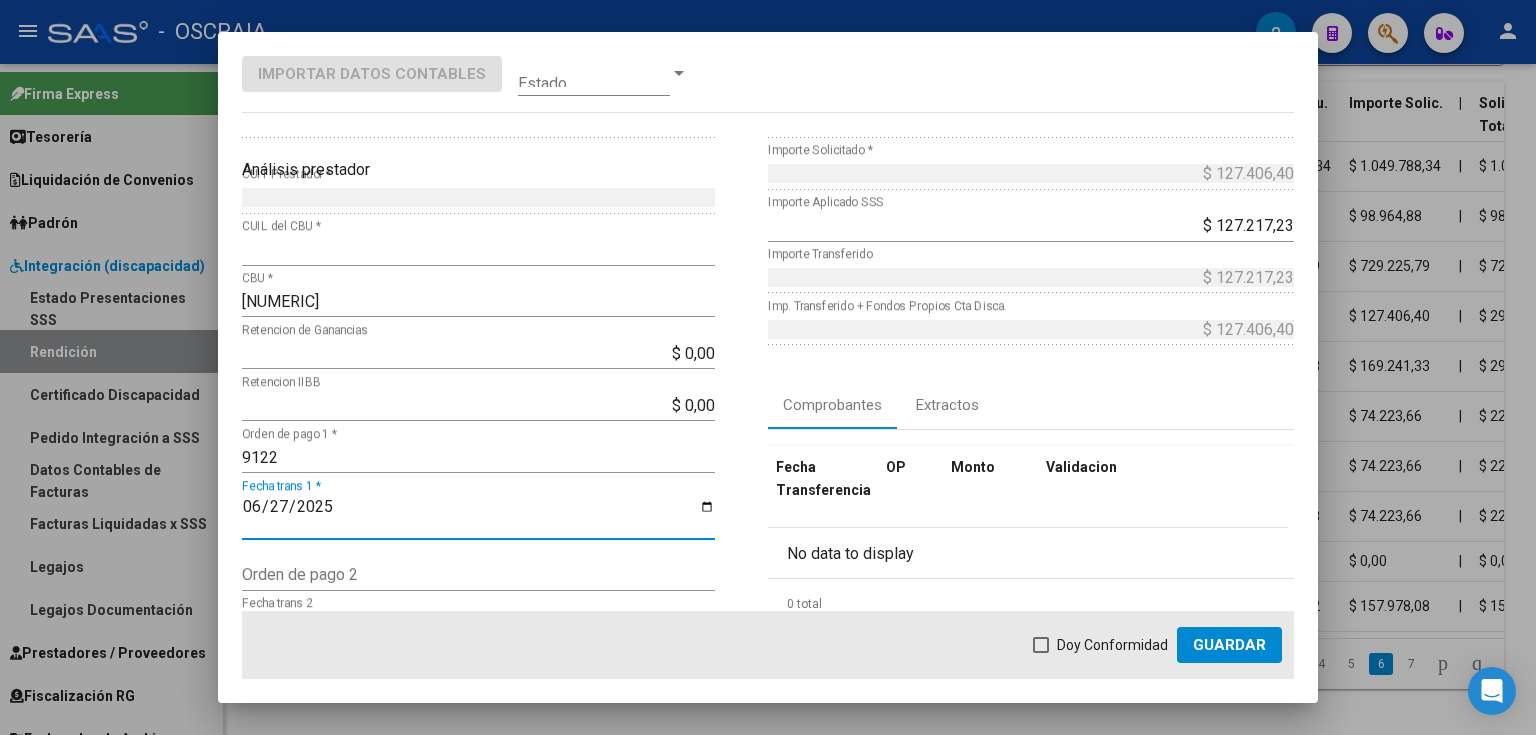 click on "Doy Conformidad        Guardar" 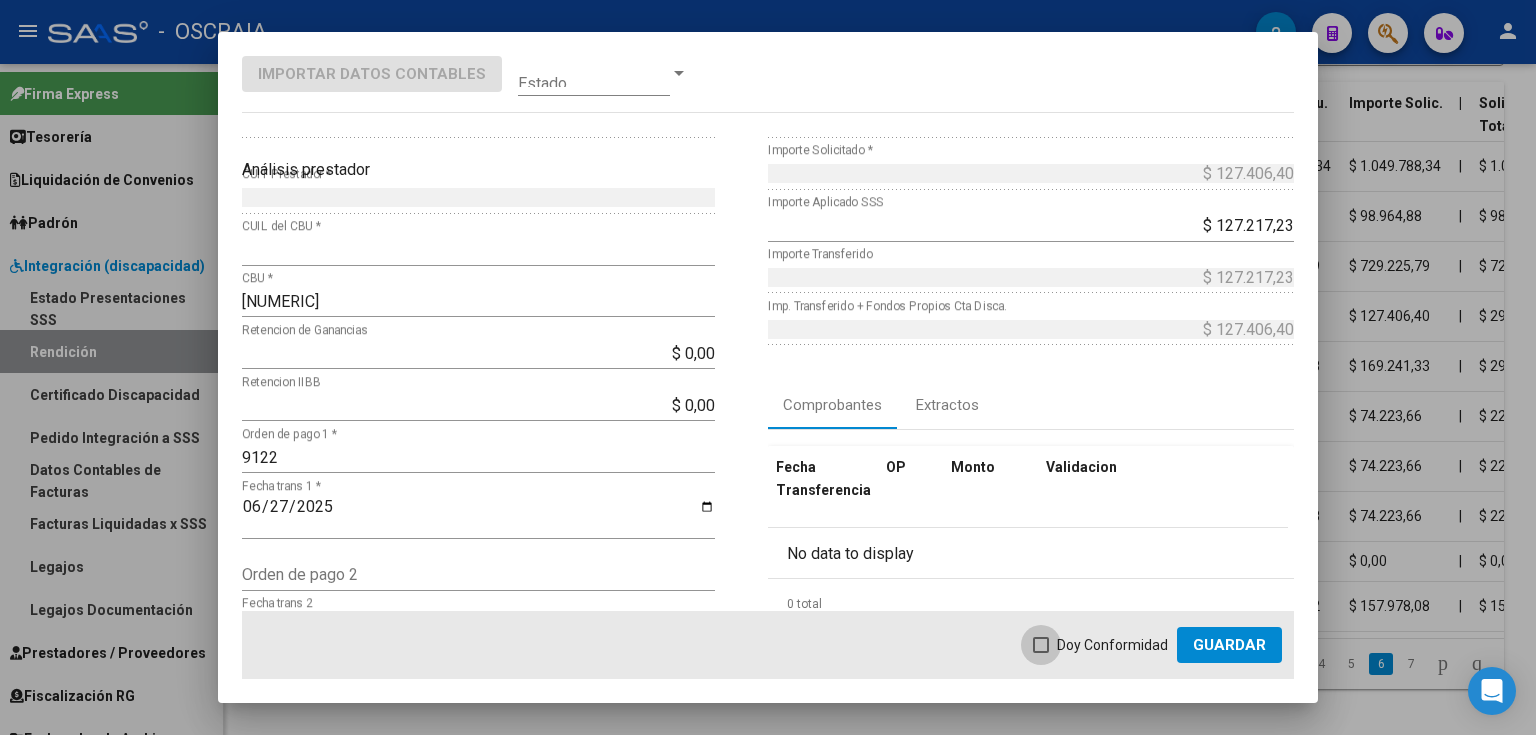 click on "Doy Conformidad" at bounding box center (1112, 645) 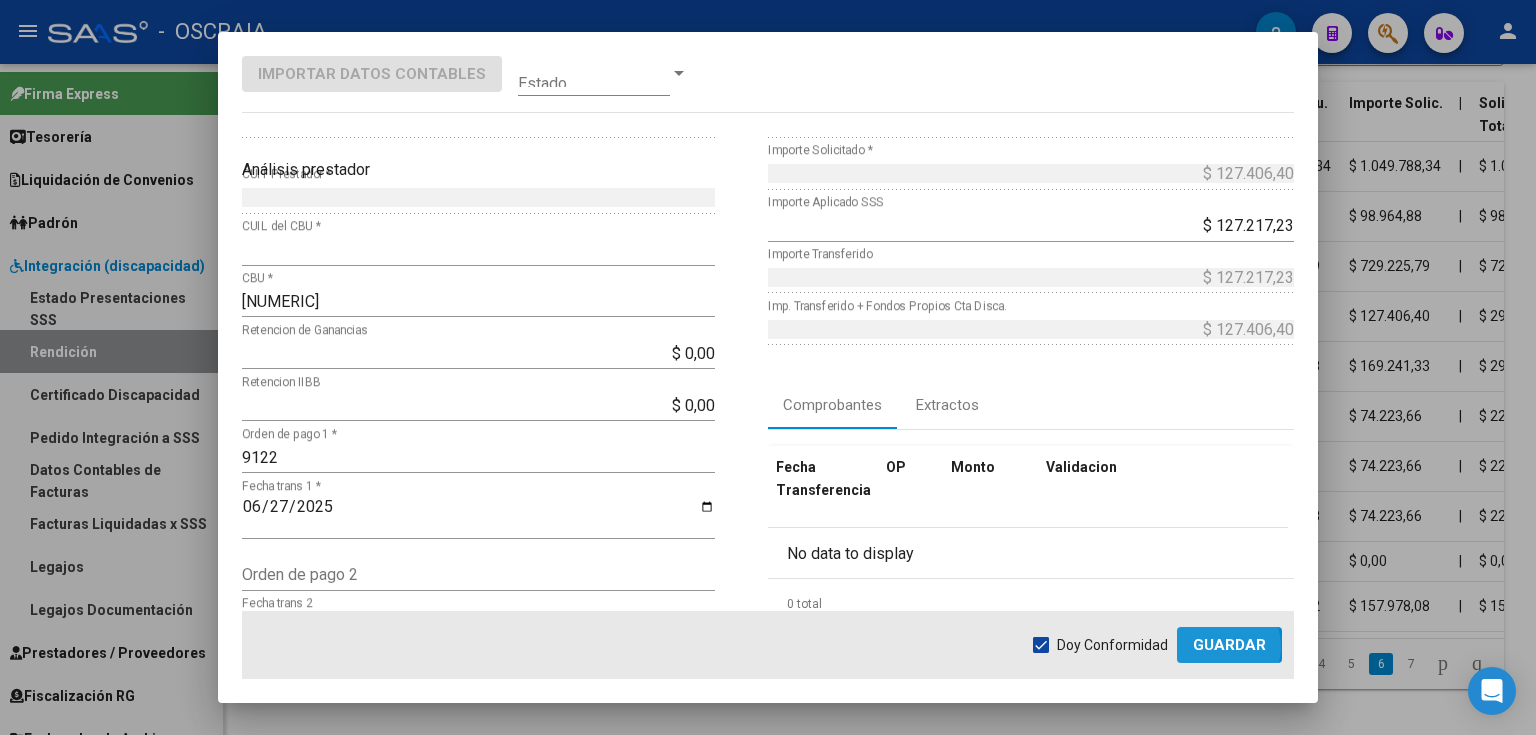 click on "Guardar" 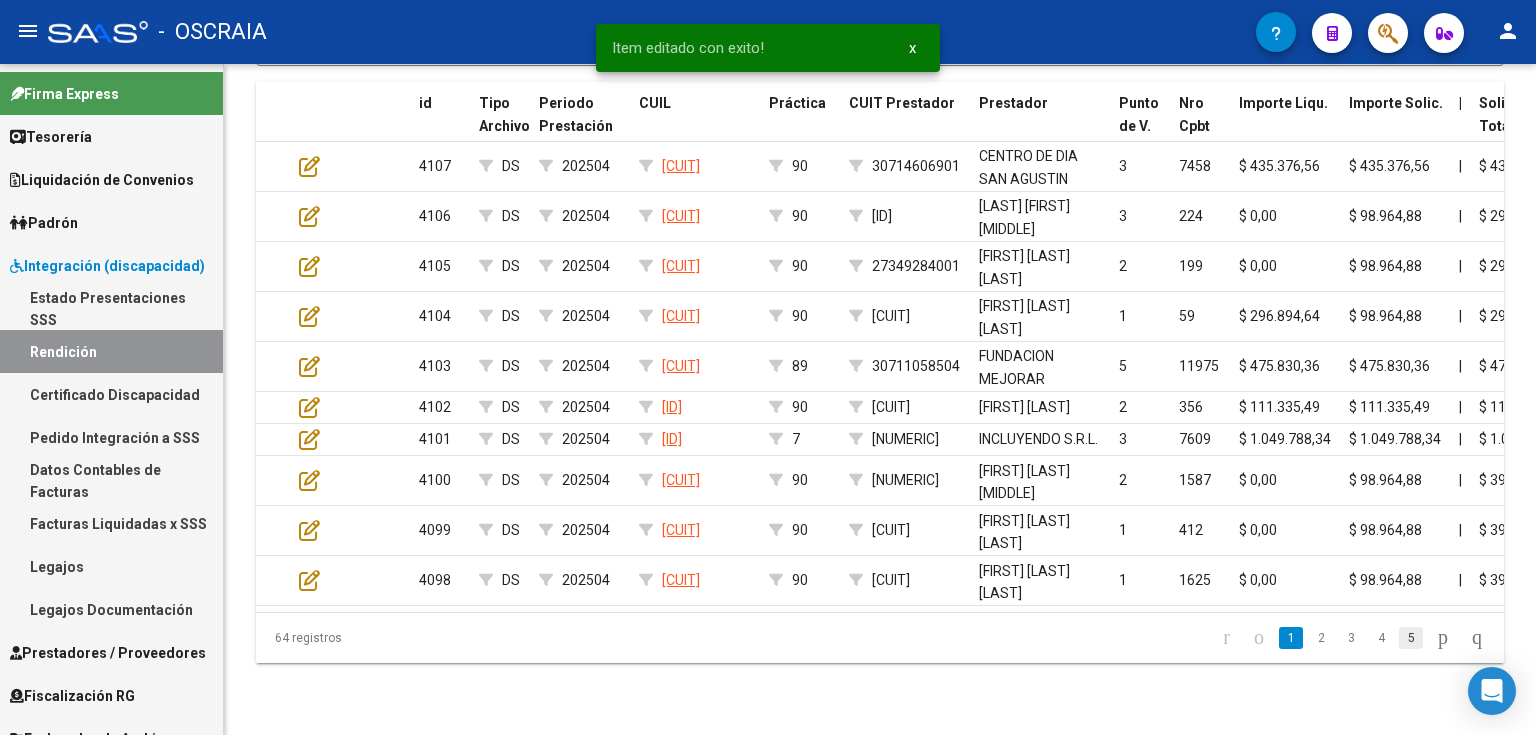 click on "5" 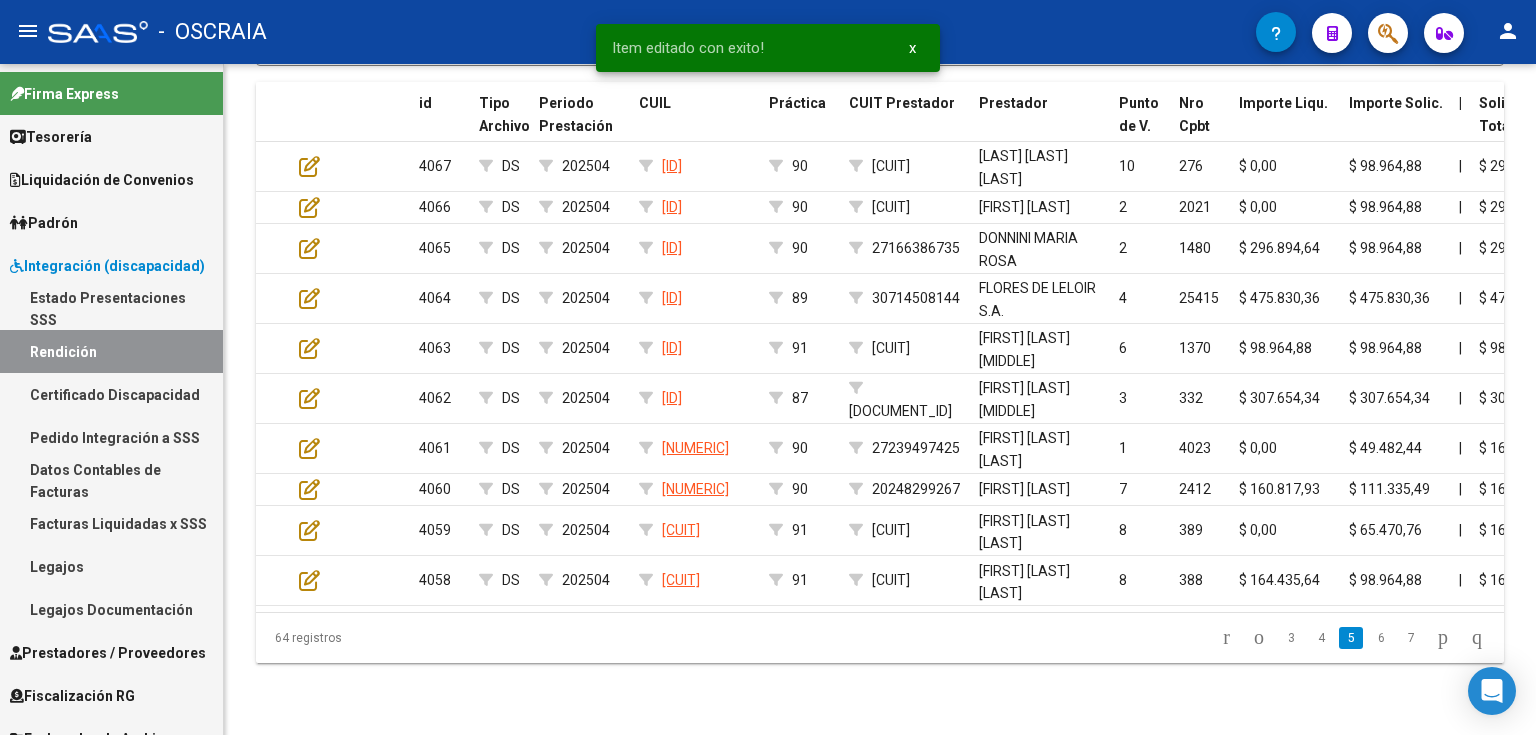 click on "6" 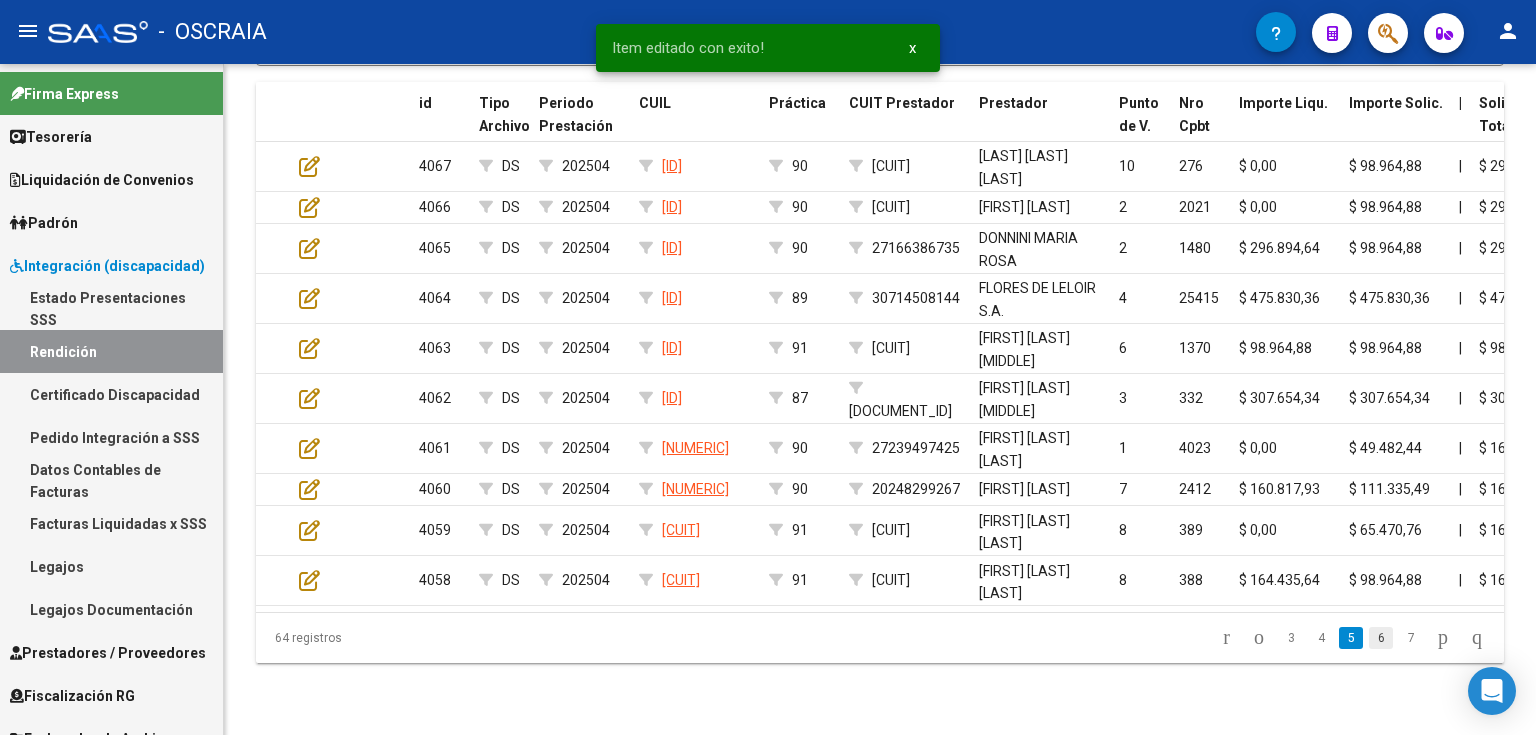 click on "6" 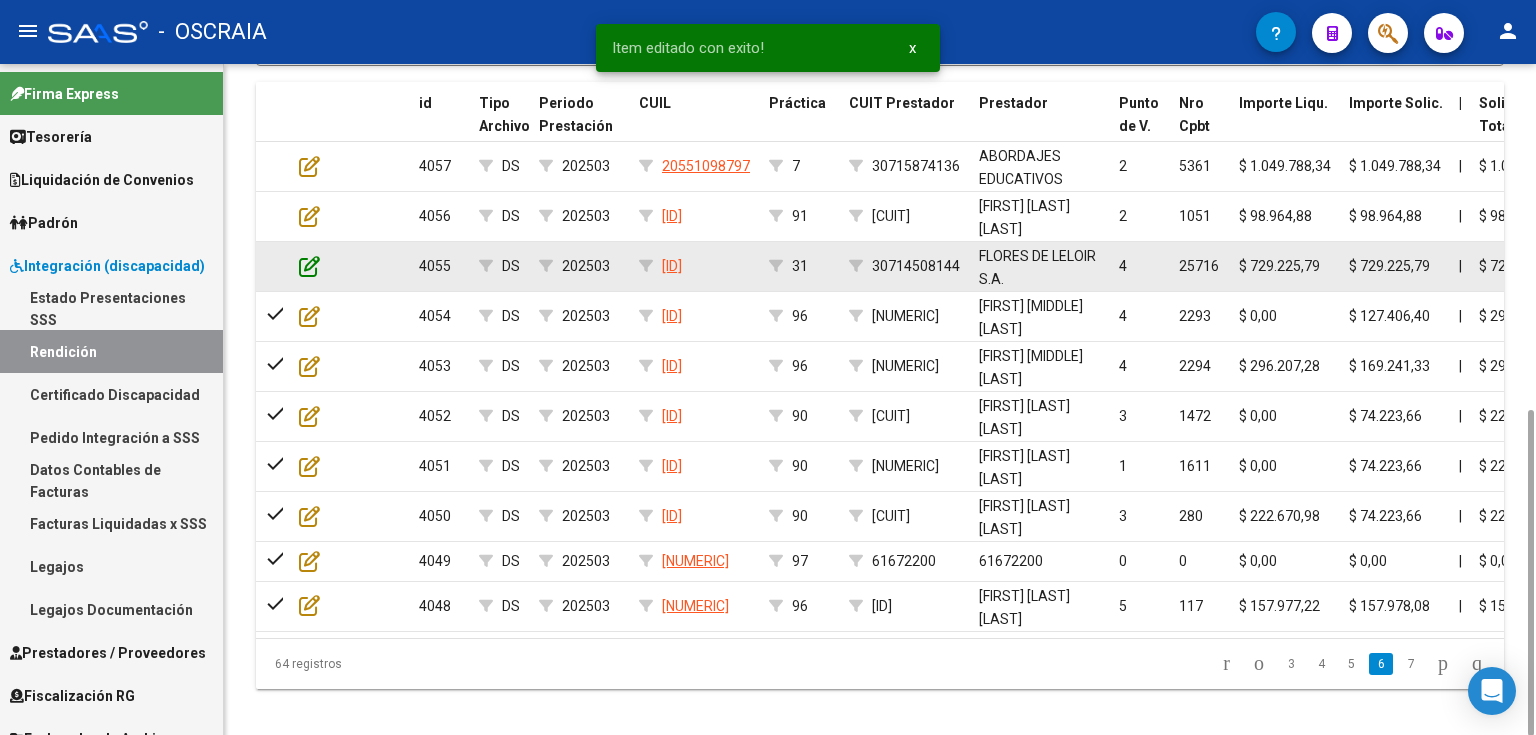 click 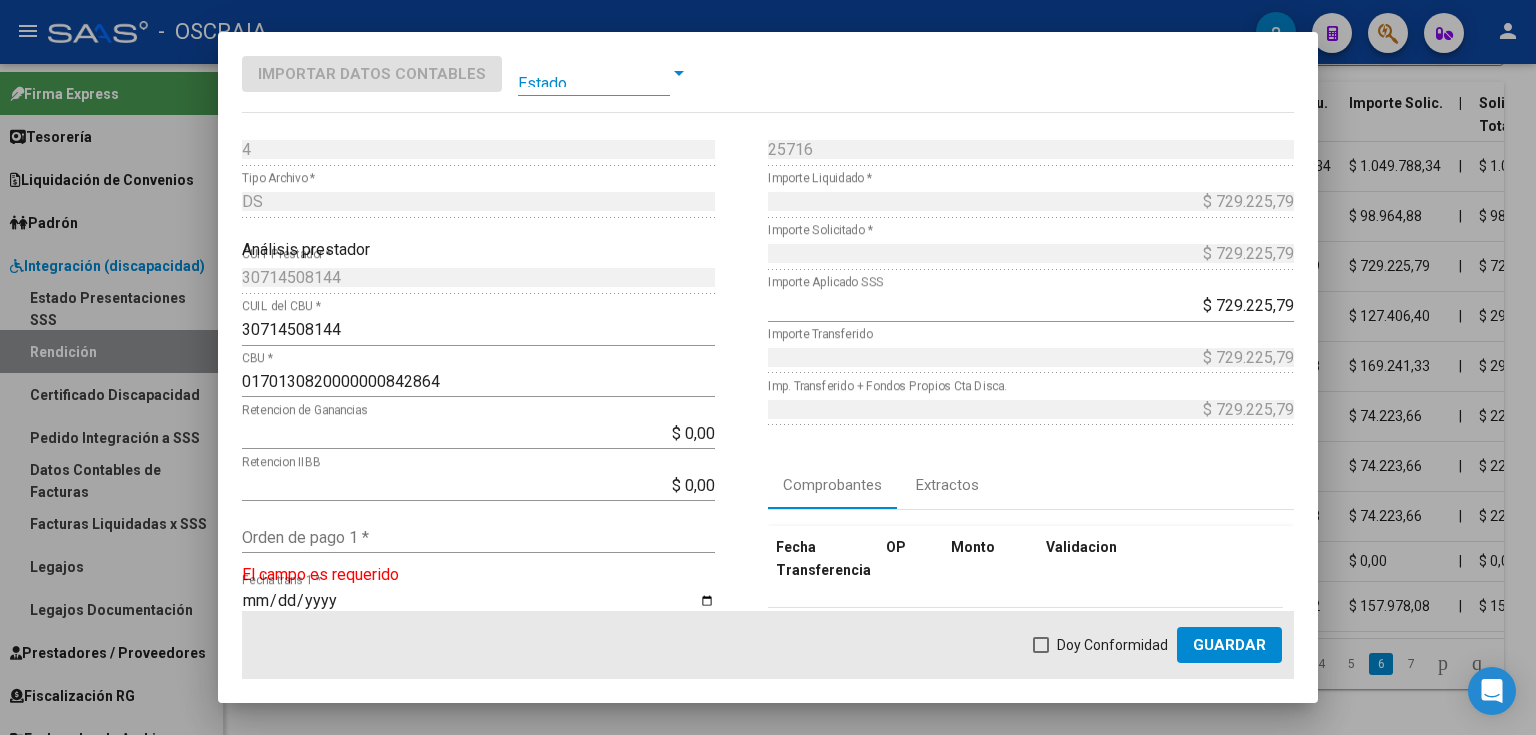 scroll, scrollTop: 80, scrollLeft: 0, axis: vertical 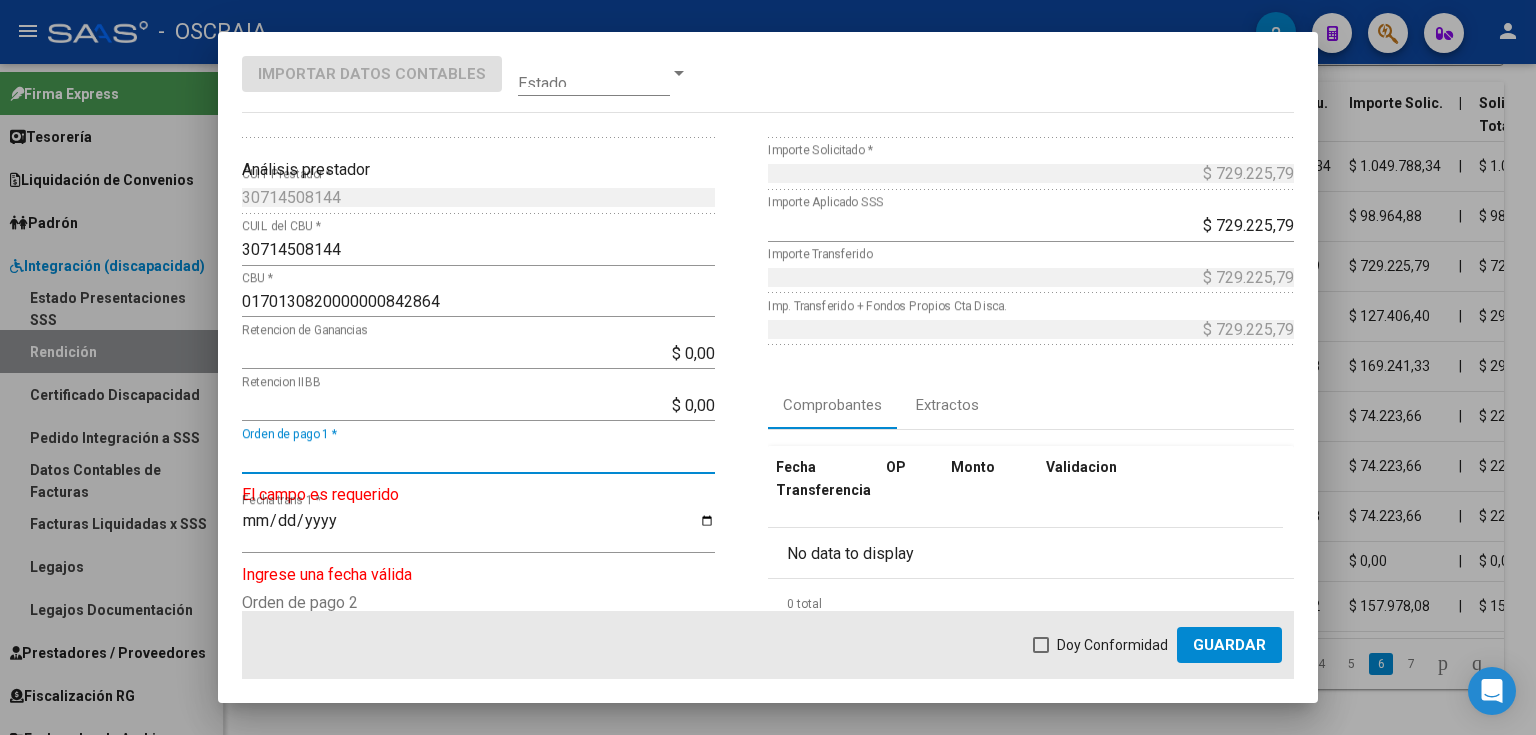 click on "Orden de pago 1 *" at bounding box center [478, 457] 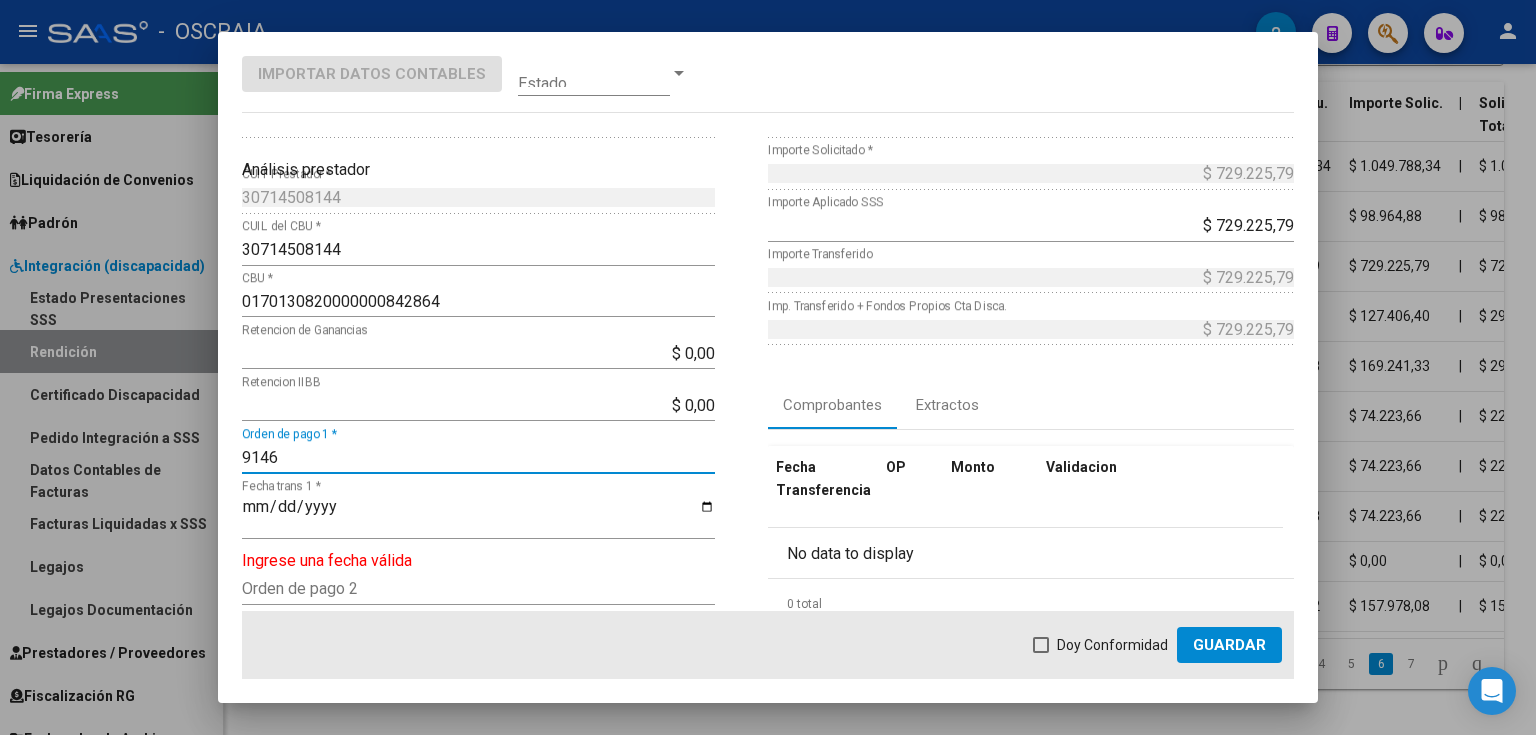 type on "9146" 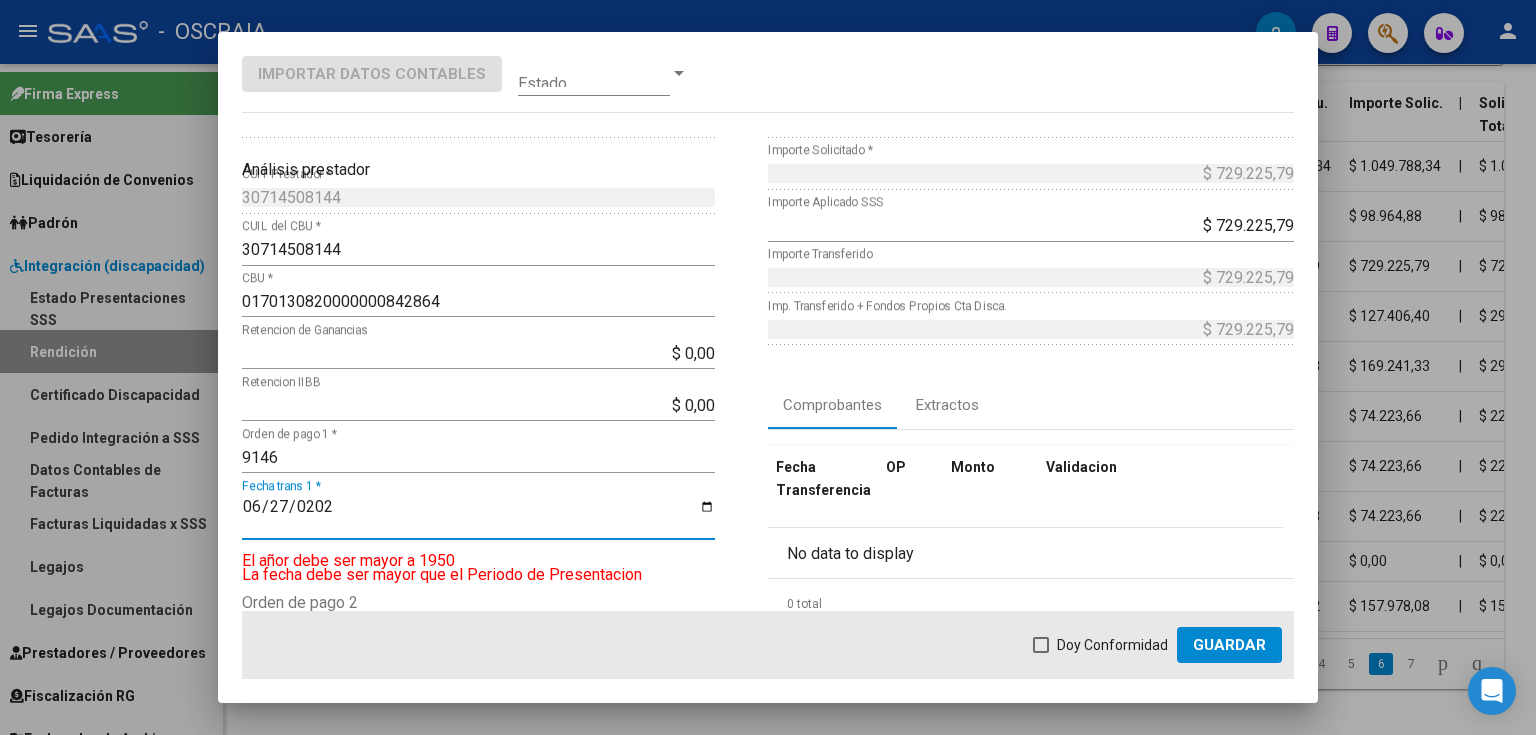 type on "2025-06-27" 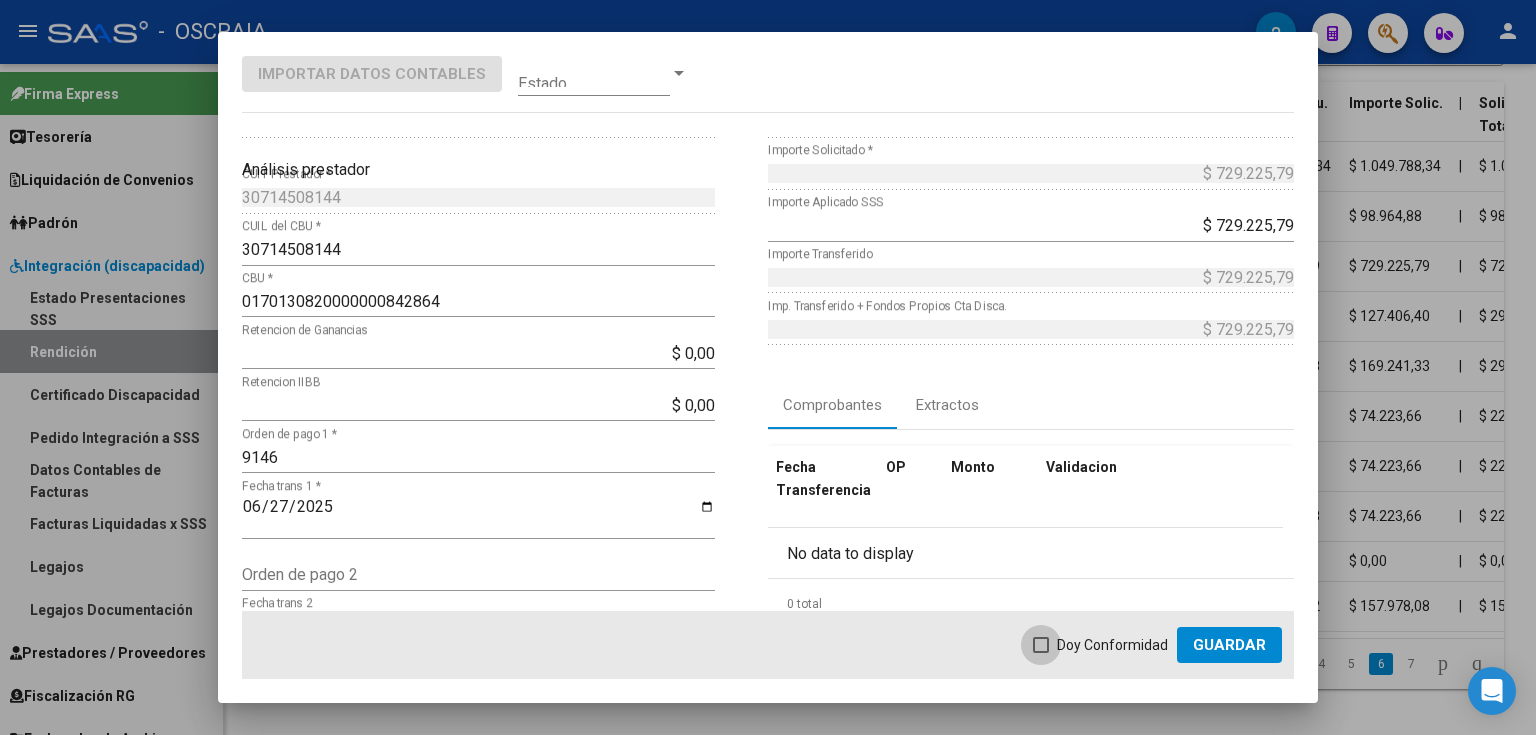 click on "Doy Conformidad" at bounding box center (1112, 645) 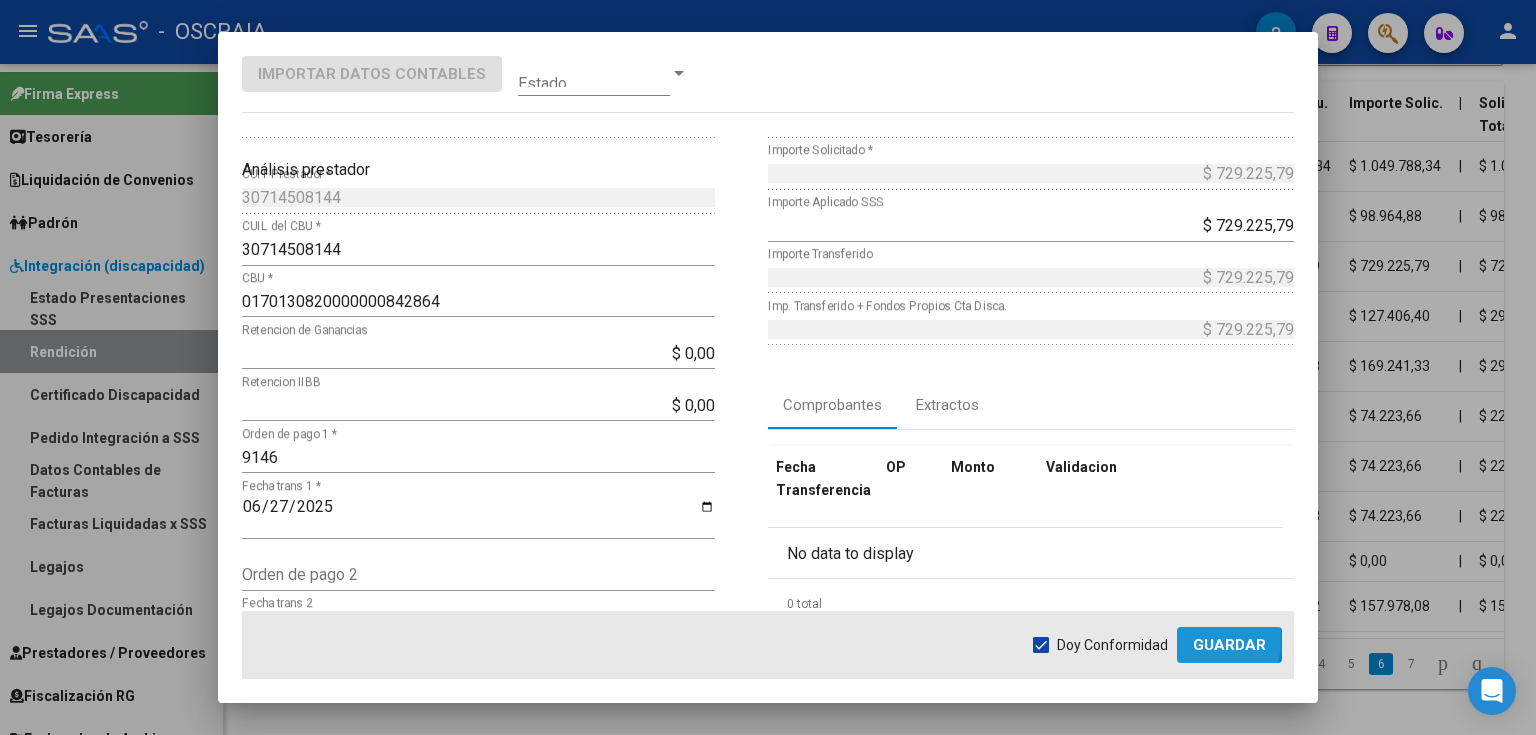 click on "Guardar" 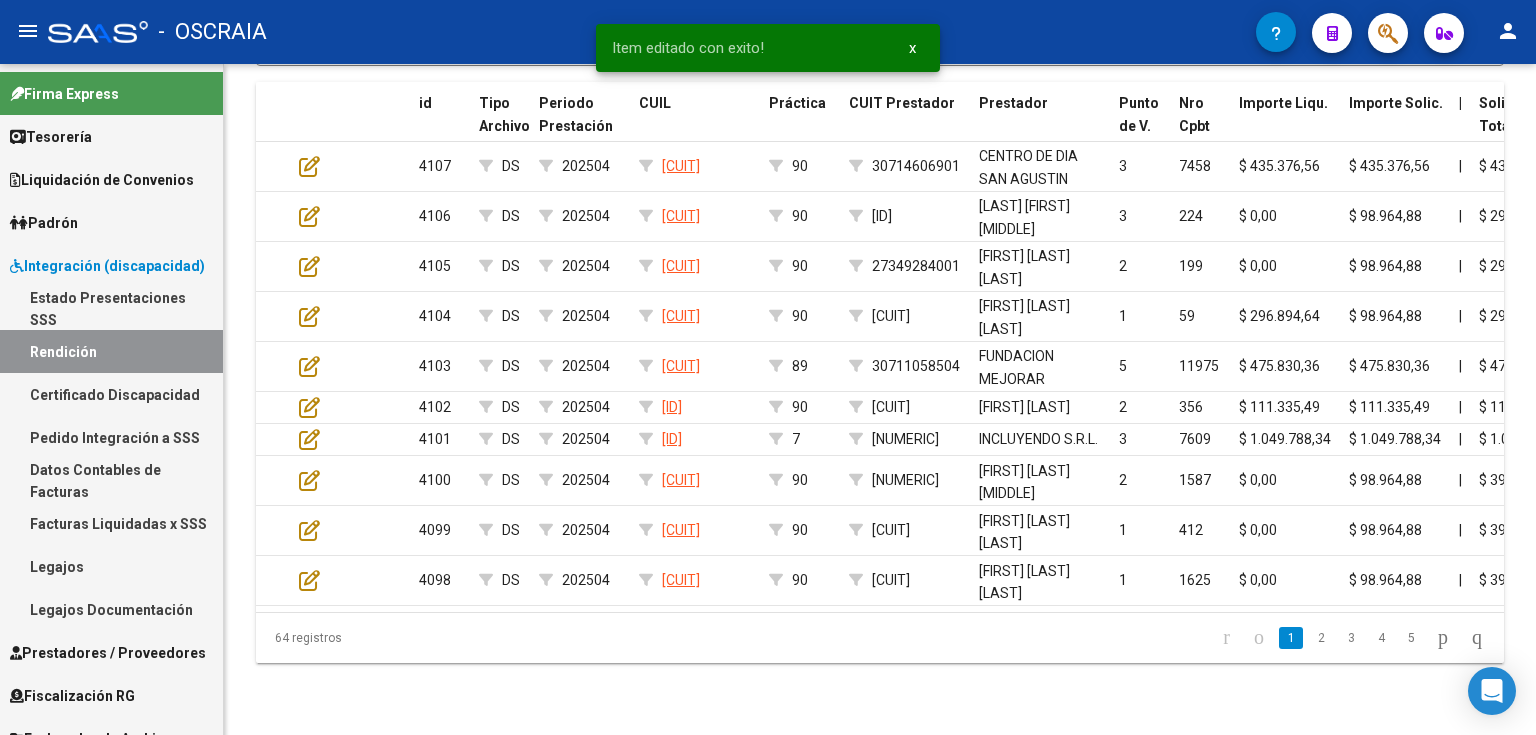 click on "5" 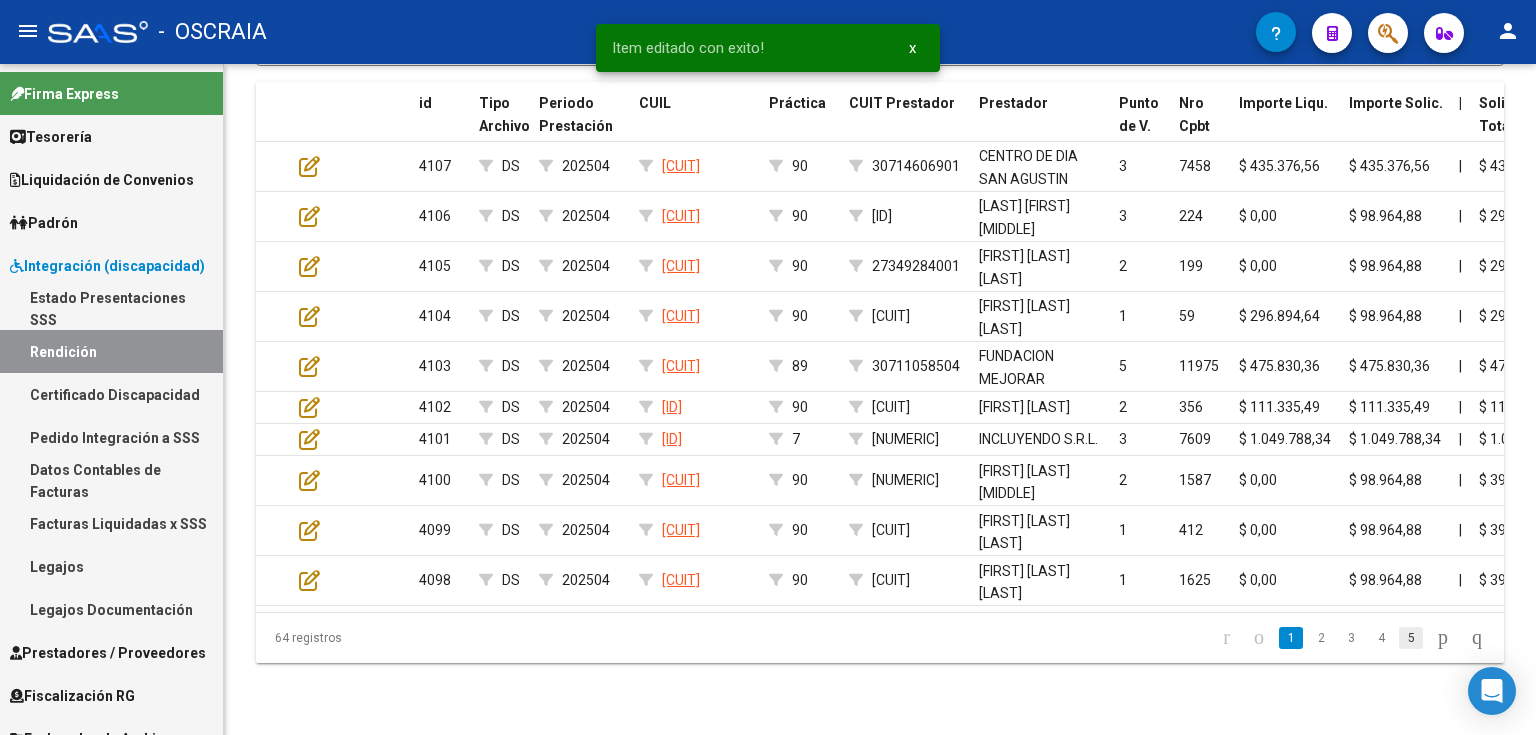 click on "5" 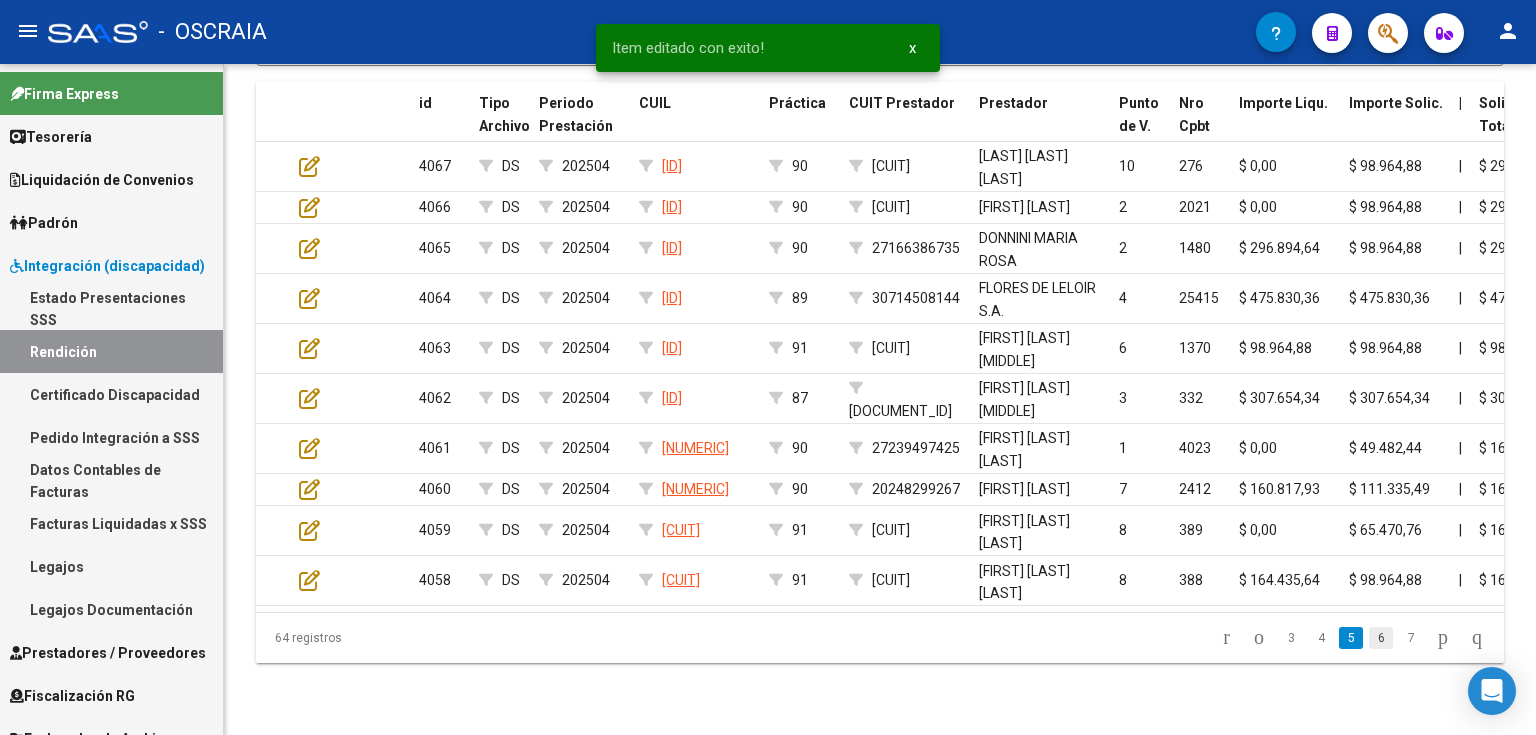 click on "6" 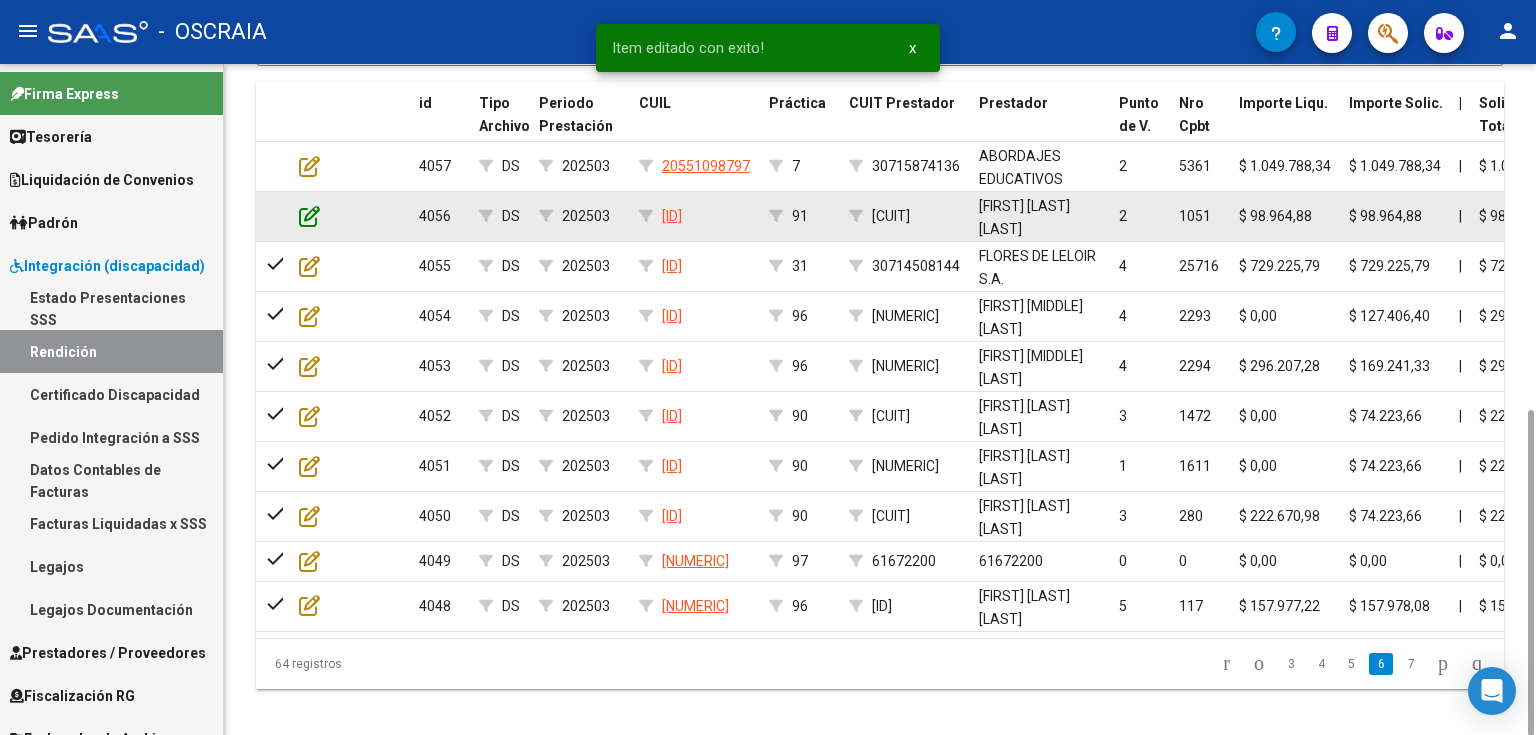 click 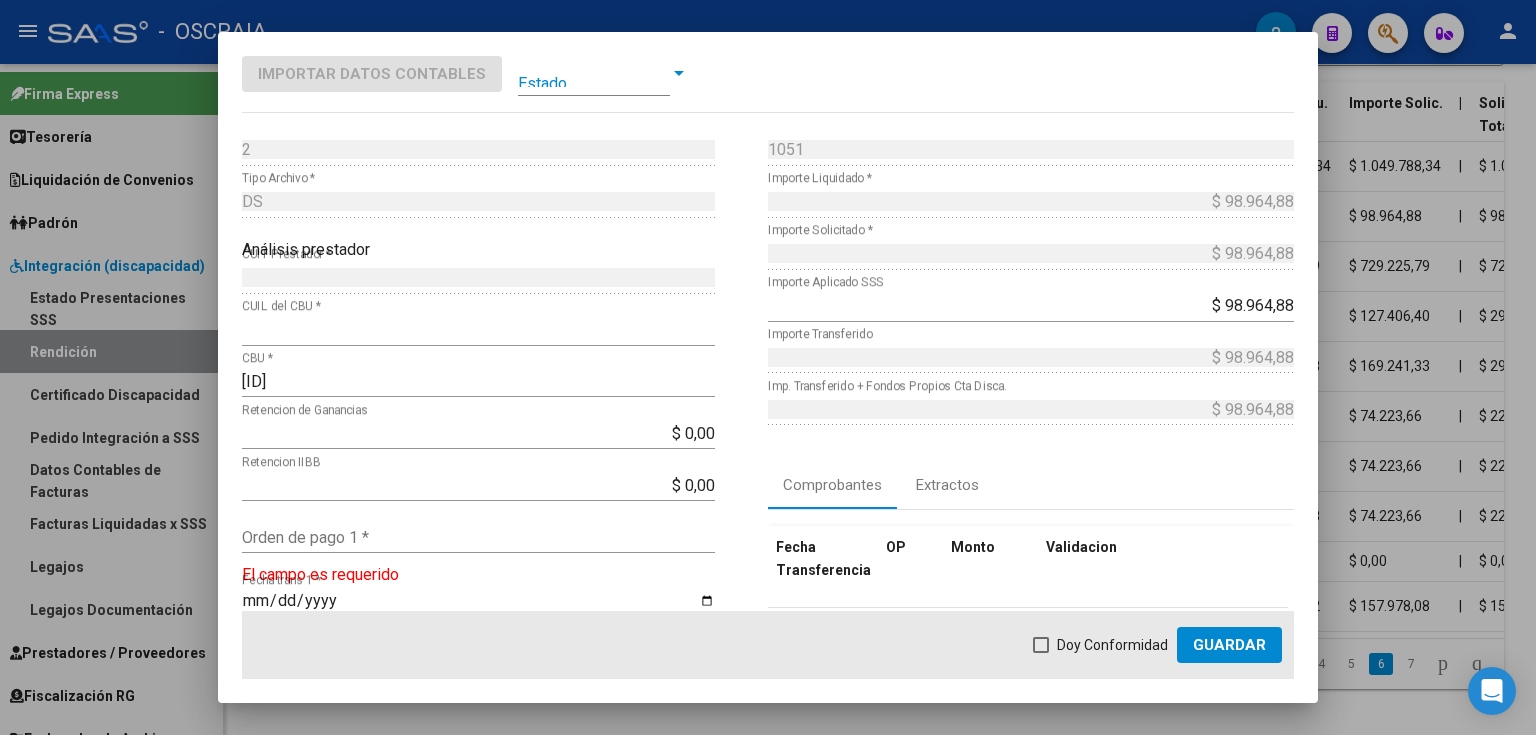 scroll, scrollTop: 160, scrollLeft: 0, axis: vertical 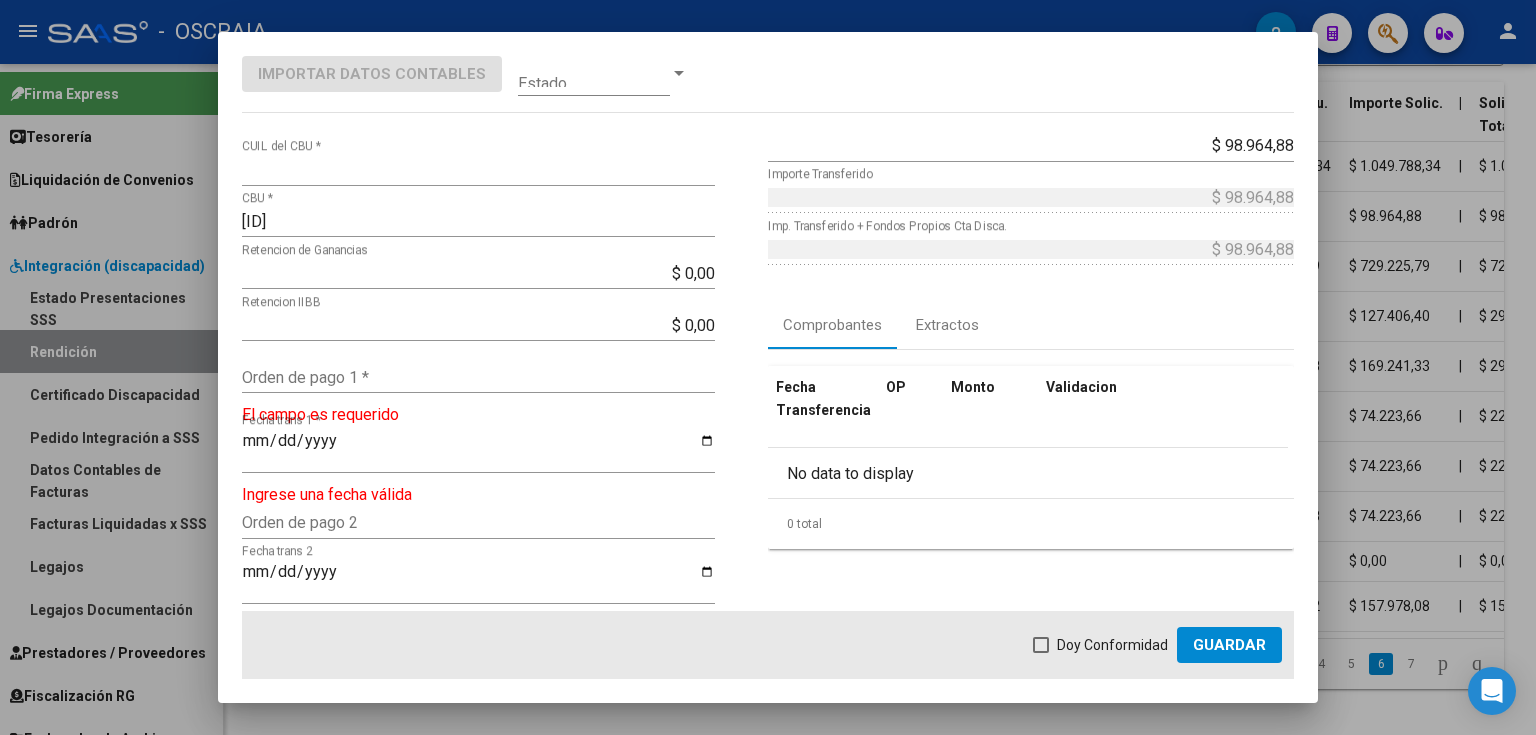 click on "Orden de pago 1 *" 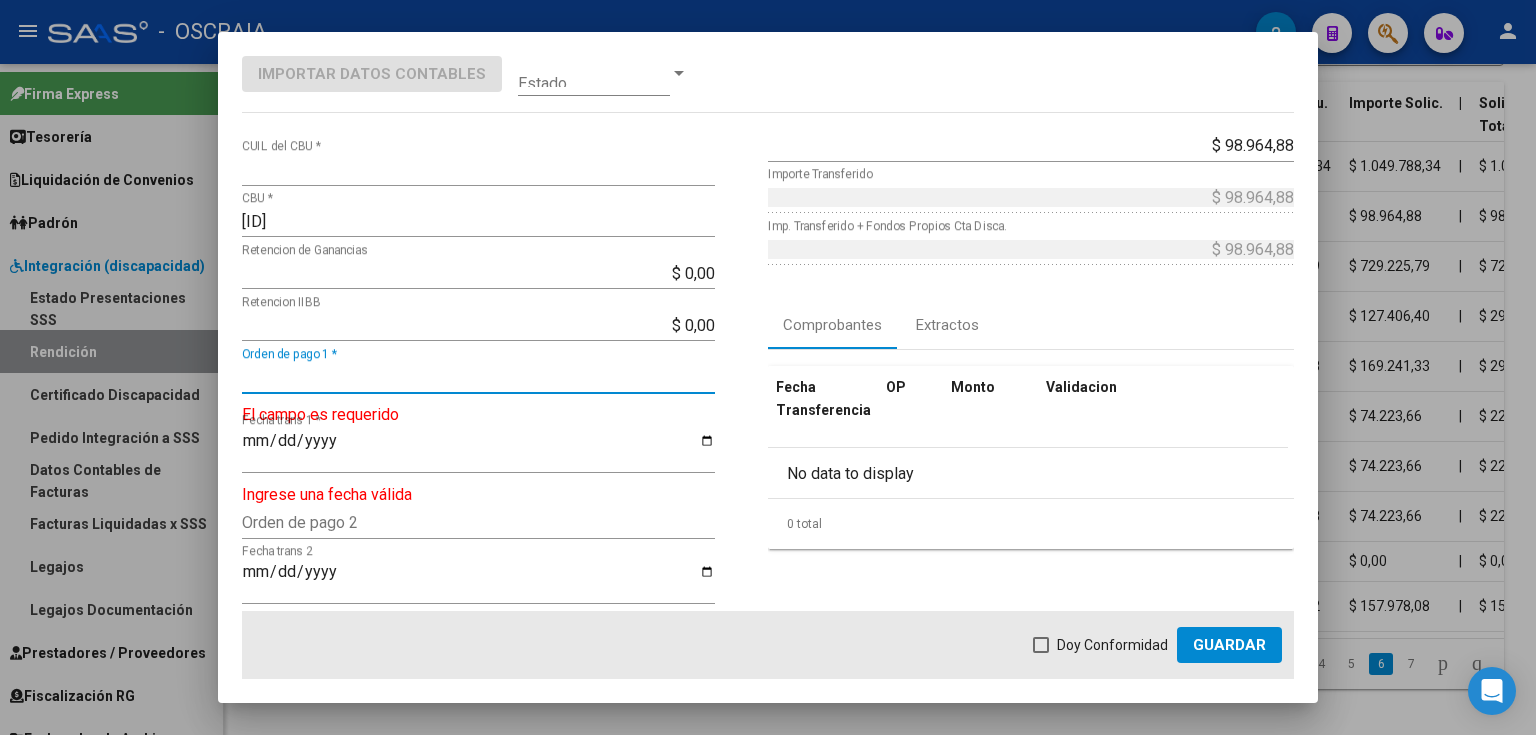 paste on "9110" 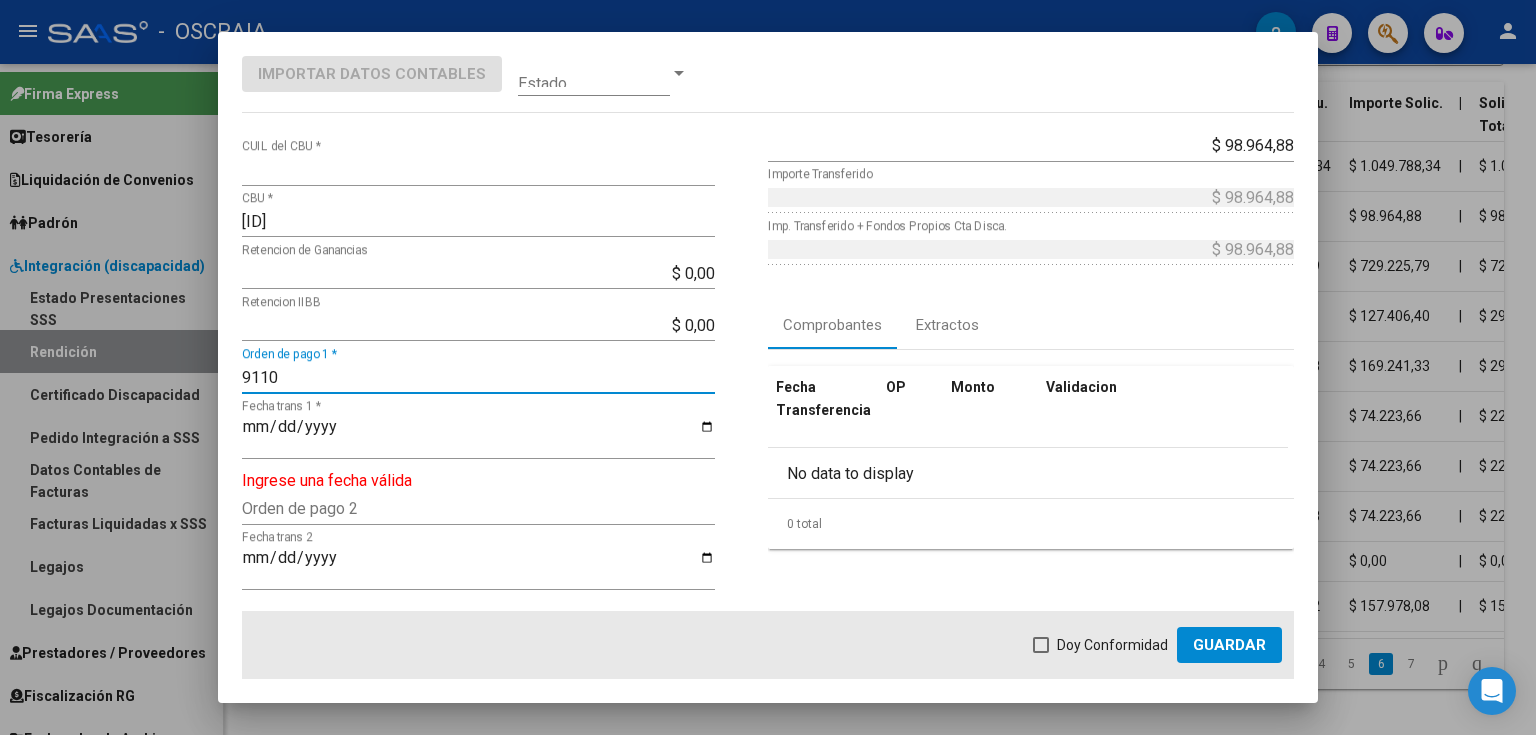 type on "9110" 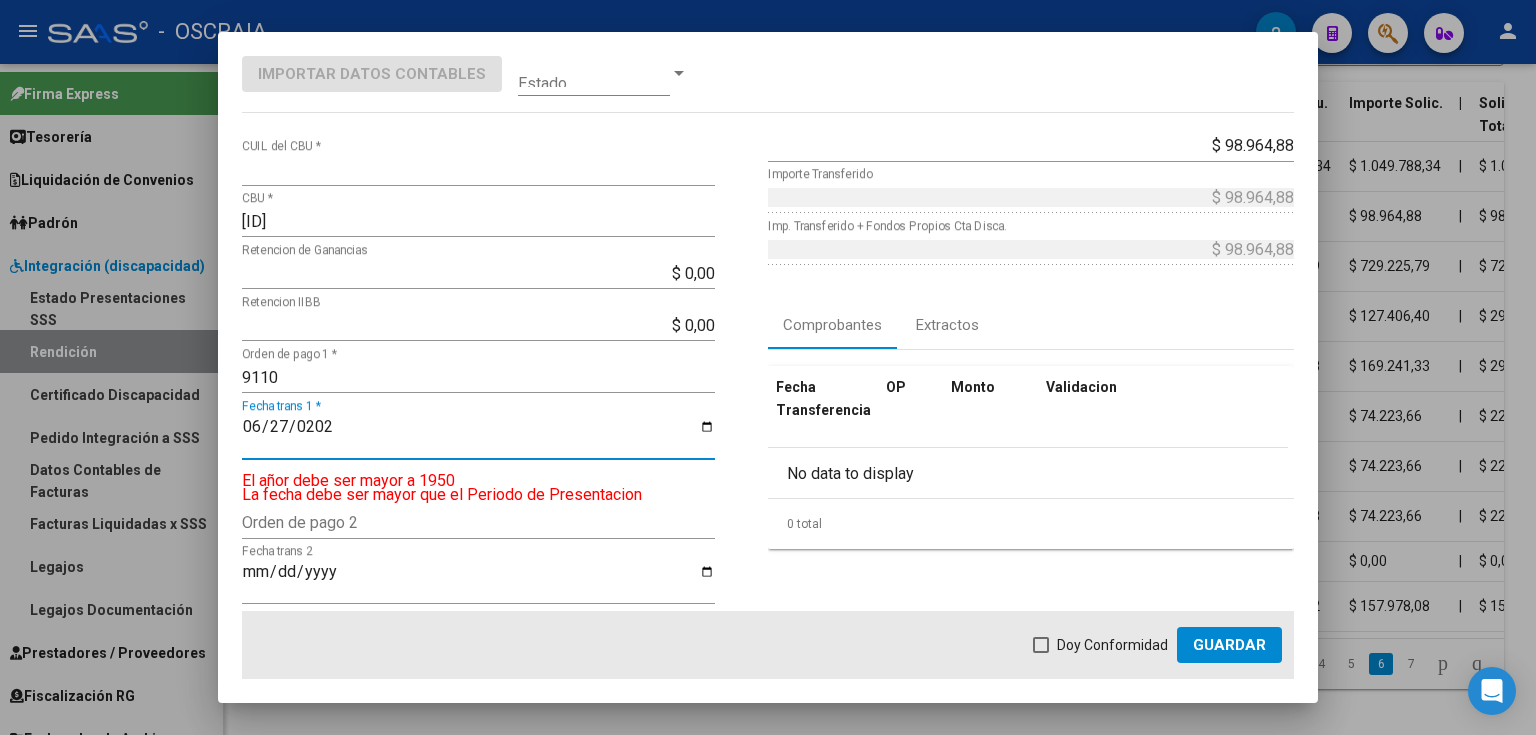 type on "2025-06-27" 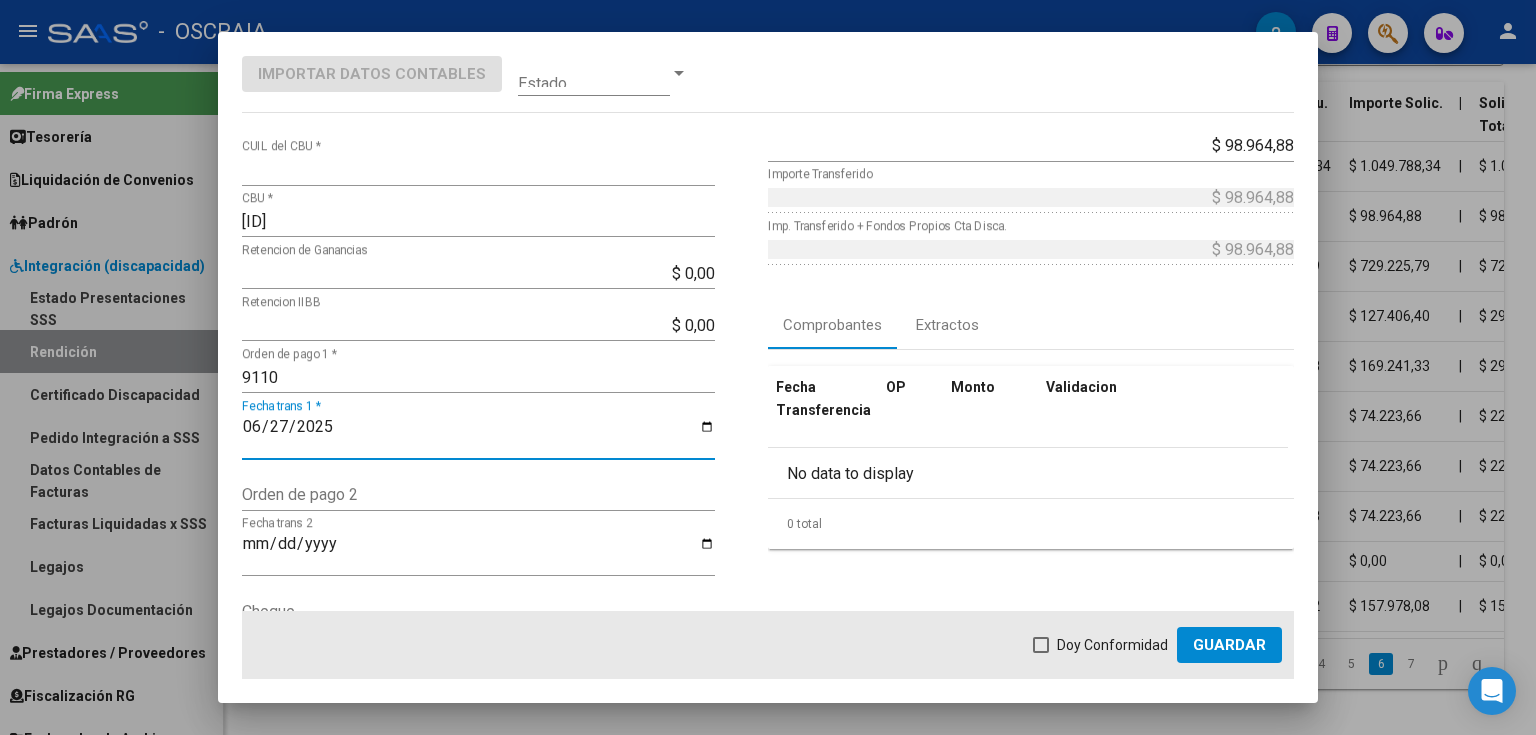 click on "Doy Conformidad" at bounding box center [1112, 645] 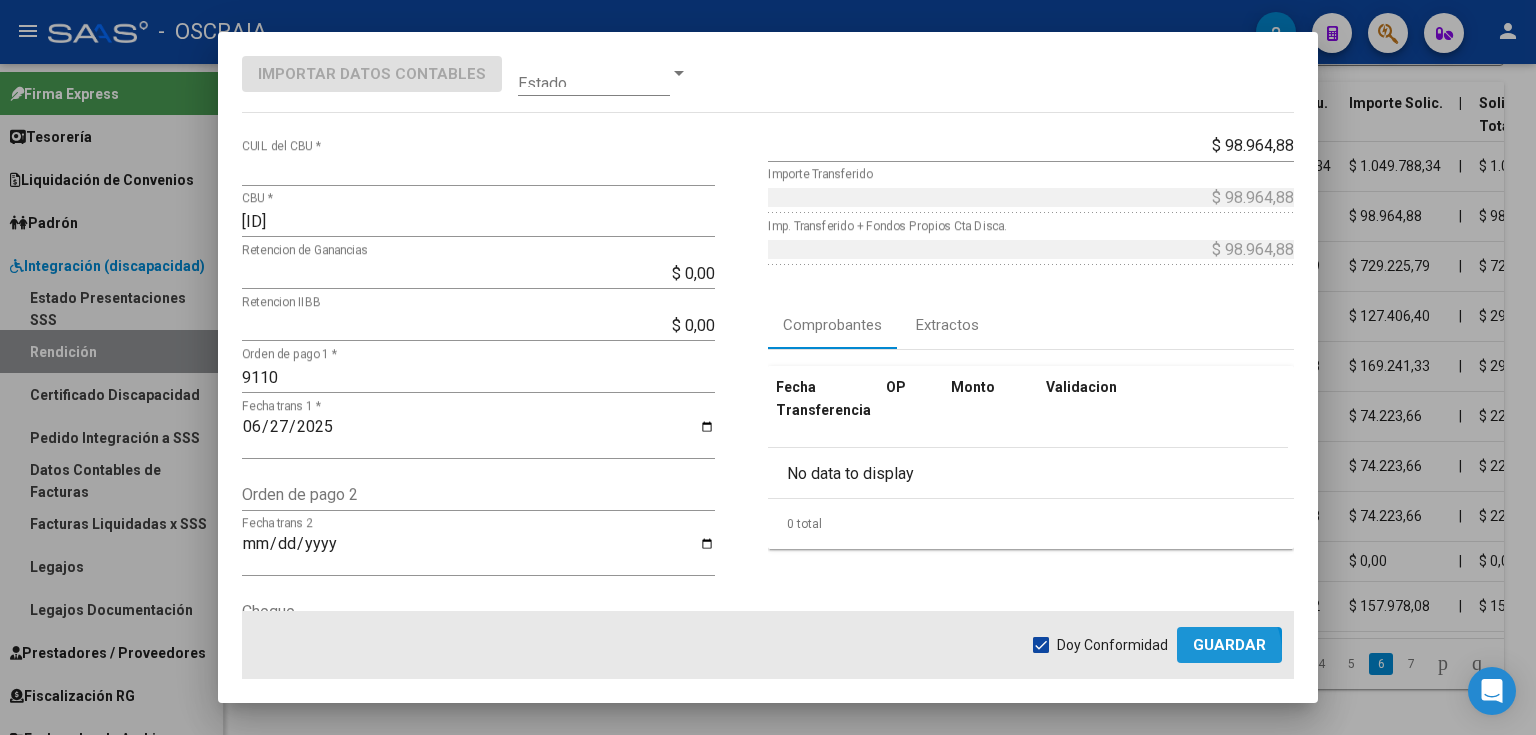 click on "Guardar" 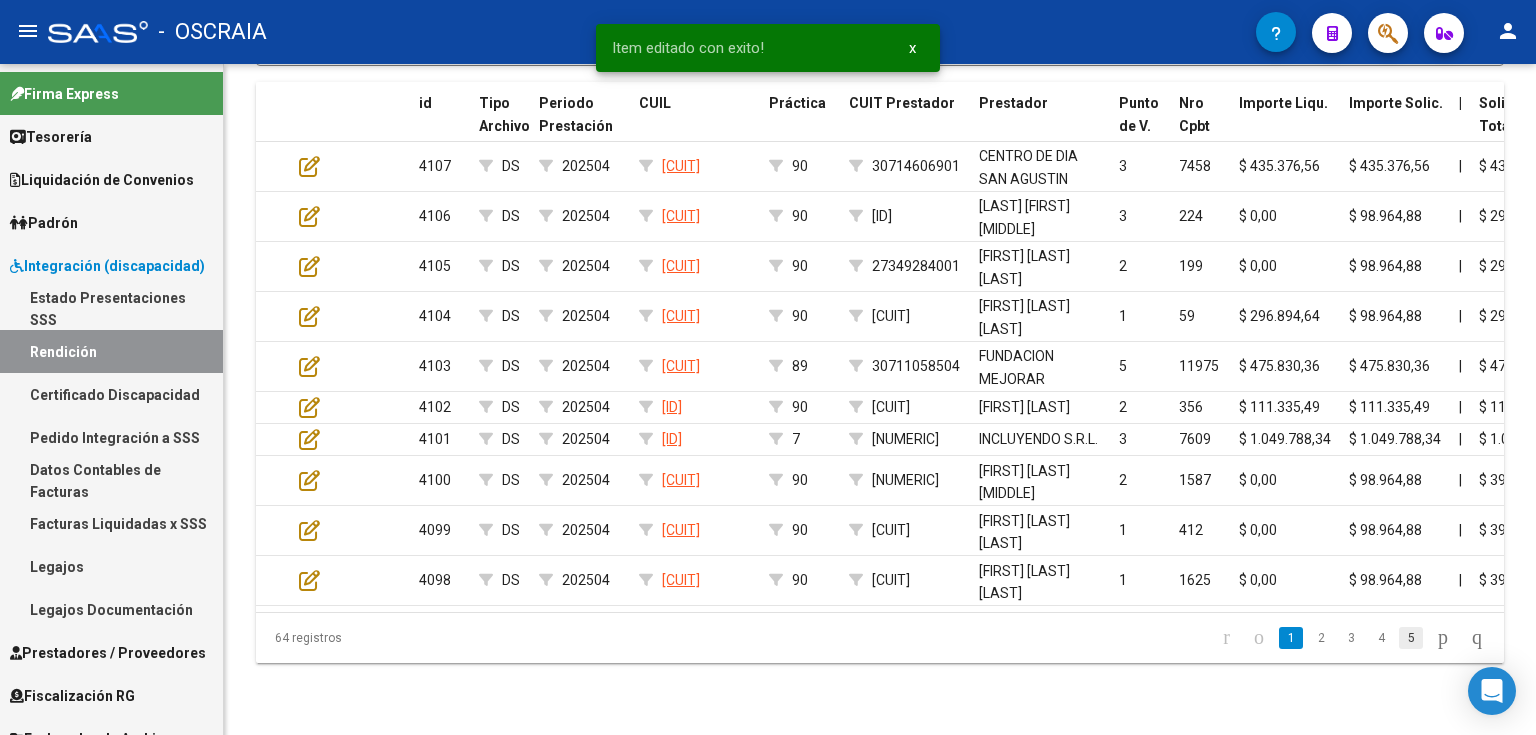 click on "5" 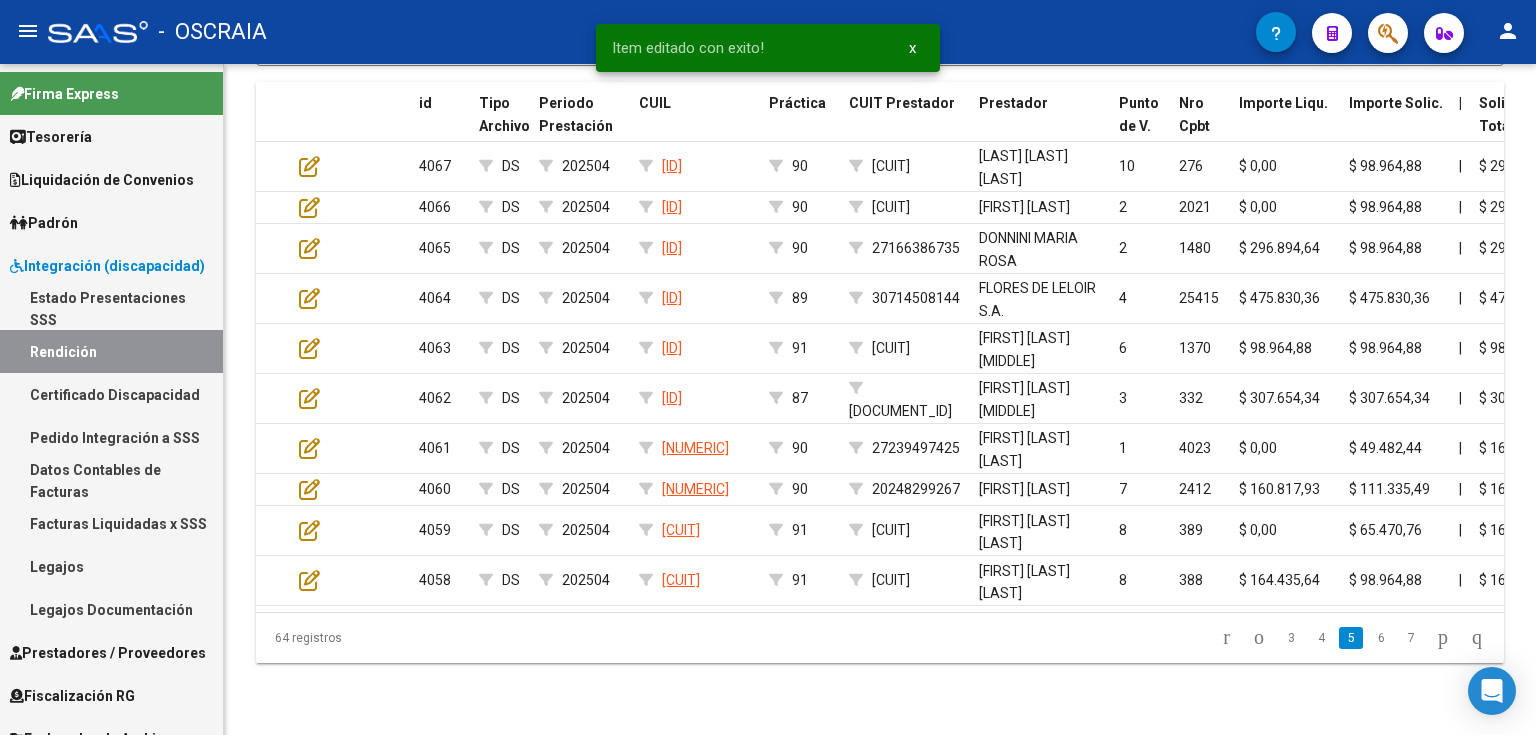 click on "6" 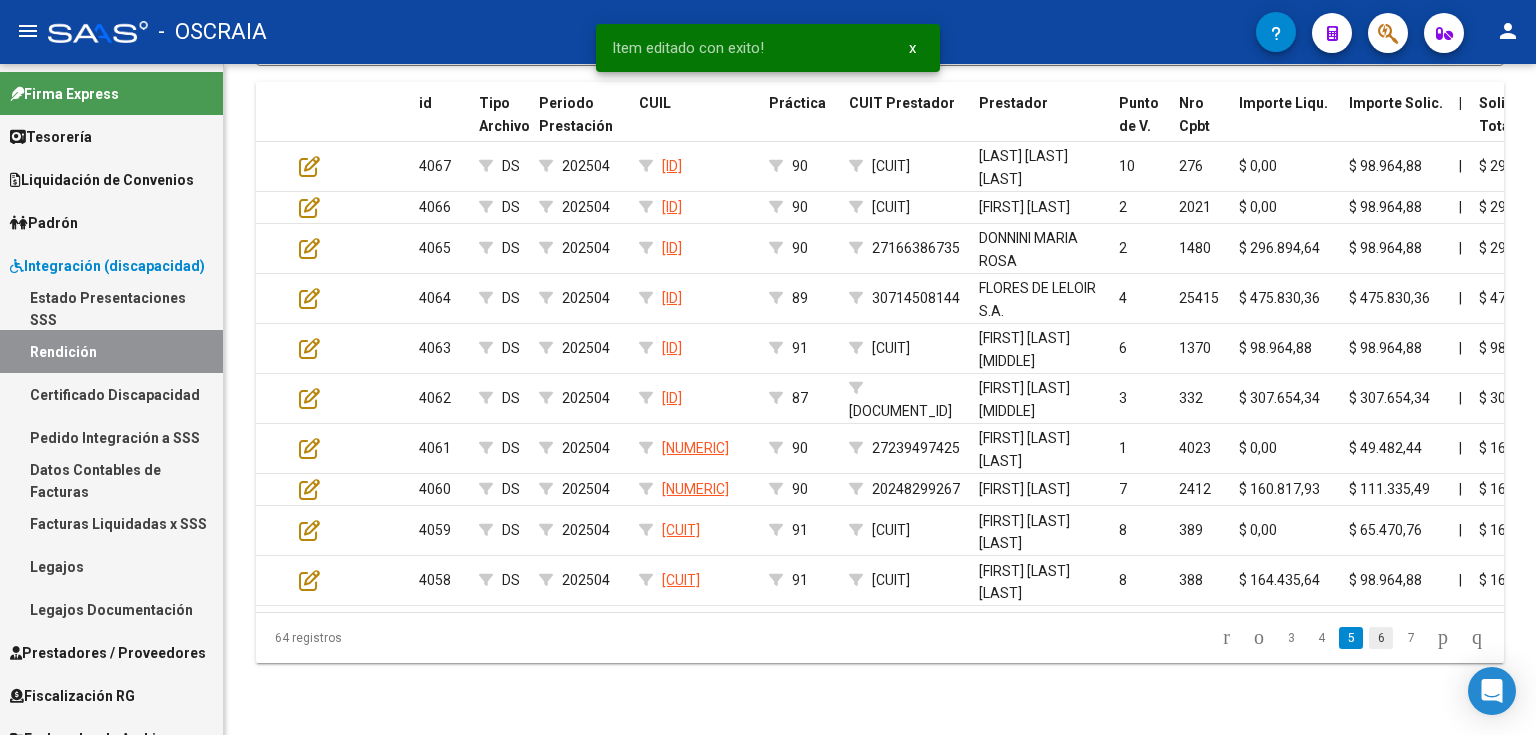 click on "6" 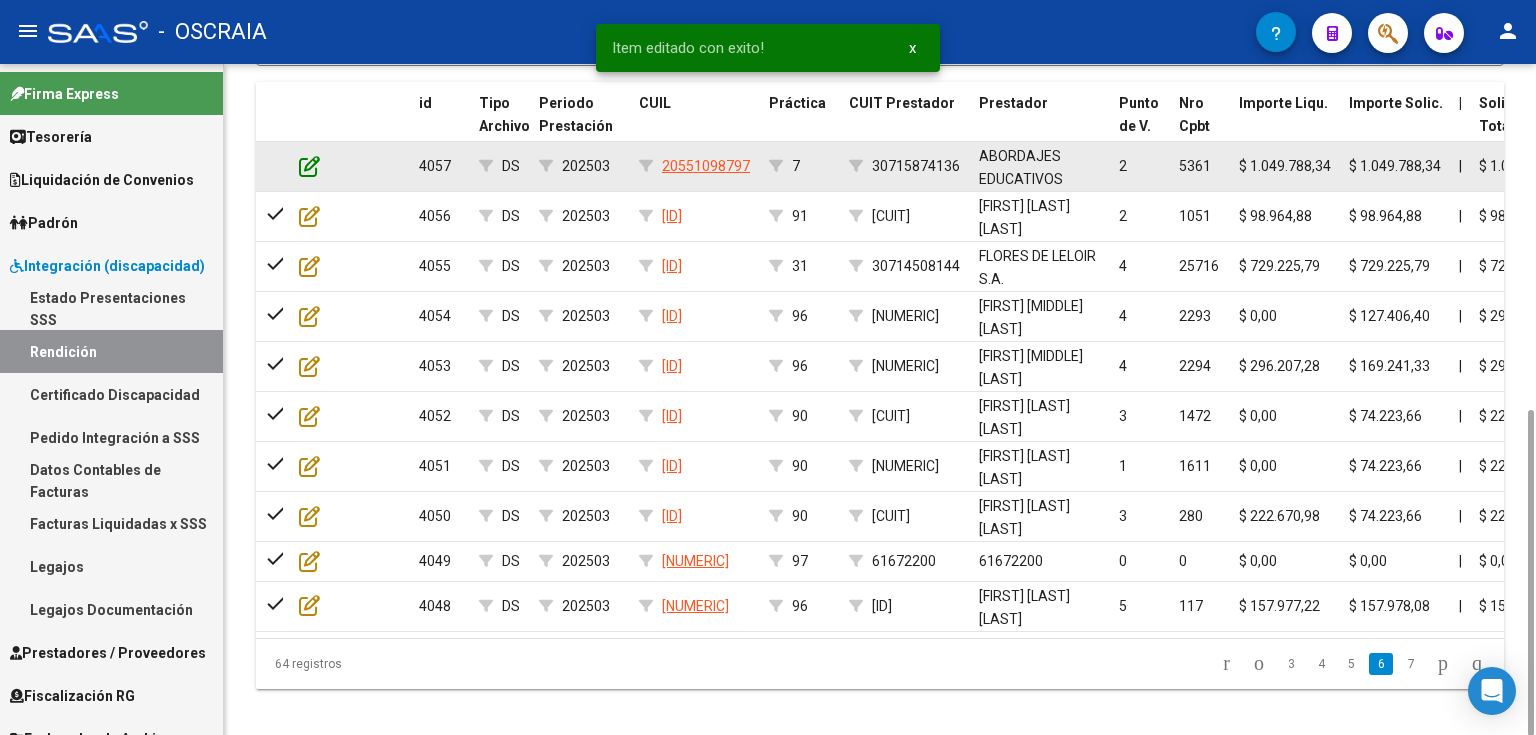 click 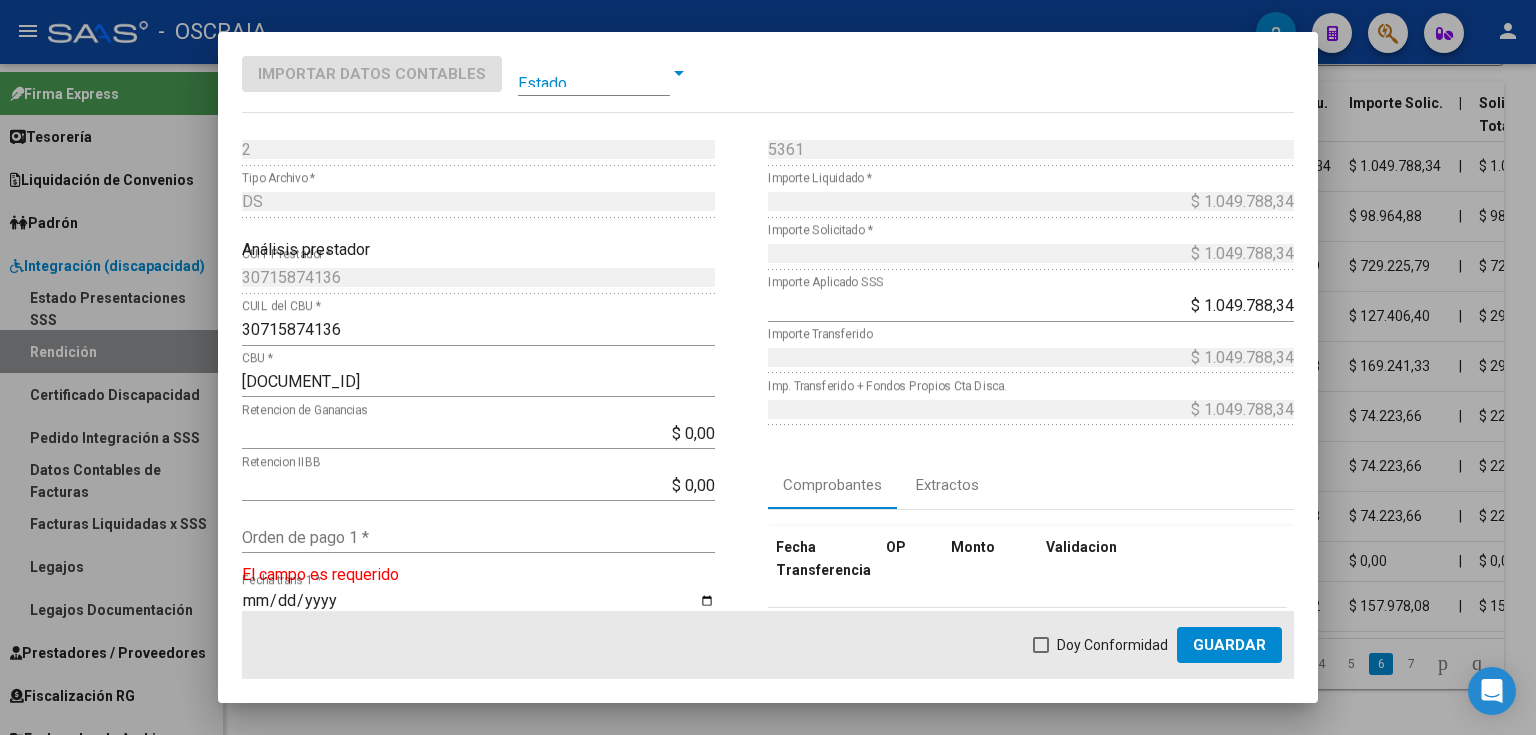 click on "Orden de pago 1 *" at bounding box center [478, 537] 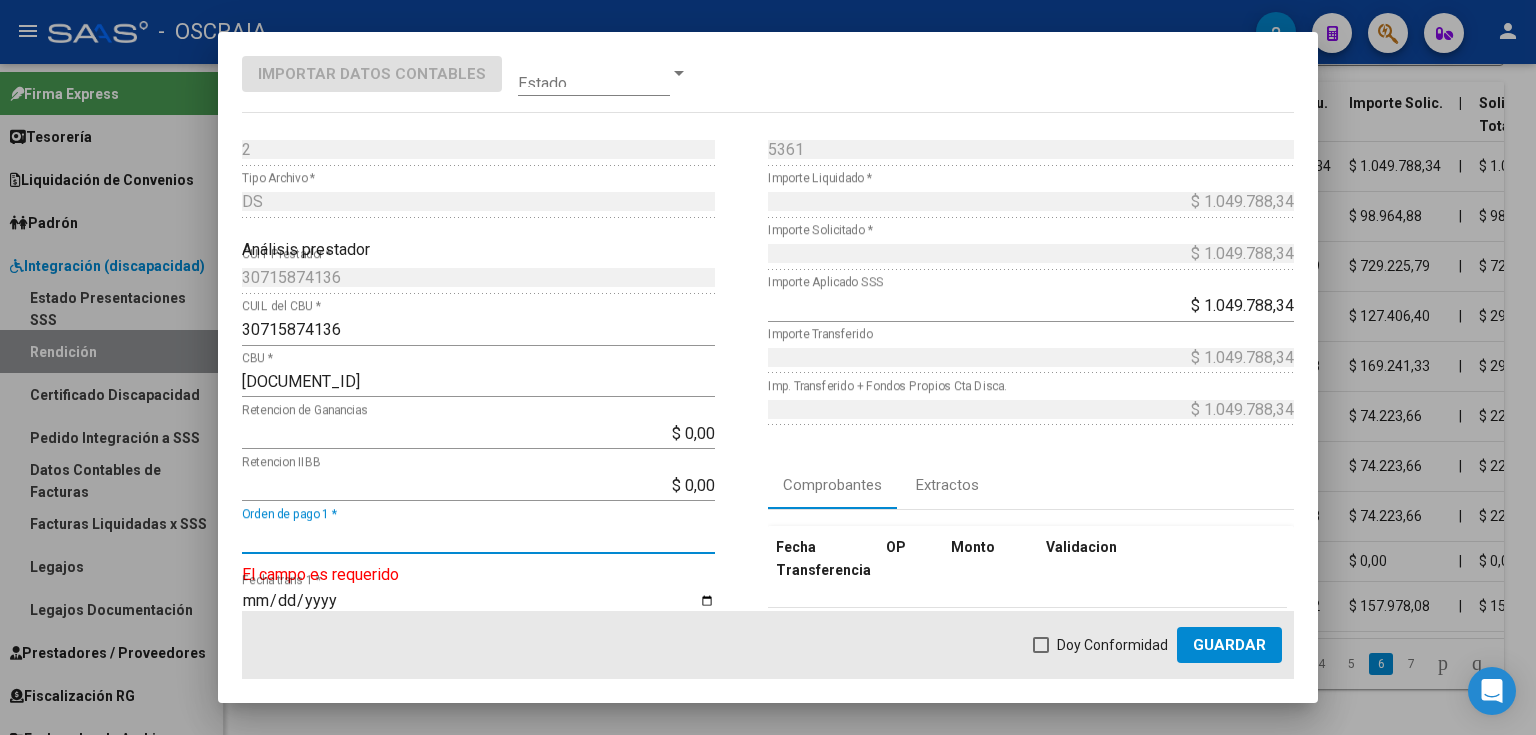 paste on "9148" 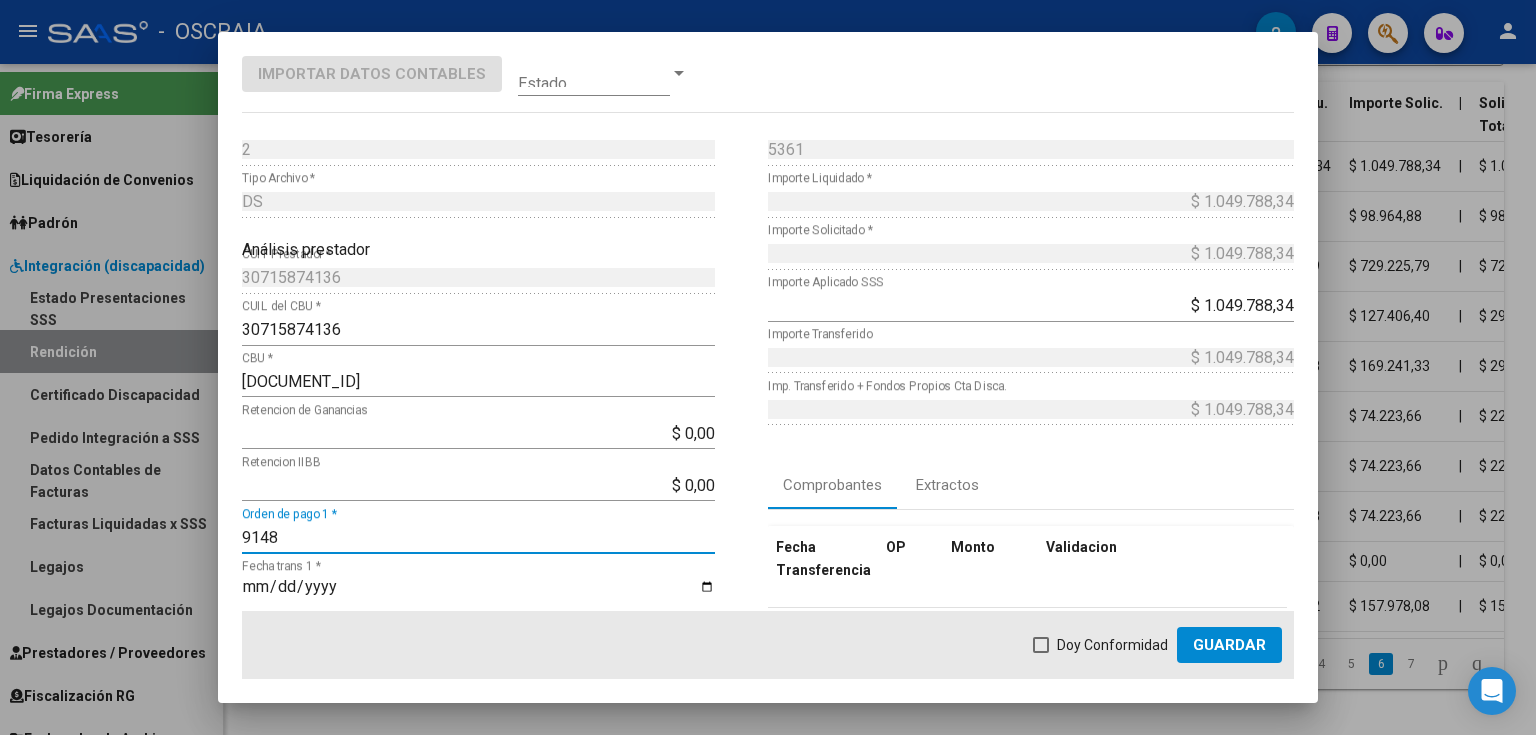 type on "9148" 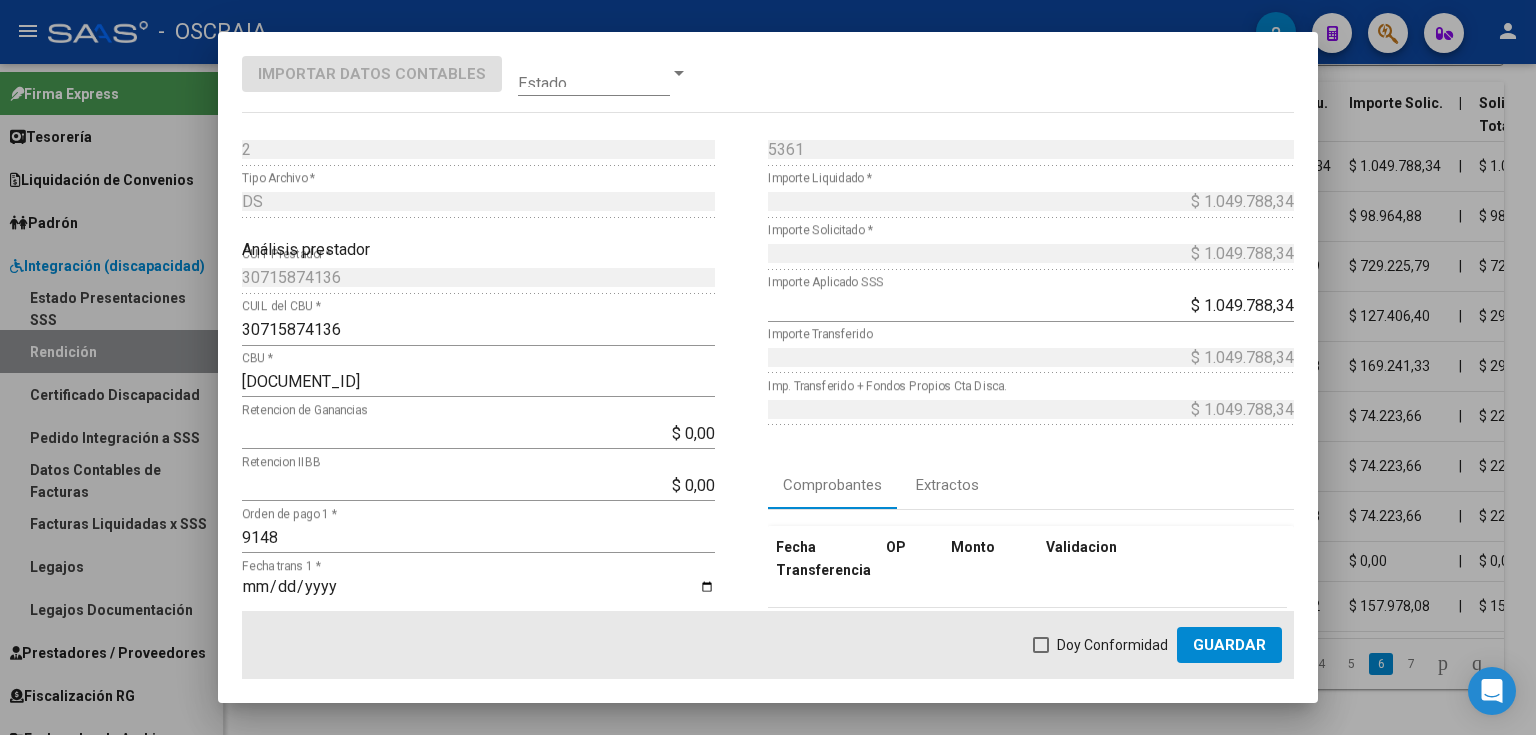 scroll, scrollTop: 80, scrollLeft: 0, axis: vertical 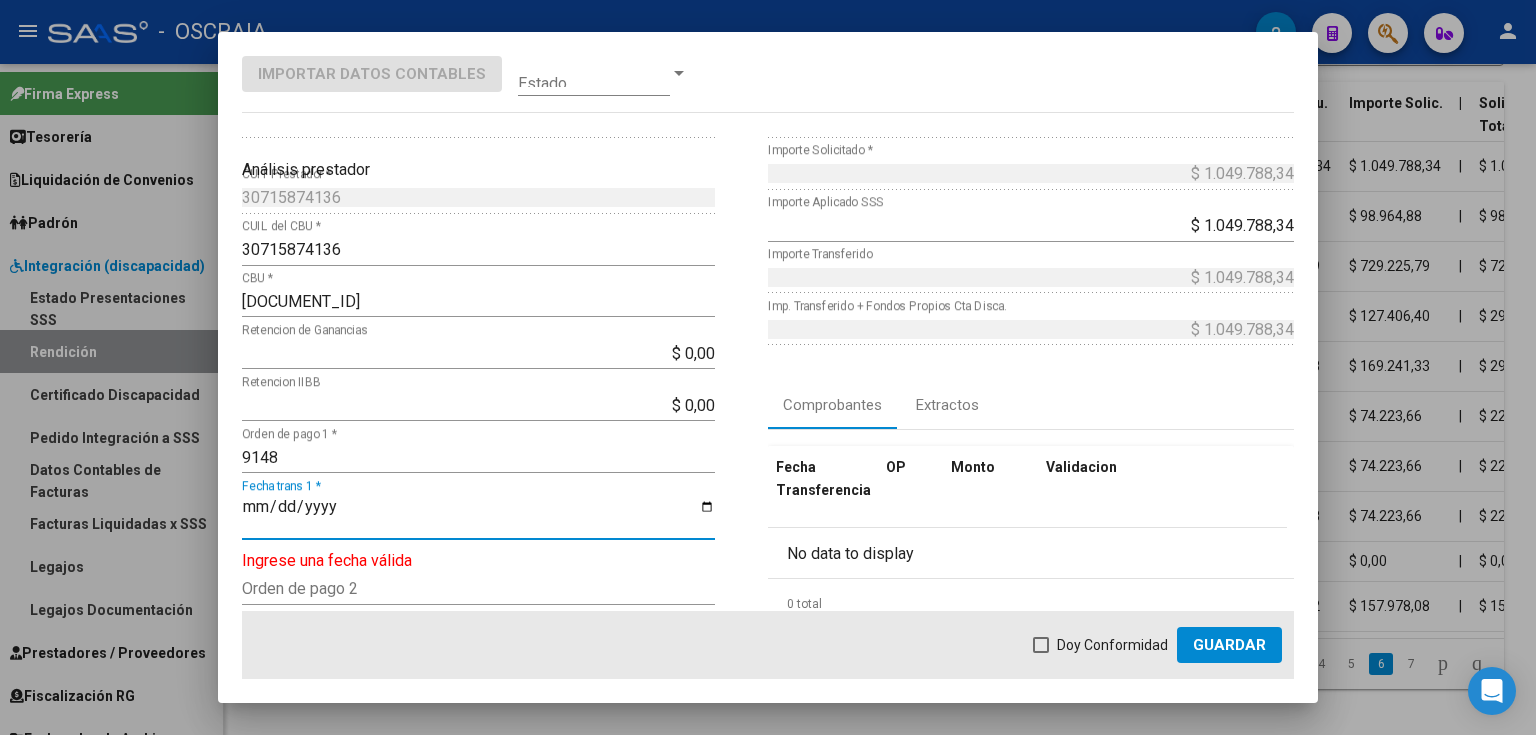 click on "Fecha trans 1 *" at bounding box center (478, 515) 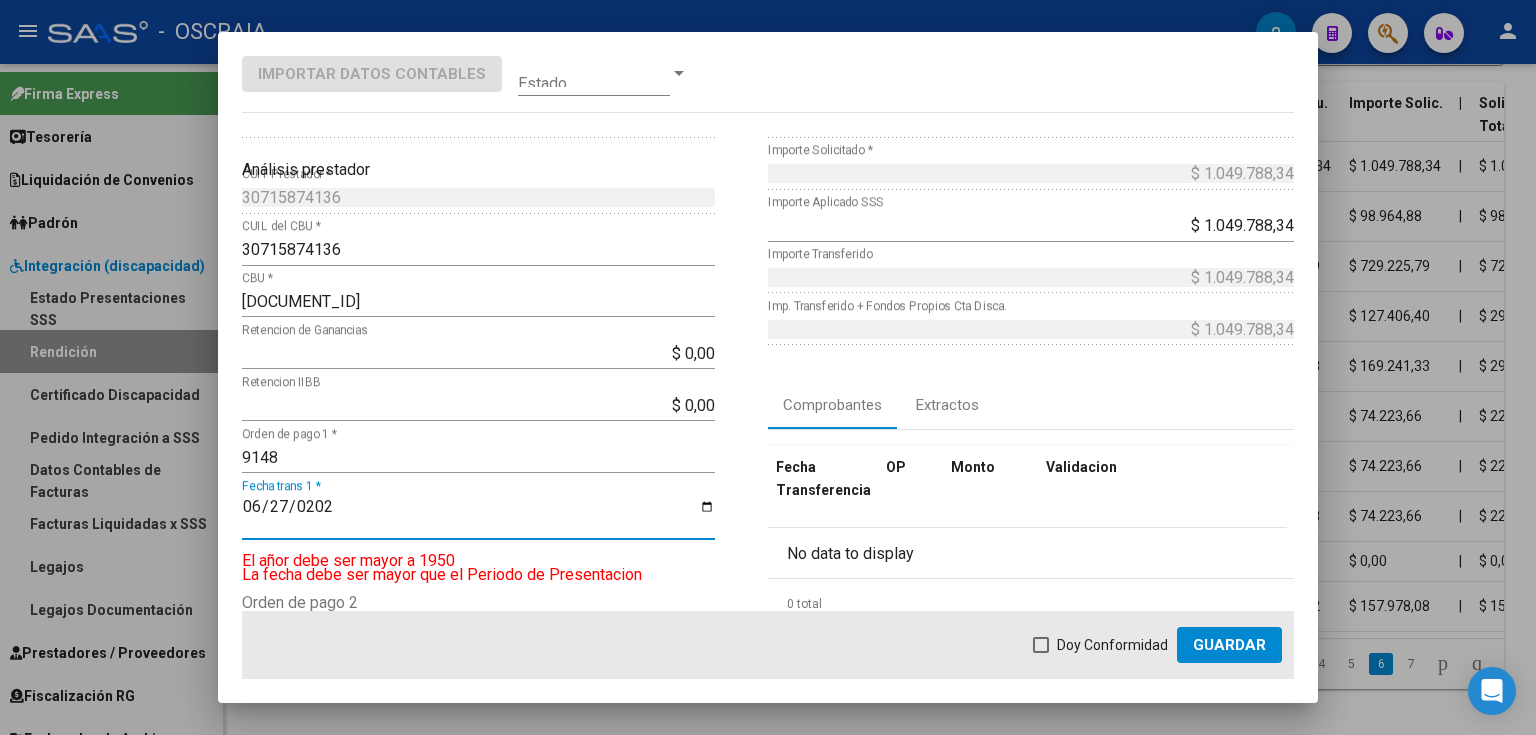 type on "2025-06-27" 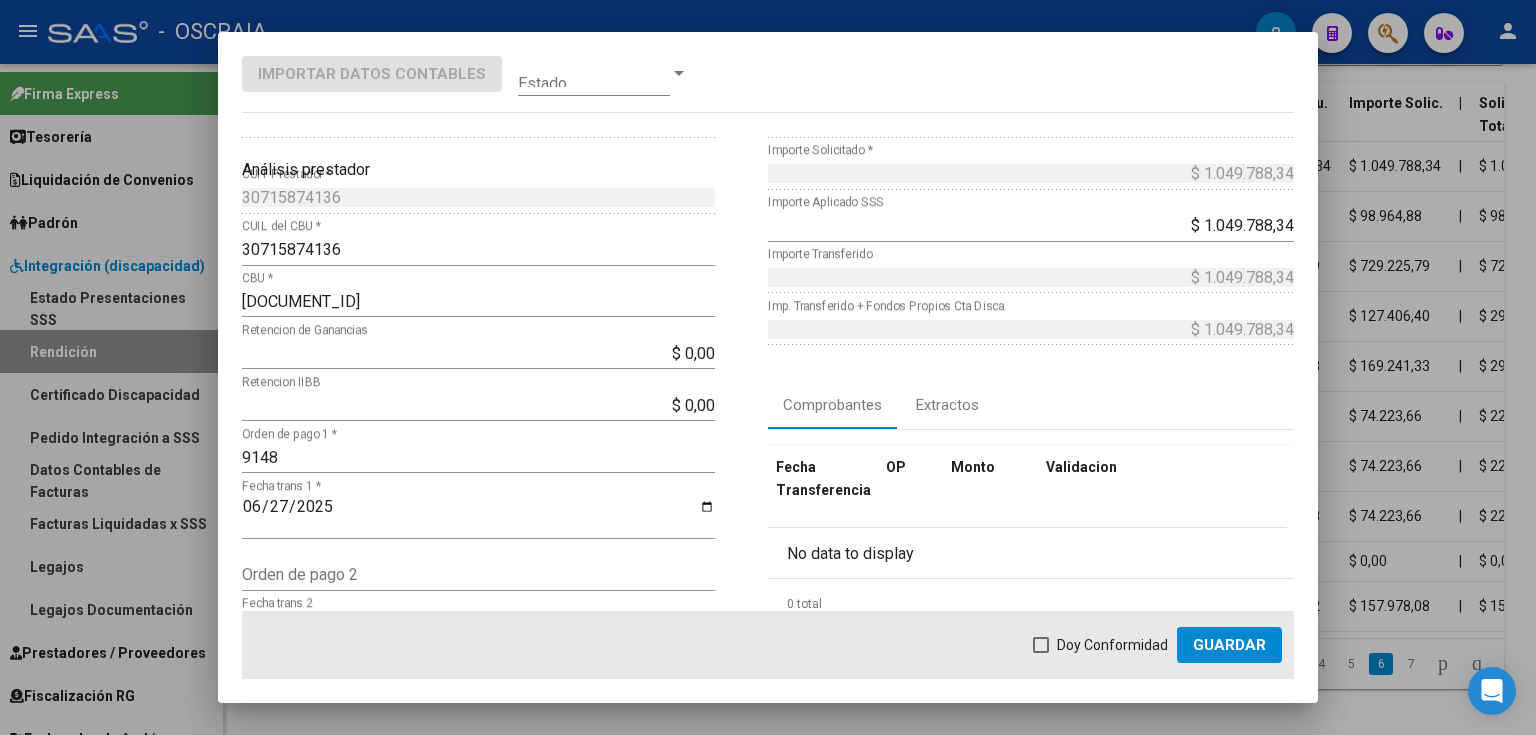 click on "Doy Conformidad        Guardar" 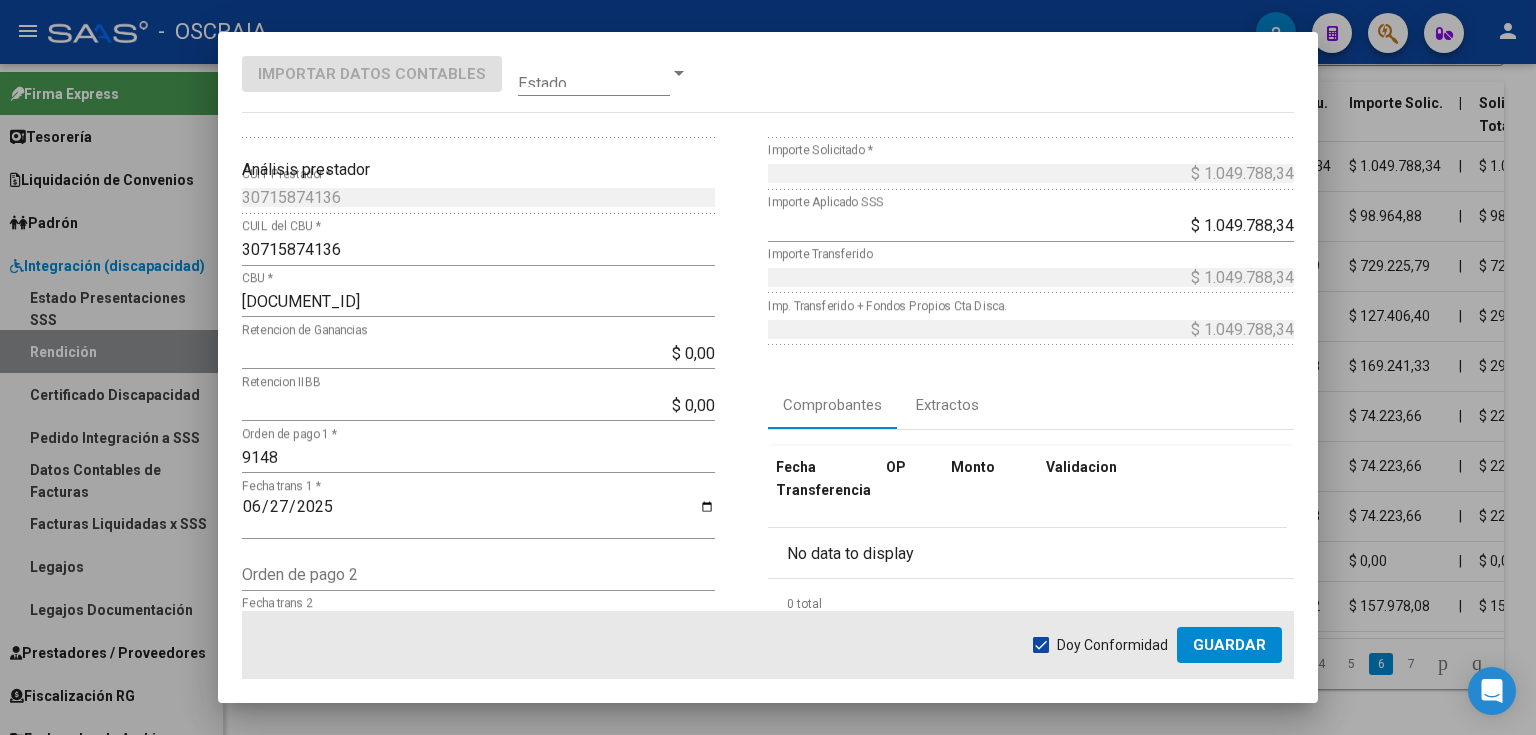 click on "Guardar" 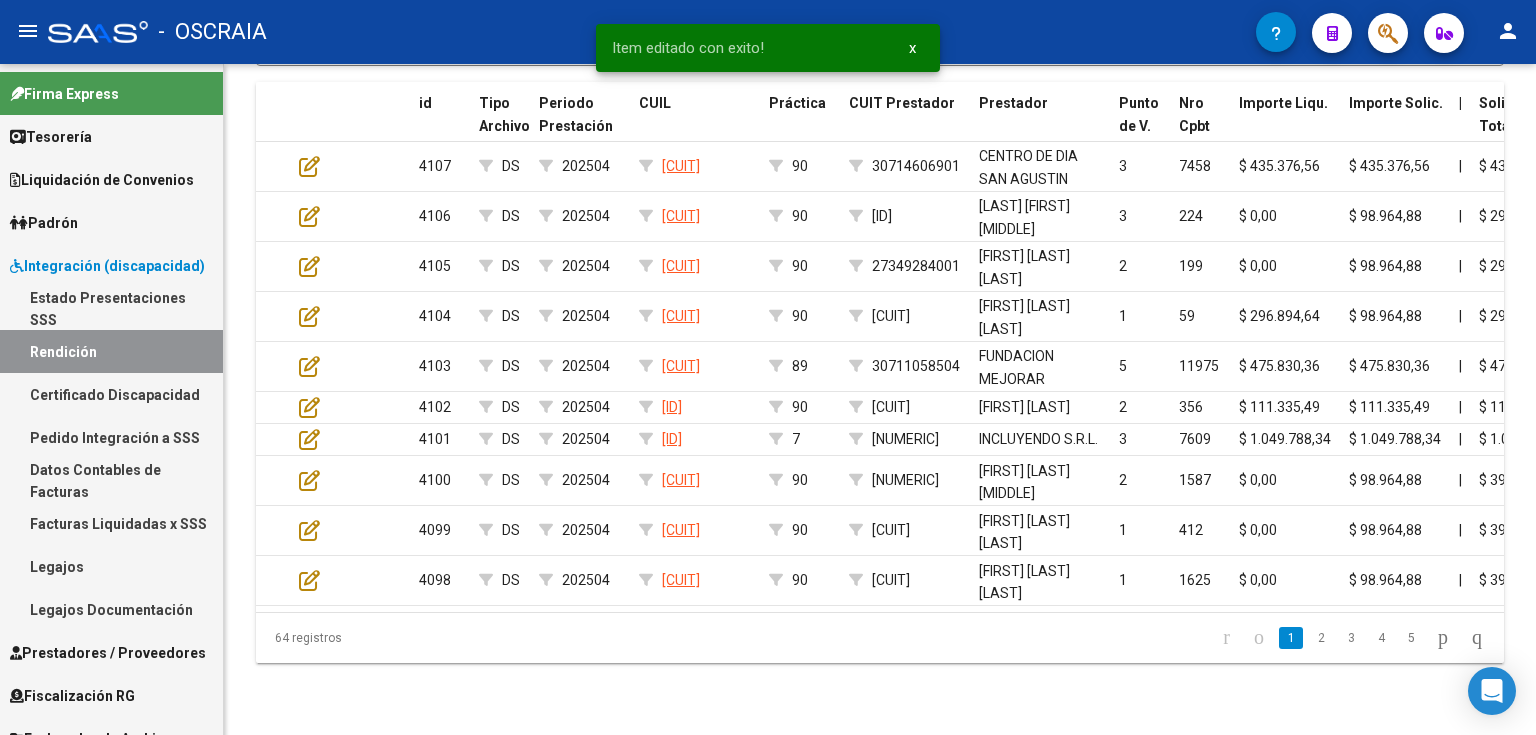 click on "64 registros   1   2   3   4   5" 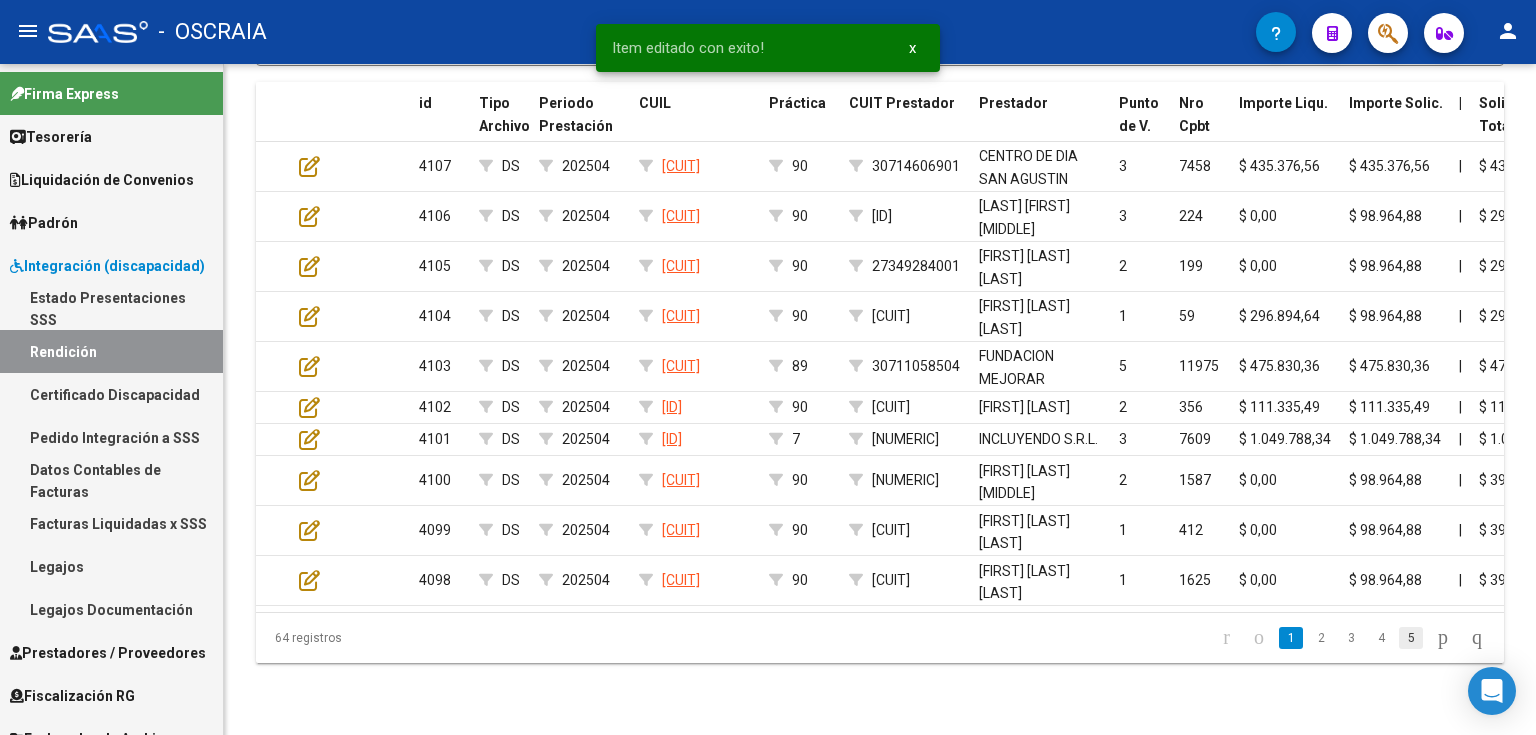 click on "5" 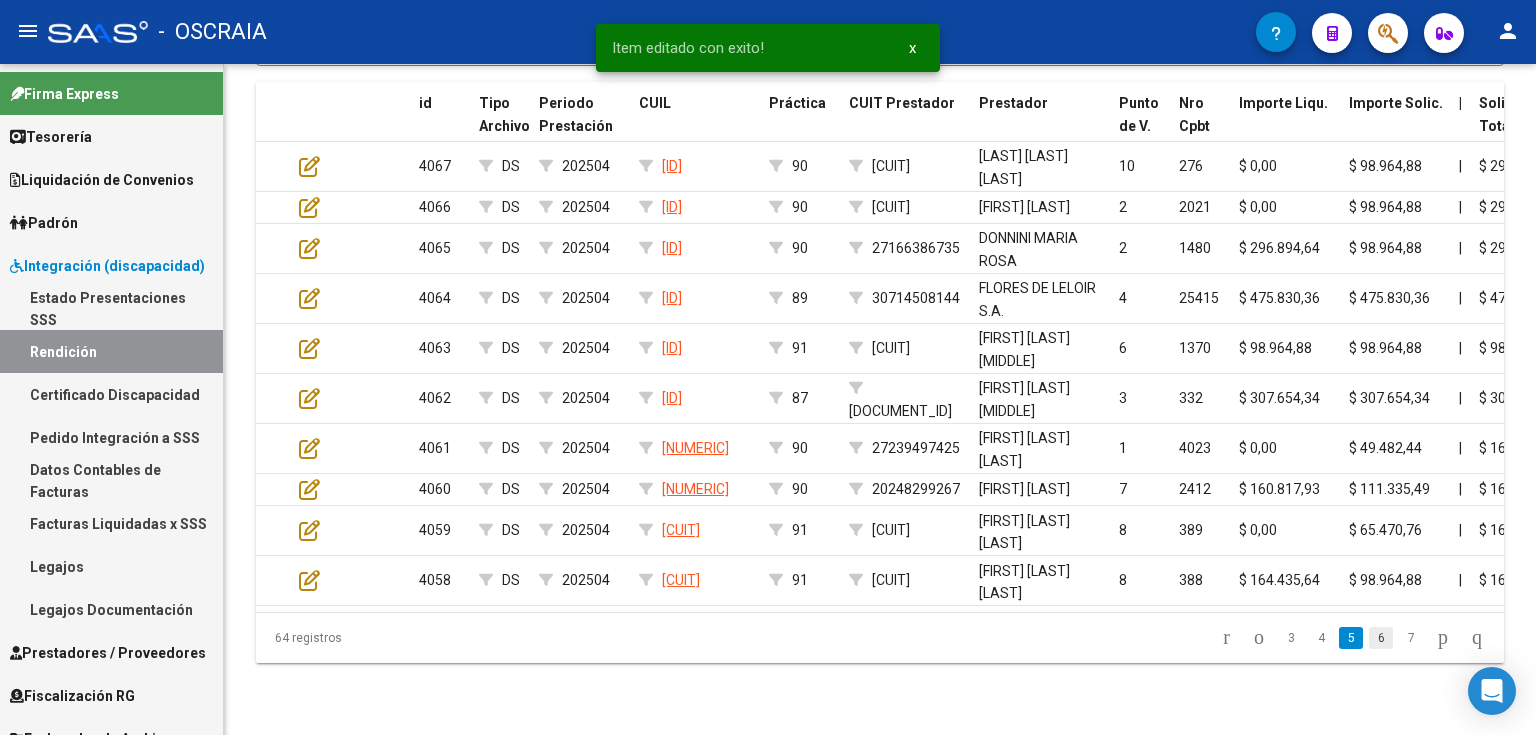 click on "6" 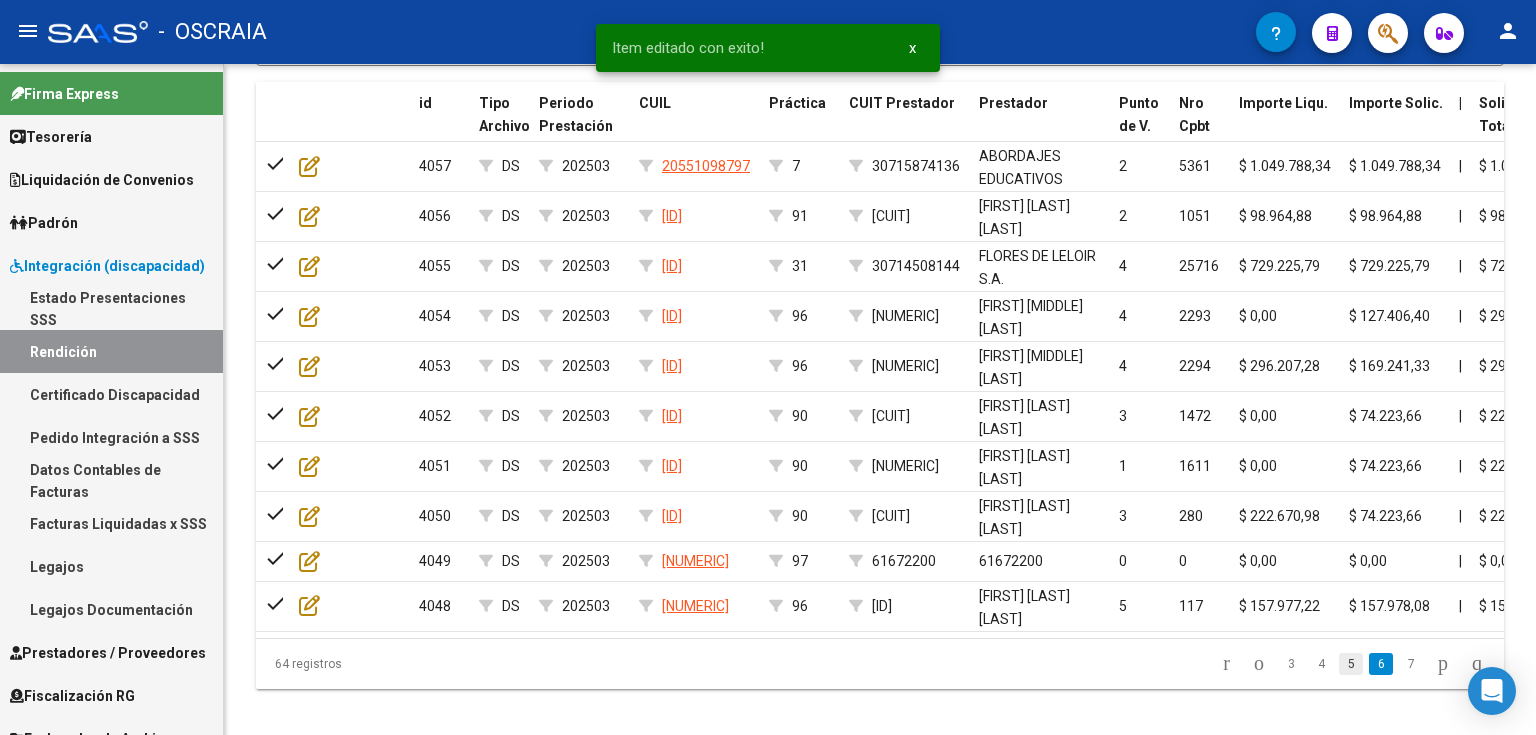 click on "5" 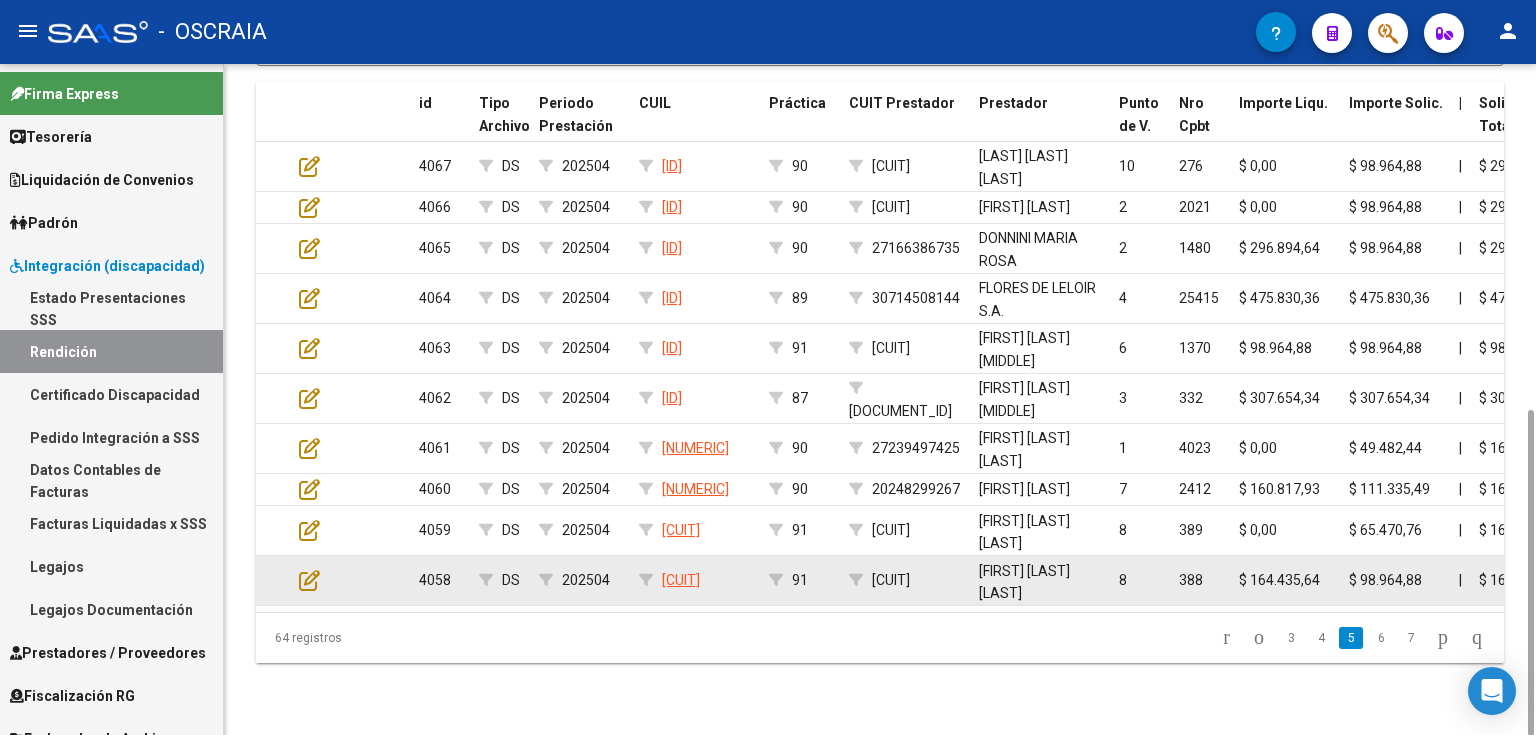 click 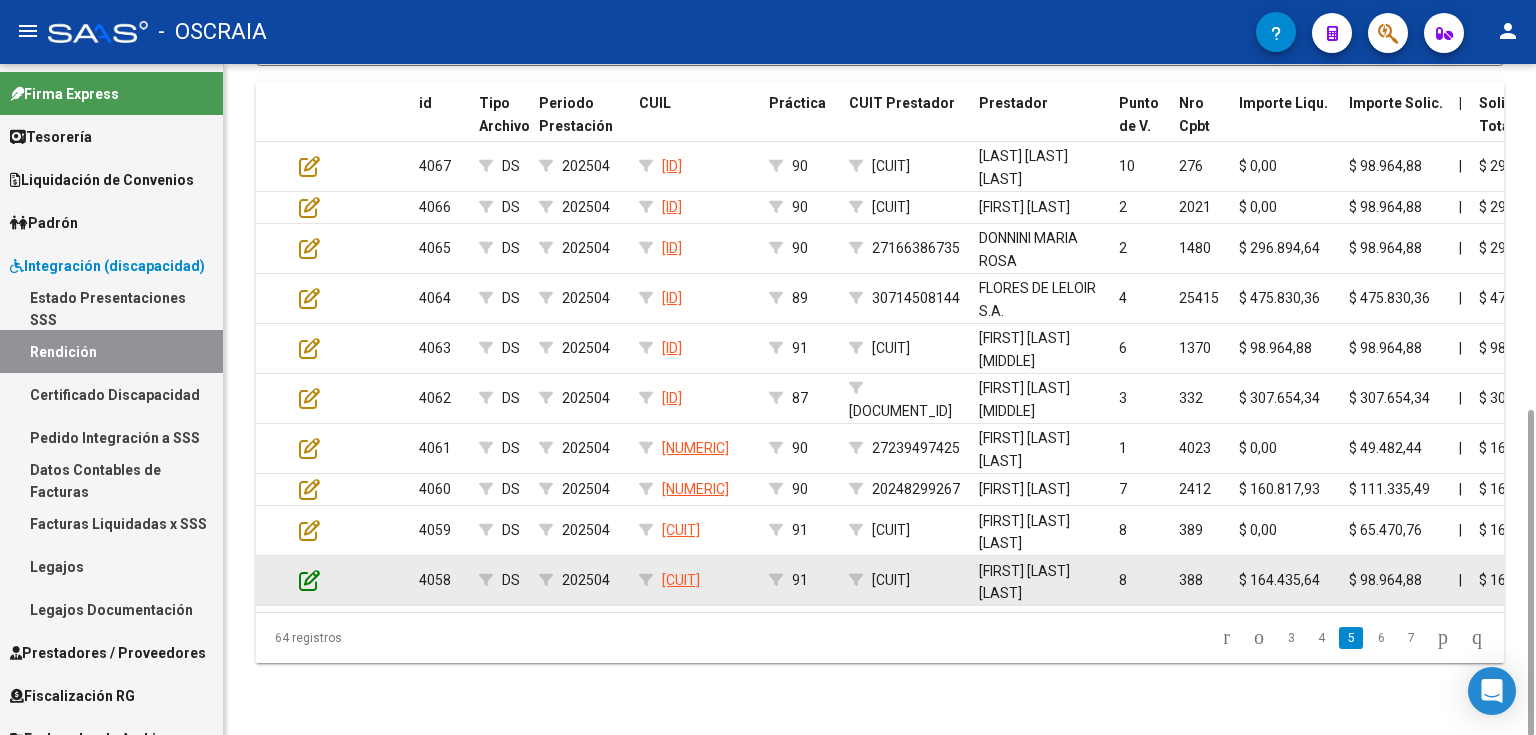 click 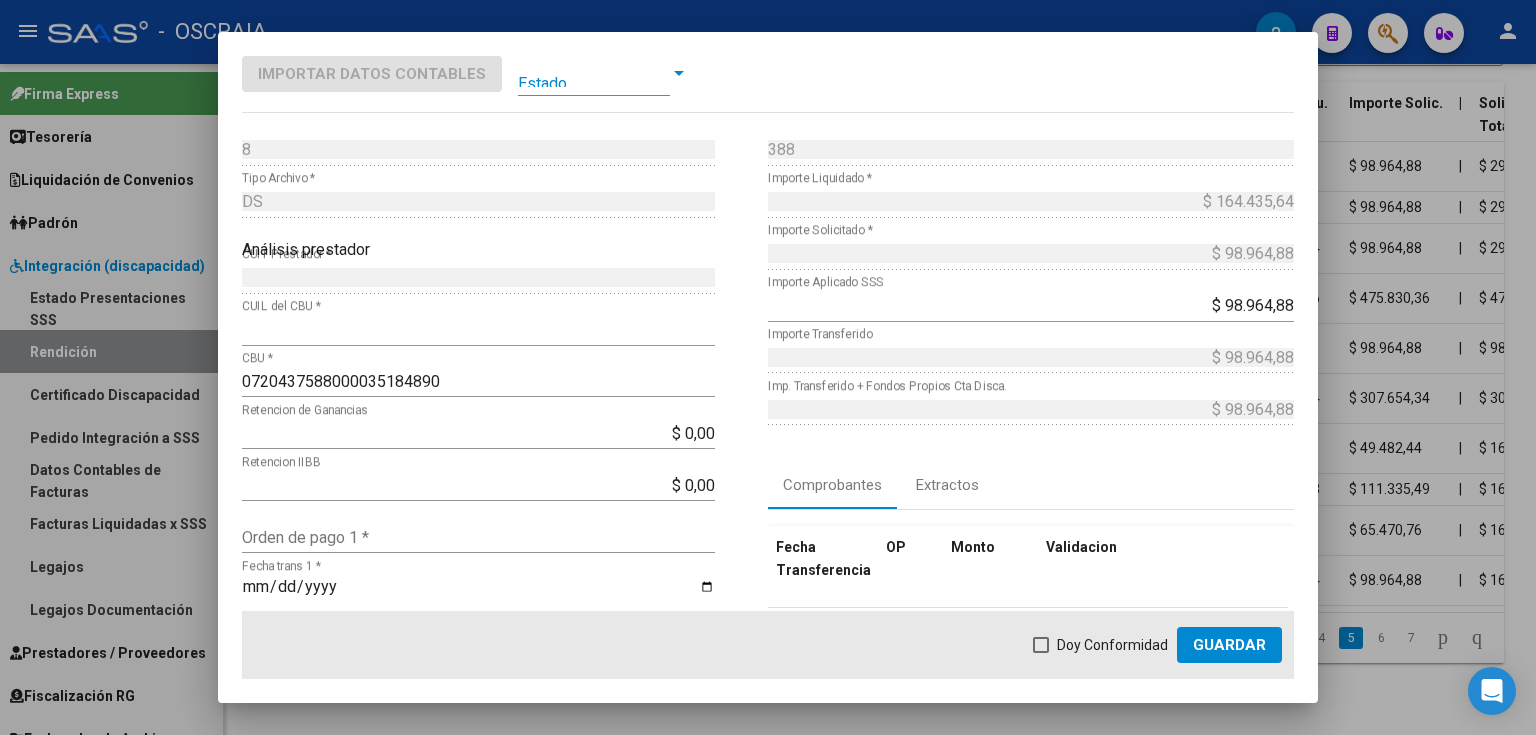 scroll, scrollTop: 240, scrollLeft: 0, axis: vertical 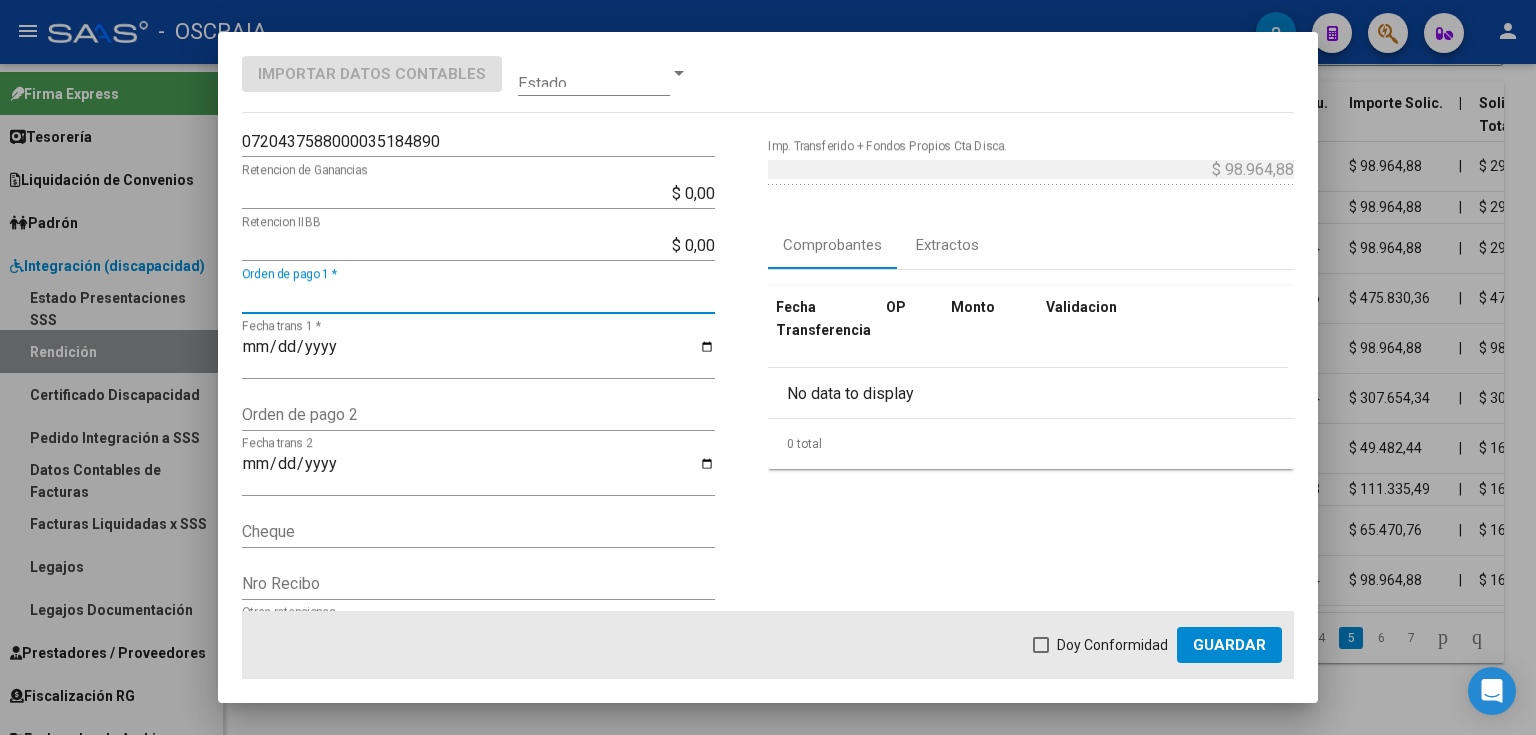 click on "Orden de pago 1 *" at bounding box center (478, 297) 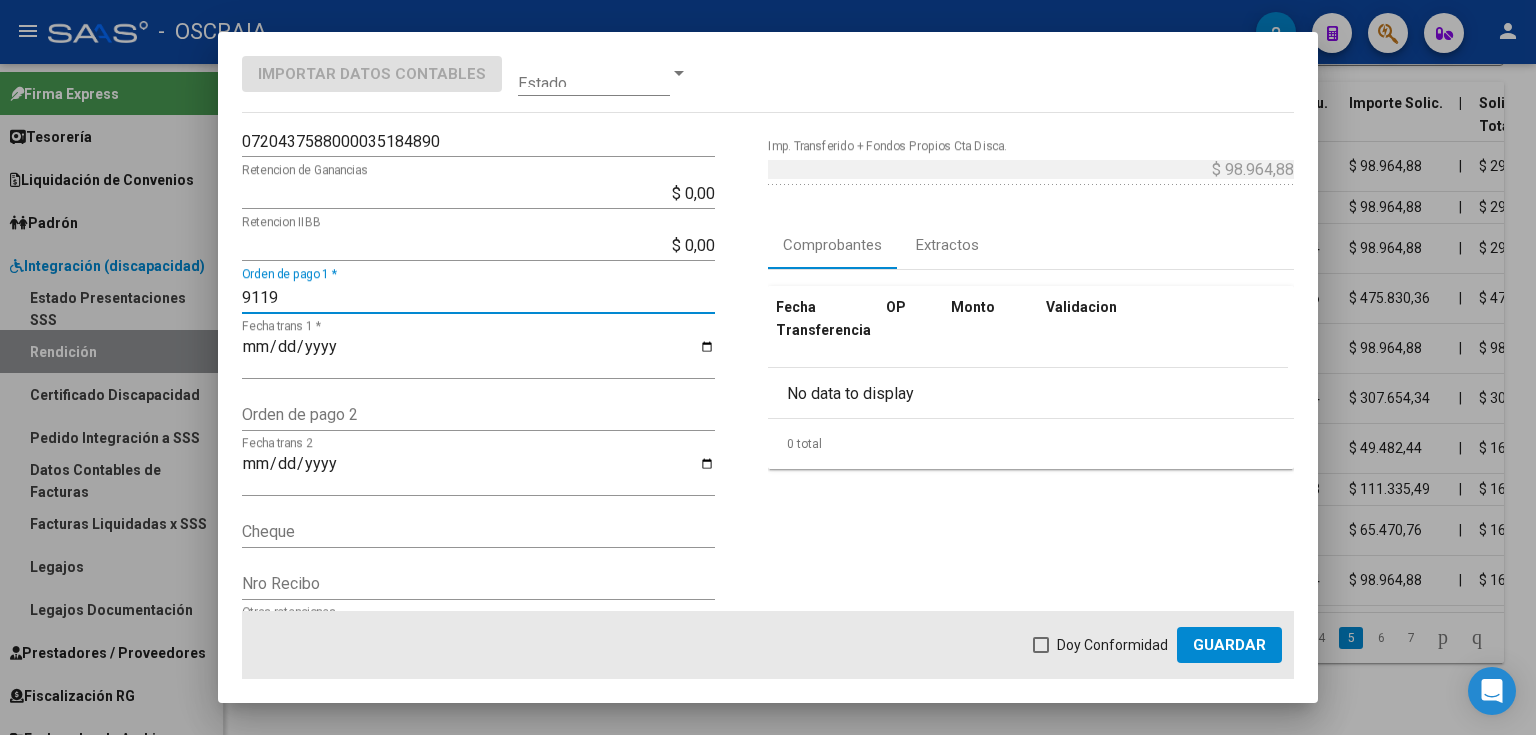 type on "9119" 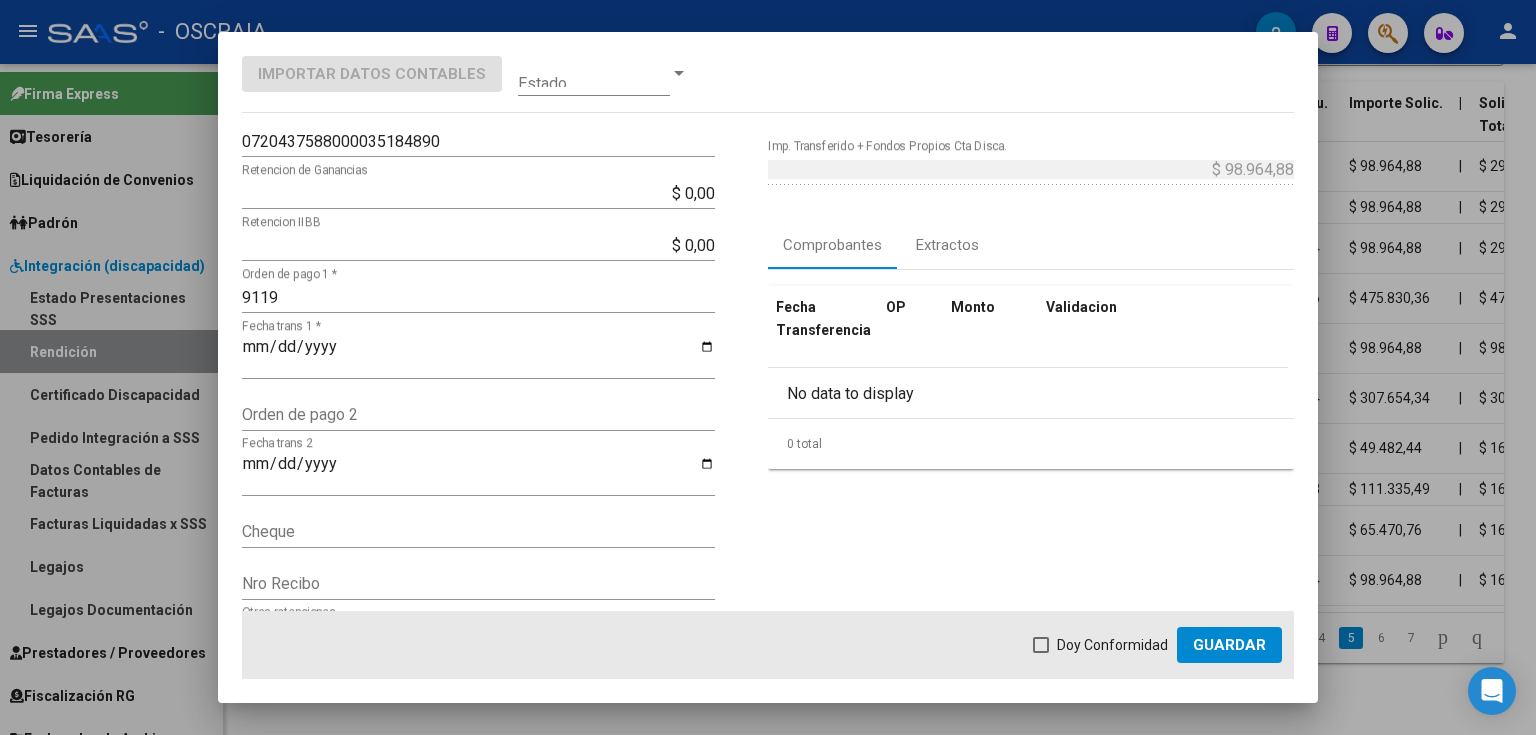 click on "Fecha trans 1 *" 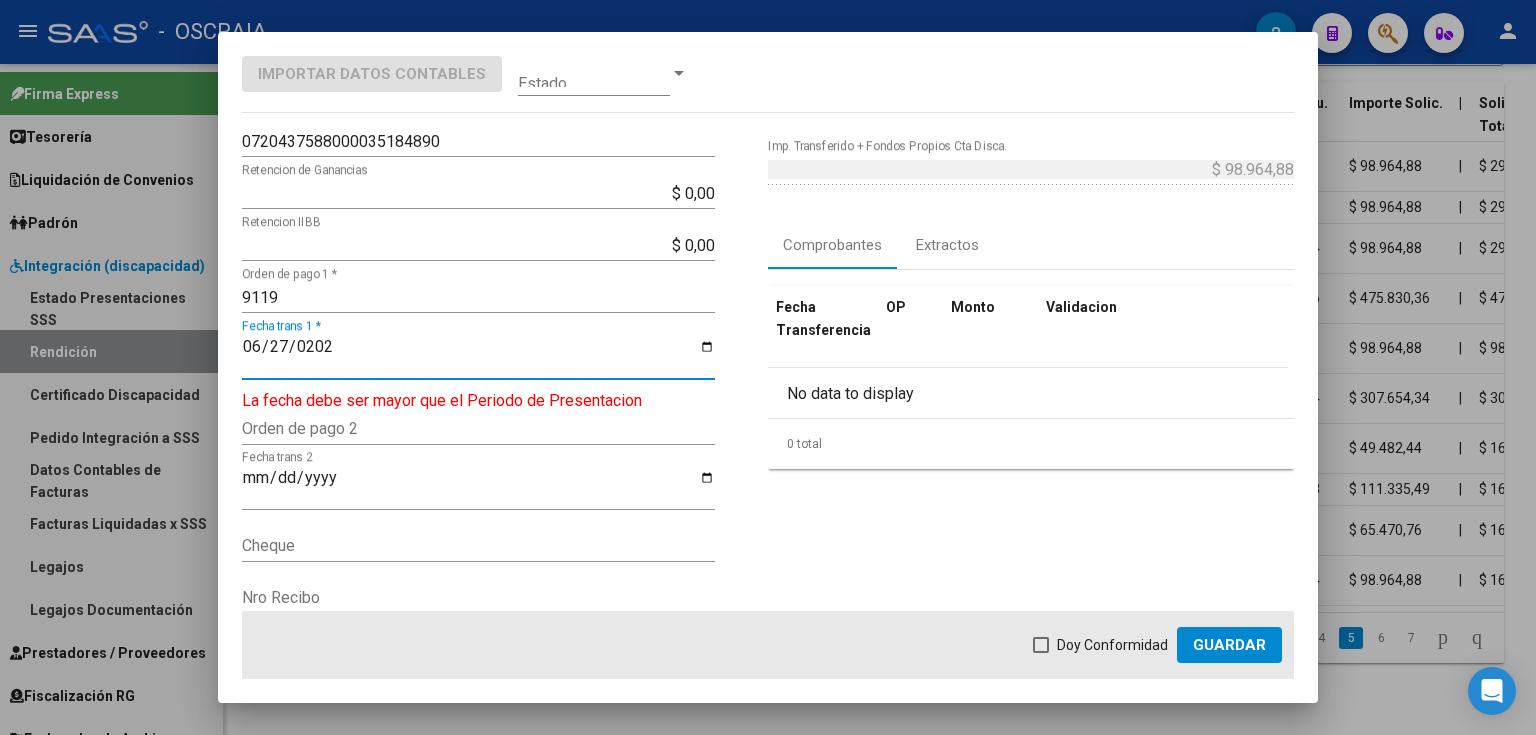 type on "2025-06-27" 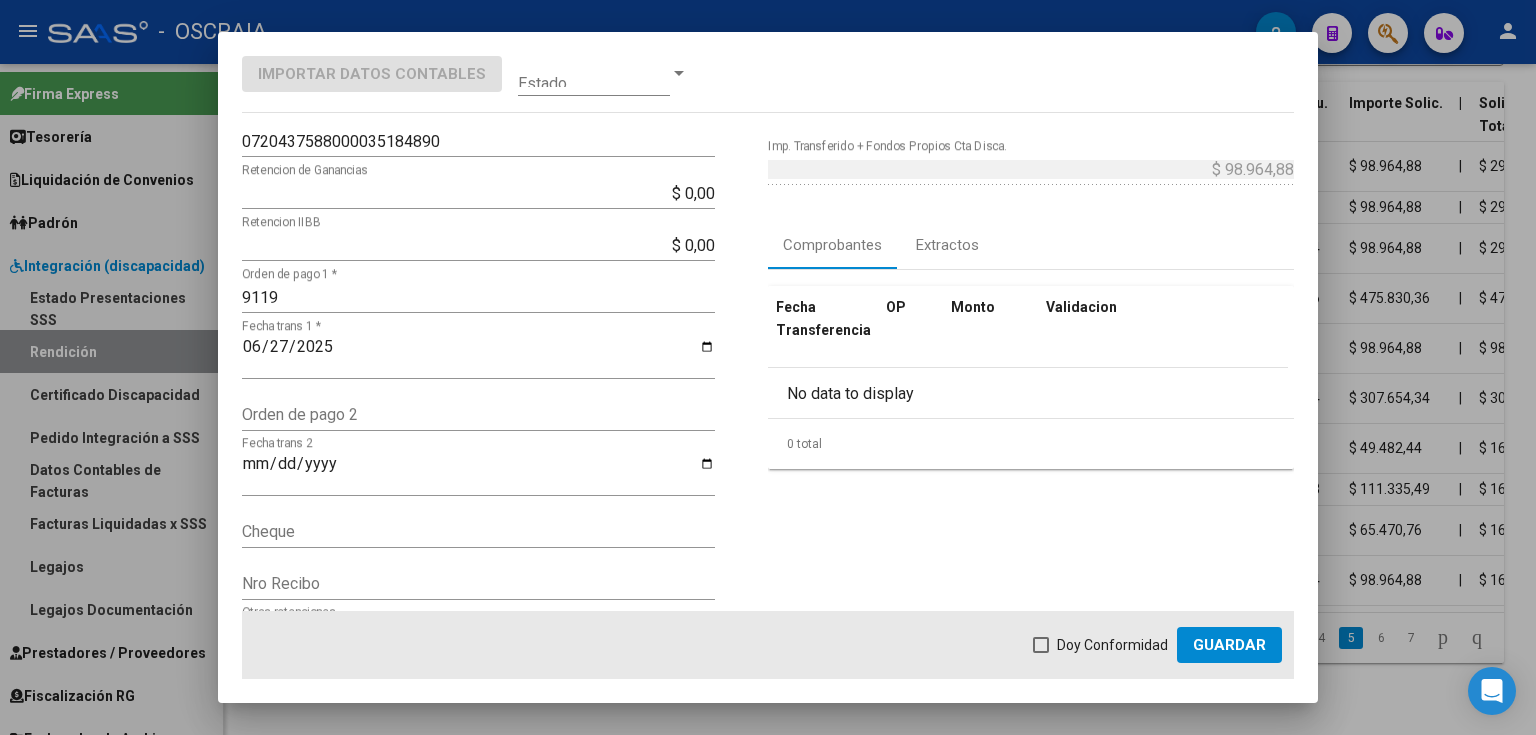 click on "Doy Conformidad        Guardar" 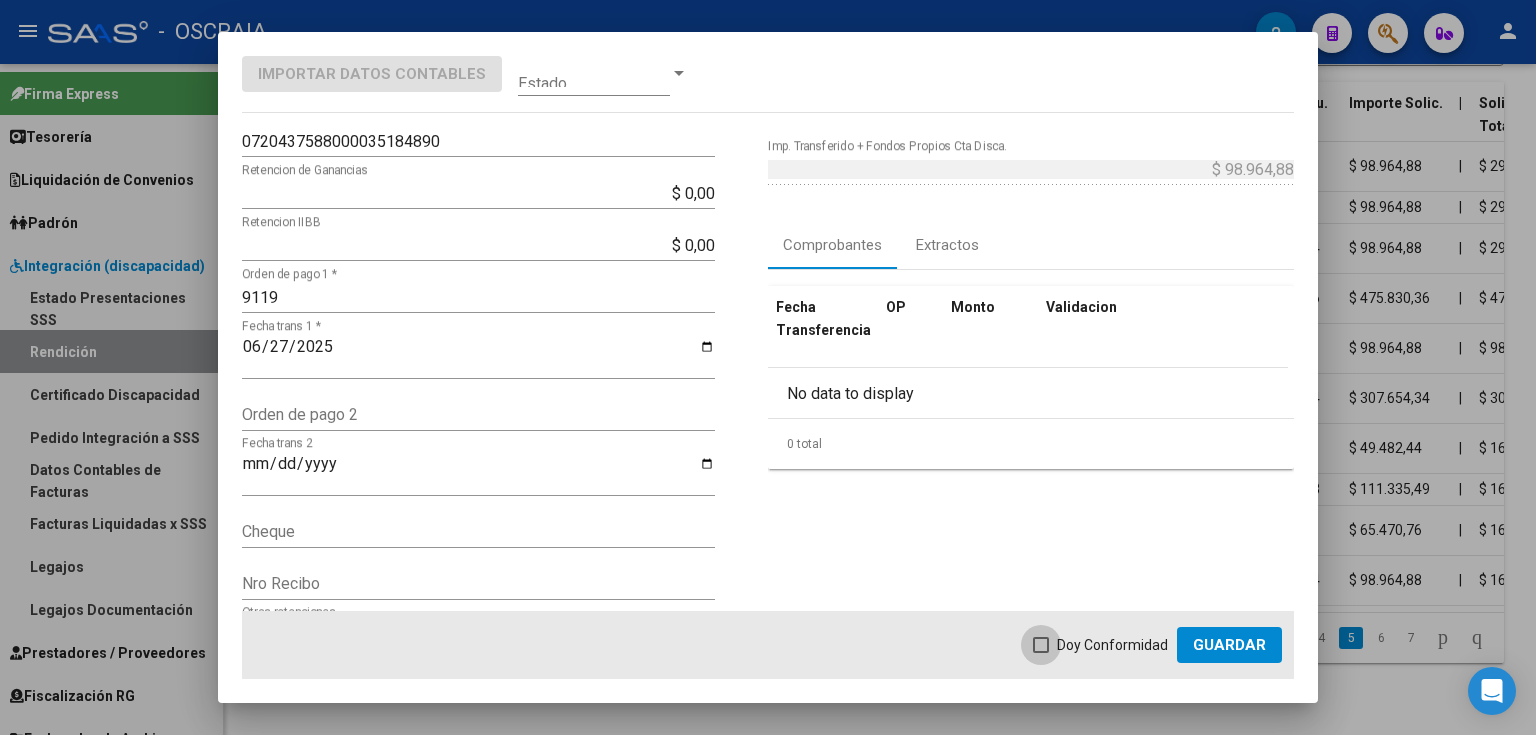 click on "Doy Conformidad" at bounding box center (1100, 645) 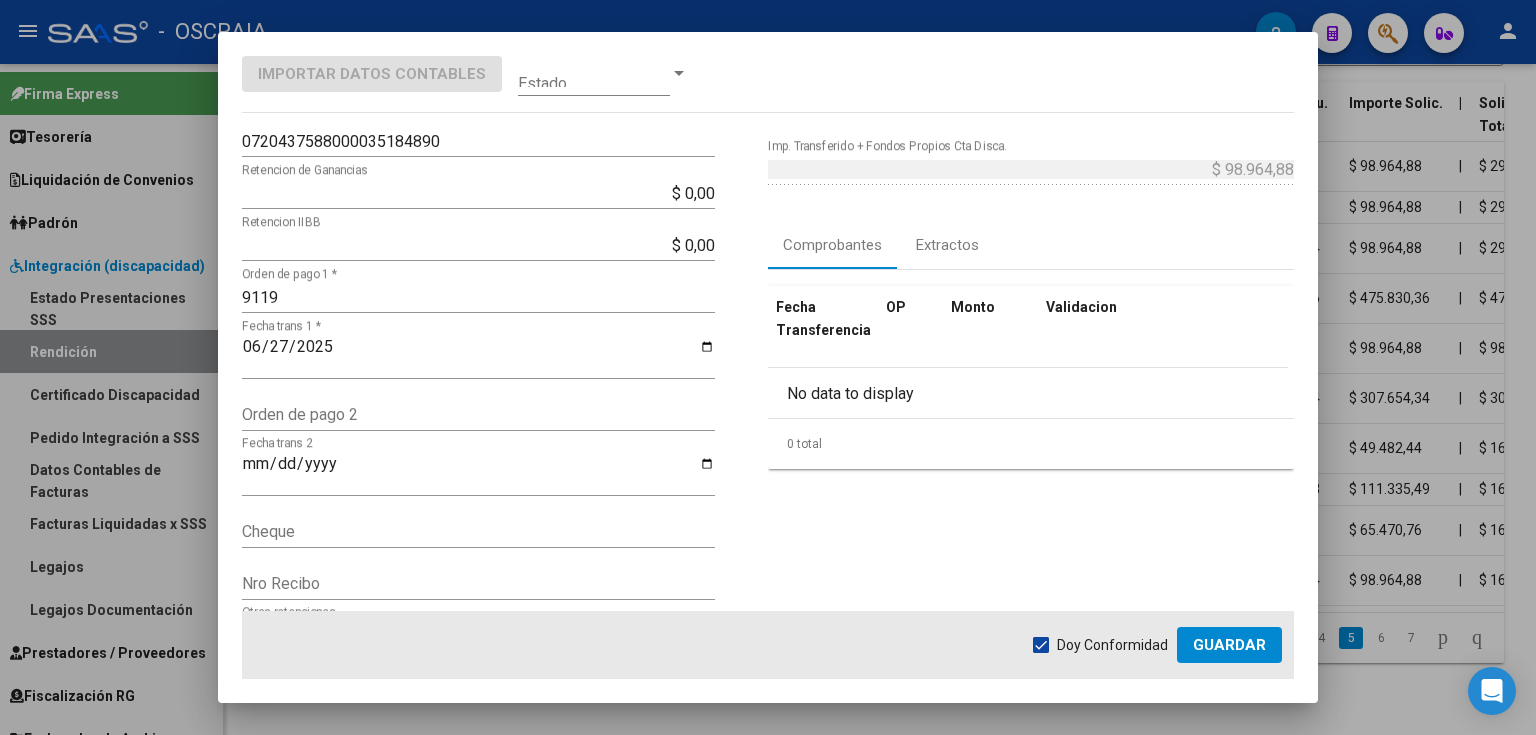 click on "Guardar" 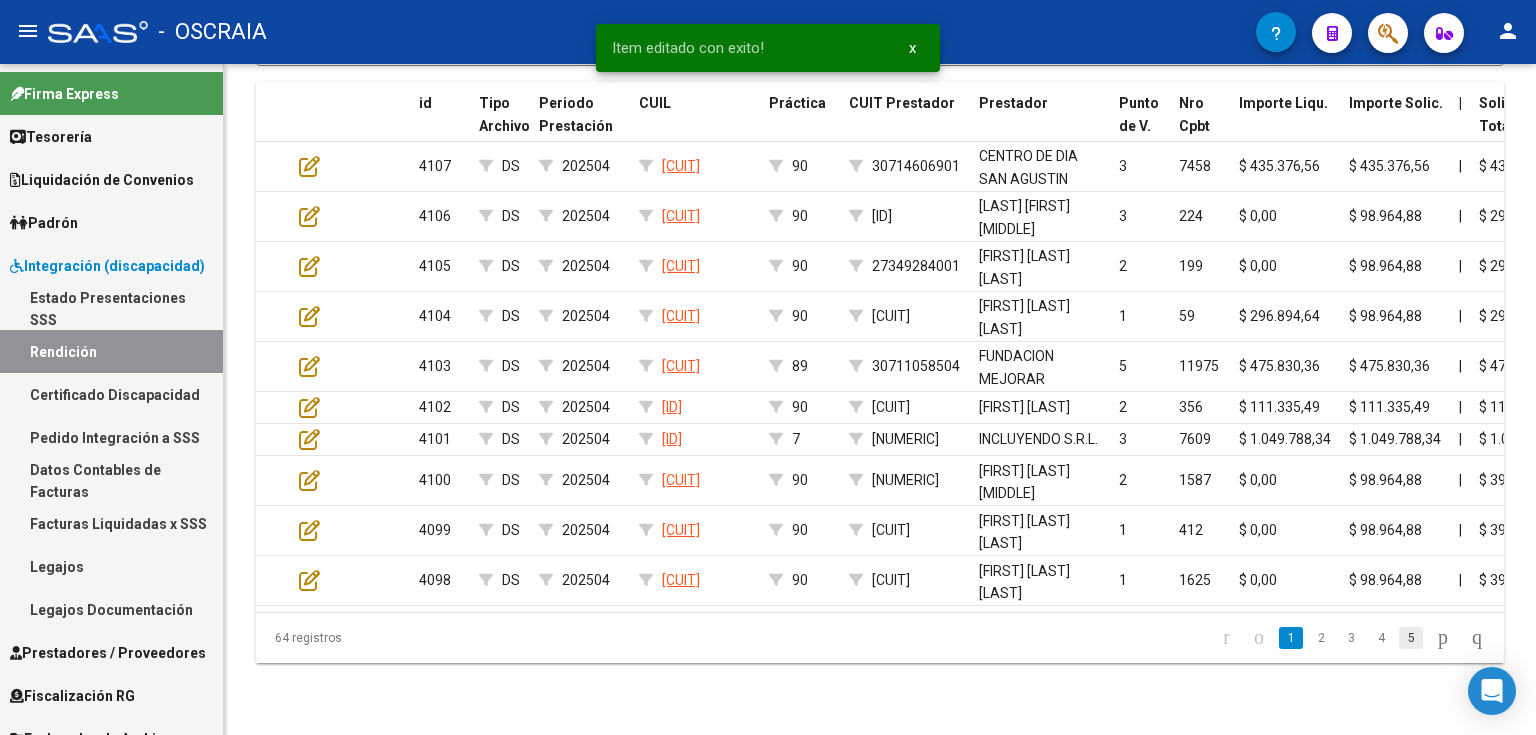 click on "5" 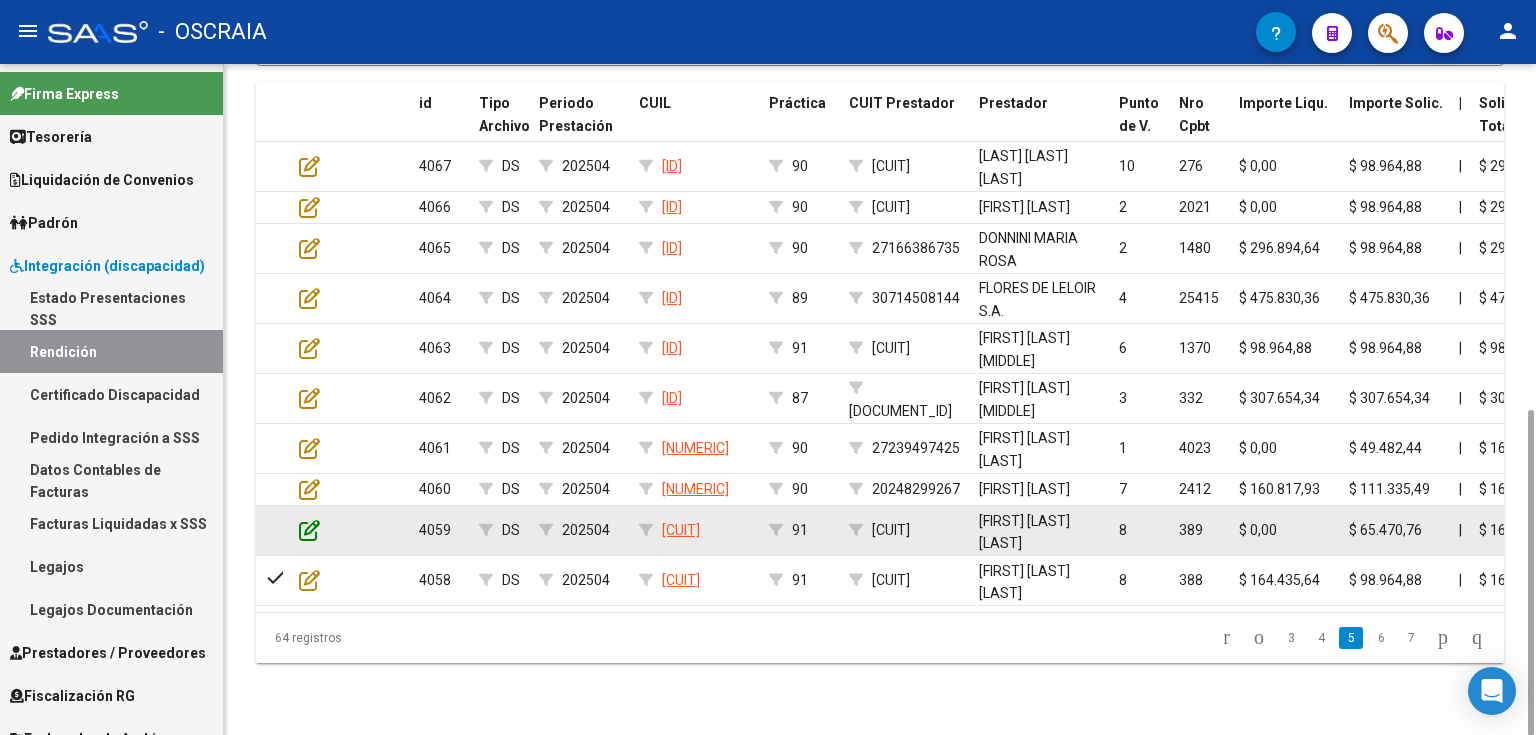 click 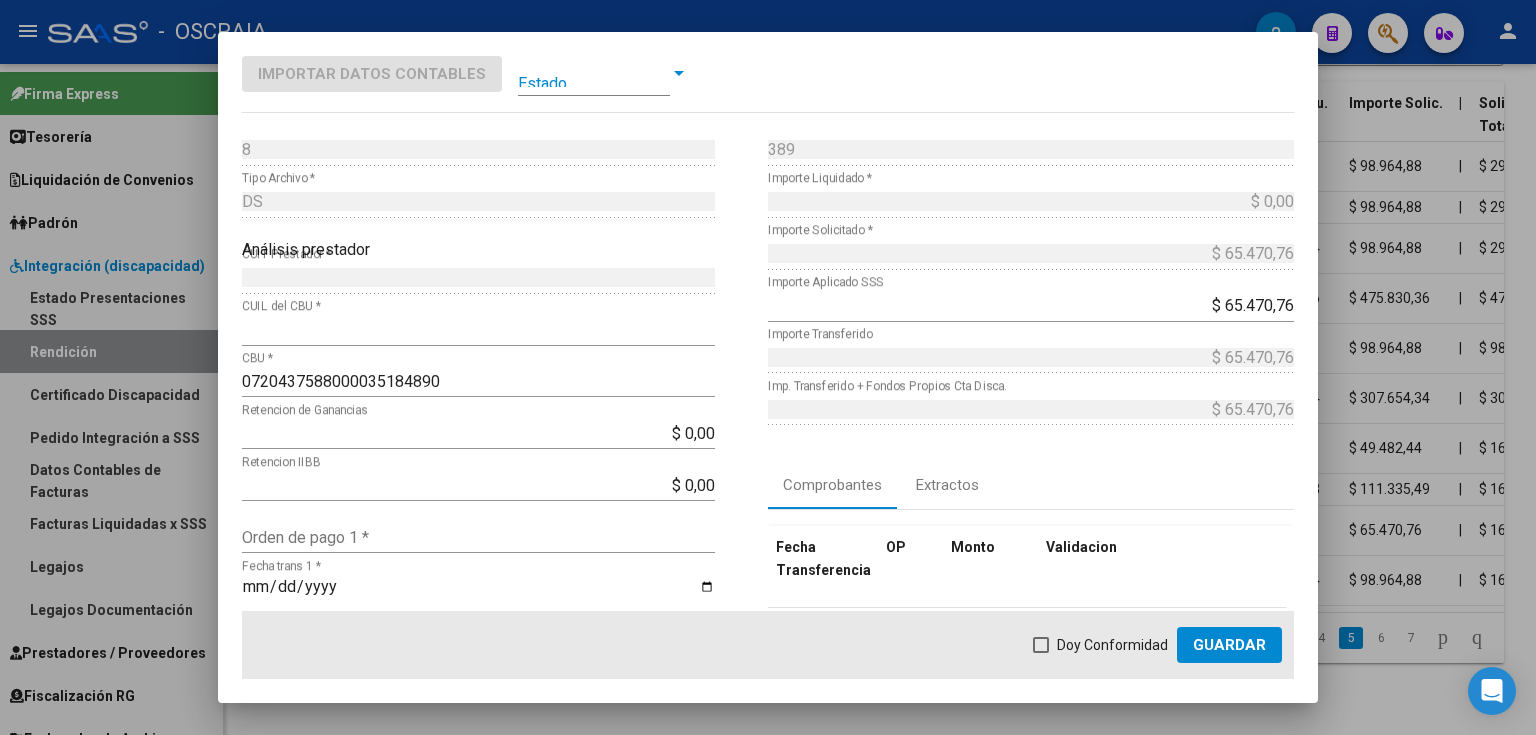 scroll, scrollTop: 160, scrollLeft: 0, axis: vertical 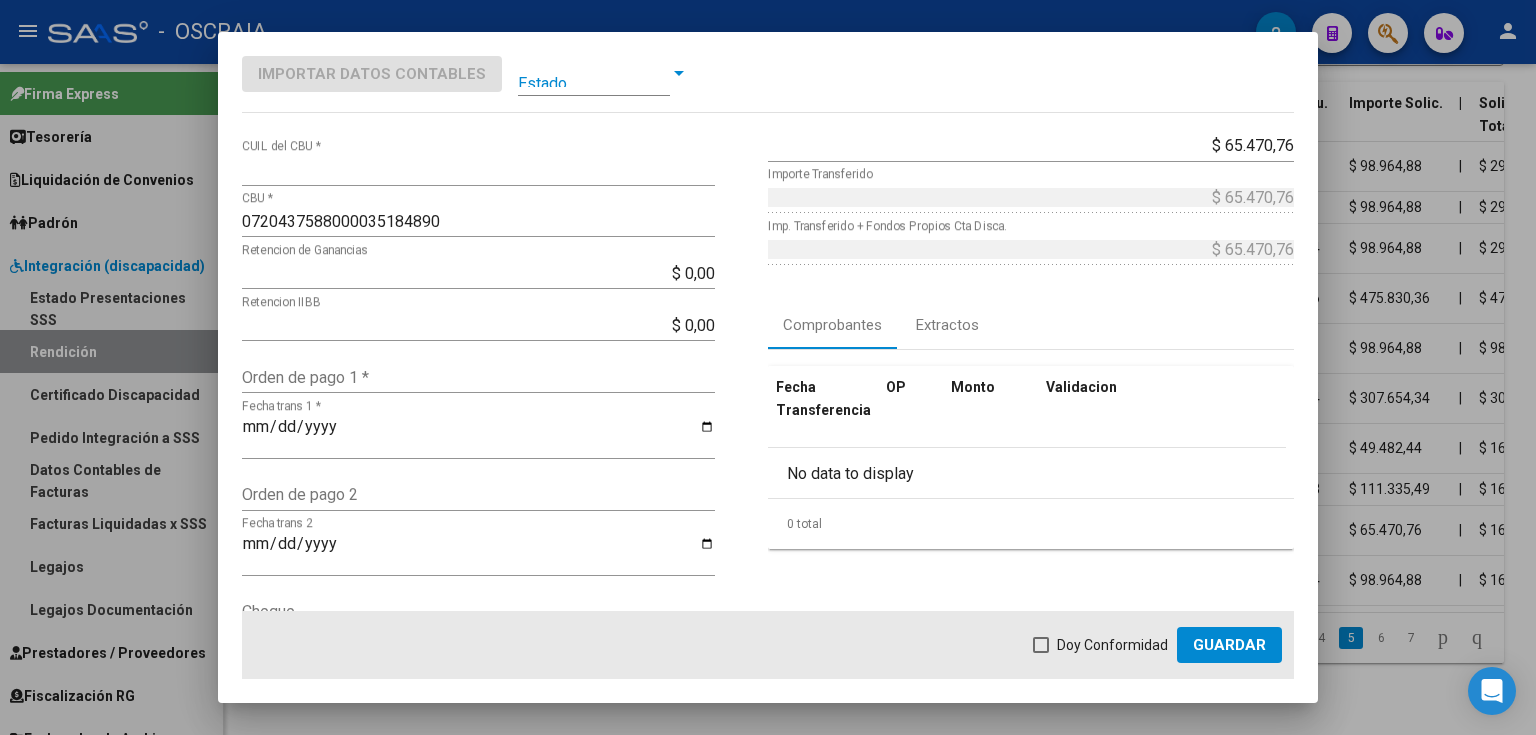click on "Orden de pago 1 *" at bounding box center (478, 377) 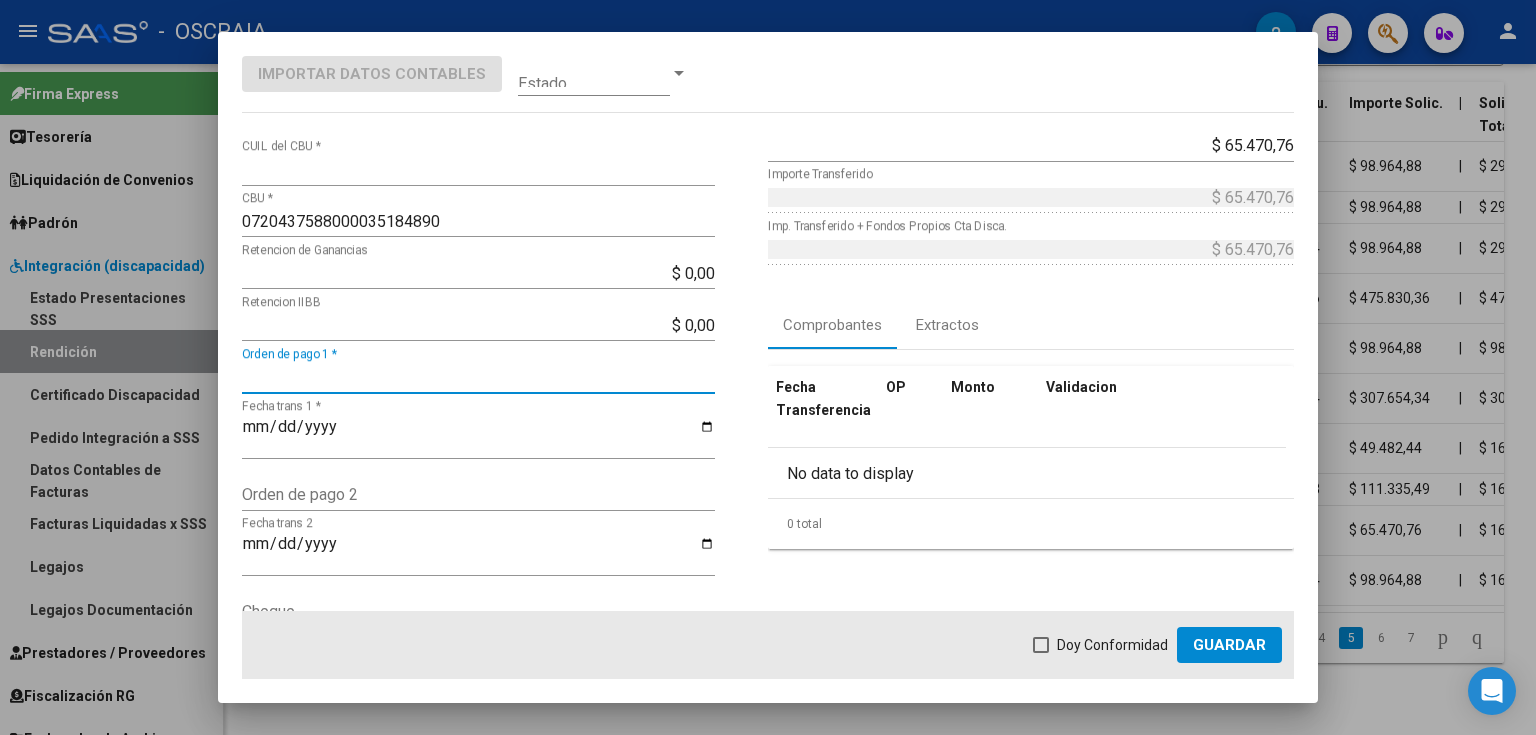 paste on "9119" 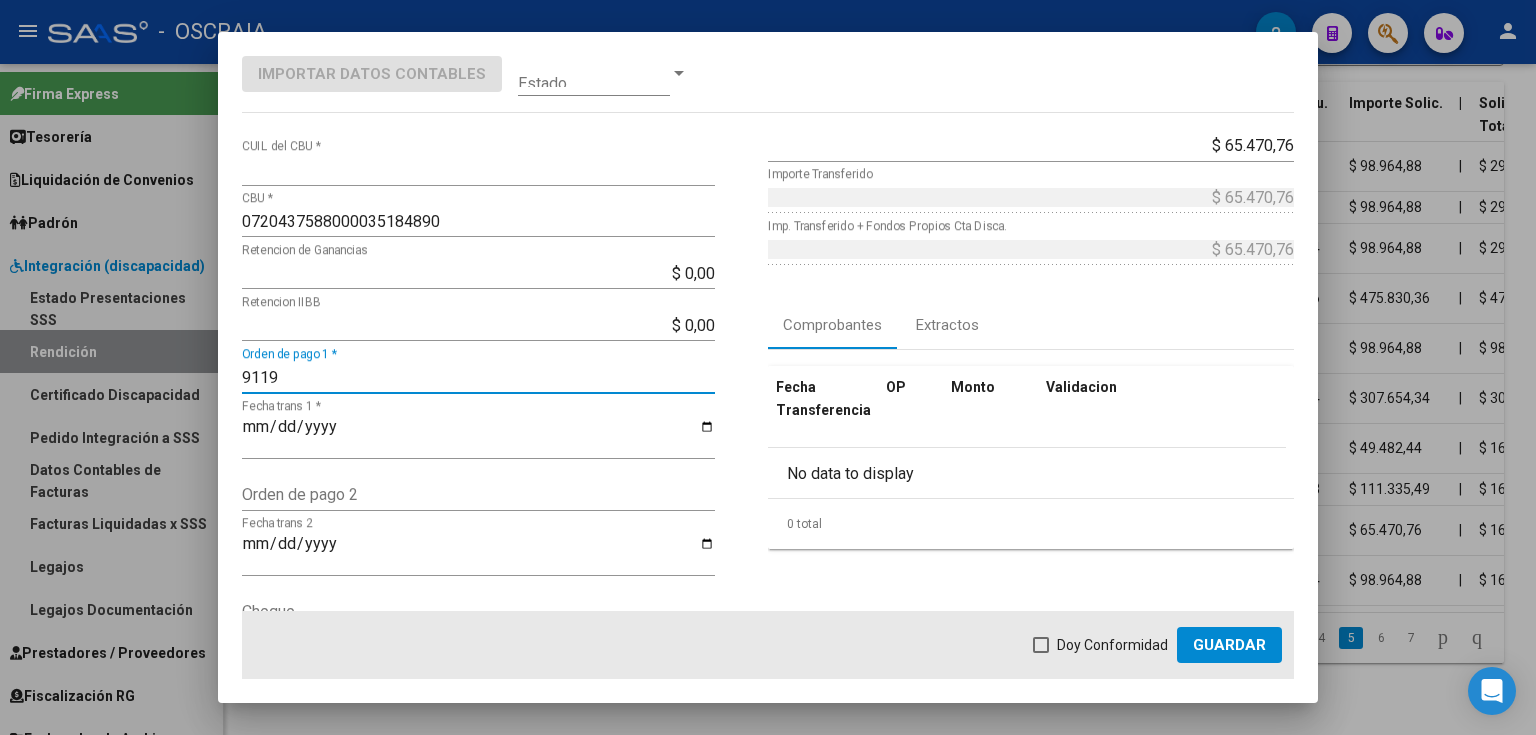 type on "9119" 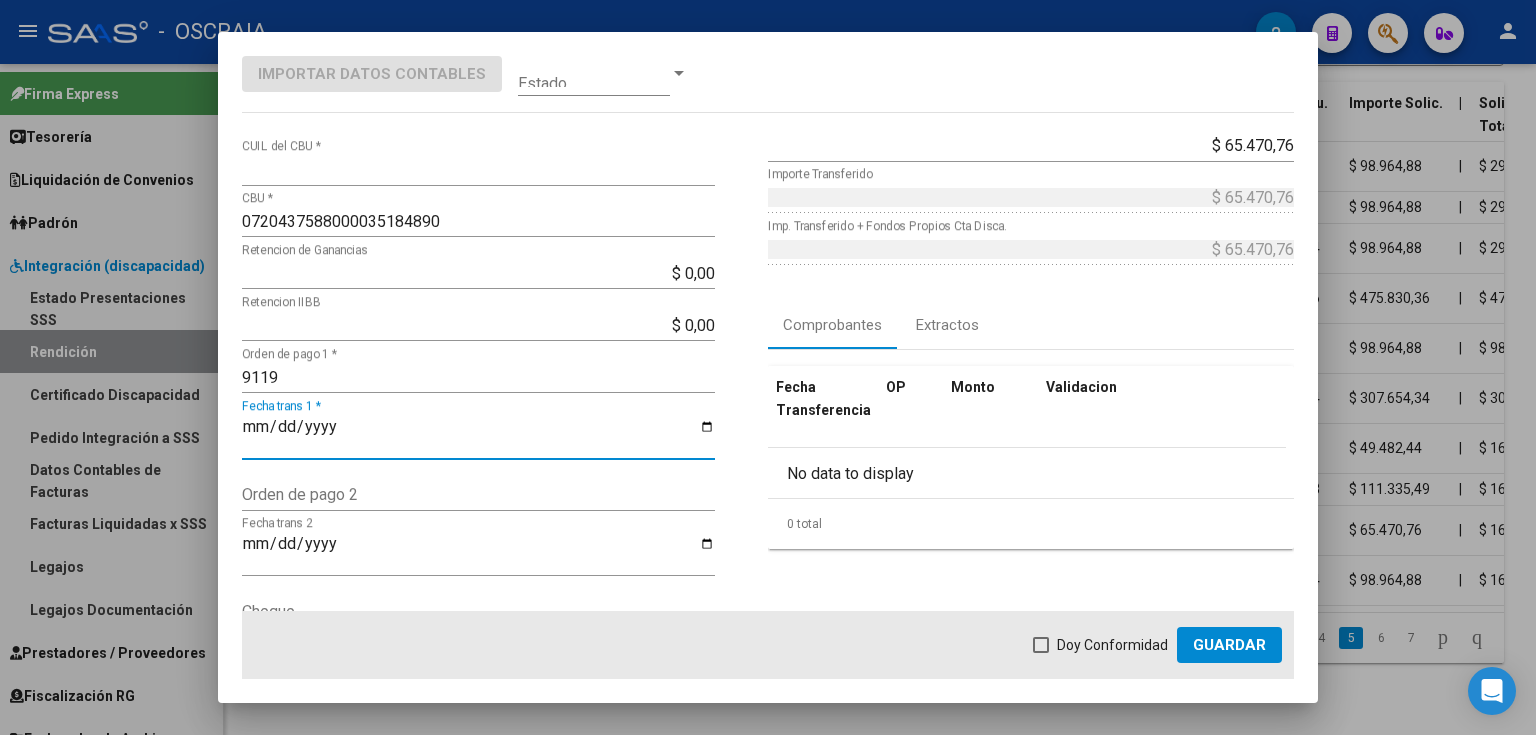 click on "Fecha trans 1 *" at bounding box center [478, 435] 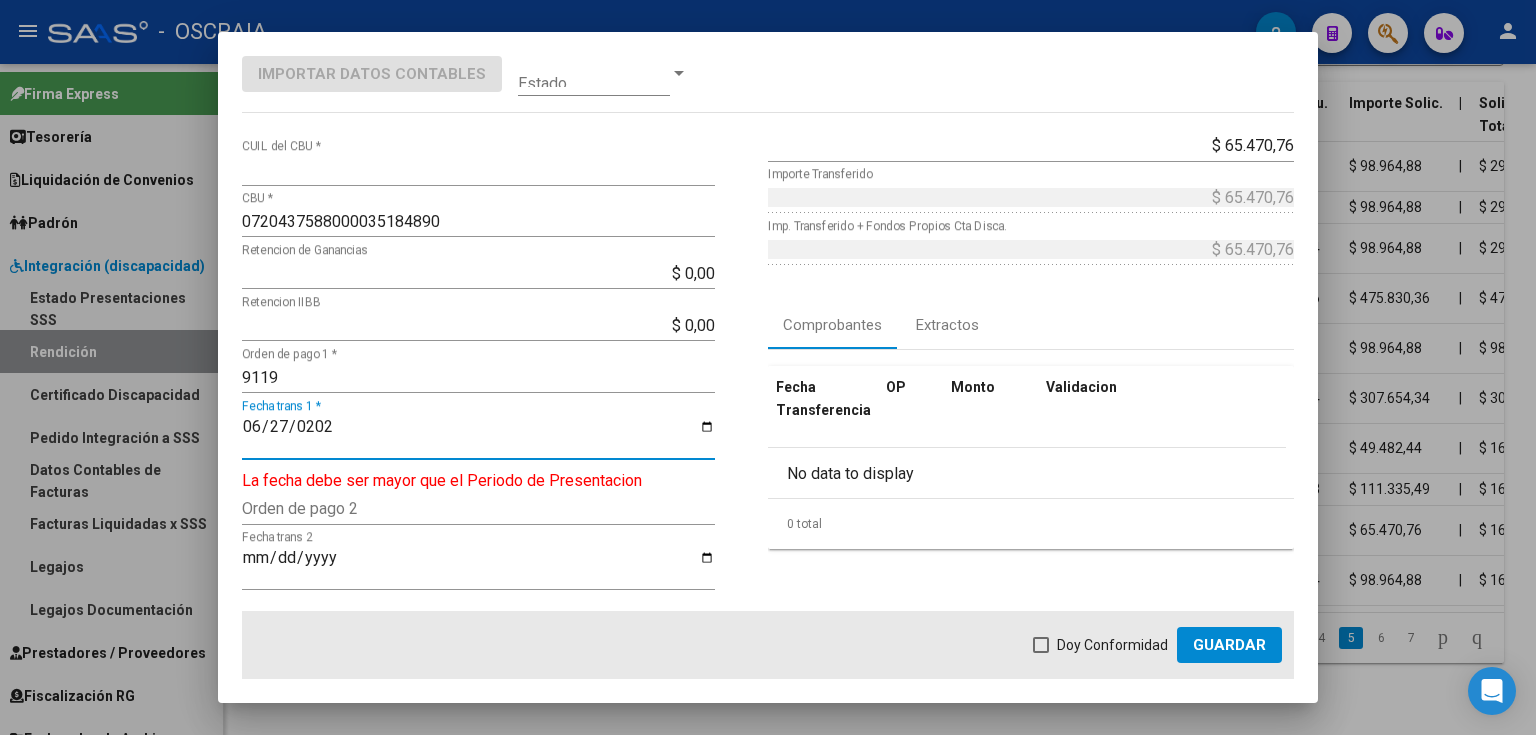 type on "2025-06-27" 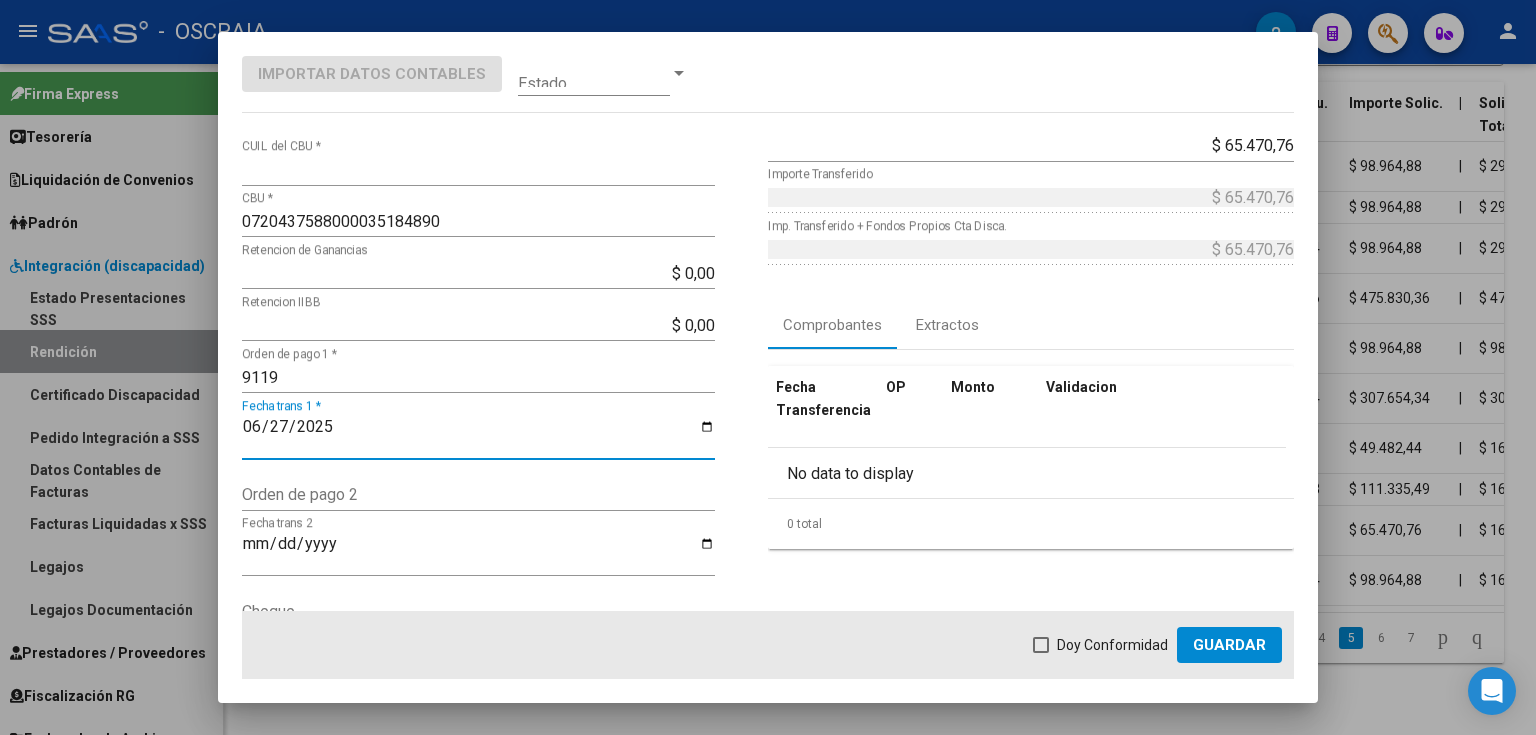 click on "Doy Conformidad" at bounding box center (1112, 645) 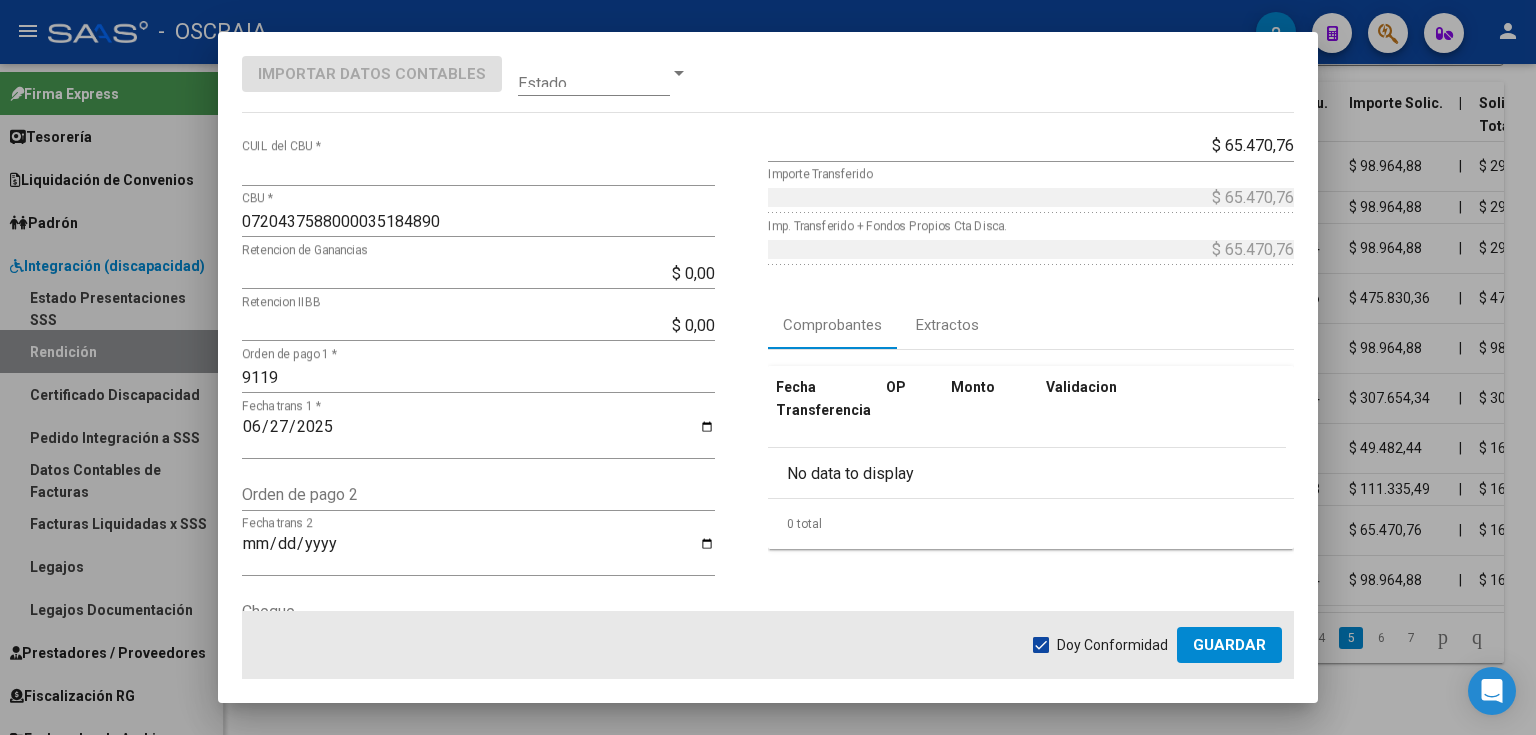 click on "Guardar" 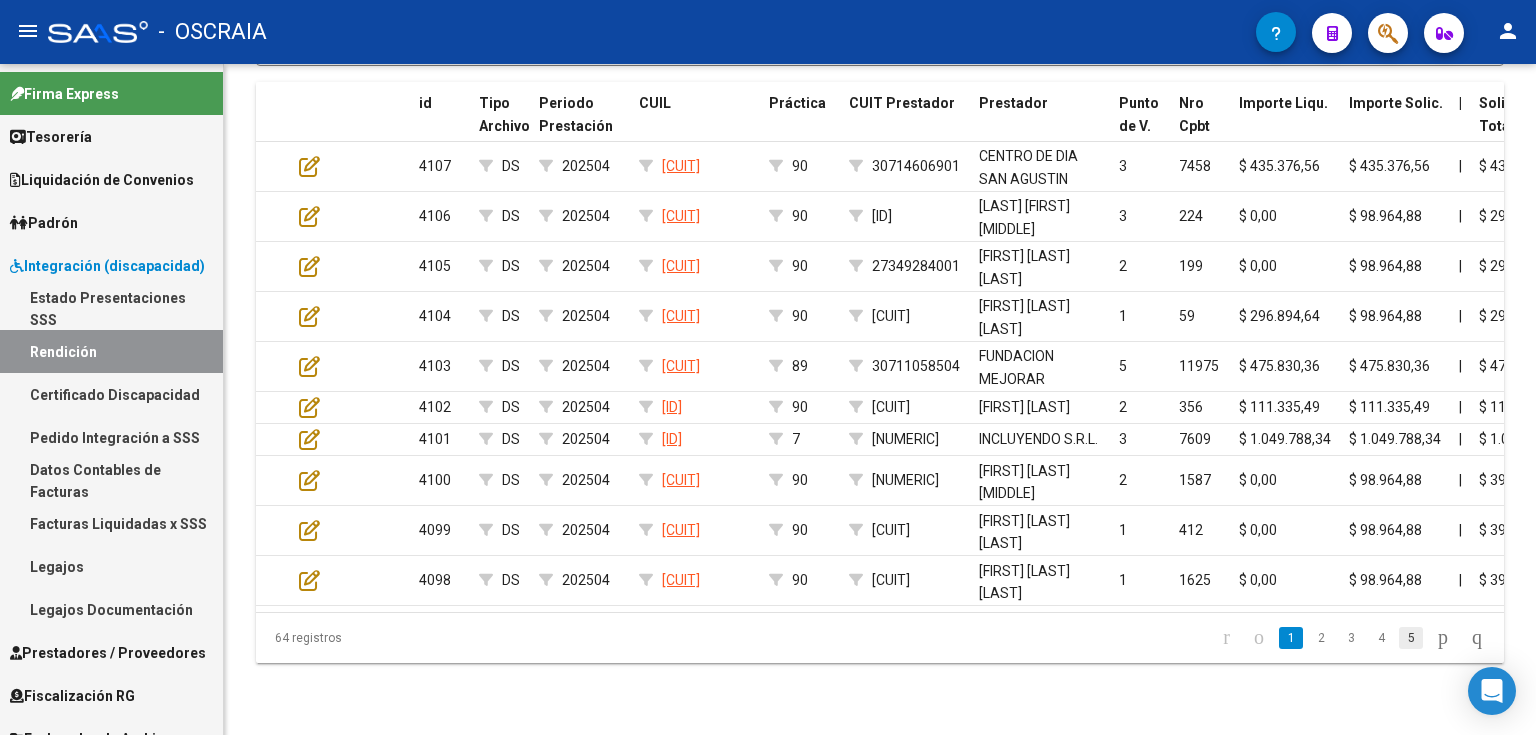 click on "5" 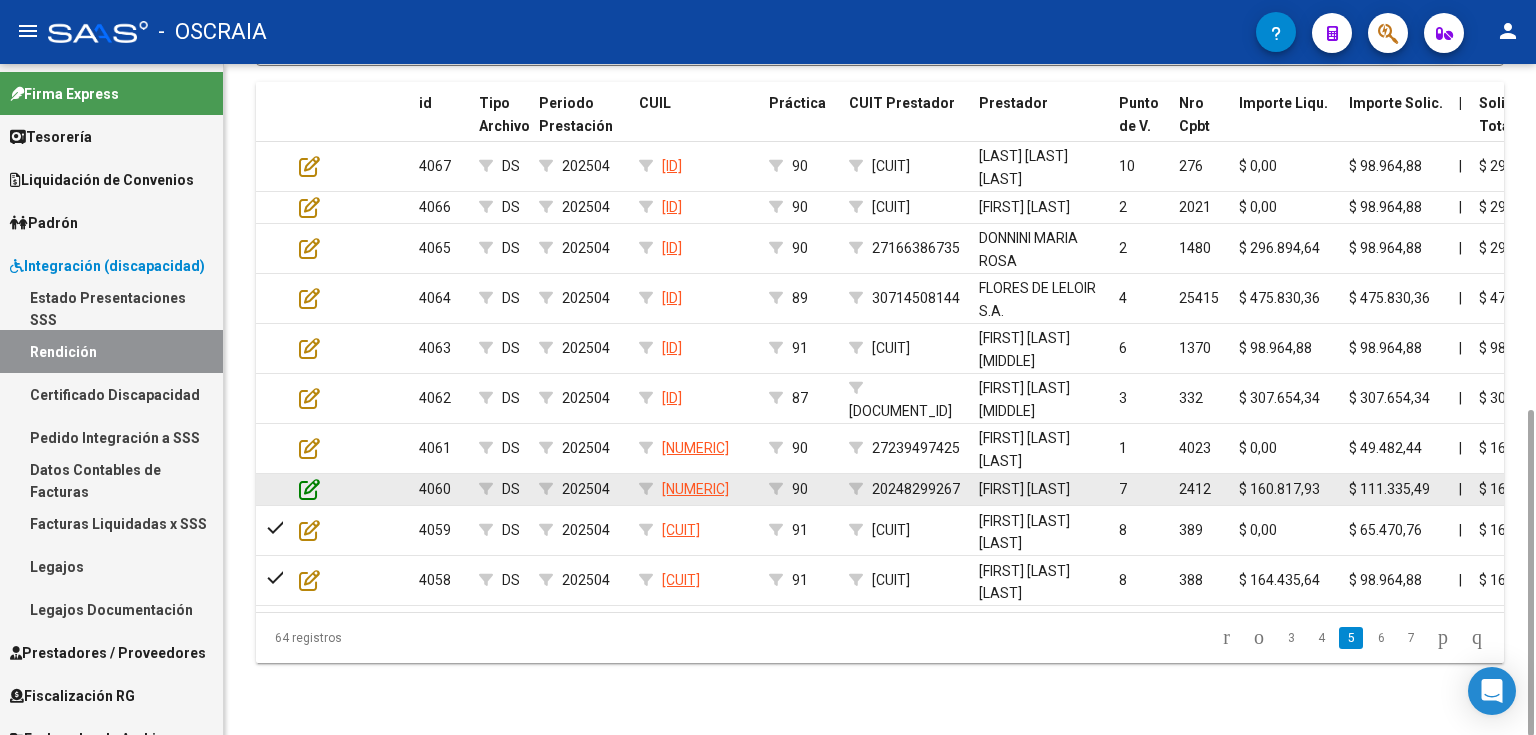 click 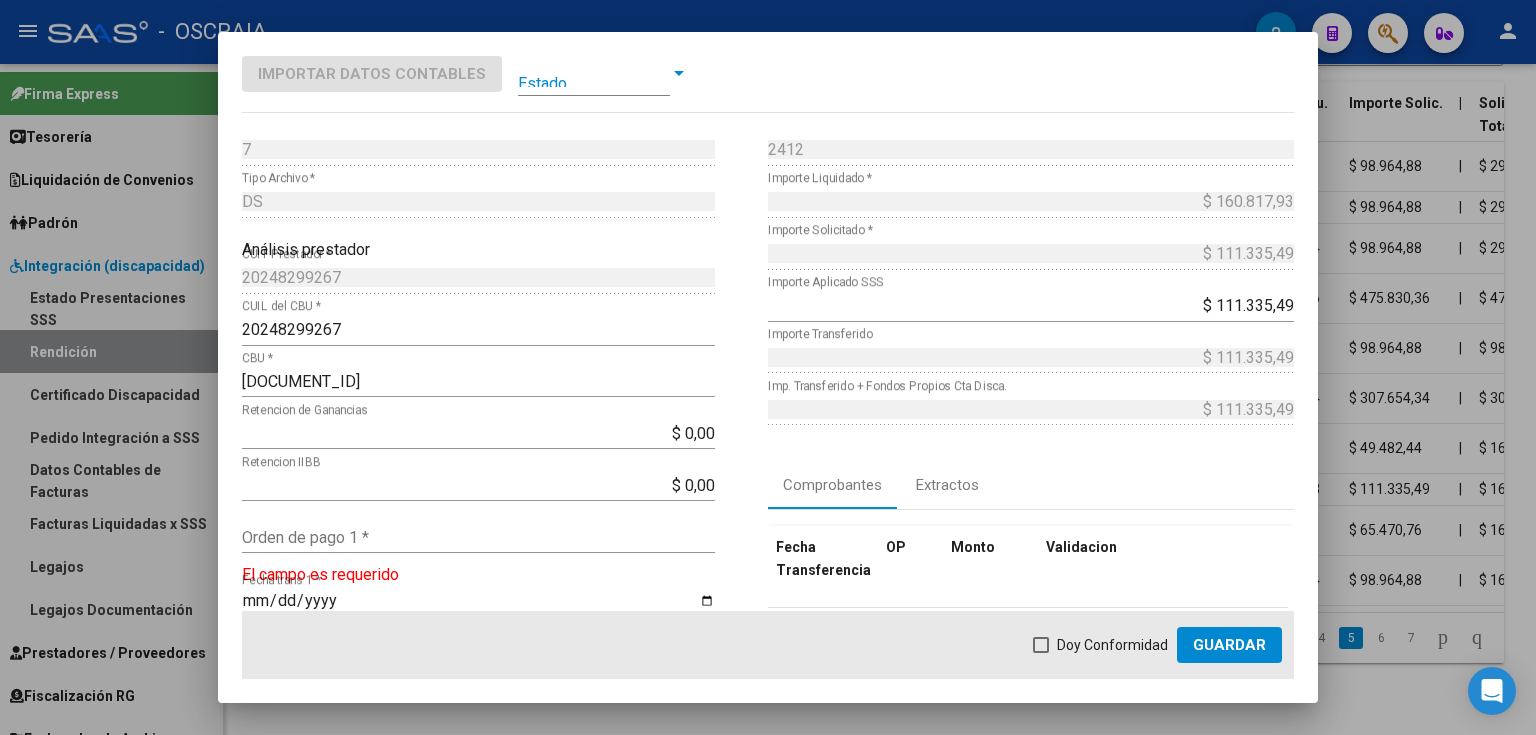 scroll, scrollTop: 80, scrollLeft: 0, axis: vertical 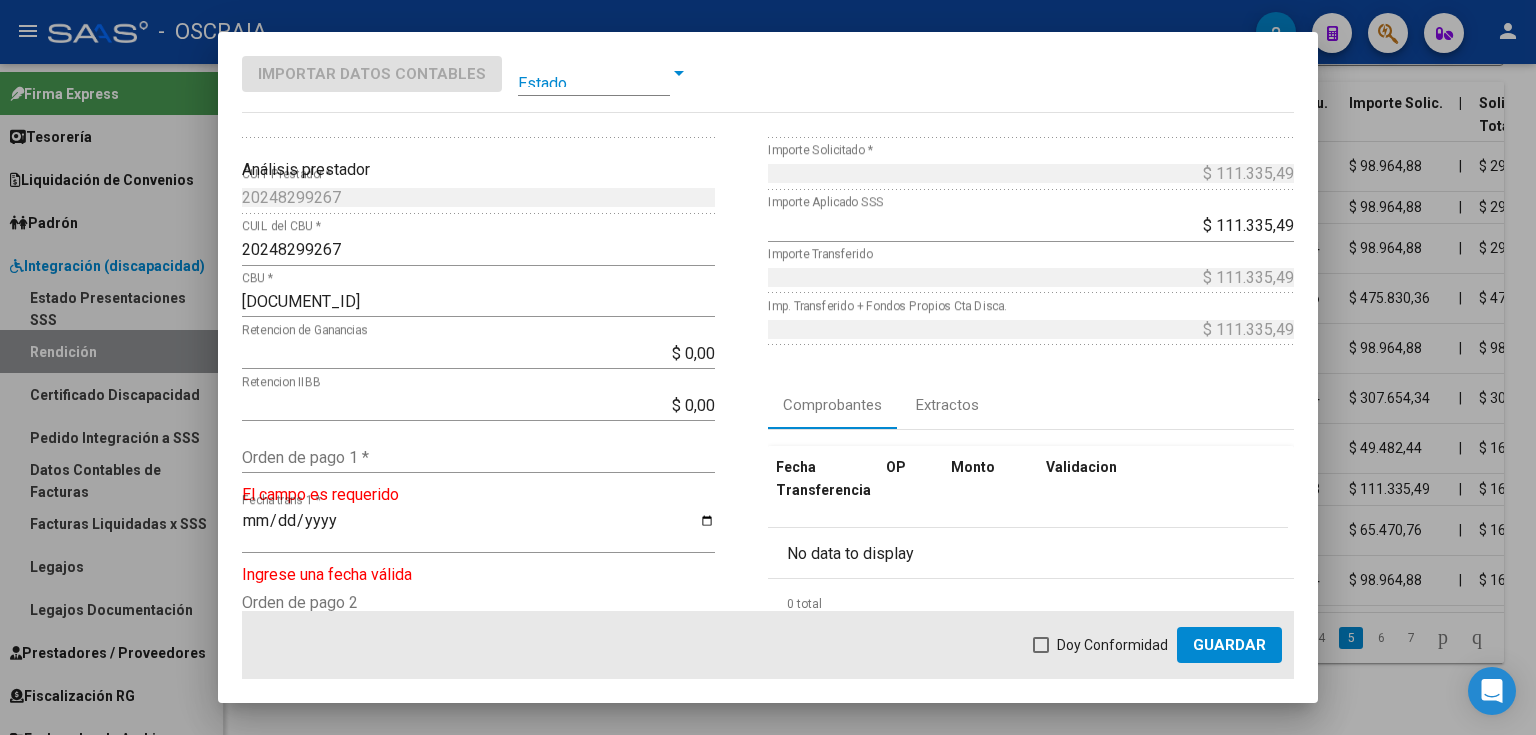 click on "Orden de pago 1 *" 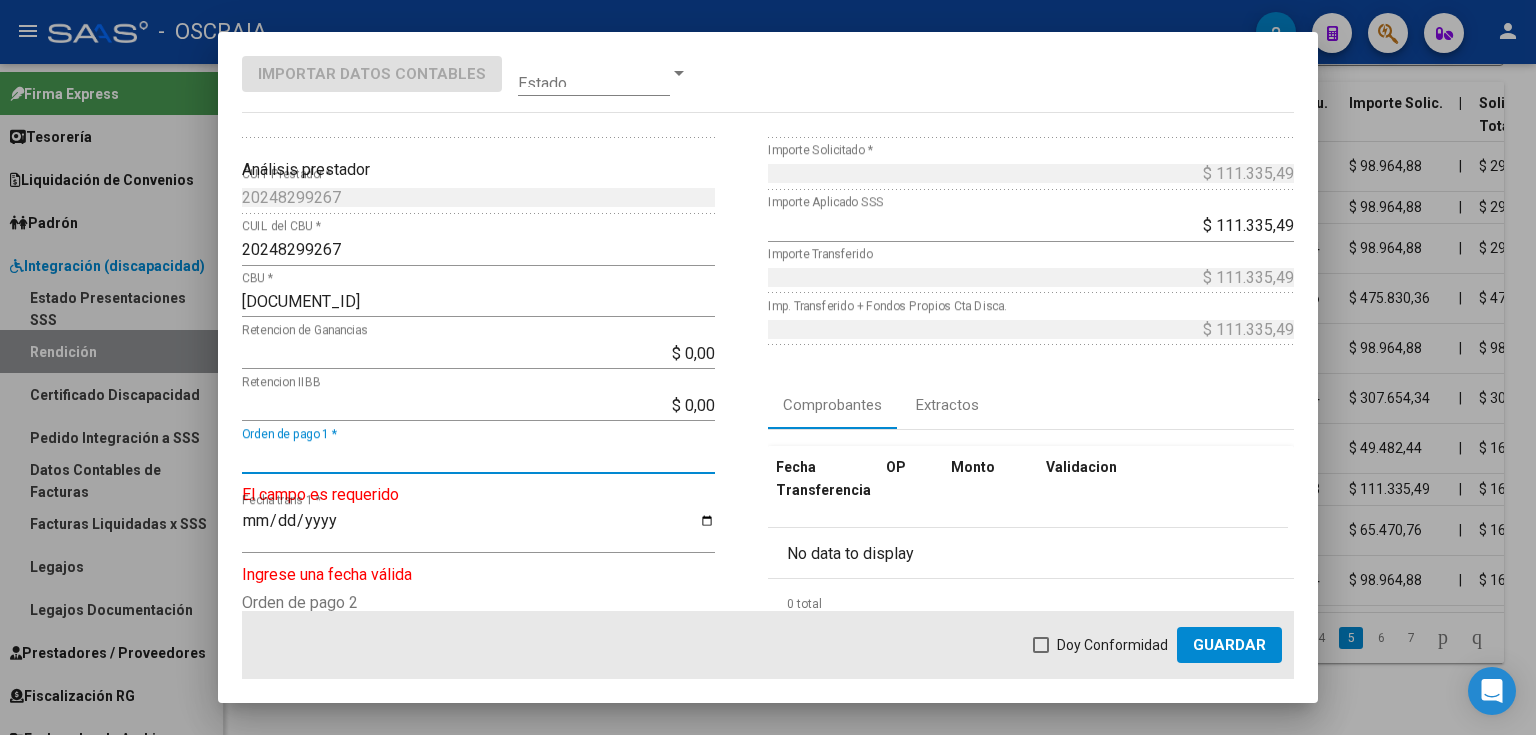 paste on "9120" 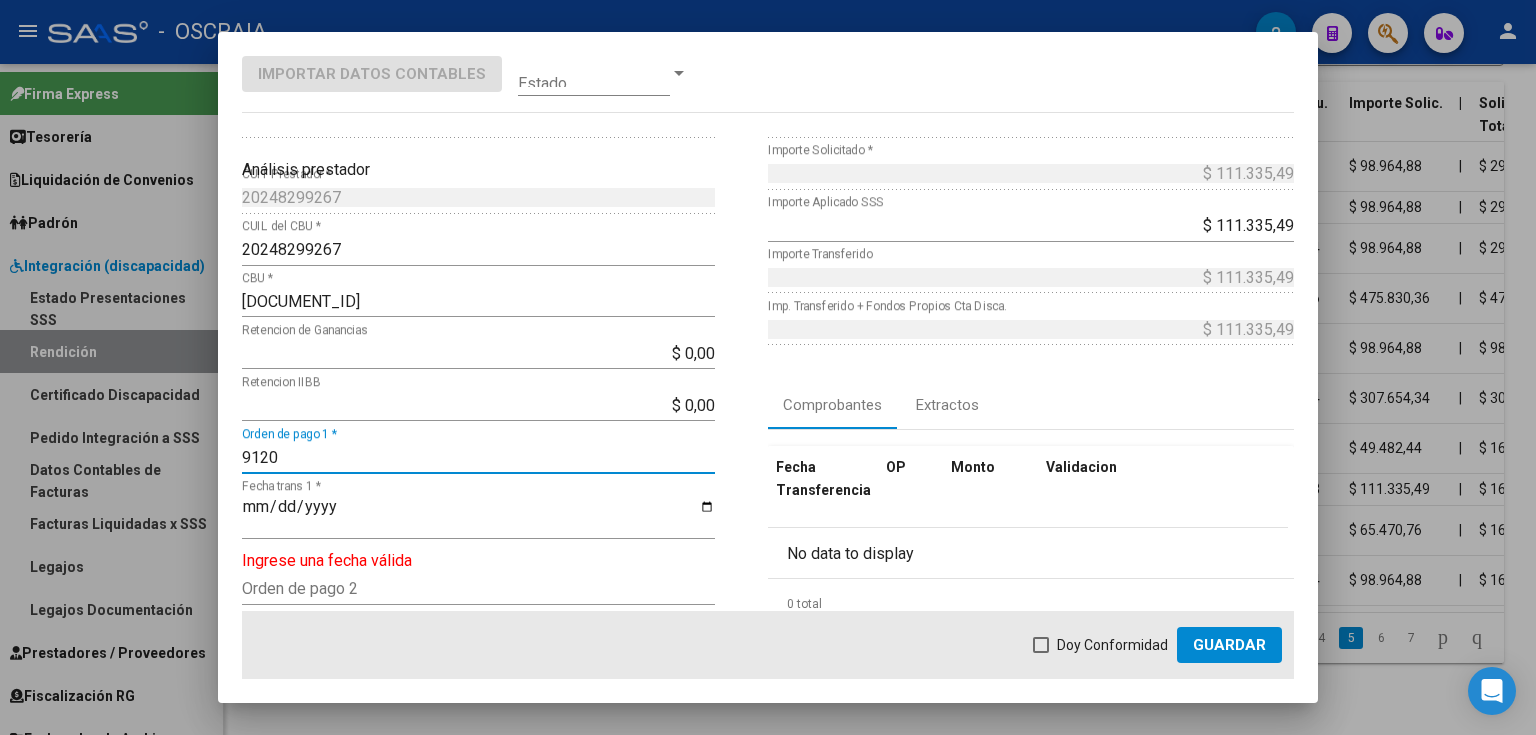 type on "9120" 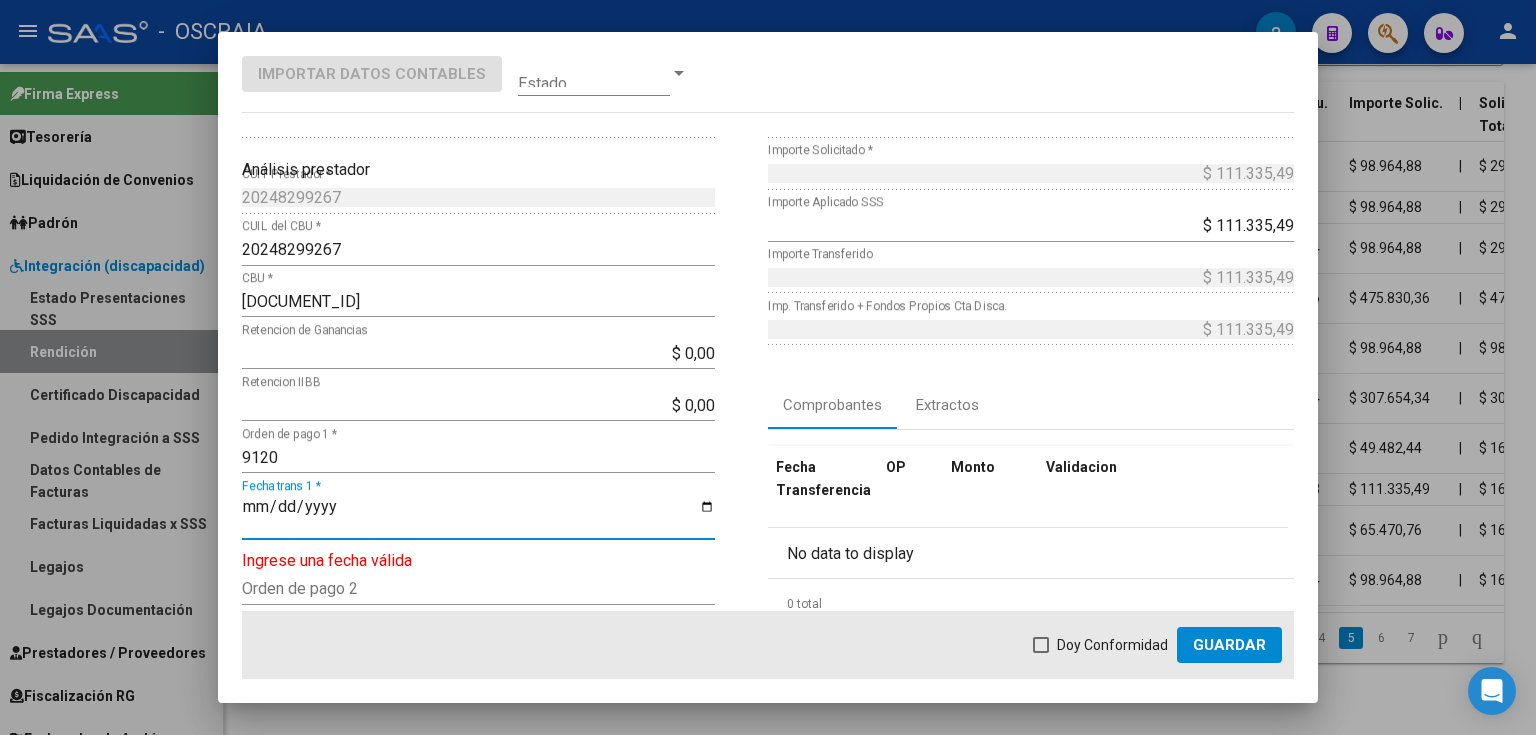 click on "Fecha trans 1 *" at bounding box center (478, 515) 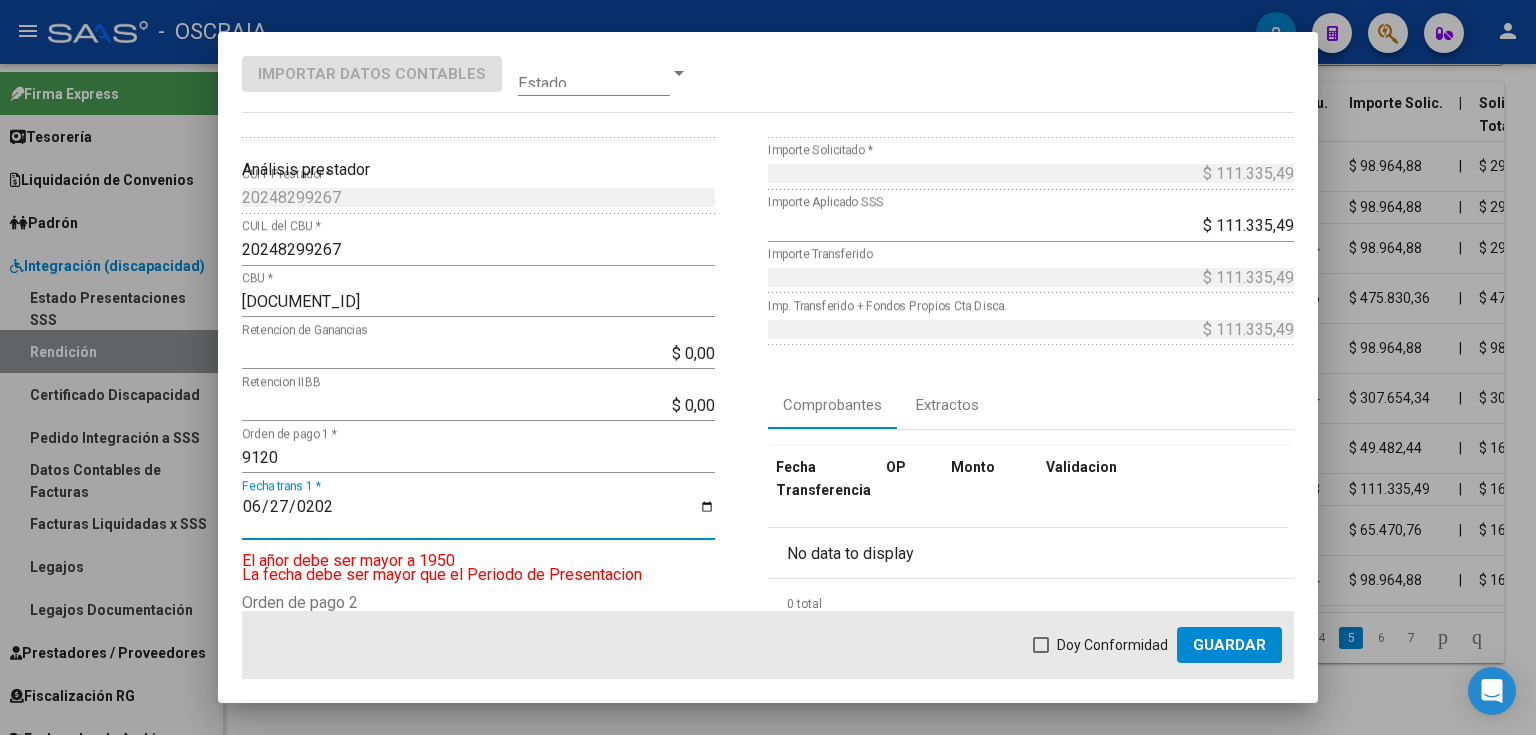 type on "2025-06-27" 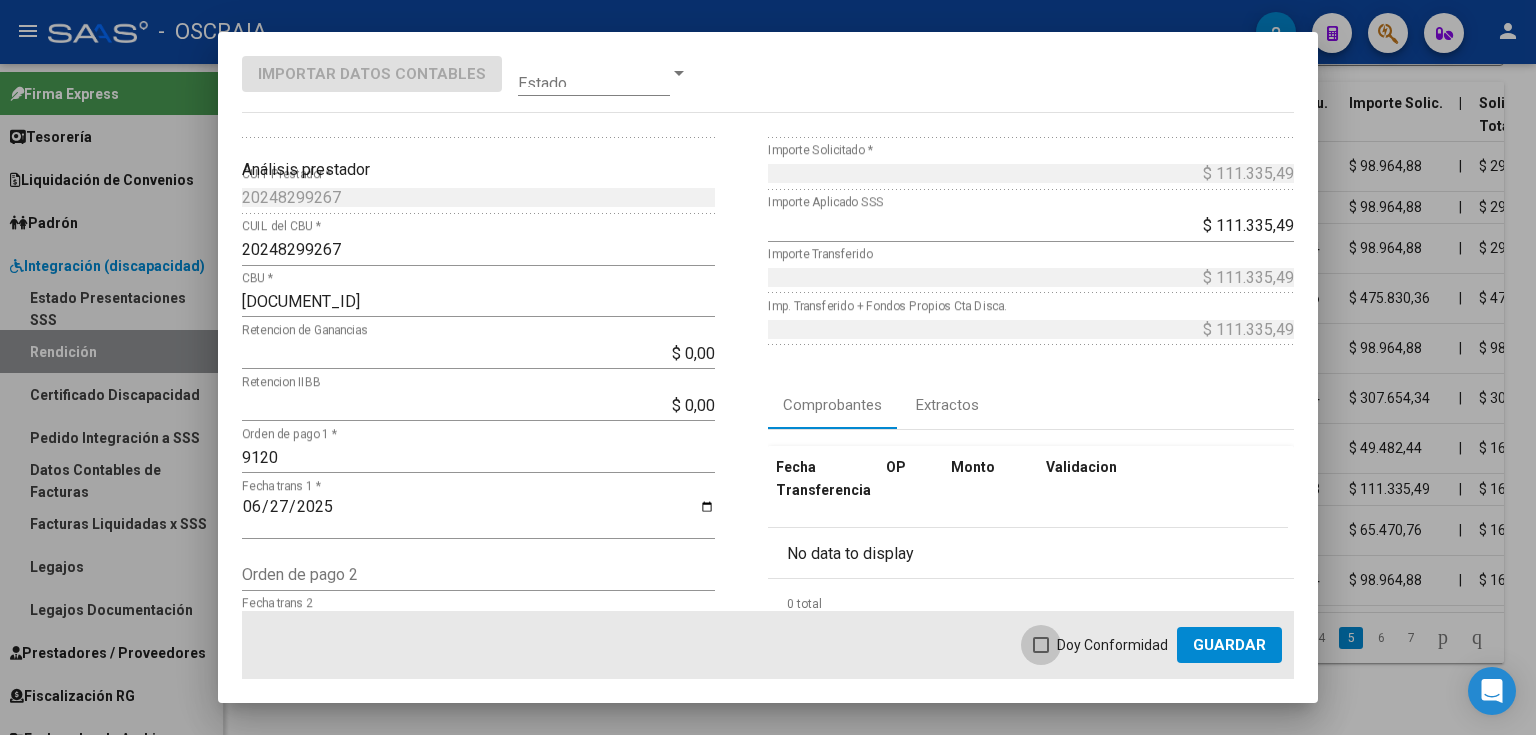 click on "Doy Conformidad" at bounding box center [1112, 645] 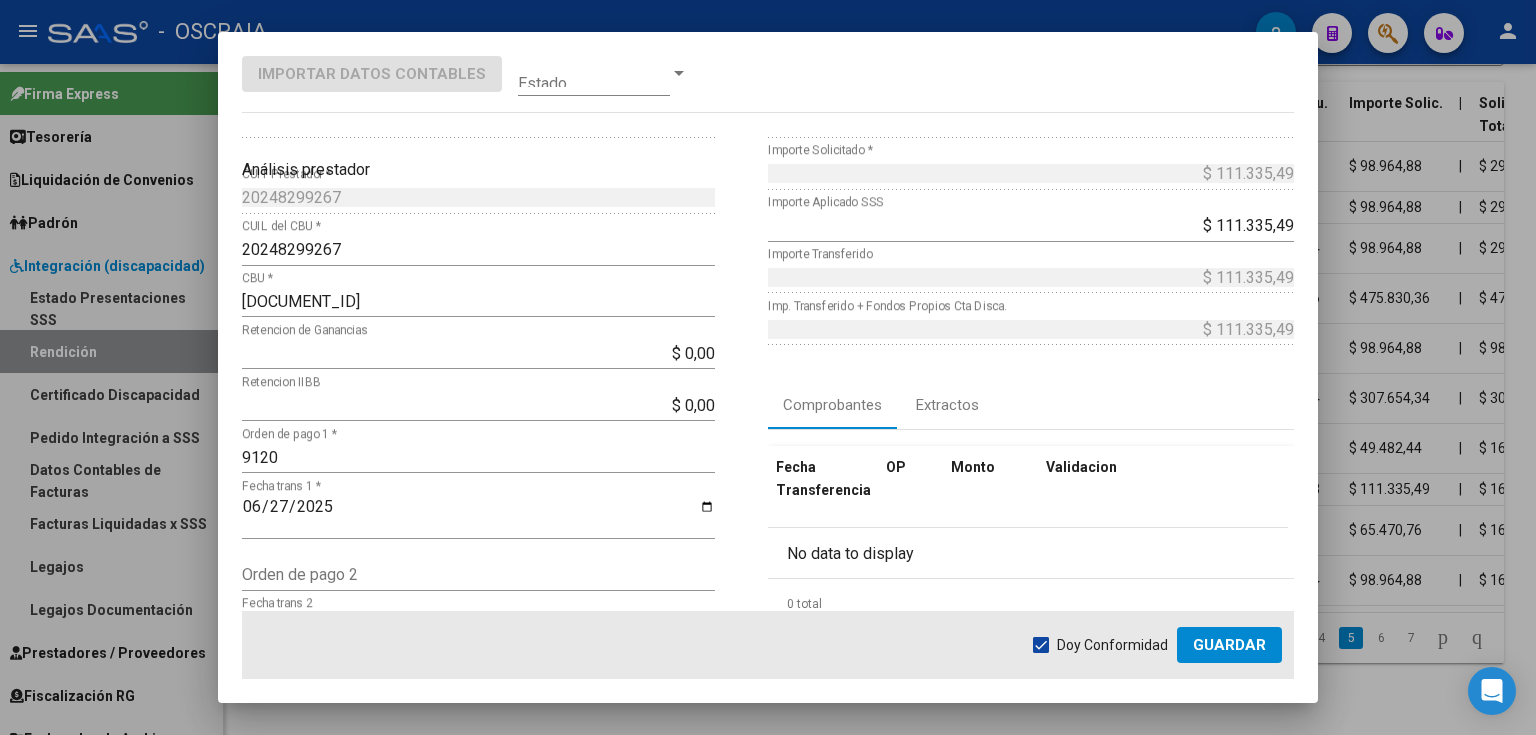 click on "Doy Conformidad        Guardar" 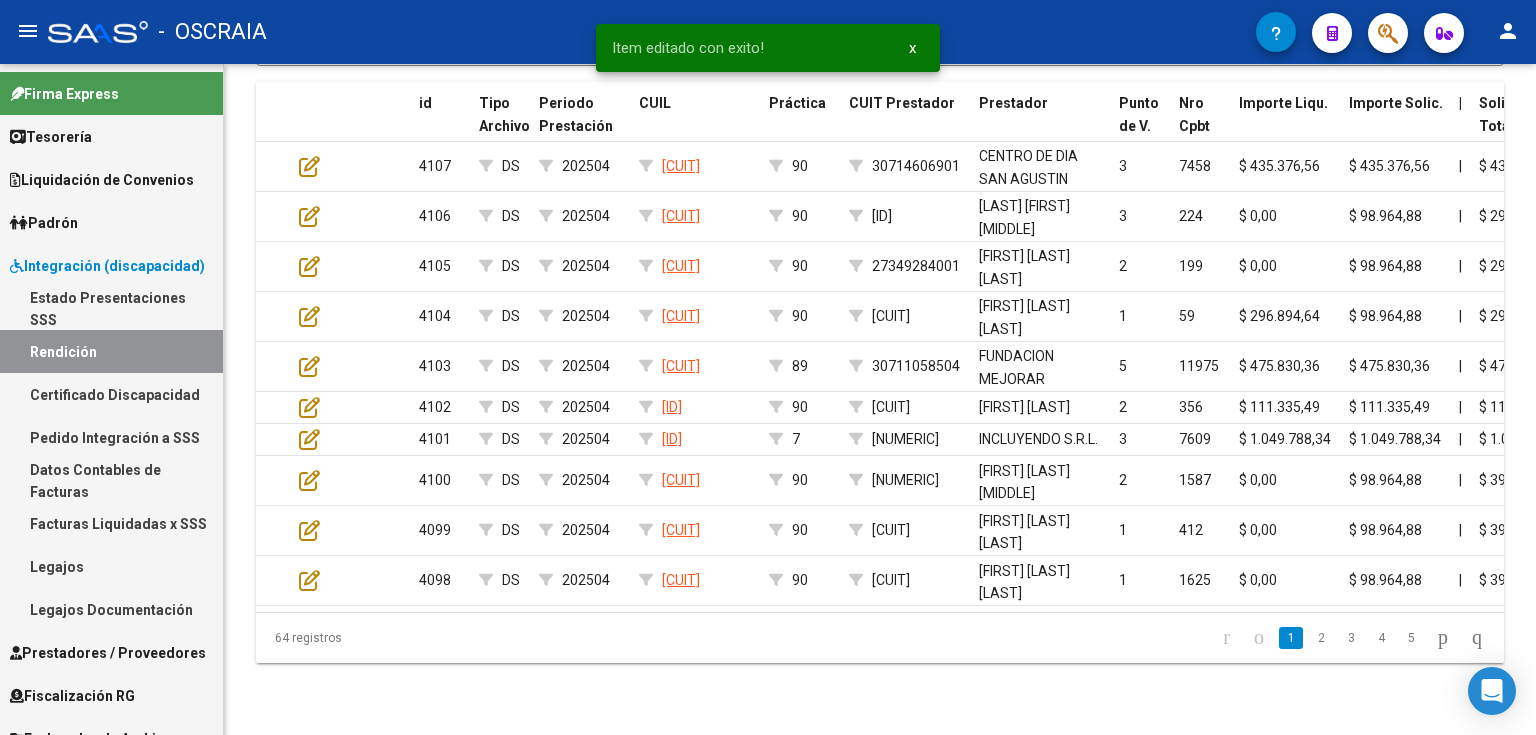 click on "4" 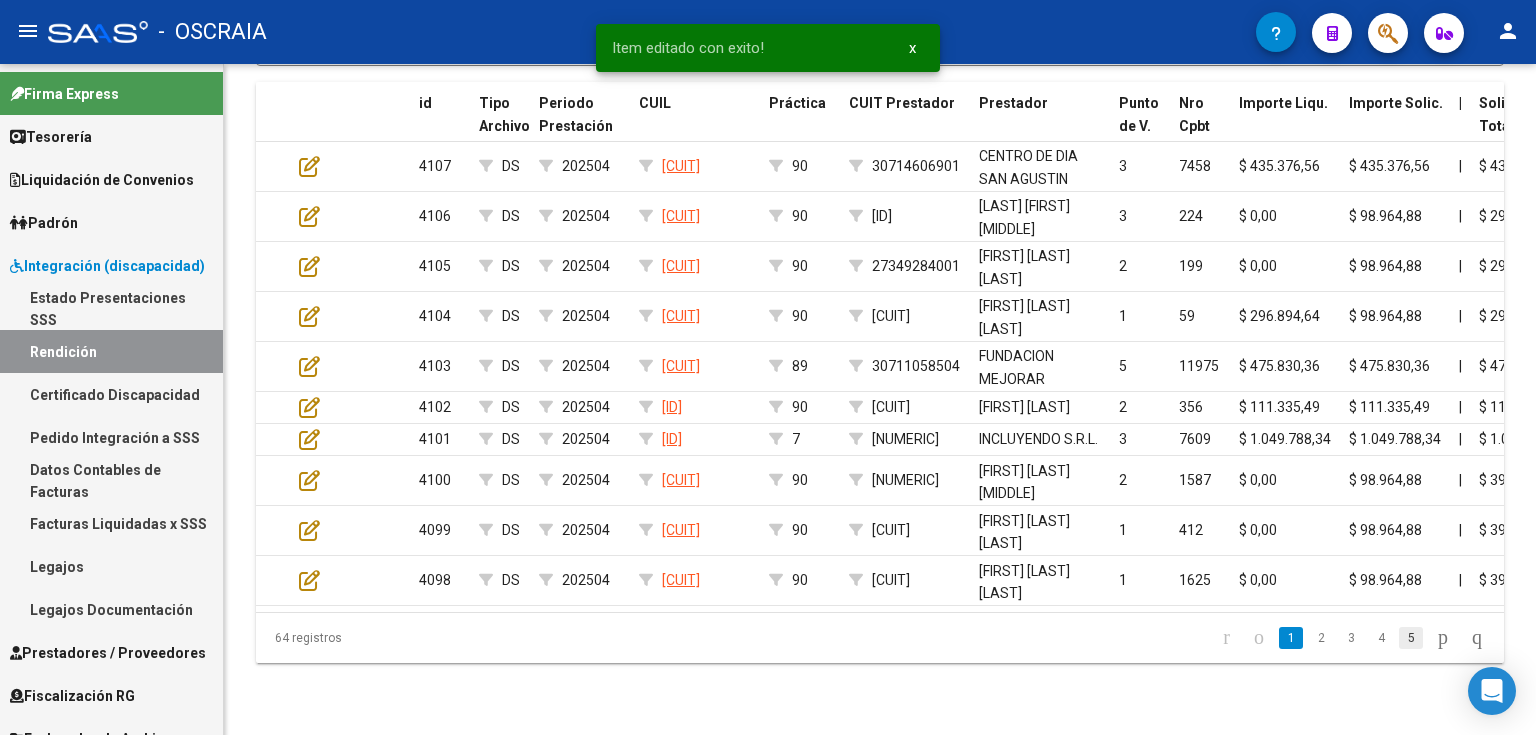 click on "5" 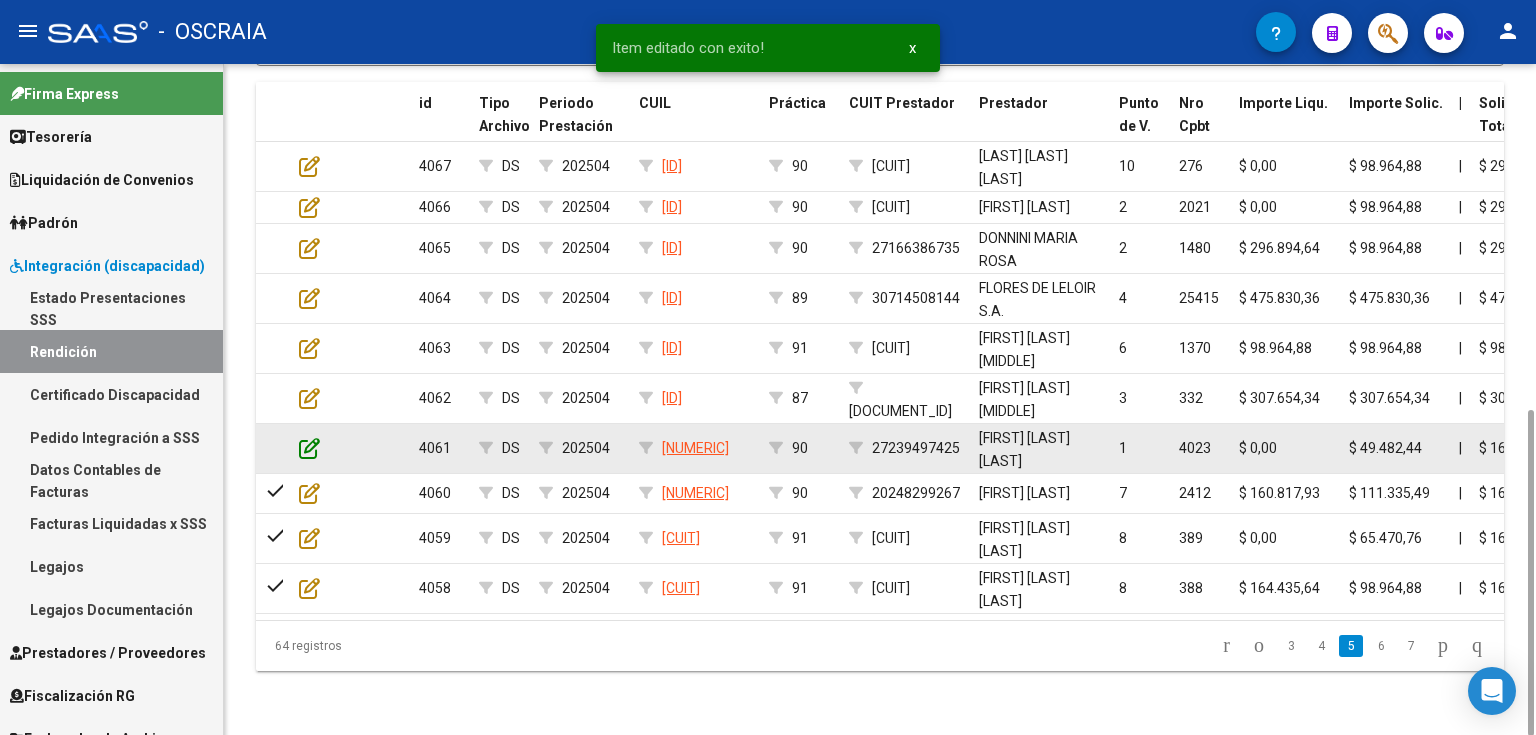 click 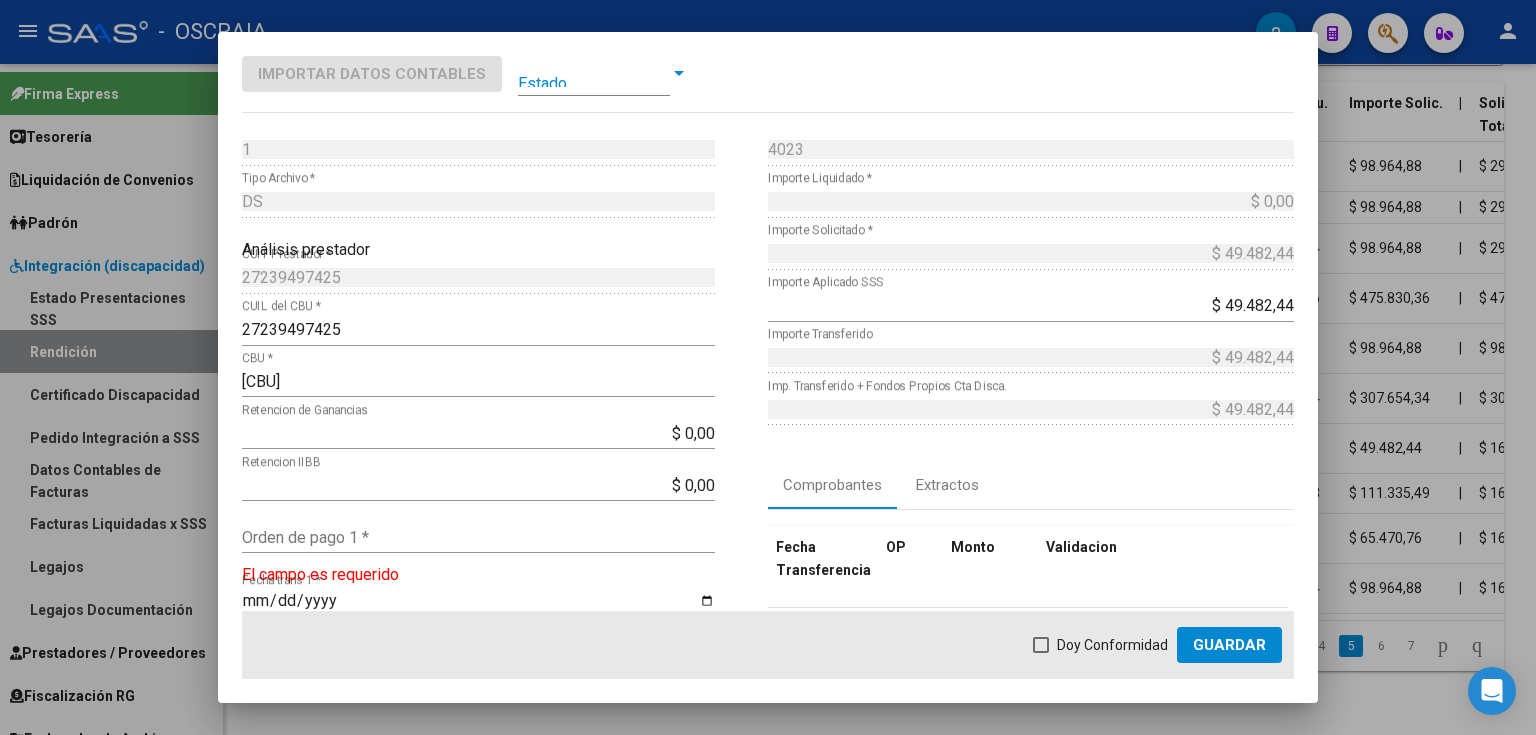 scroll, scrollTop: 160, scrollLeft: 0, axis: vertical 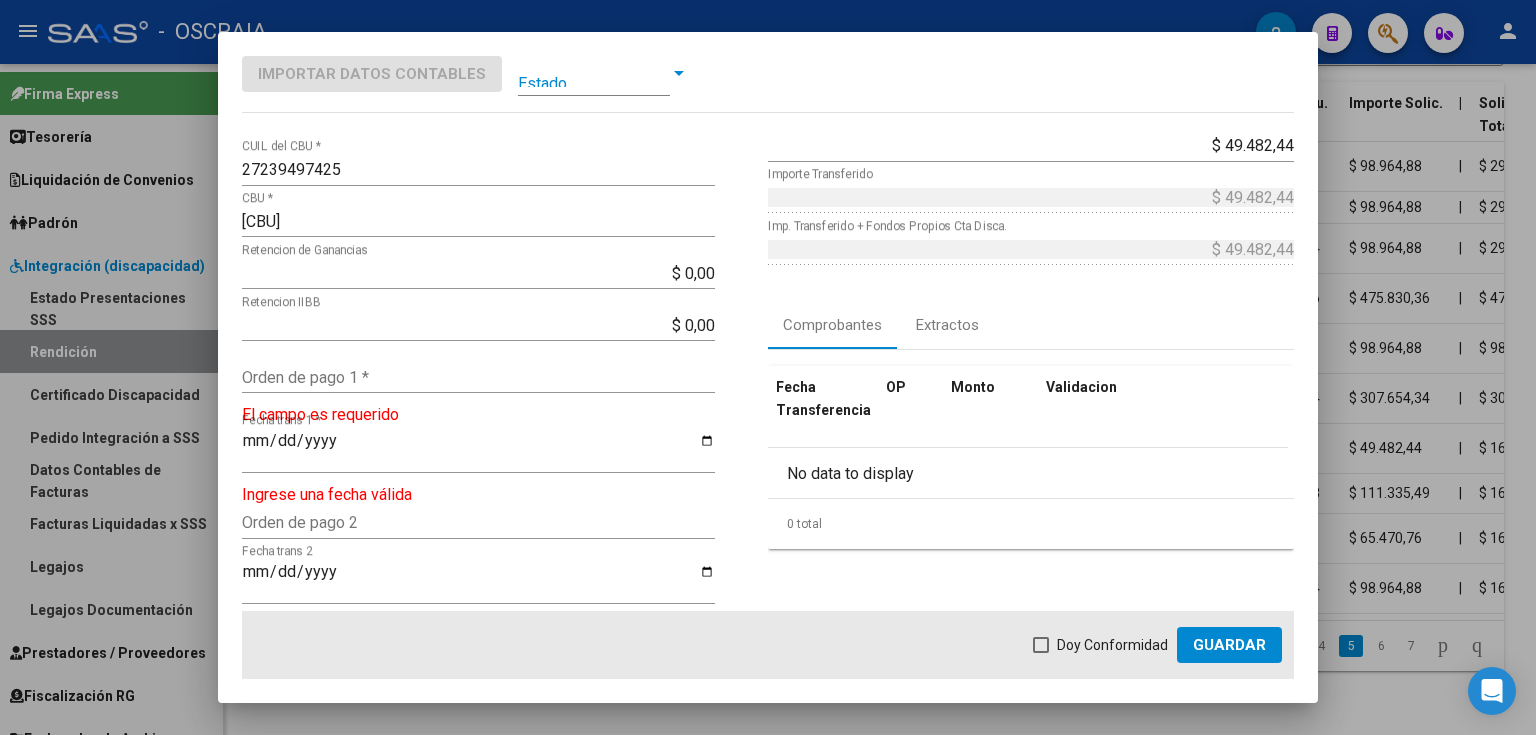 click on "Orden de pago 1 *" at bounding box center (478, 377) 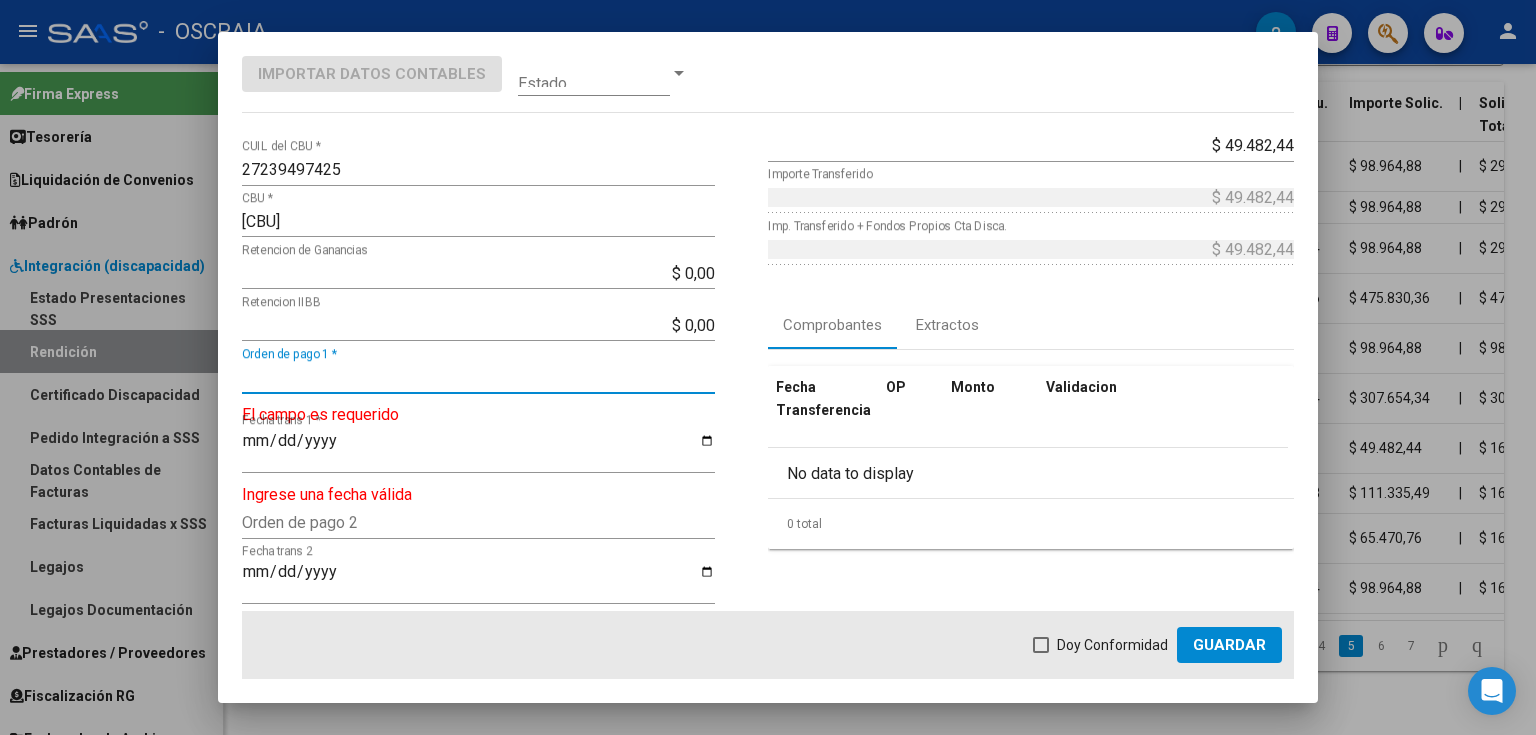 paste on "9109" 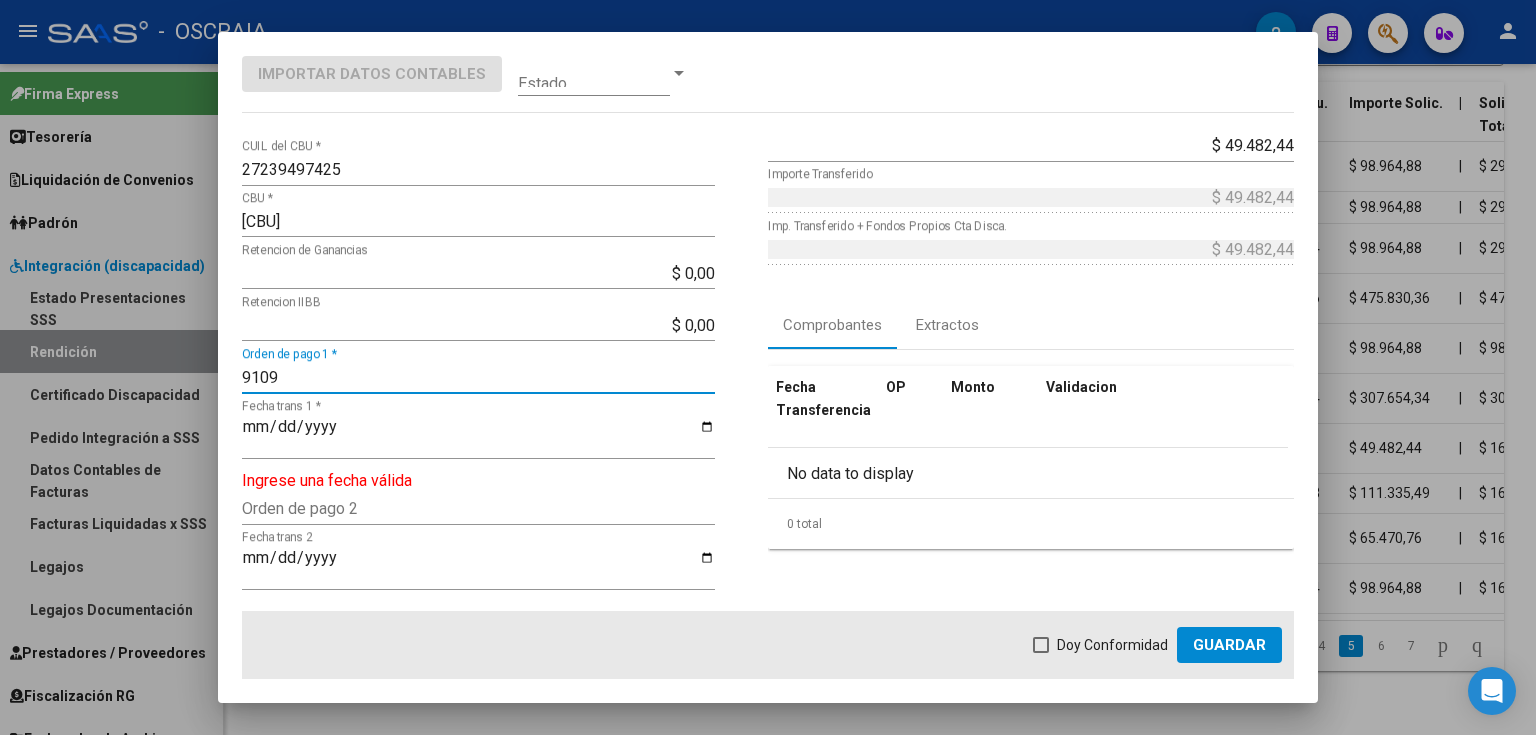 type on "9109" 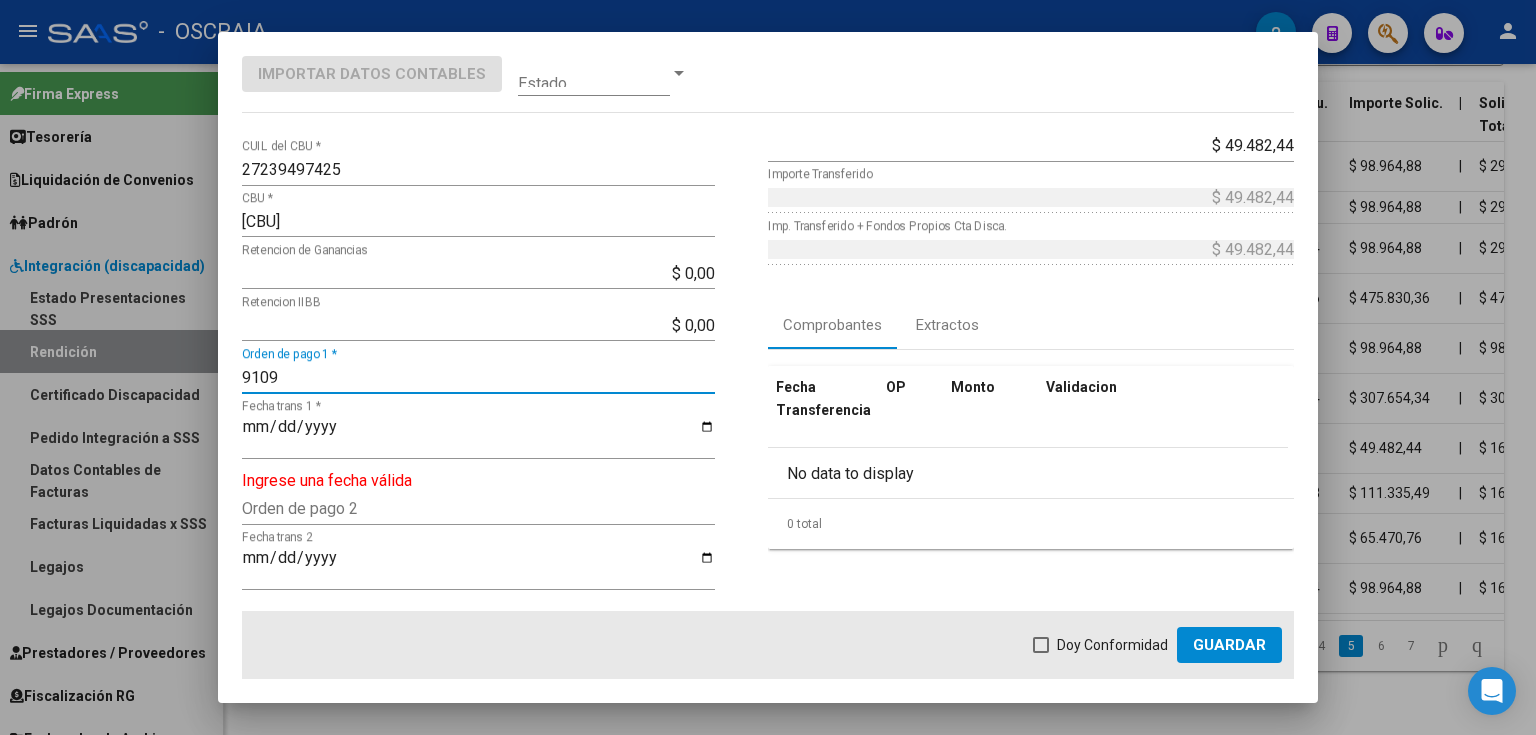 click on "[DOCUMENT_ID] Punto de Venta *   DS Tipo Archivo * Análisis prestador   [CUIT] CUIT Prestador *   [CUIL] CUIL del CBU *   [CBU] CBU *   $ 0,00 Retencion de Ganancias    $ 0,00 Retencion IIBB    9109 Orden de pago 1 *   Fecha trans 1 *  Ingrese una fecha válida   Orden de pago 2    Fecha trans 2    Cheque    Nro Recibo    $ 0,00 Otras retenciones    4023 Nro Comprobante *   $ 0,00 Importe Liquidado *   $ 49.482,44 Importe Solicitado *   $ 49.482,44 Importe Aplicado SSS    $ 49.482,44 Importe Transferido    $ 49.482,44 Imp. Transferido + Fondos Propios Cta Disca.  Comprobantes Extractos Fecha Transferencia OP Monto Validacion No data to display  0 total   1    $ 0,00 FONDOS PROPIOS cta. discapacidad    $ 0,00 FONDOS PROPIOS otra cuenta    $ 0,00 Importe Trasladado    $ 0,00 Importe Devuelvo Cuenta SSS    Observaciones    $ 0,00 Recupero de fondos Propios    $ 0,00 Saldo no aplicado" at bounding box center (768, 373) 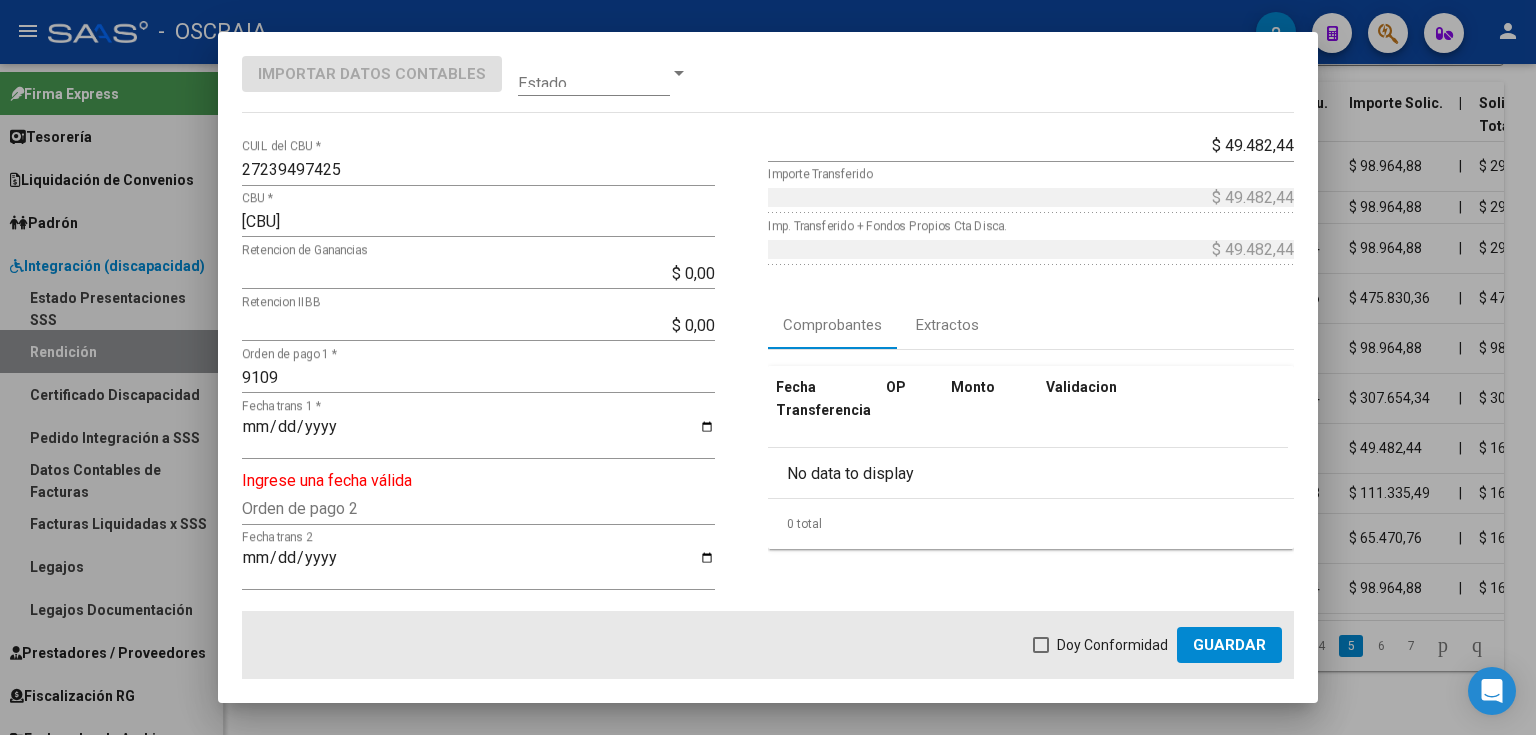 click on "Fecha trans 1 *" at bounding box center [478, 435] 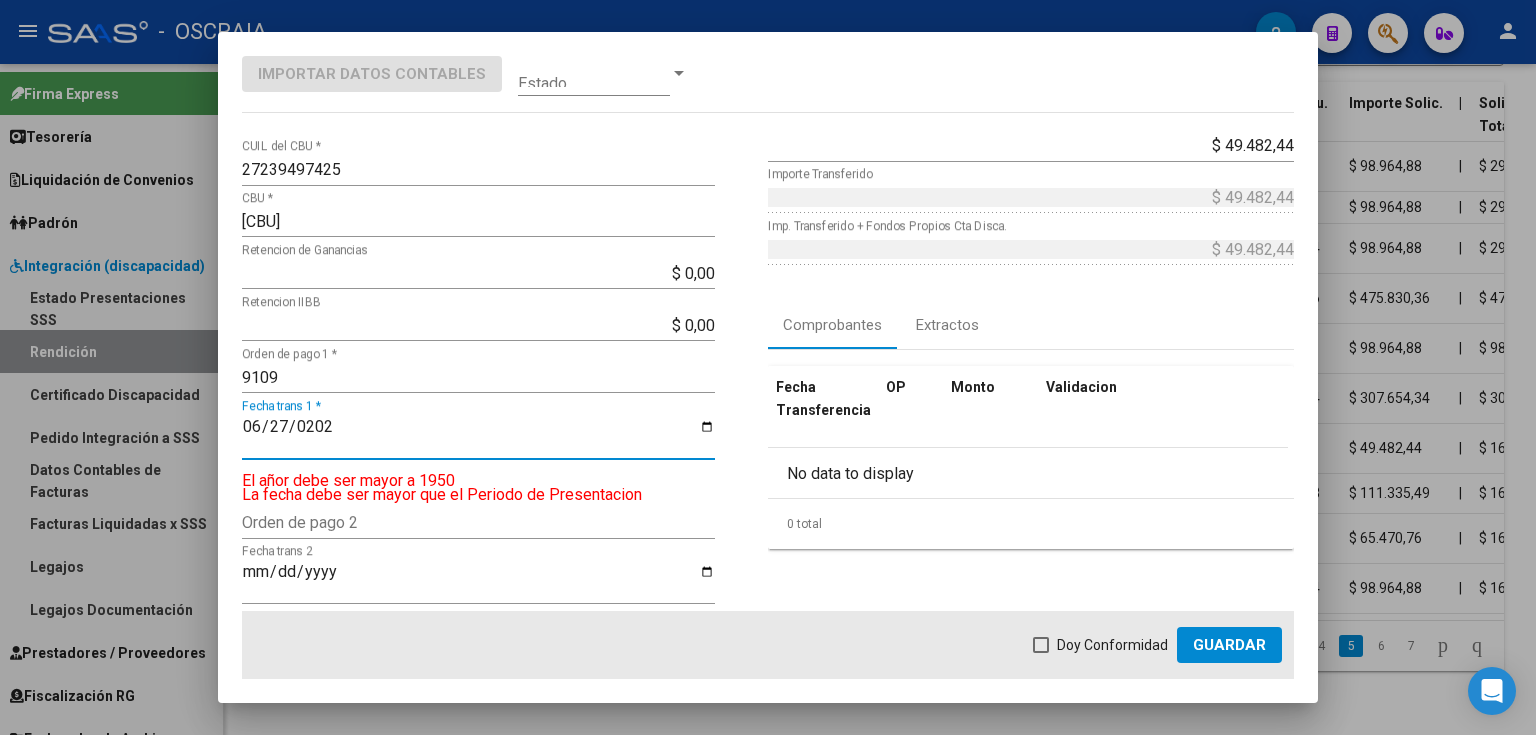 type on "2025-06-27" 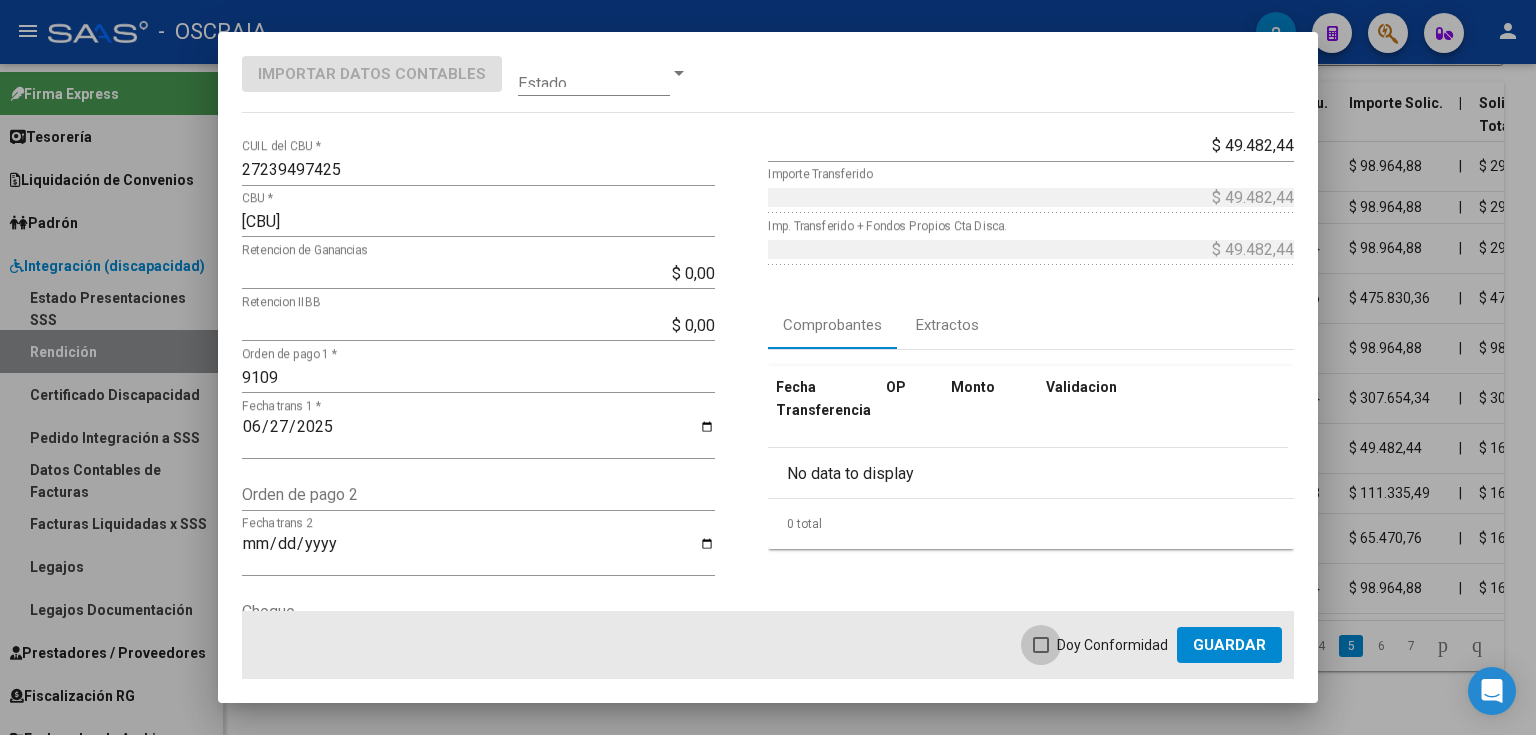 click on "Doy Conformidad" at bounding box center (1112, 645) 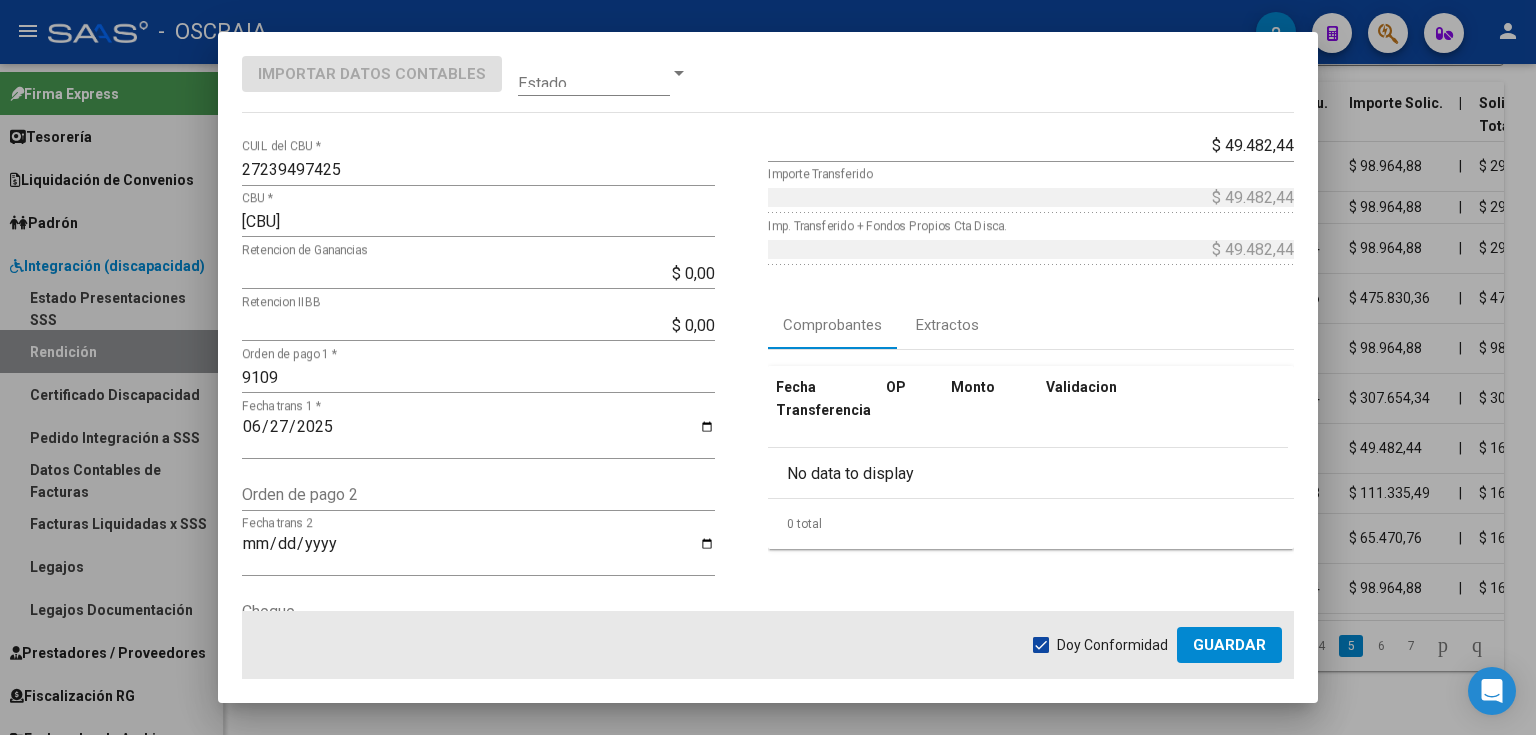 click on "Guardar" 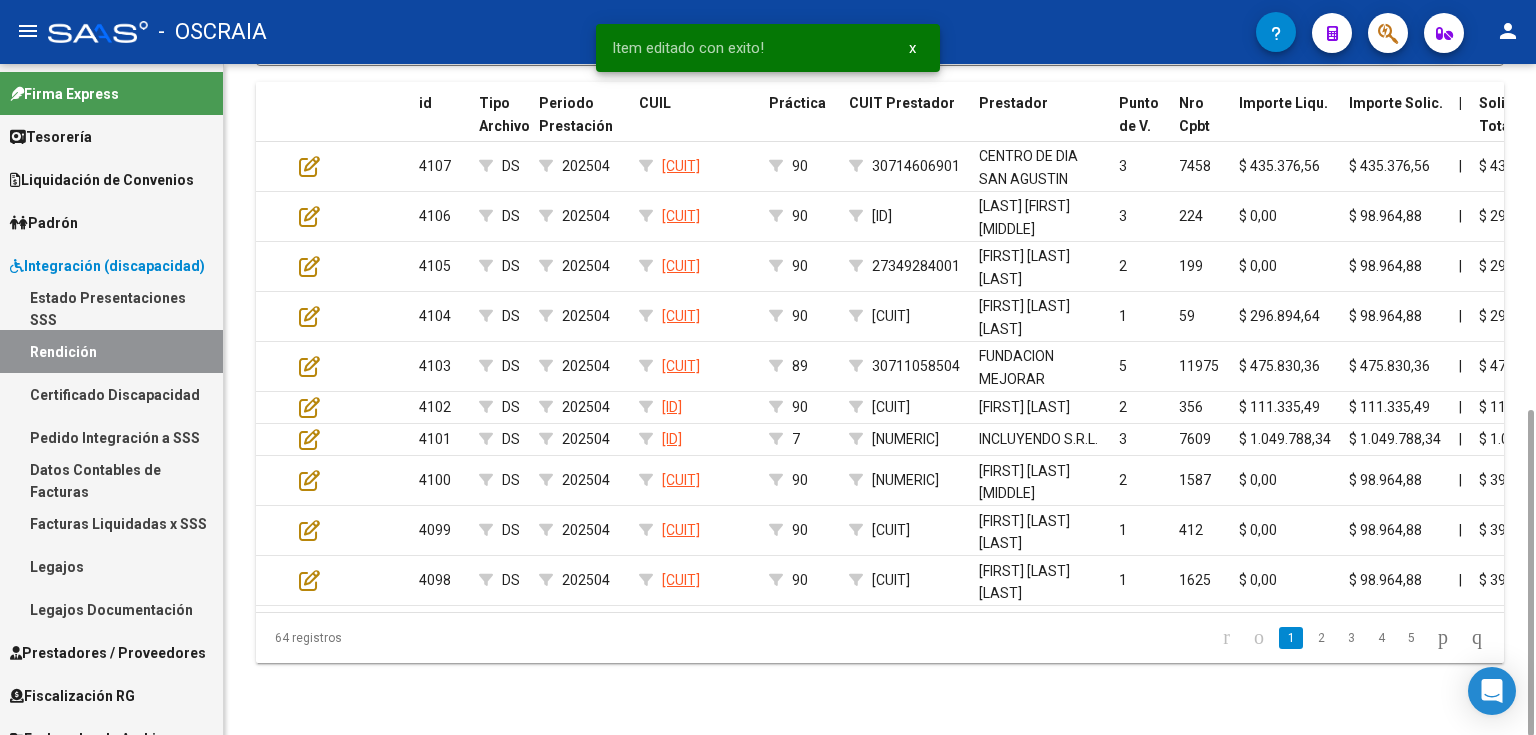 click on "64 registros   1   2   3   4   5" 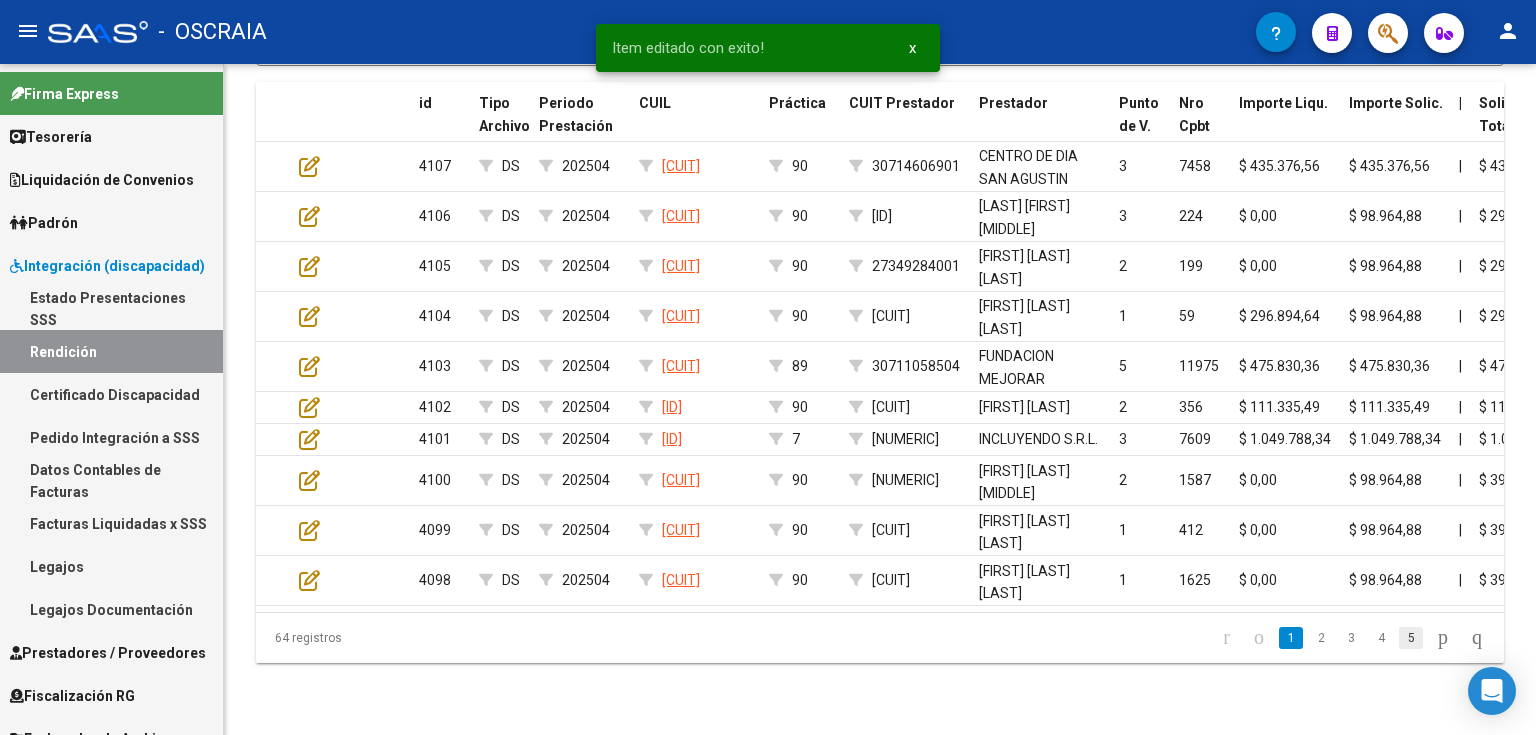 click on "5" 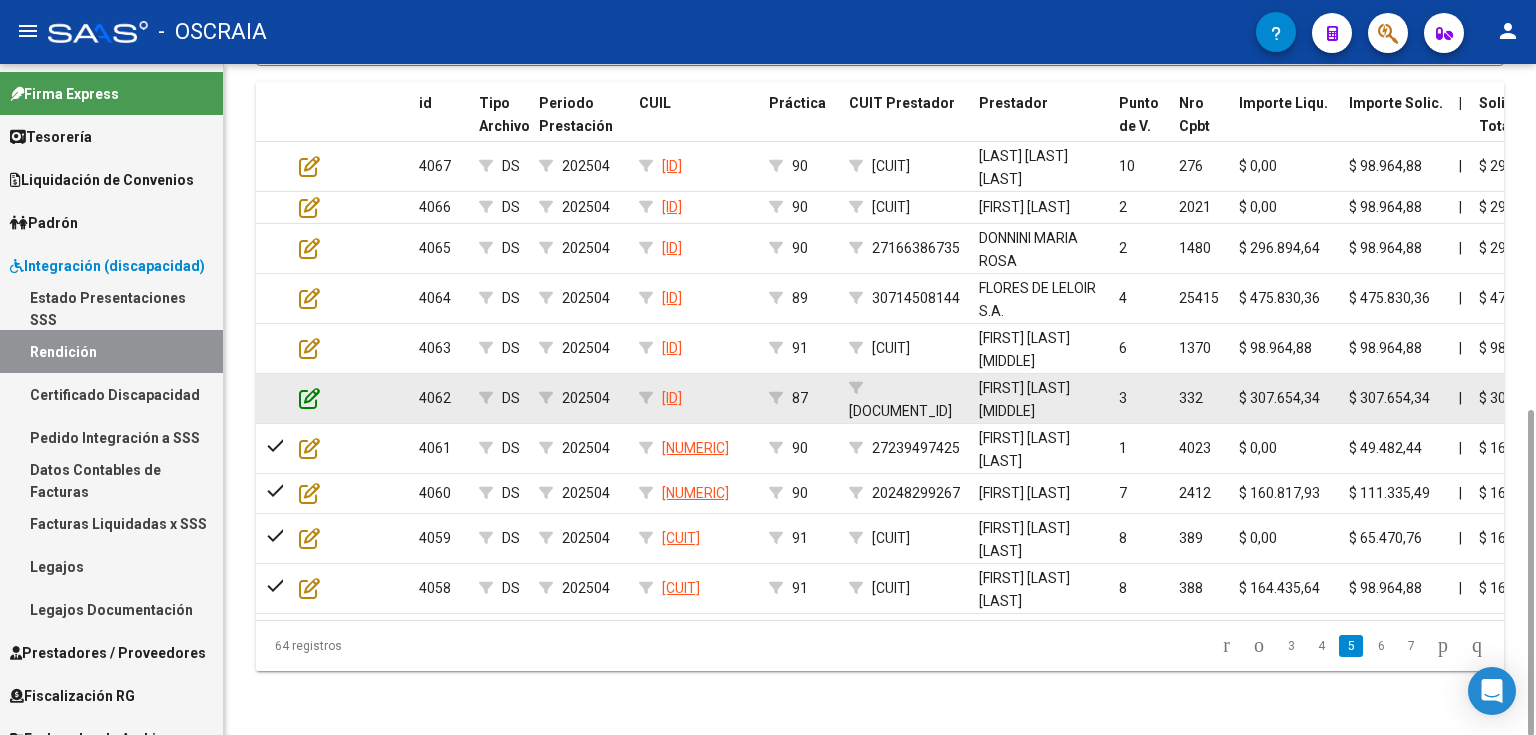 click 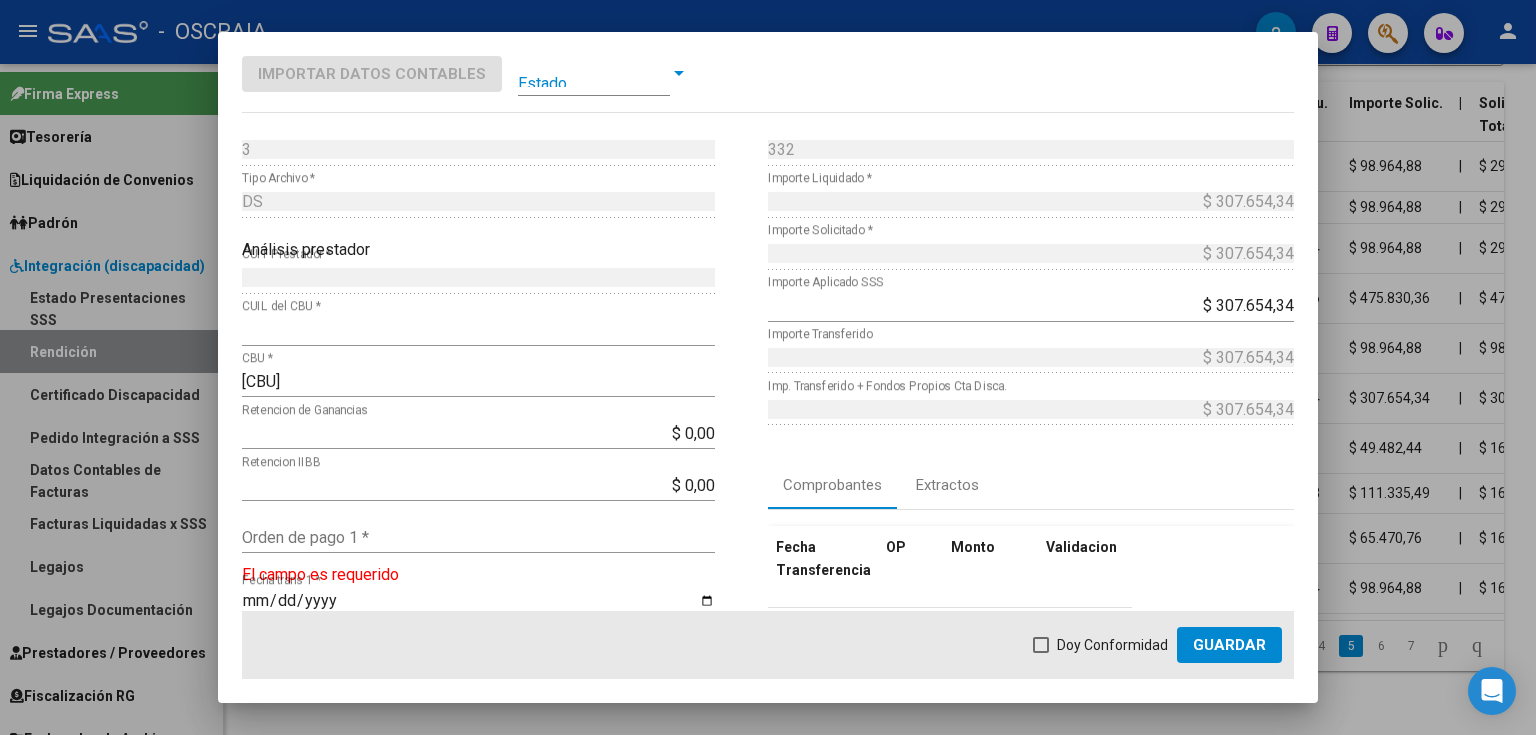 click on "Orden de pago 1 *" 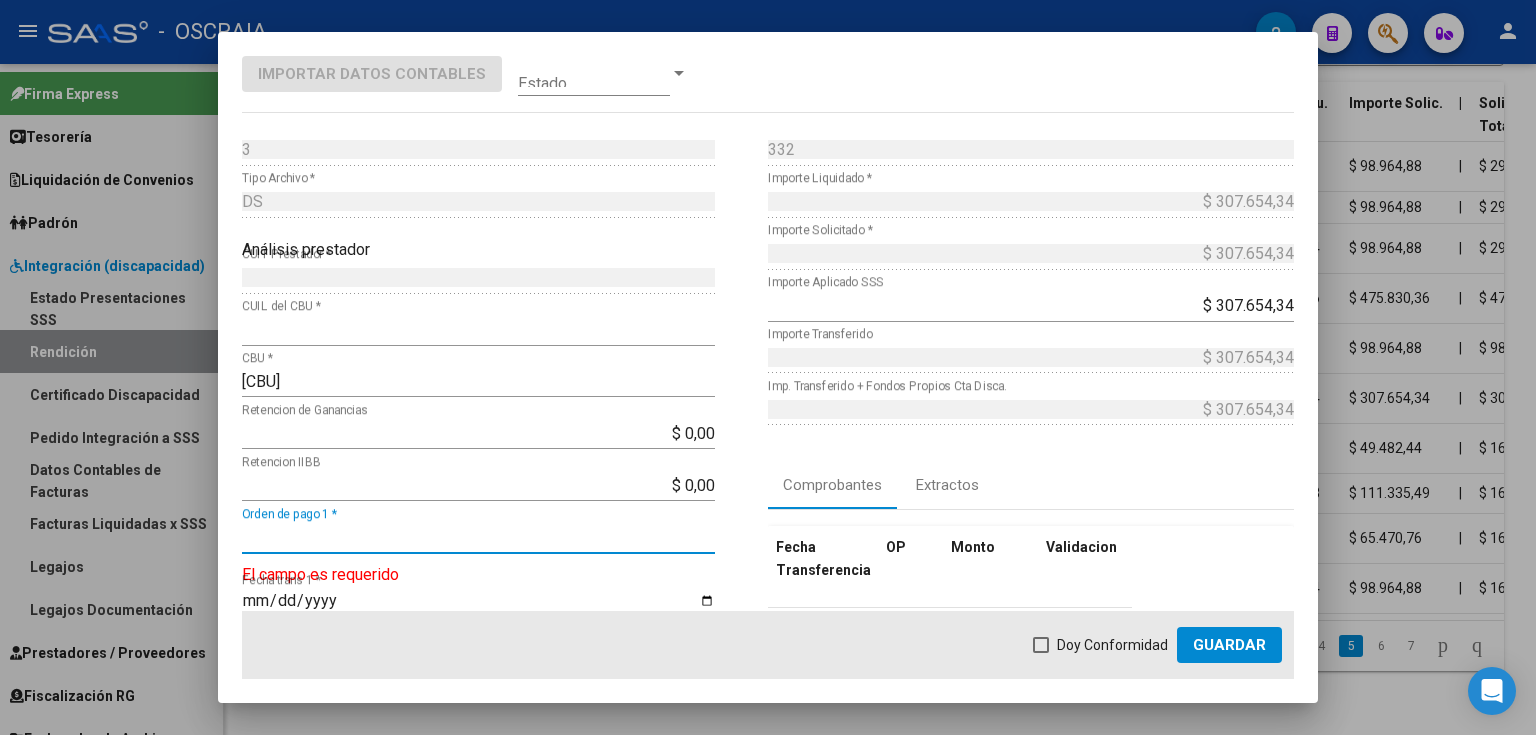 paste on "9137" 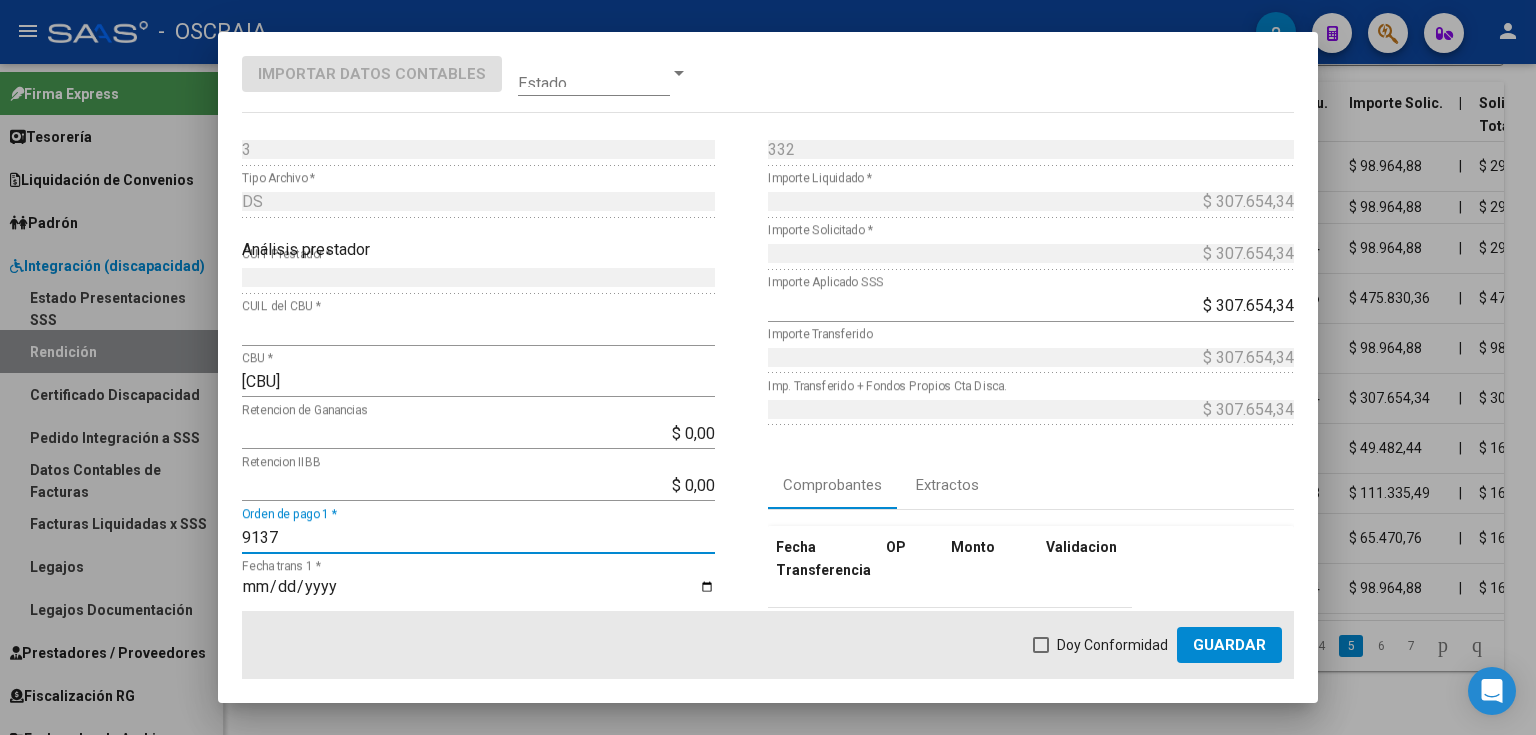 type on "9137" 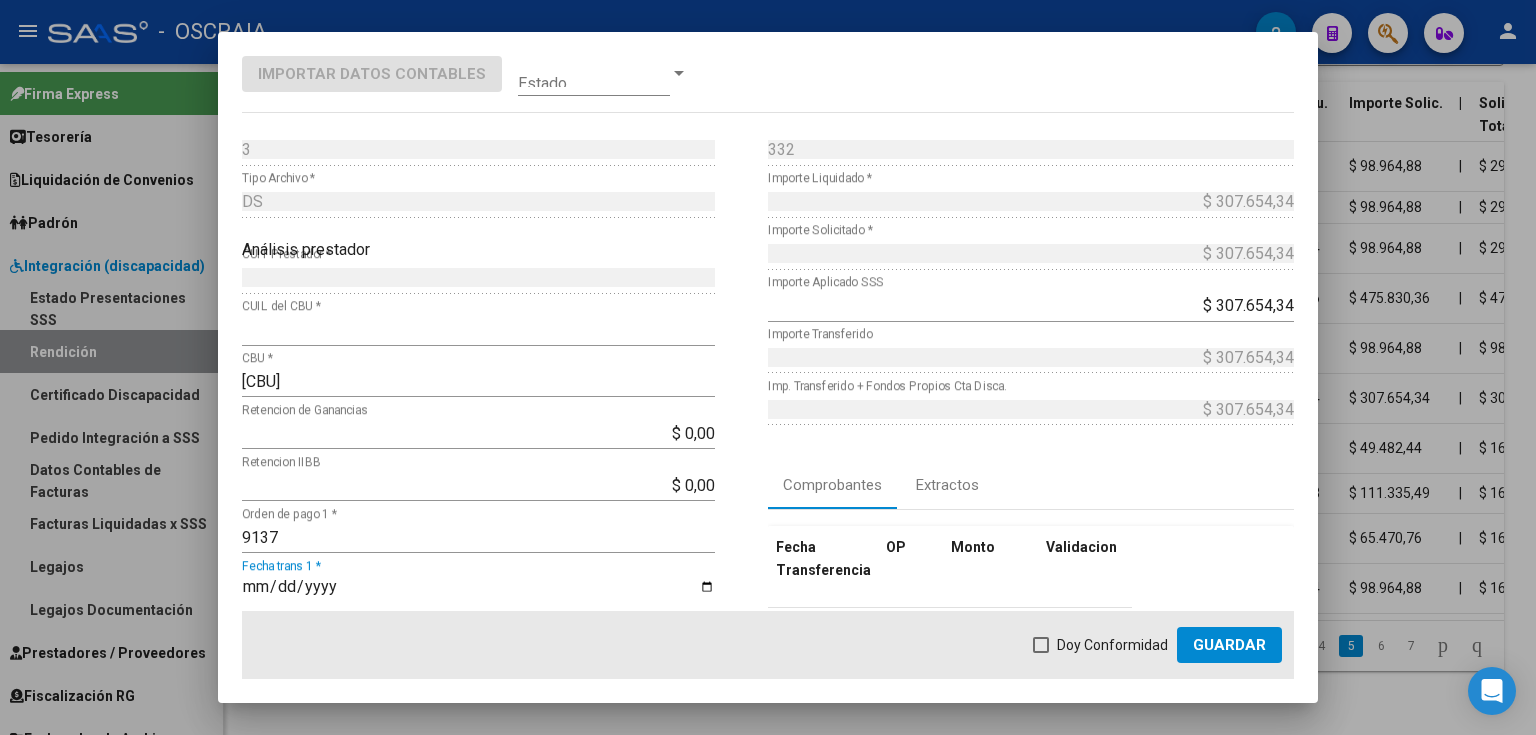 scroll, scrollTop: 0, scrollLeft: 0, axis: both 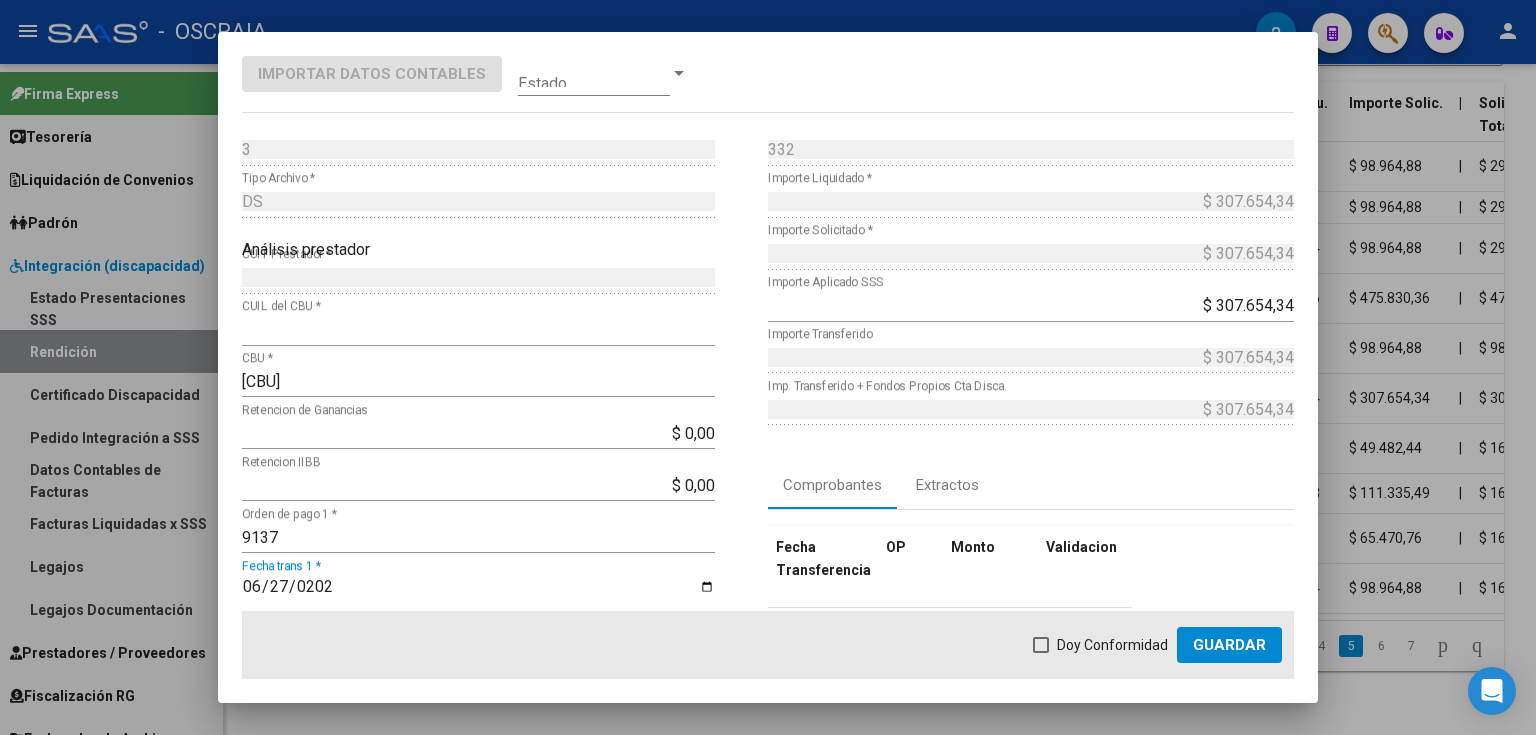type on "2025-06-27" 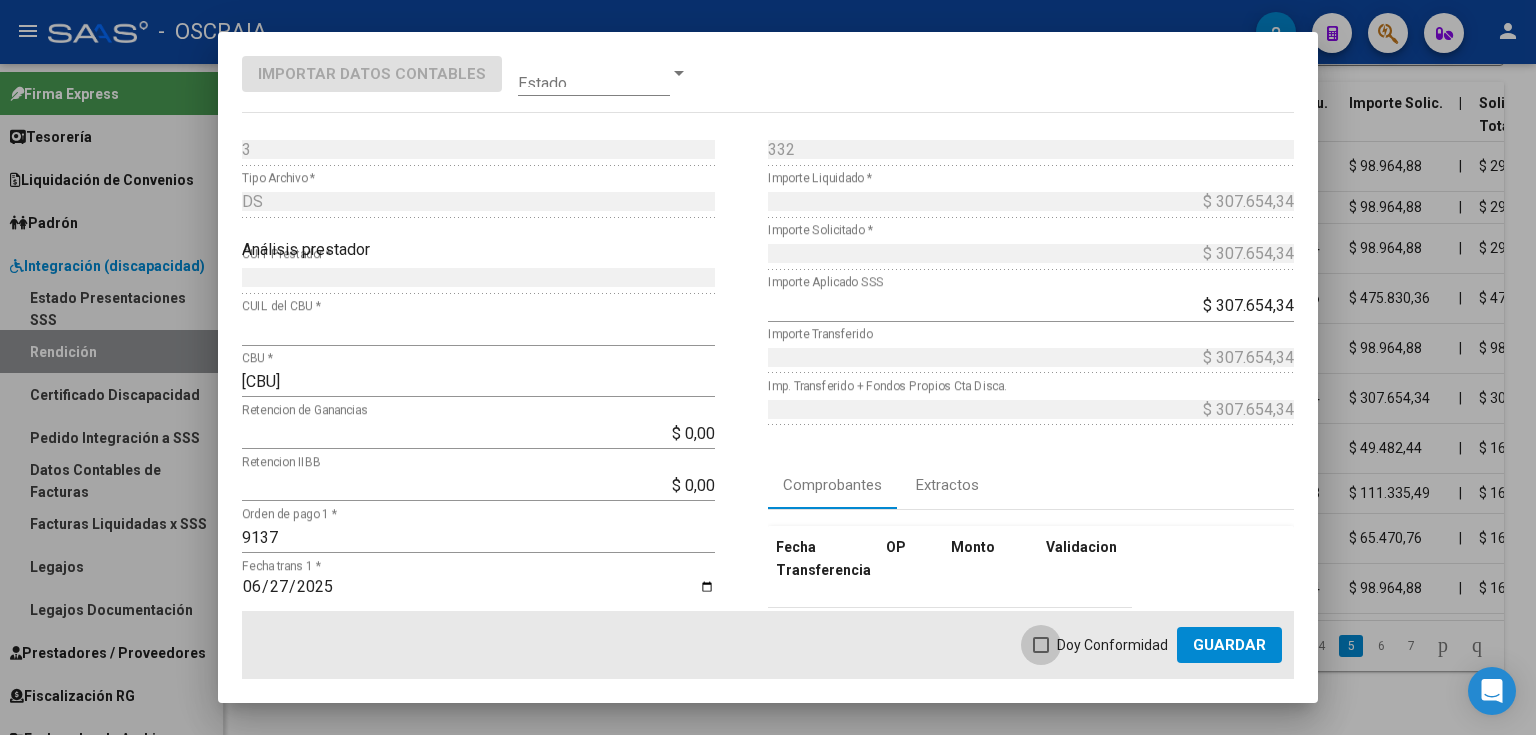 click on "Doy Conformidad" at bounding box center (1112, 645) 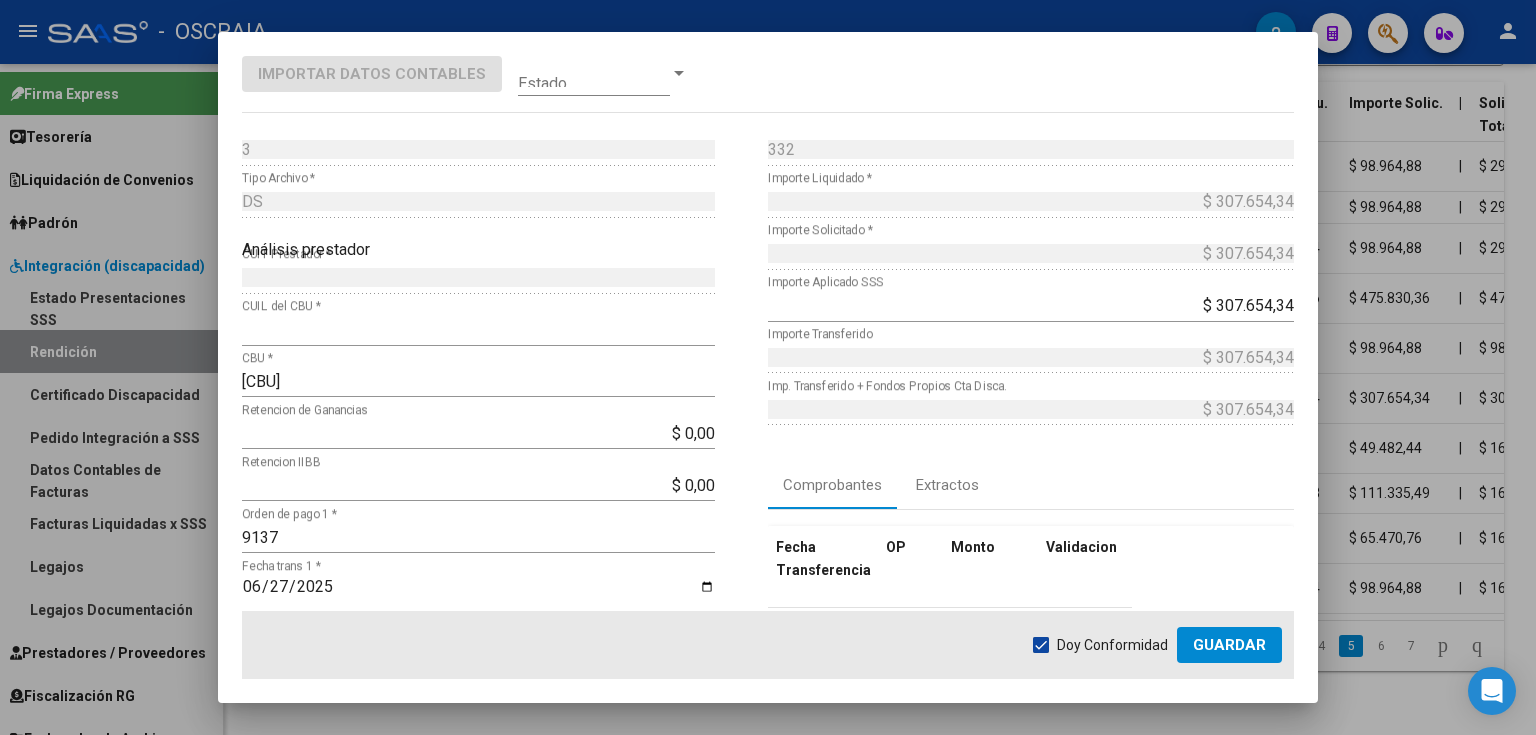 click on "Guardar" 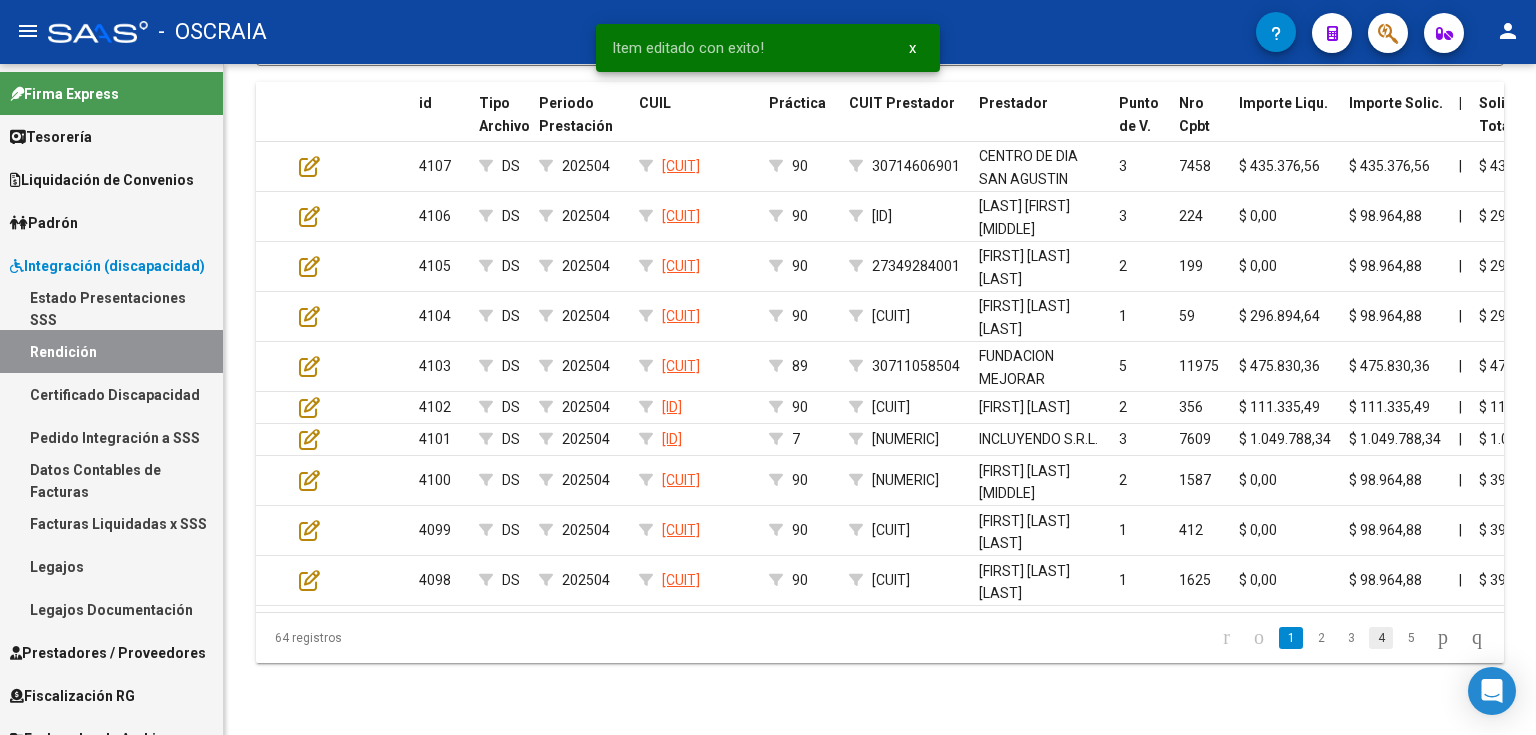click on "4" 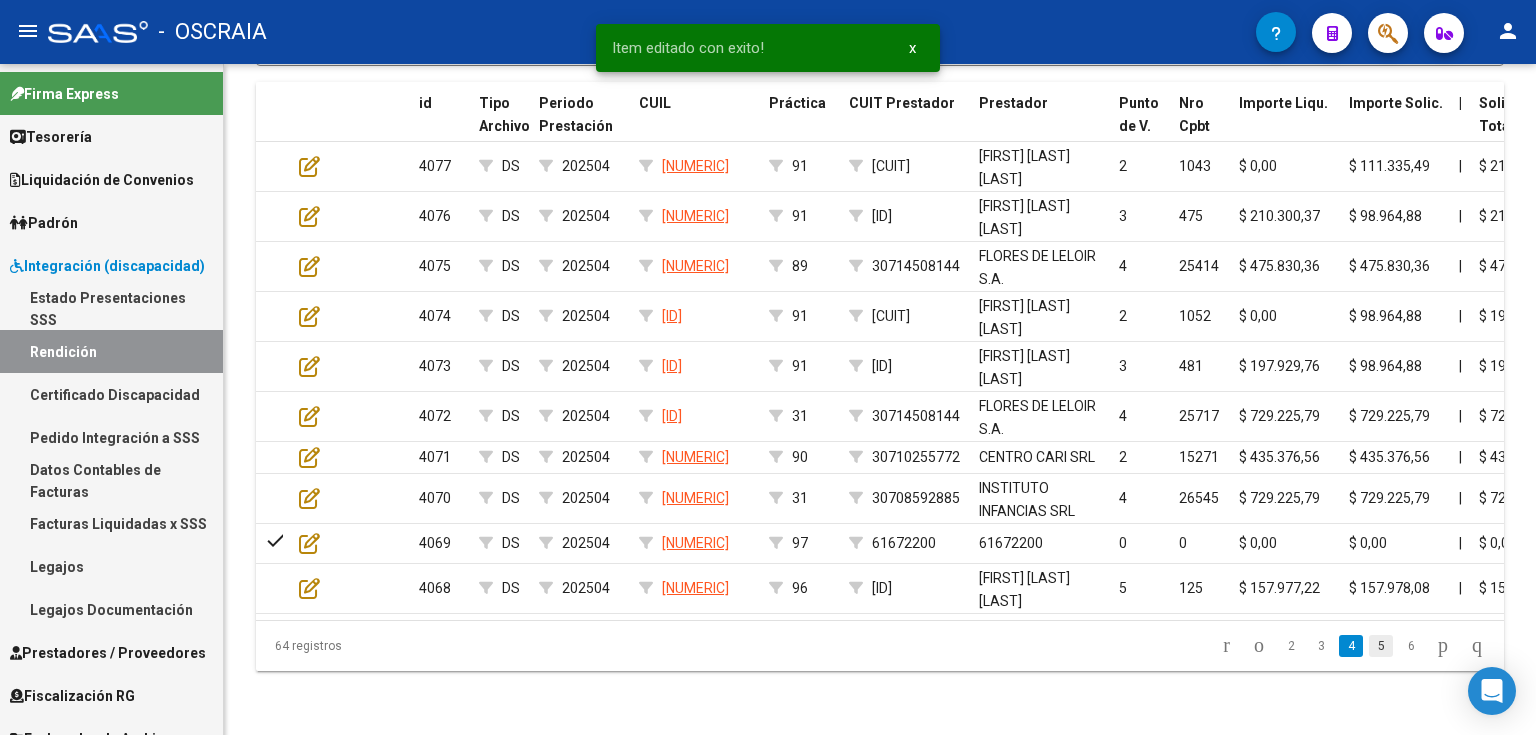 click on "5" 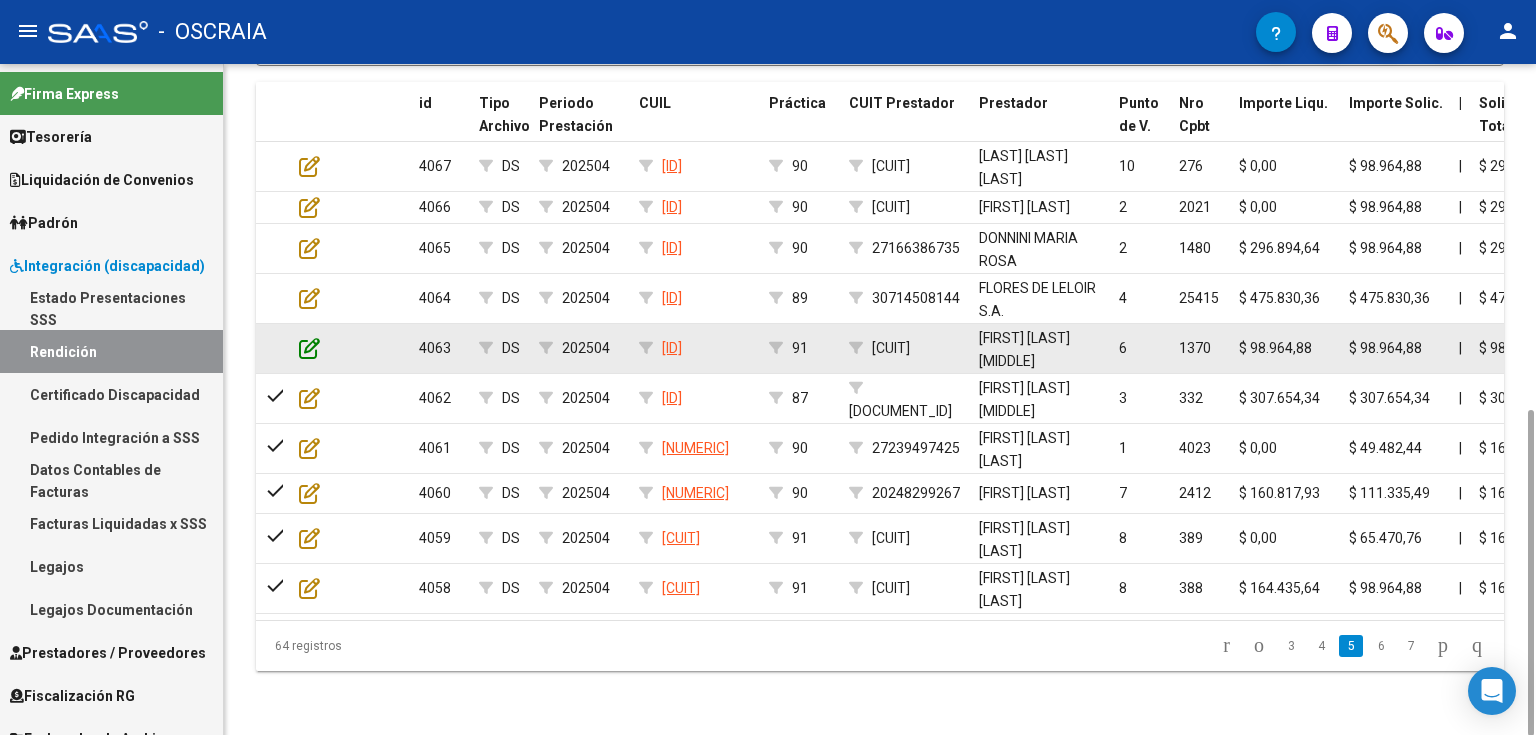 click 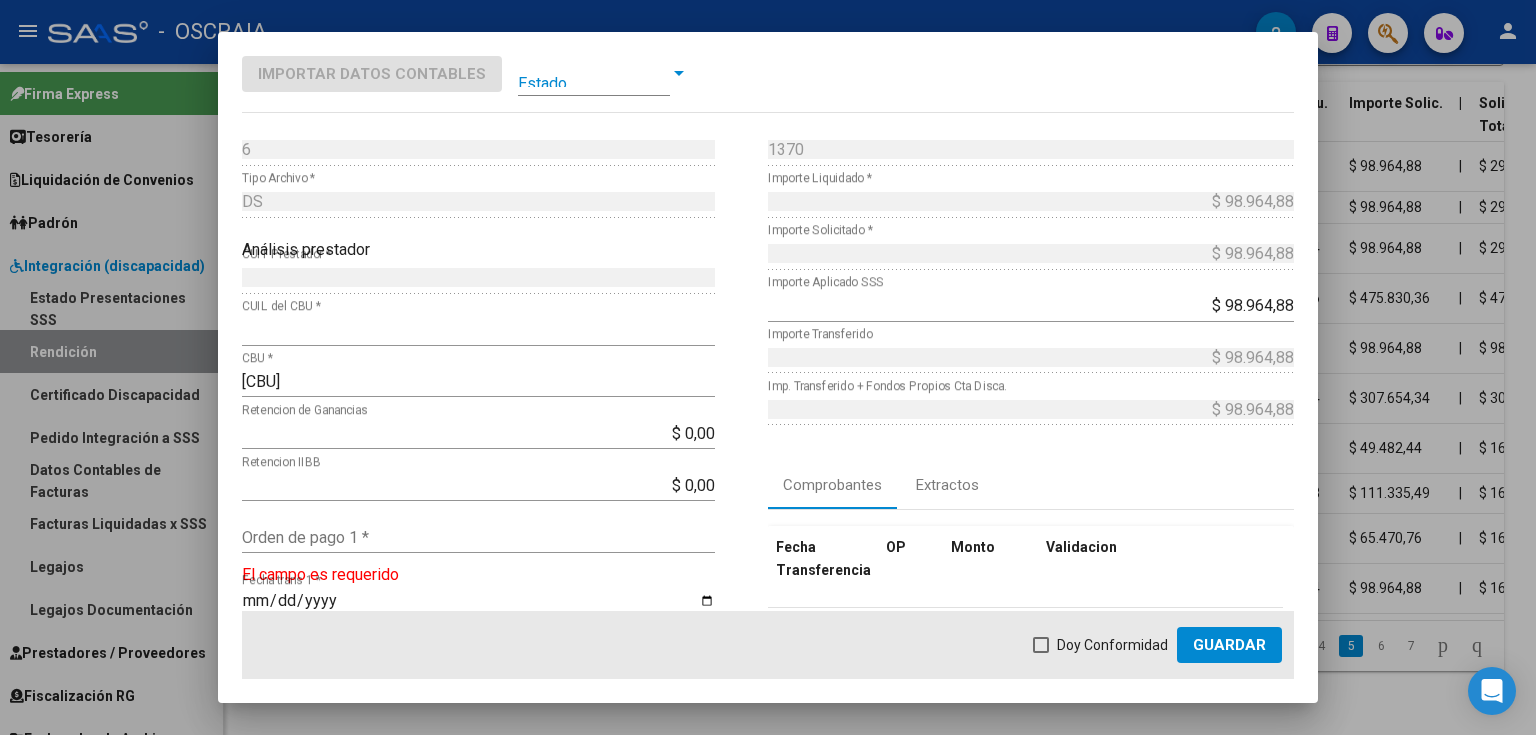 click on "Orden de pago 1 *" at bounding box center [478, 537] 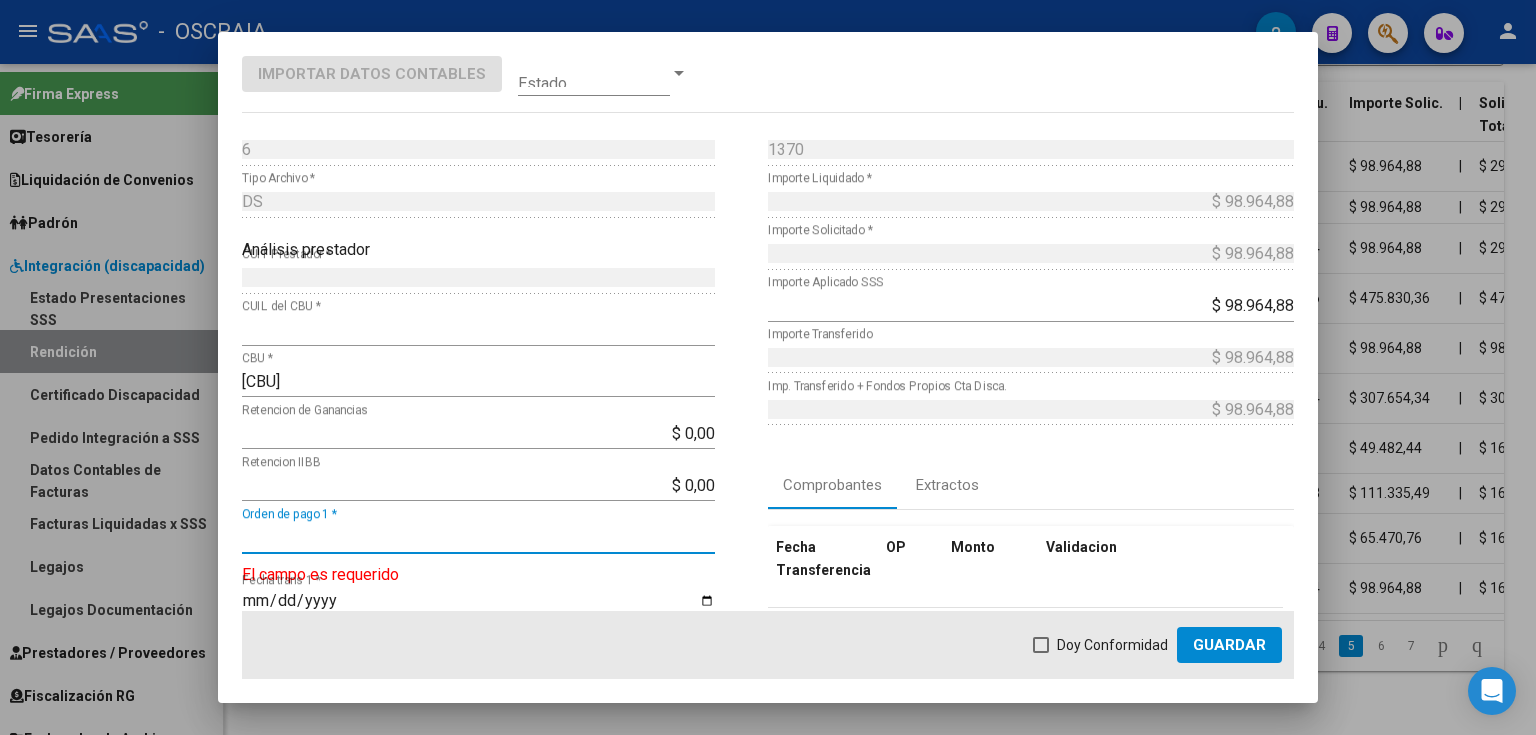 paste on "9111" 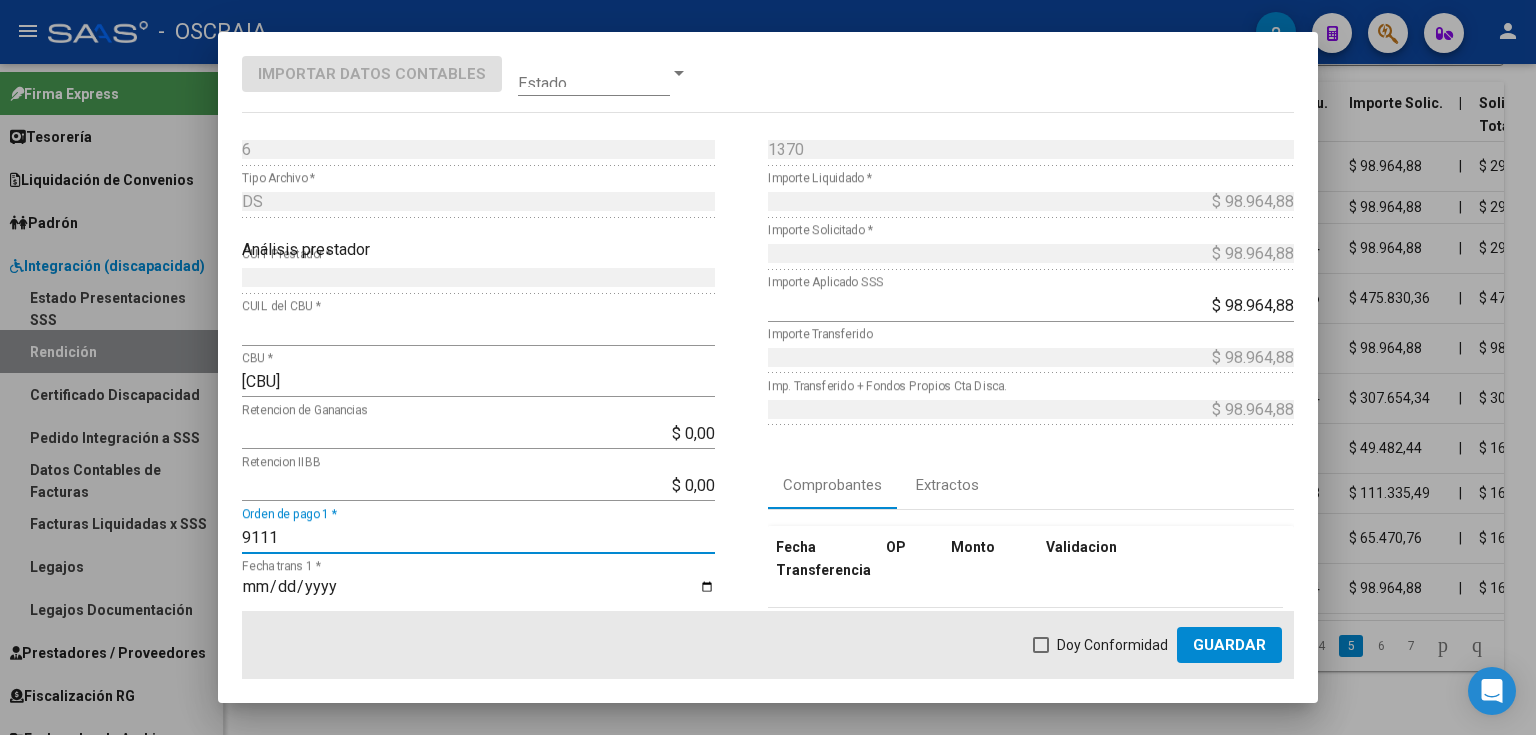 type on "9111" 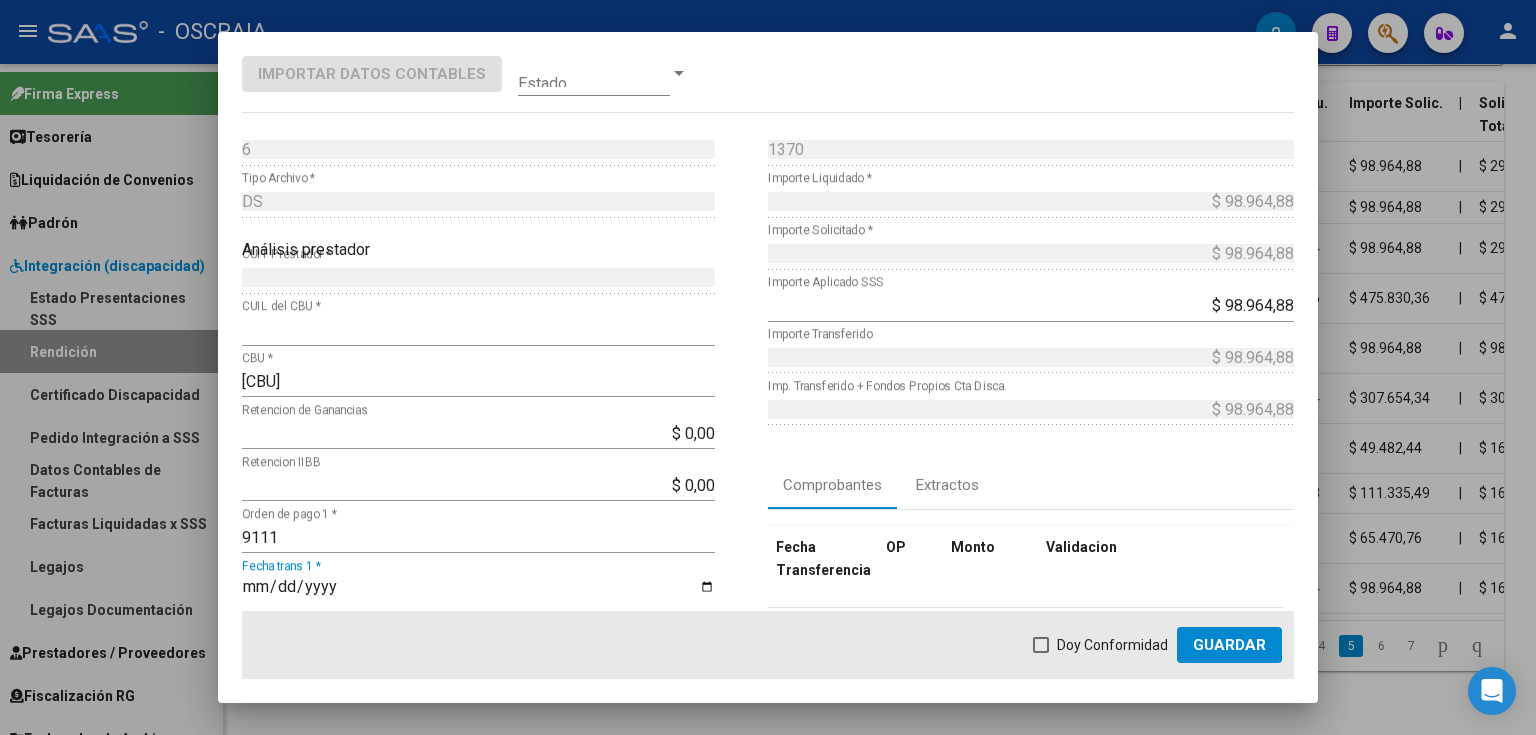 scroll, scrollTop: 0, scrollLeft: 0, axis: both 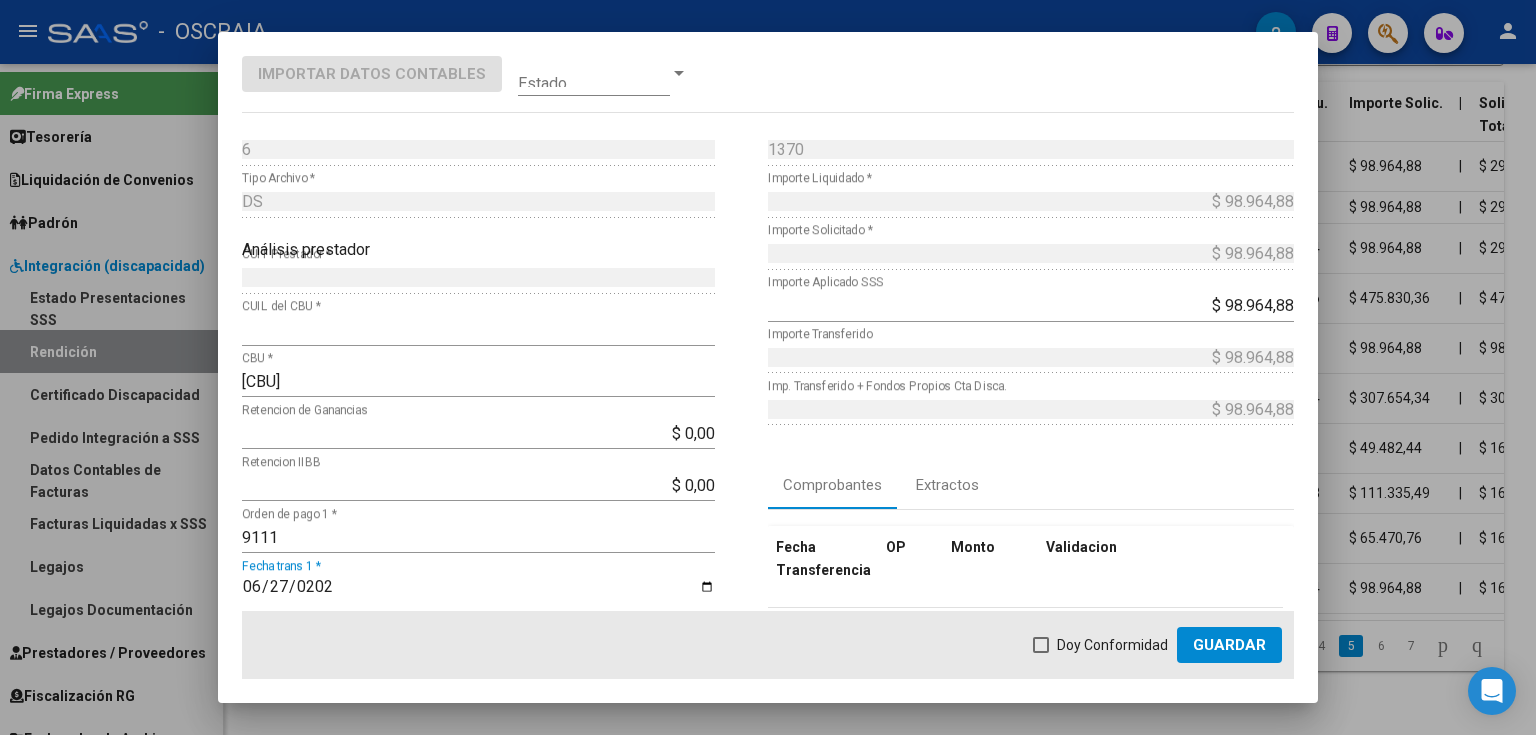 type on "2025-06-27" 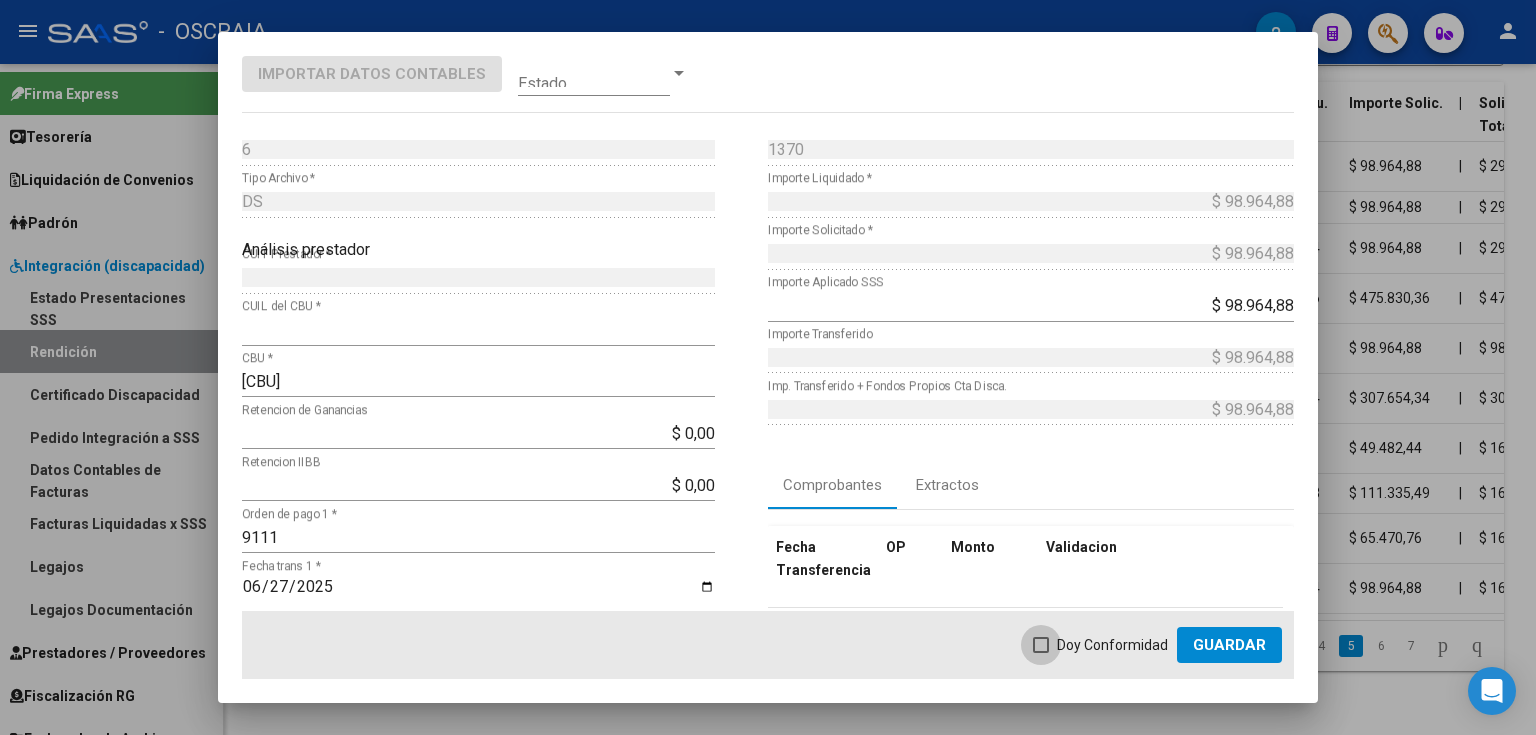 click at bounding box center [1041, 645] 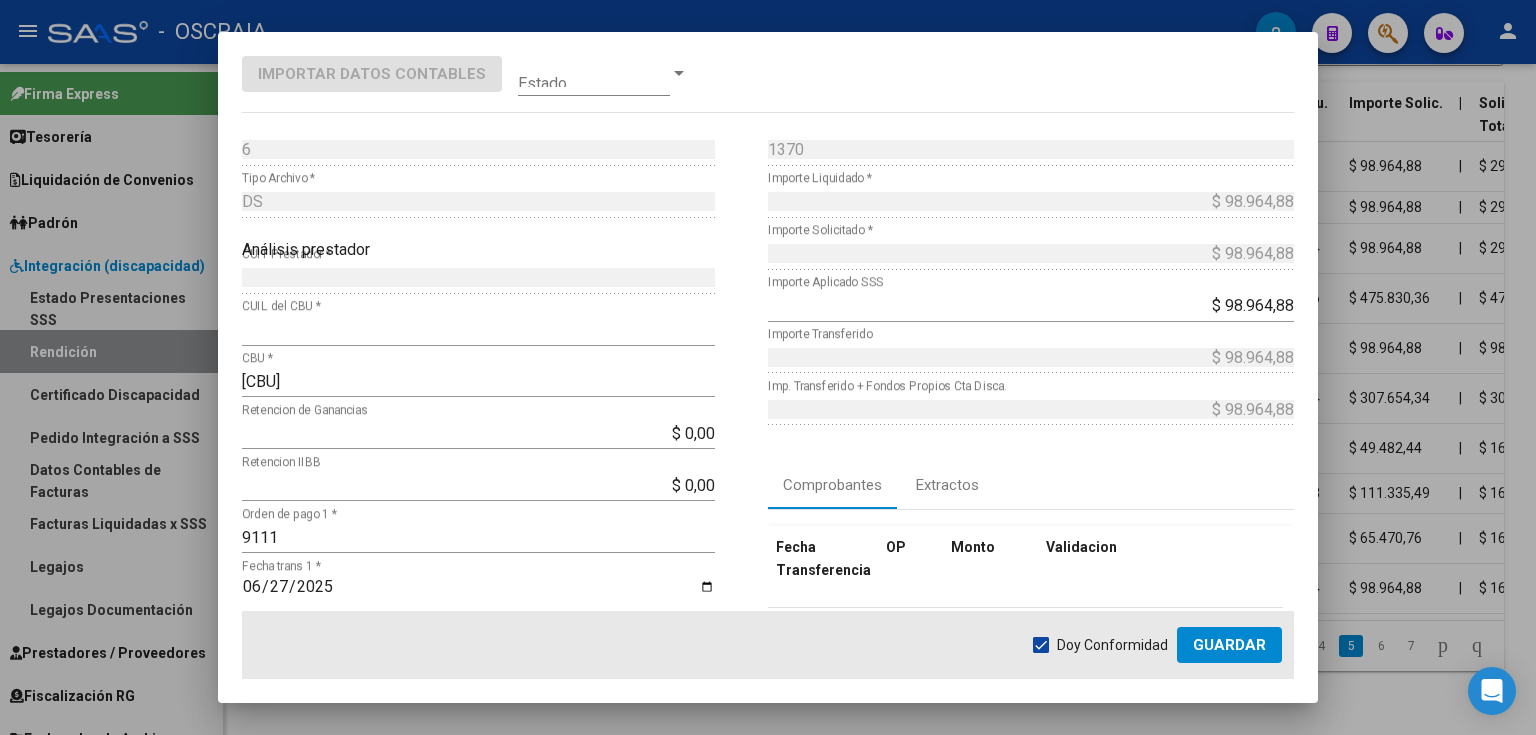 click on "Guardar" 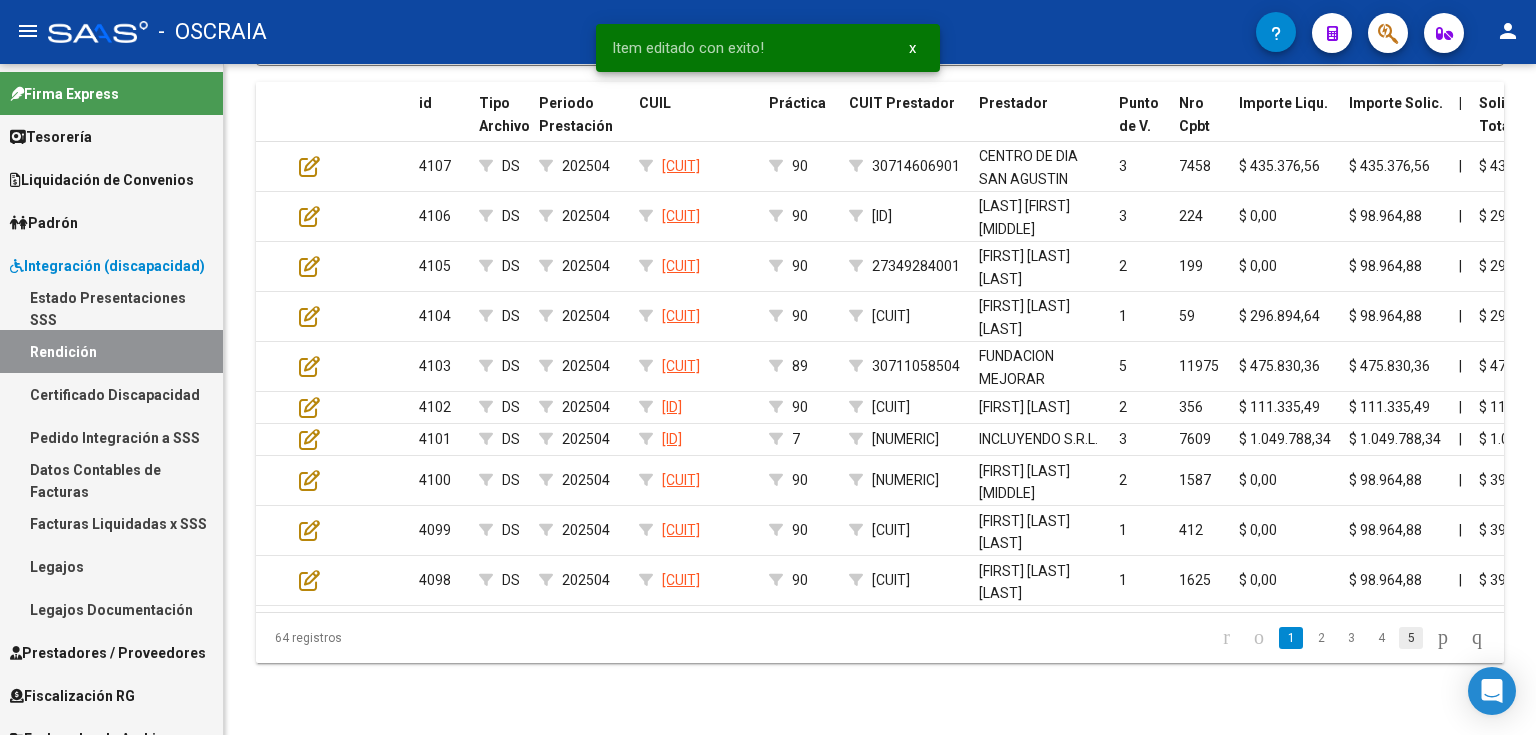 click on "5" 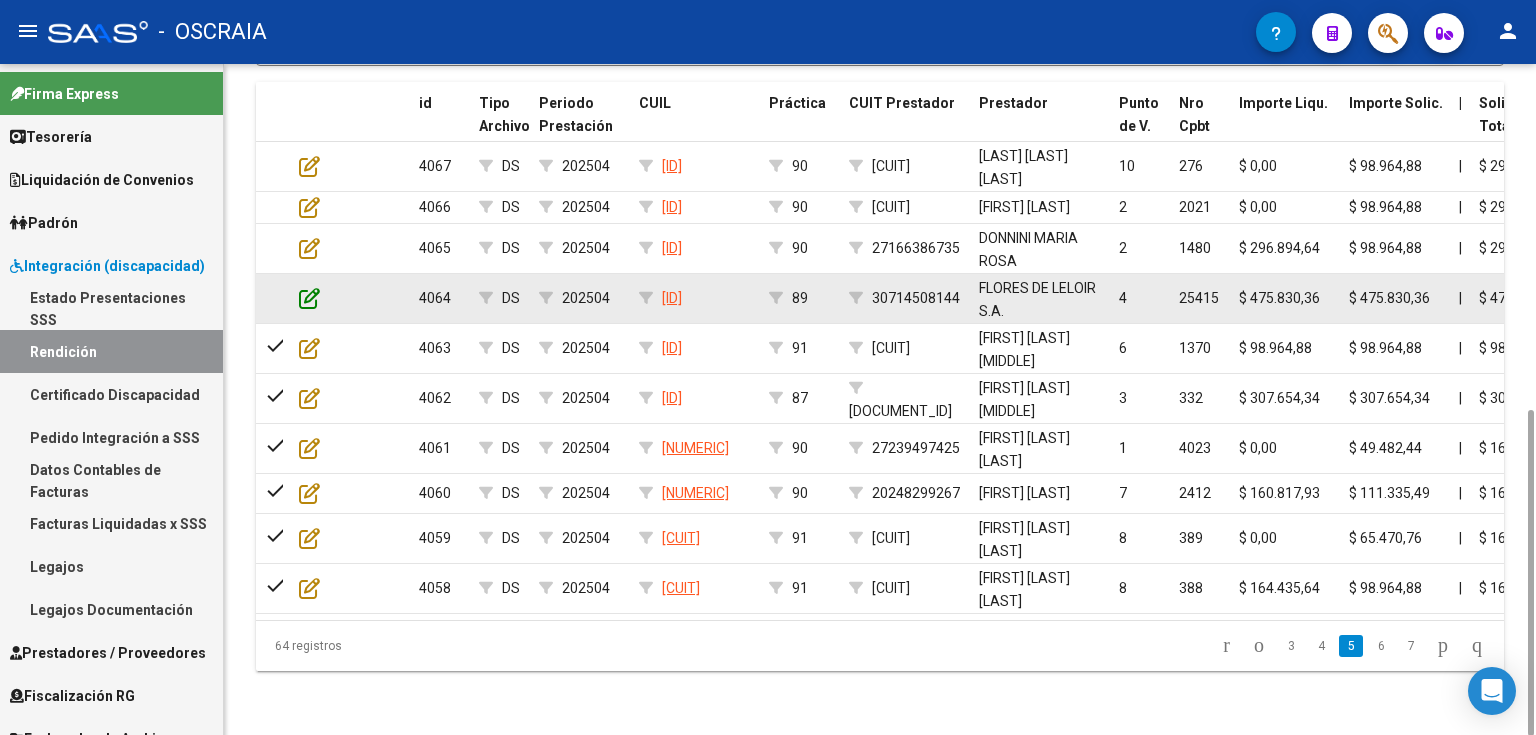 click 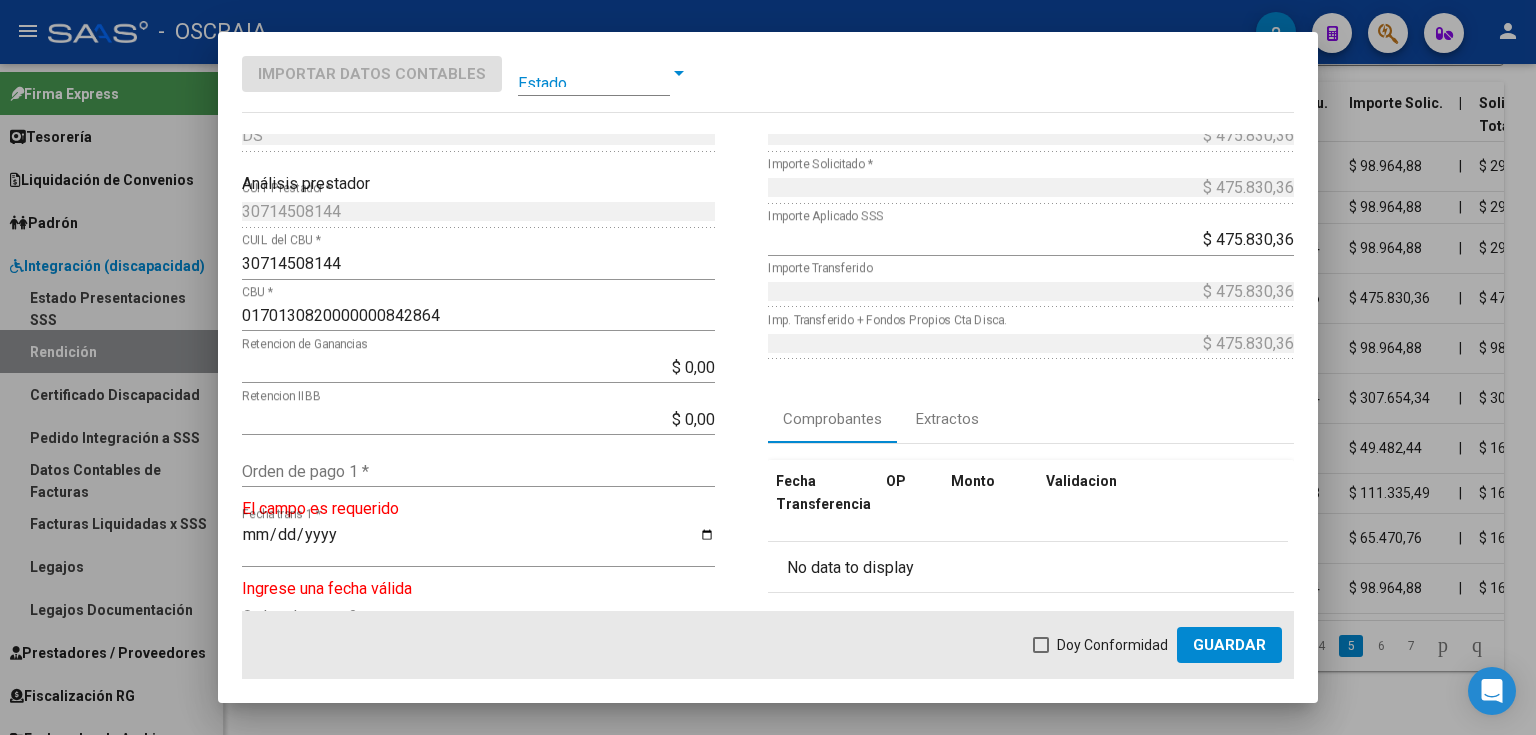 scroll, scrollTop: 80, scrollLeft: 0, axis: vertical 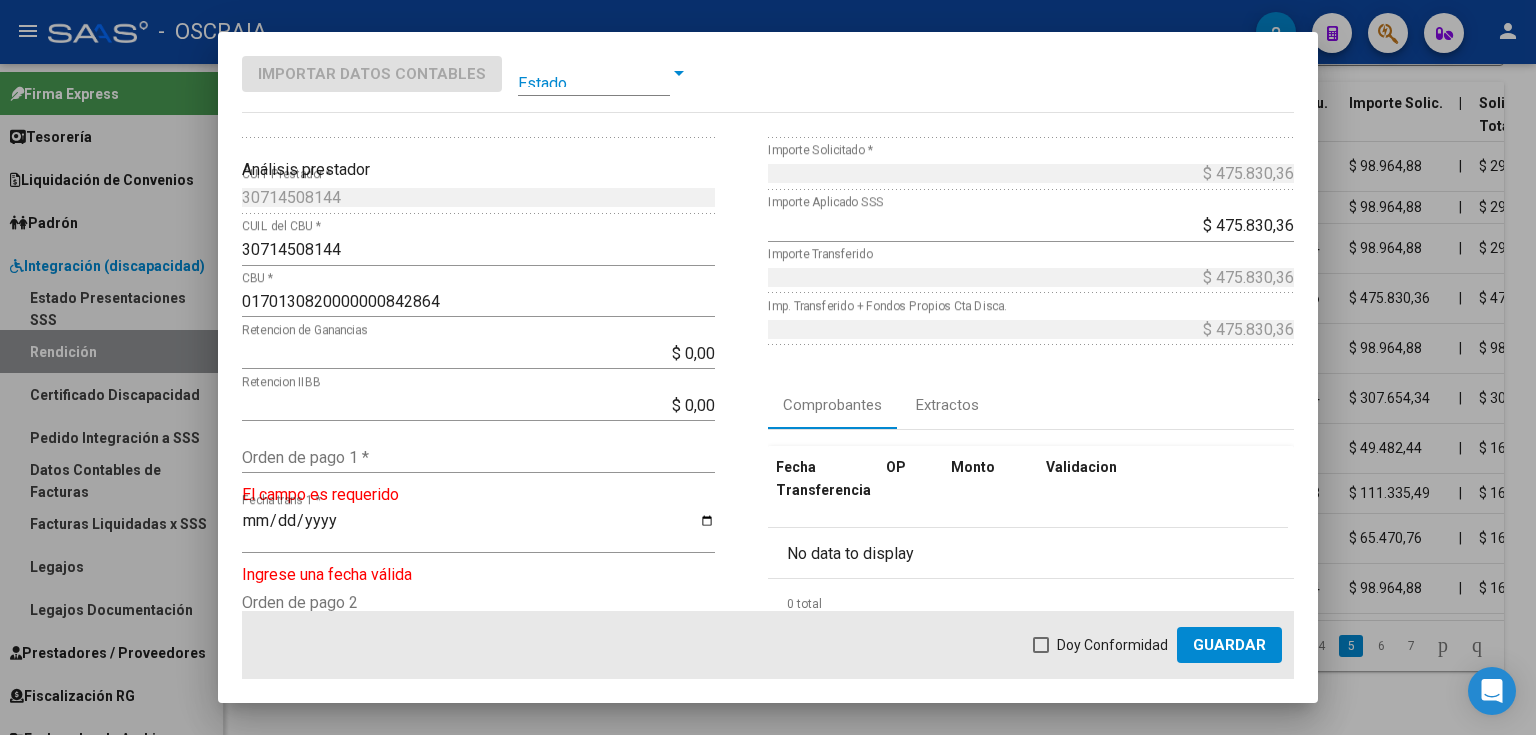 click on "Orden de pago 1 *" at bounding box center (478, 457) 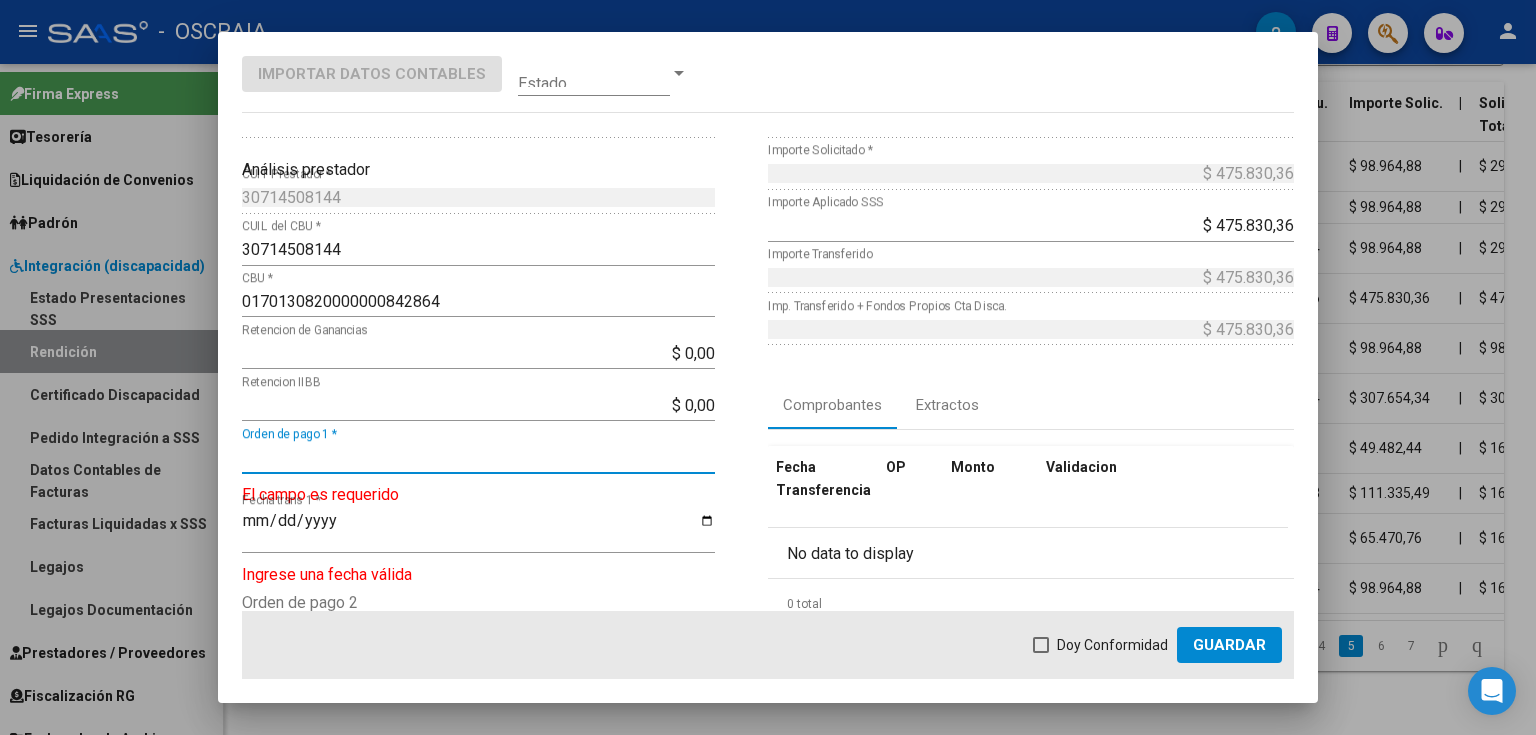 paste on "9146" 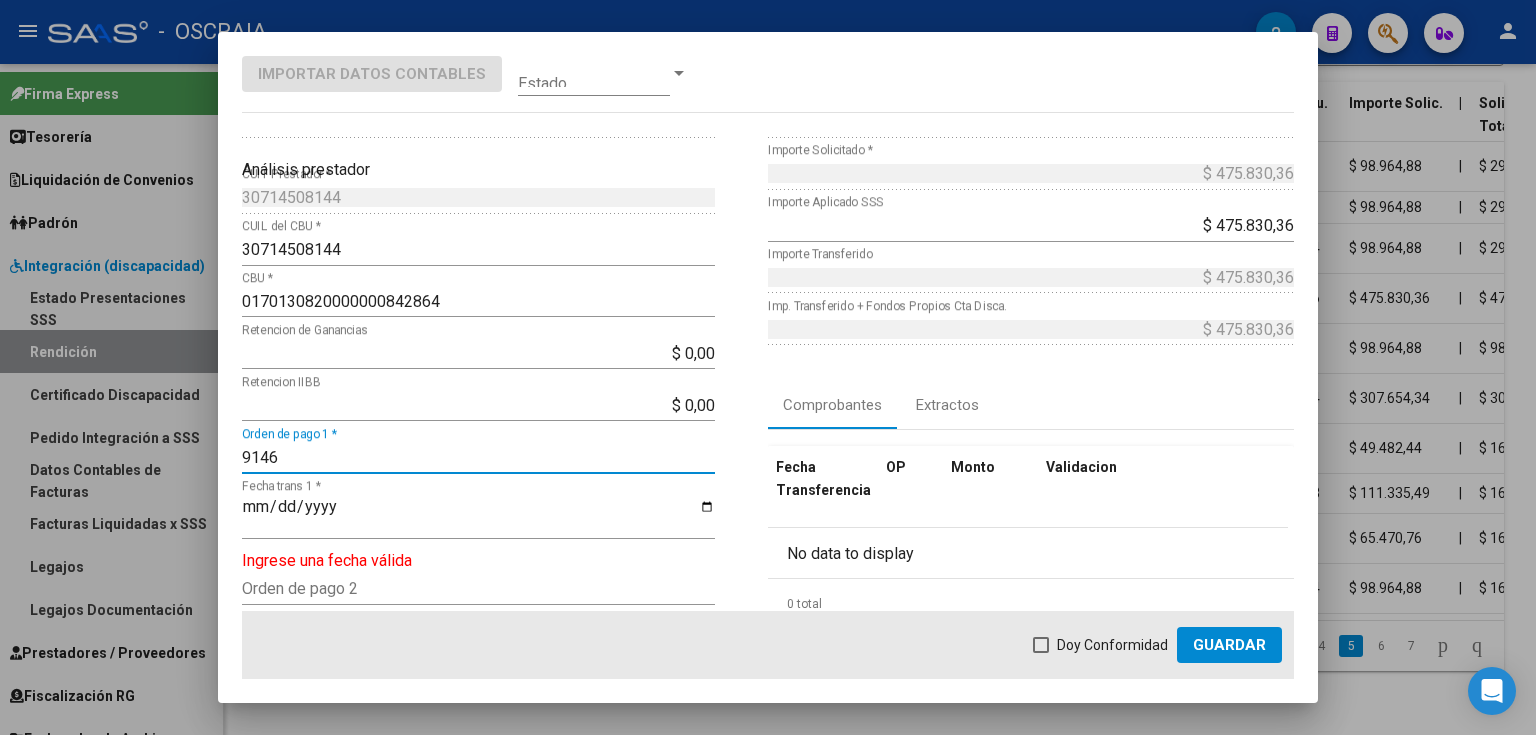 type on "9146" 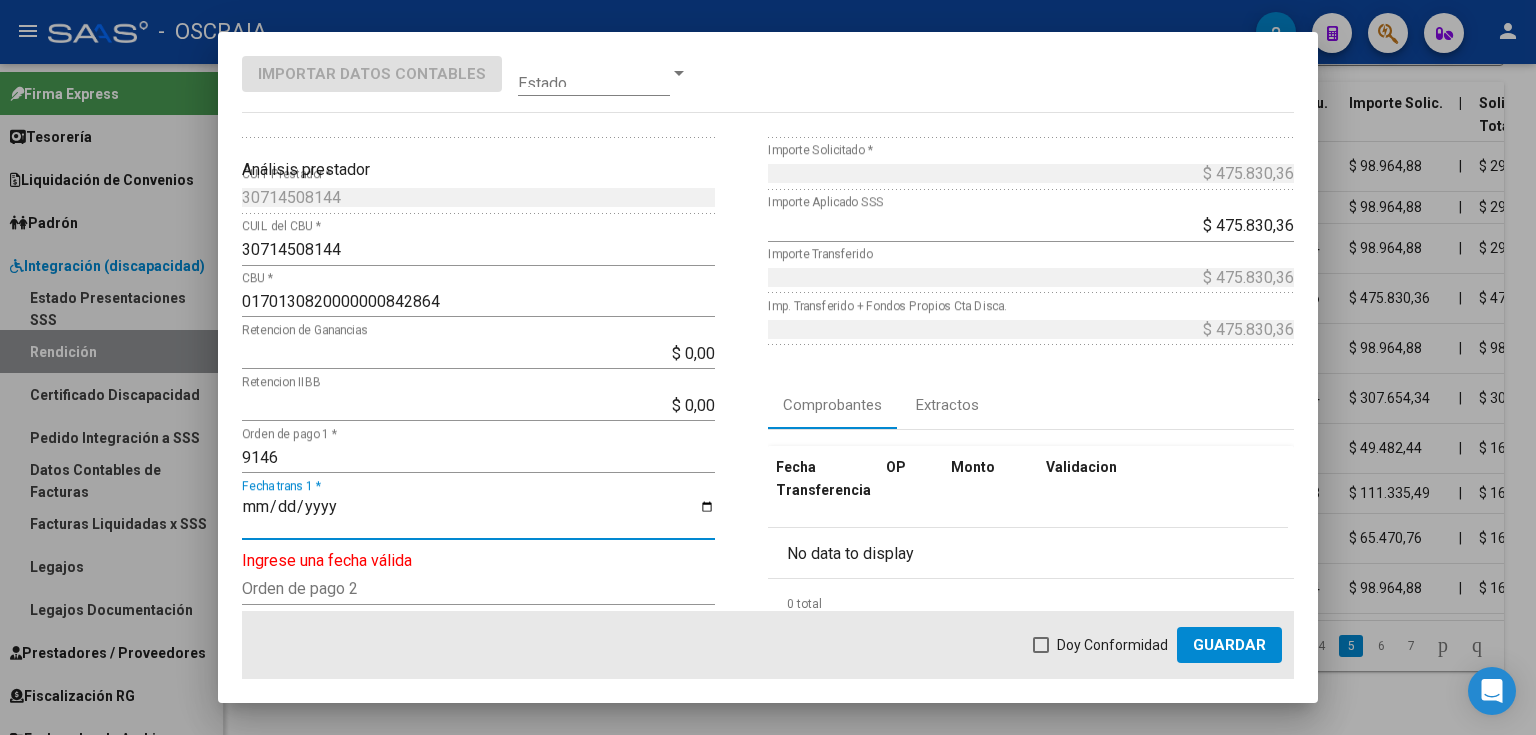 click on "Fecha trans 1 *" at bounding box center (478, 515) 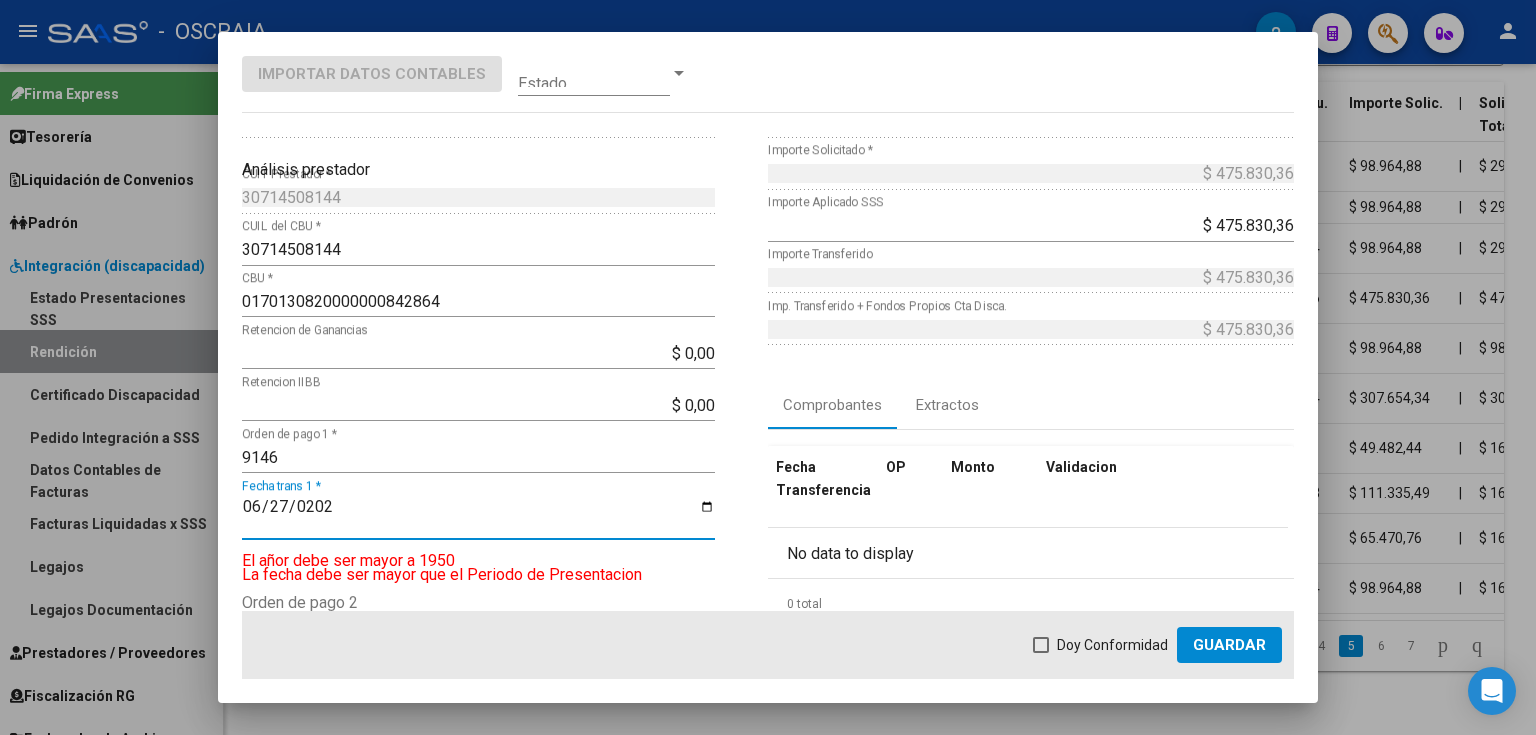 type on "2025-06-27" 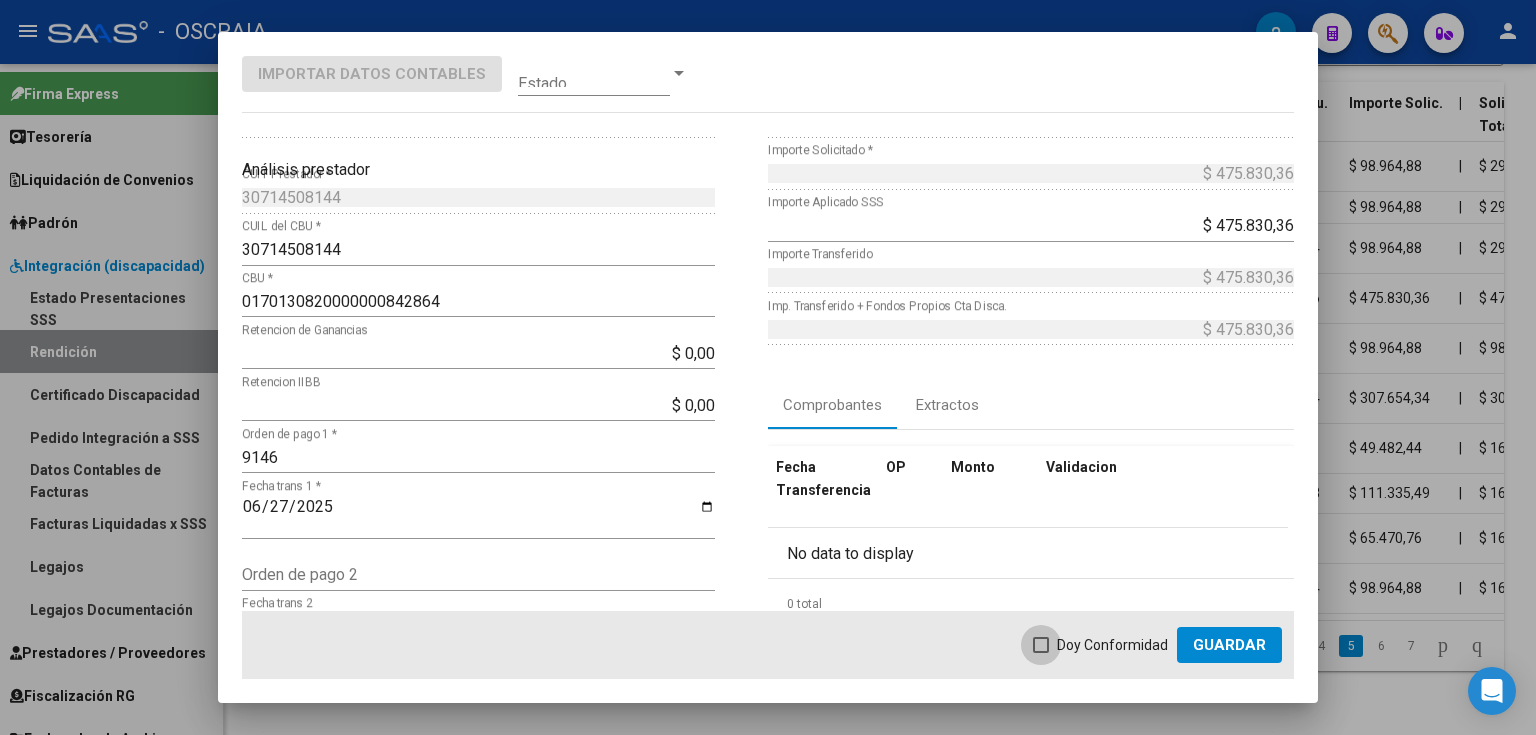 click on "Doy Conformidad" at bounding box center [1112, 645] 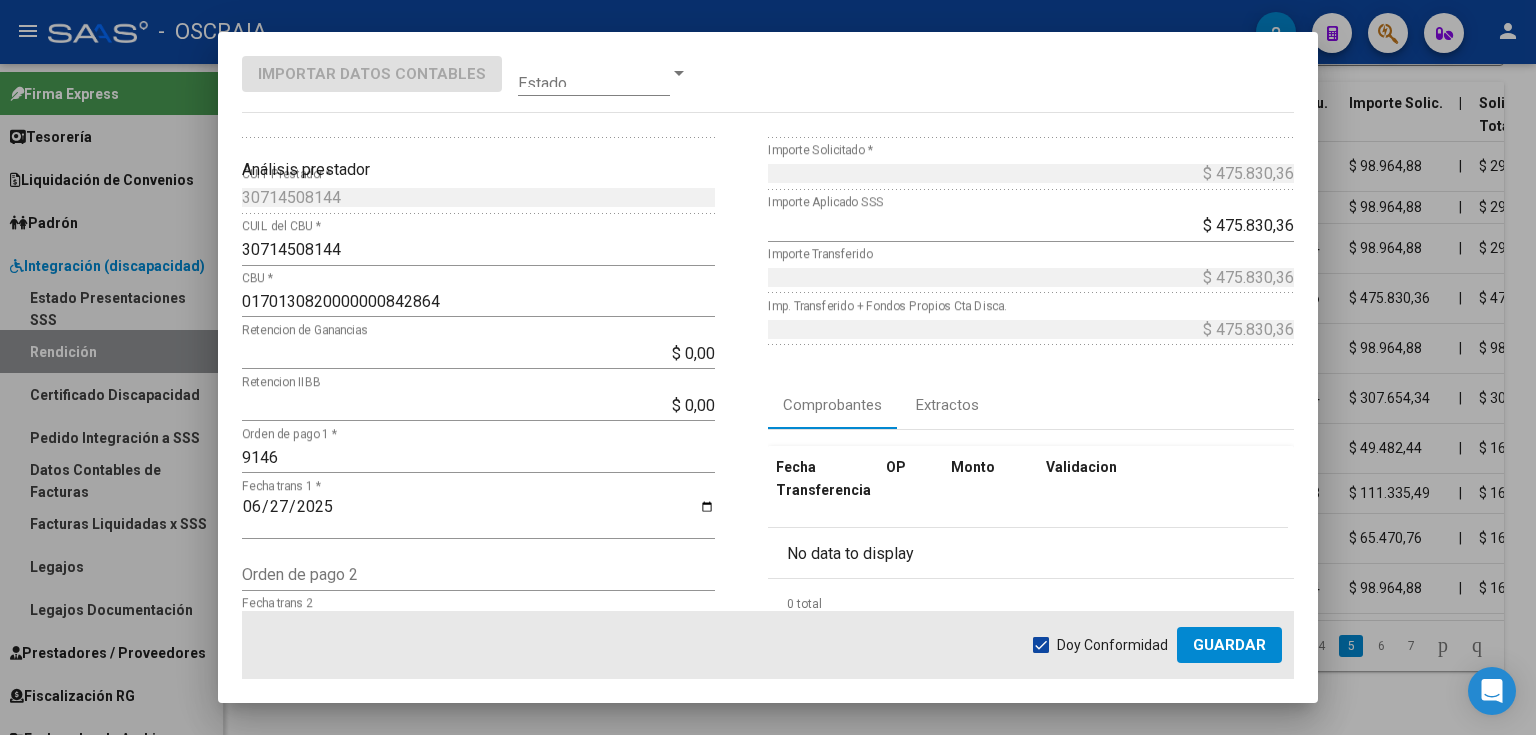 click on "Guardar" 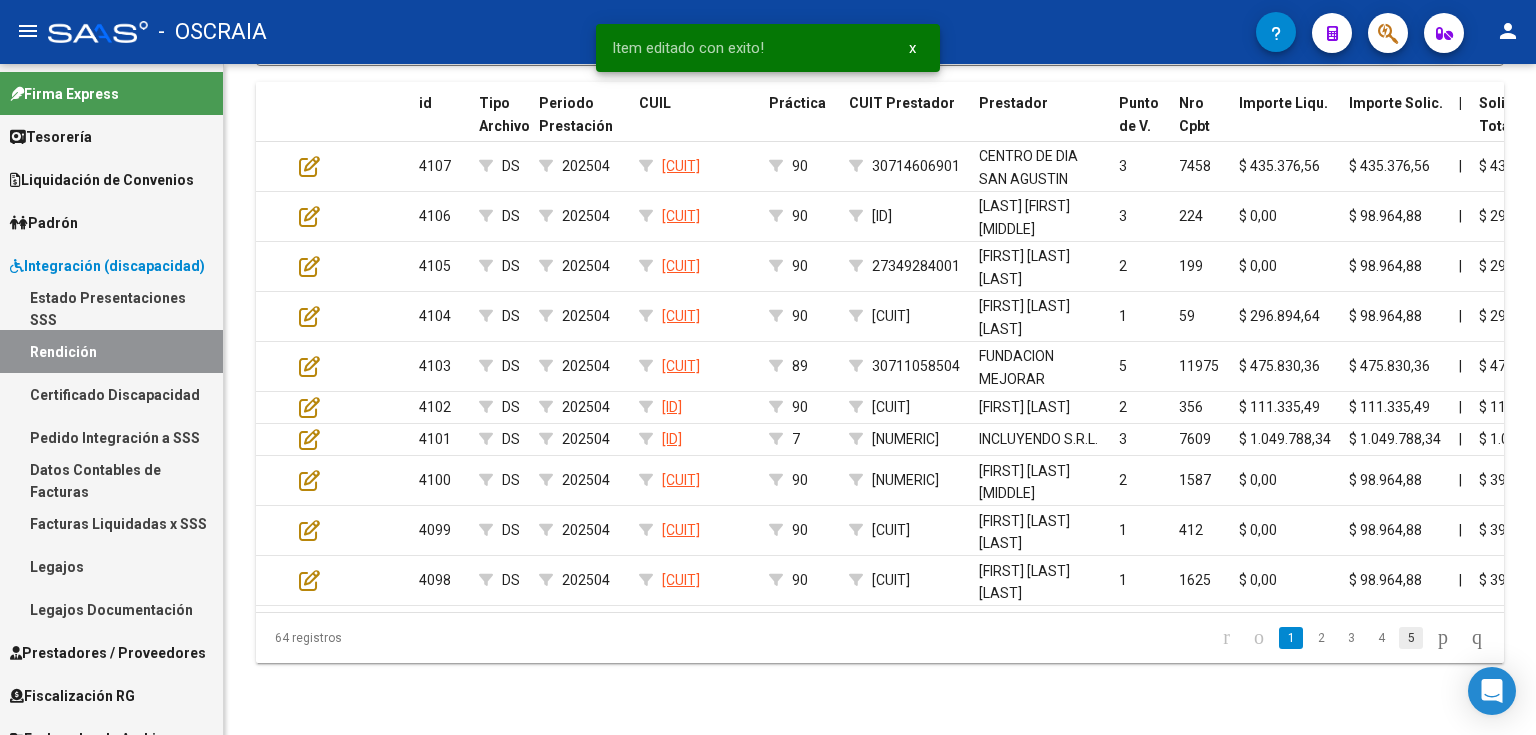 click on "5" 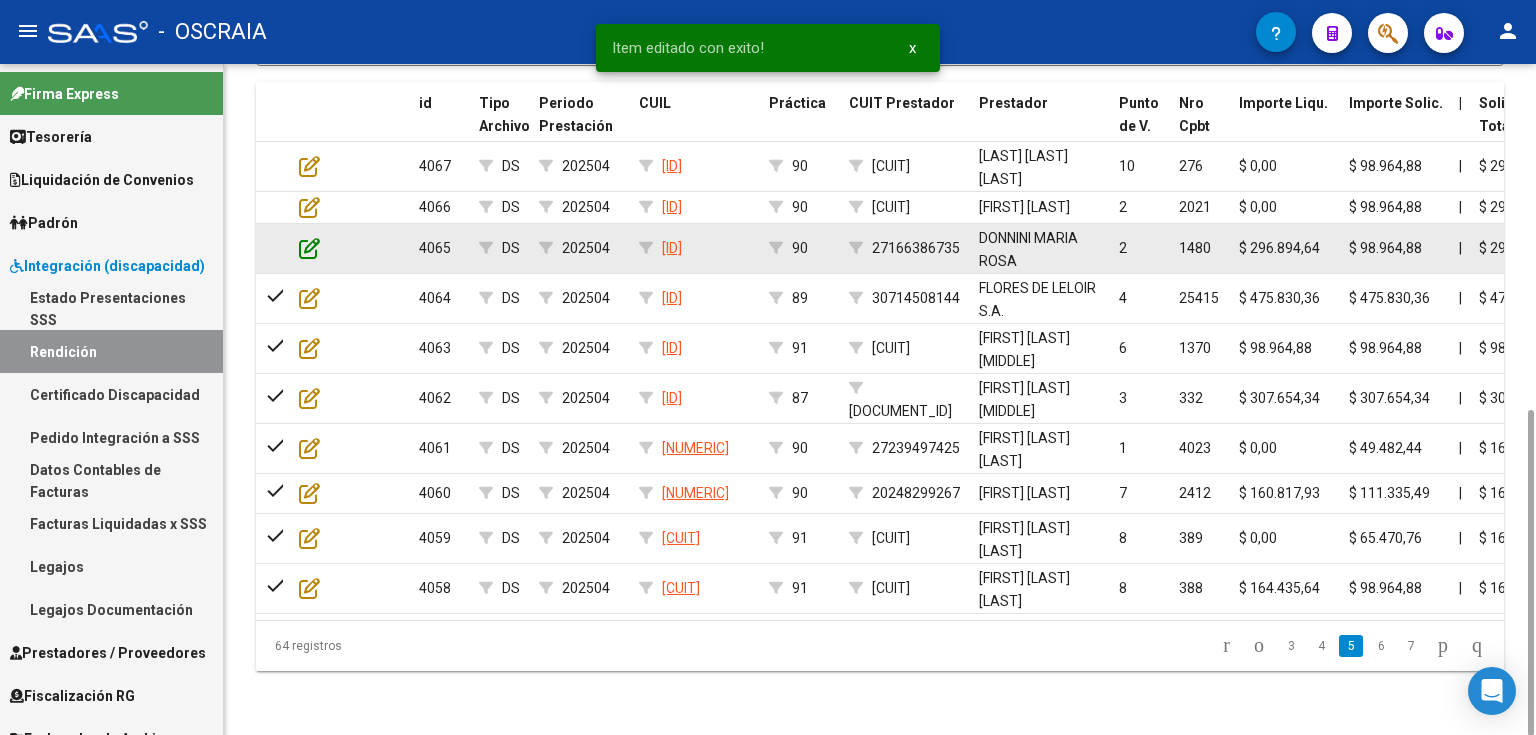 click 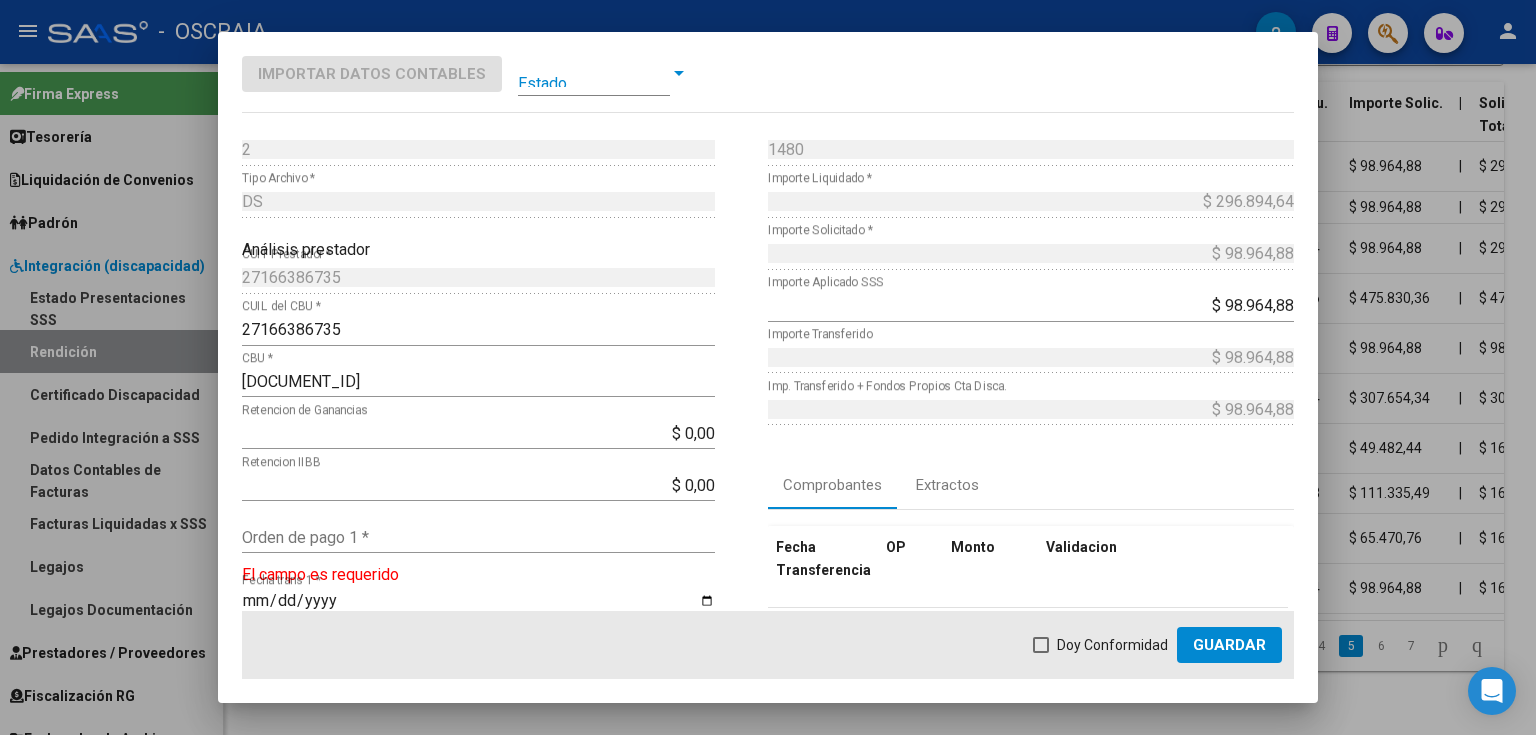 scroll, scrollTop: 240, scrollLeft: 0, axis: vertical 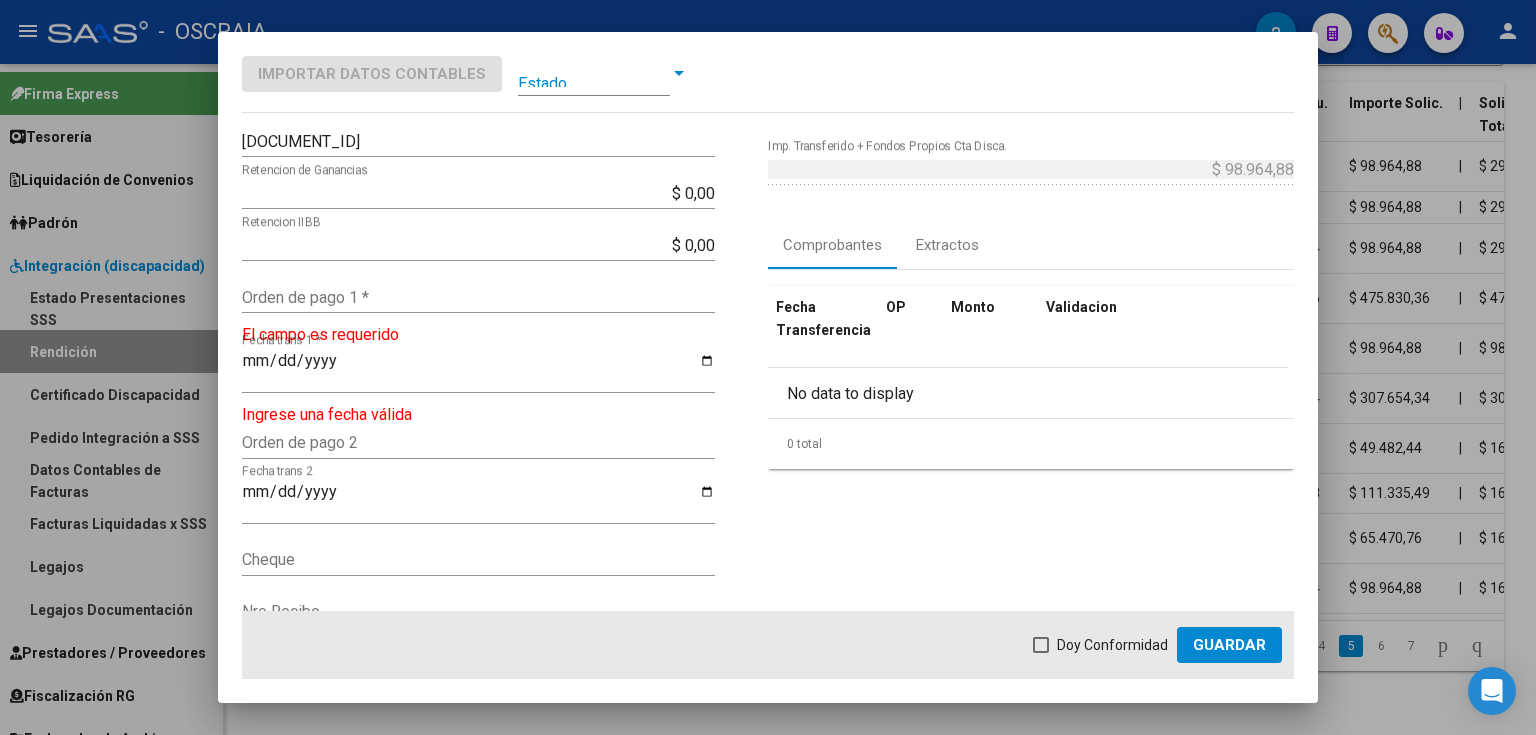click on "Orden de pago 1 *" 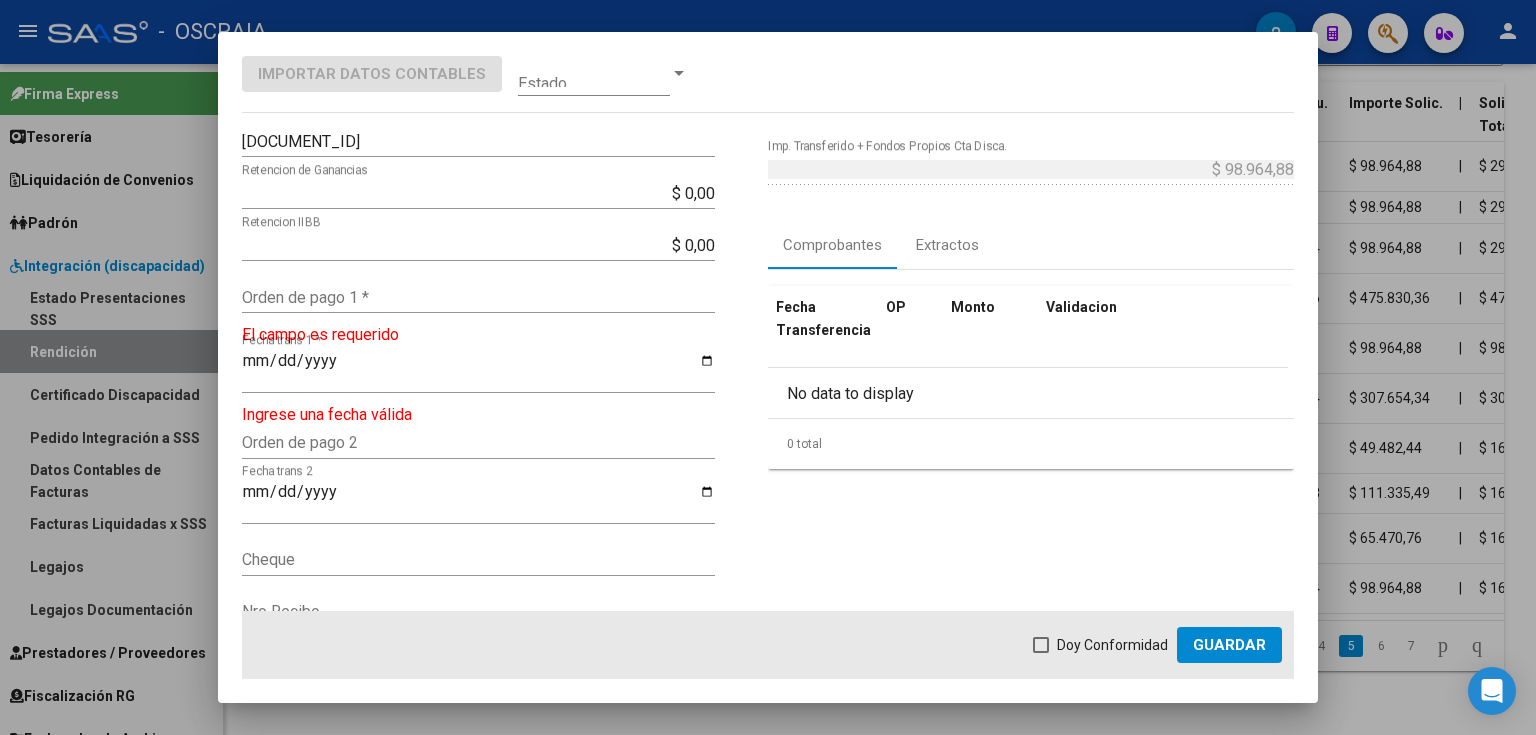 click on "Orden de pago 1 *" at bounding box center [478, 297] 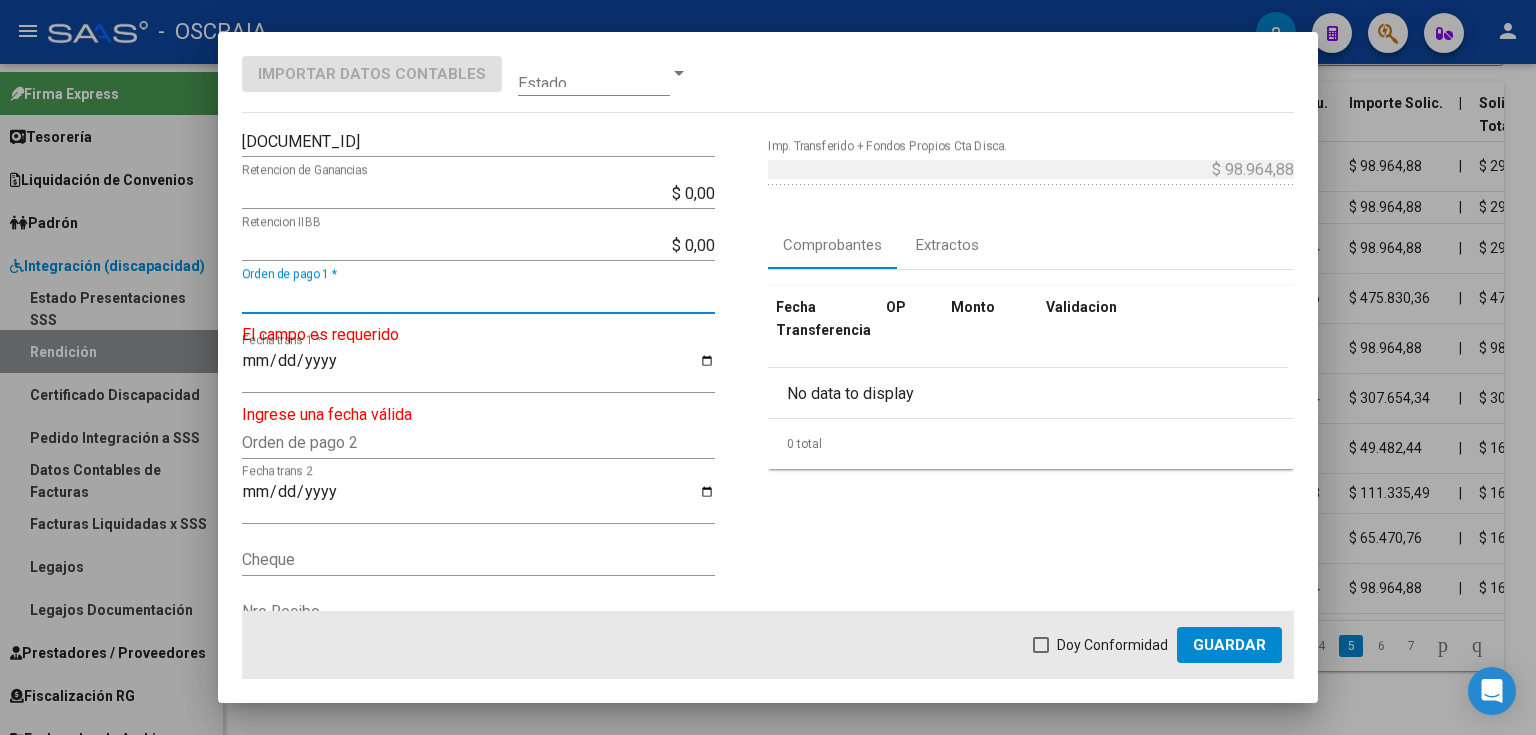 paste on "9115" 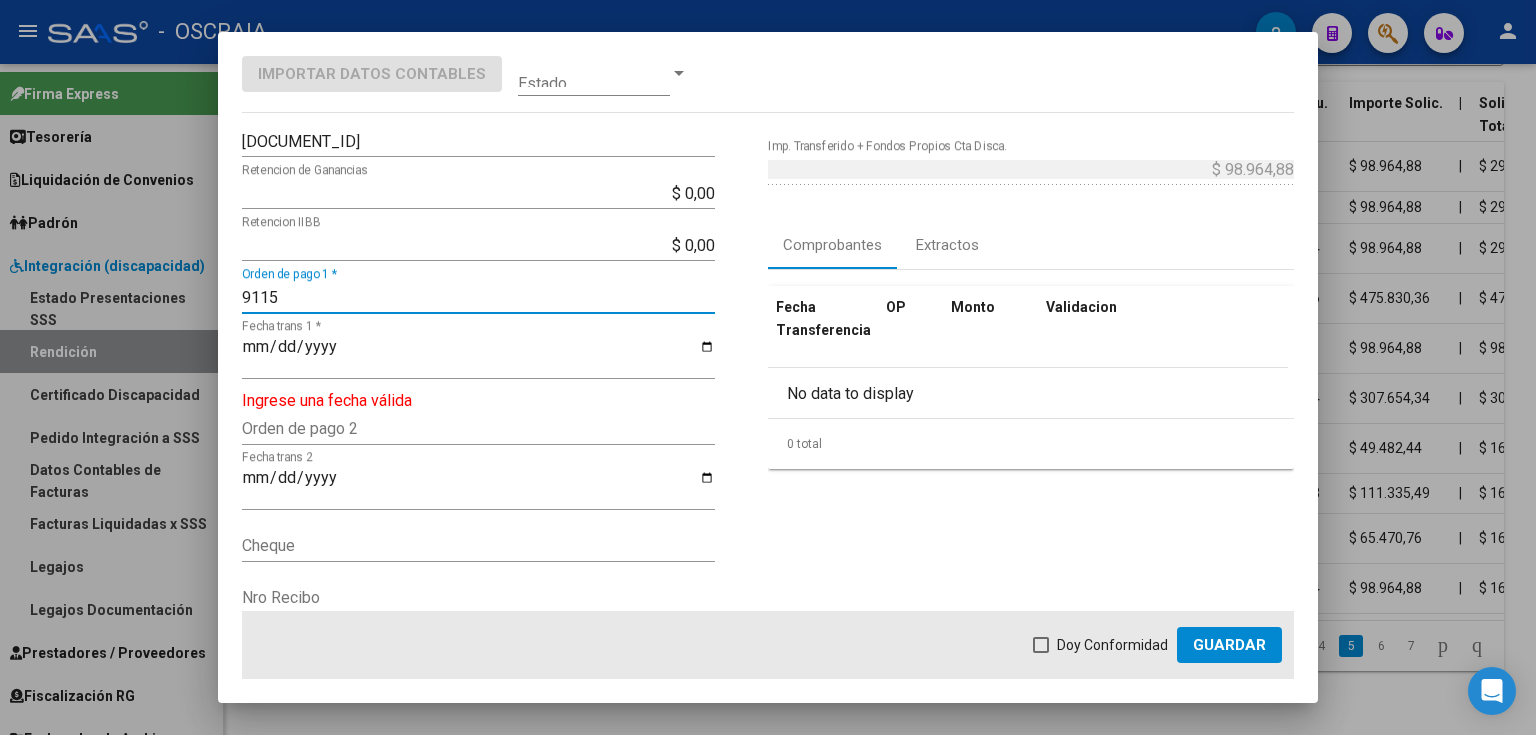 type on "9115" 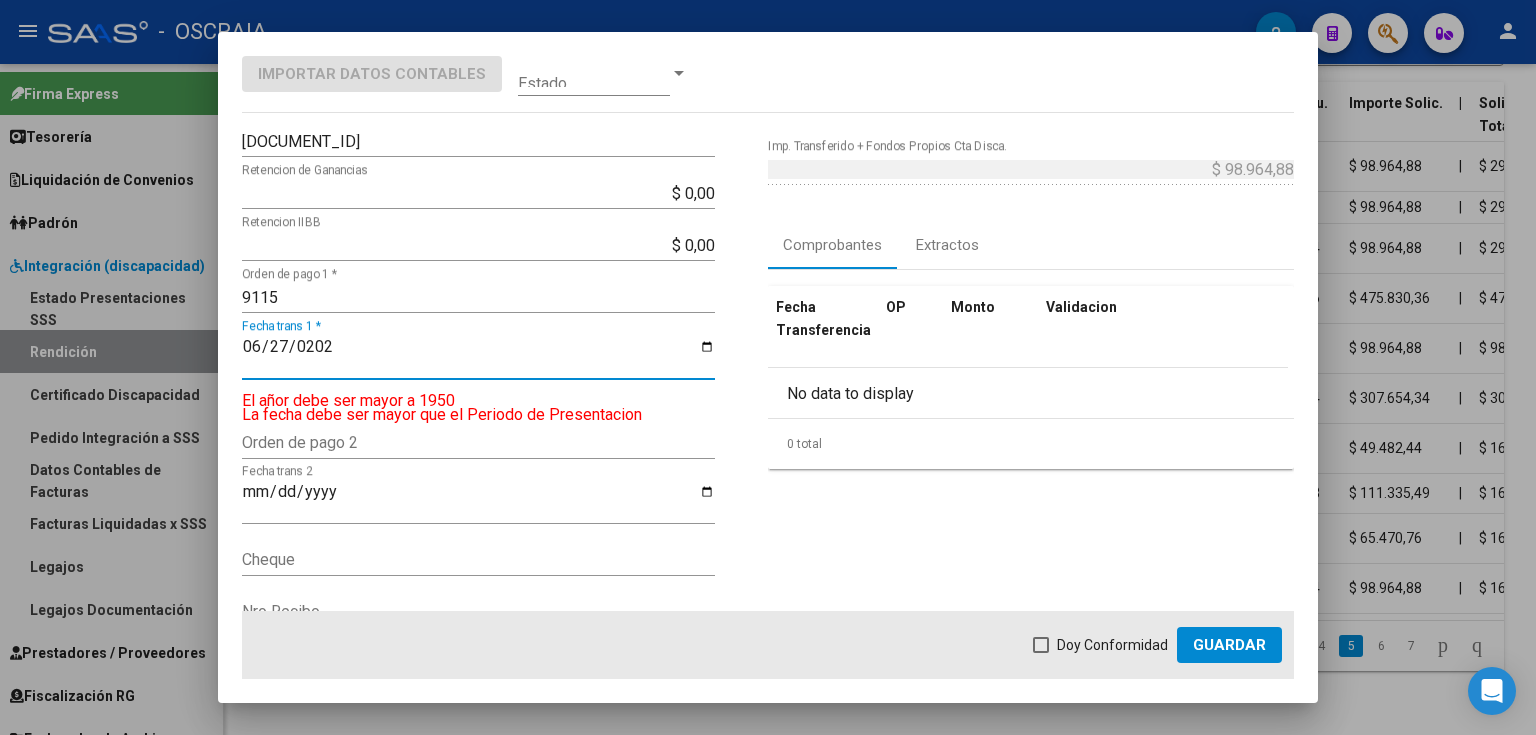 type on "2025-06-27" 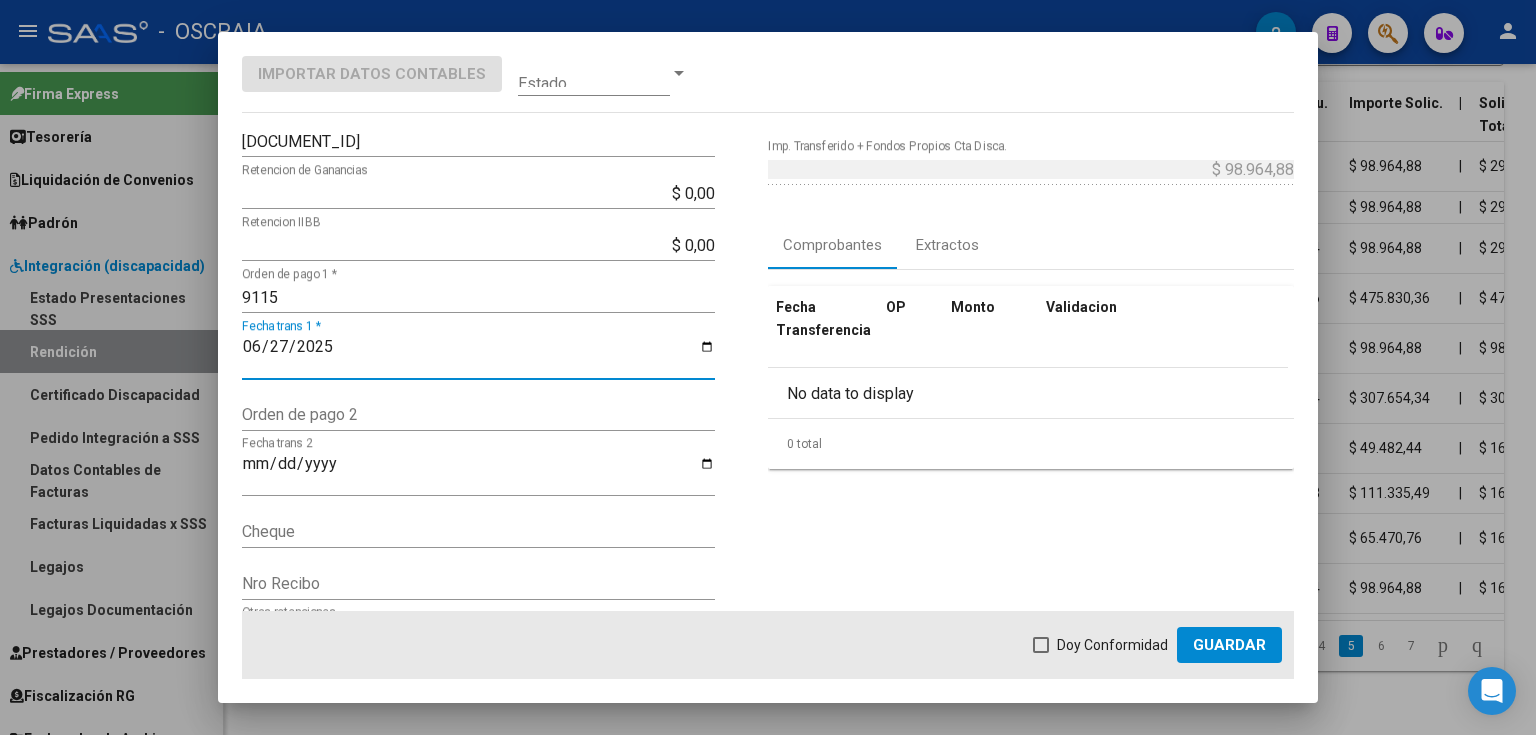 click on "Doy Conformidad        Guardar" 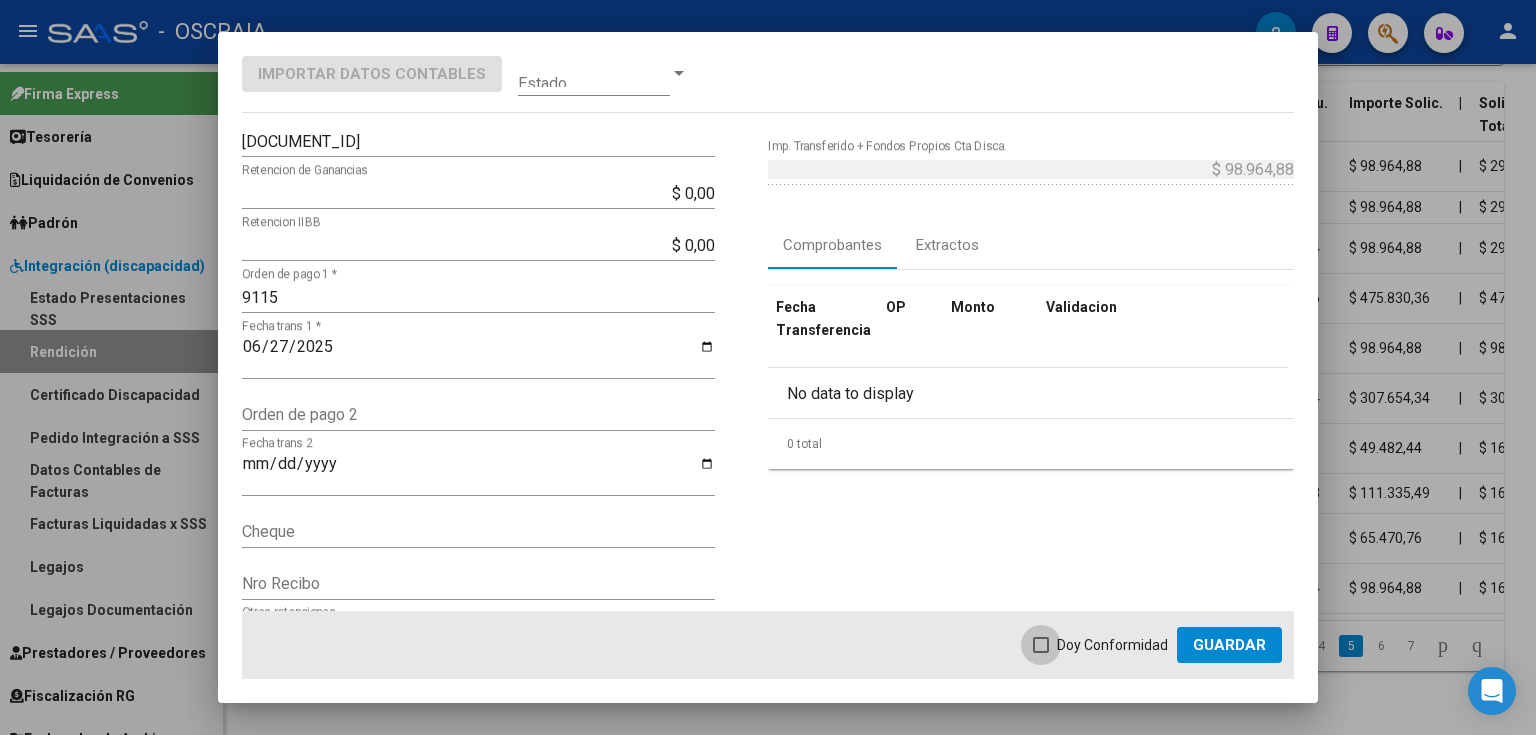 click on "Doy Conformidad" at bounding box center (1112, 645) 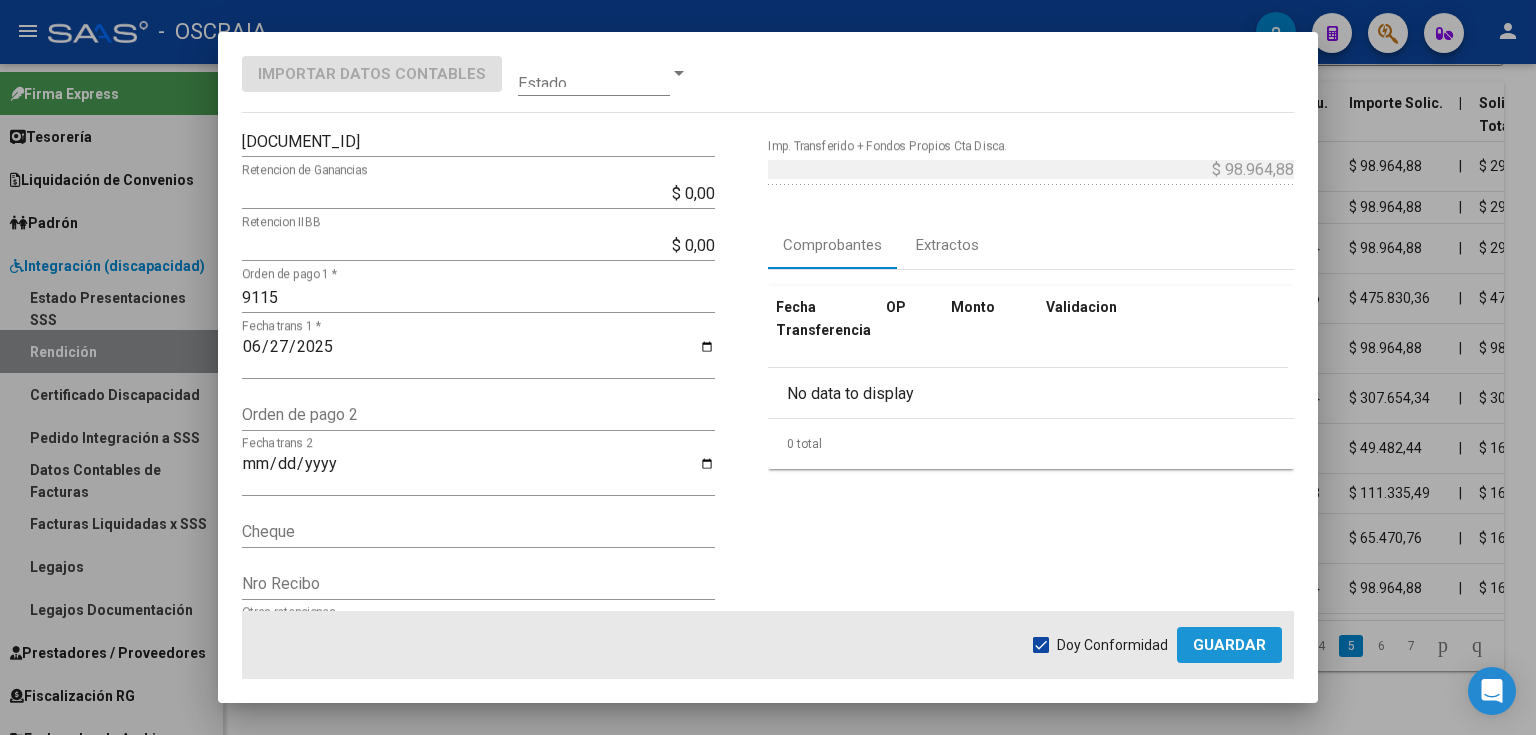 click on "Guardar" 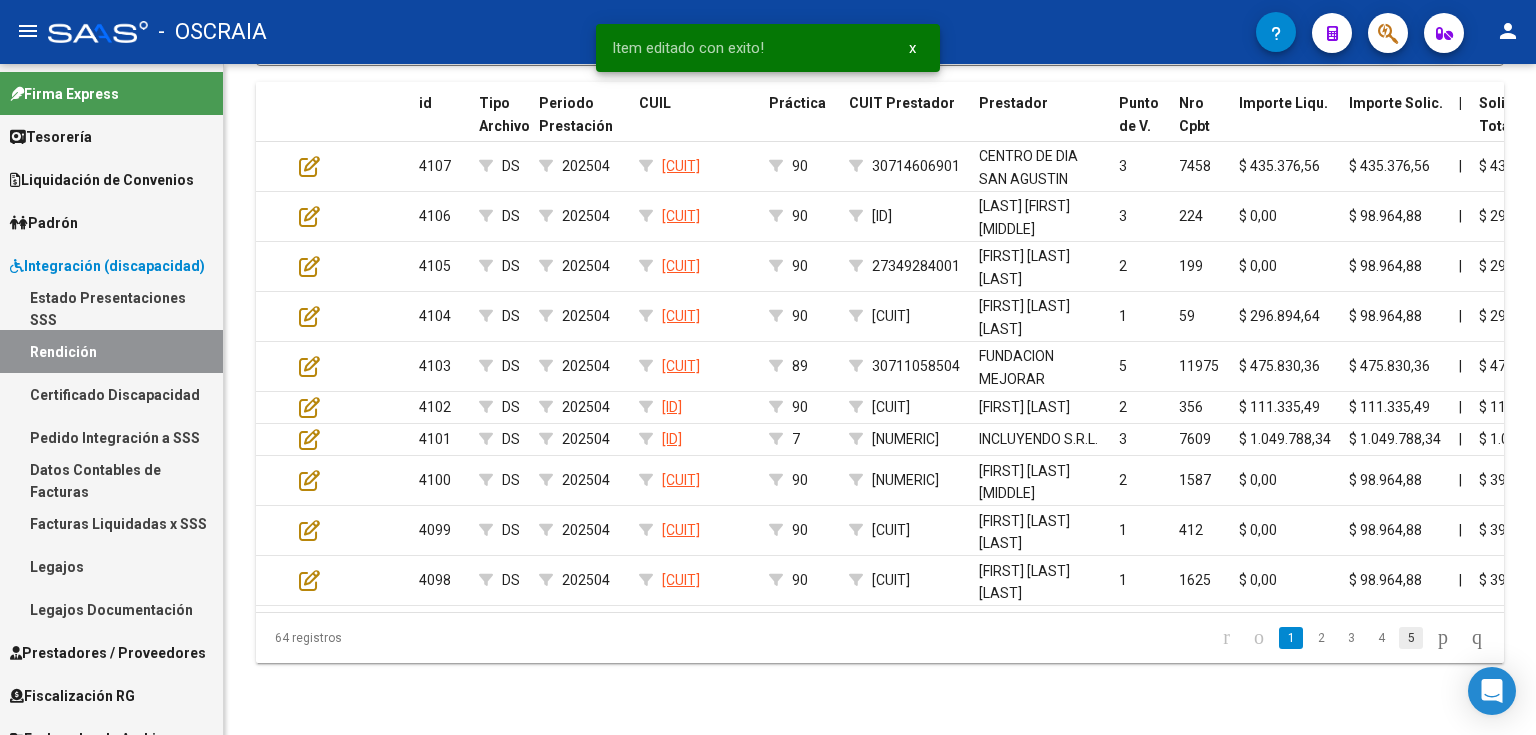 click on "5" 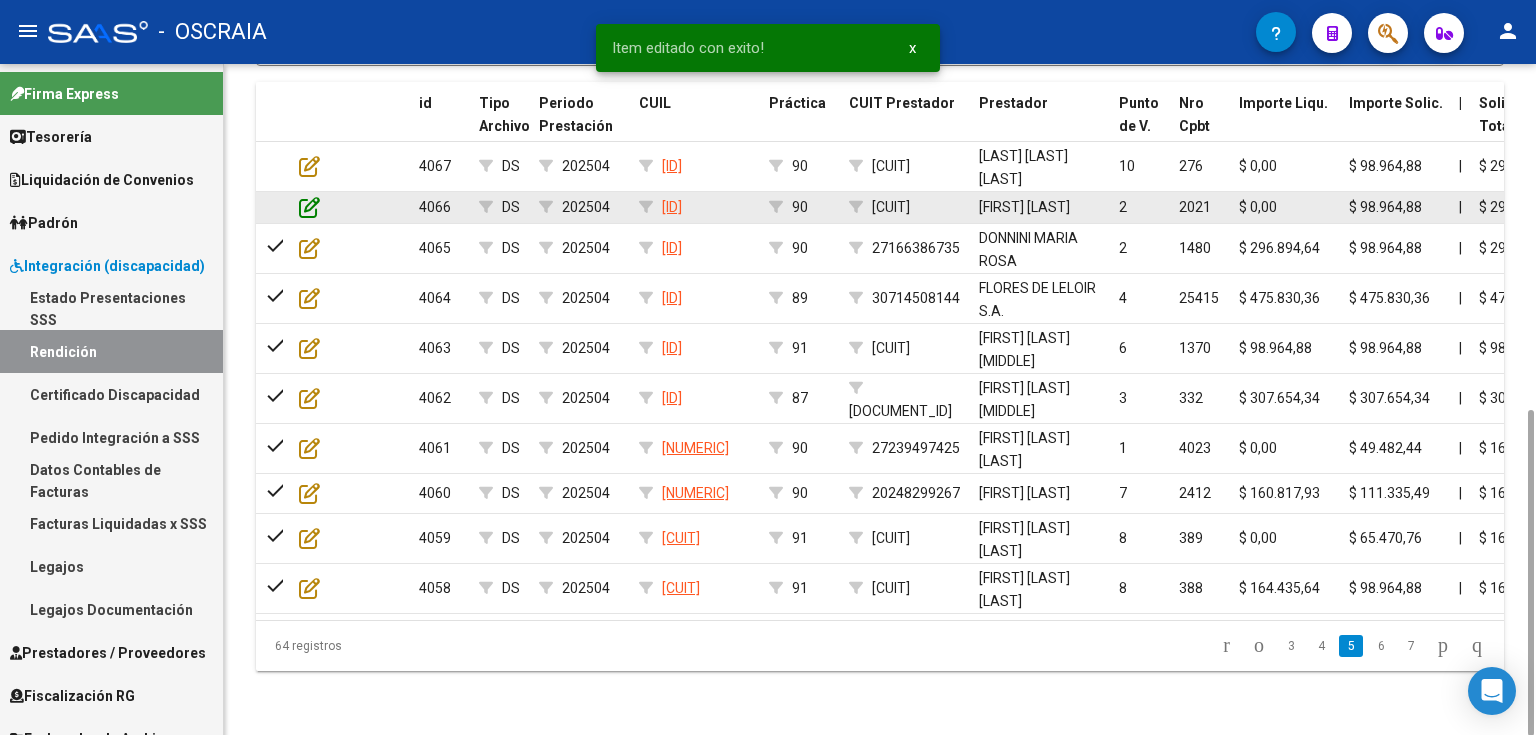 click 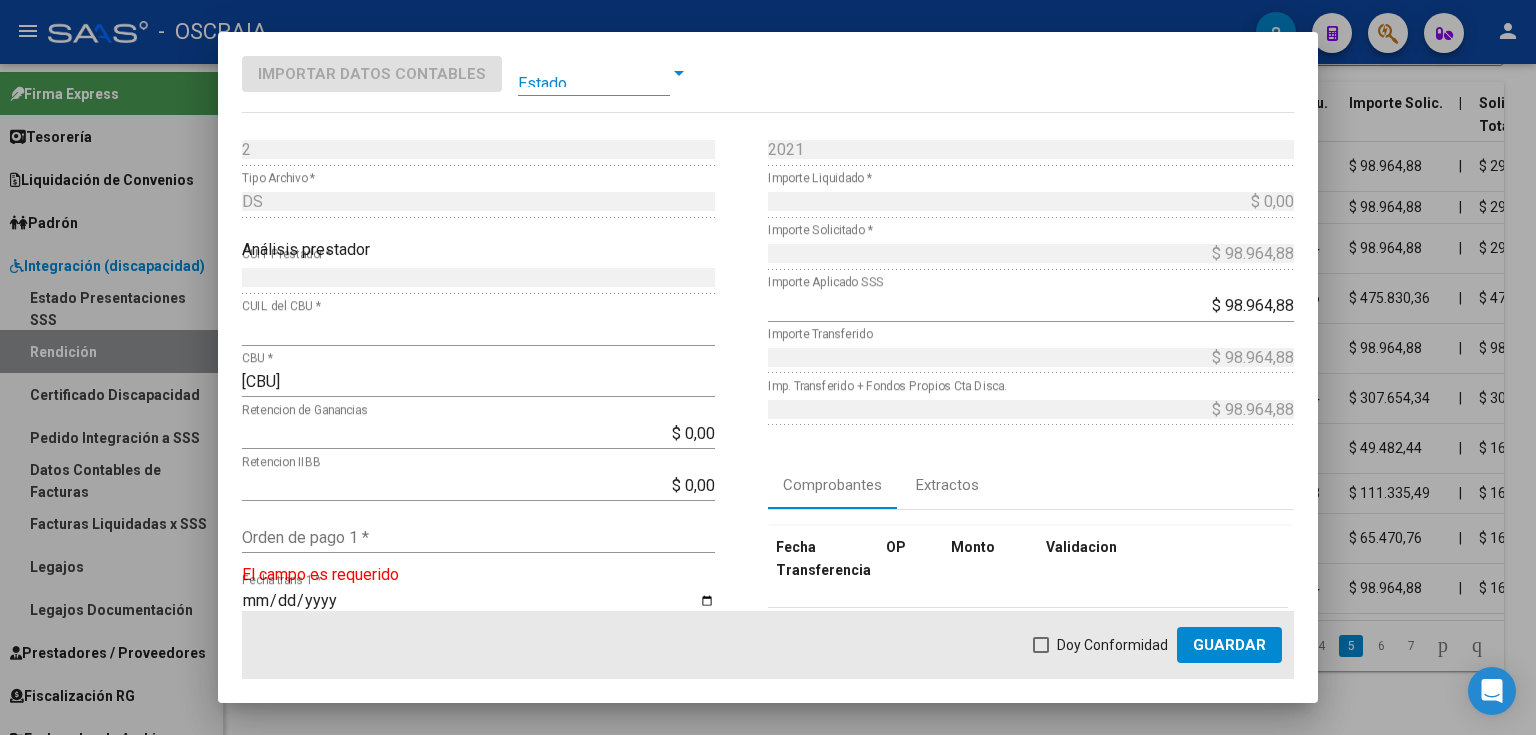scroll, scrollTop: 80, scrollLeft: 0, axis: vertical 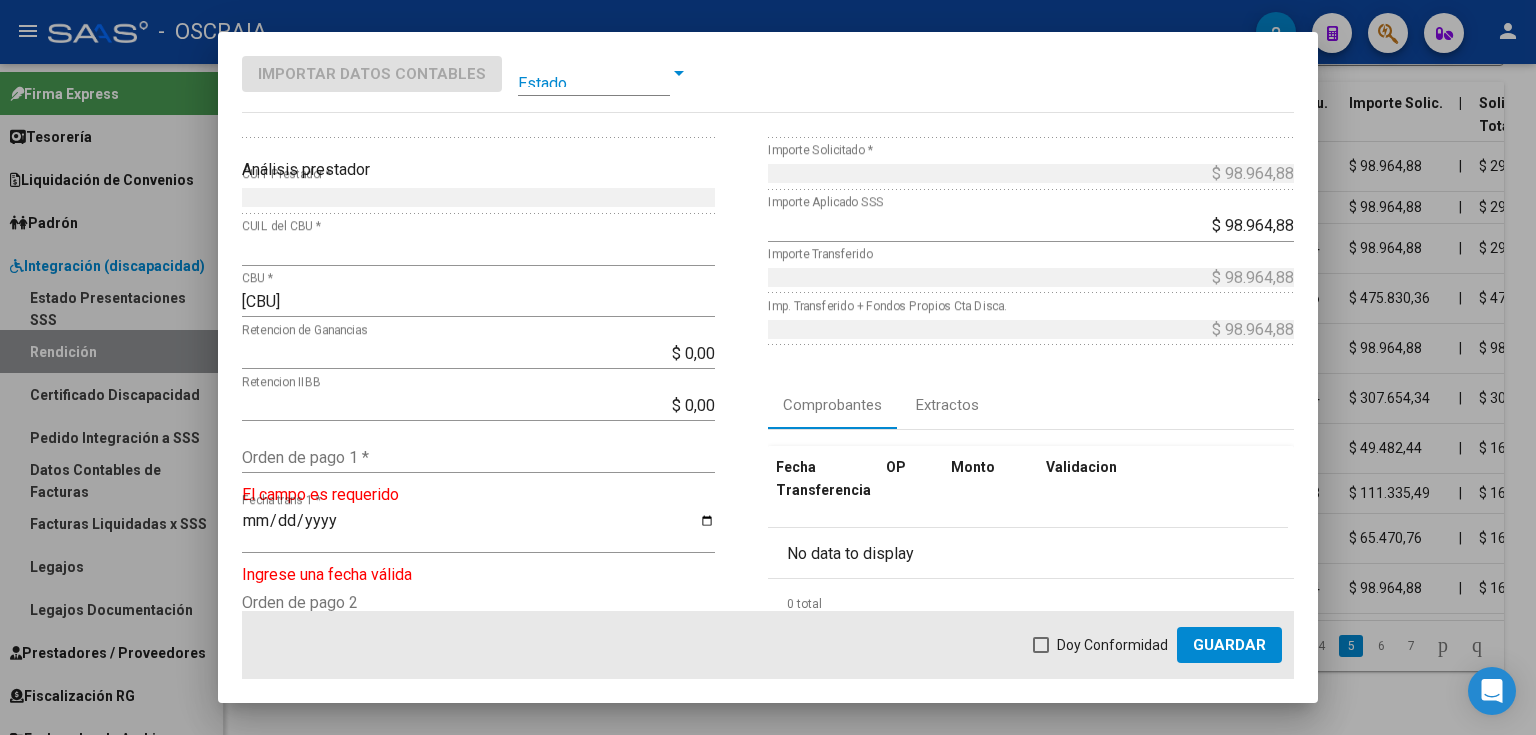 click on "Orden de pago 1 *" at bounding box center [478, 457] 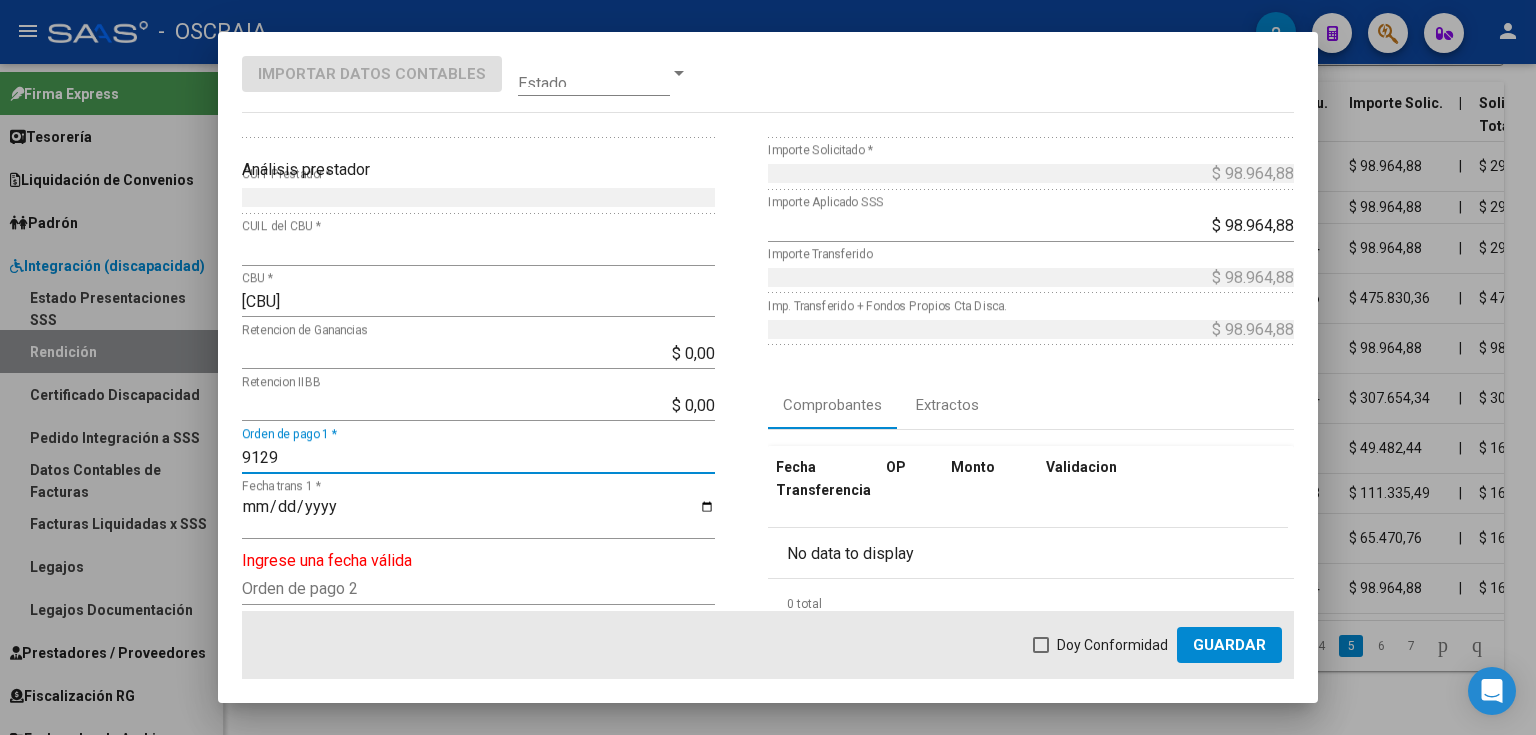 type on "9129" 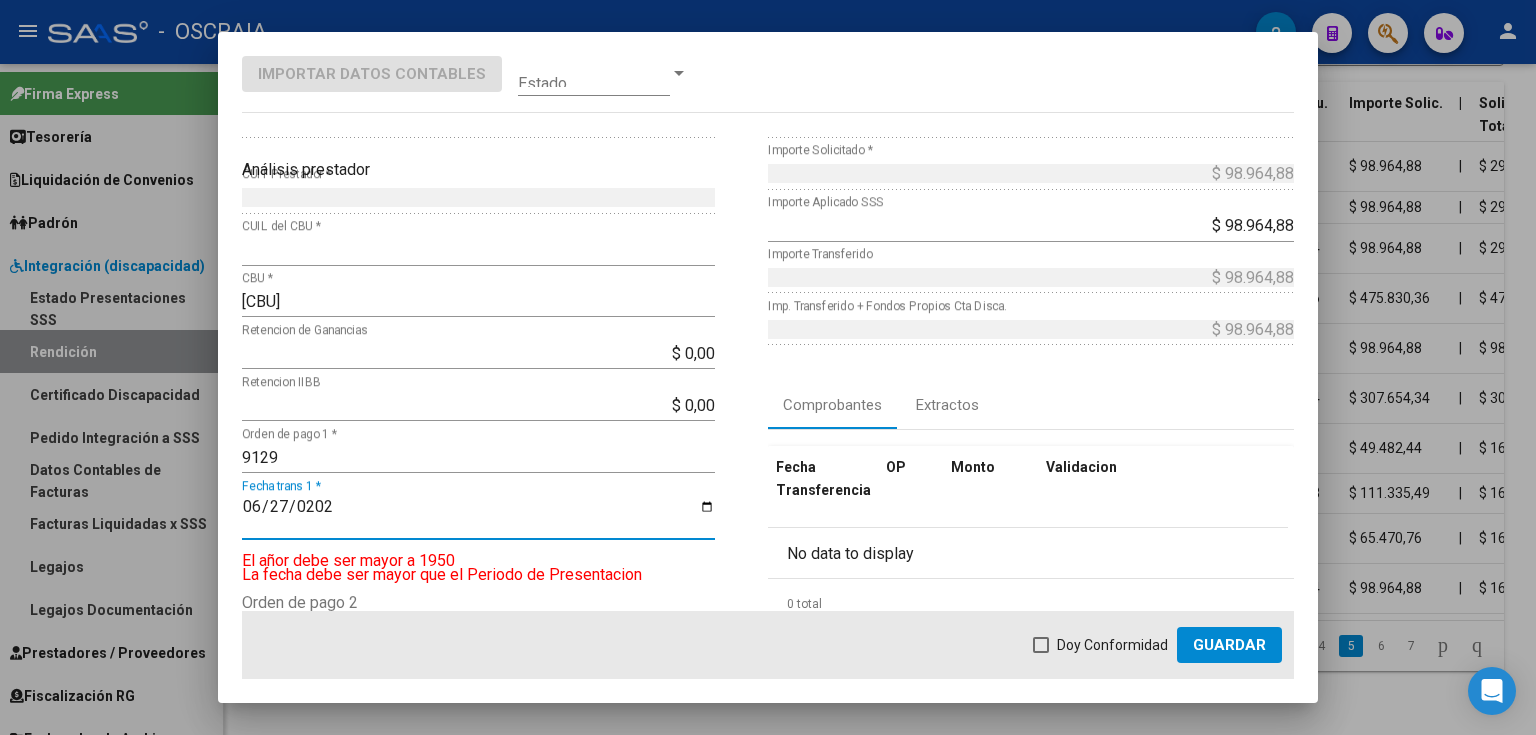 type on "2025-06-27" 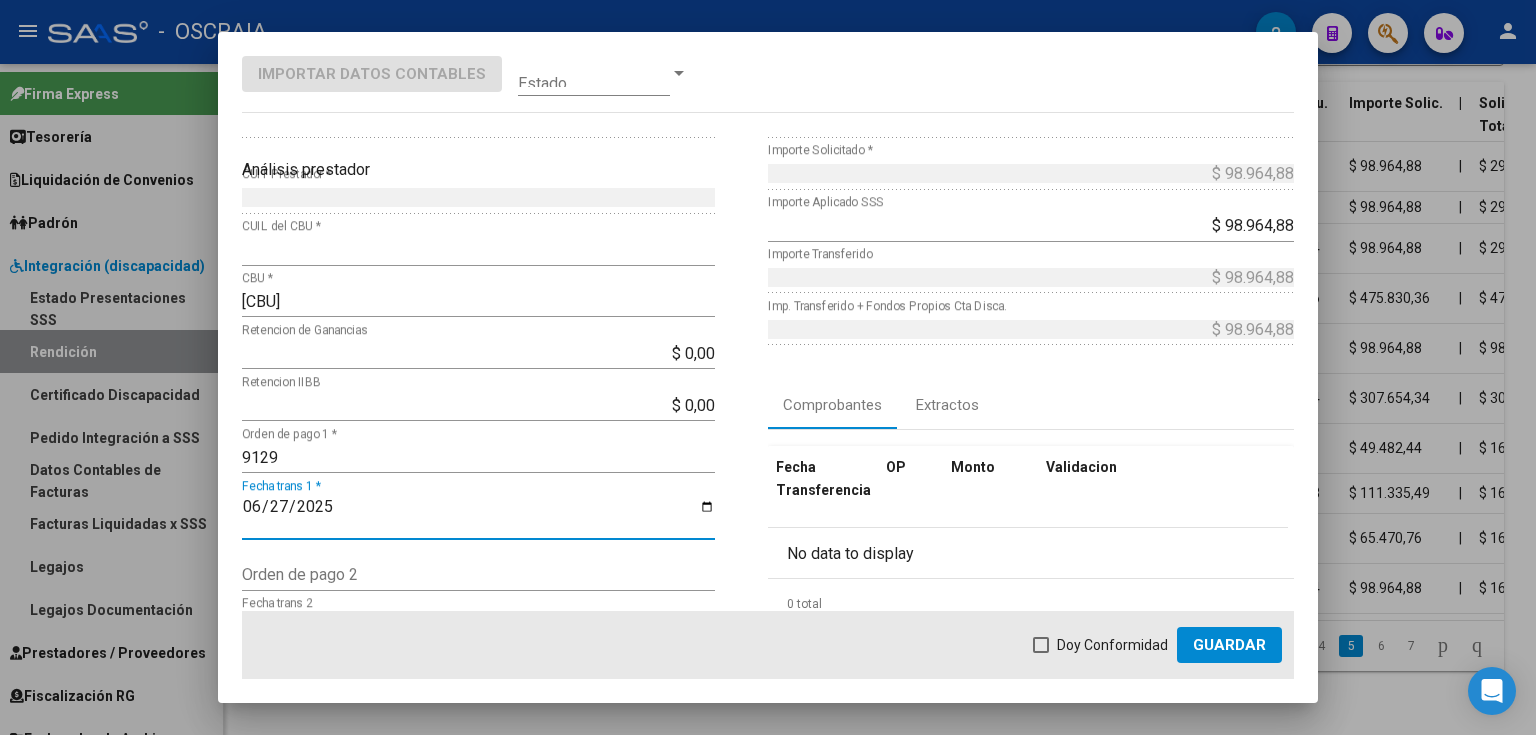 click on "Doy Conformidad        Guardar" 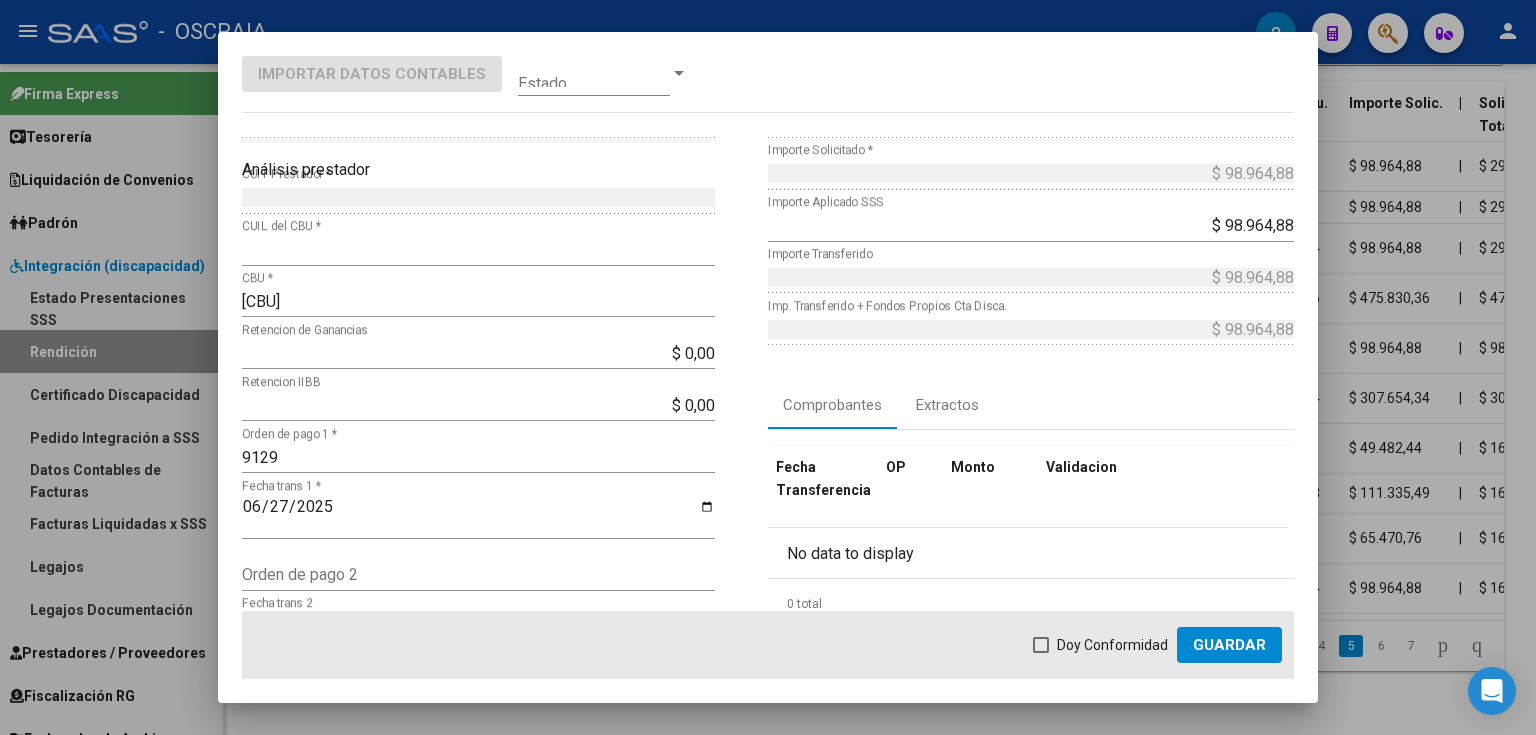 click at bounding box center (1041, 645) 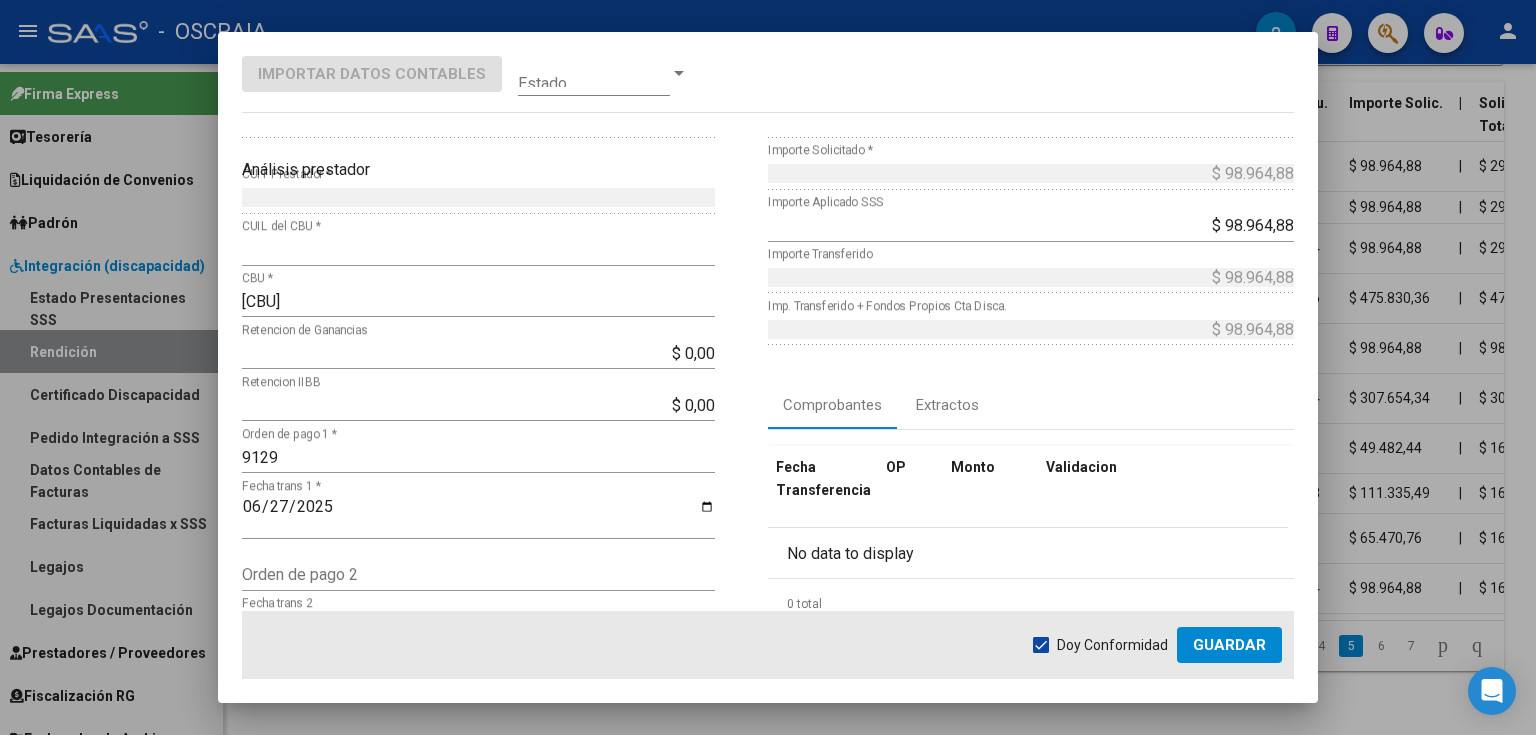 click on "Doy Conformidad        Guardar" 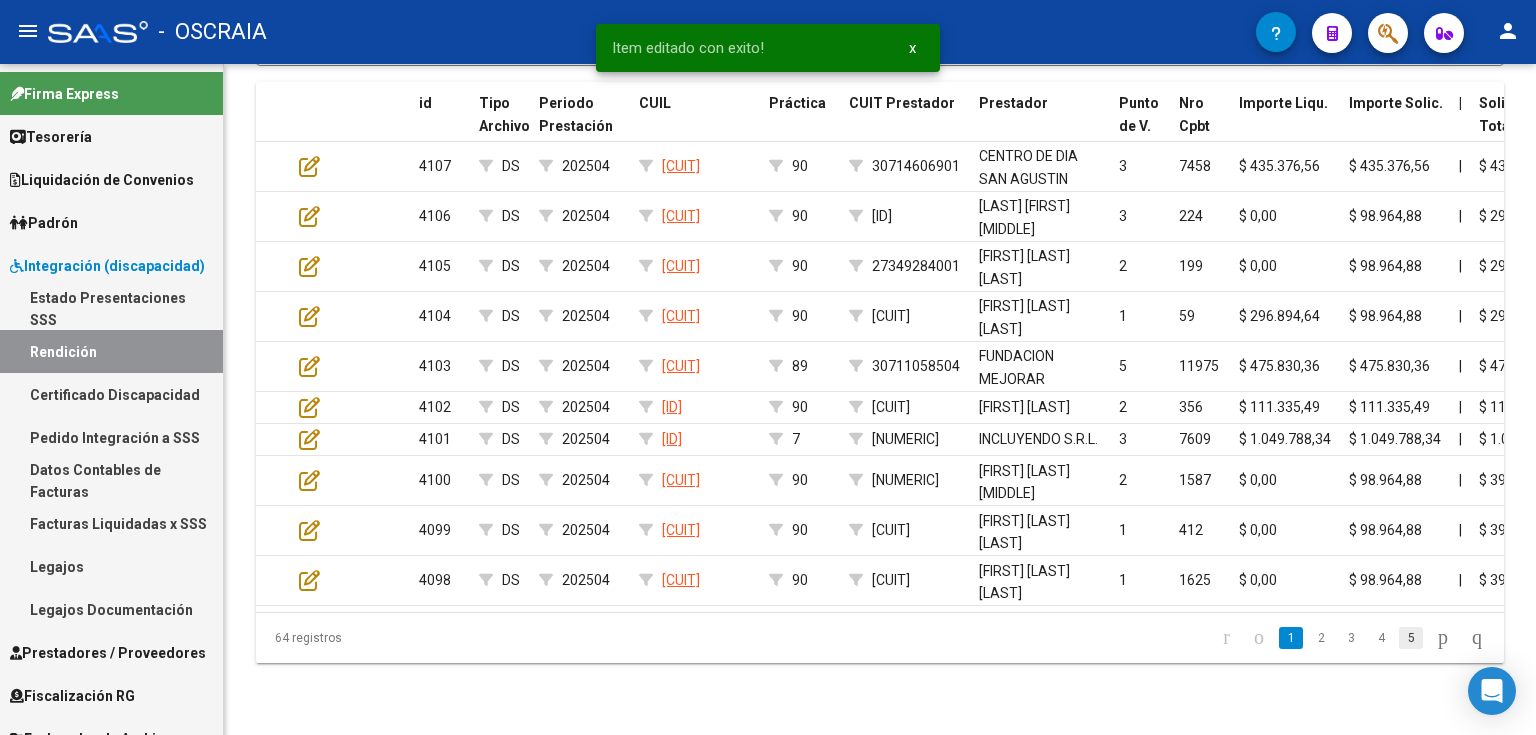 click on "5" 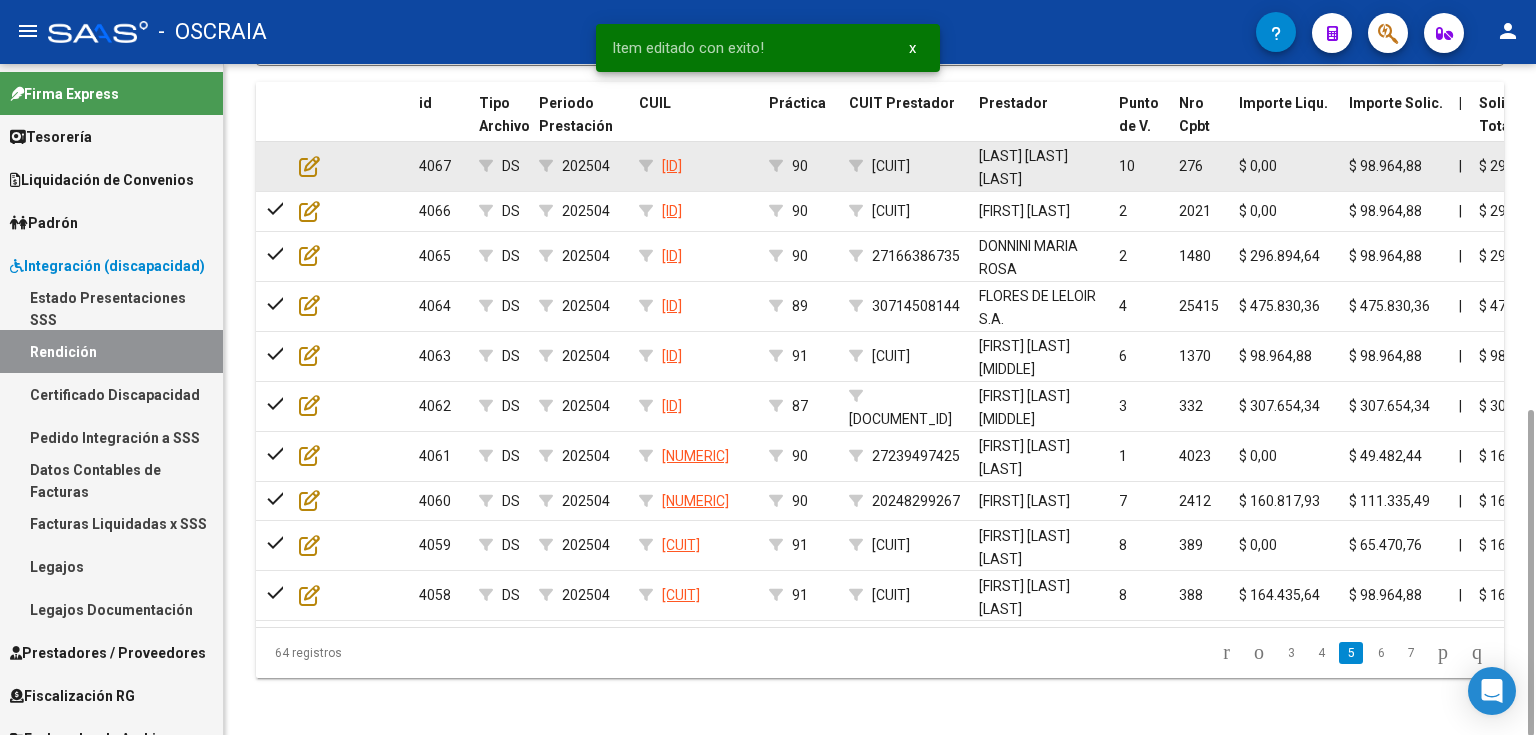 click 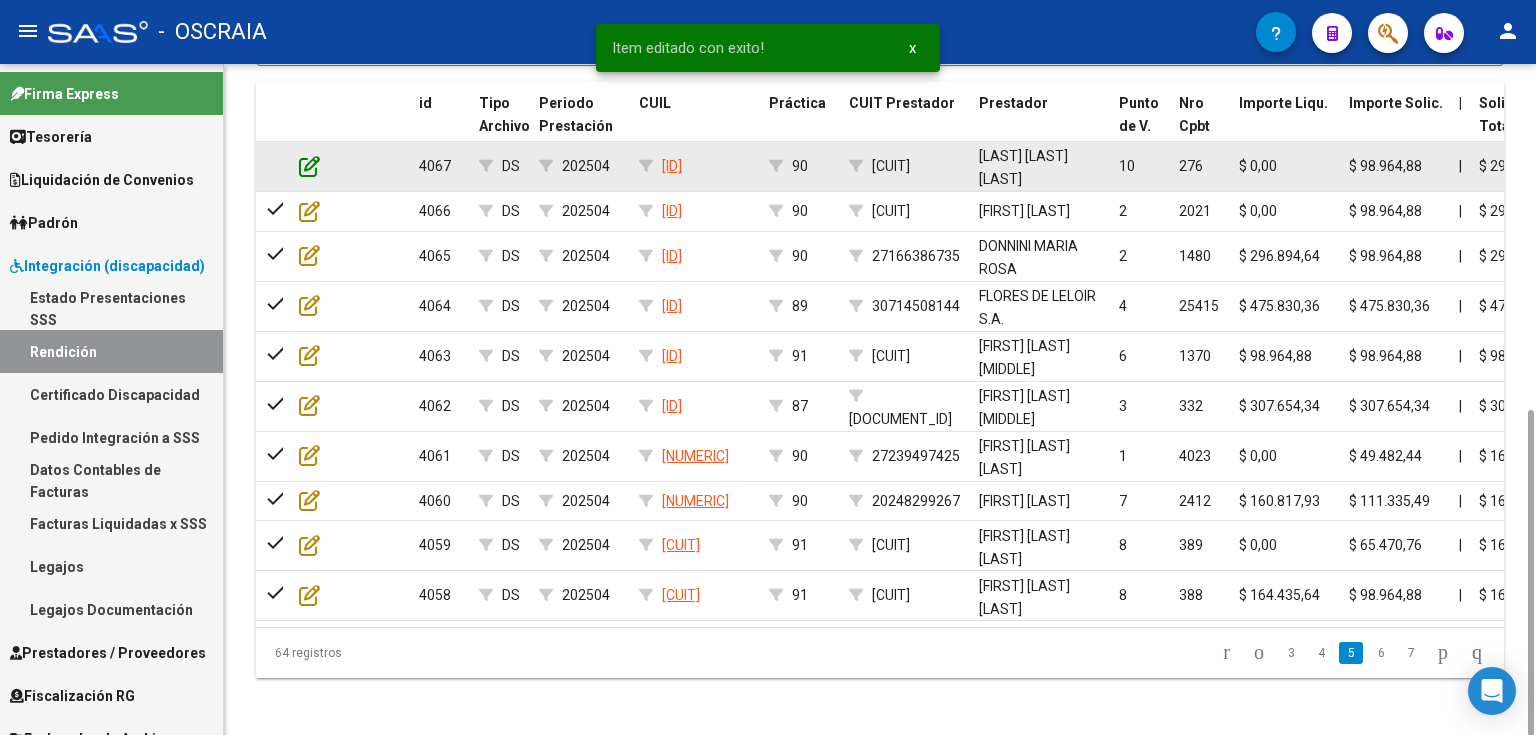 click 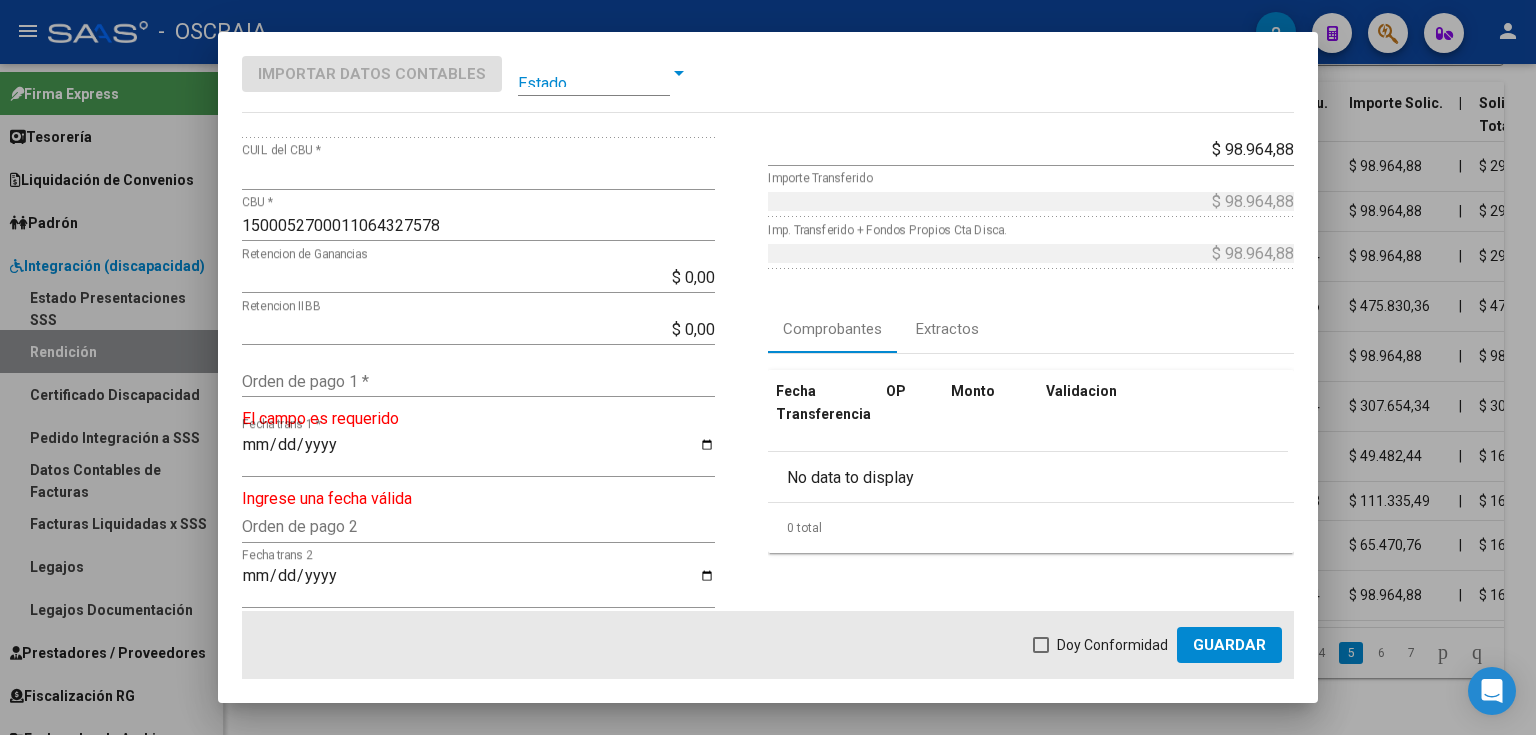 scroll, scrollTop: 160, scrollLeft: 0, axis: vertical 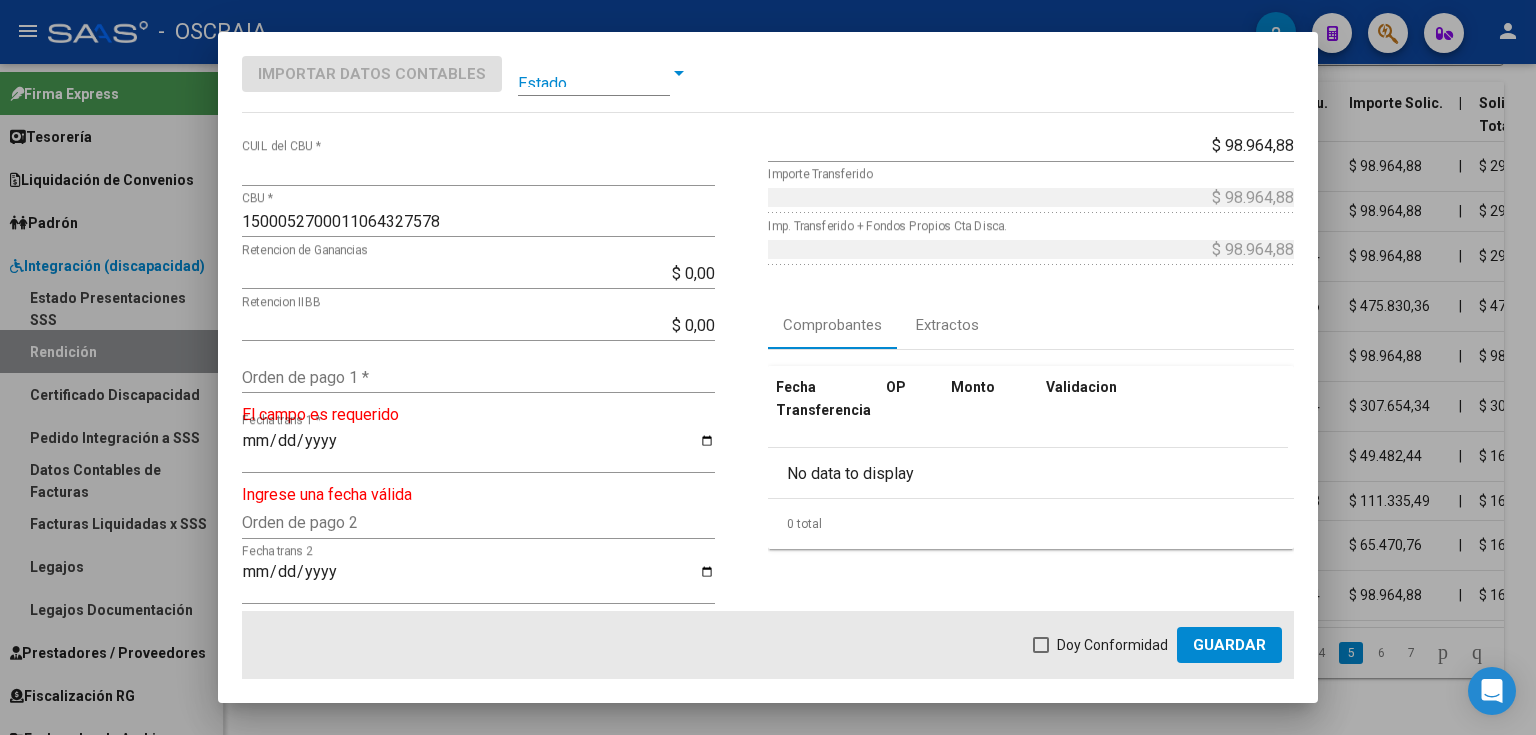 click on "Orden de pago 1 *" at bounding box center (478, 377) 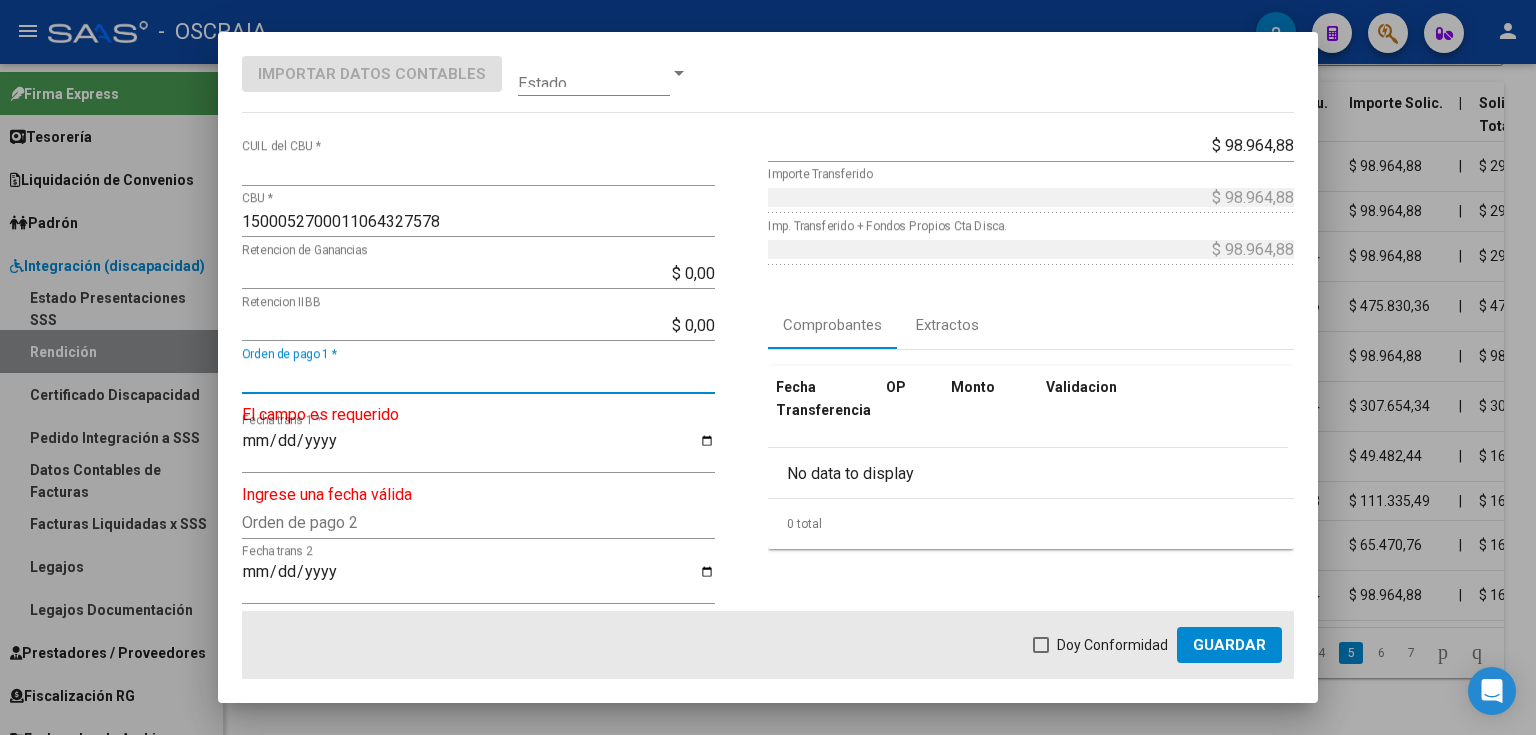 paste on "9124" 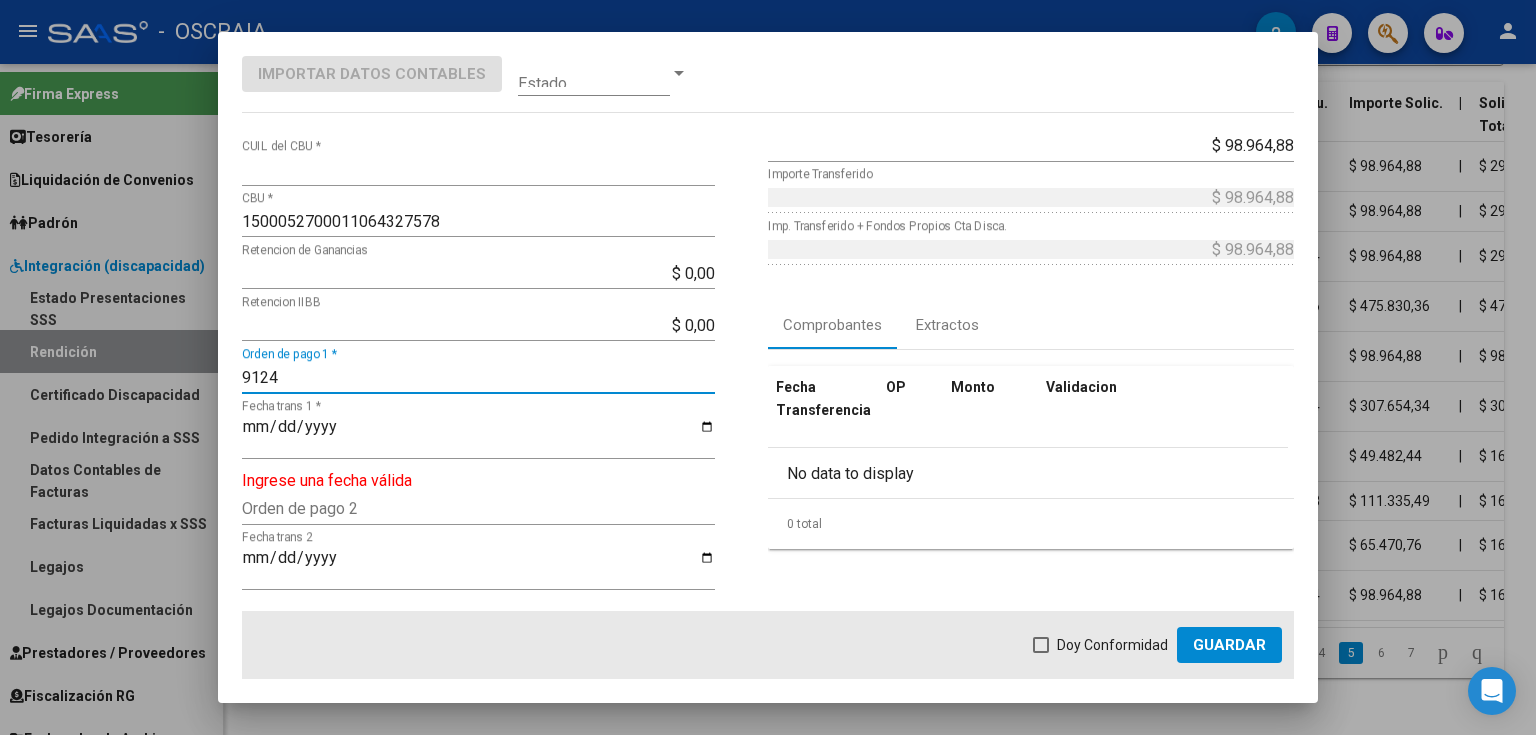 type on "9124" 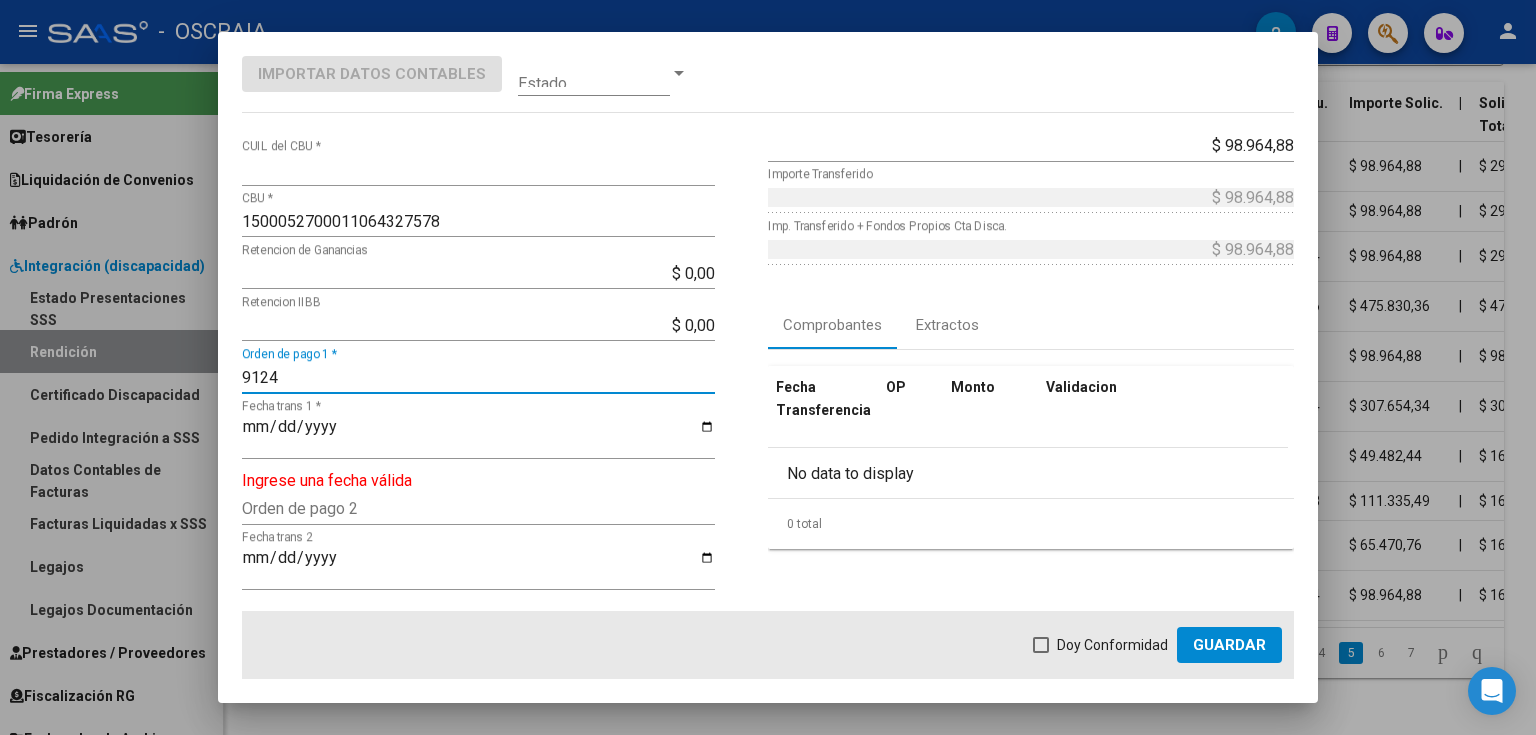 click on "Fecha trans 1 *" at bounding box center (478, 435) 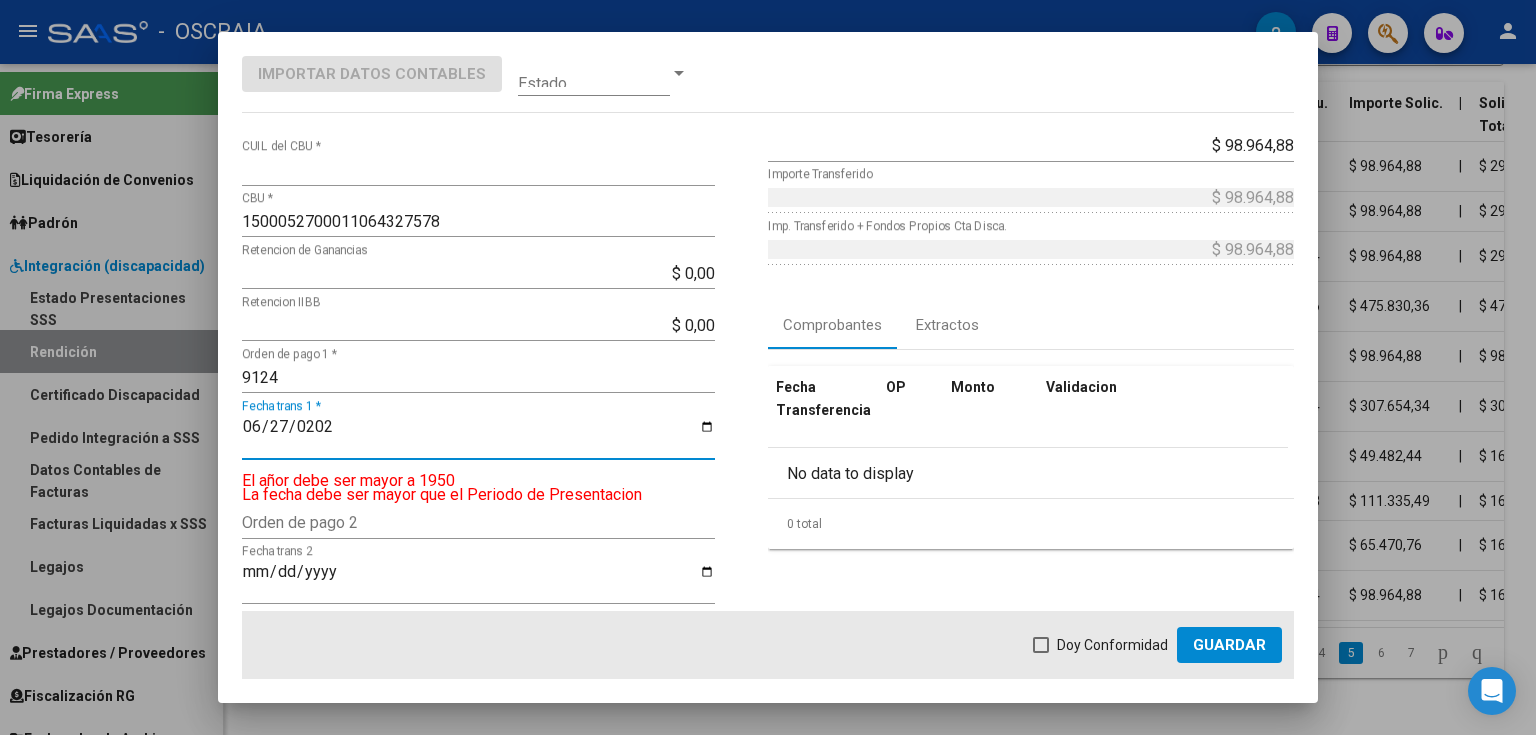 type on "2025-06-27" 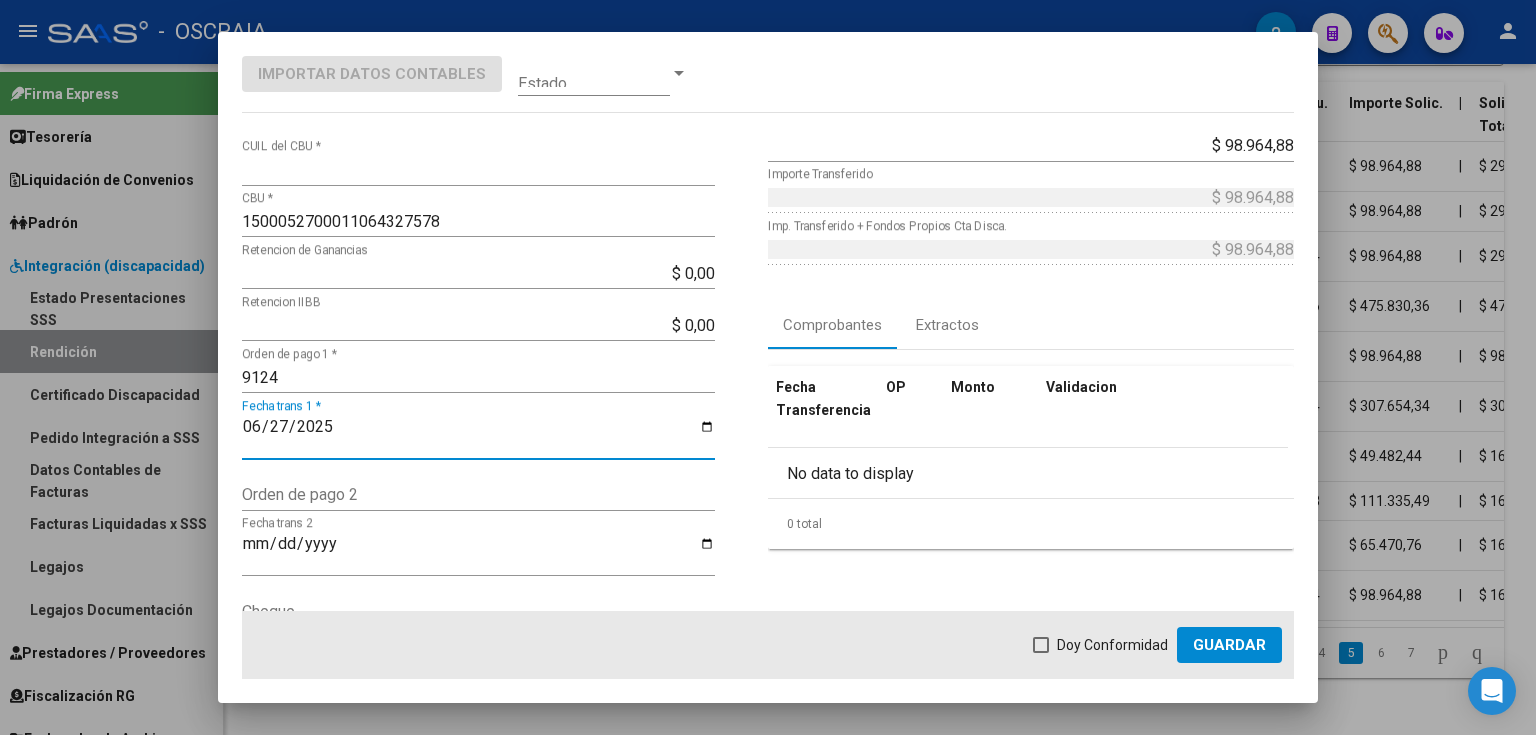 click on "Doy Conformidad        Guardar" 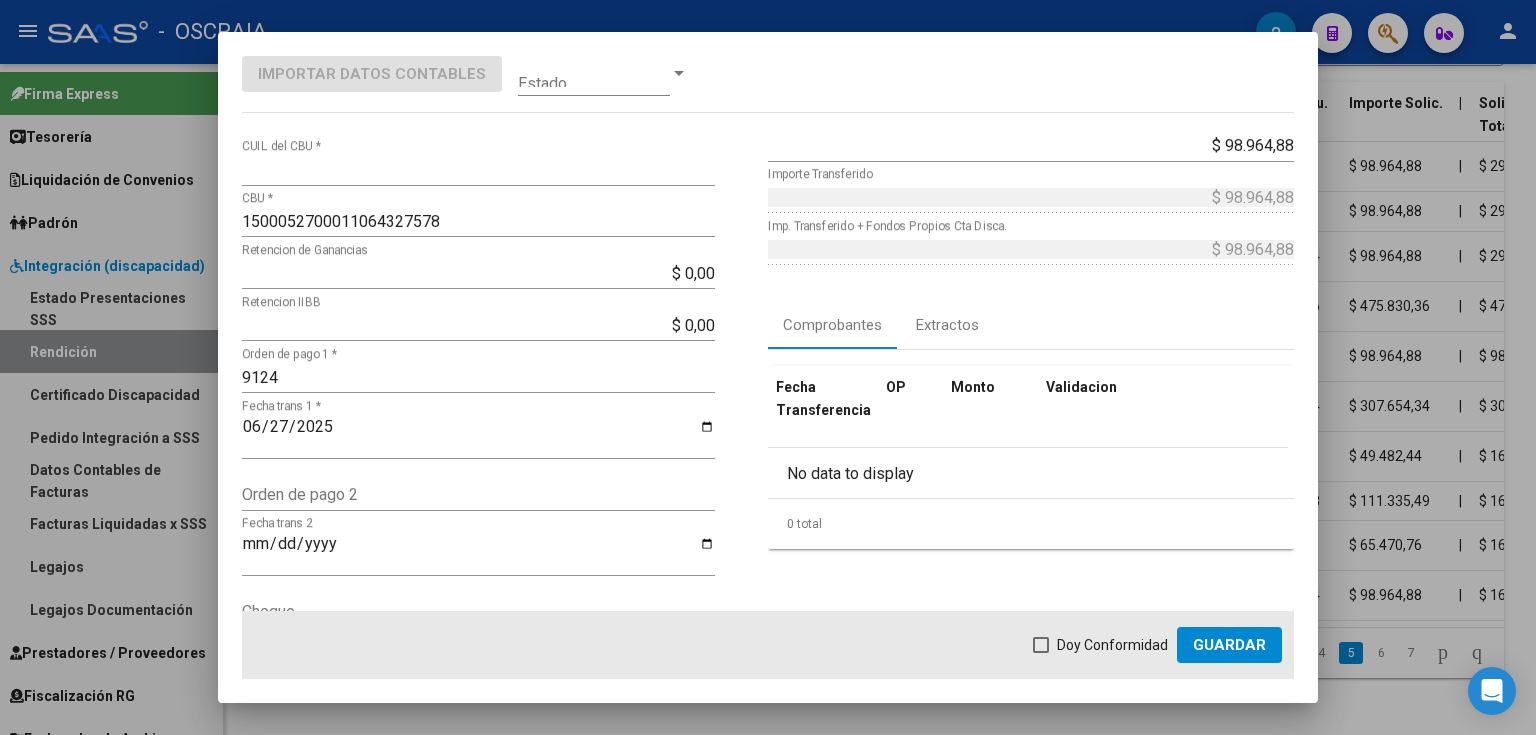 click at bounding box center (1041, 645) 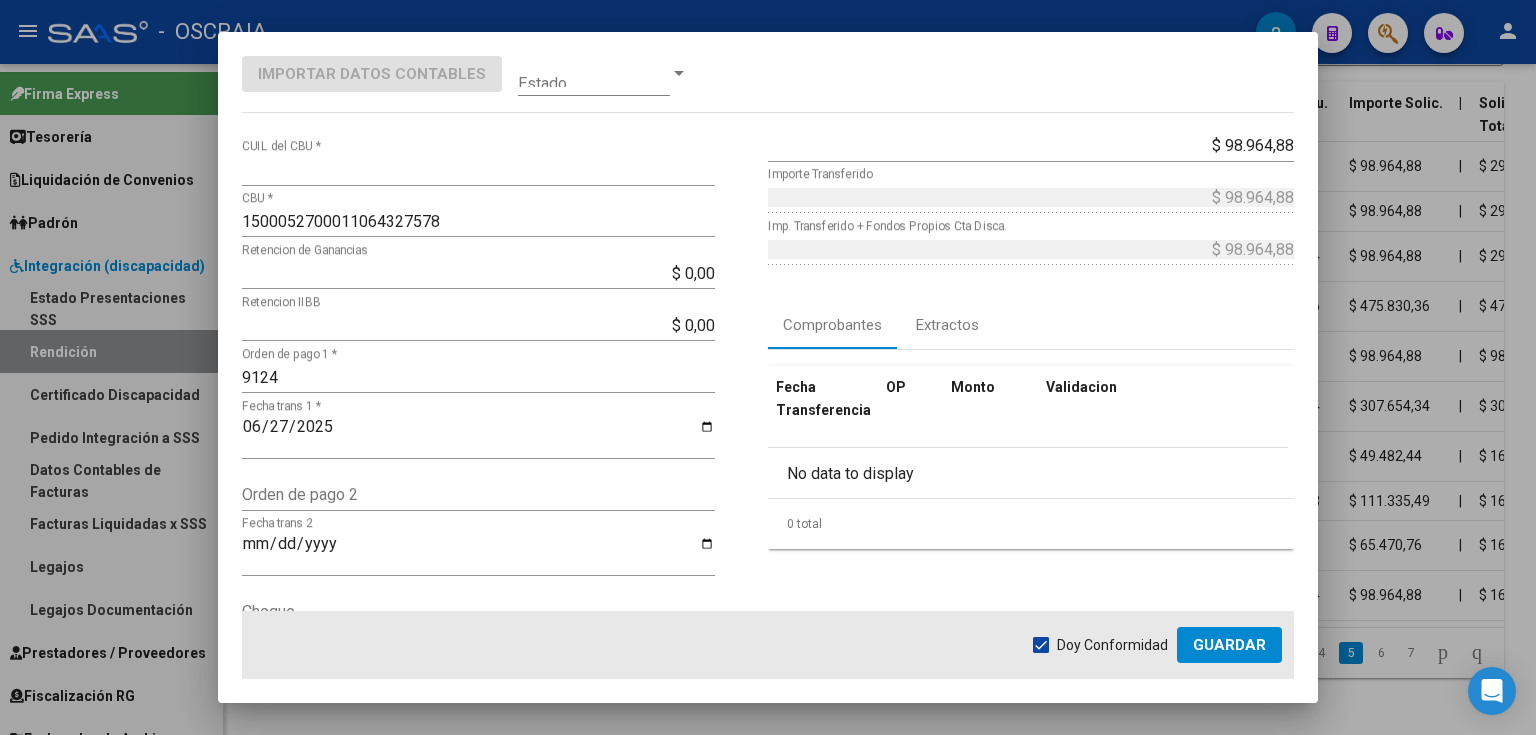click on "Guardar" 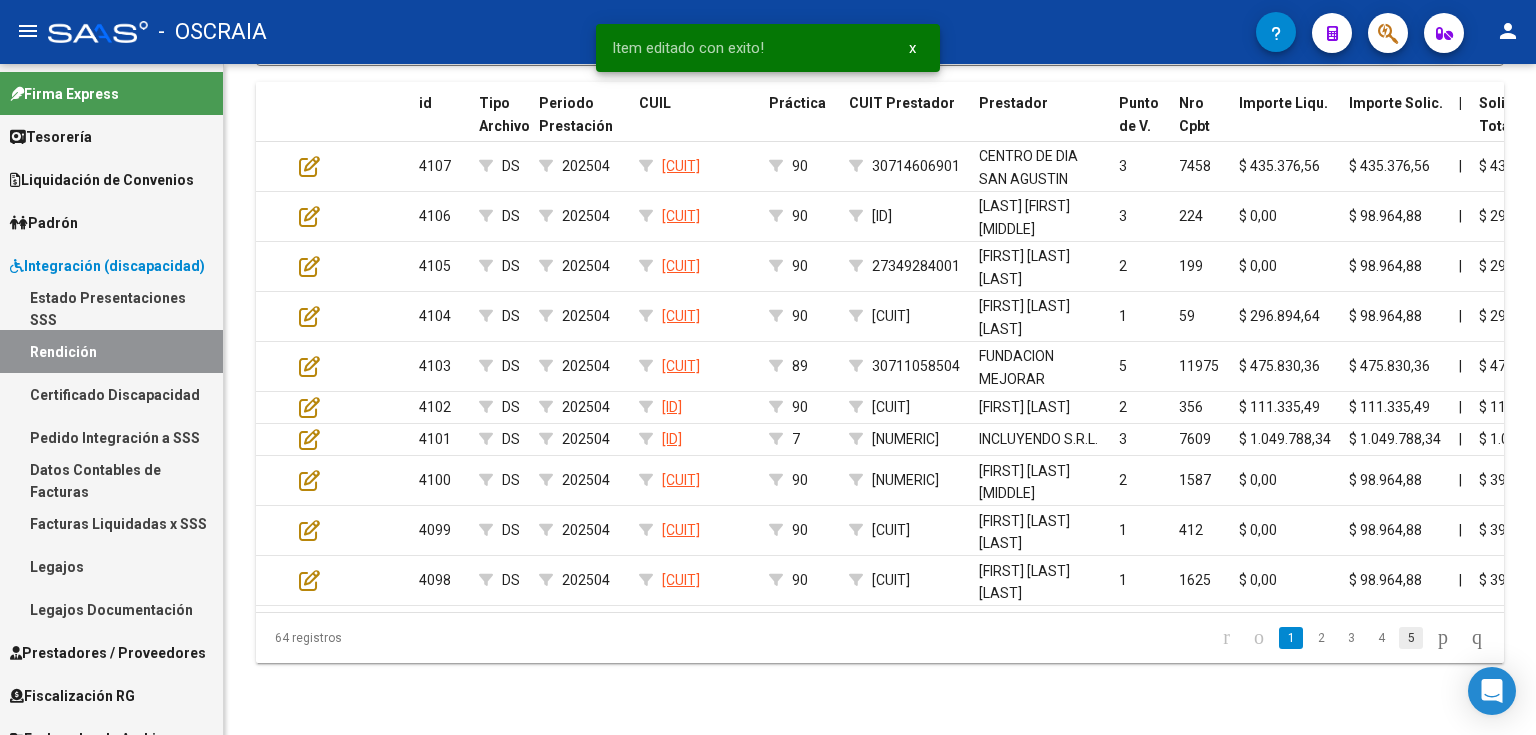 click on "5" 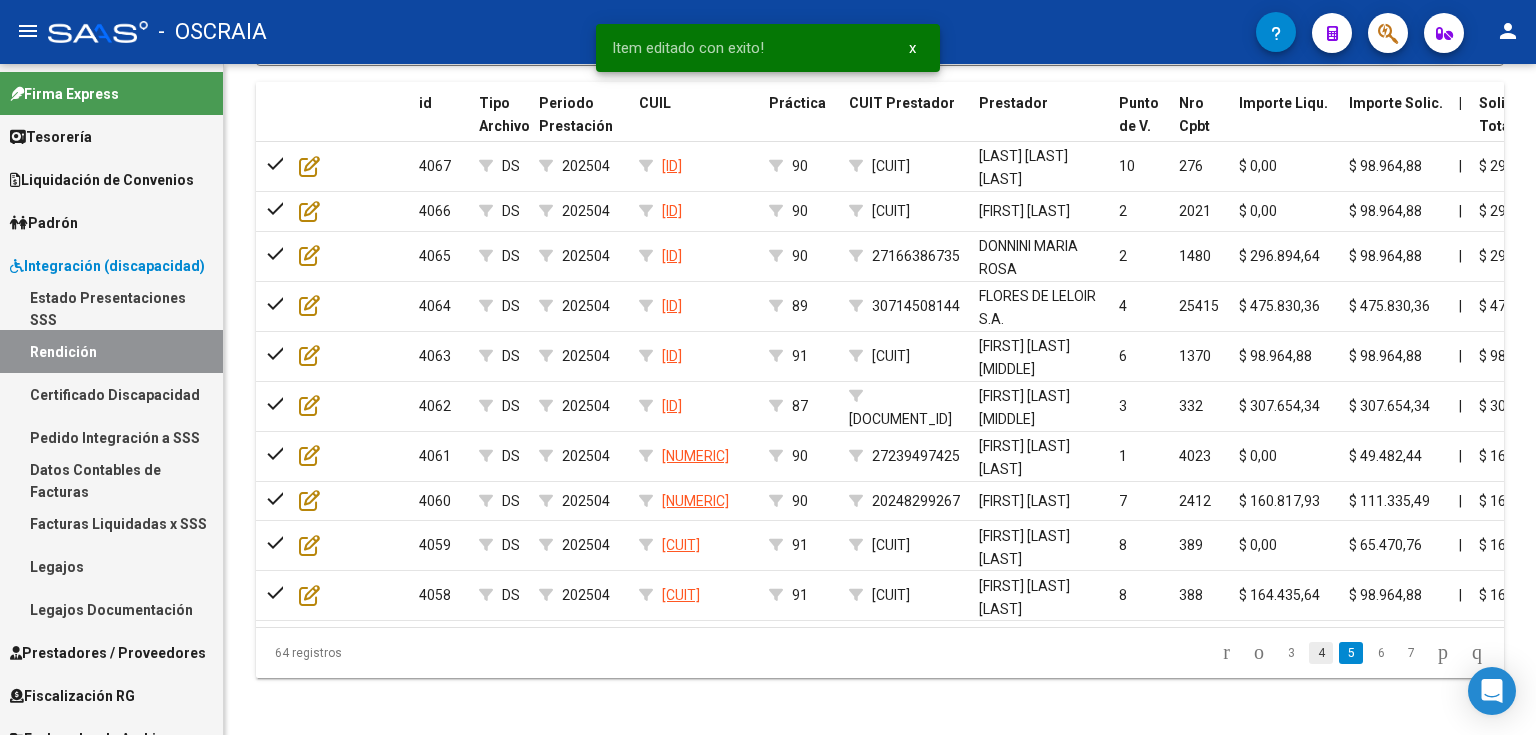 click on "4" 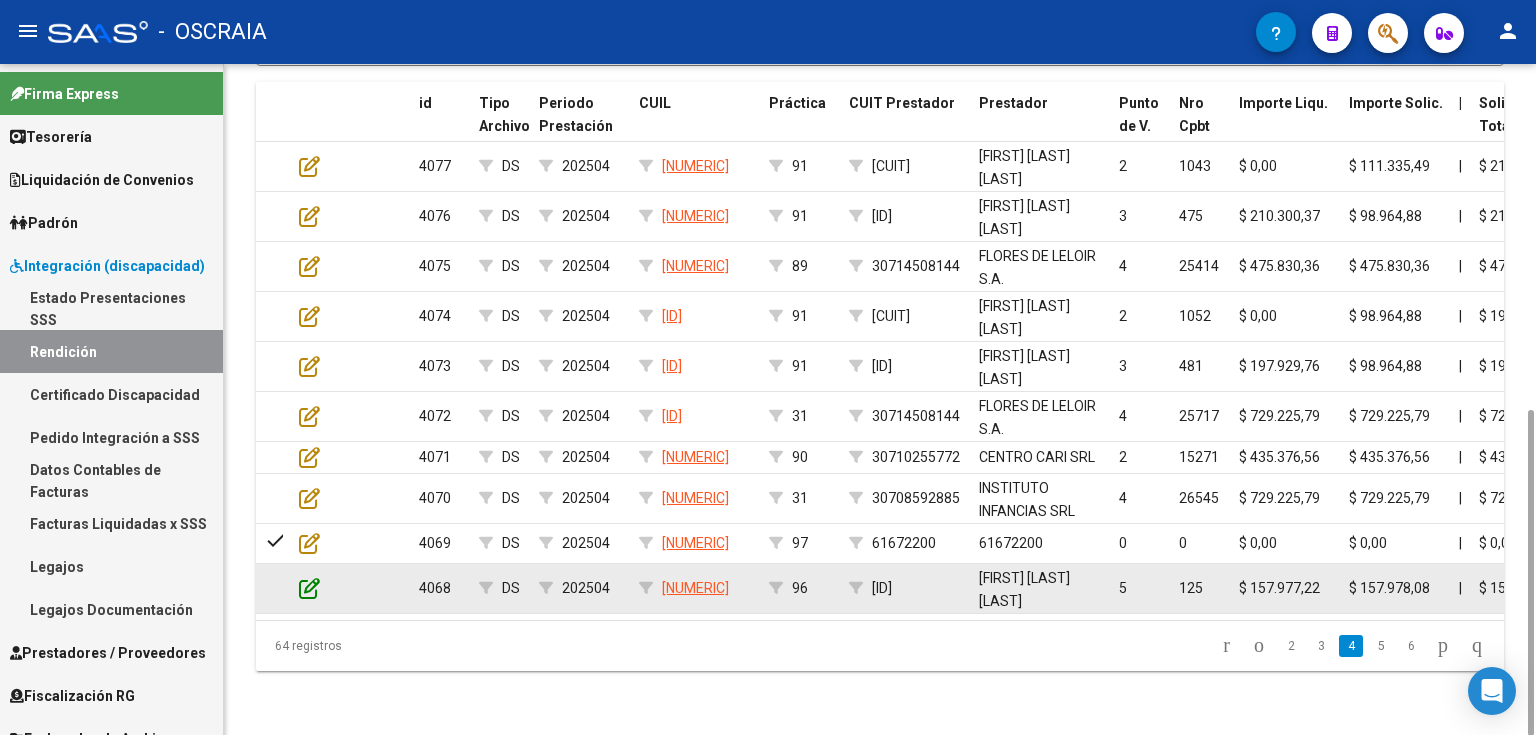click 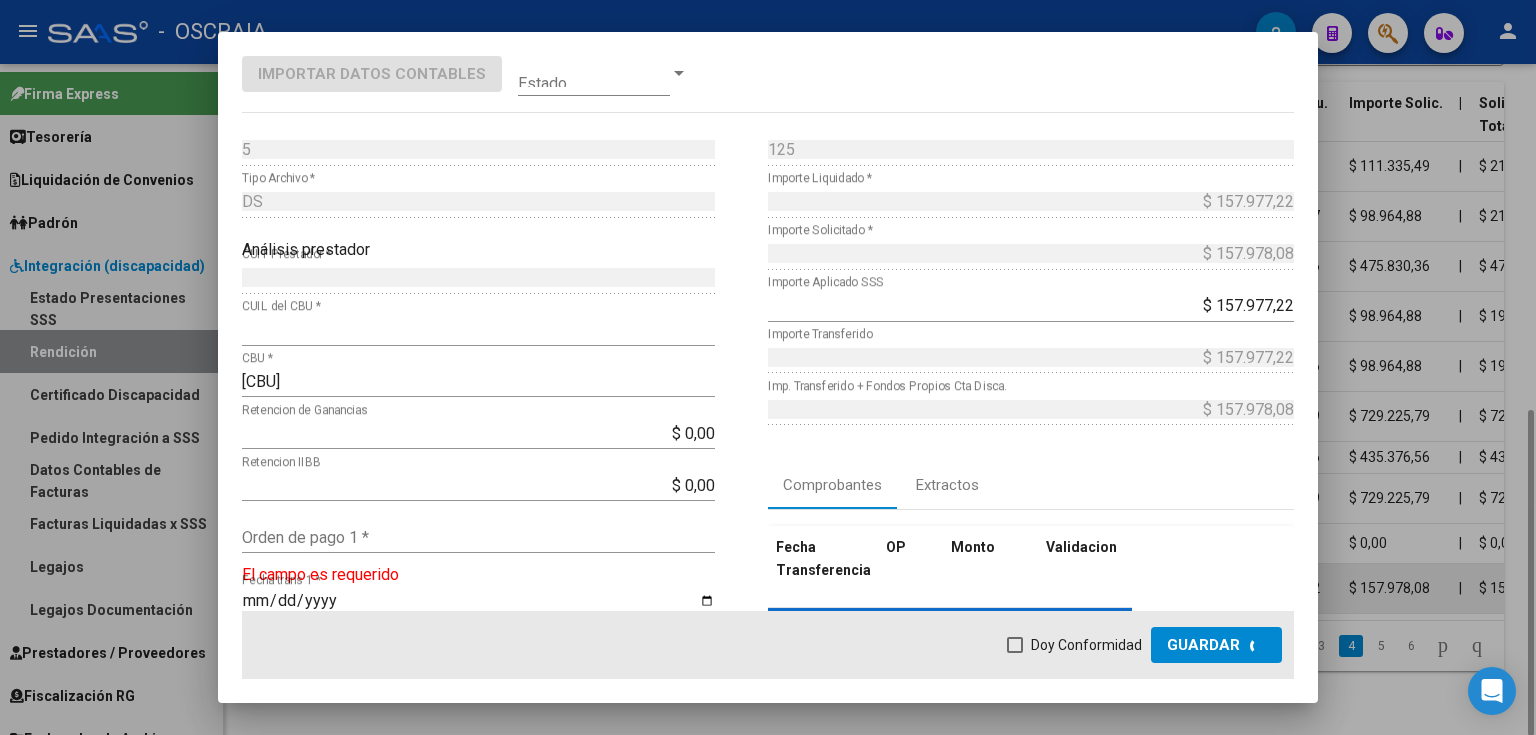 click on "Fecha trans 1 *" at bounding box center [478, 609] 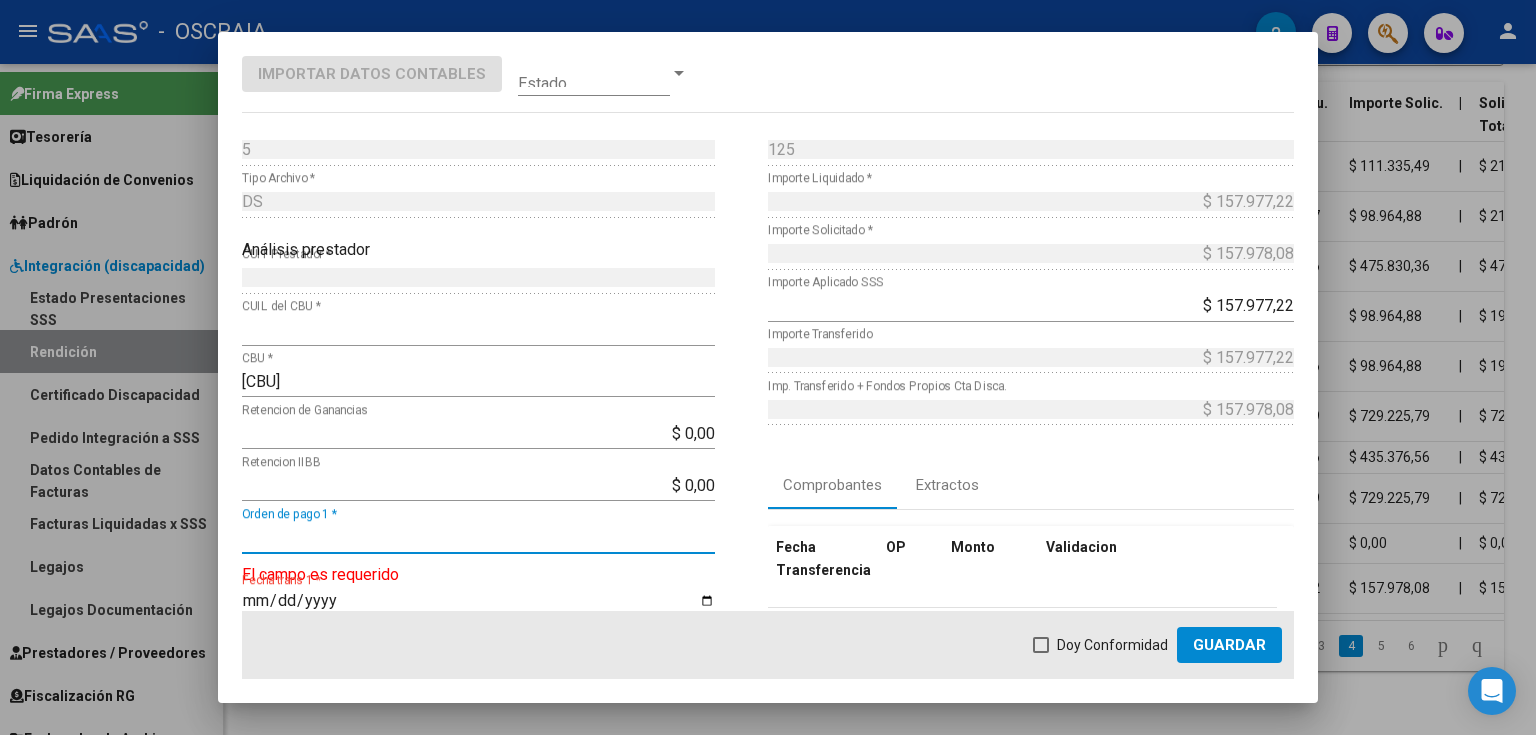 click on "Orden de pago 1 *" at bounding box center (478, 537) 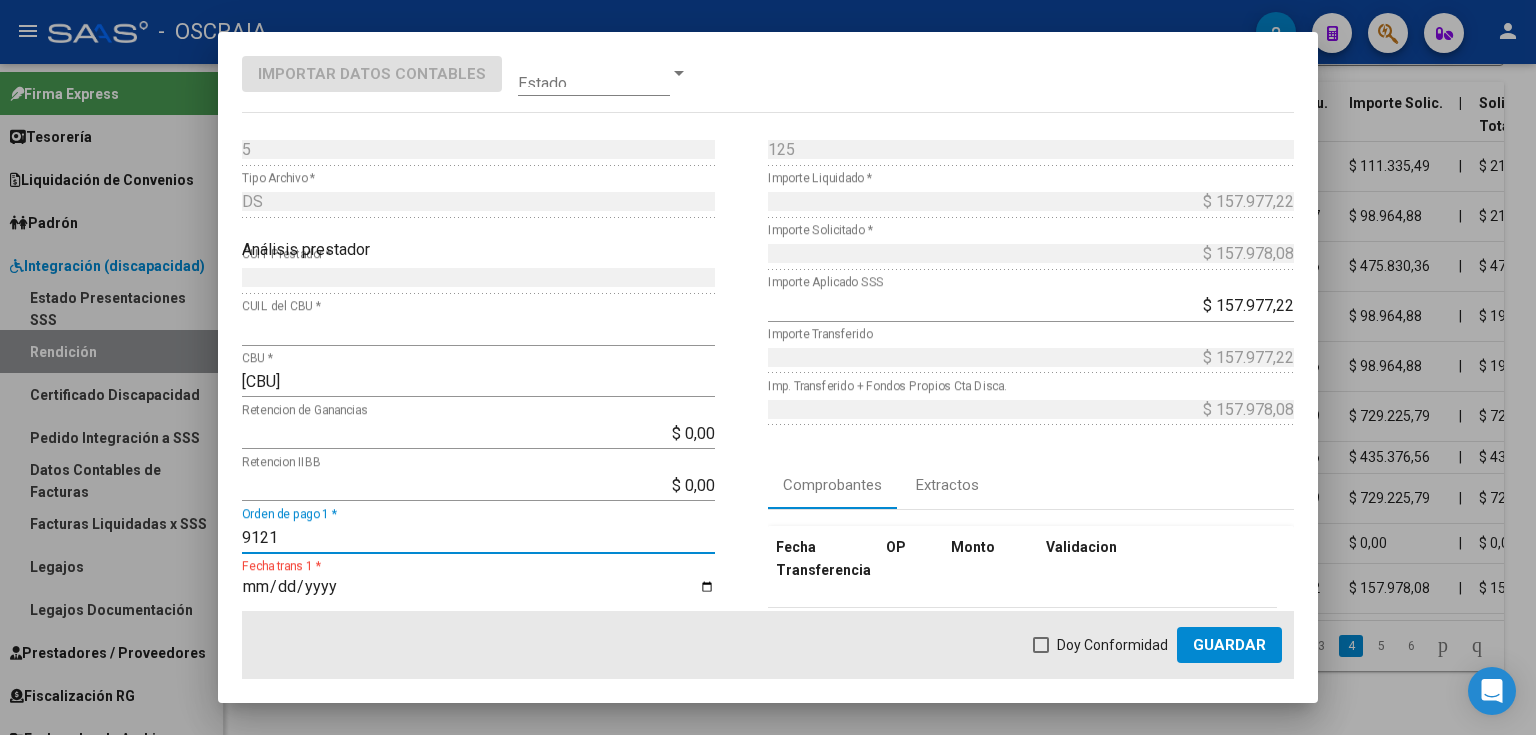 type on "9121" 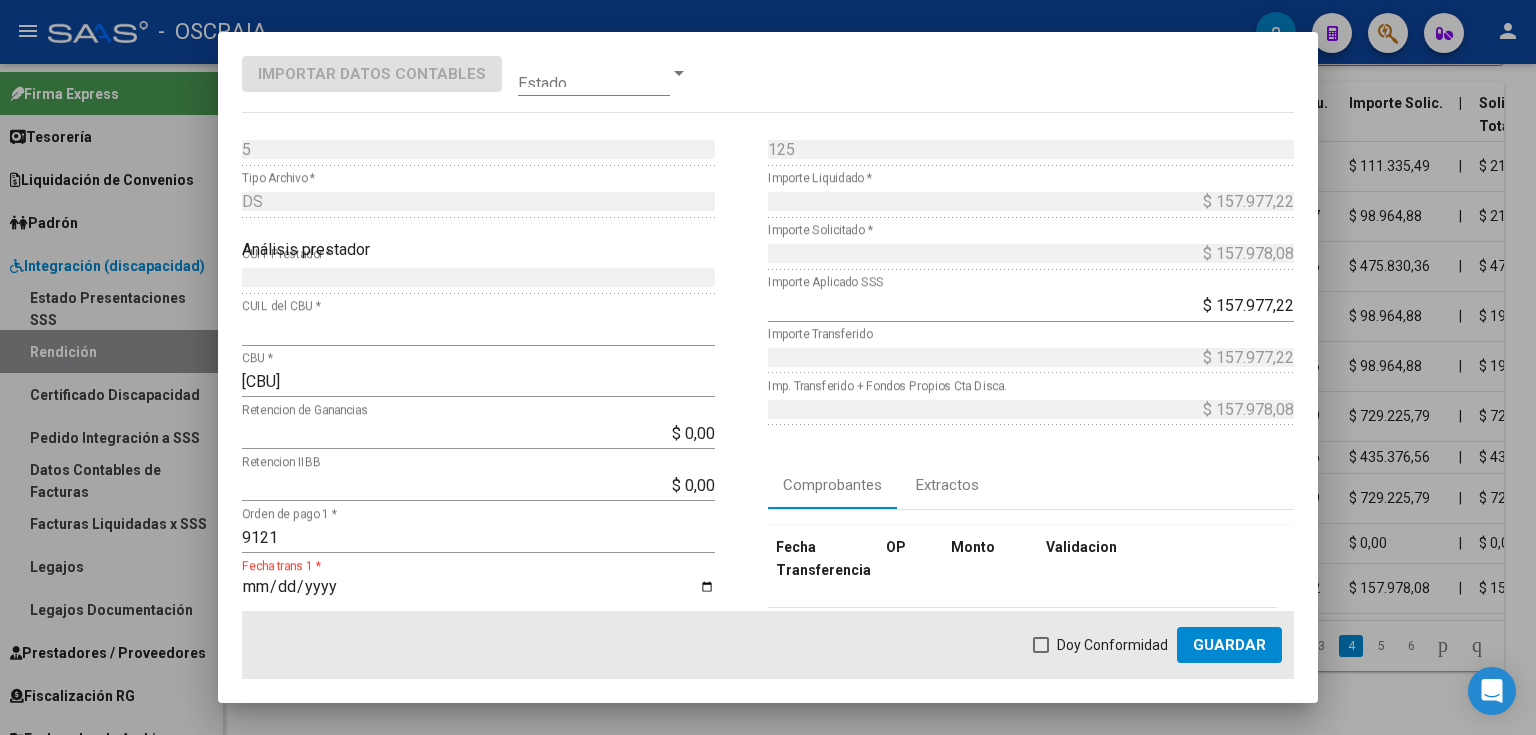 scroll, scrollTop: 240, scrollLeft: 0, axis: vertical 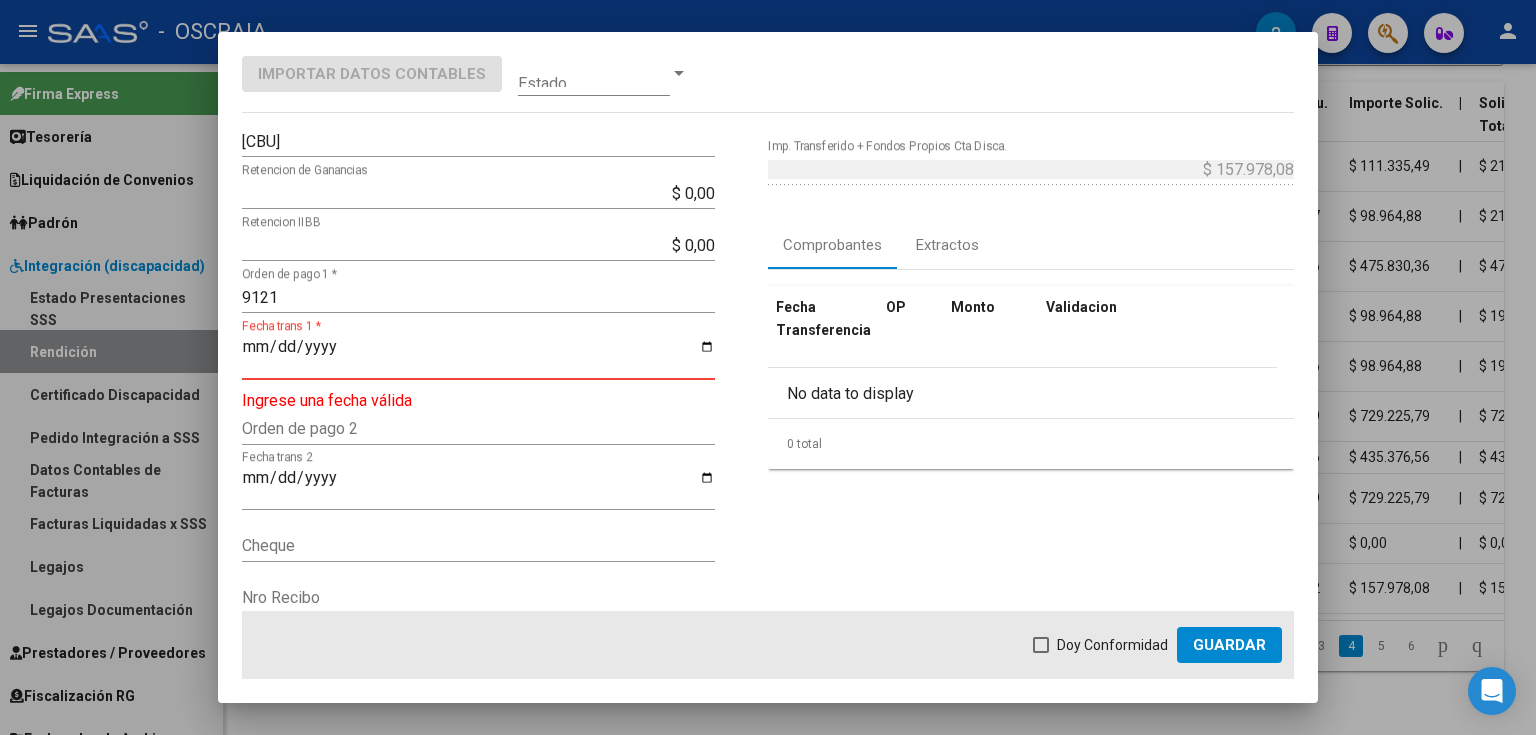 click on "Fecha trans 1 *" at bounding box center [478, 355] 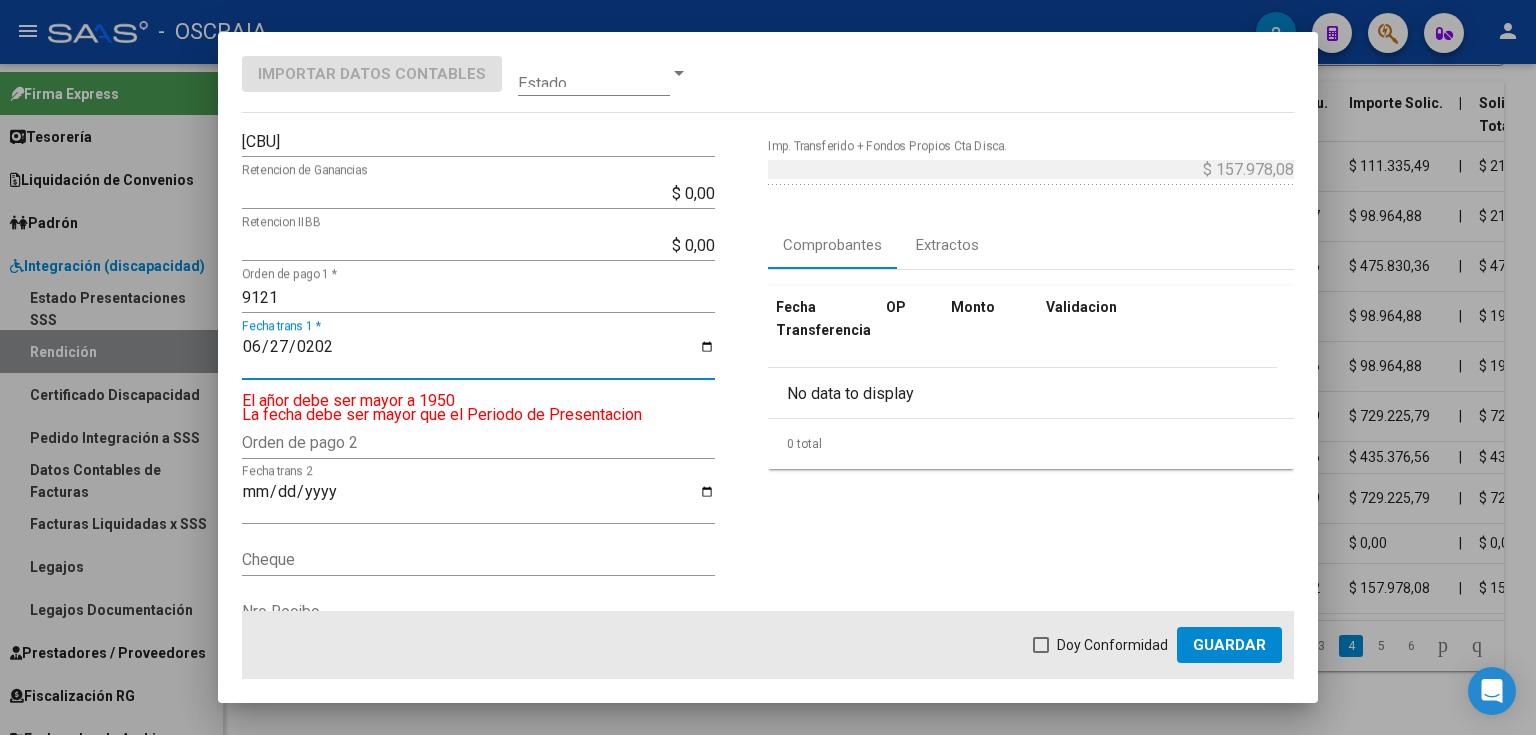 type on "2025-06-27" 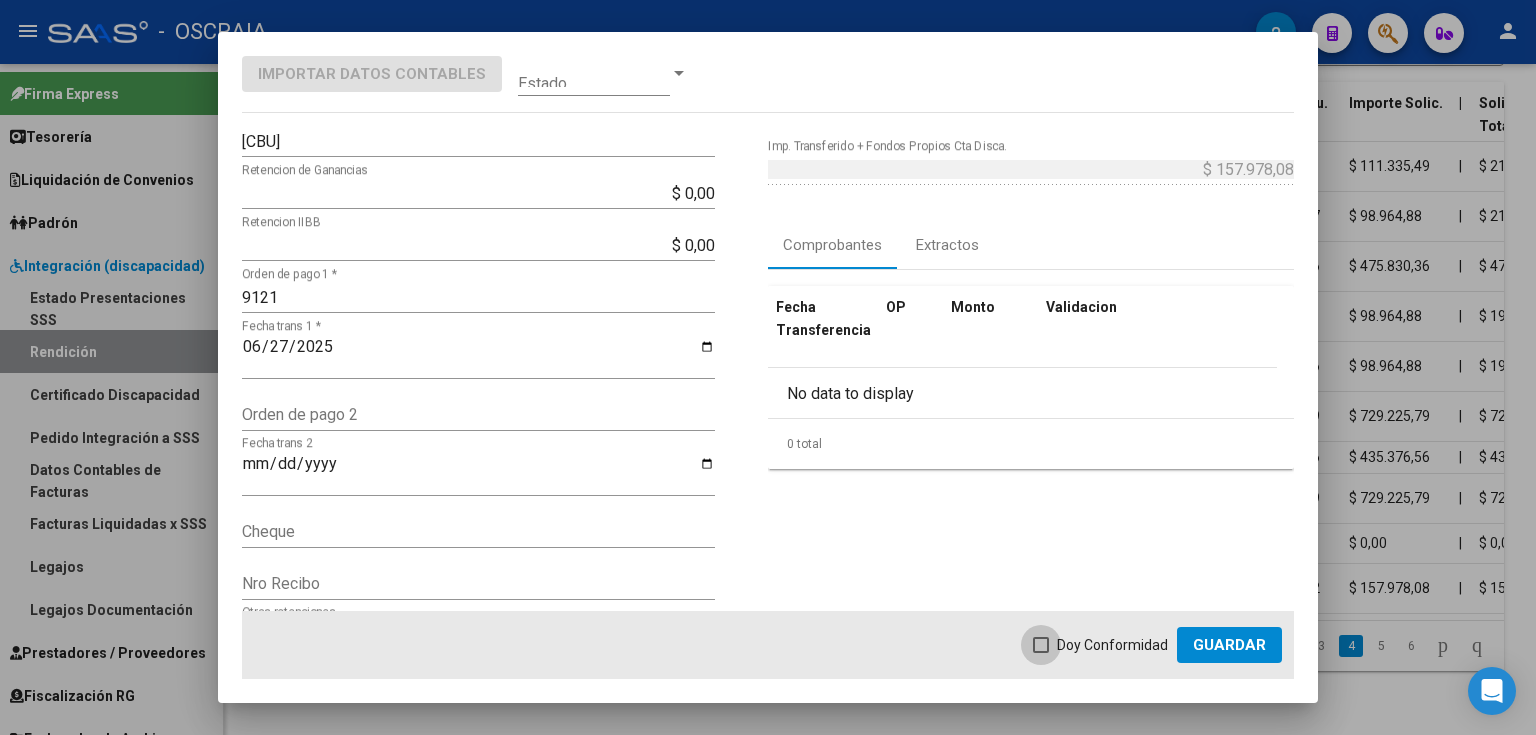click at bounding box center [1041, 645] 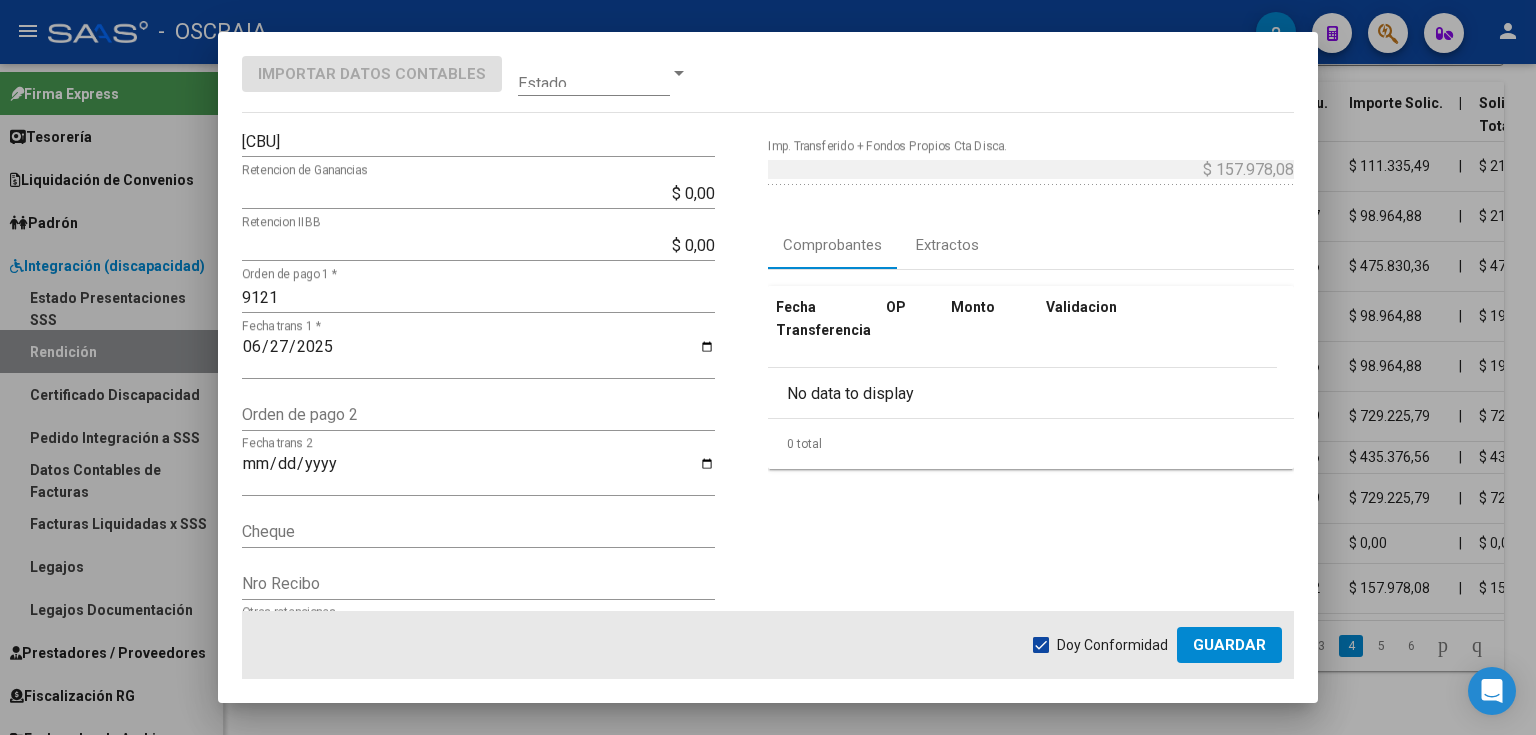 click on "Guardar" 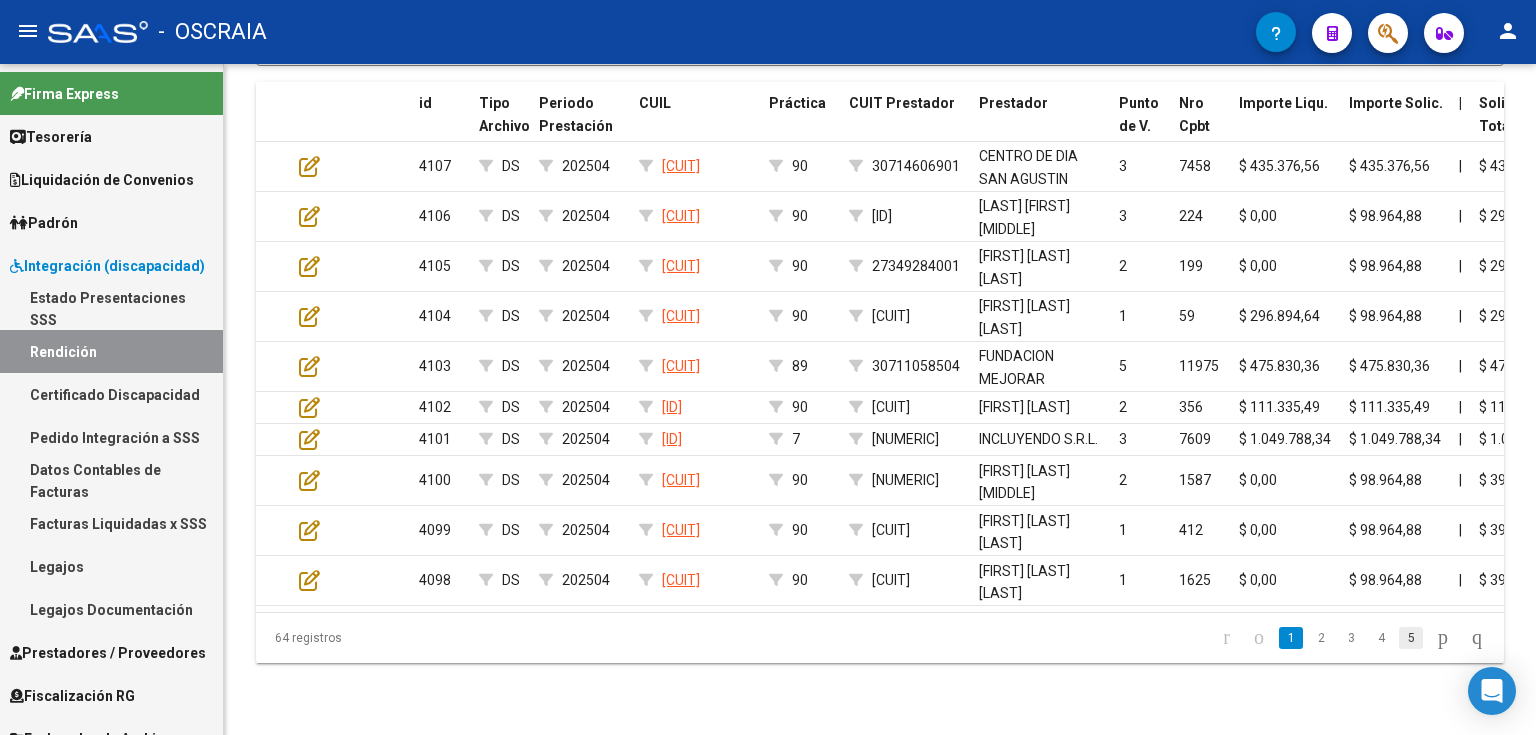 click on "5" 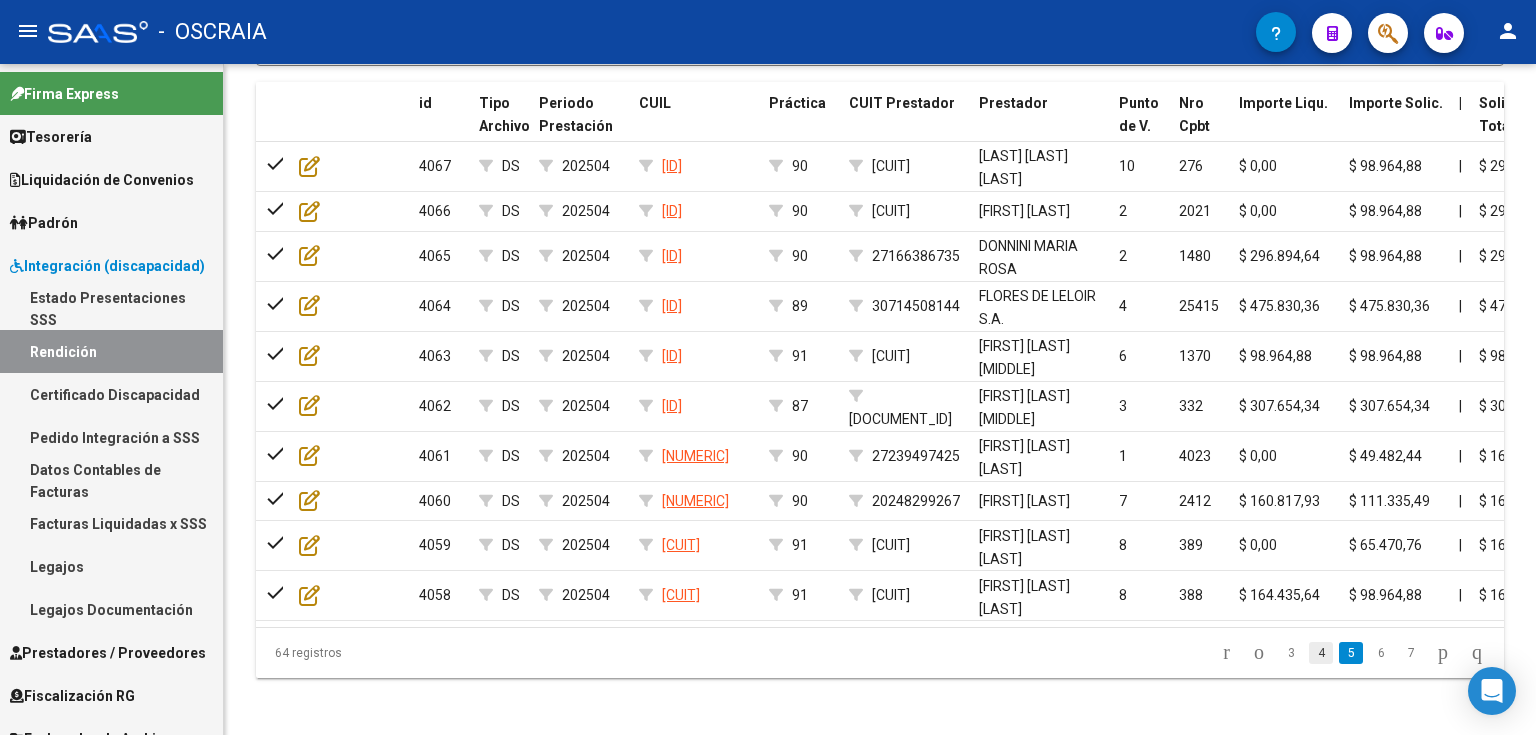 click on "4" 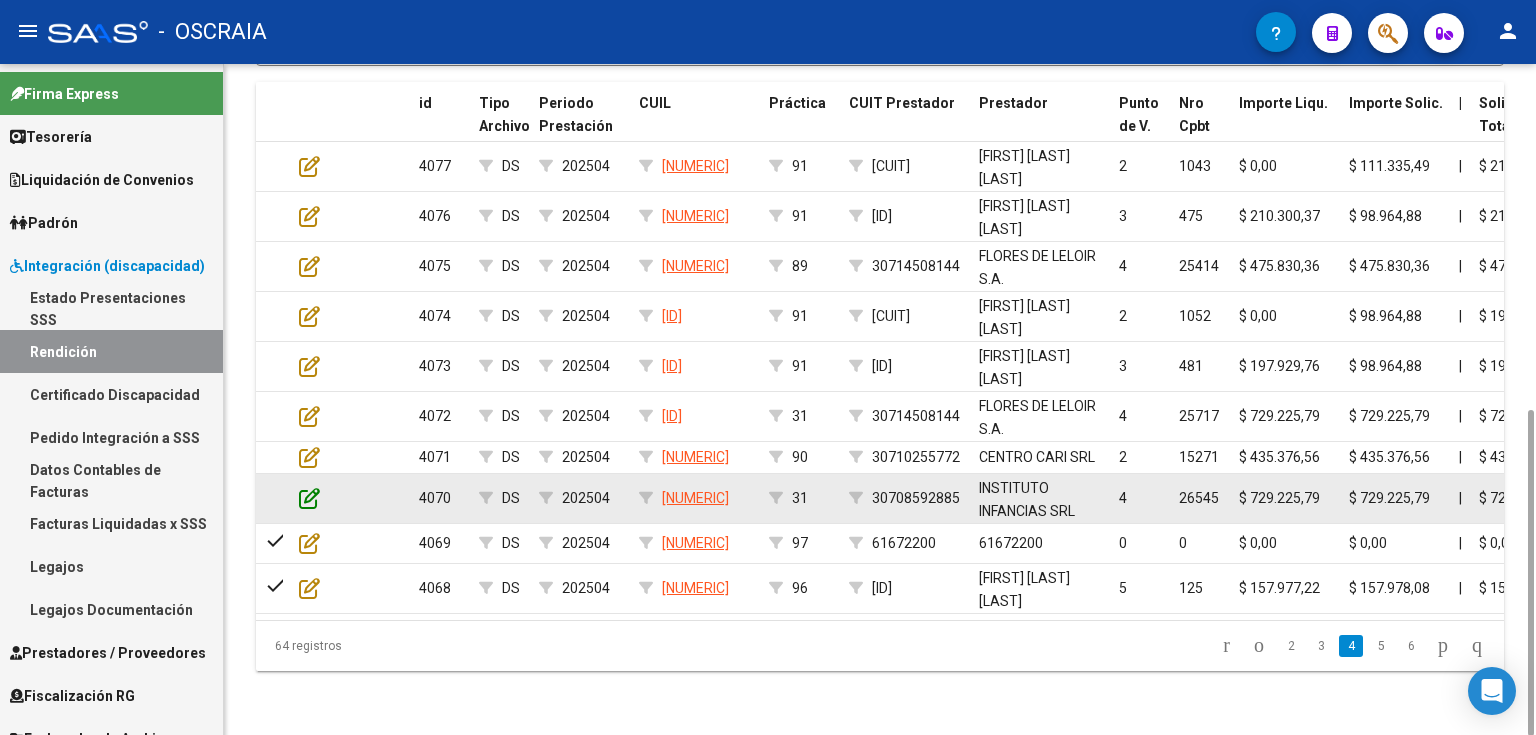 click 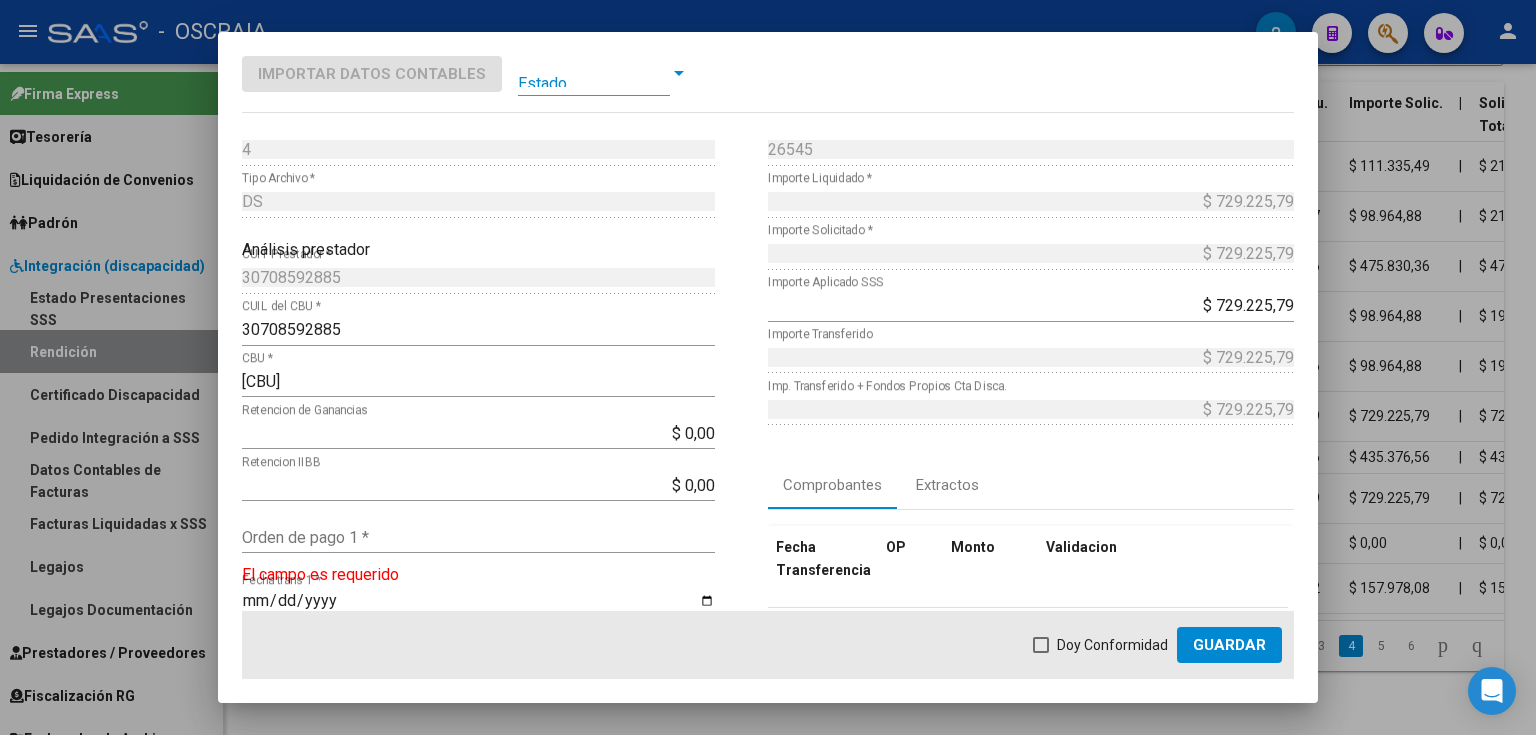 click on "Orden de pago 1 *" 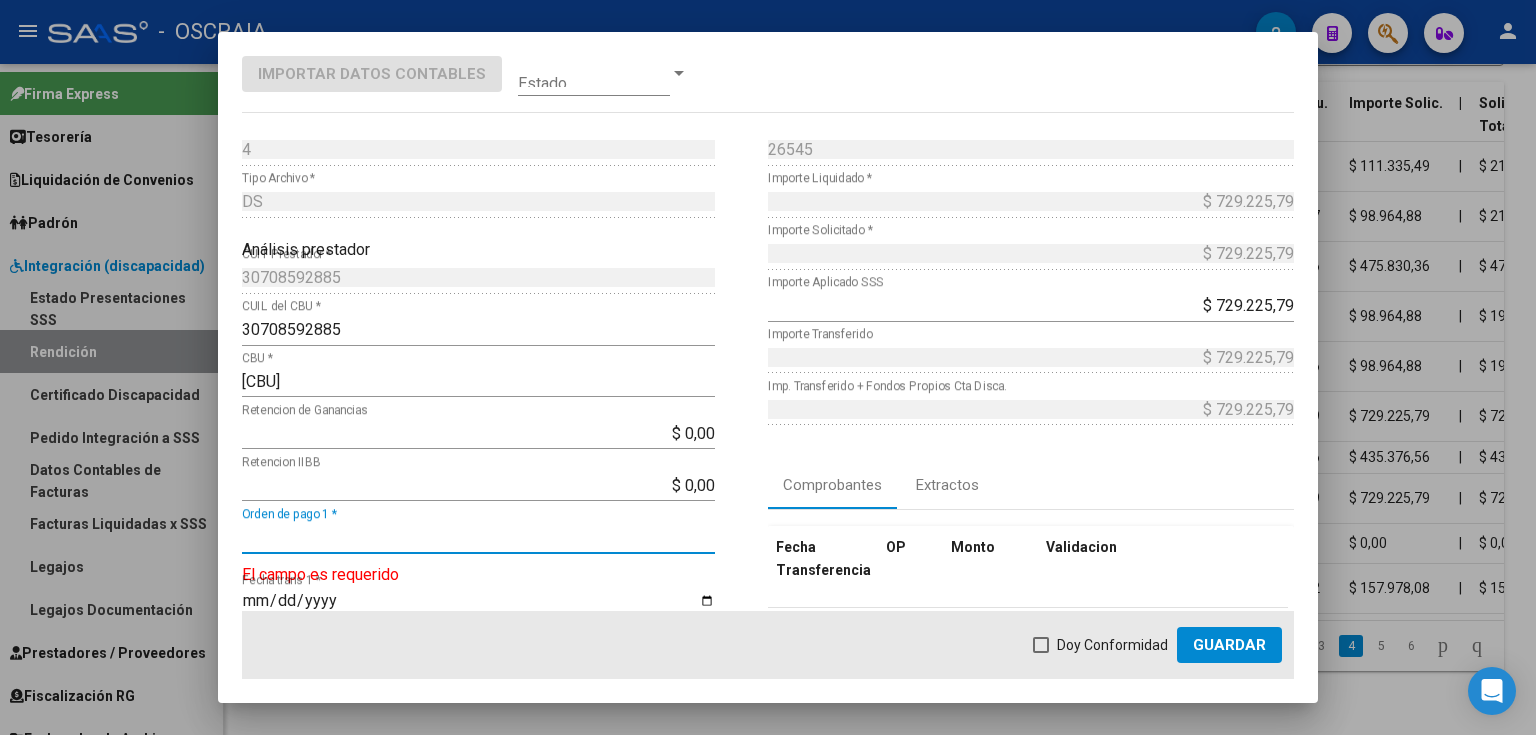 paste on "9143" 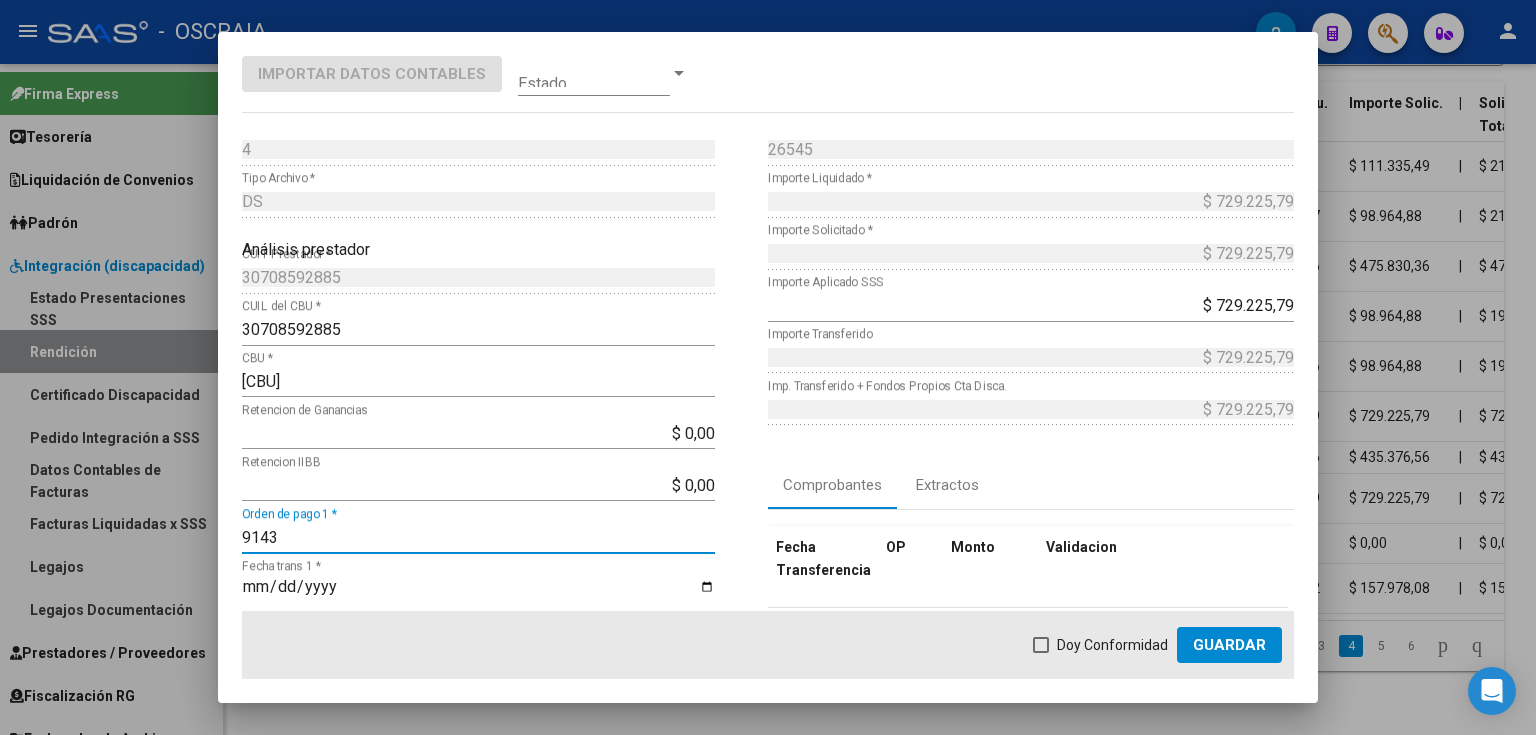 type on "9143" 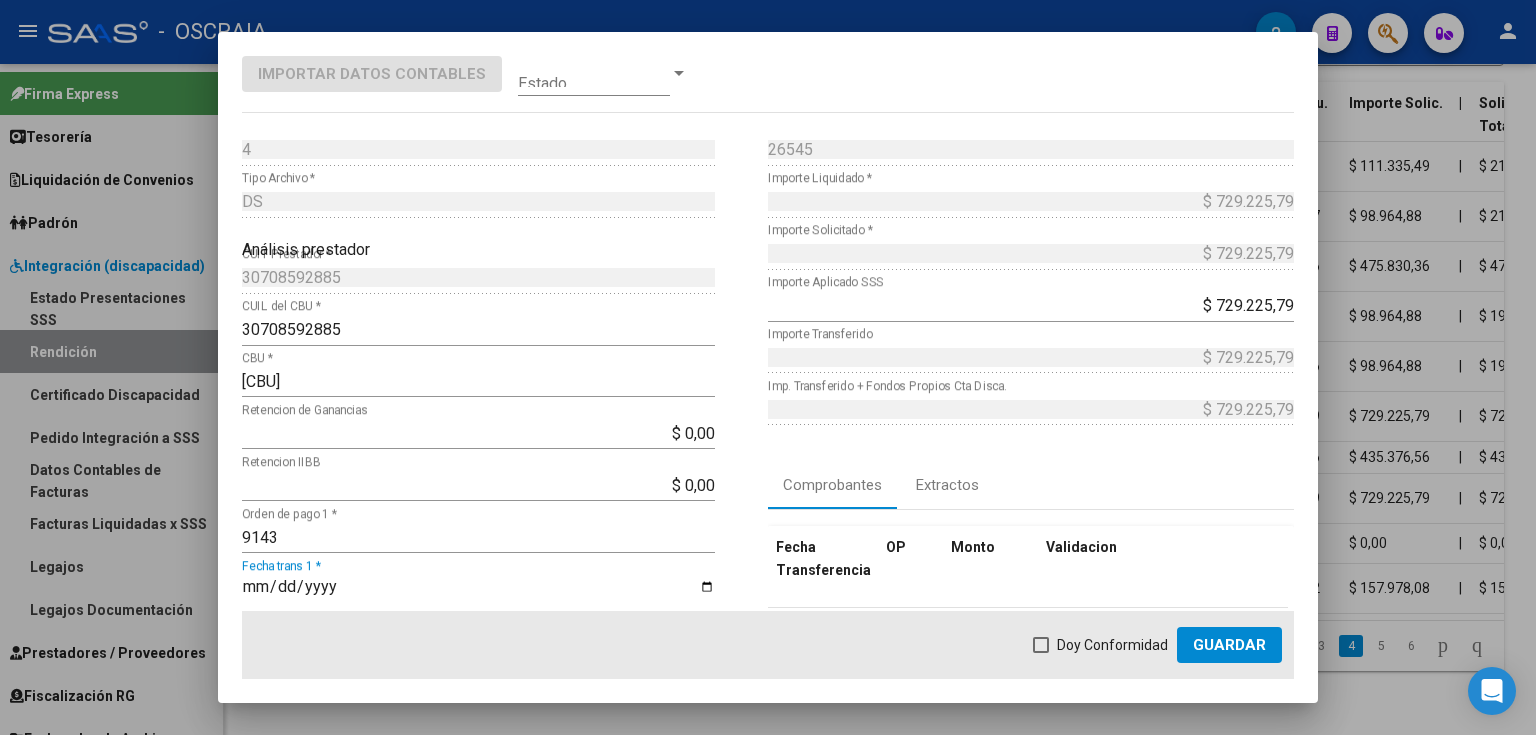 scroll, scrollTop: 0, scrollLeft: 0, axis: both 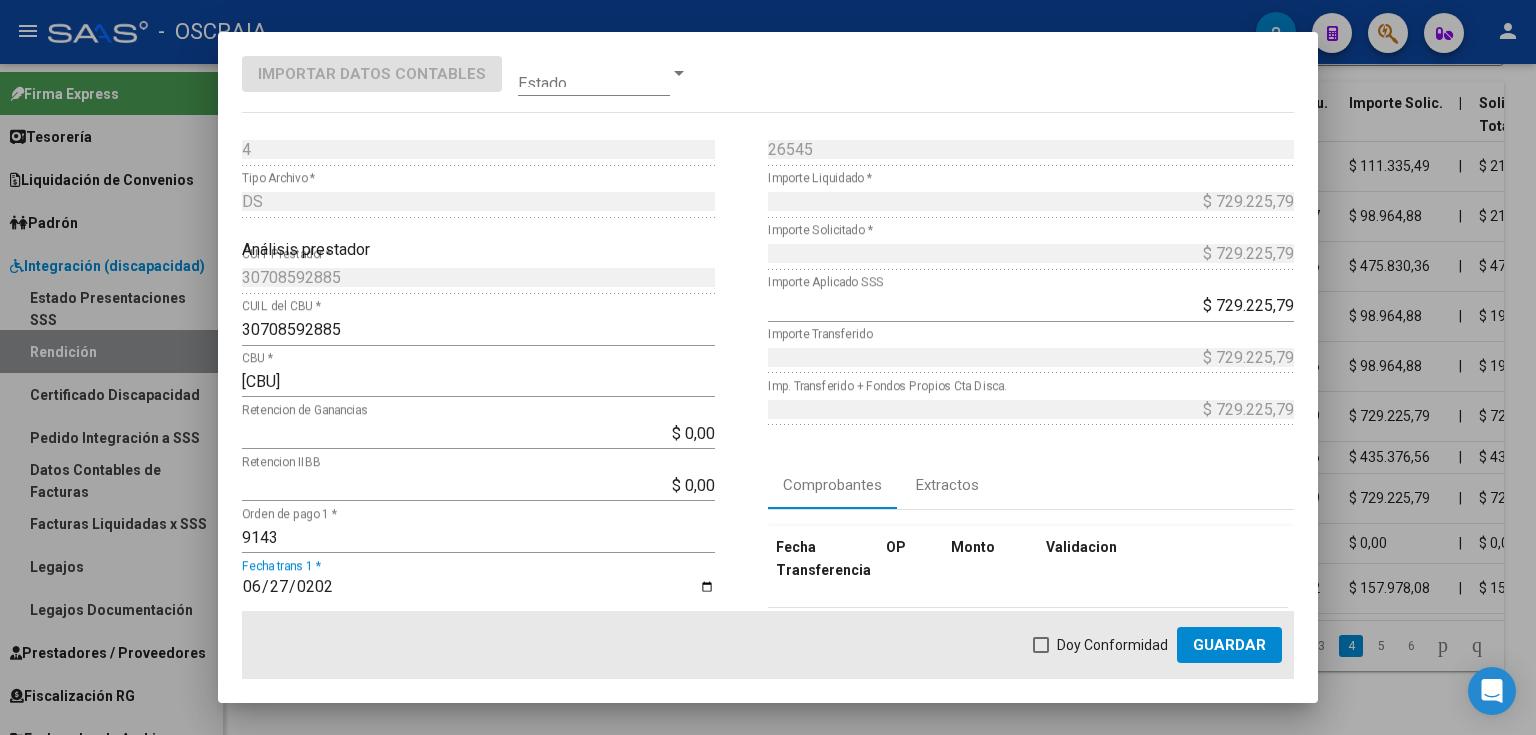 type on "2024-06-27" 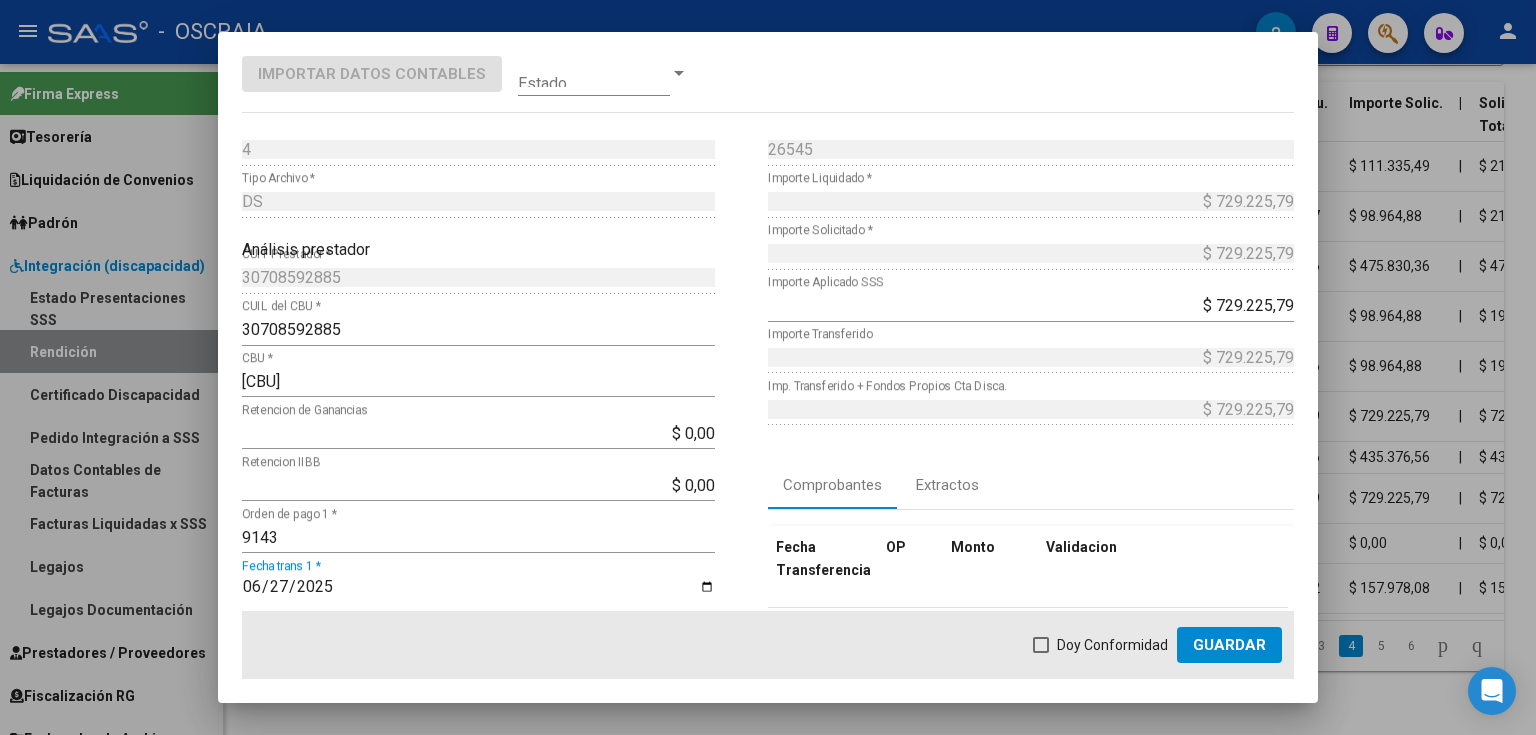 click at bounding box center [1041, 645] 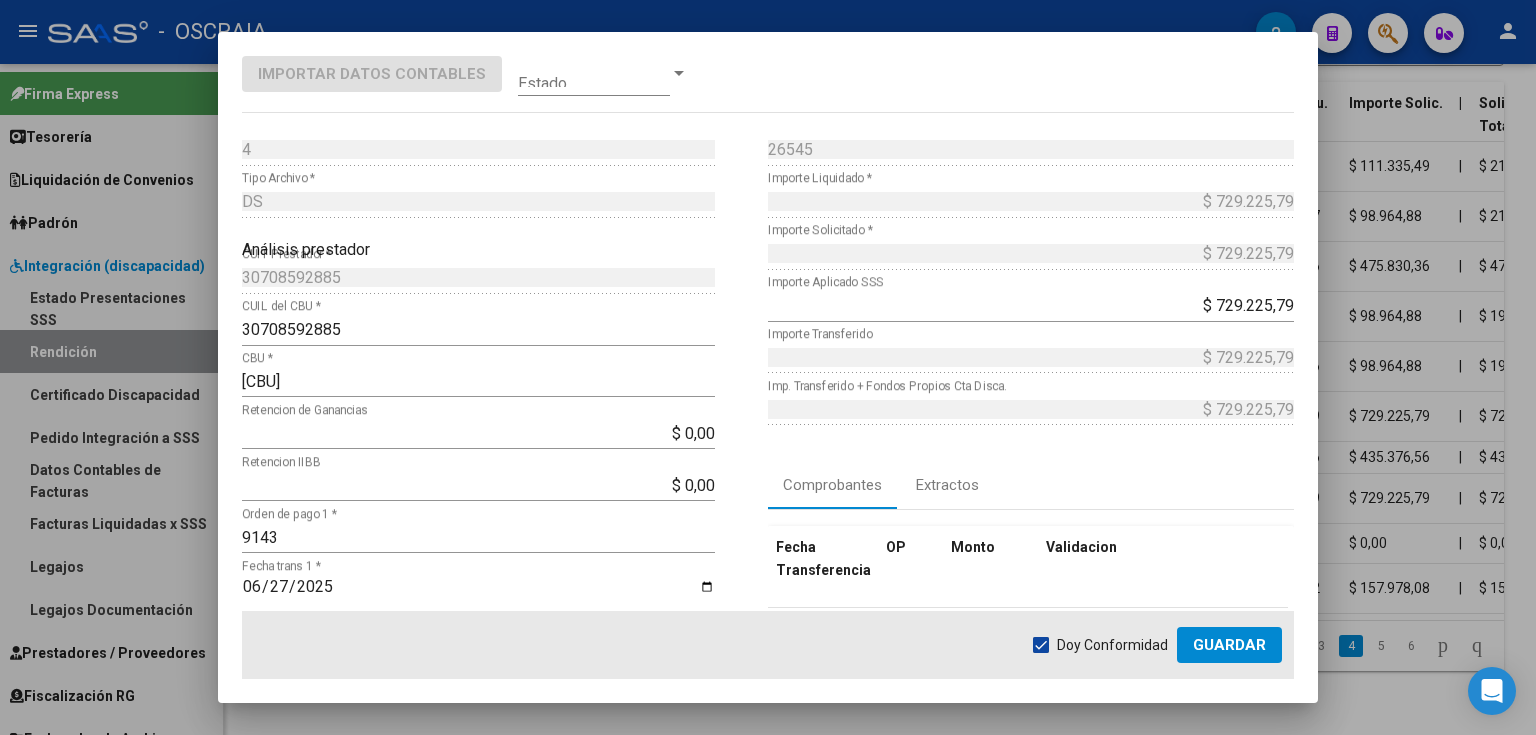 click on "Guardar" 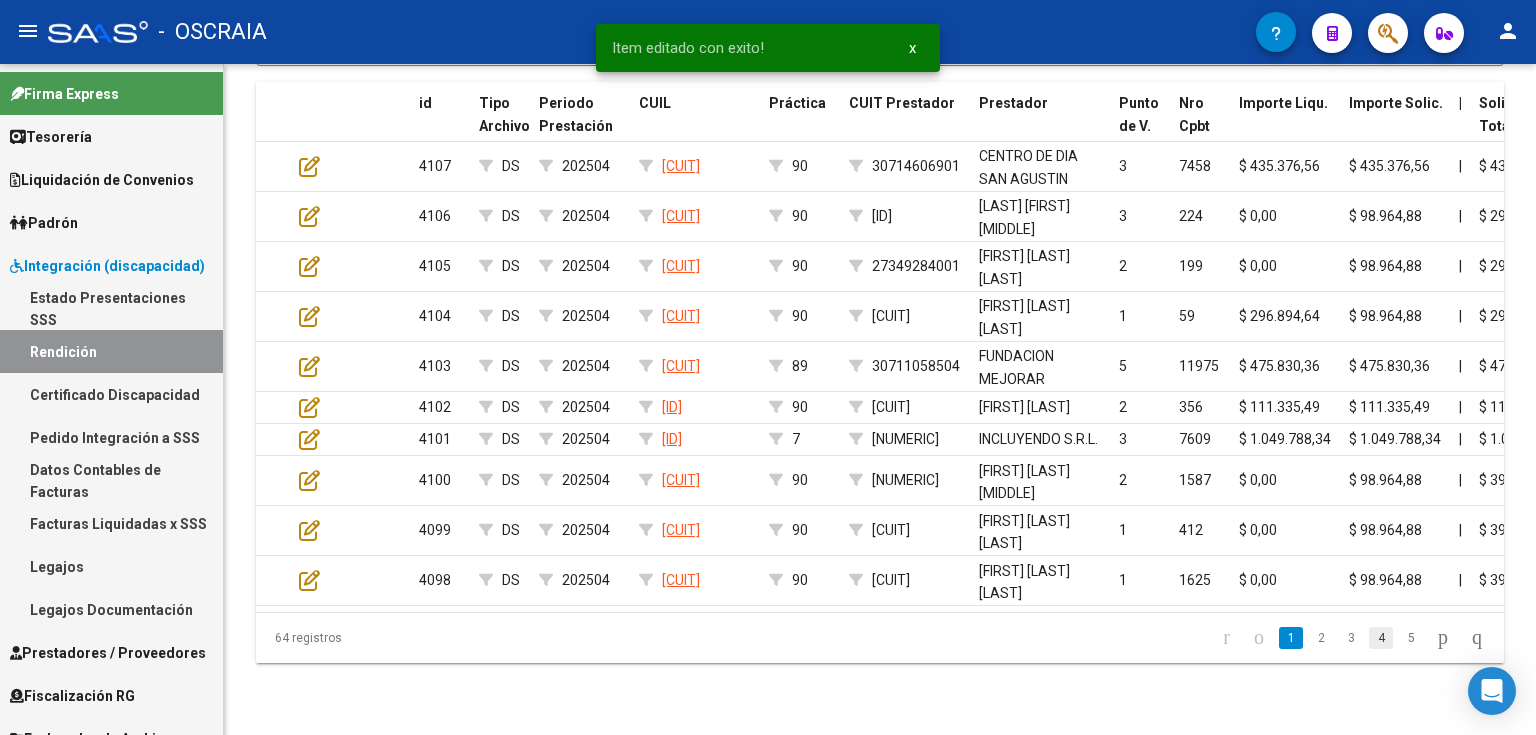 click on "4" 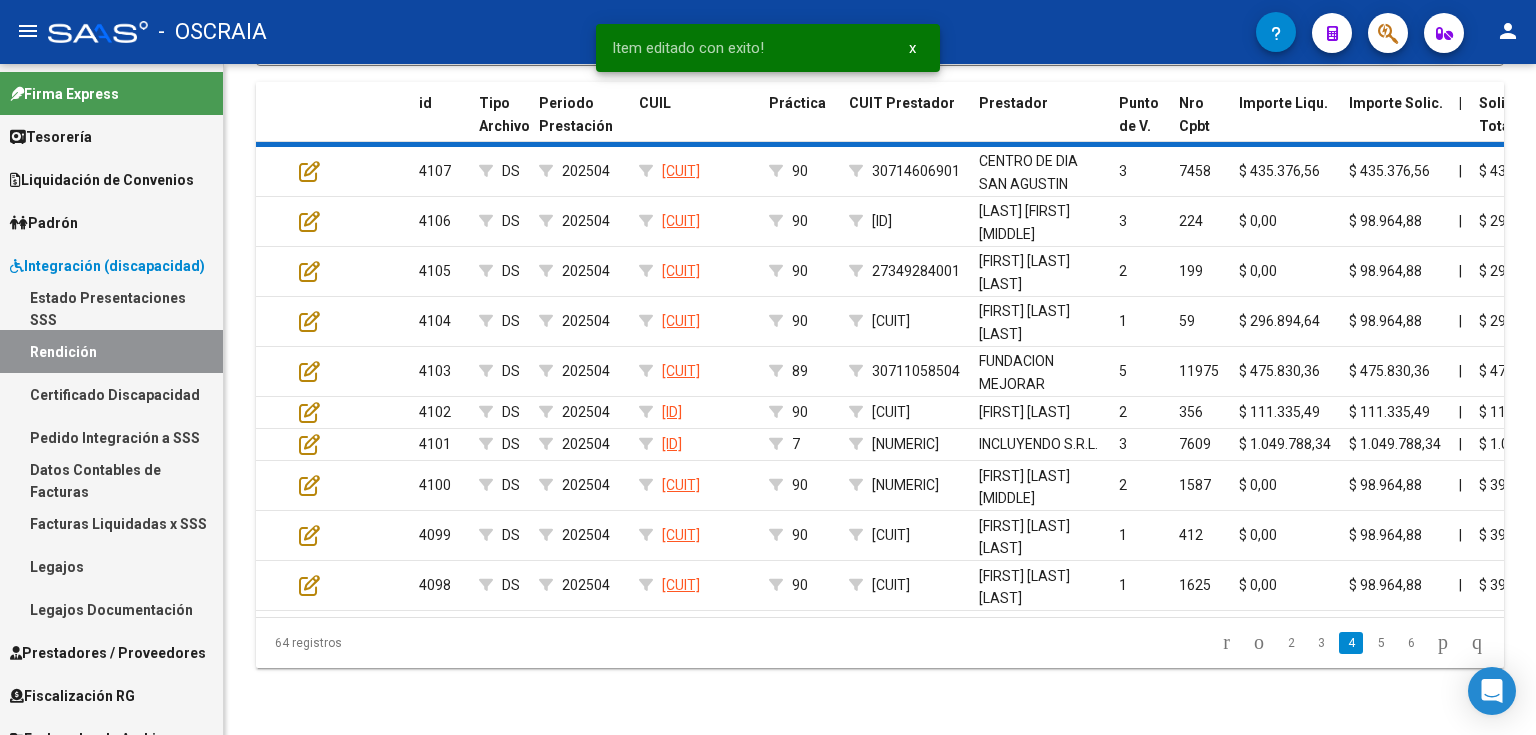 click on "64 registros   2   3   4   5   6" 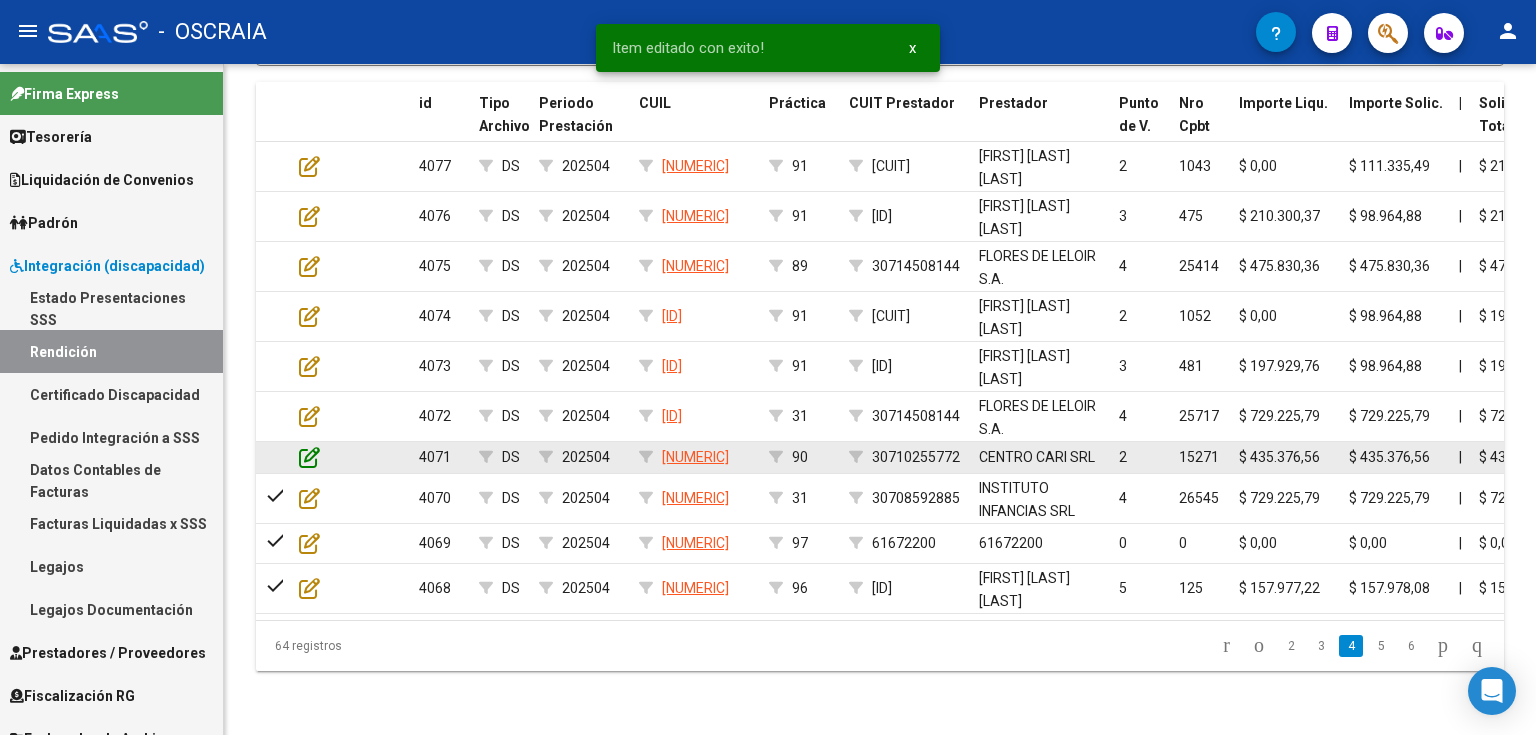 click 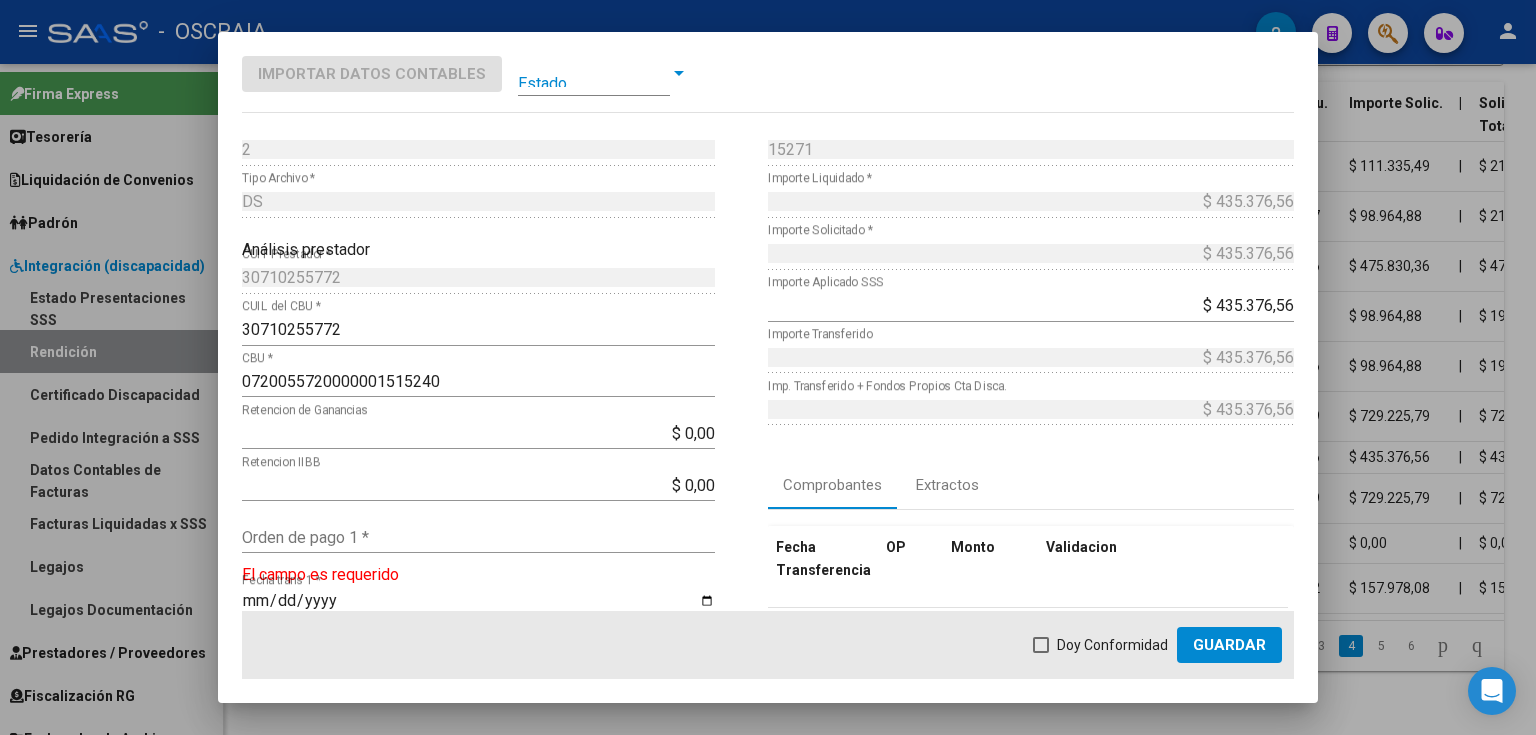 scroll, scrollTop: 80, scrollLeft: 0, axis: vertical 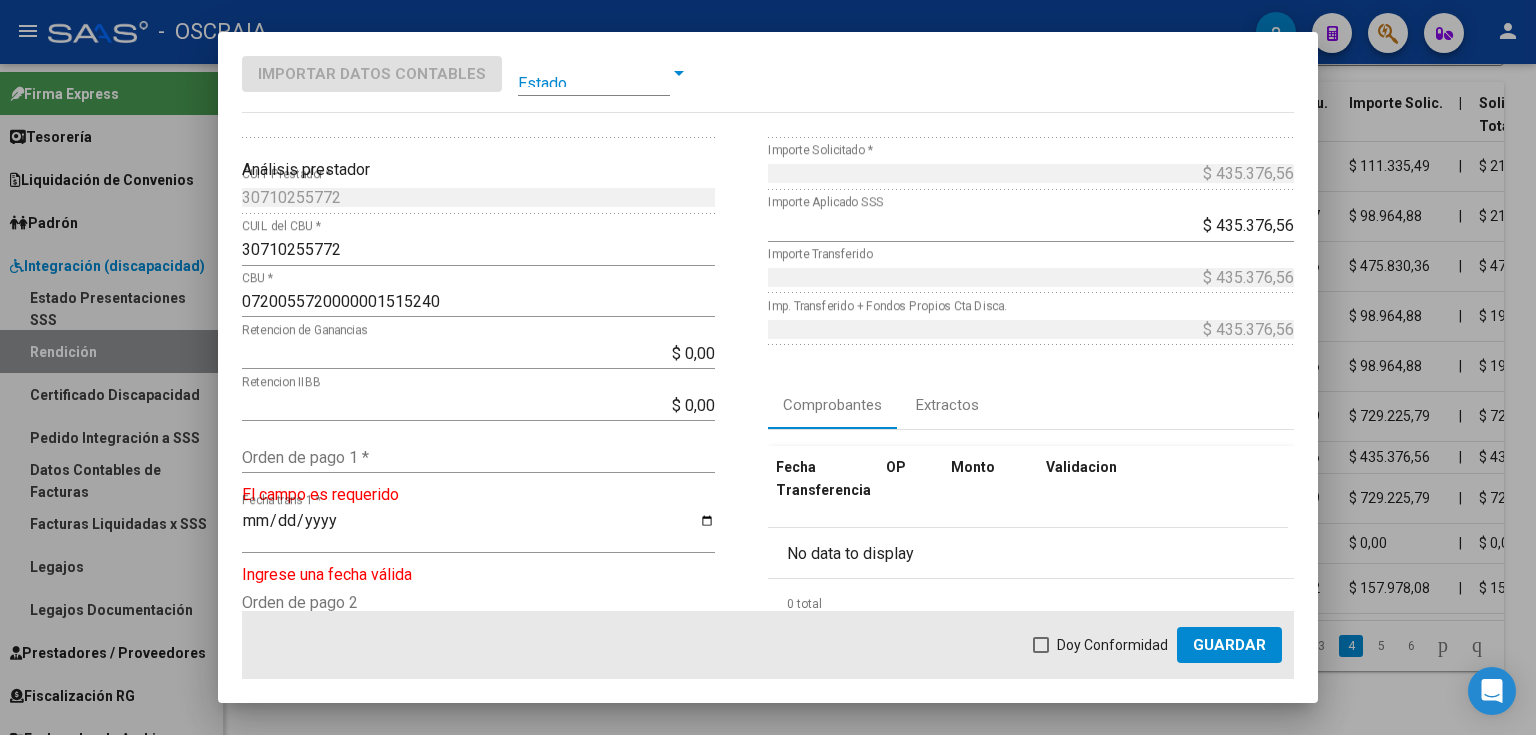 click on "Orden de pago 1 *" 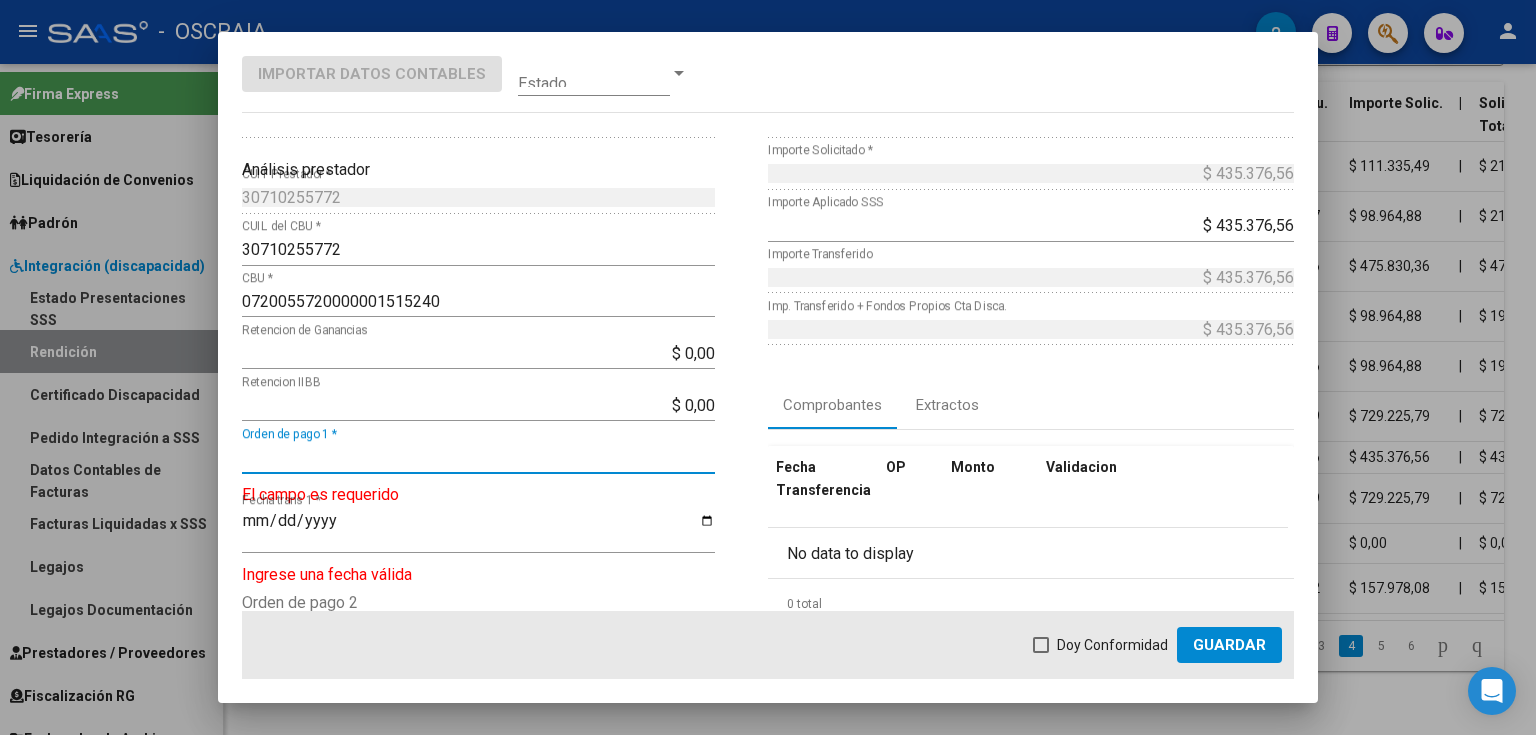 paste on "9144" 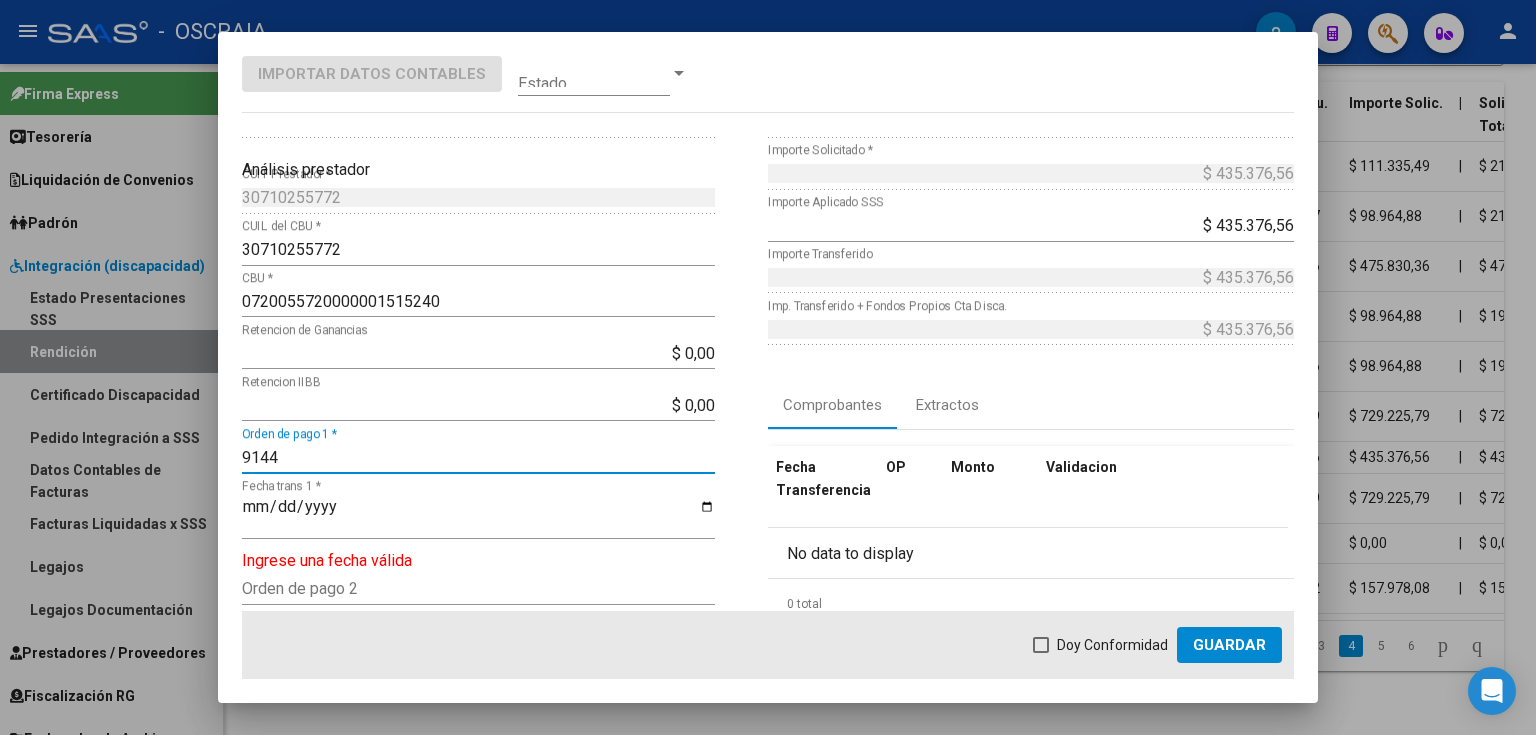 type on "9144" 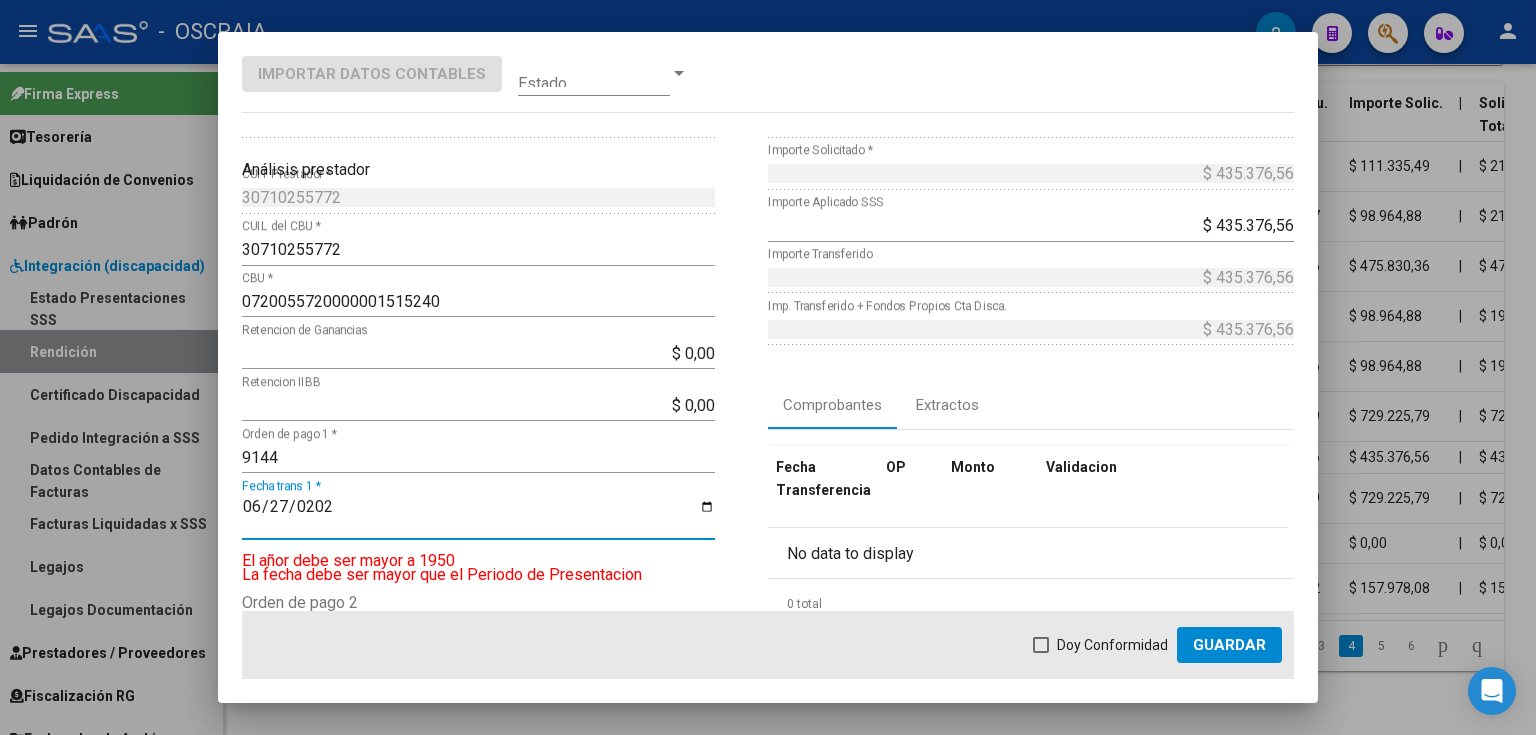type on "2025-06-27" 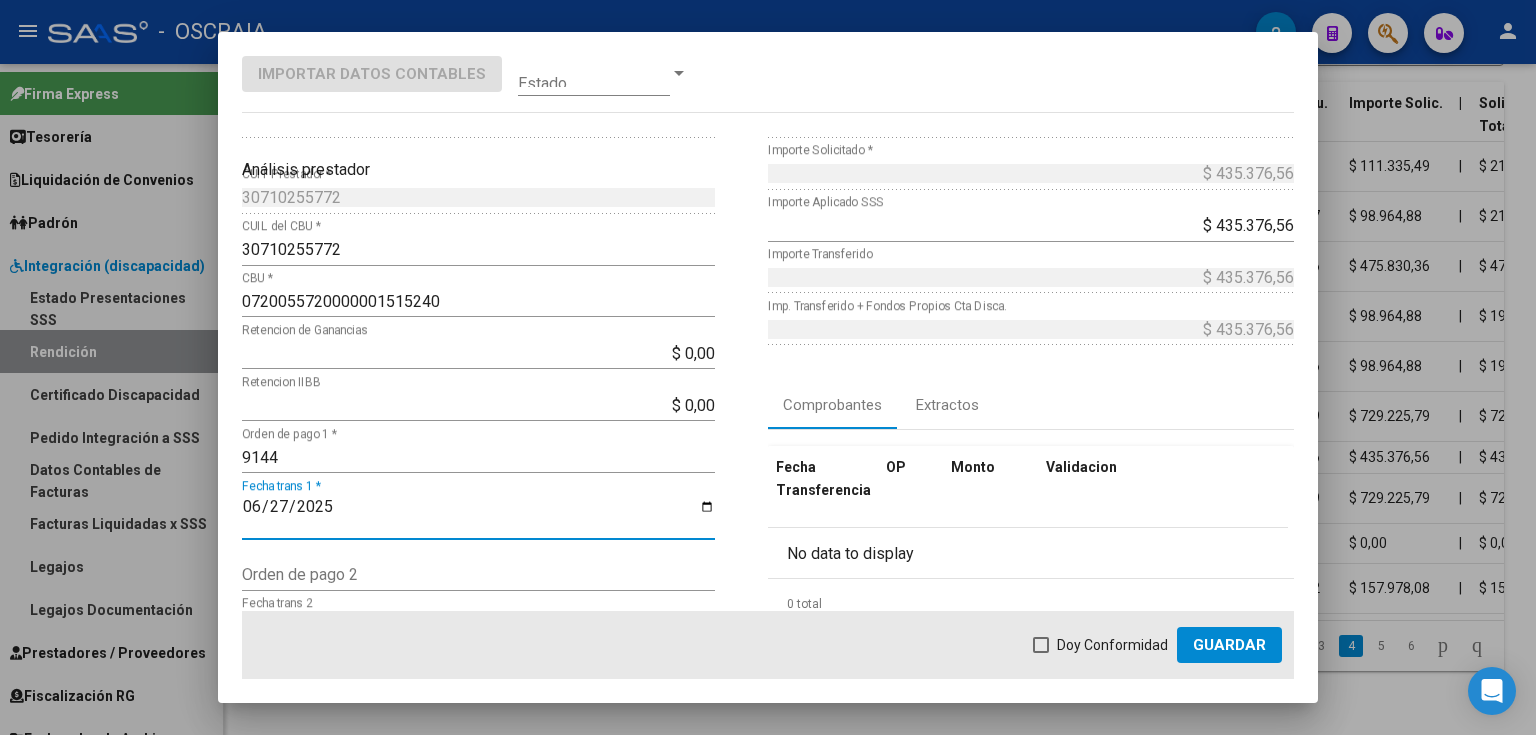 click at bounding box center (1041, 645) 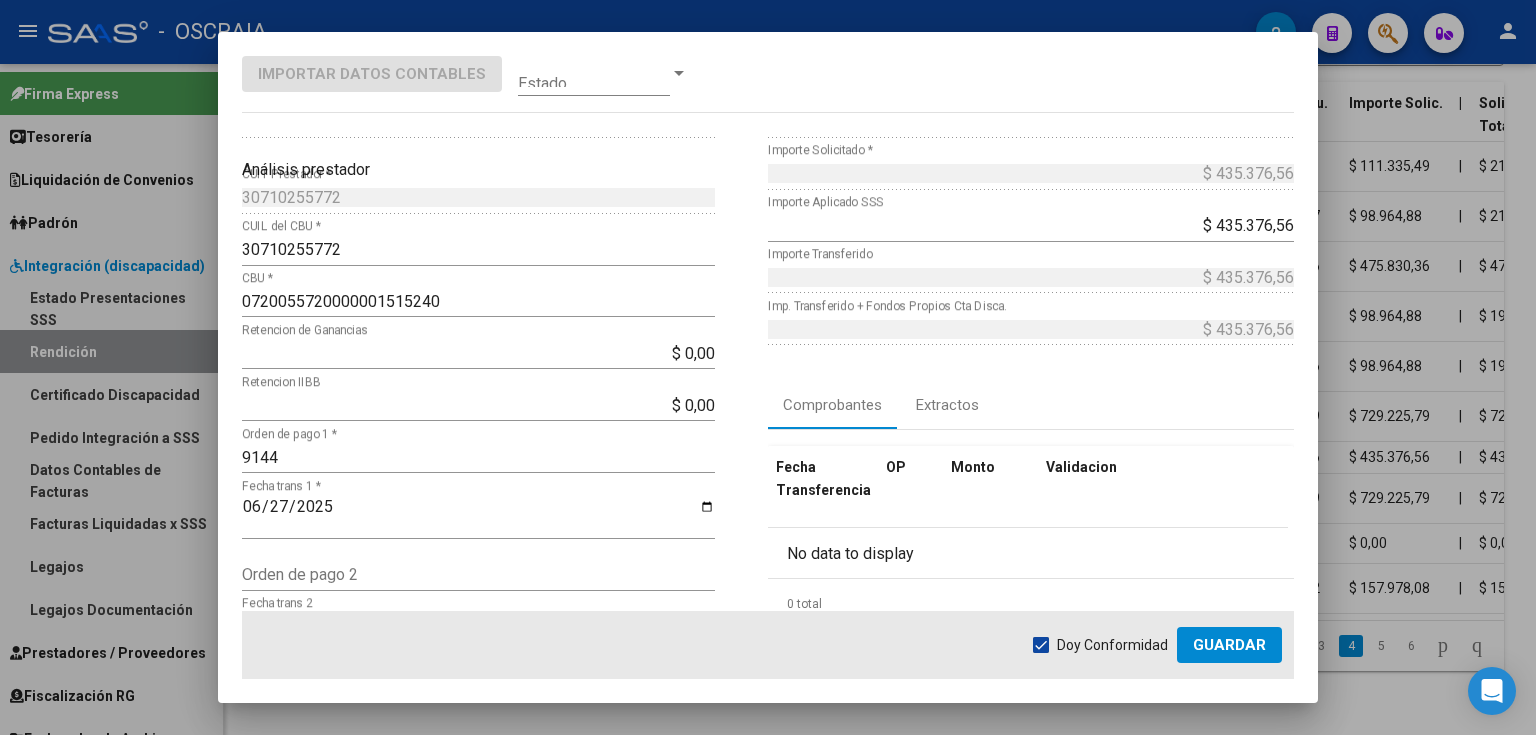 click on "Doy Conformidad        Guardar" 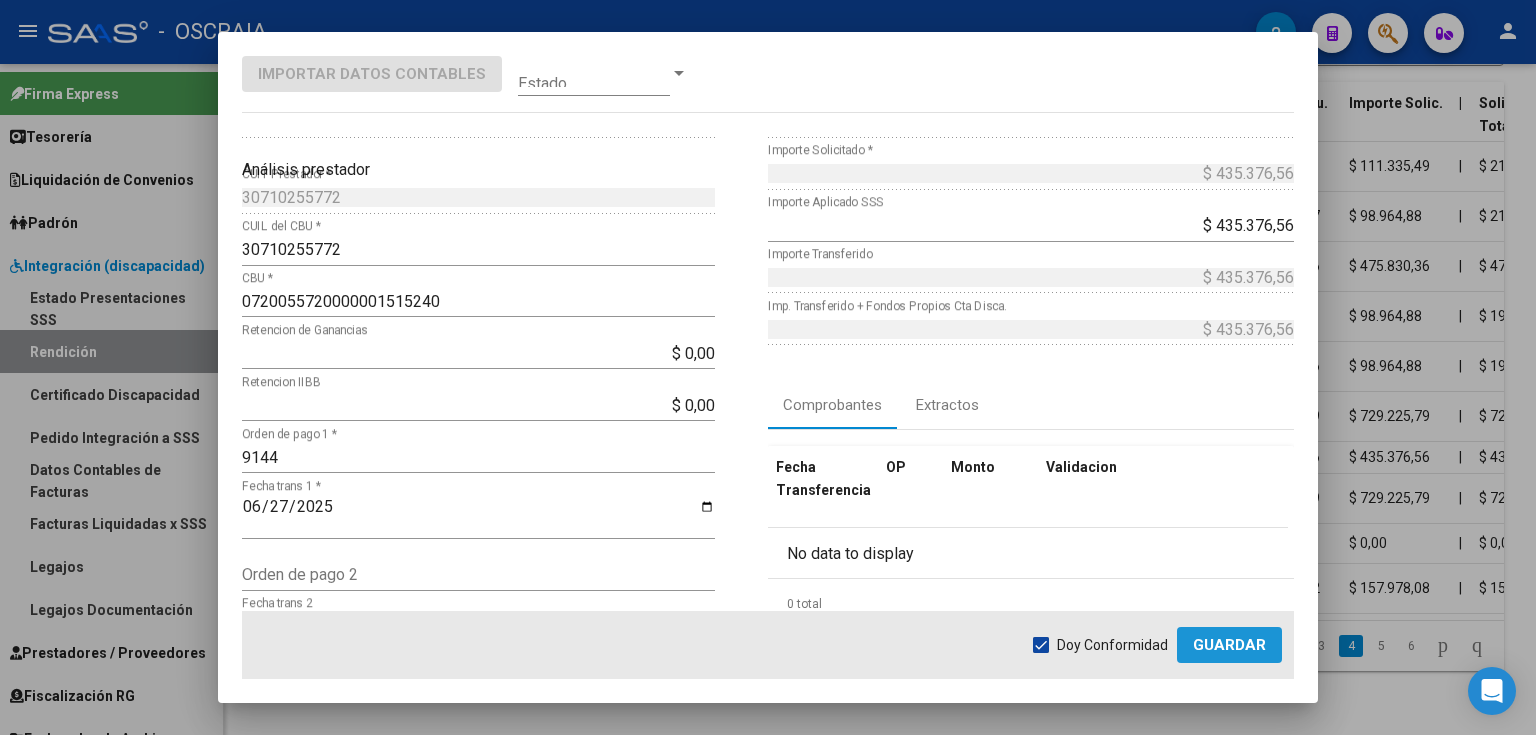click on "Guardar" 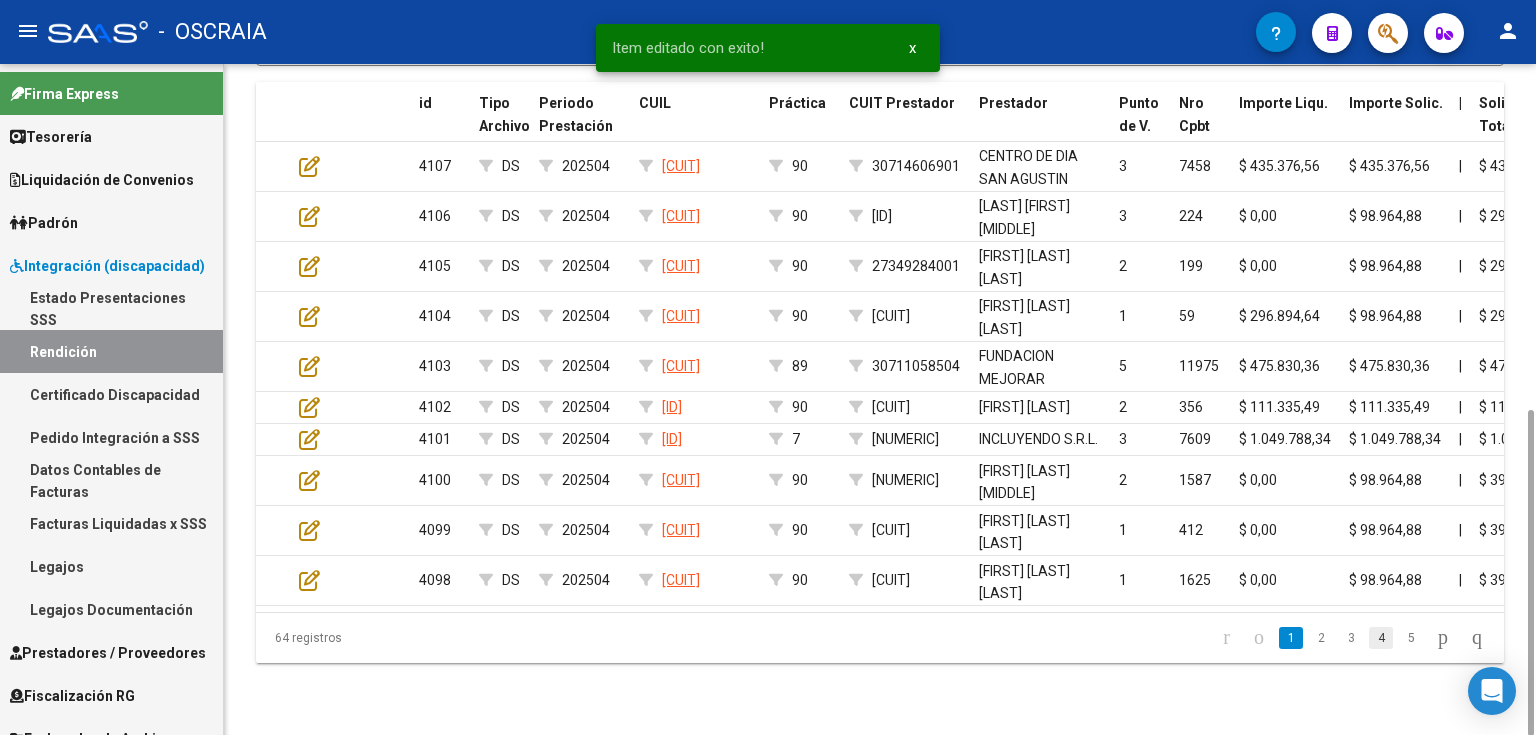 click on "4" 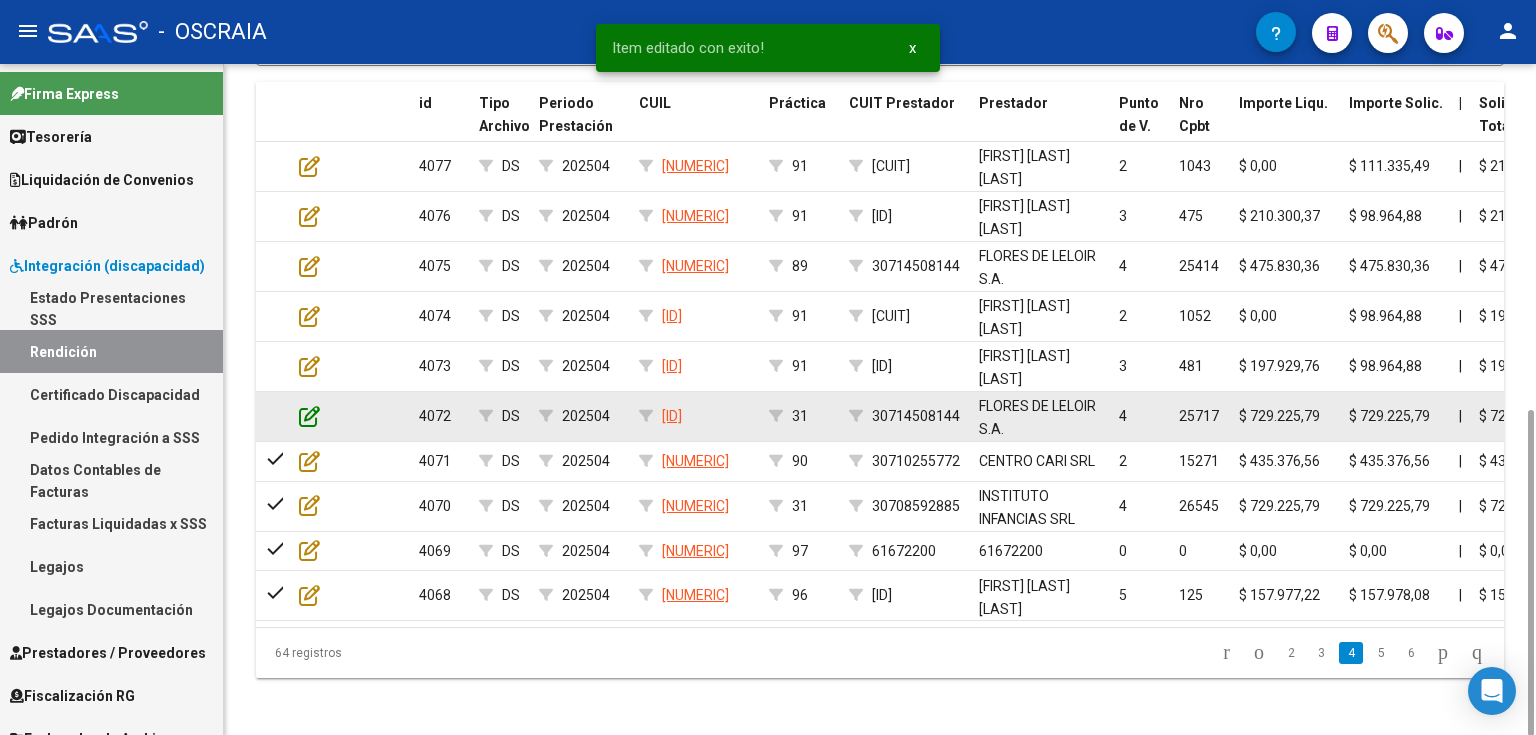click 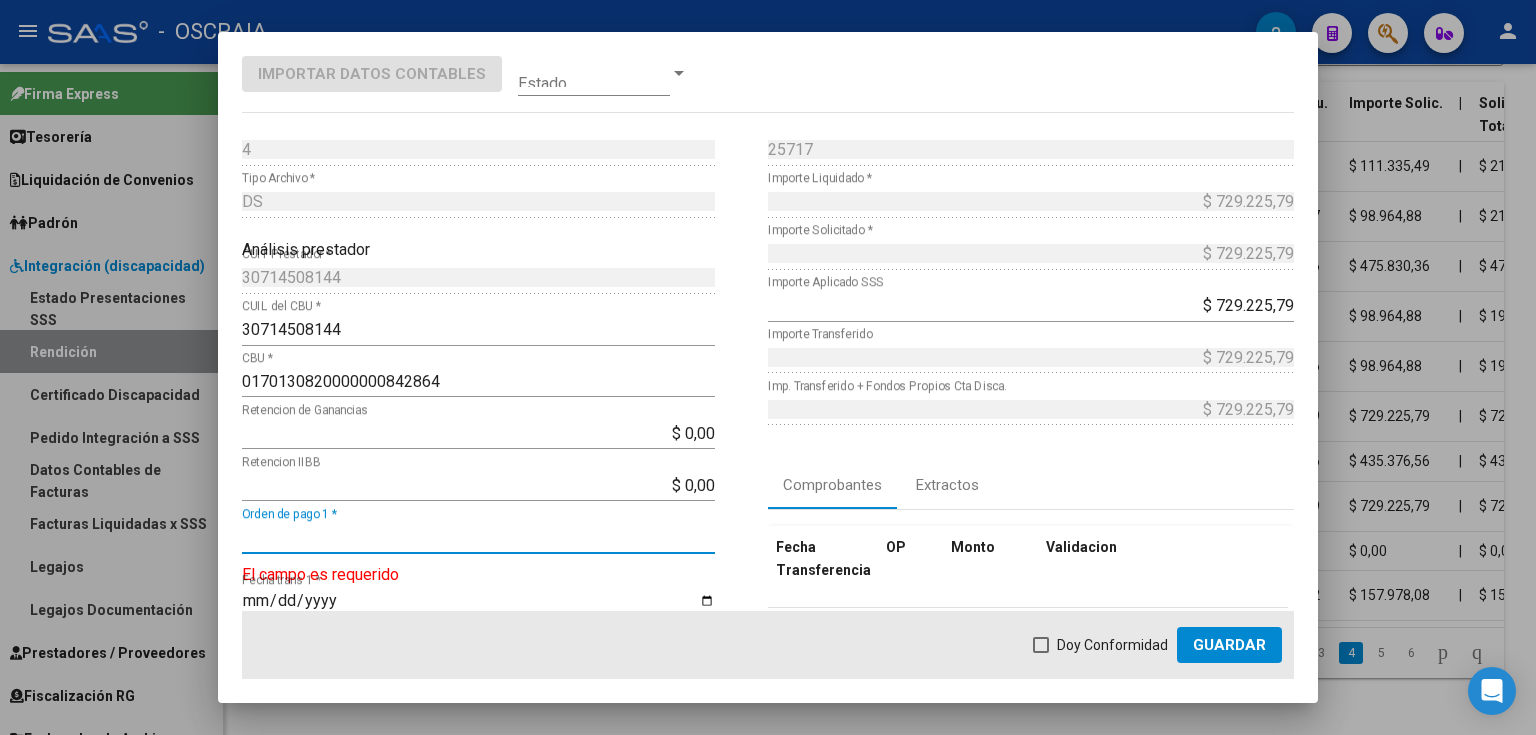 click on "Orden de pago 1 *" at bounding box center (478, 537) 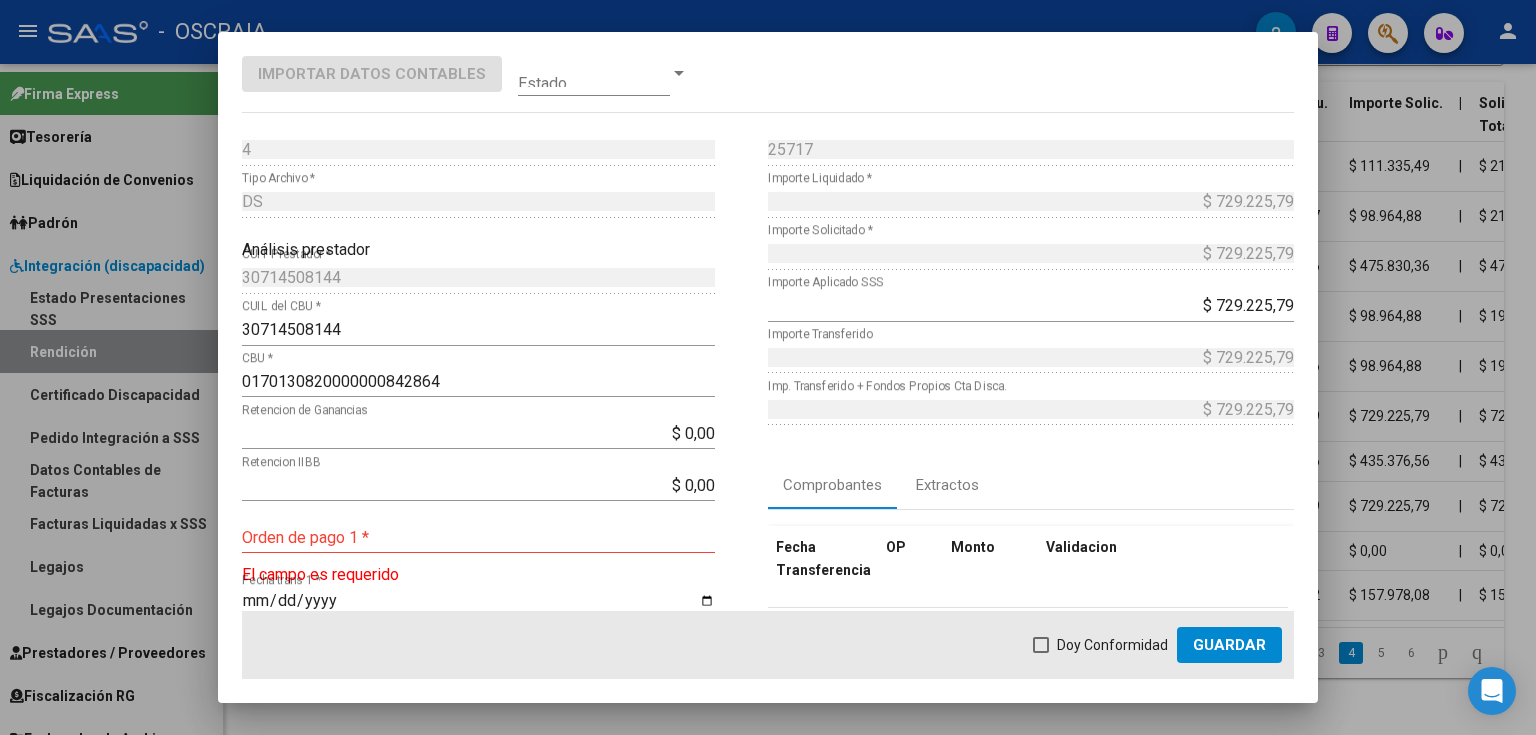 scroll, scrollTop: 80, scrollLeft: 0, axis: vertical 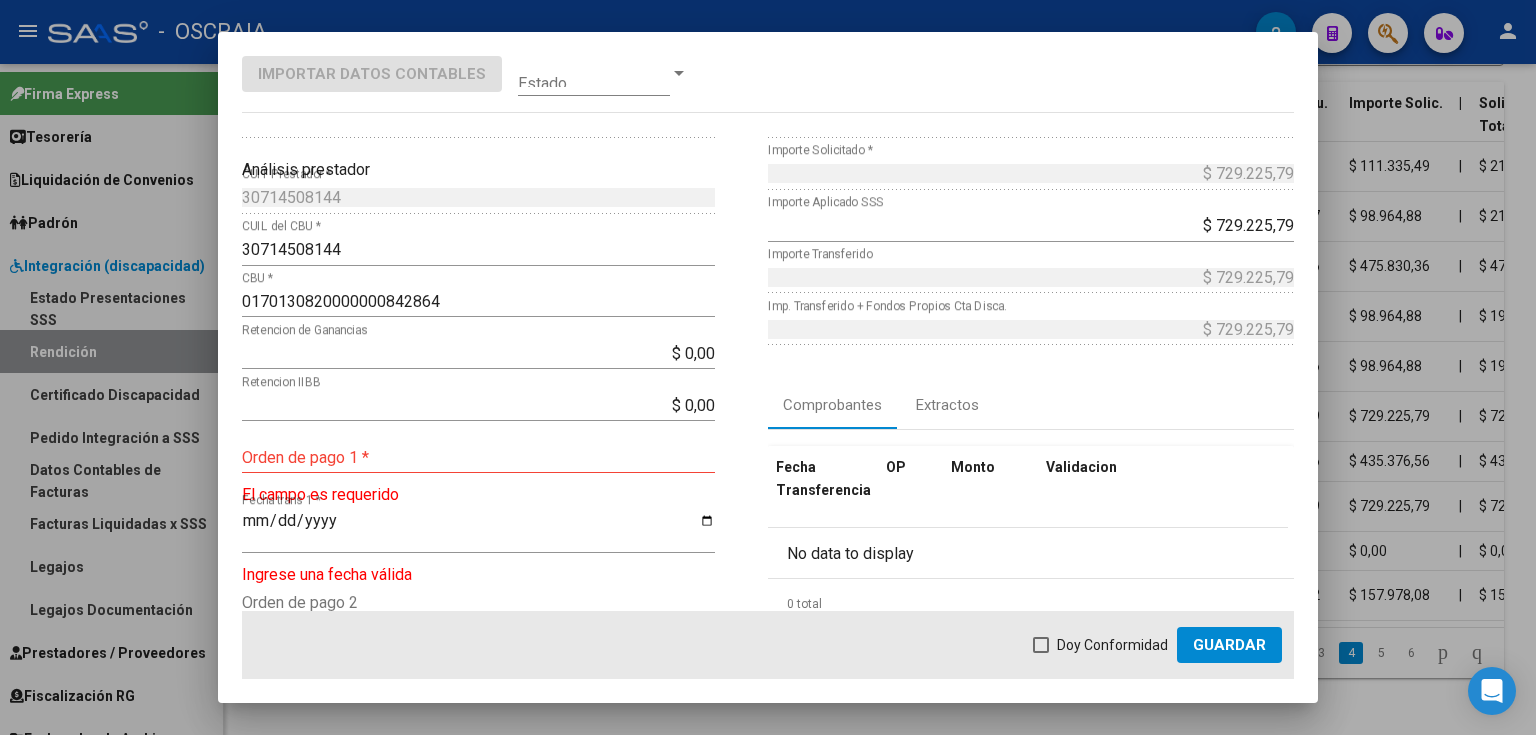 click on "Orden de pago 1 *" at bounding box center (478, 457) 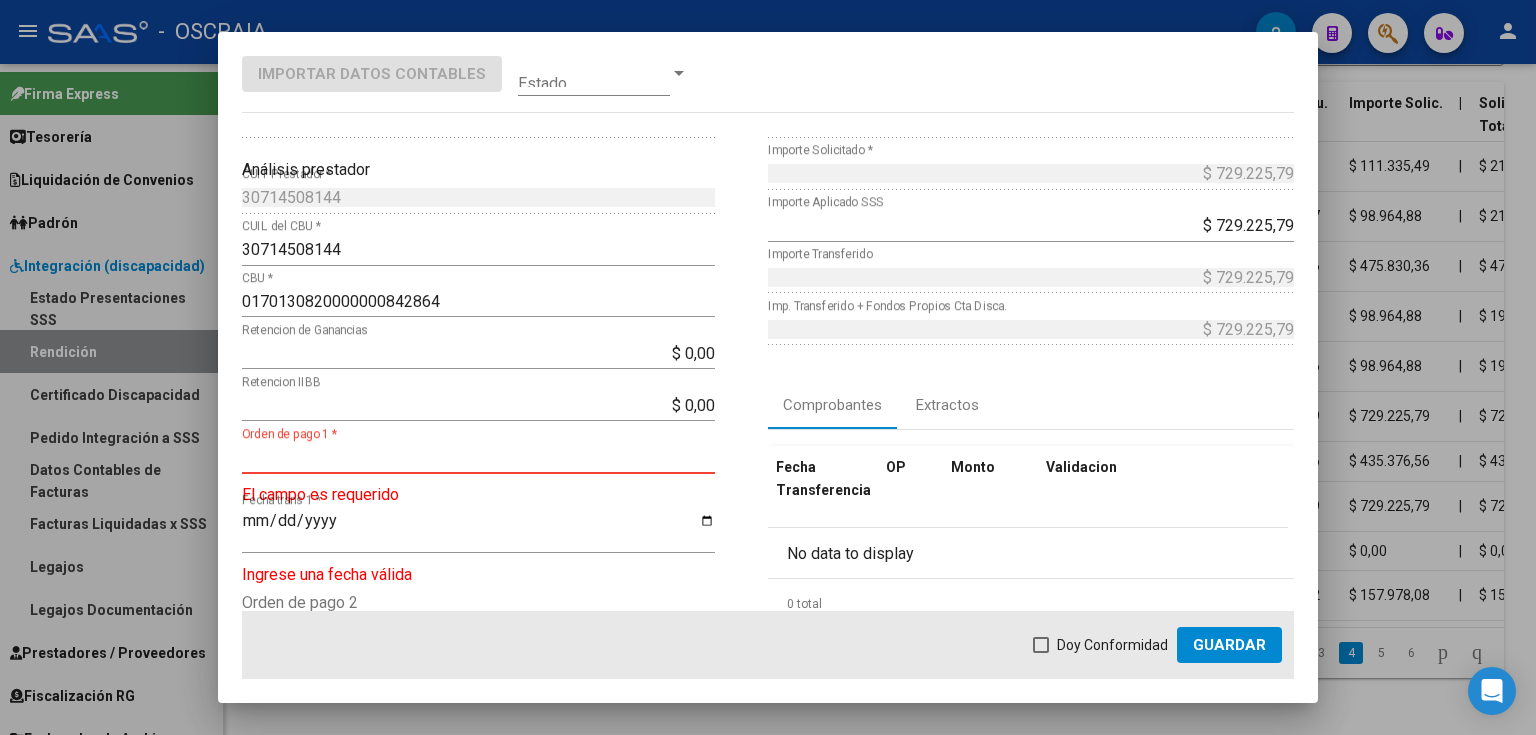 paste on "9146" 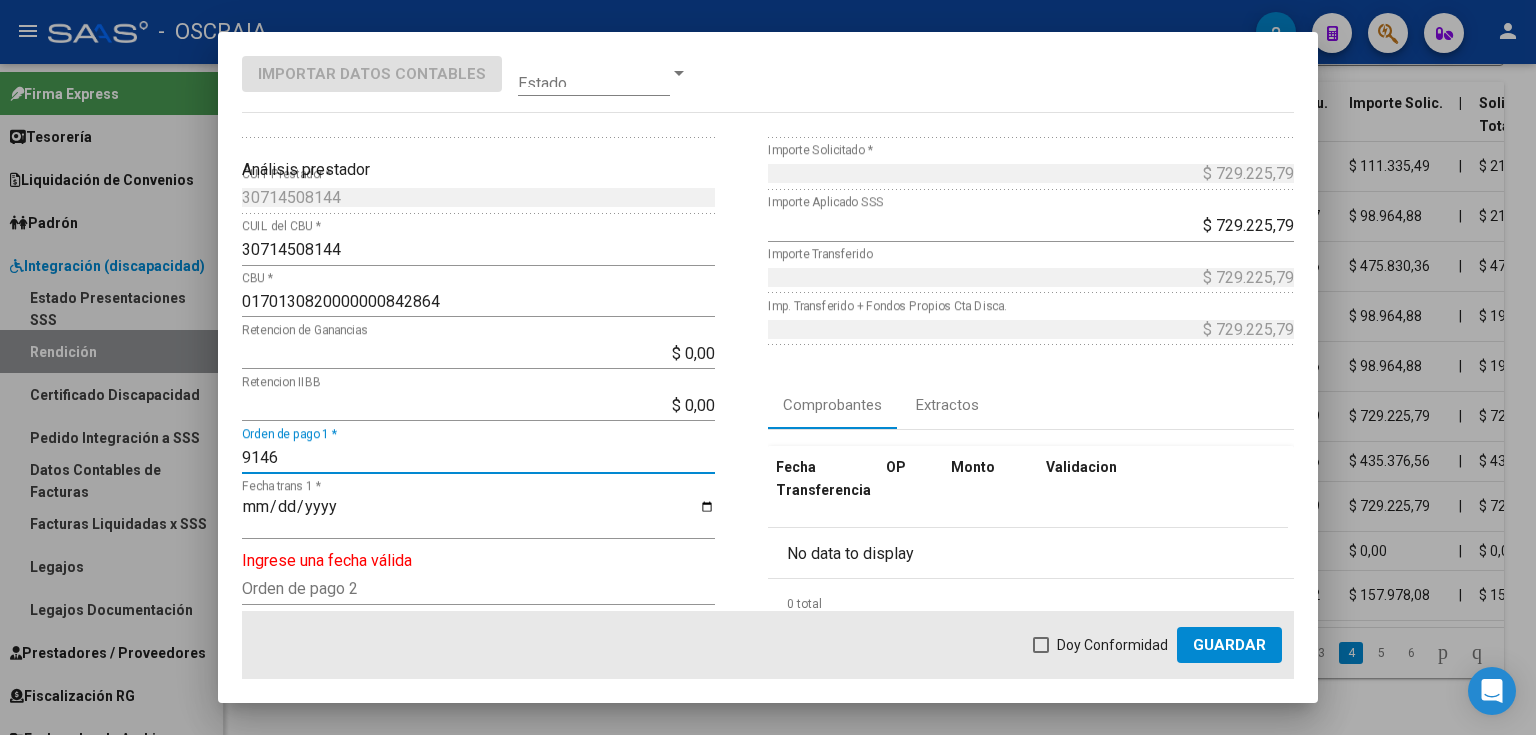 type on "9146" 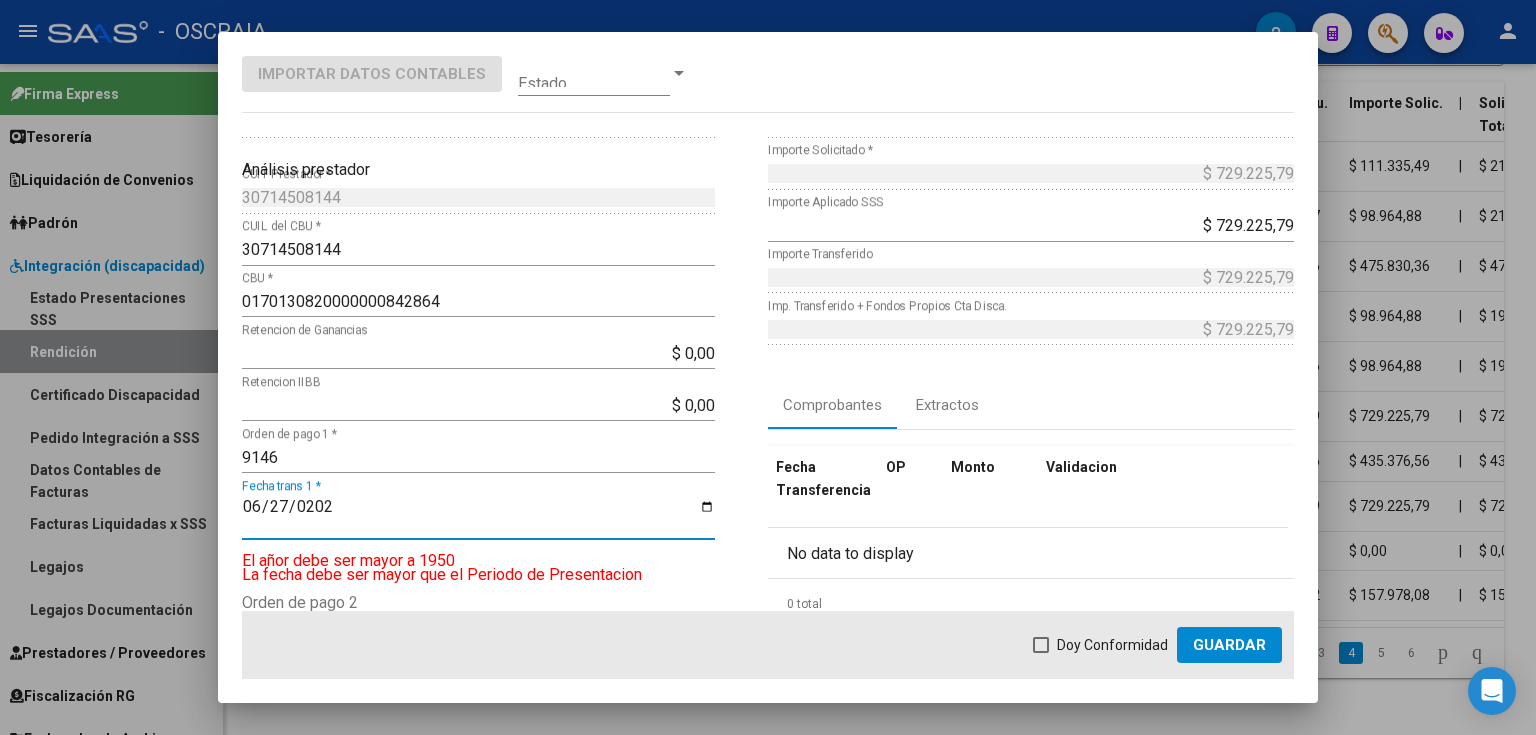 type on "2025-06-27" 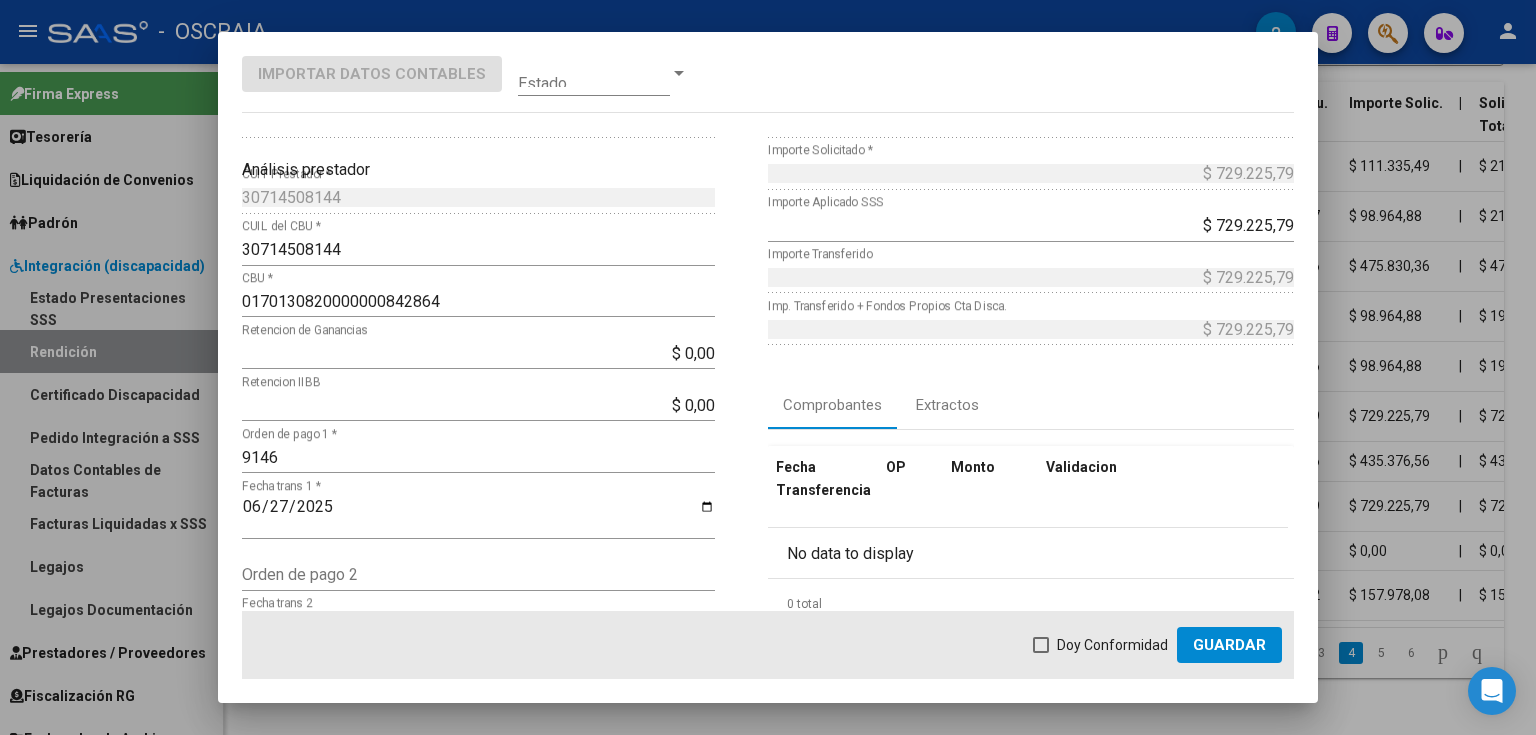 click on "Doy Conformidad        Guardar" 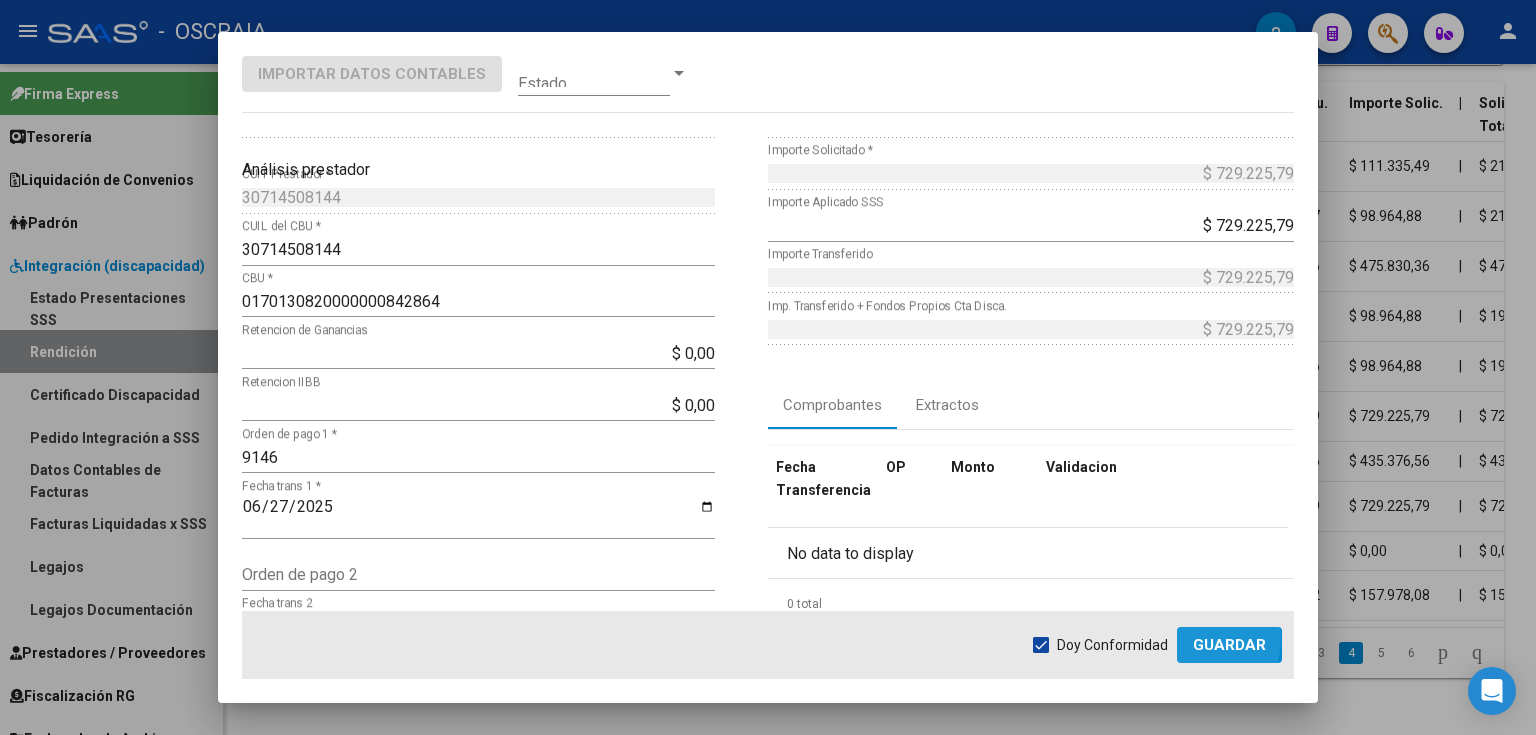 click on "Guardar" 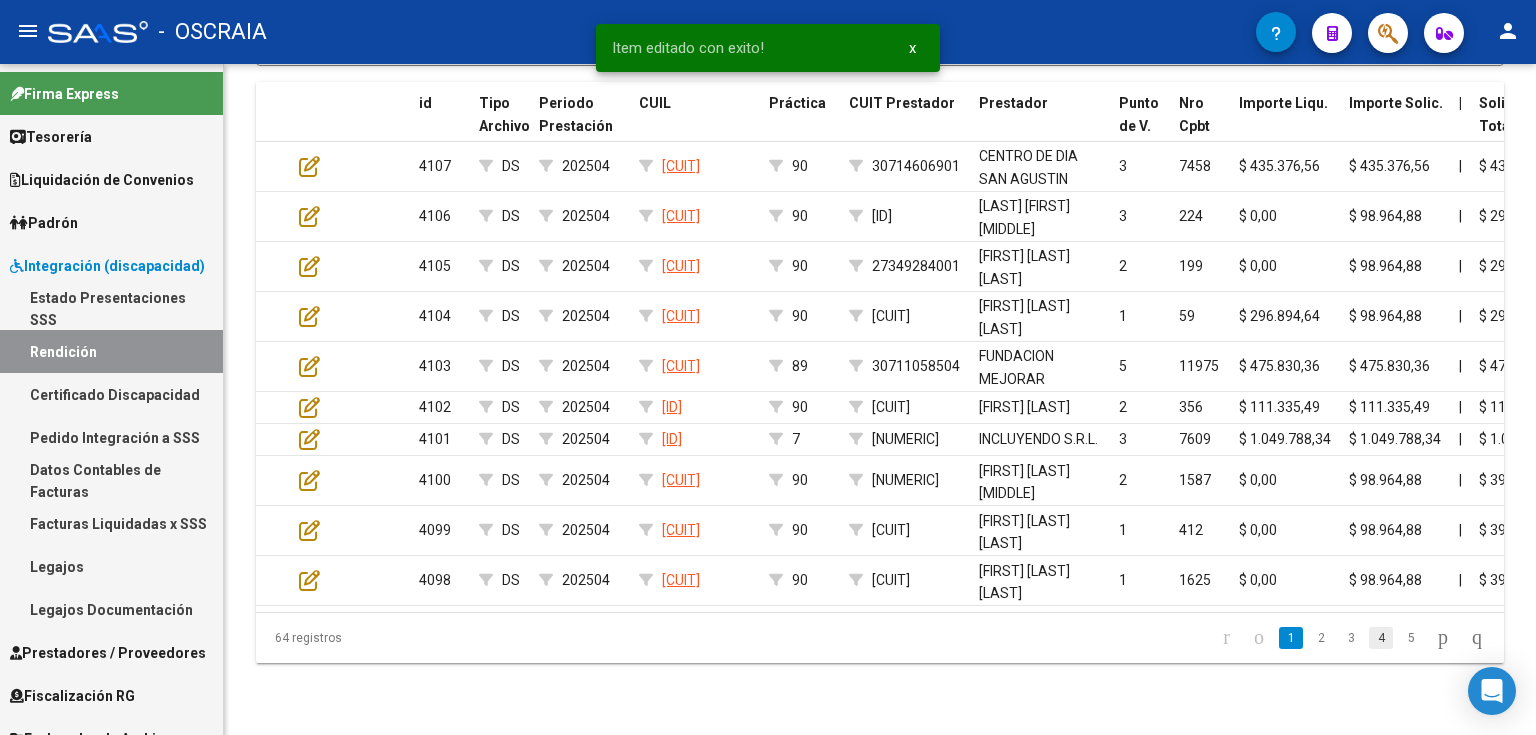 click on "4" 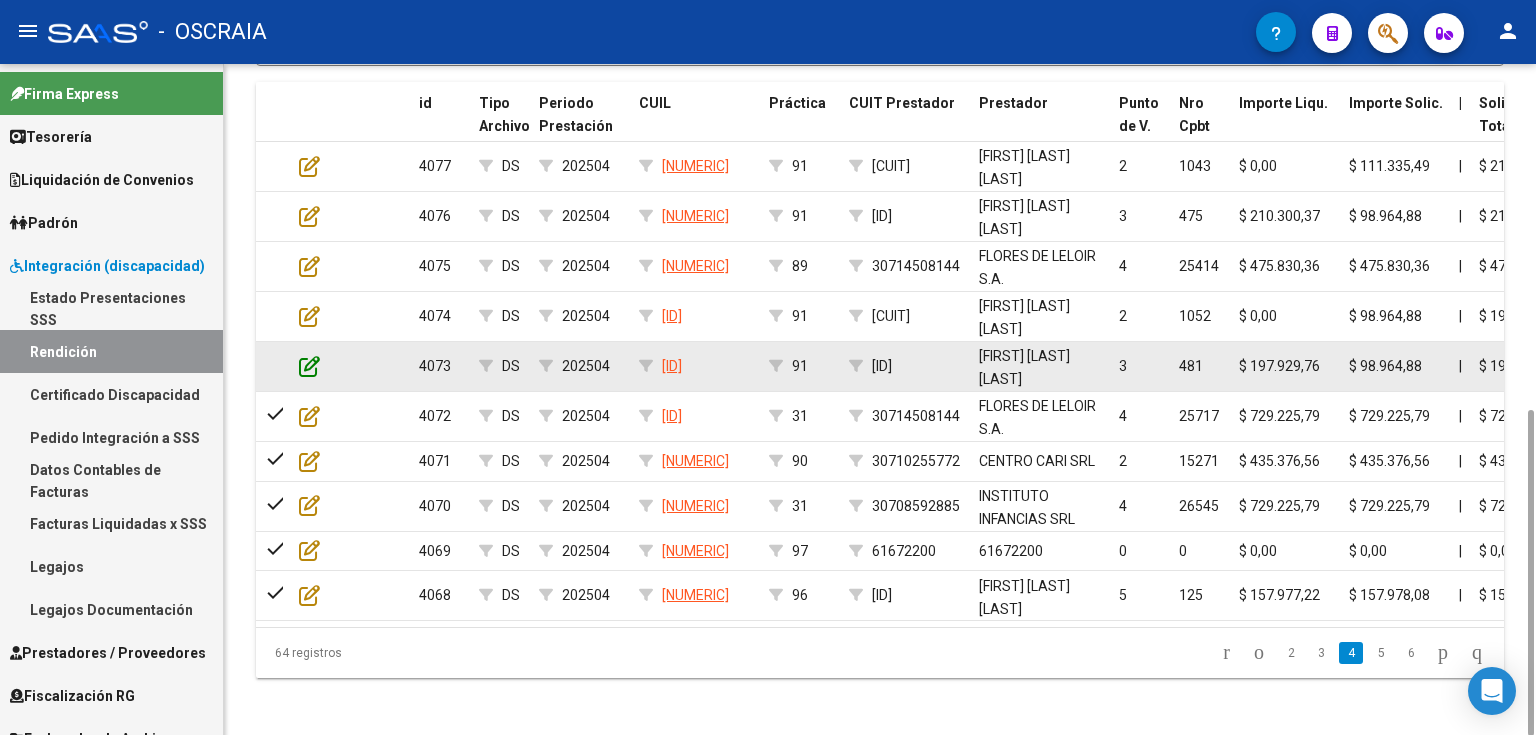 click 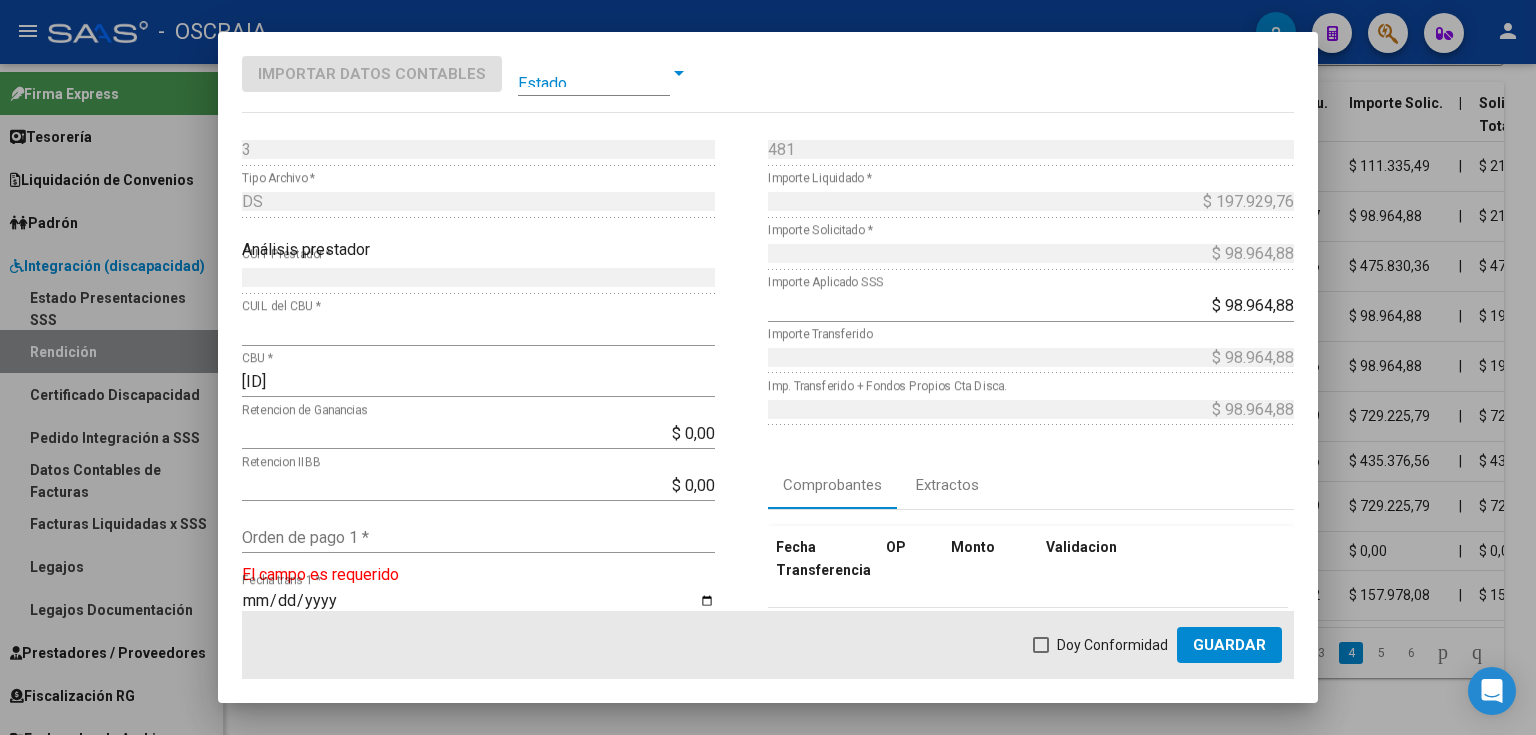 click on "Orden de pago 1 *" 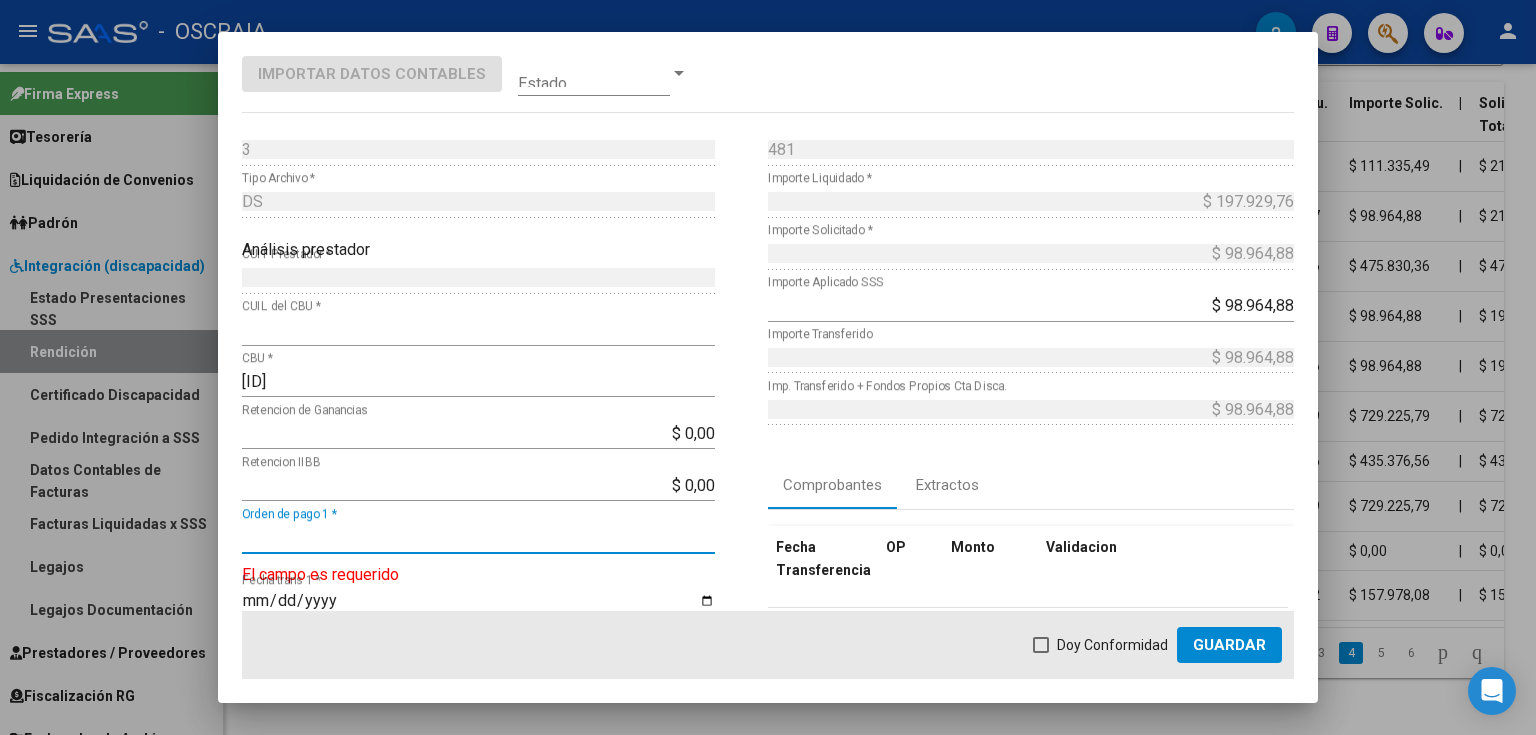 paste on "9140" 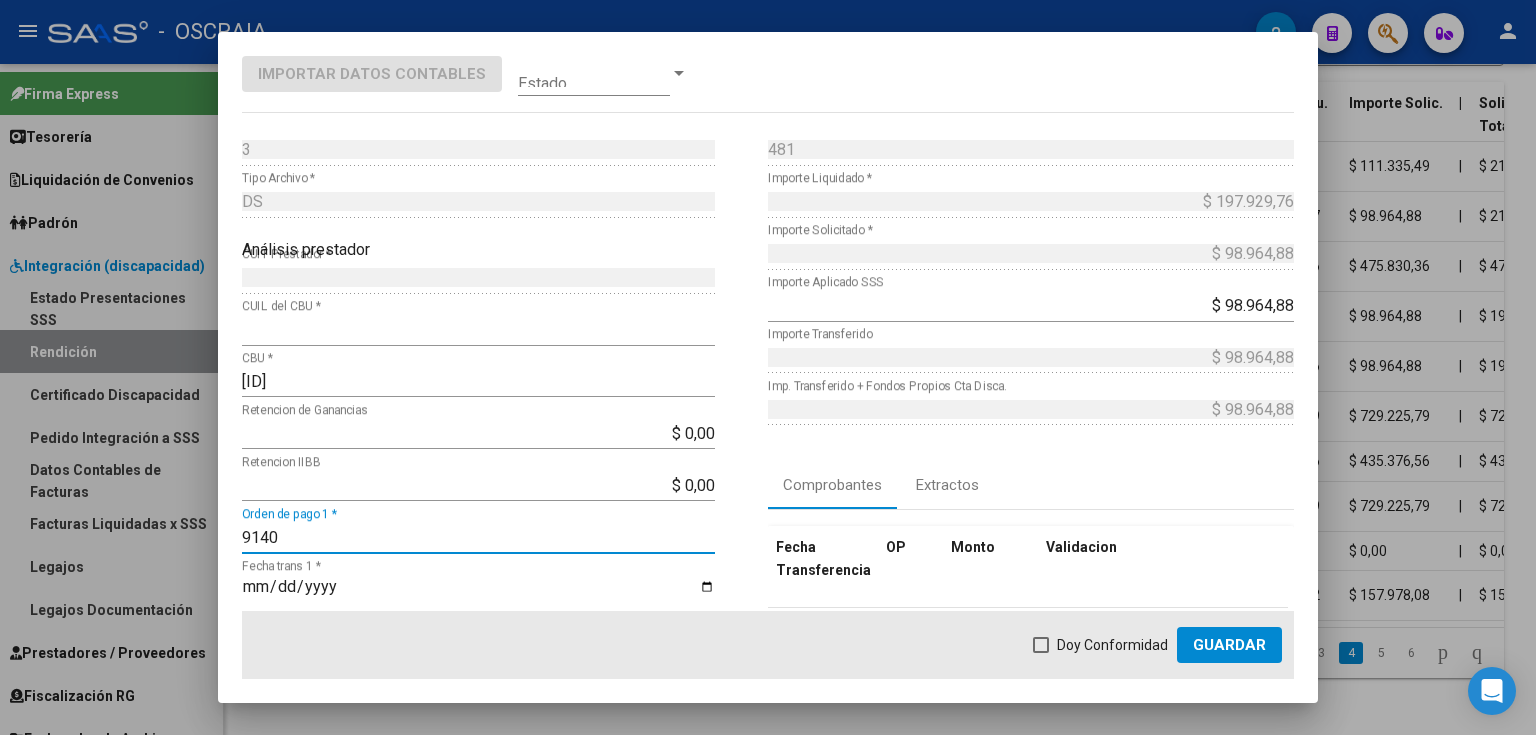 type on "9140" 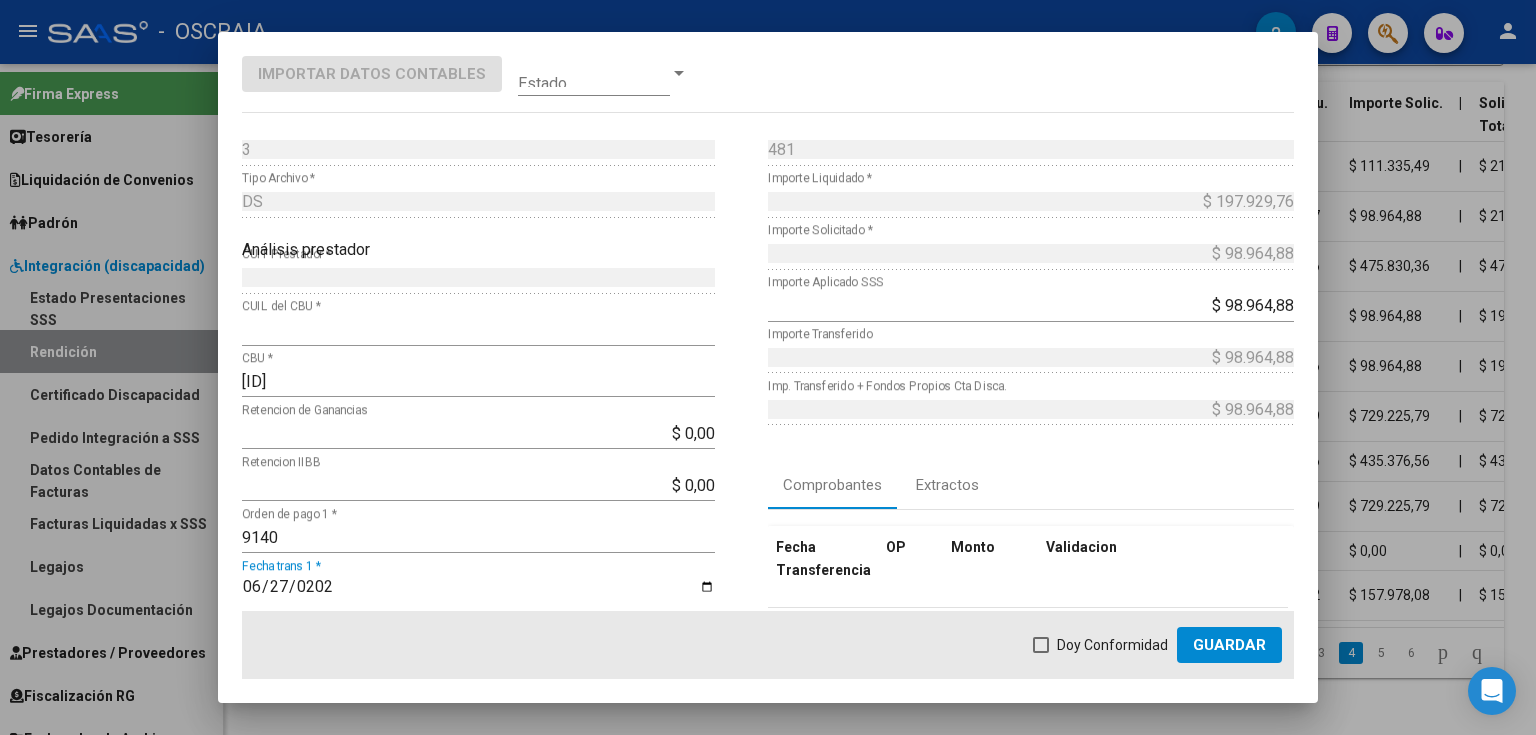 type on "2025-06-27" 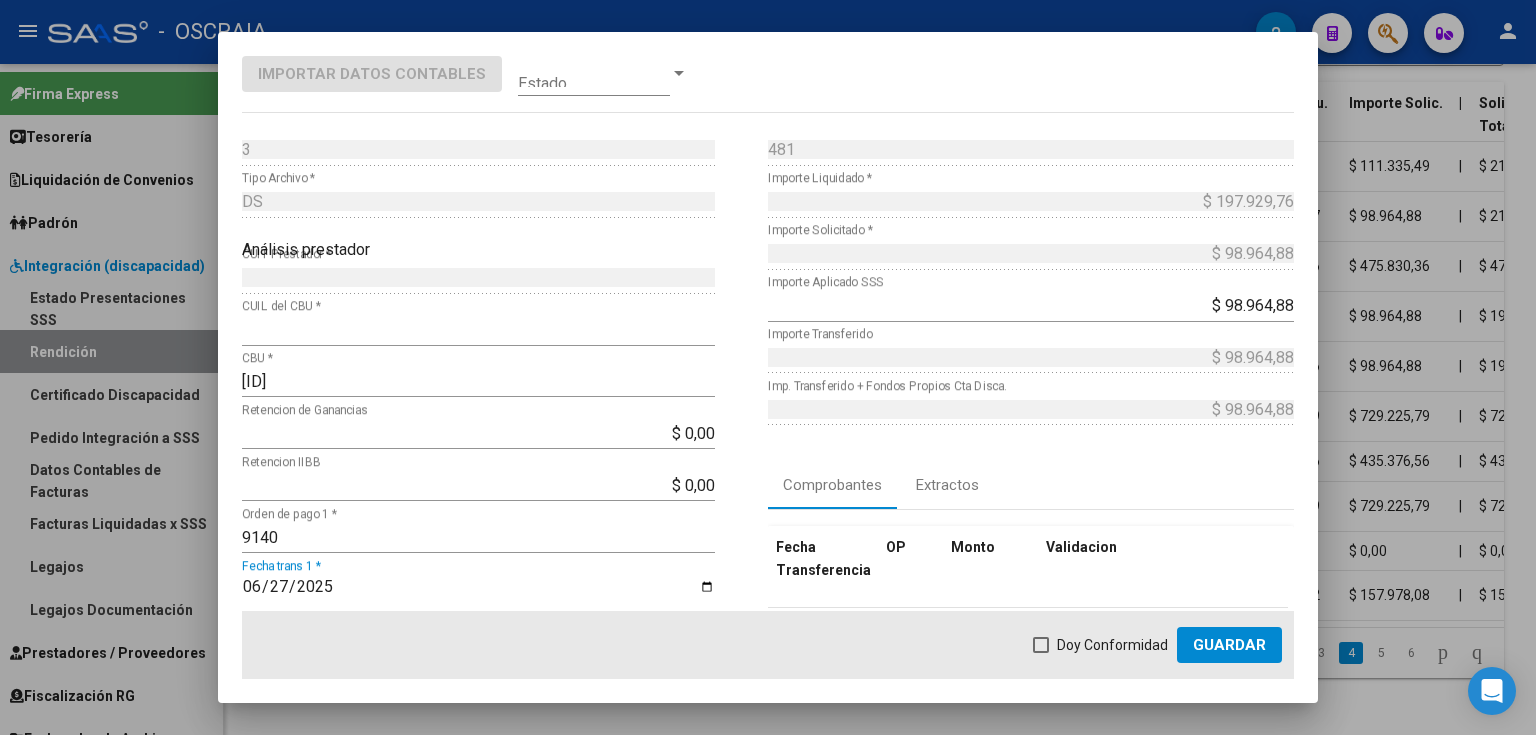 click on "Doy Conformidad" at bounding box center [1112, 645] 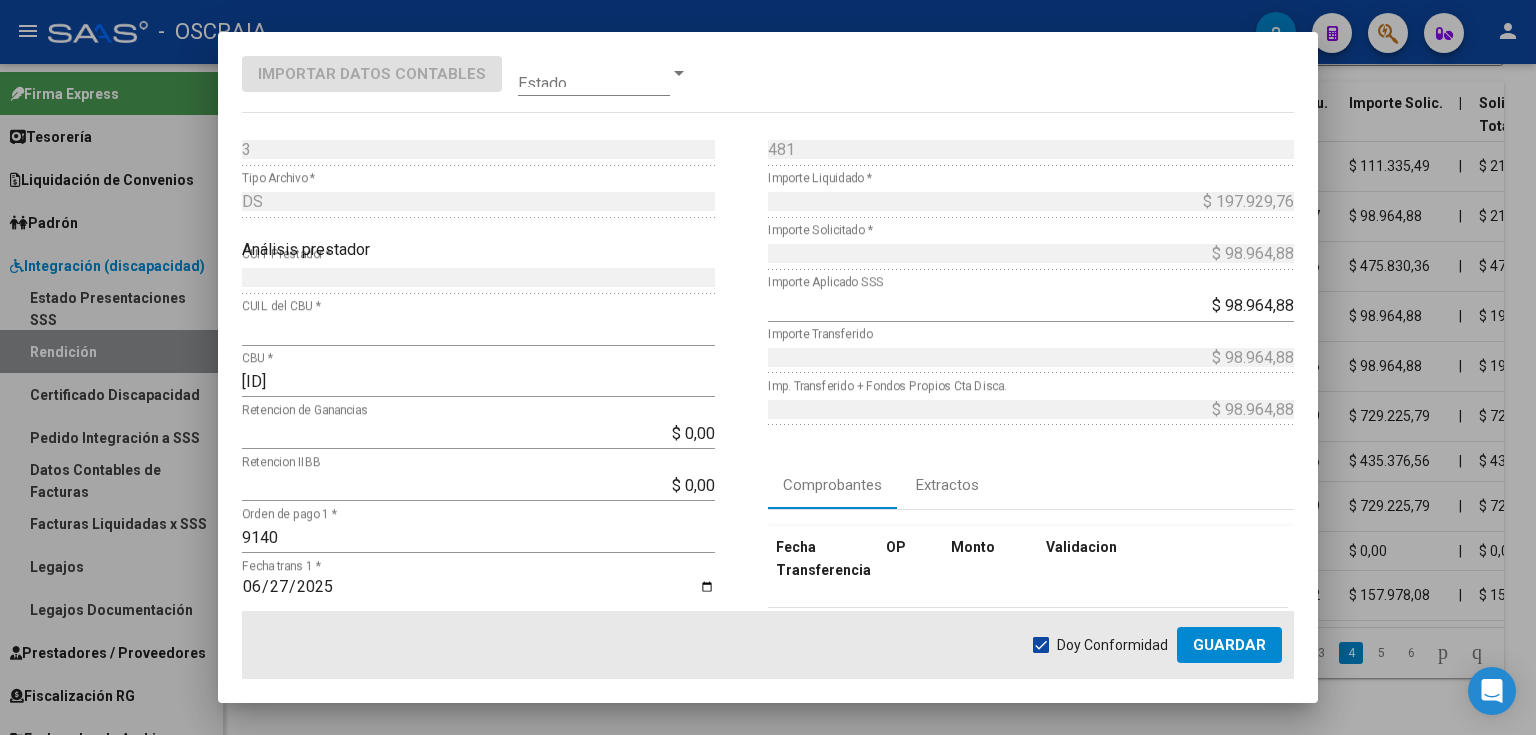 click on "Guardar" 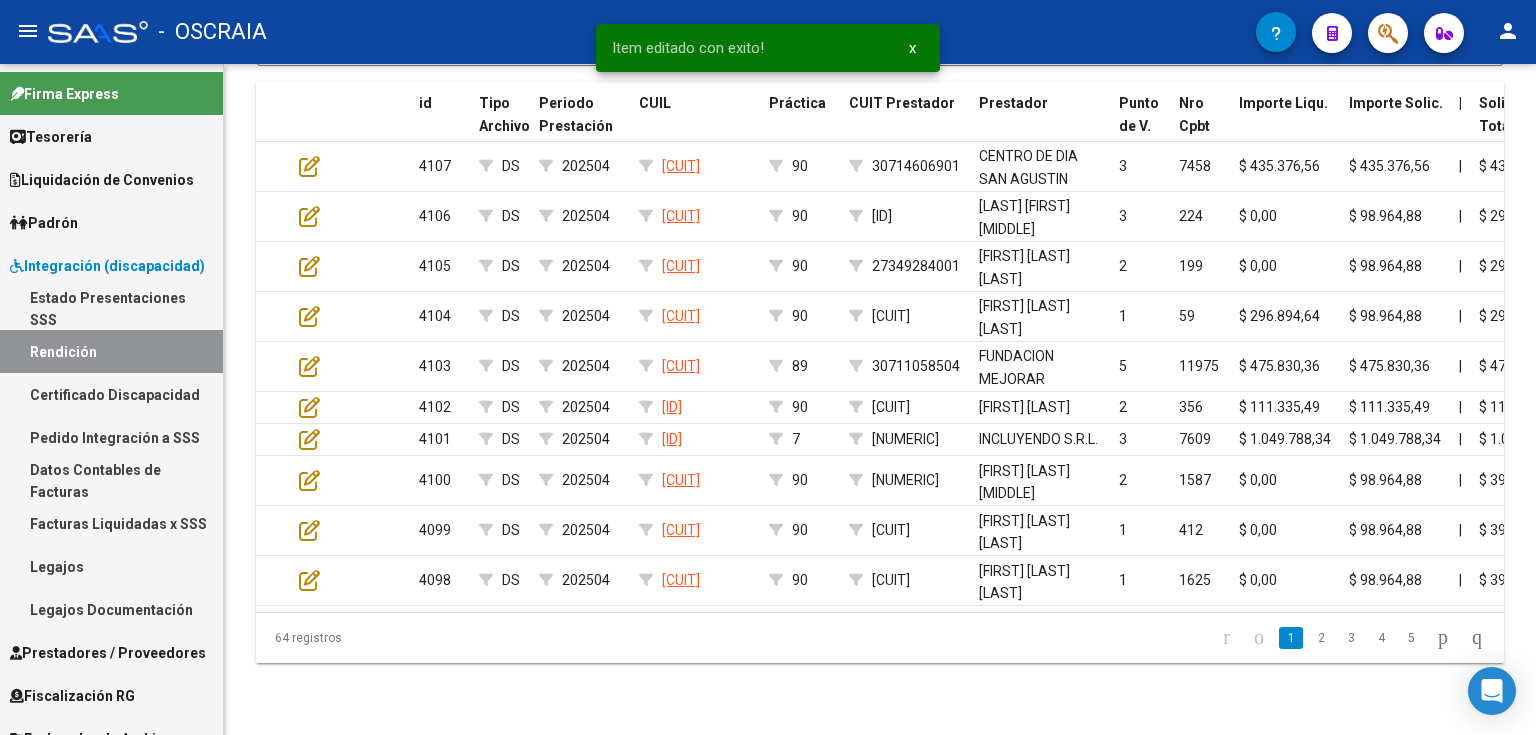 click on "4" 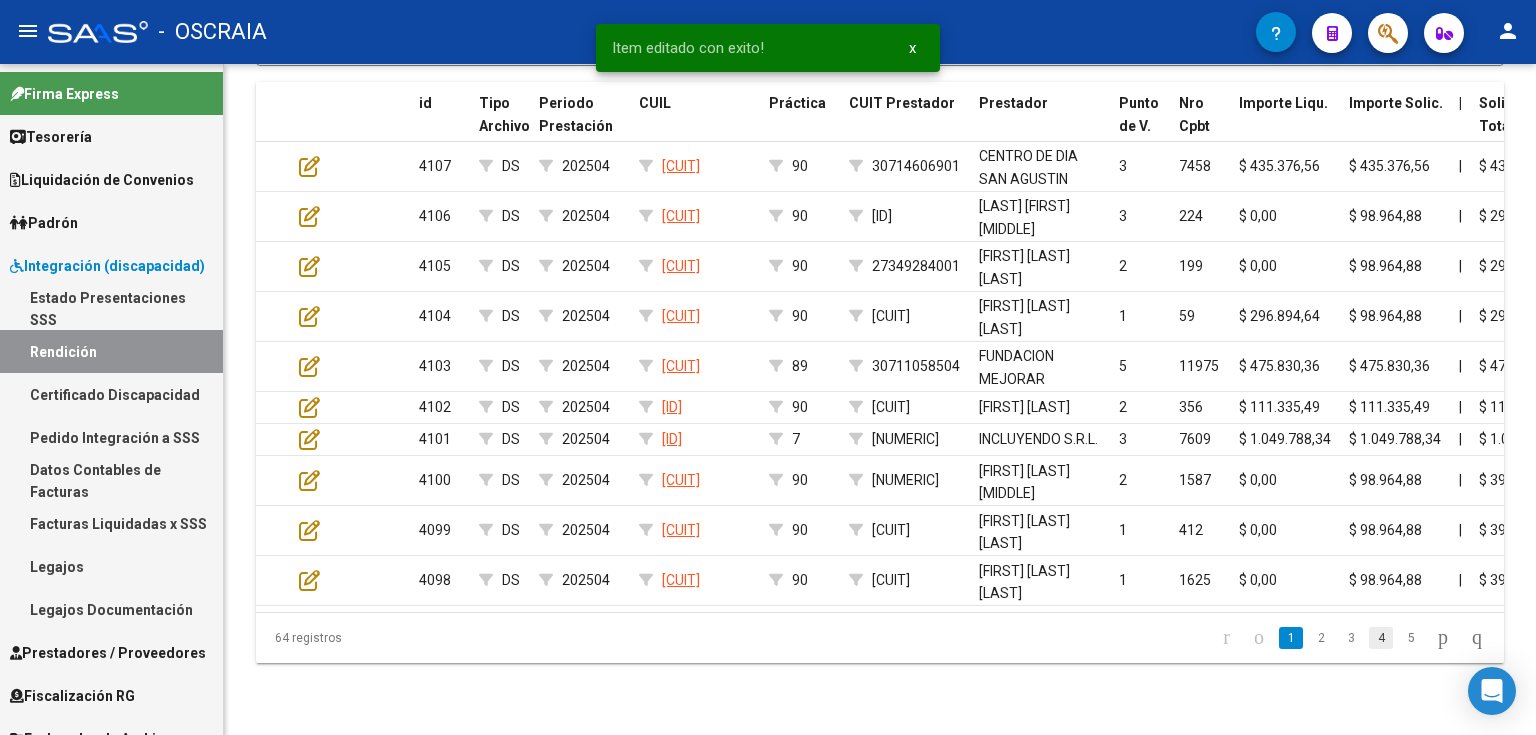 click on "4" 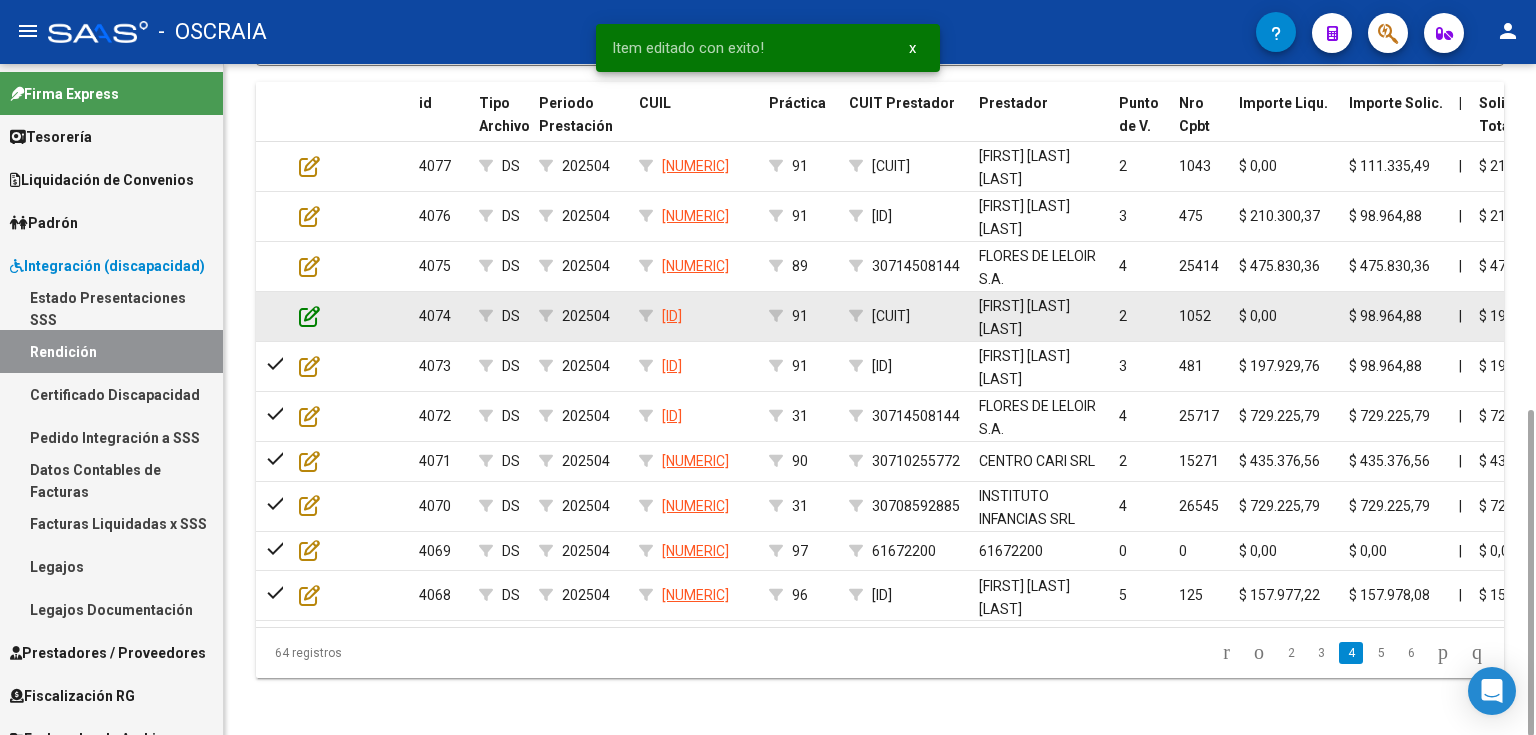 click 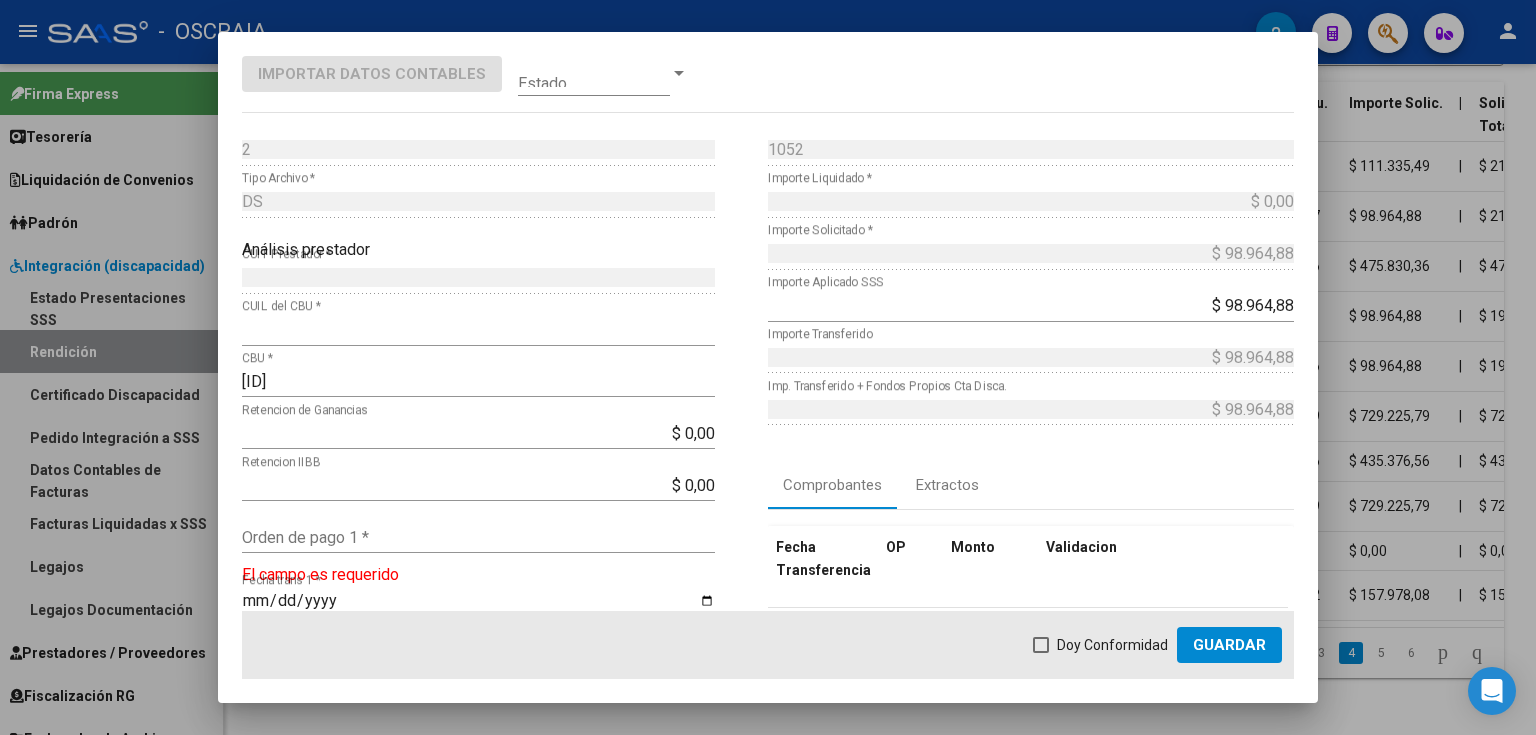 click on "Orden de pago 1 *" 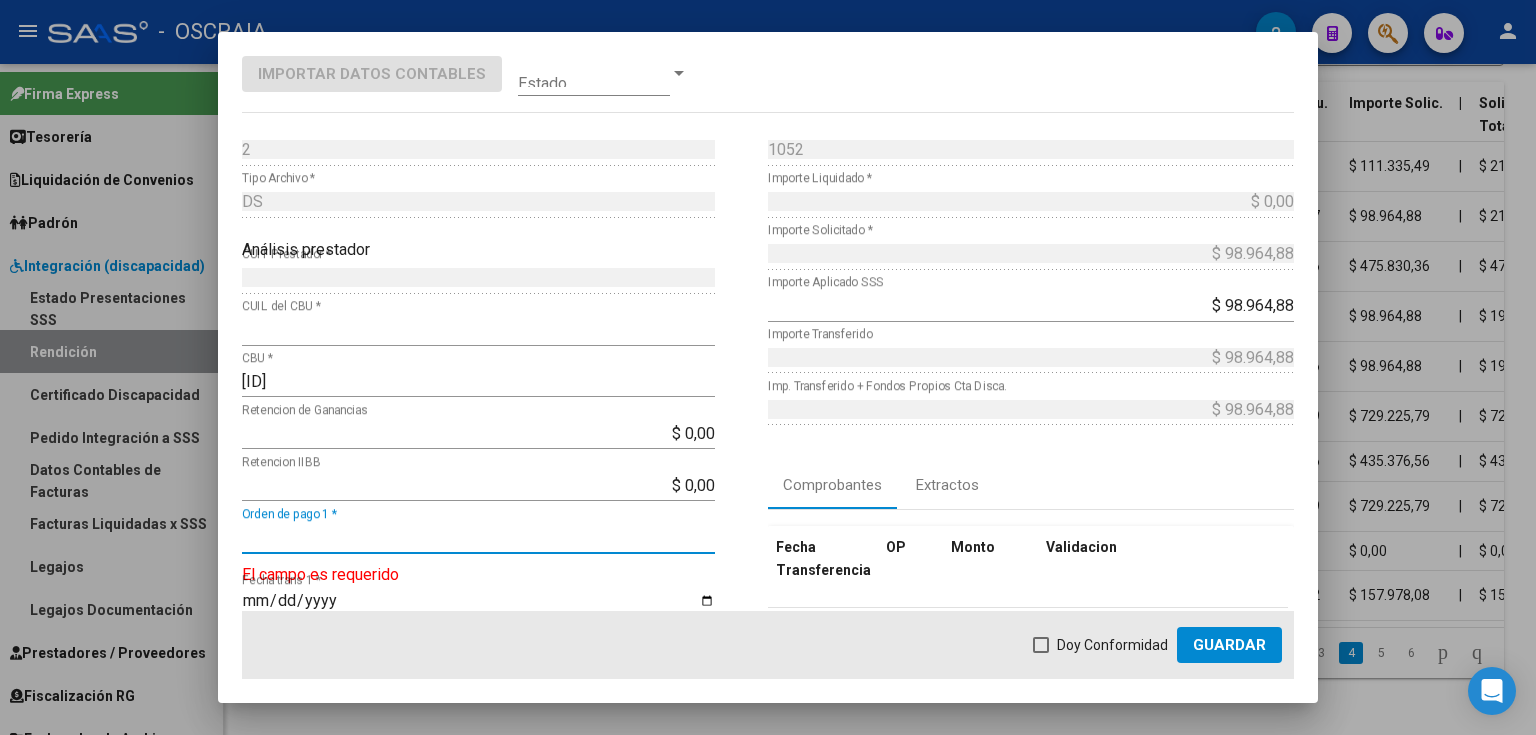 paste on "9110" 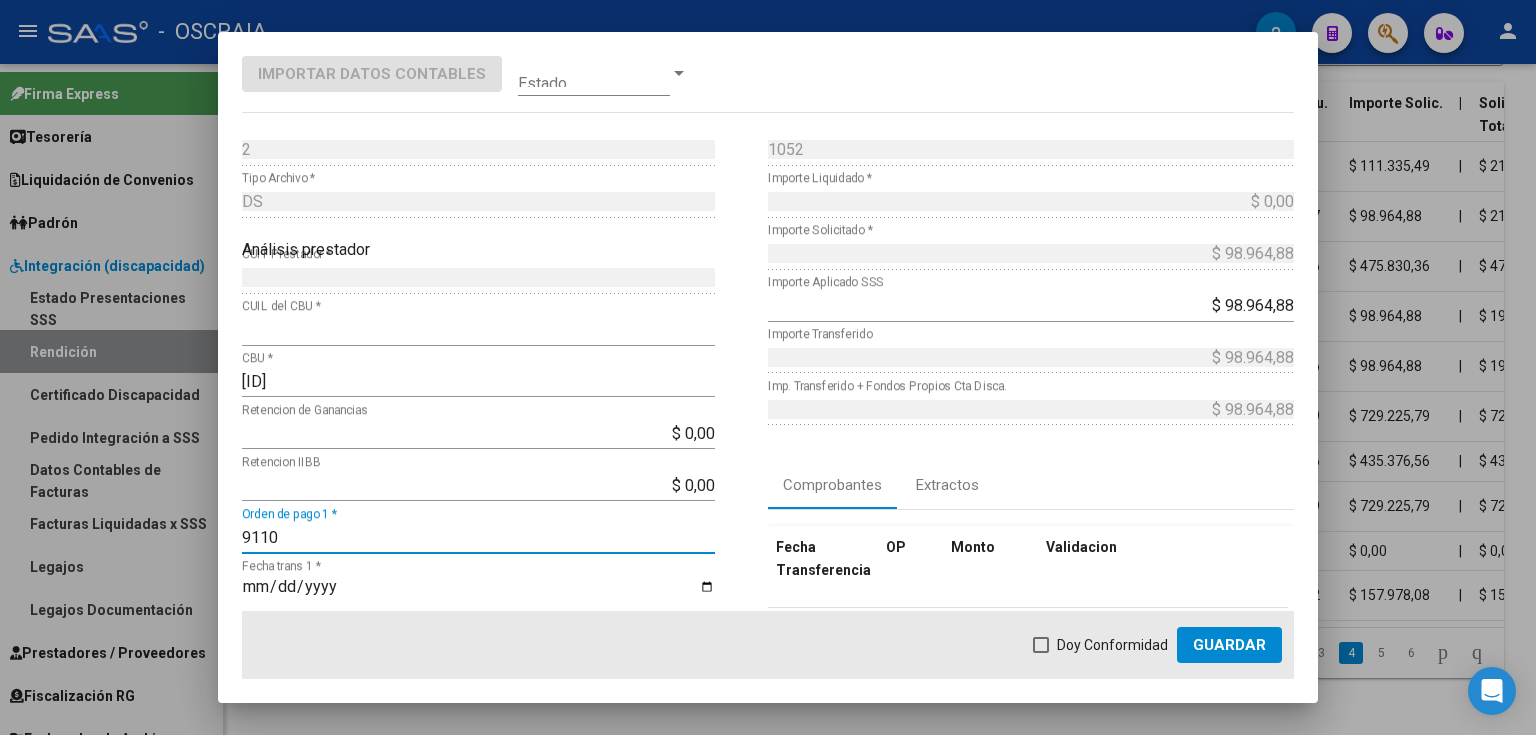 type on "9110" 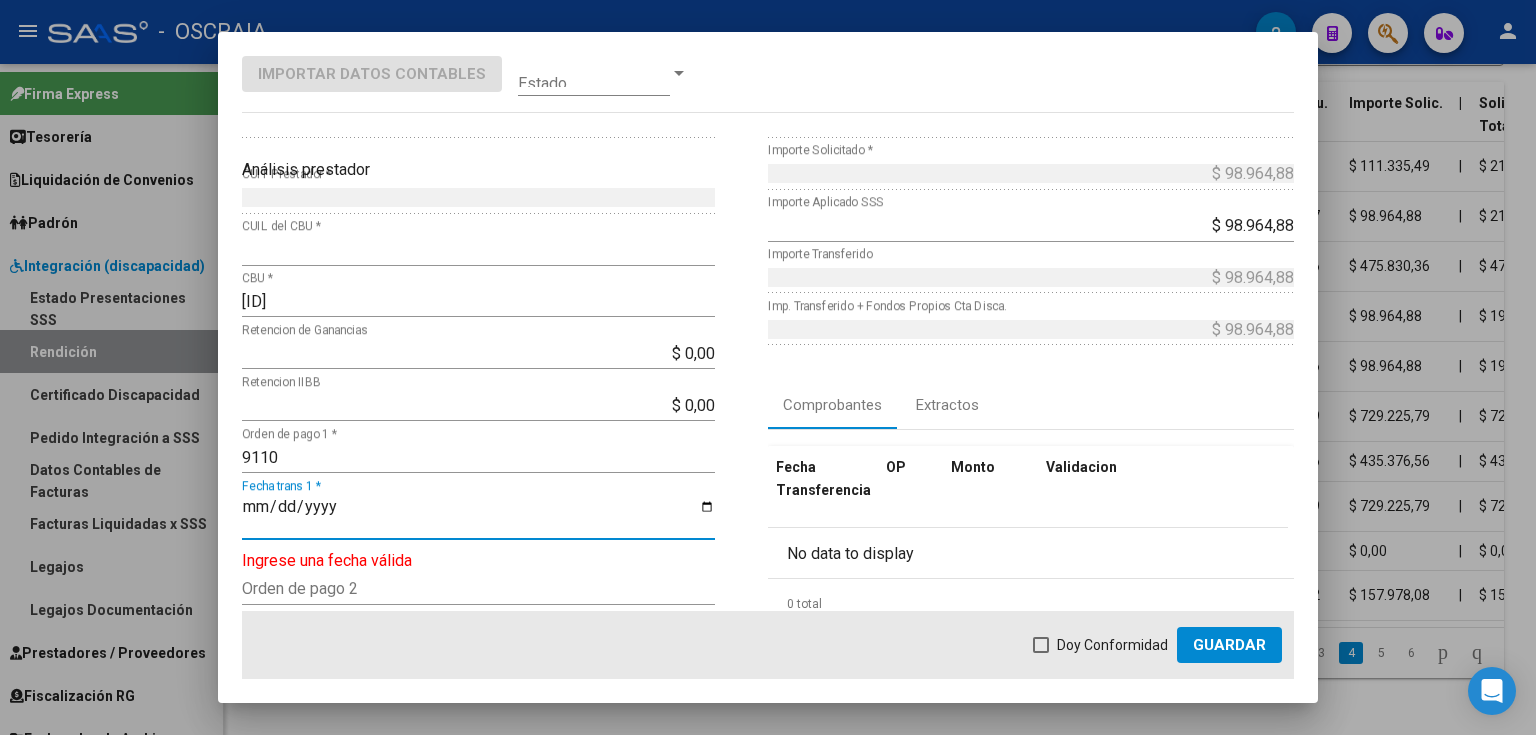 click on "Fecha trans 1 *" at bounding box center (478, 515) 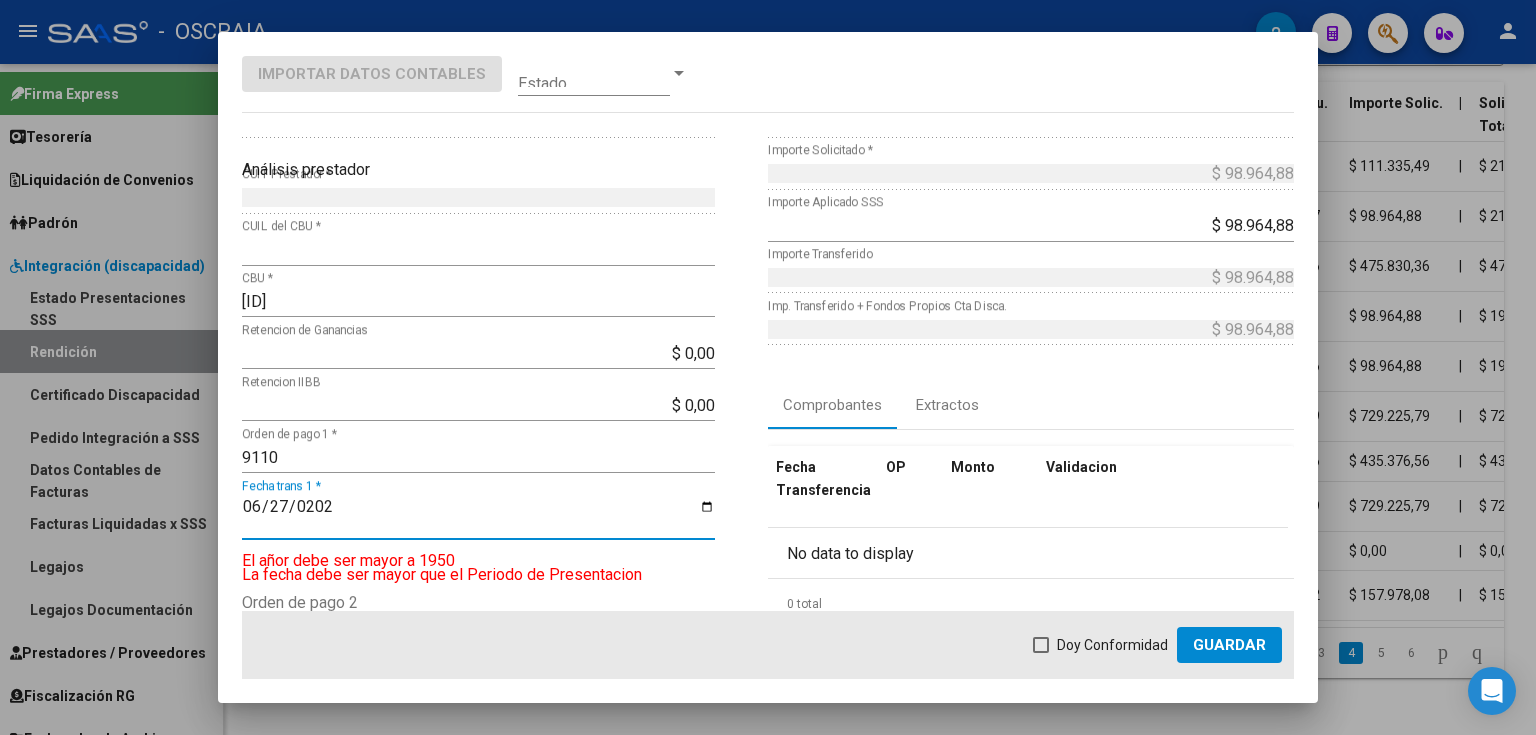 type on "2025-06-27" 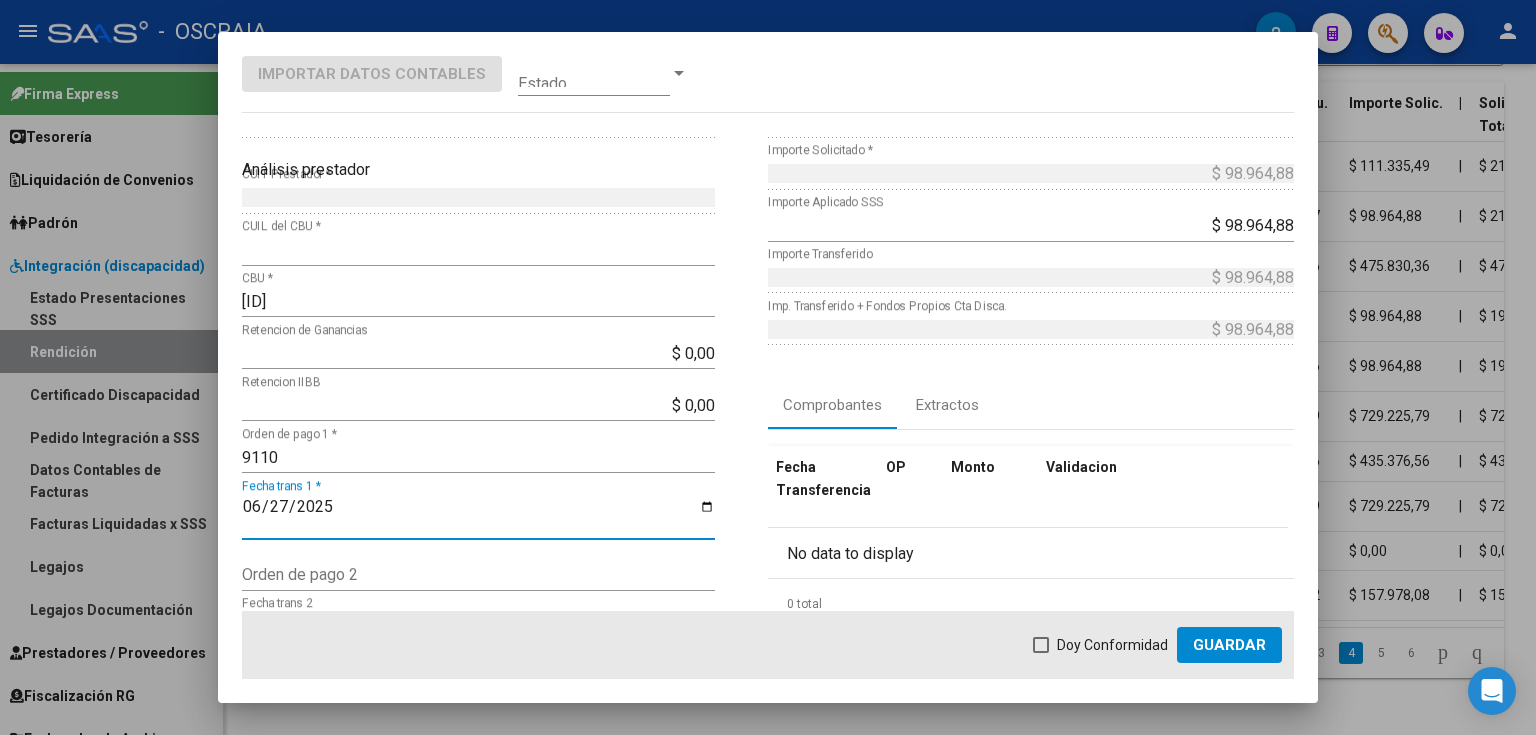 click on "Doy Conformidad" at bounding box center [1112, 645] 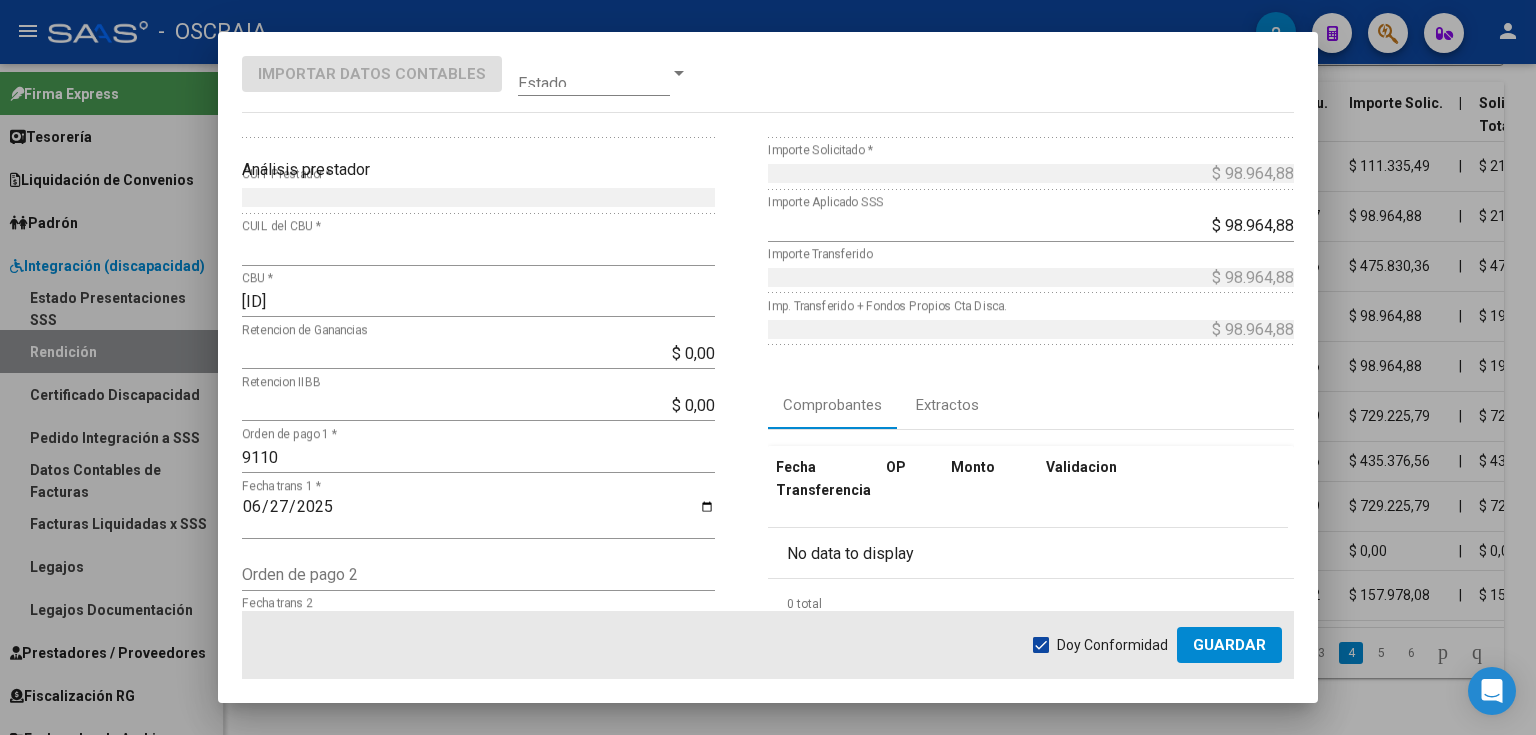 click on "Guardar" 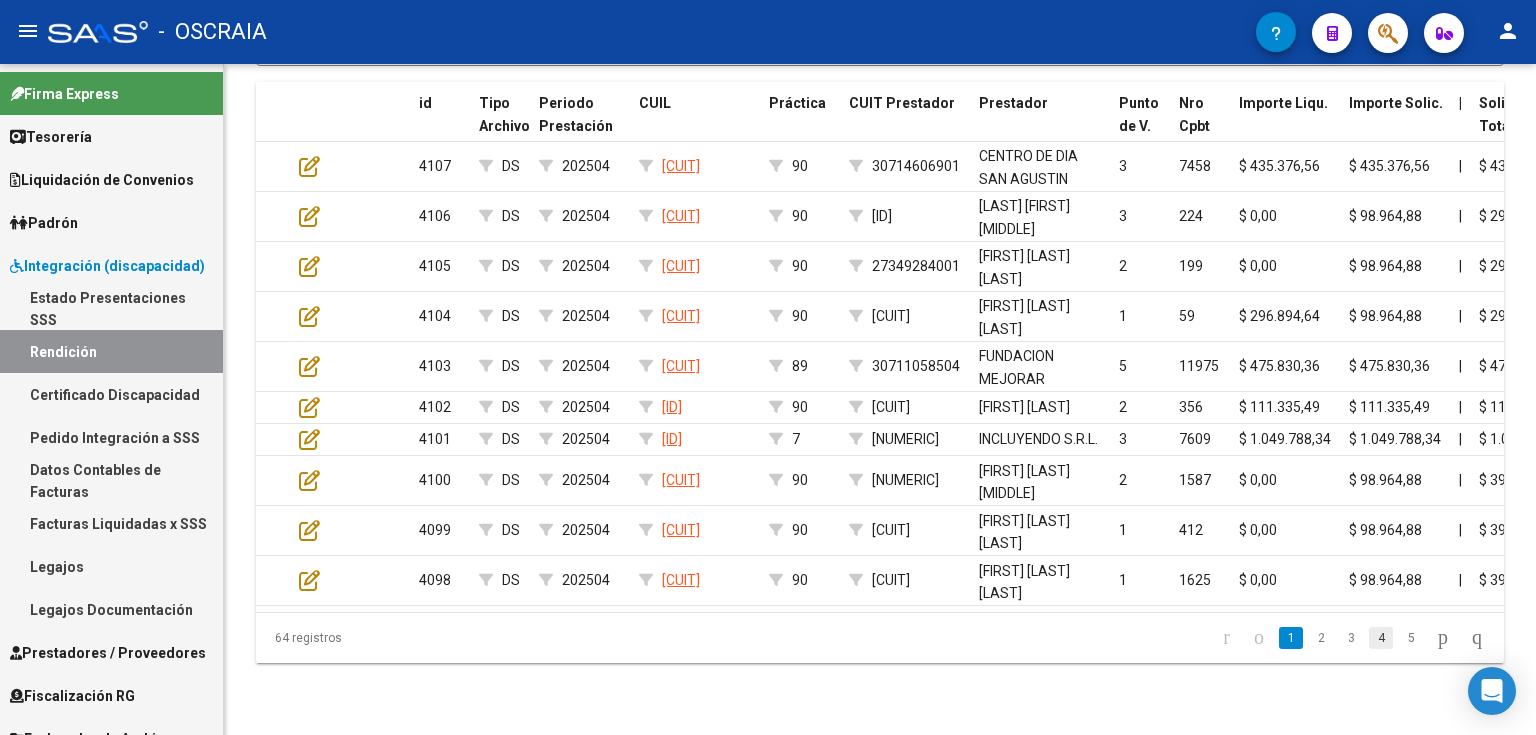 click on "4" 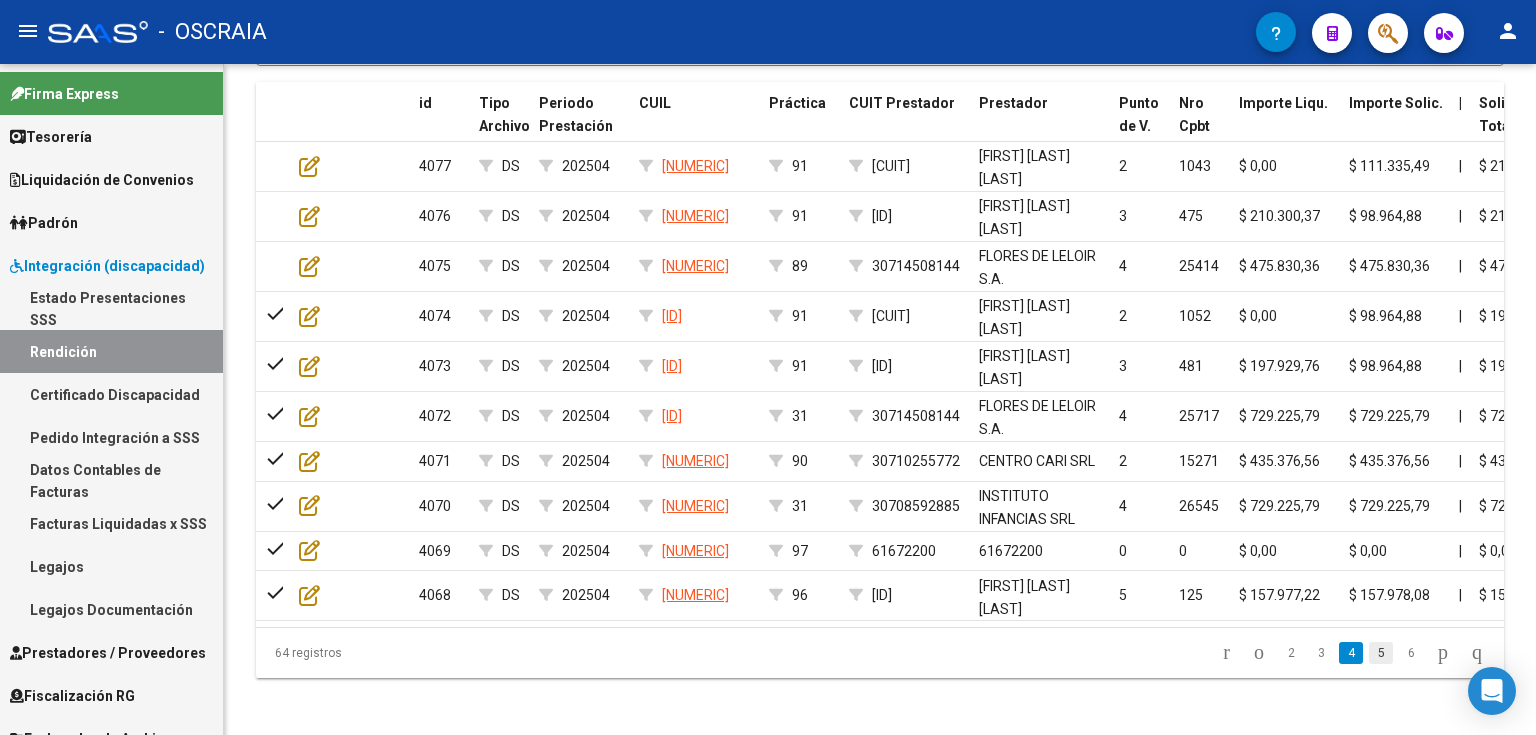 click on "5" 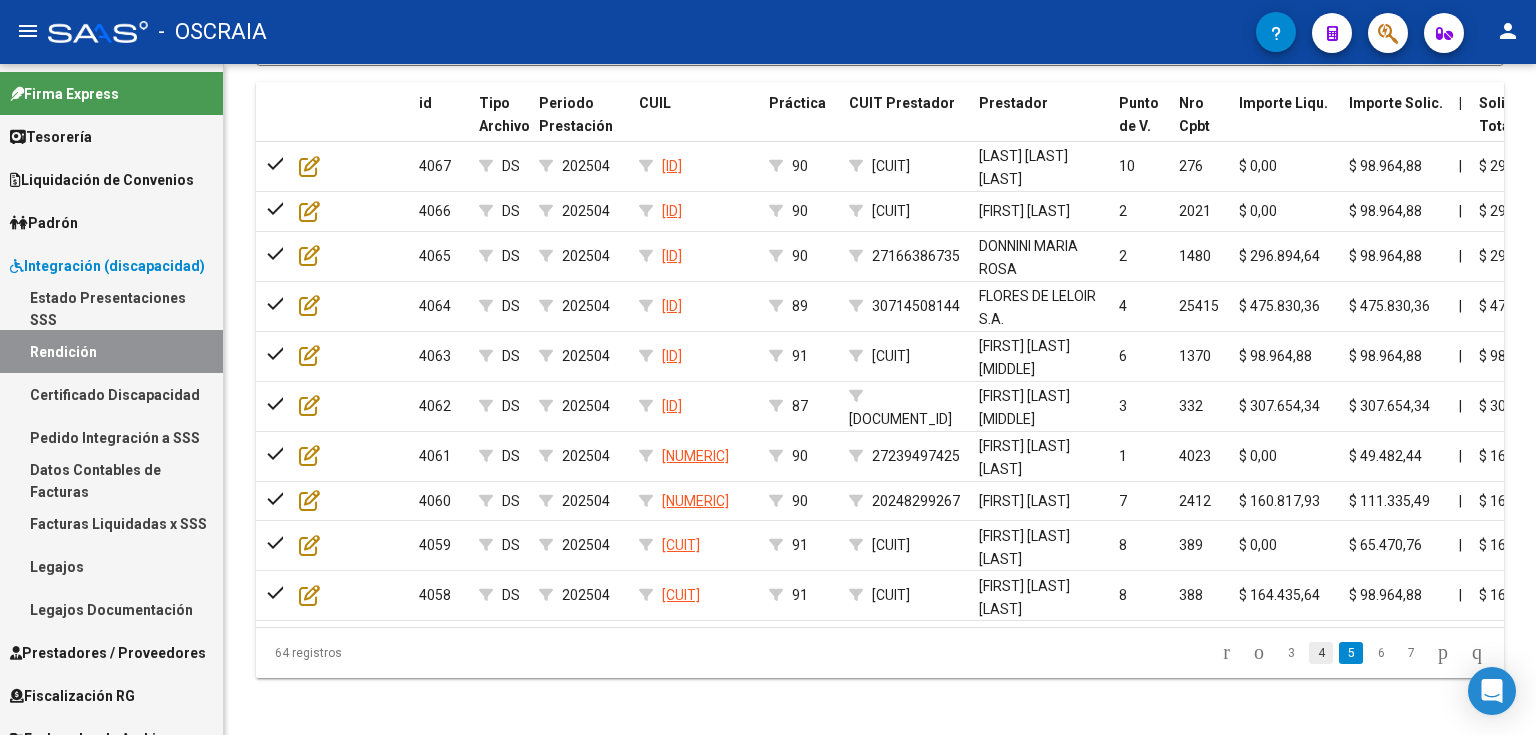 click on "4" 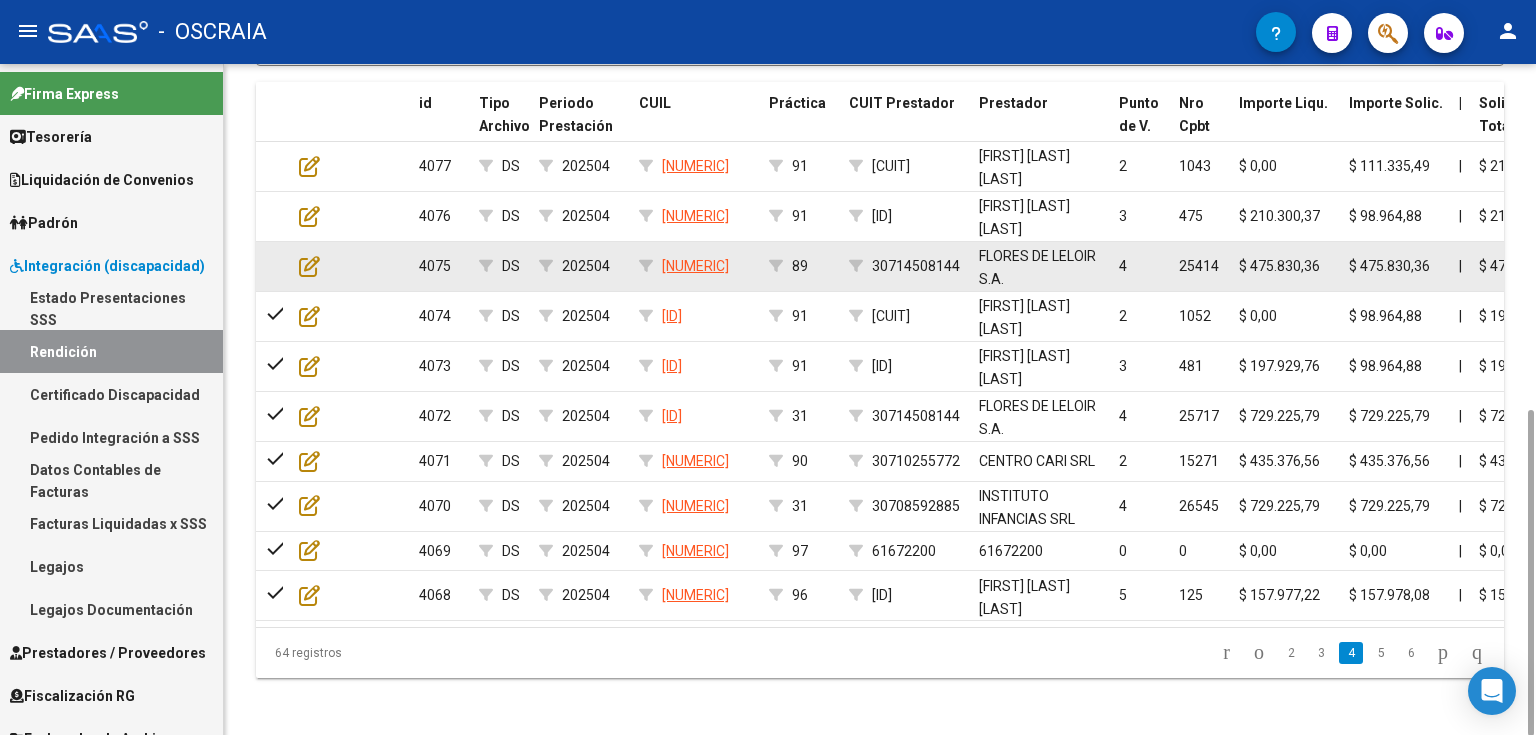 click 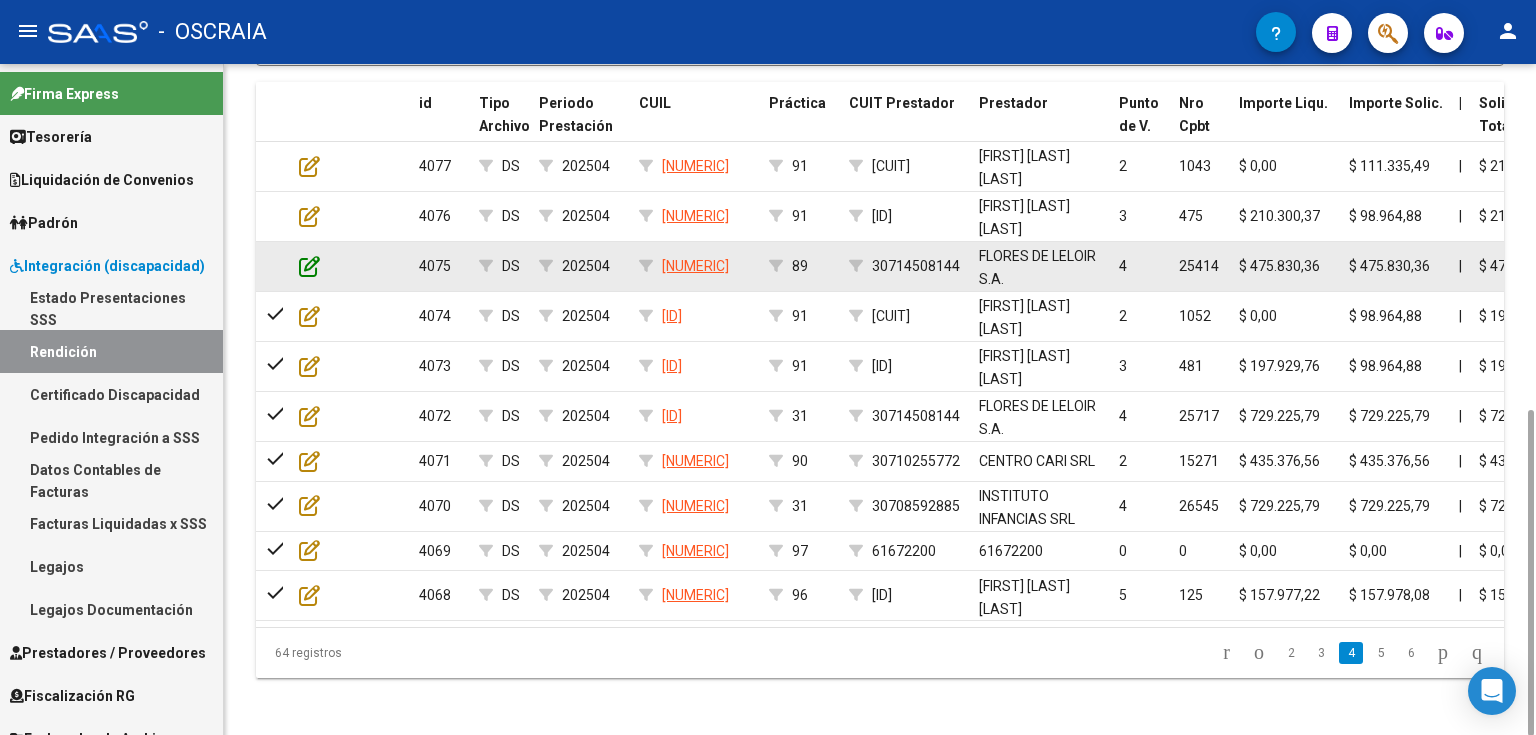 click 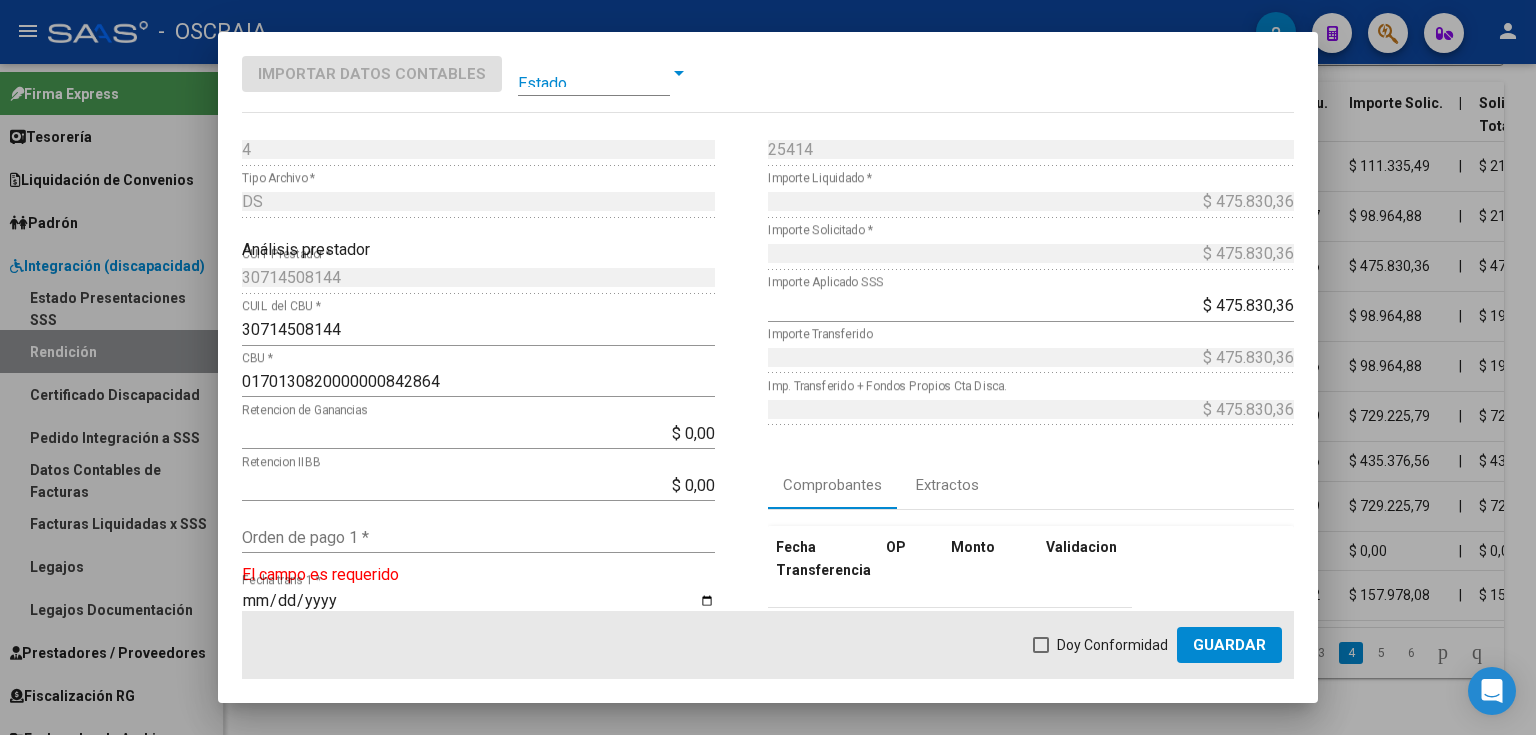 scroll, scrollTop: 80, scrollLeft: 0, axis: vertical 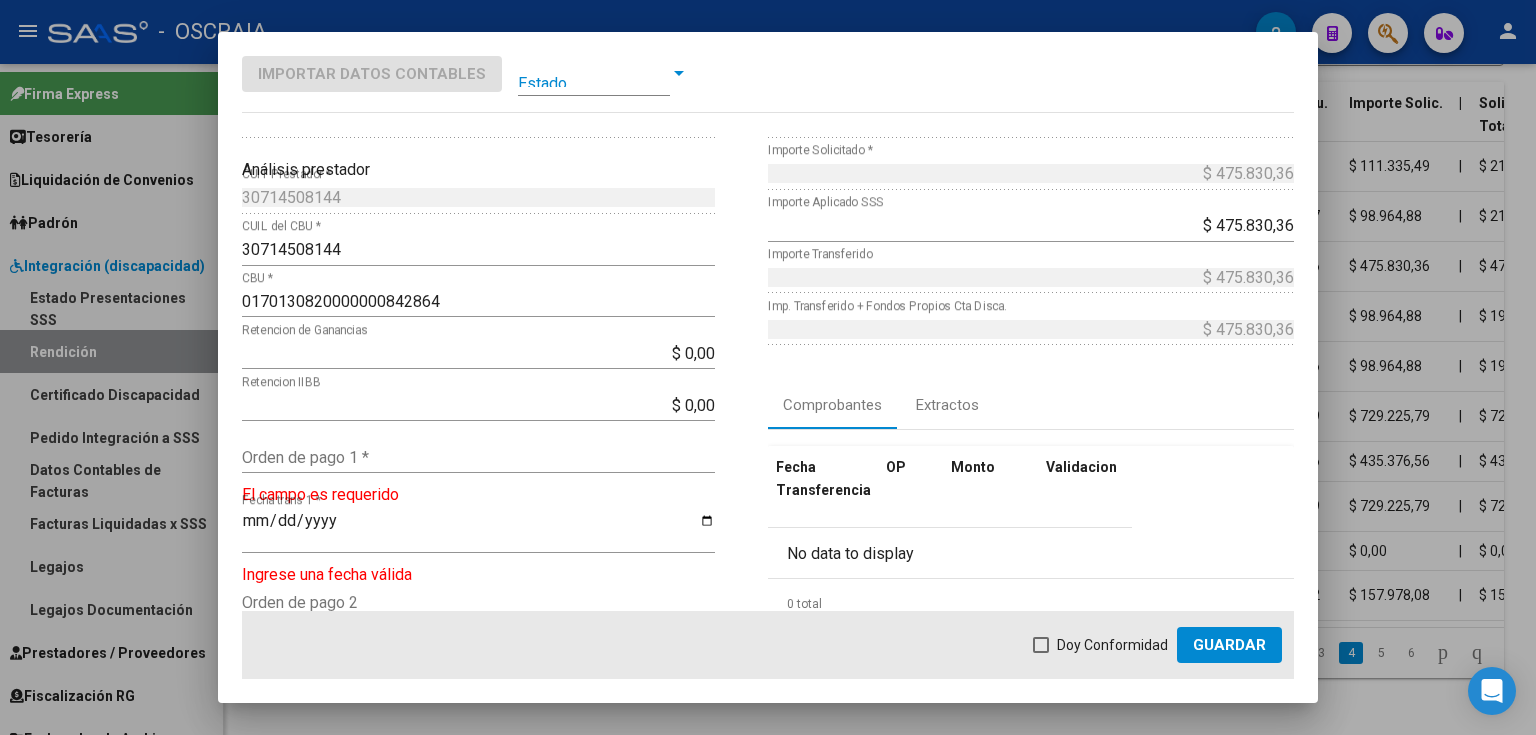 click on "Orden de pago 1 *" at bounding box center [478, 457] 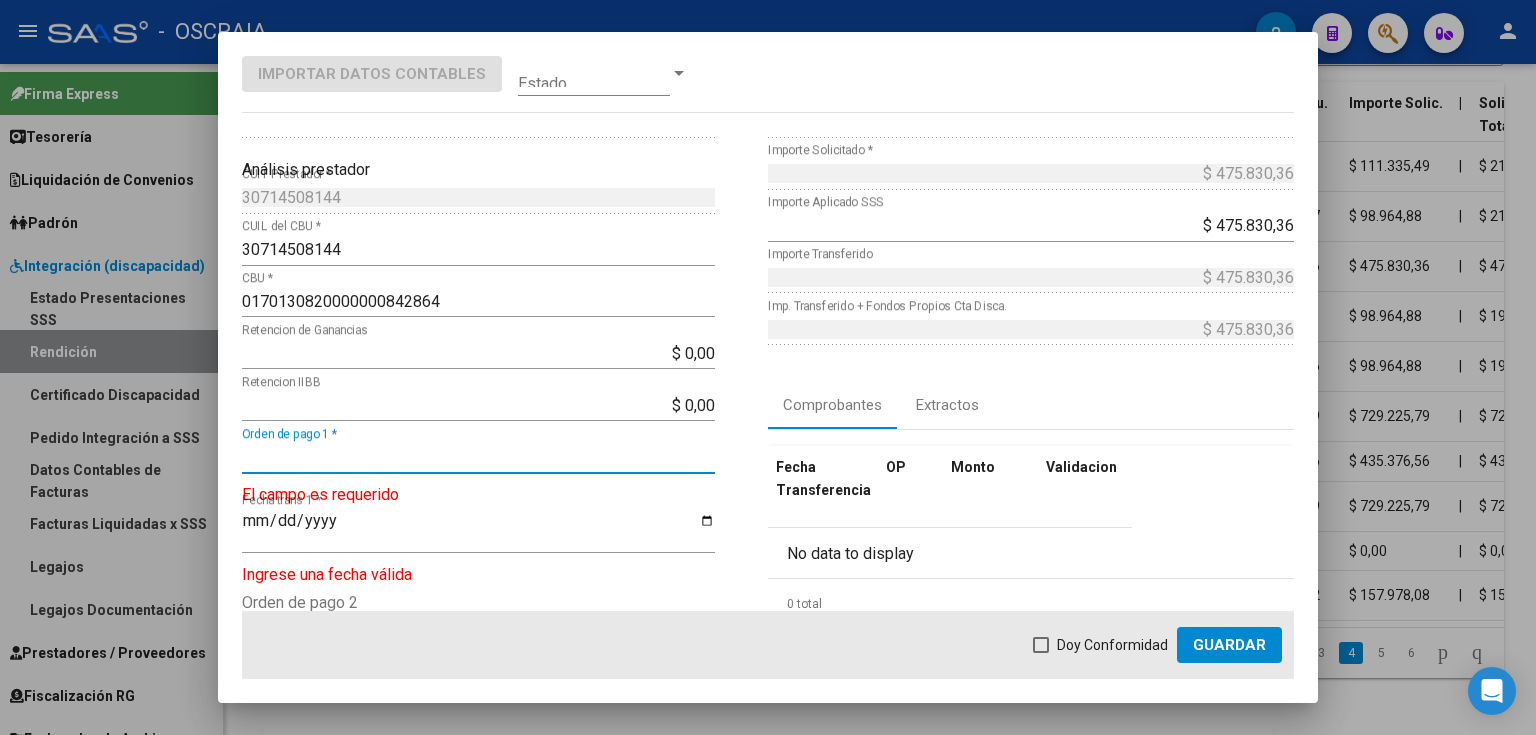 paste on "9146" 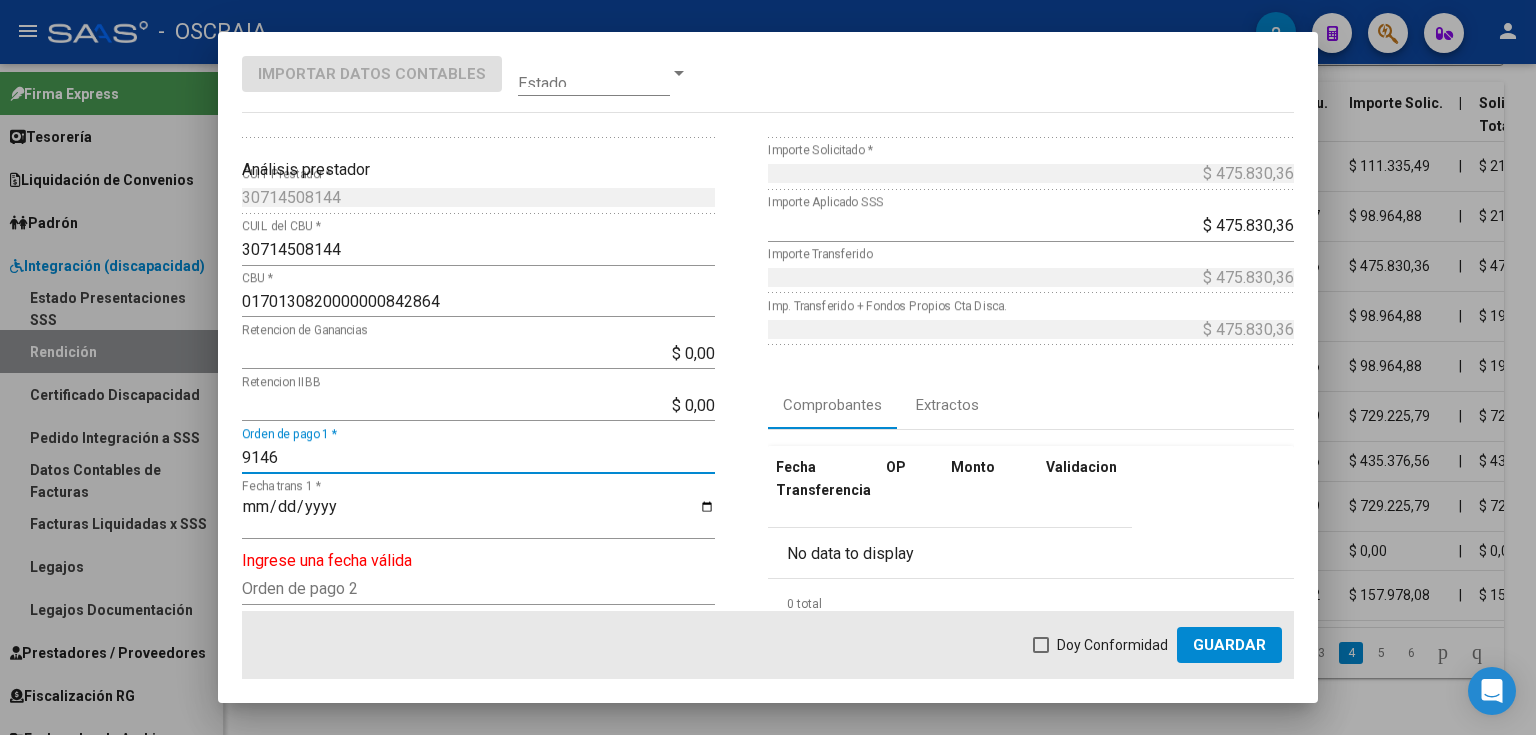 type on "9146" 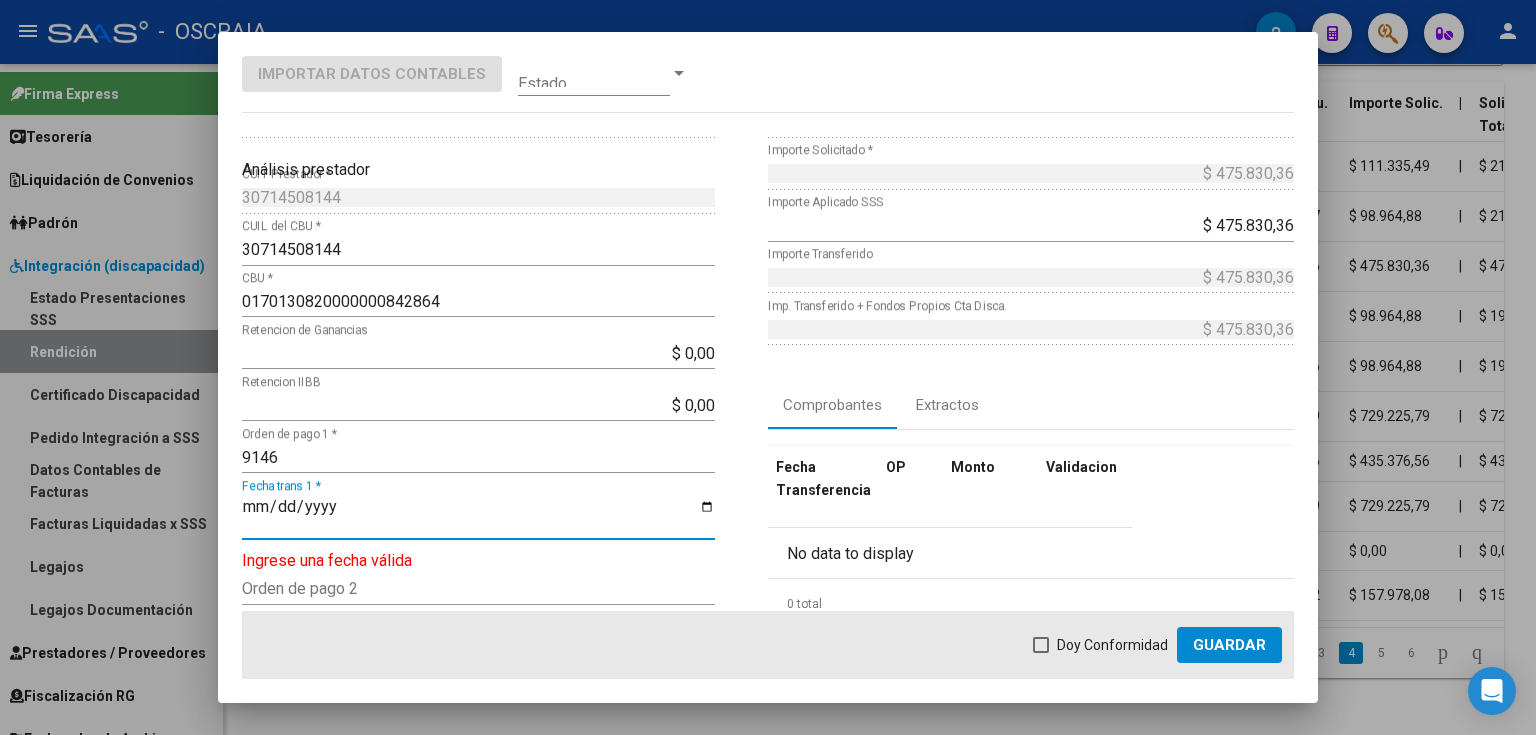 click on "Fecha trans 1 *" at bounding box center (478, 515) 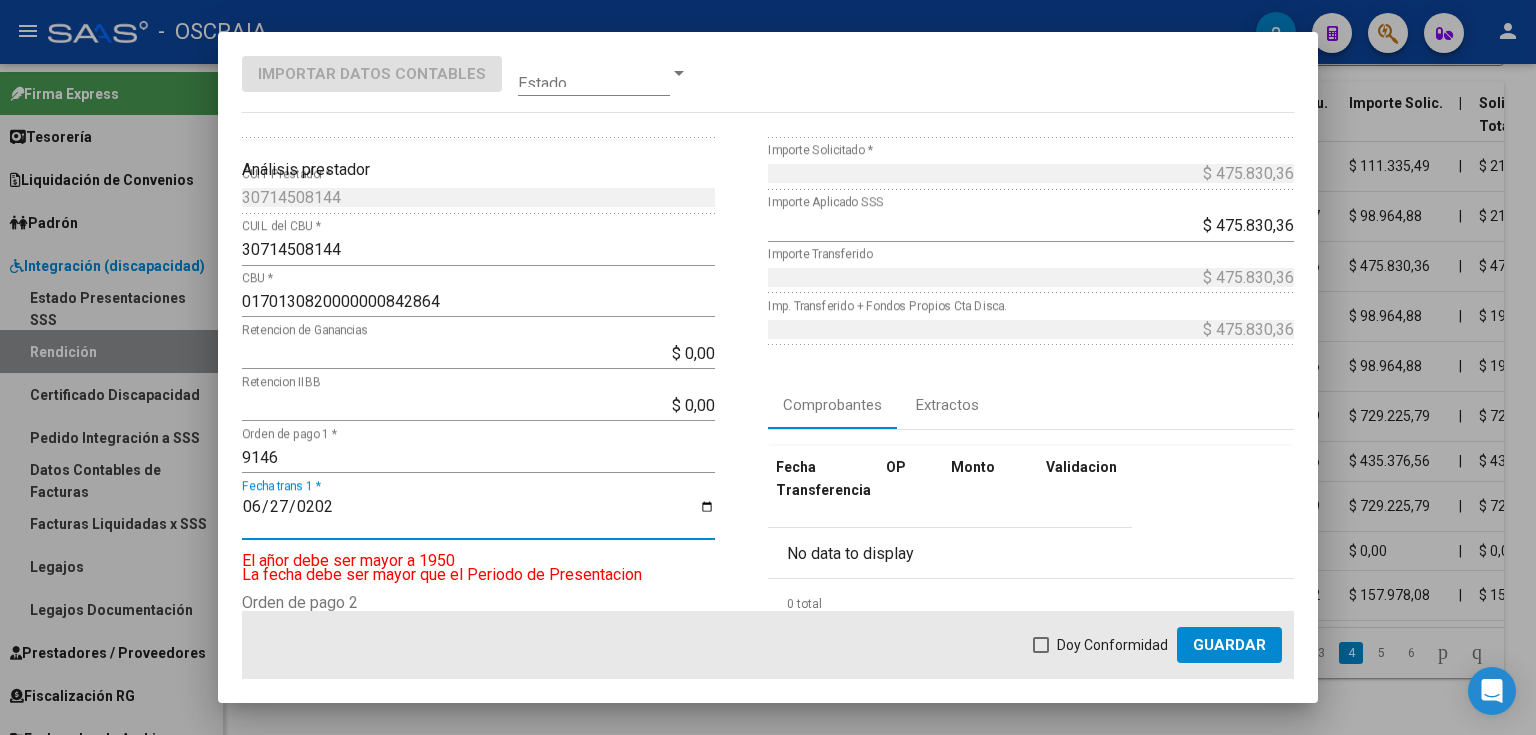 type on "2025-06-27" 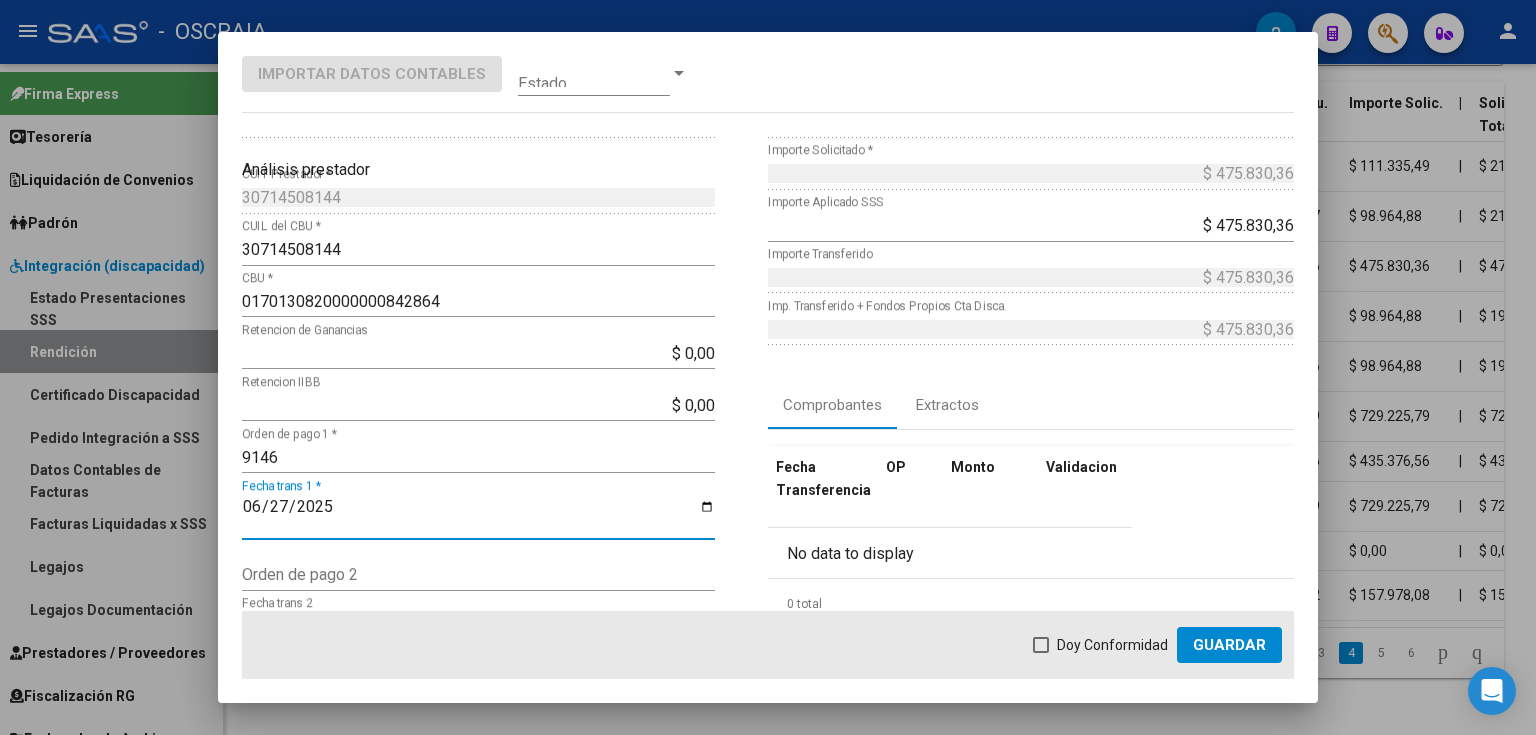 click on "Doy Conformidad        Guardar" 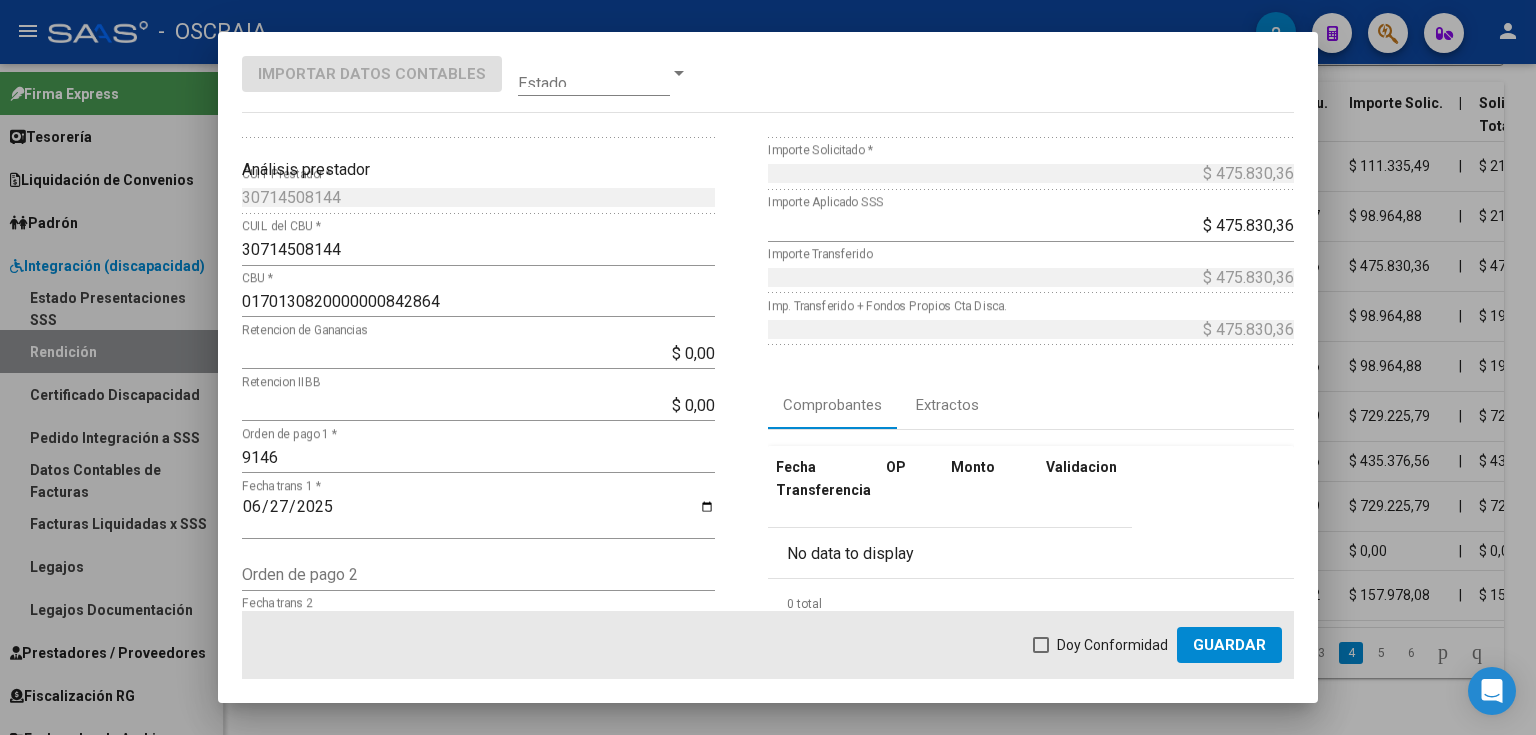 click at bounding box center [1041, 645] 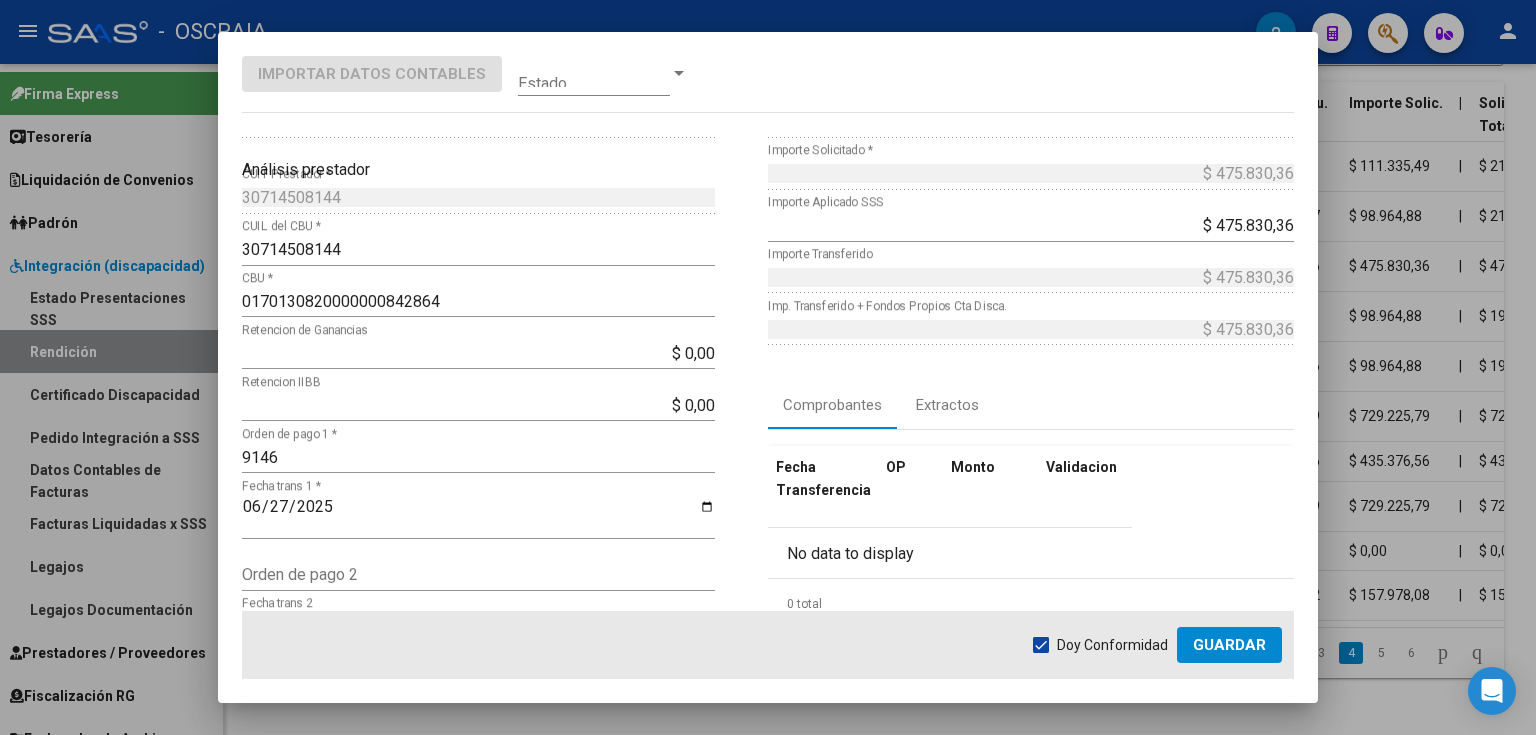 click on "Guardar" 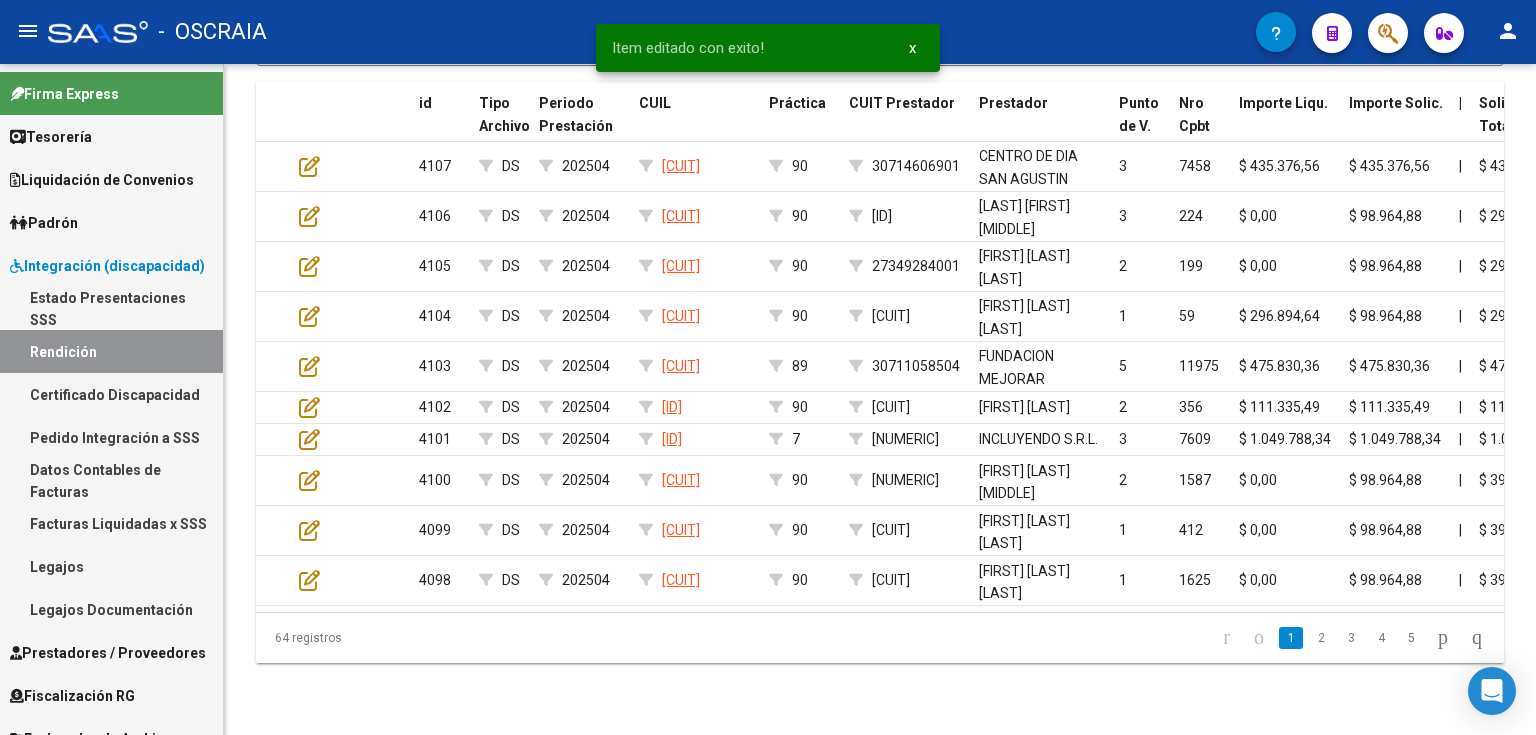 click on "3" 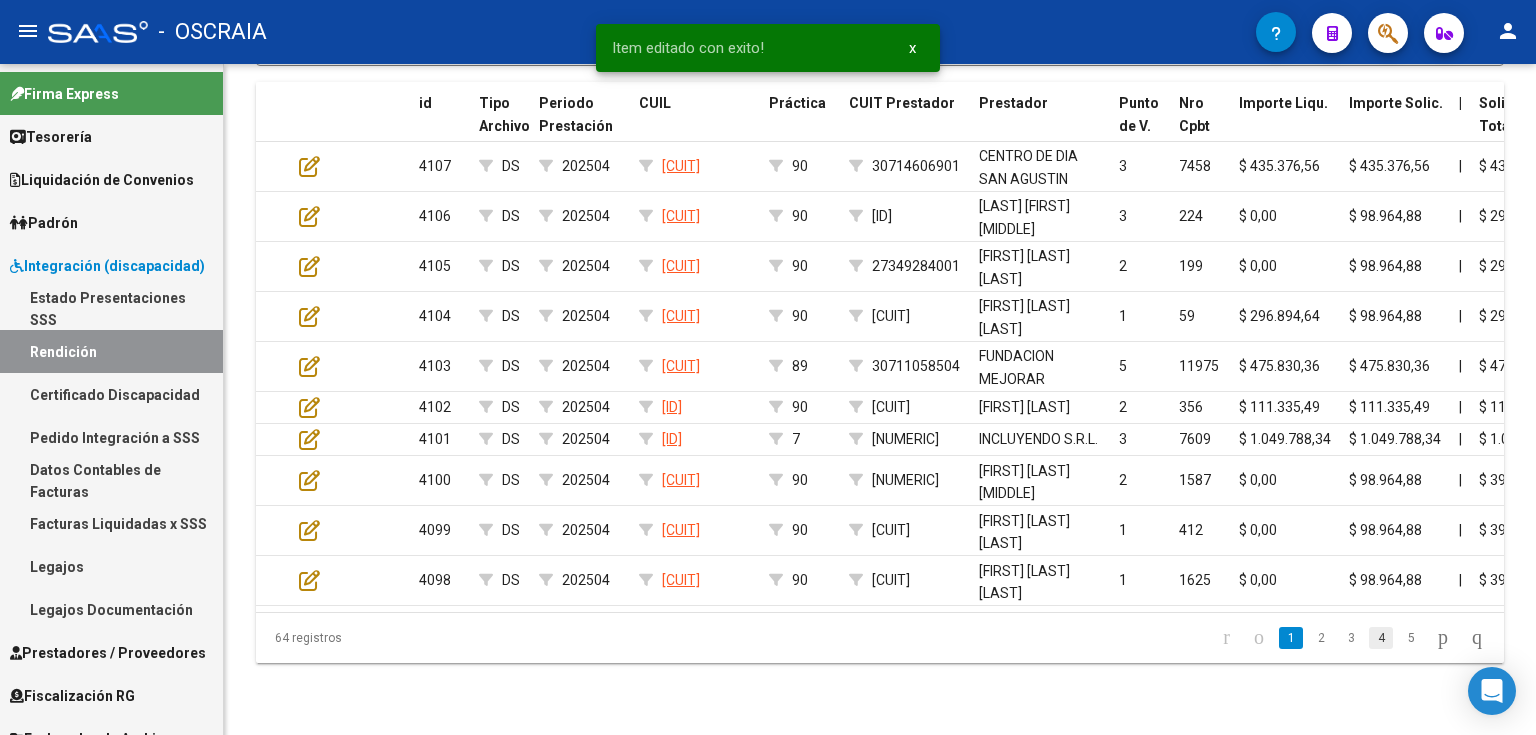 click on "4" 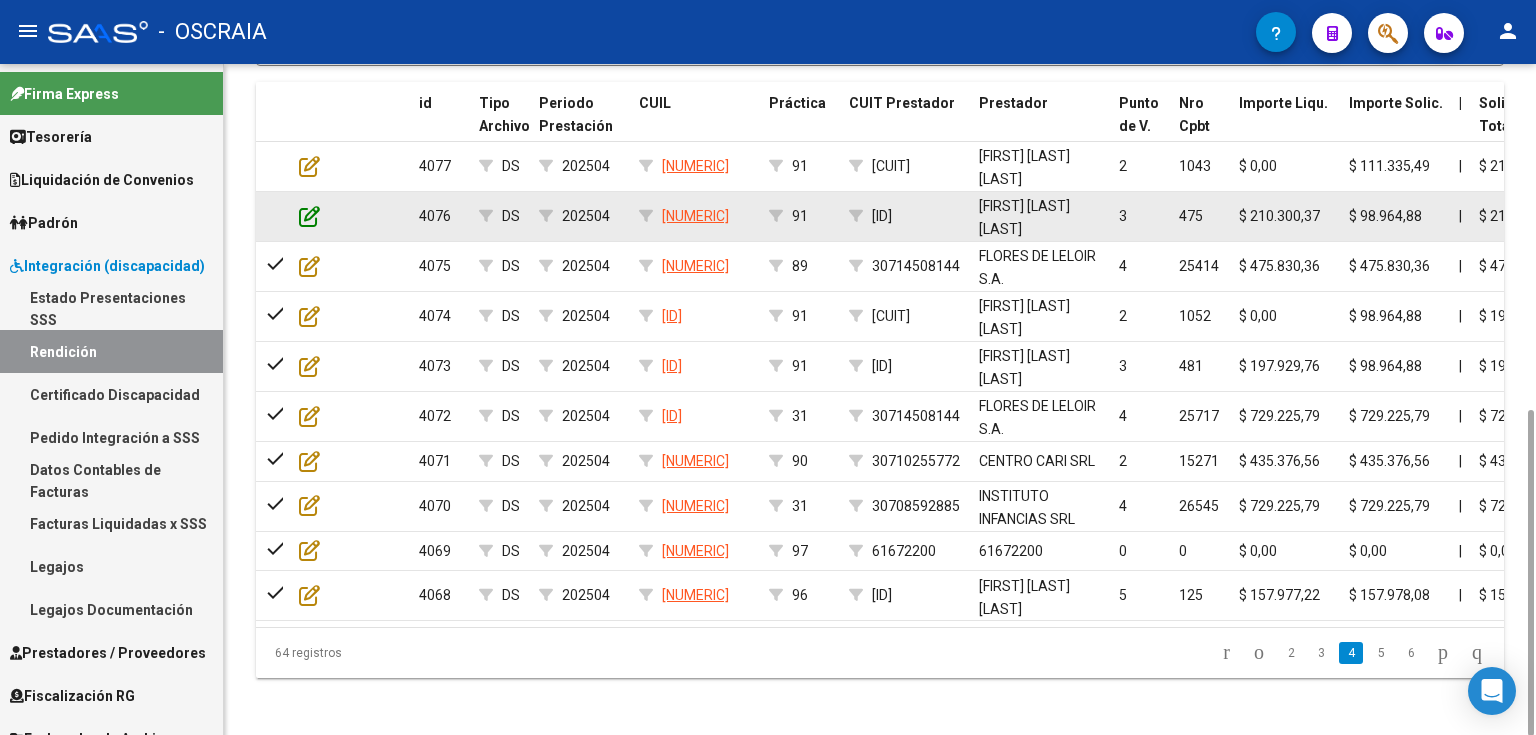 click 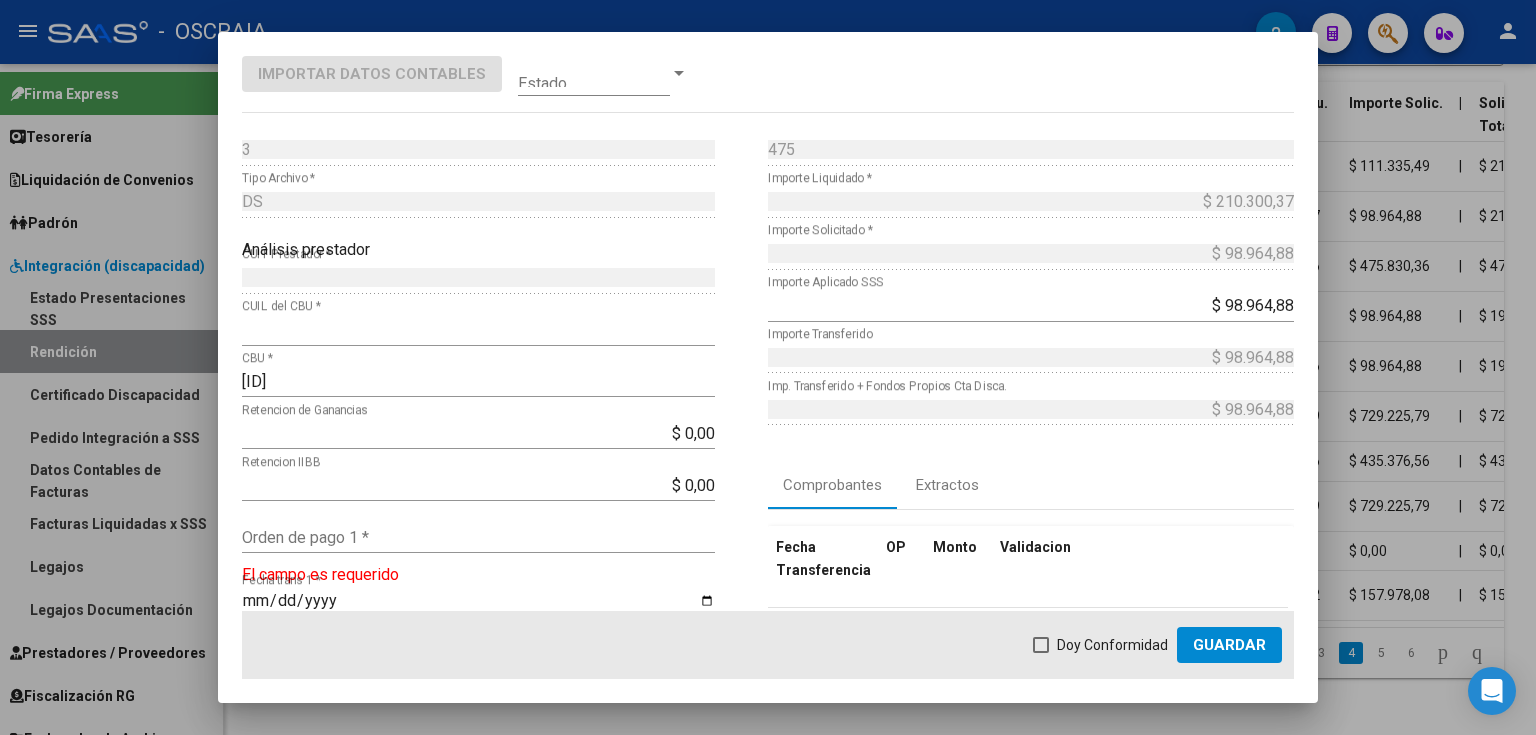 scroll, scrollTop: 160, scrollLeft: 0, axis: vertical 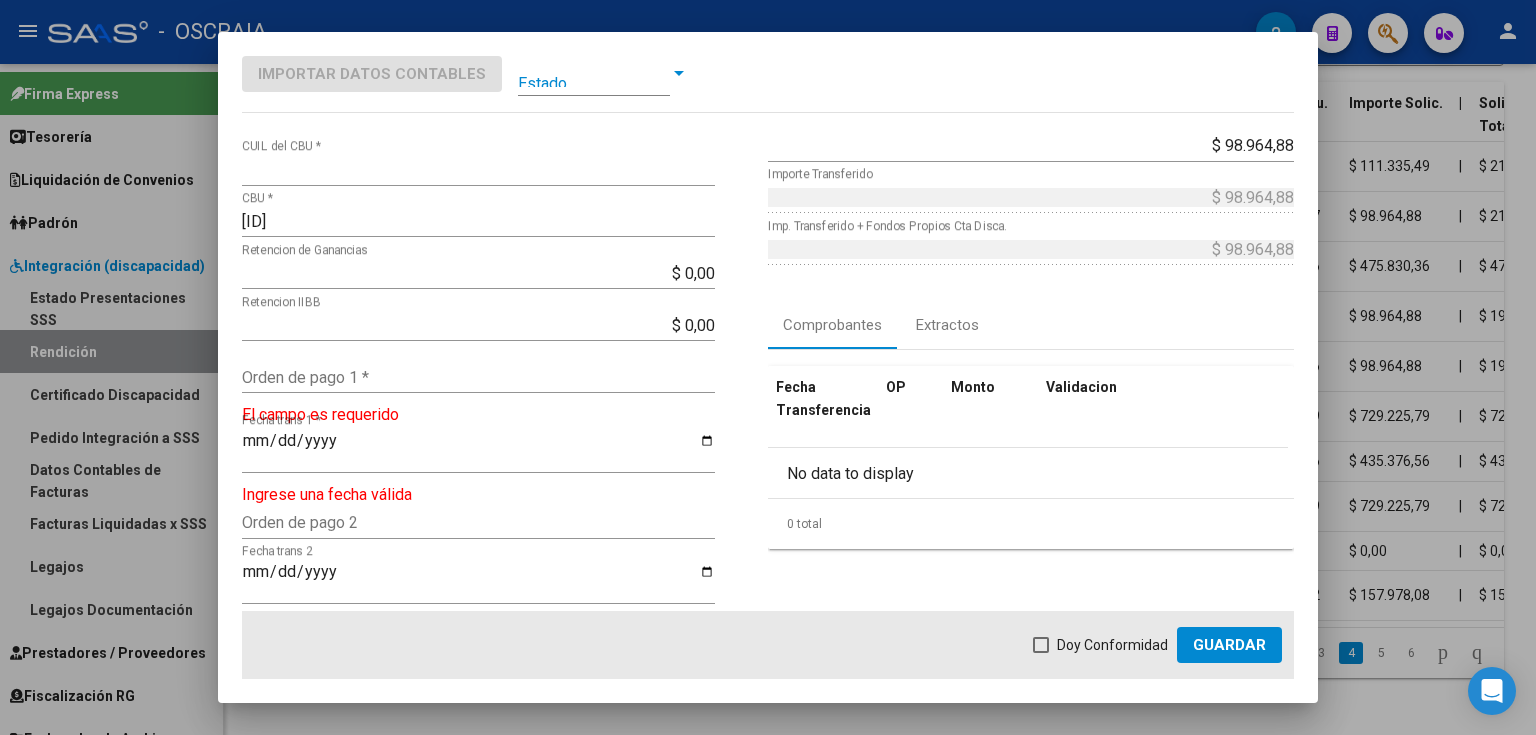 click on "Orden de pago 1 *" at bounding box center [478, 377] 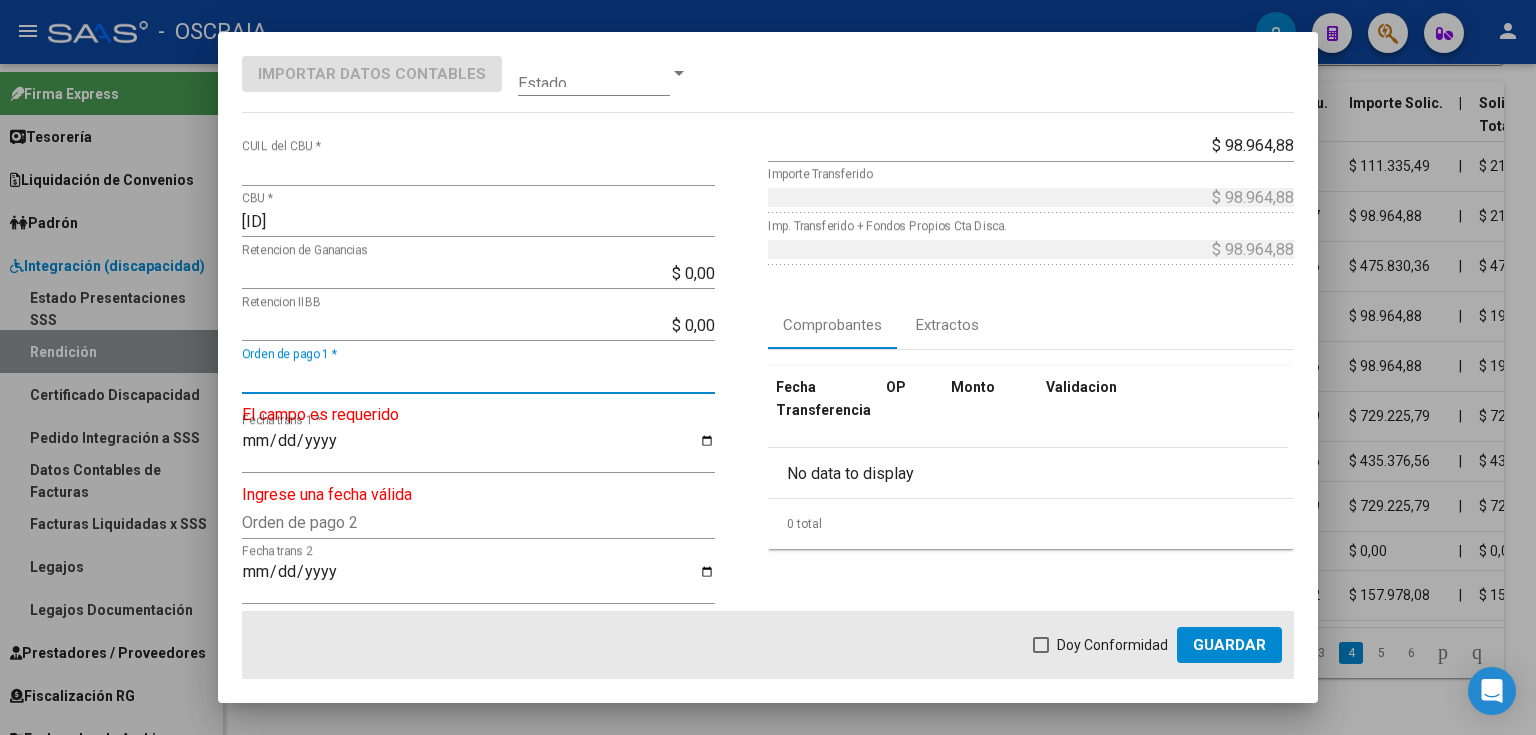 paste on "9140" 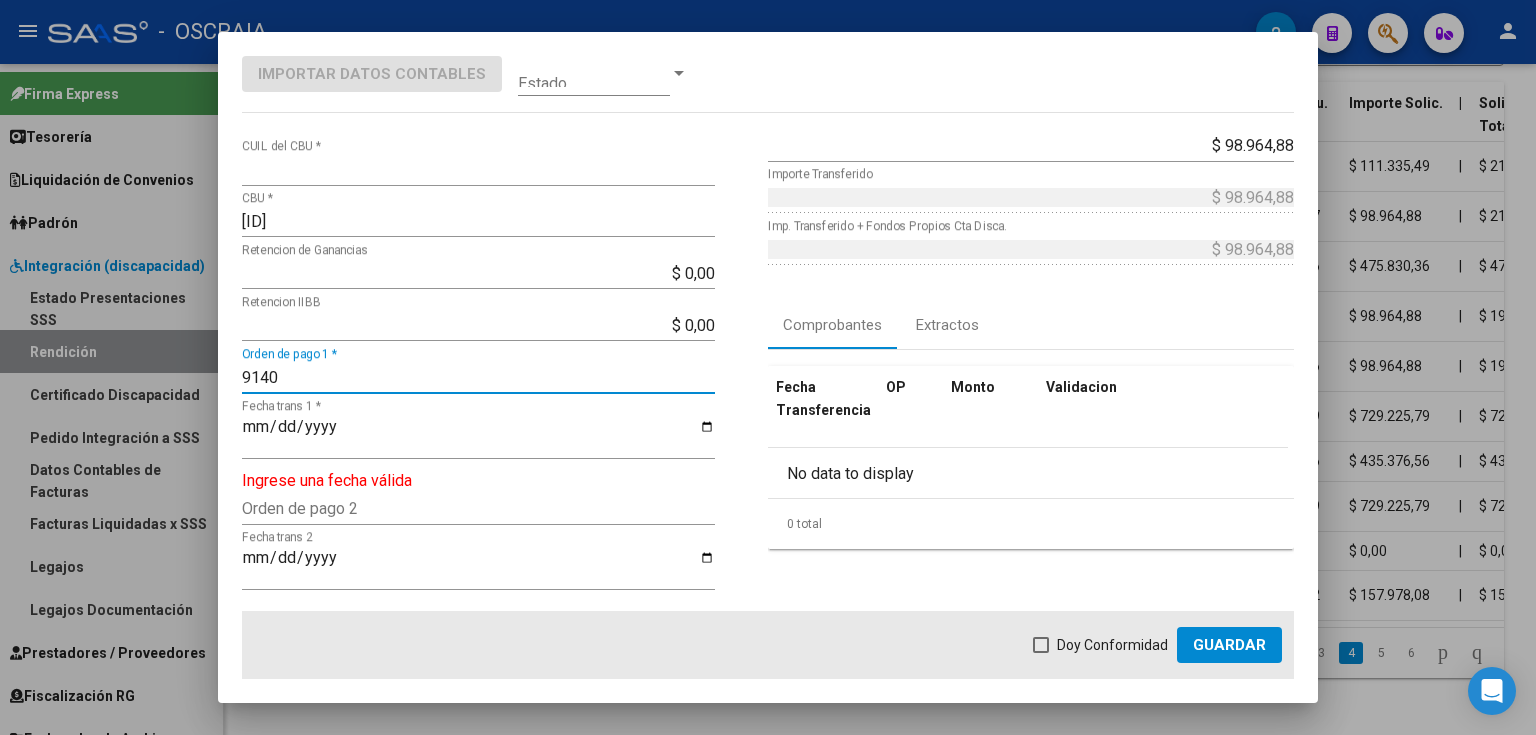 type on "9140" 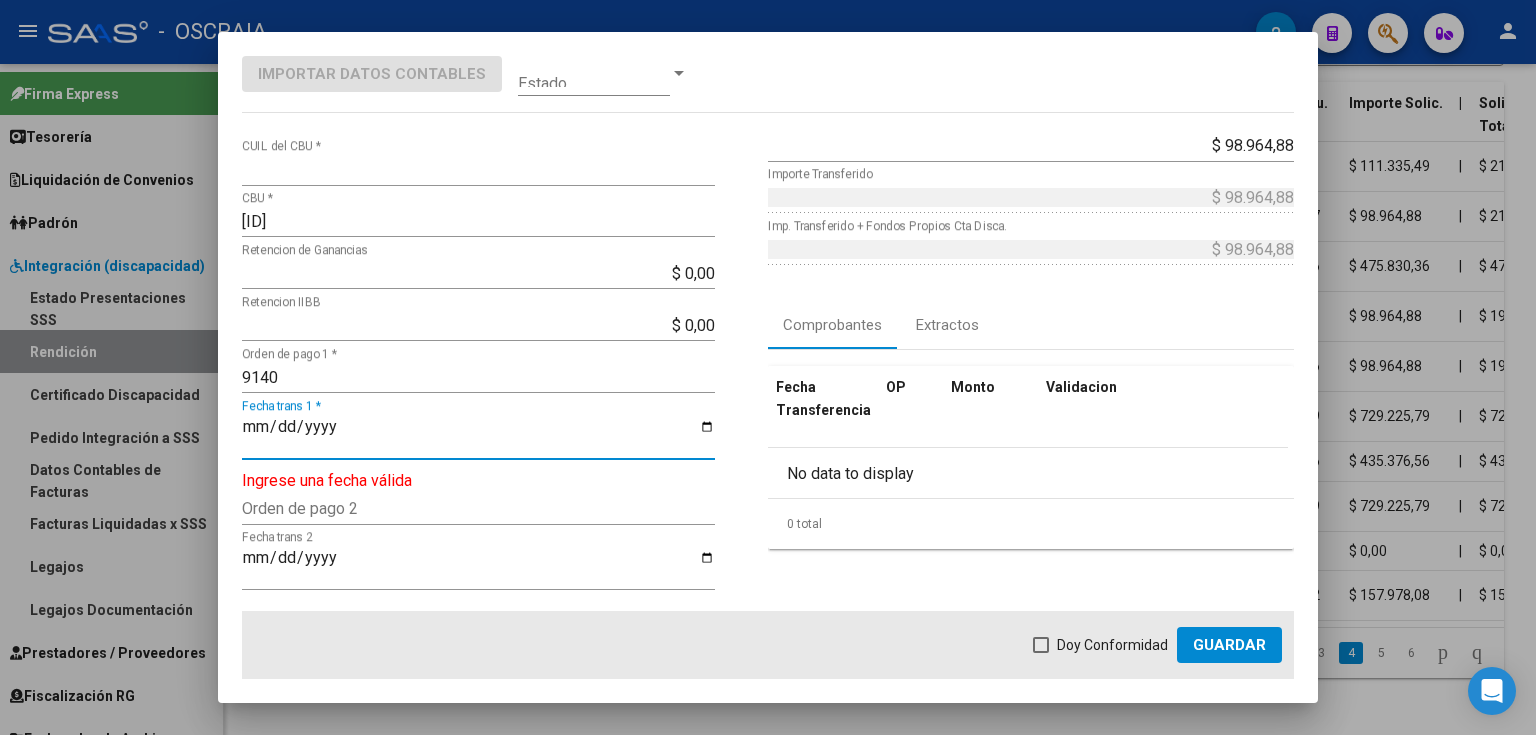 click on "Fecha trans 1 *" at bounding box center [478, 435] 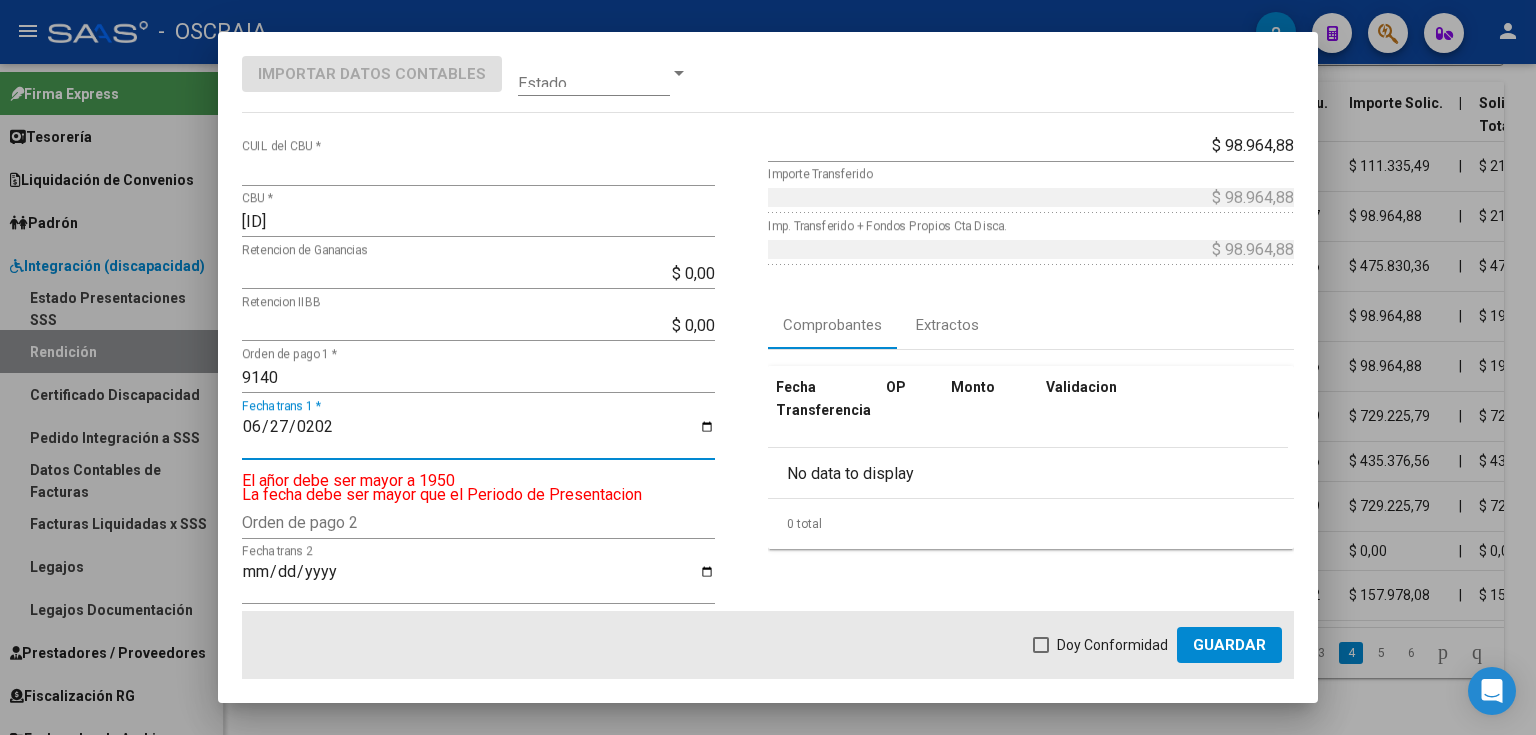 type on "2025-06-27" 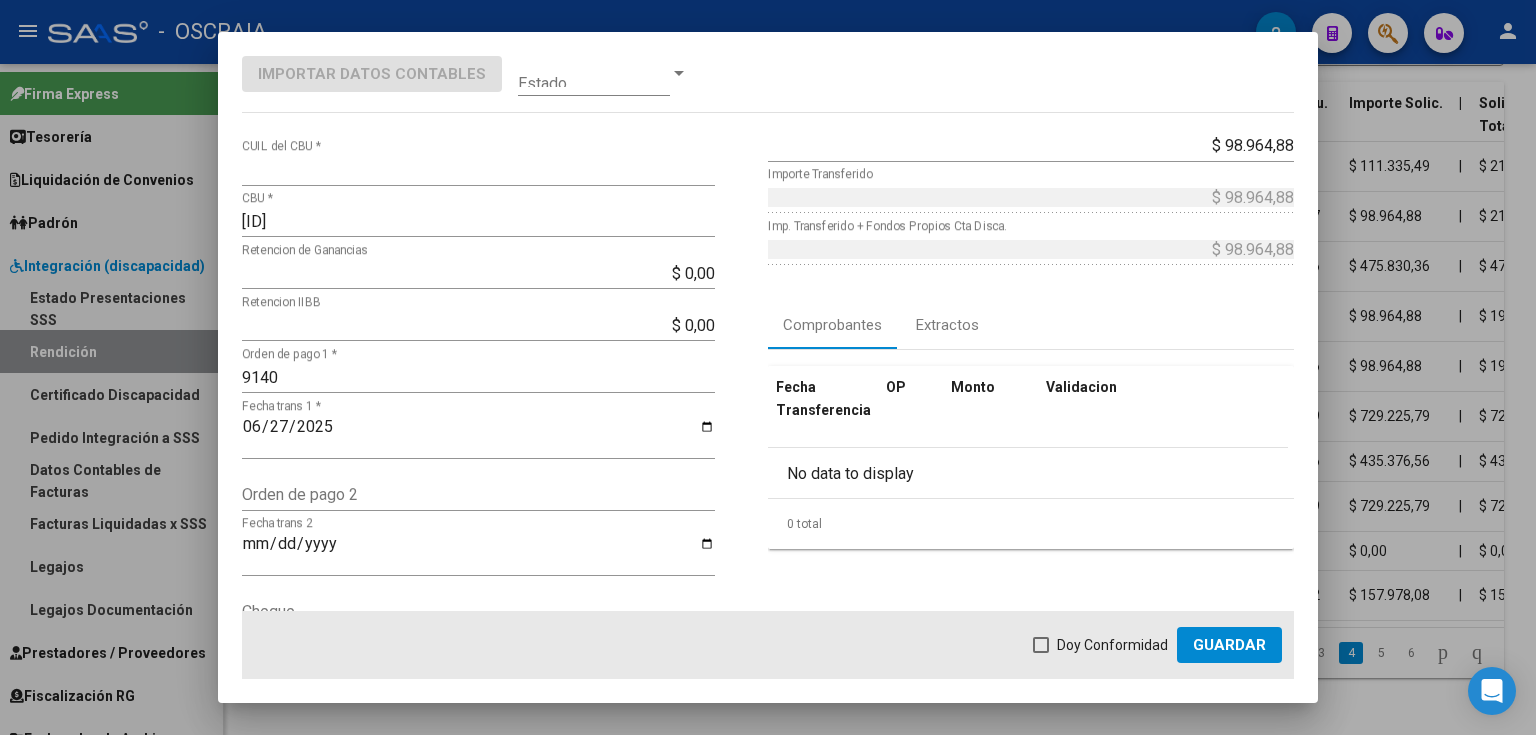click on "Doy Conformidad        Guardar" 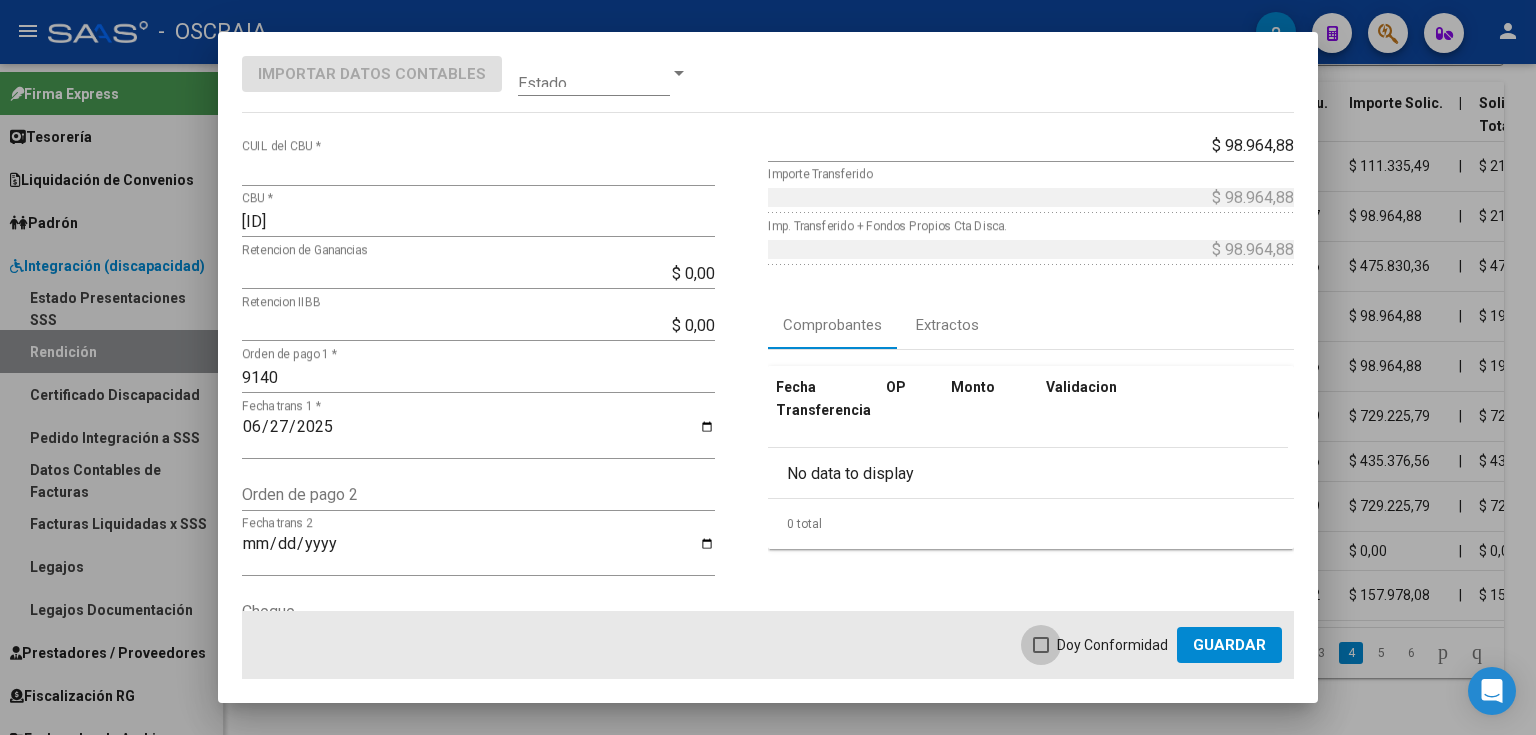 click on "Doy Conformidad" at bounding box center [1112, 645] 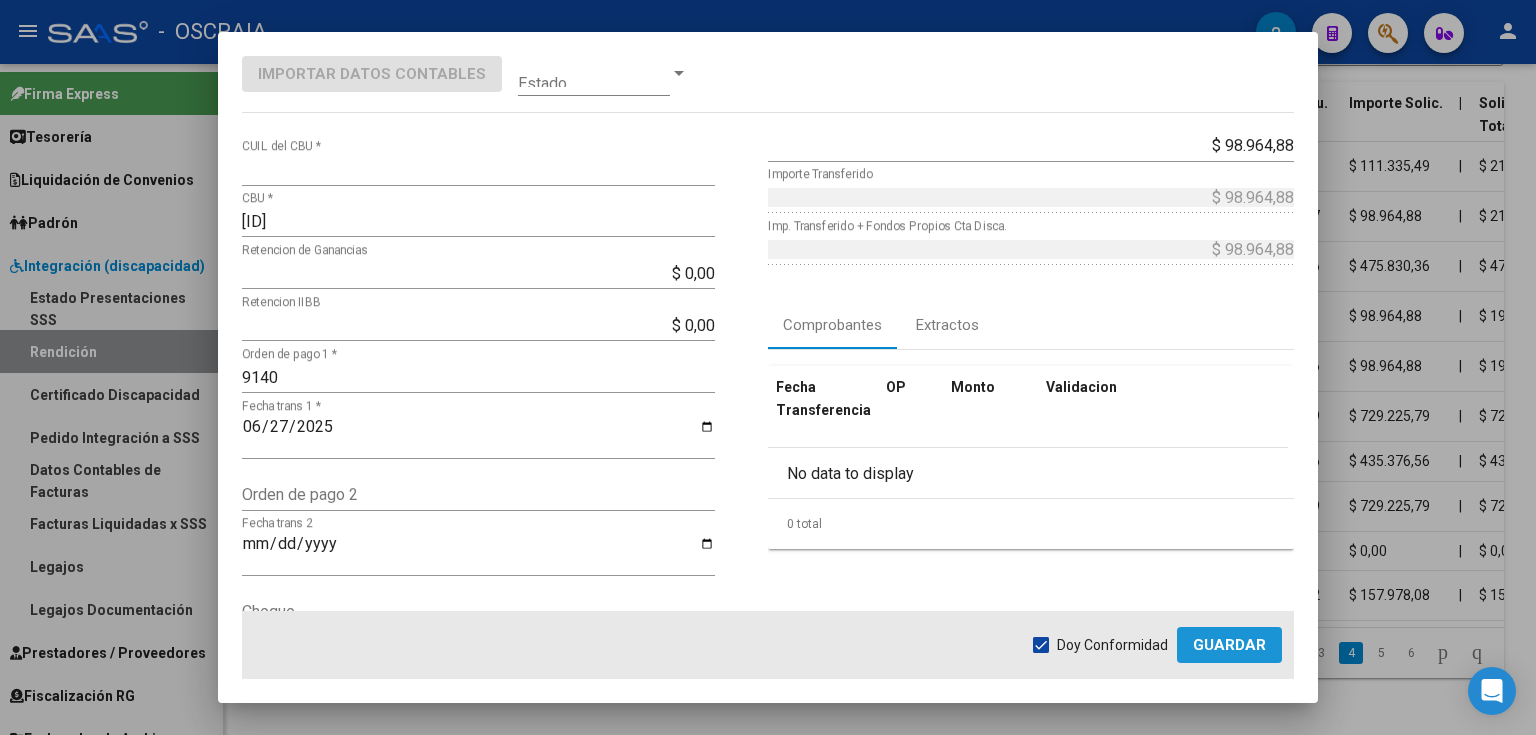 click on "Guardar" 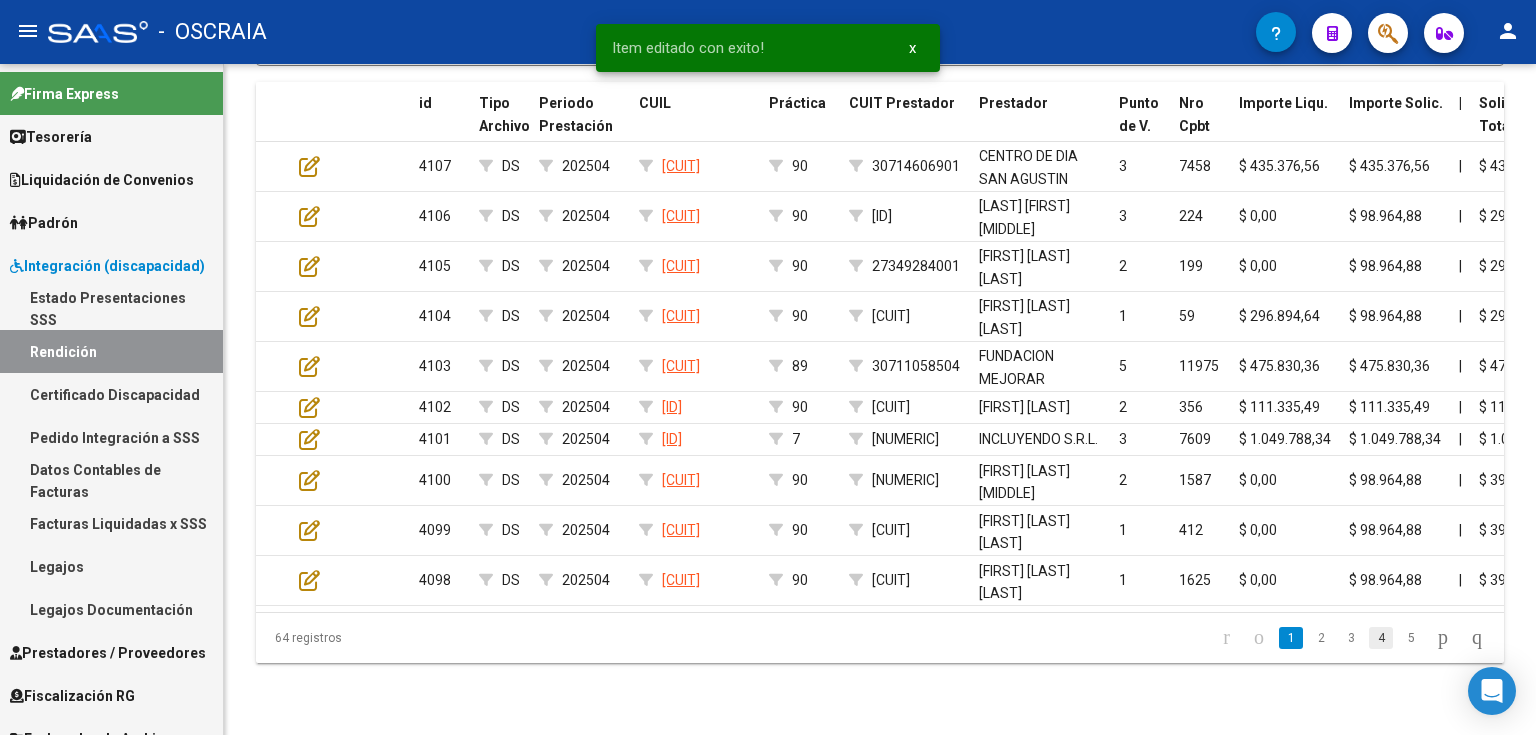 click on "4" 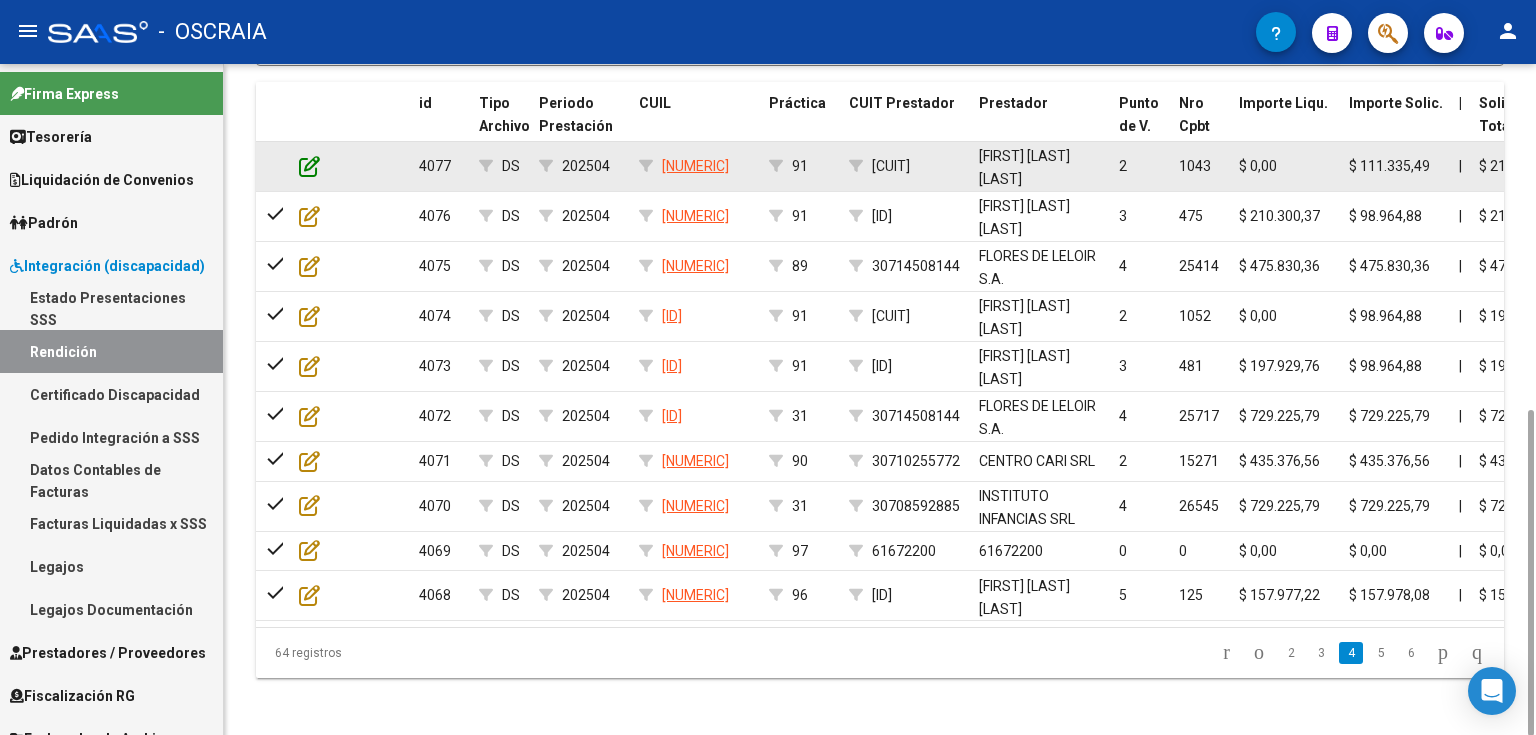 click 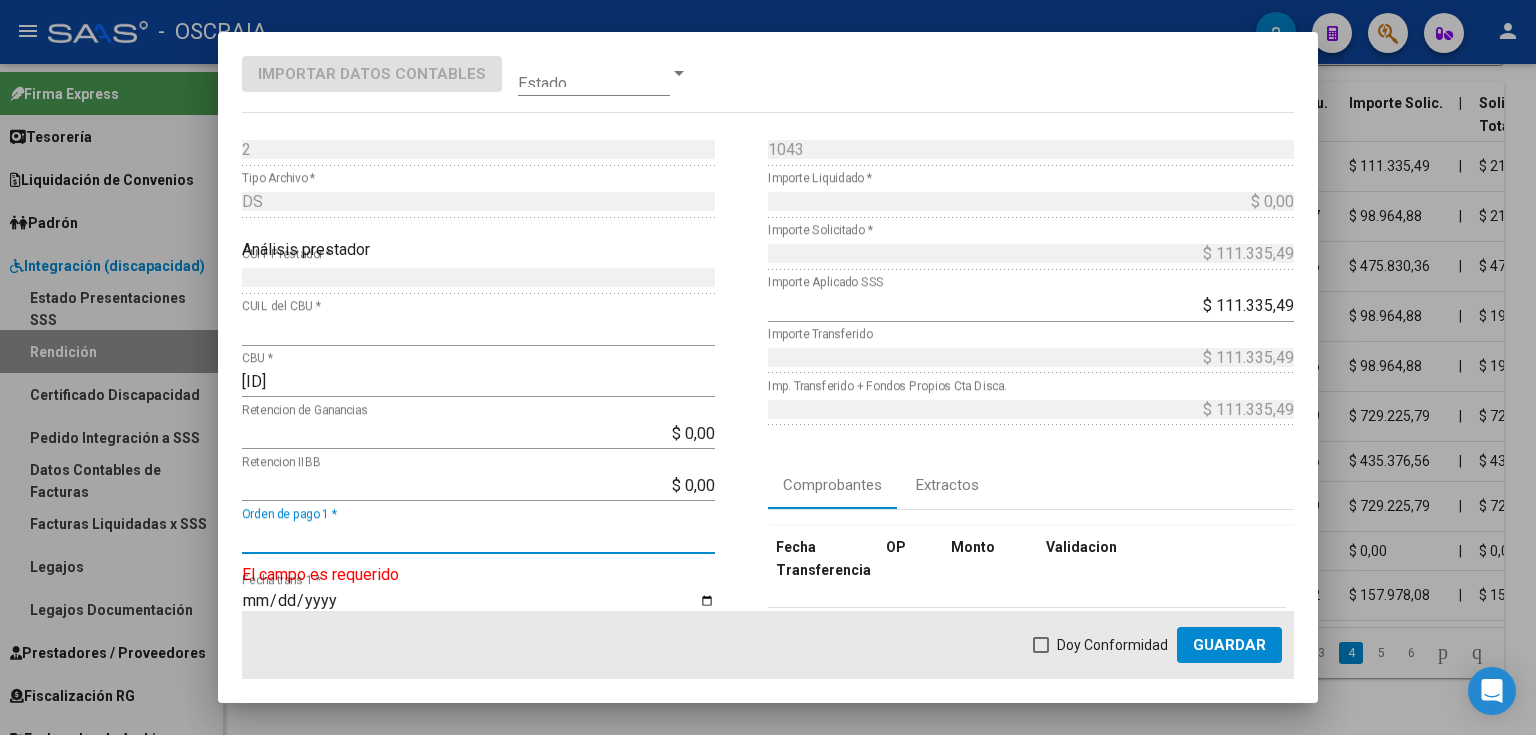 click on "Orden de pago 1 *" at bounding box center [478, 537] 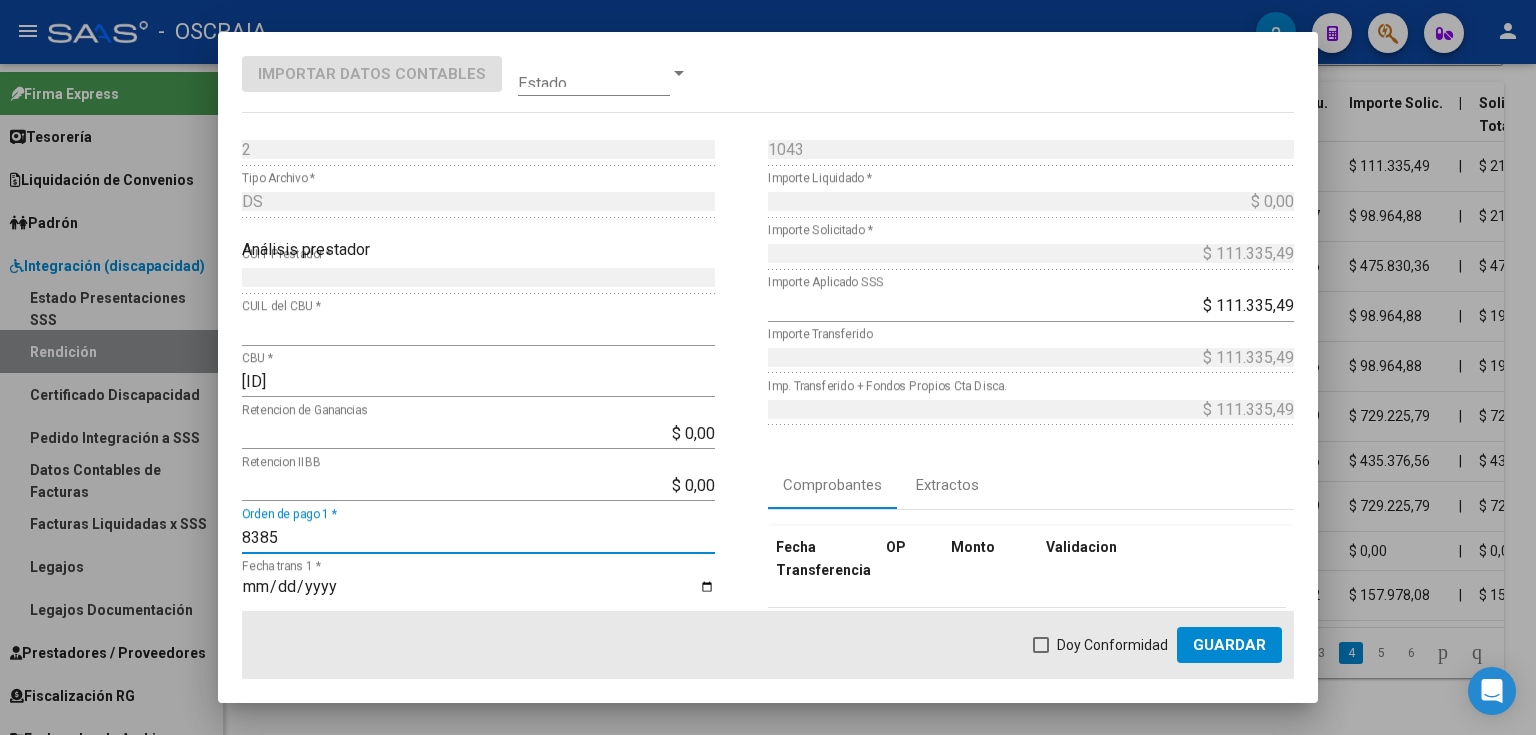 scroll, scrollTop: 80, scrollLeft: 0, axis: vertical 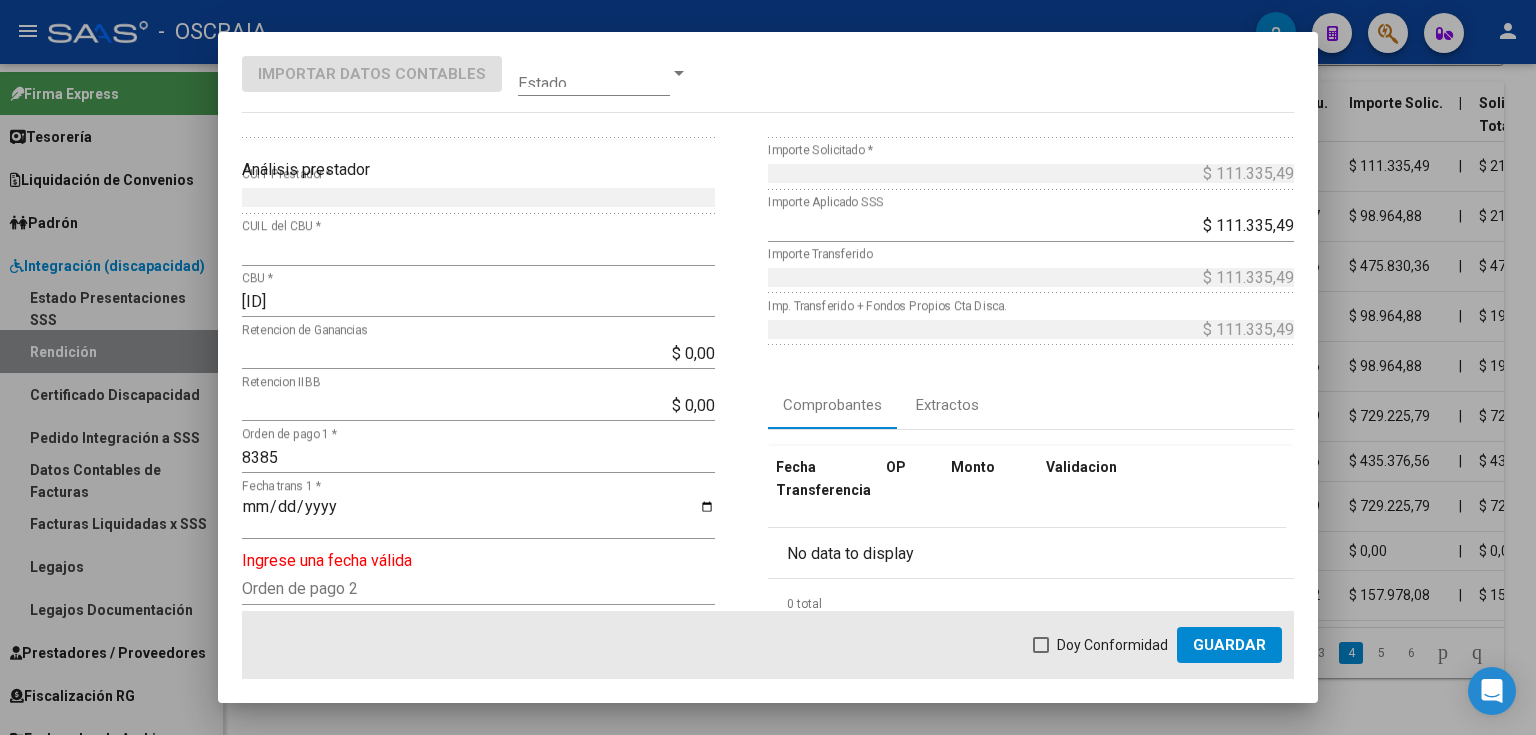 click on "8385 Orden de pago 1 *" 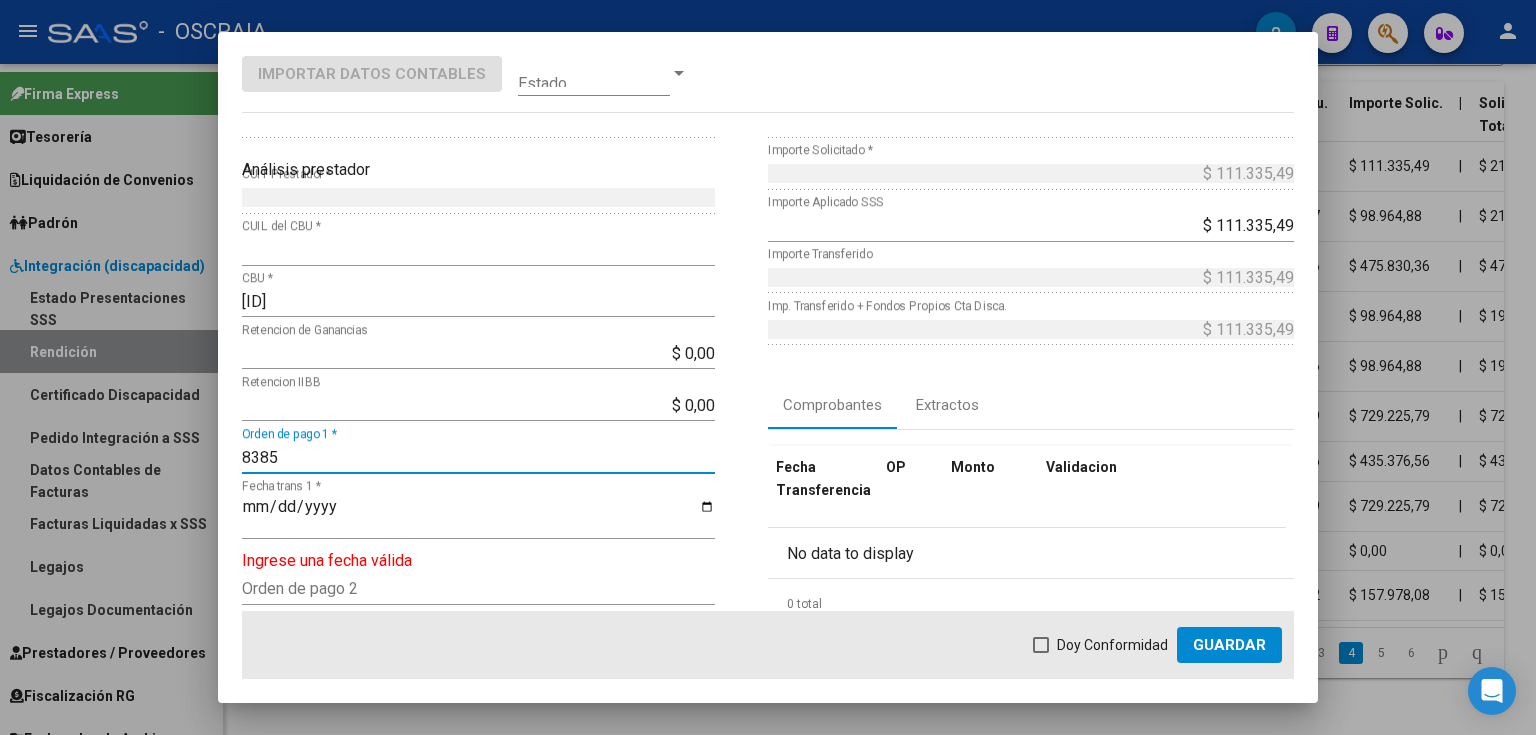click on "8385" at bounding box center [478, 457] 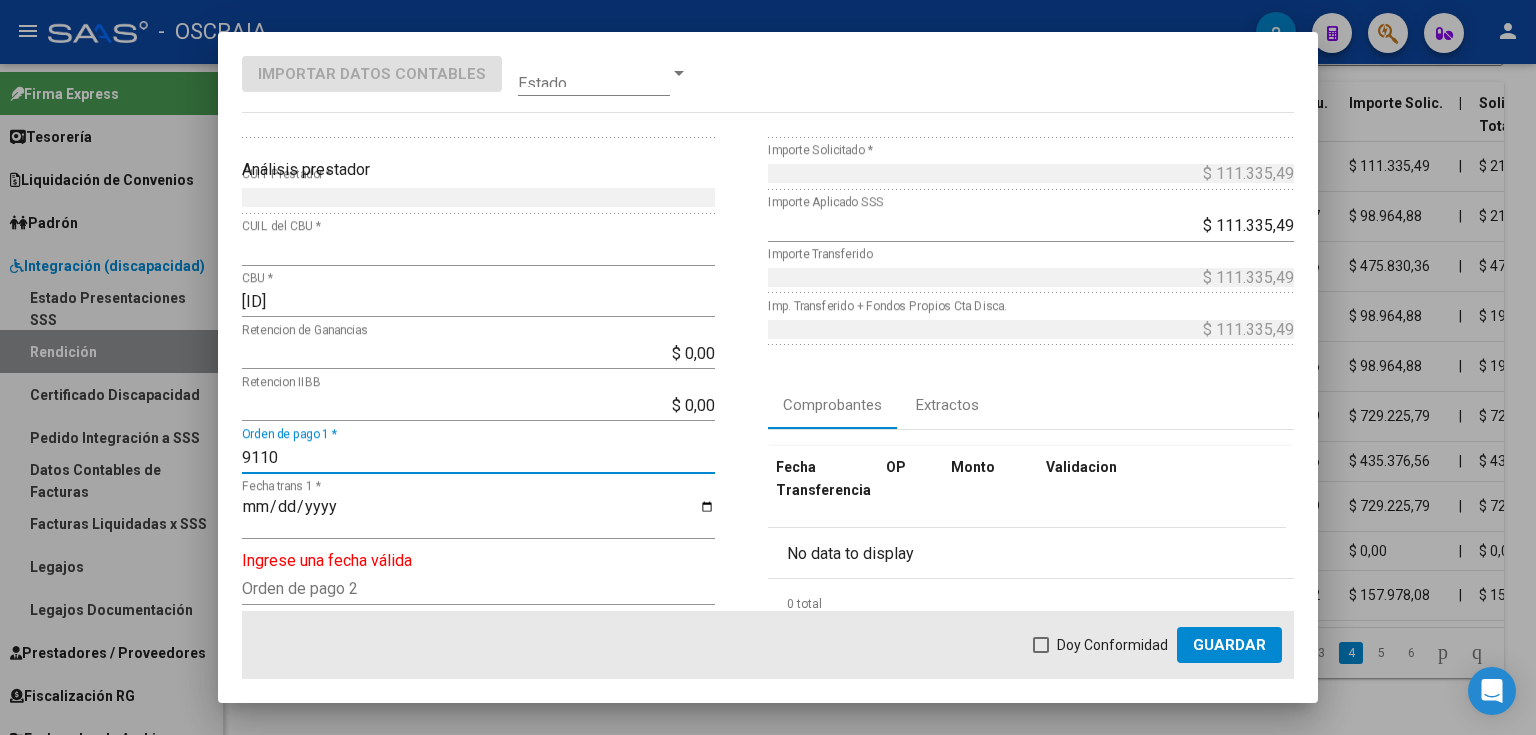 type on "9110" 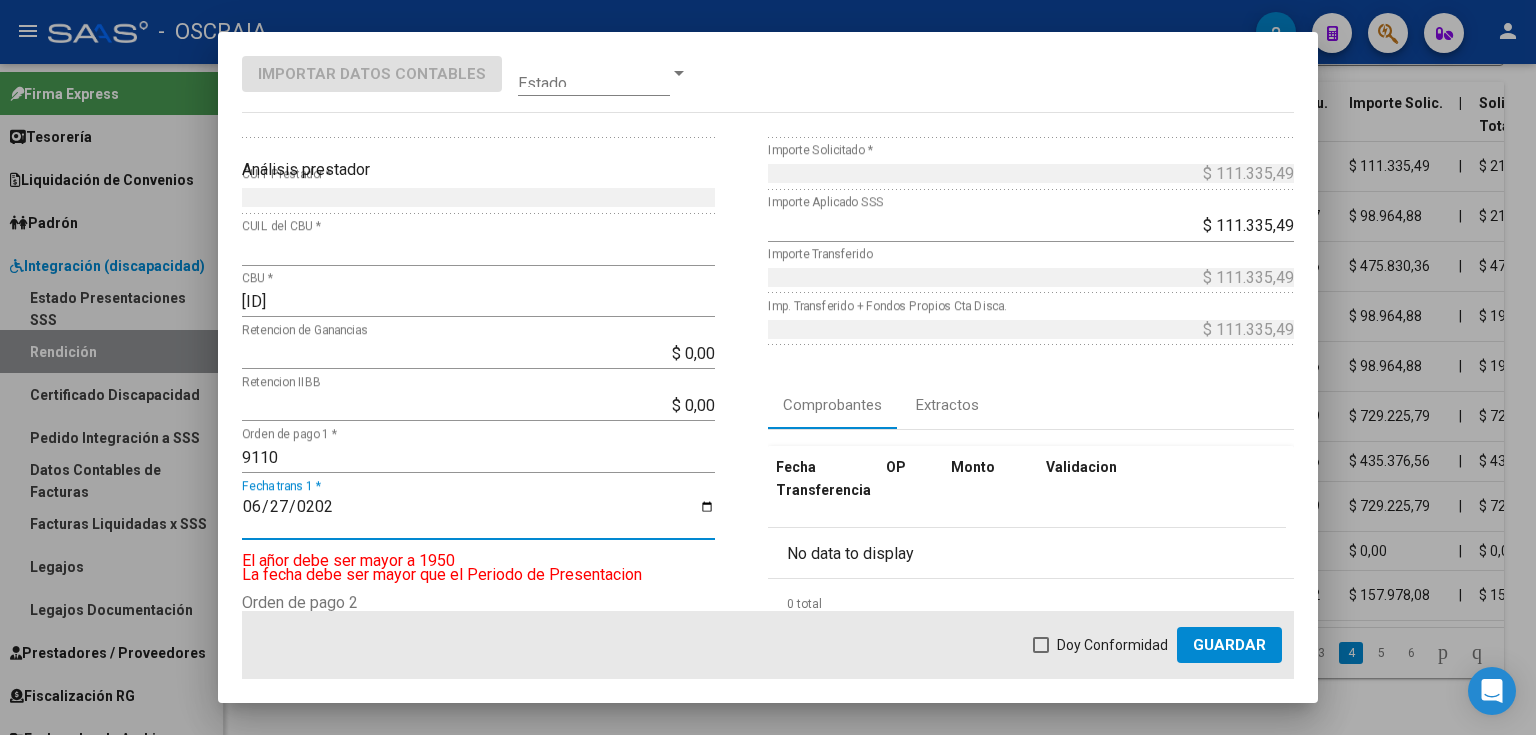 type on "2025-06-27" 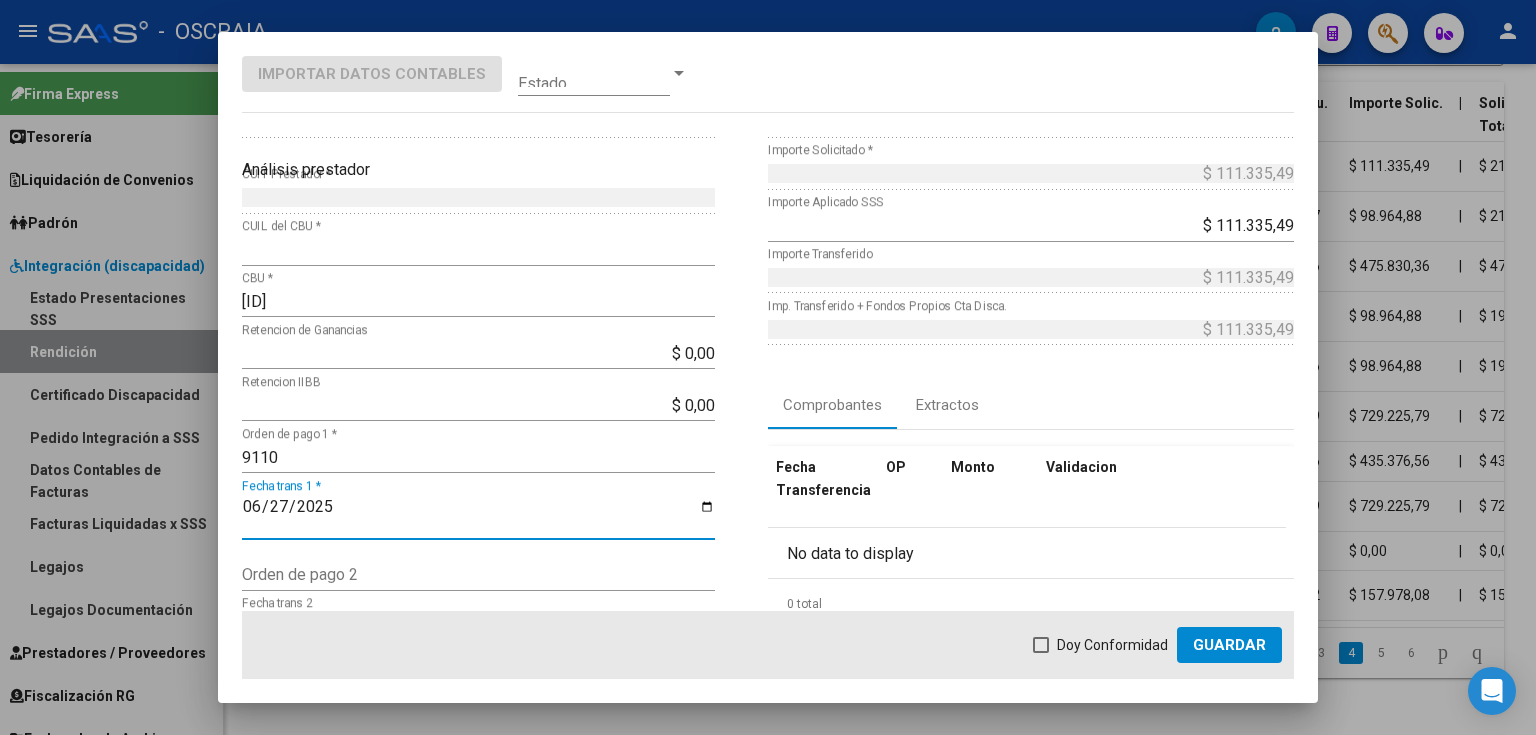 click on "Doy Conformidad" at bounding box center (1112, 645) 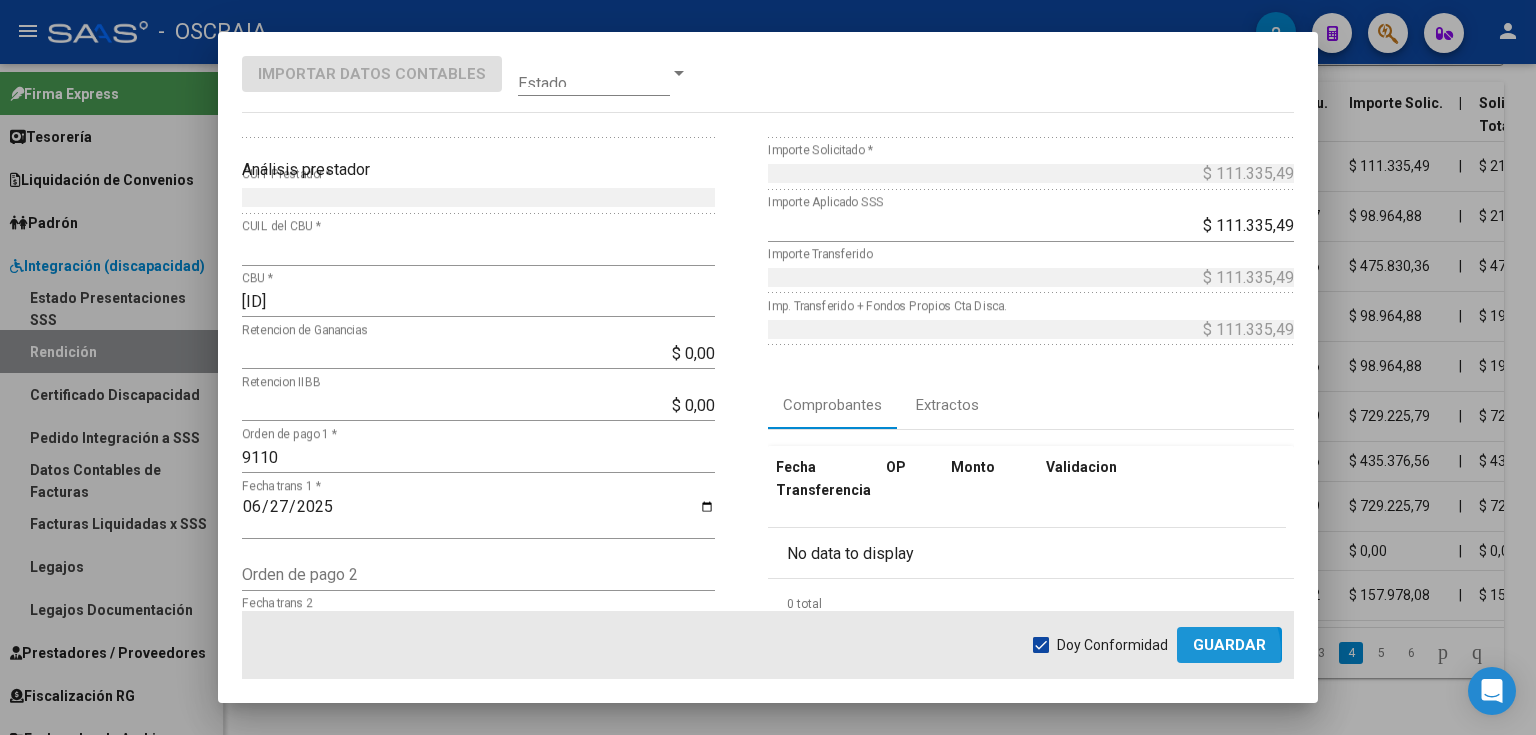 click on "Guardar" 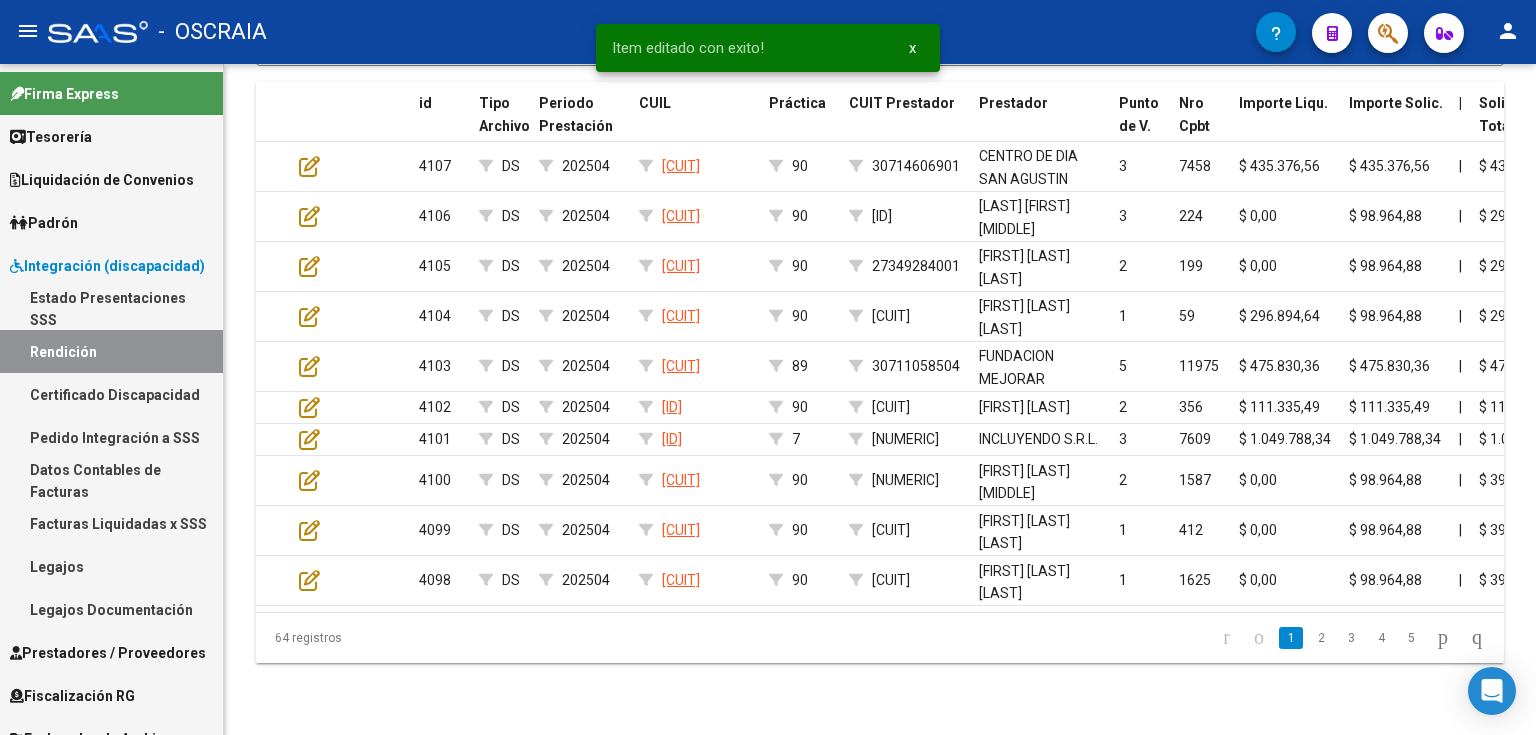 click on "4" 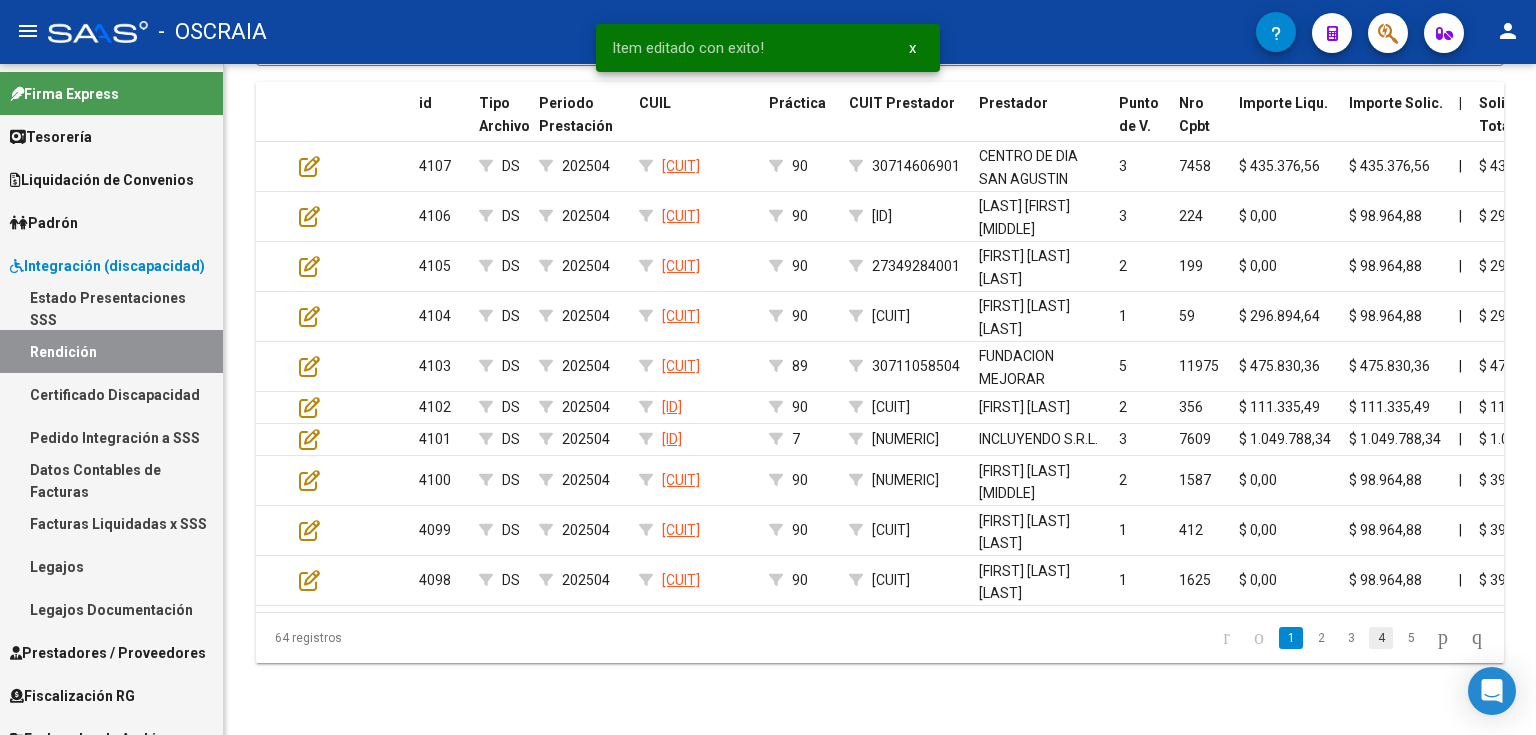 click on "4" 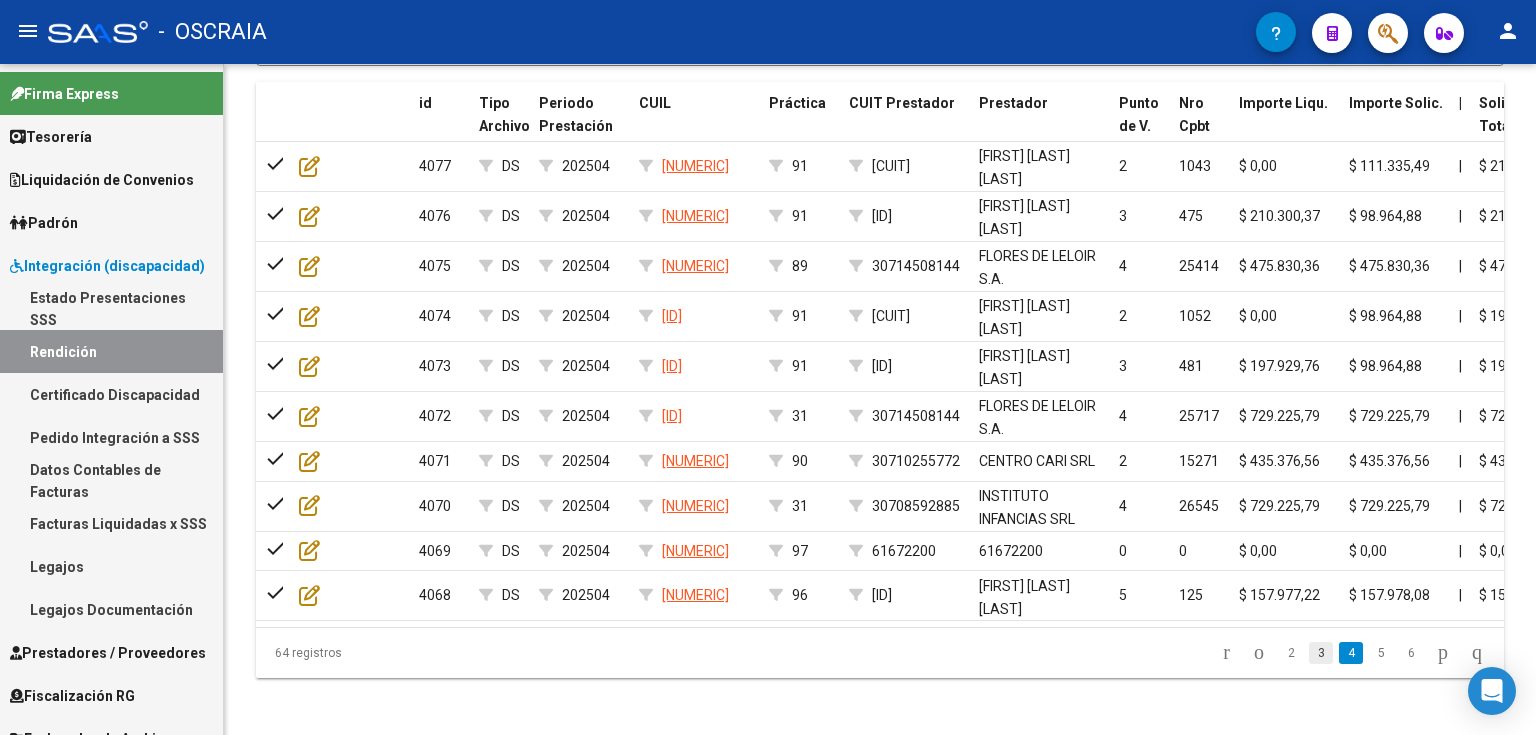 click on "3" 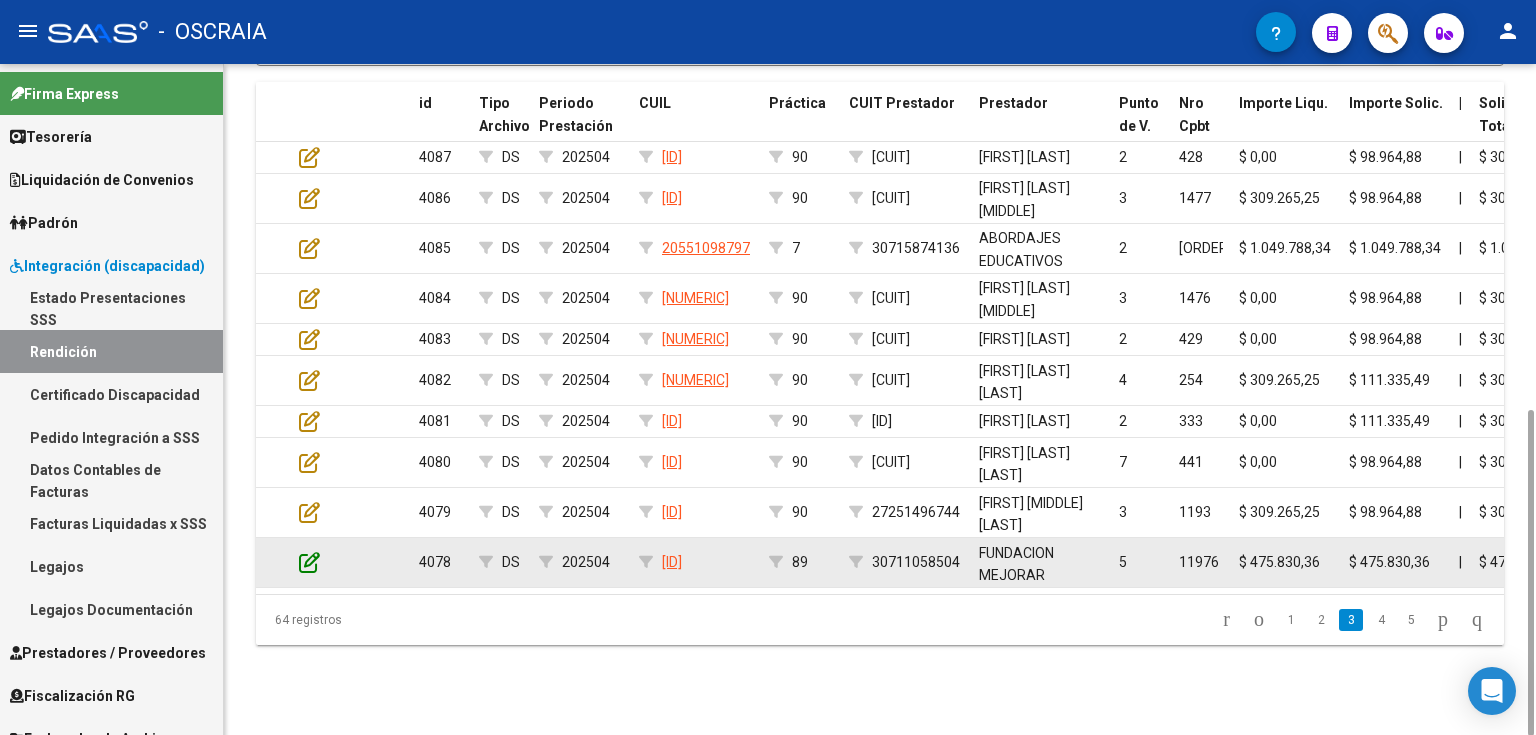 click 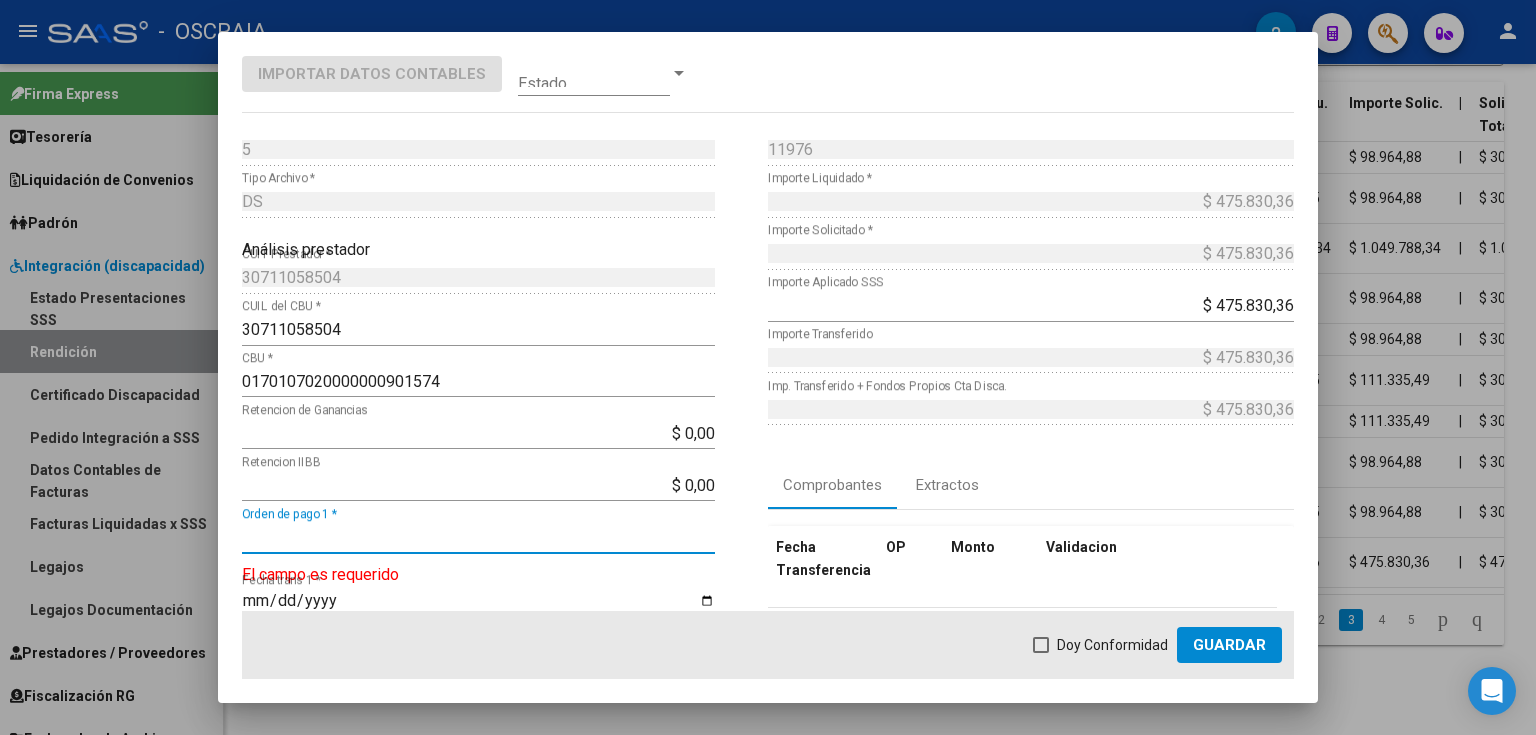 paste on "9149" 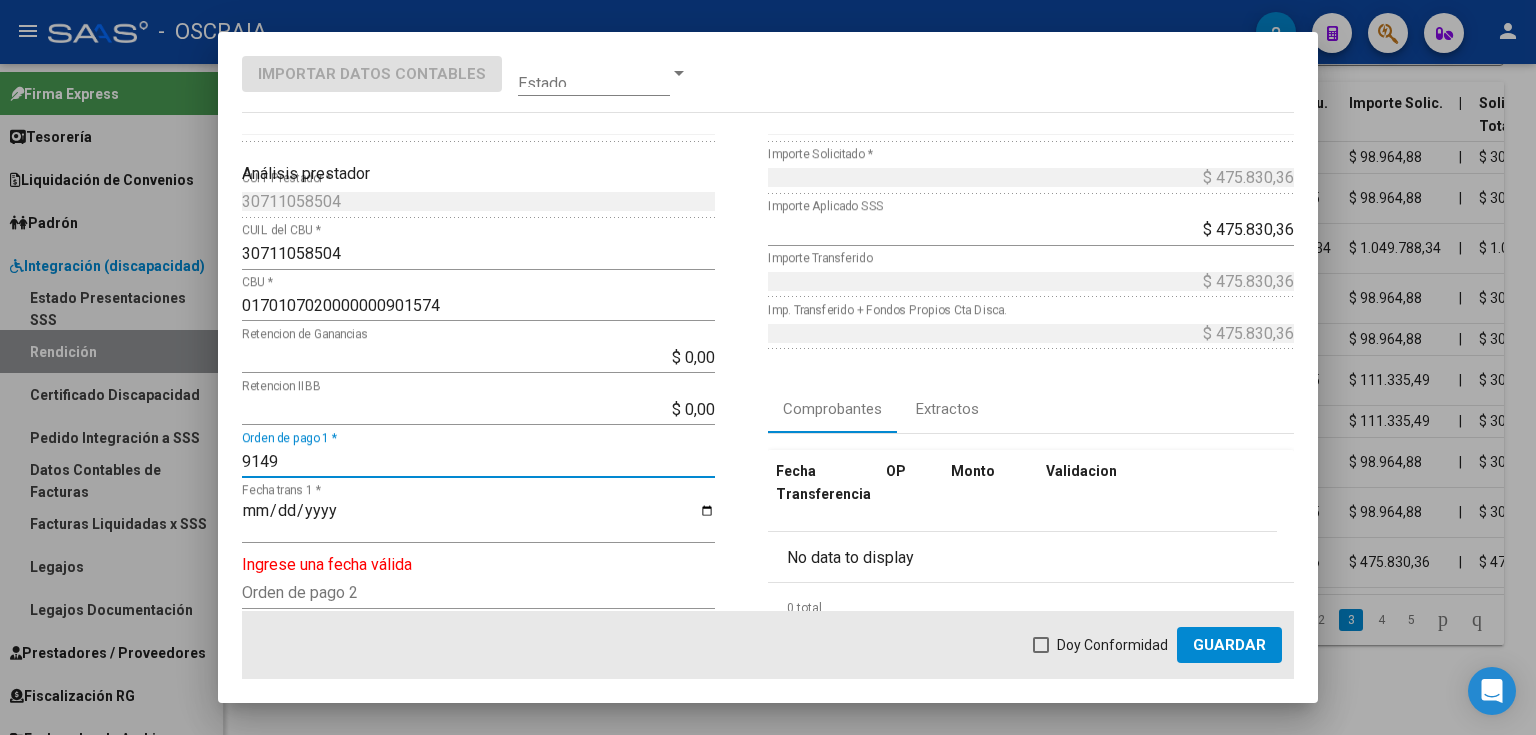 scroll, scrollTop: 80, scrollLeft: 0, axis: vertical 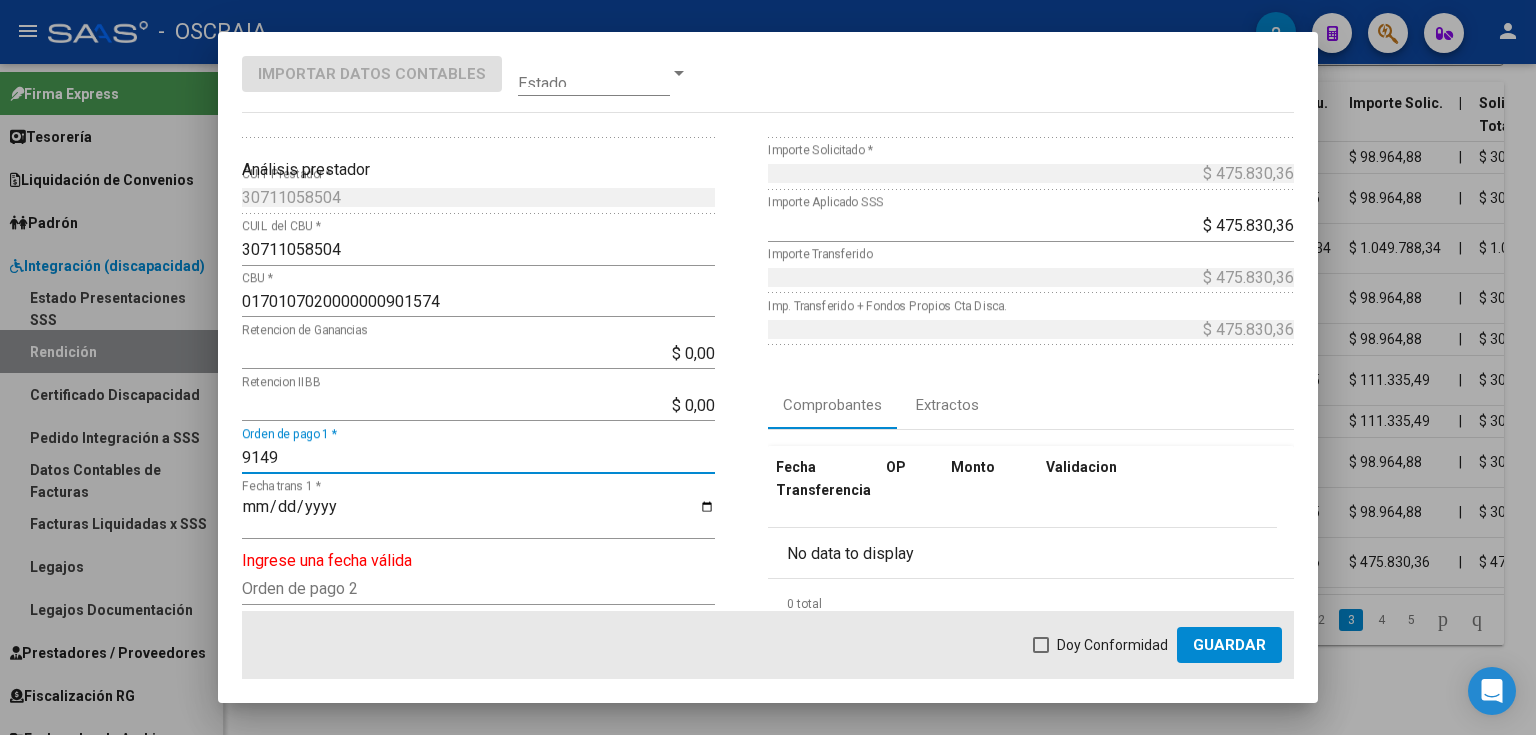 type on "9149" 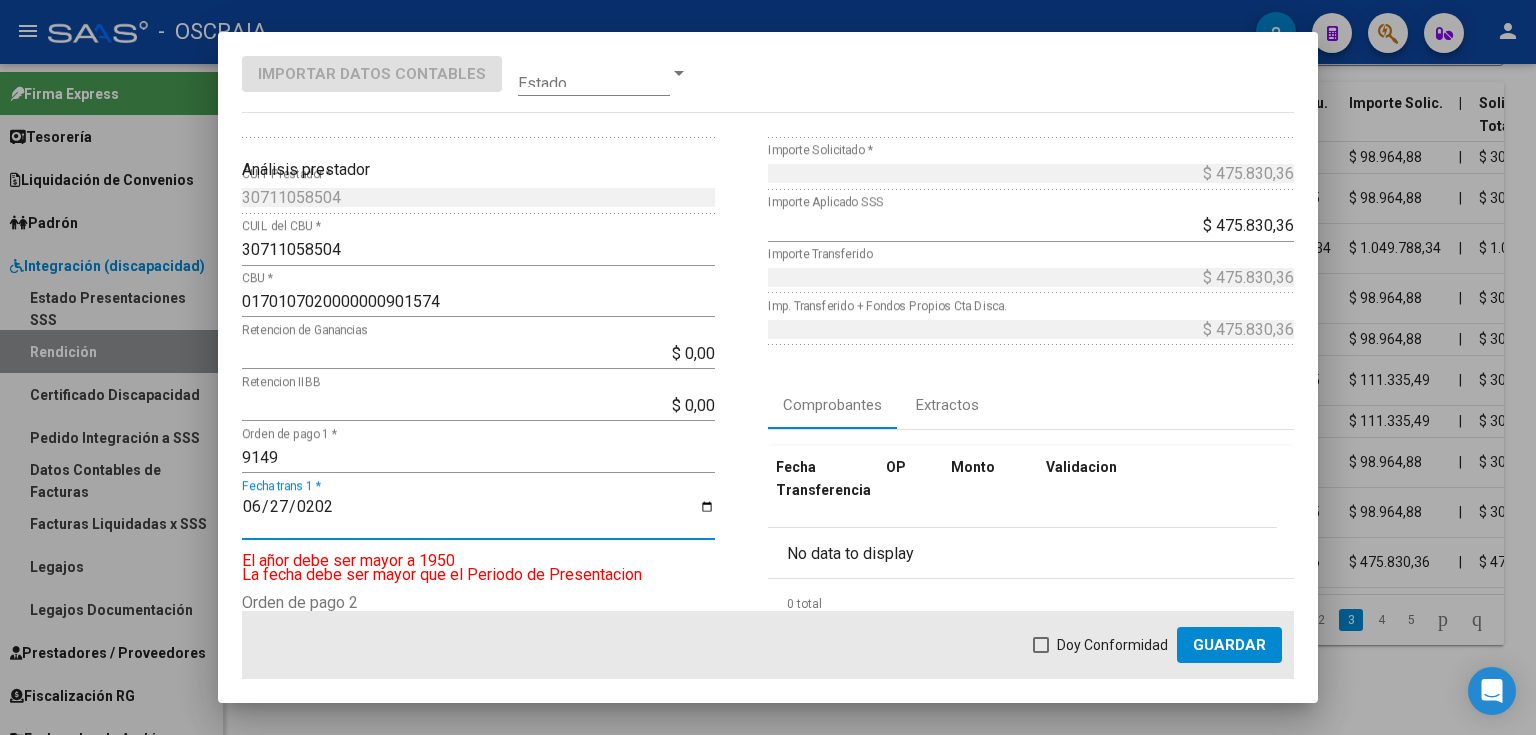 type on "2025-06-27" 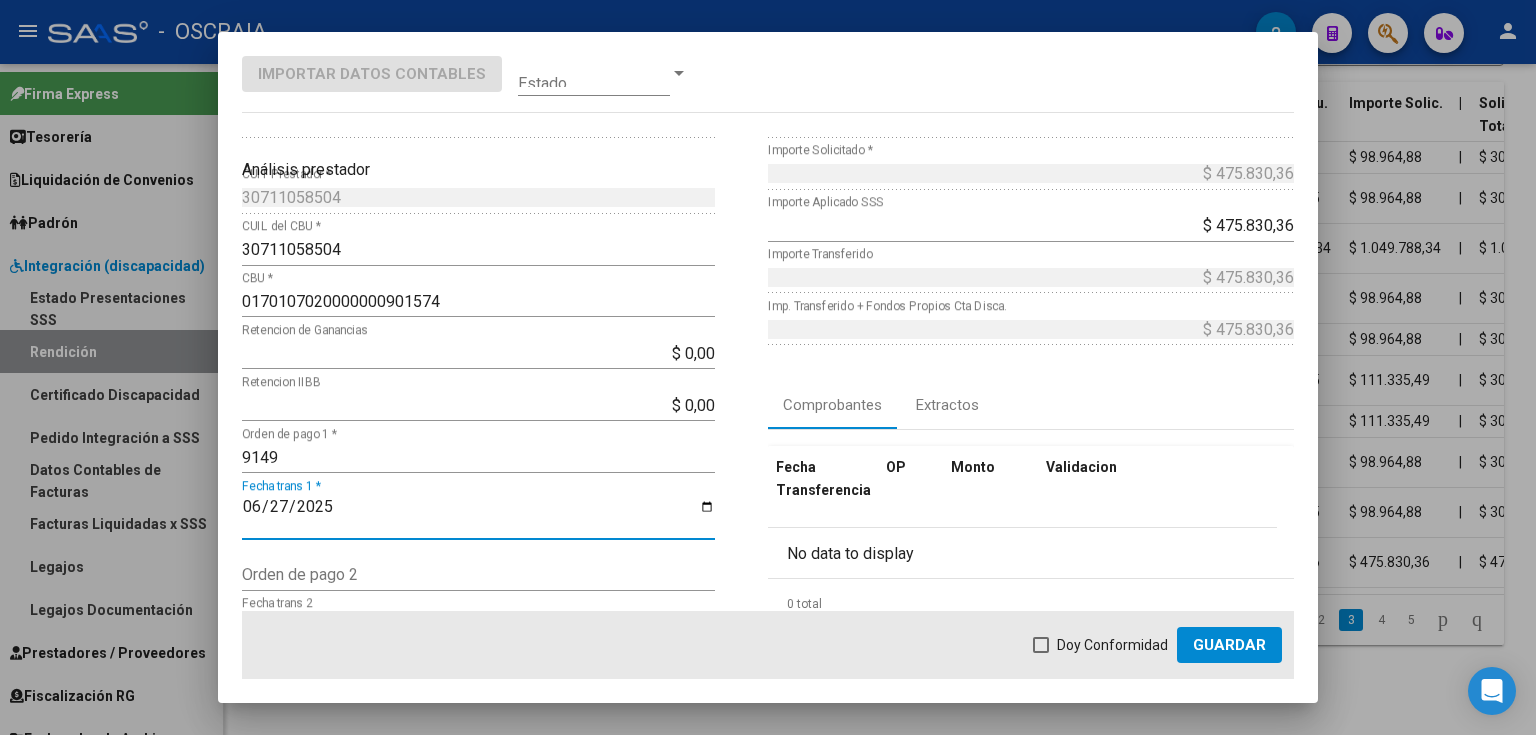 click on "Doy Conformidad" at bounding box center (1112, 645) 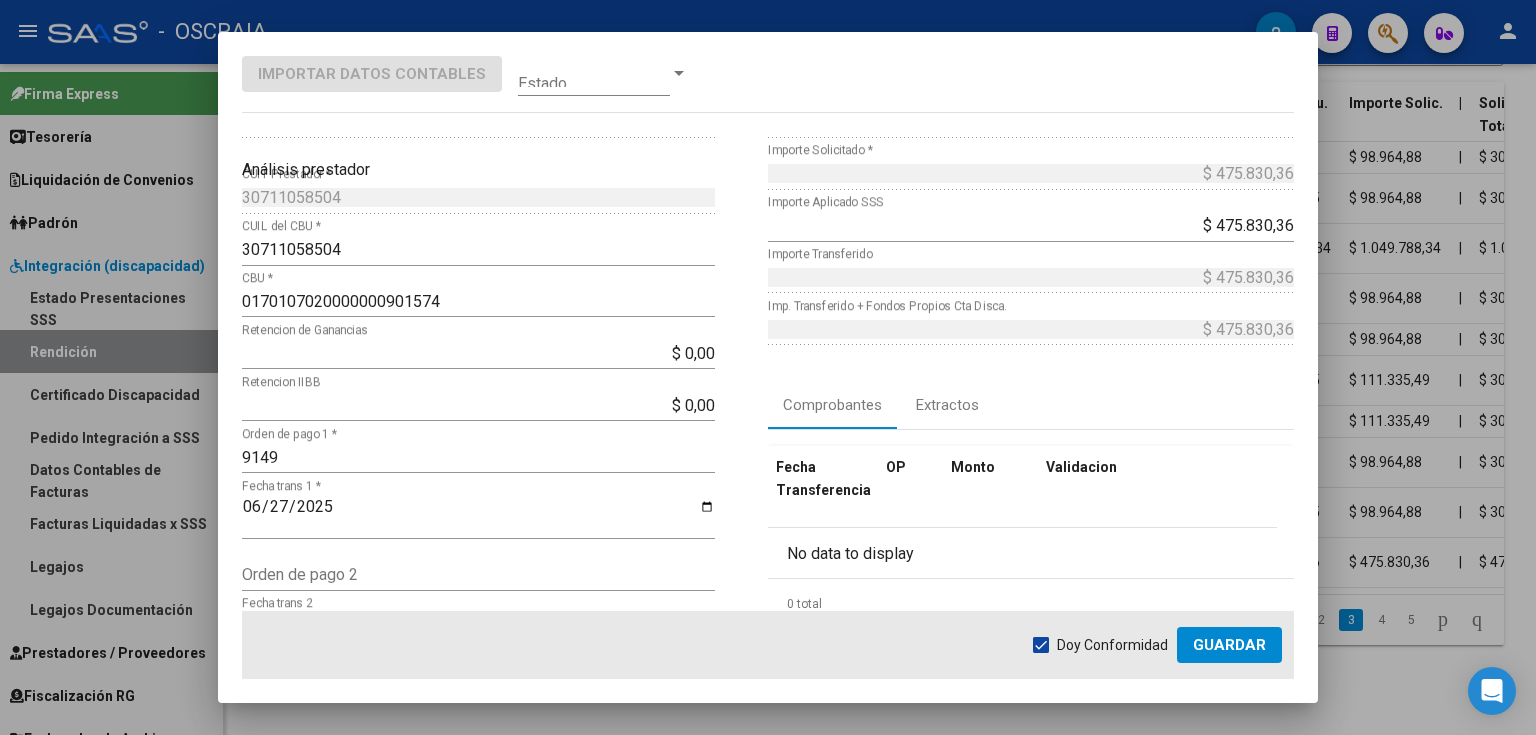 click on "Guardar" 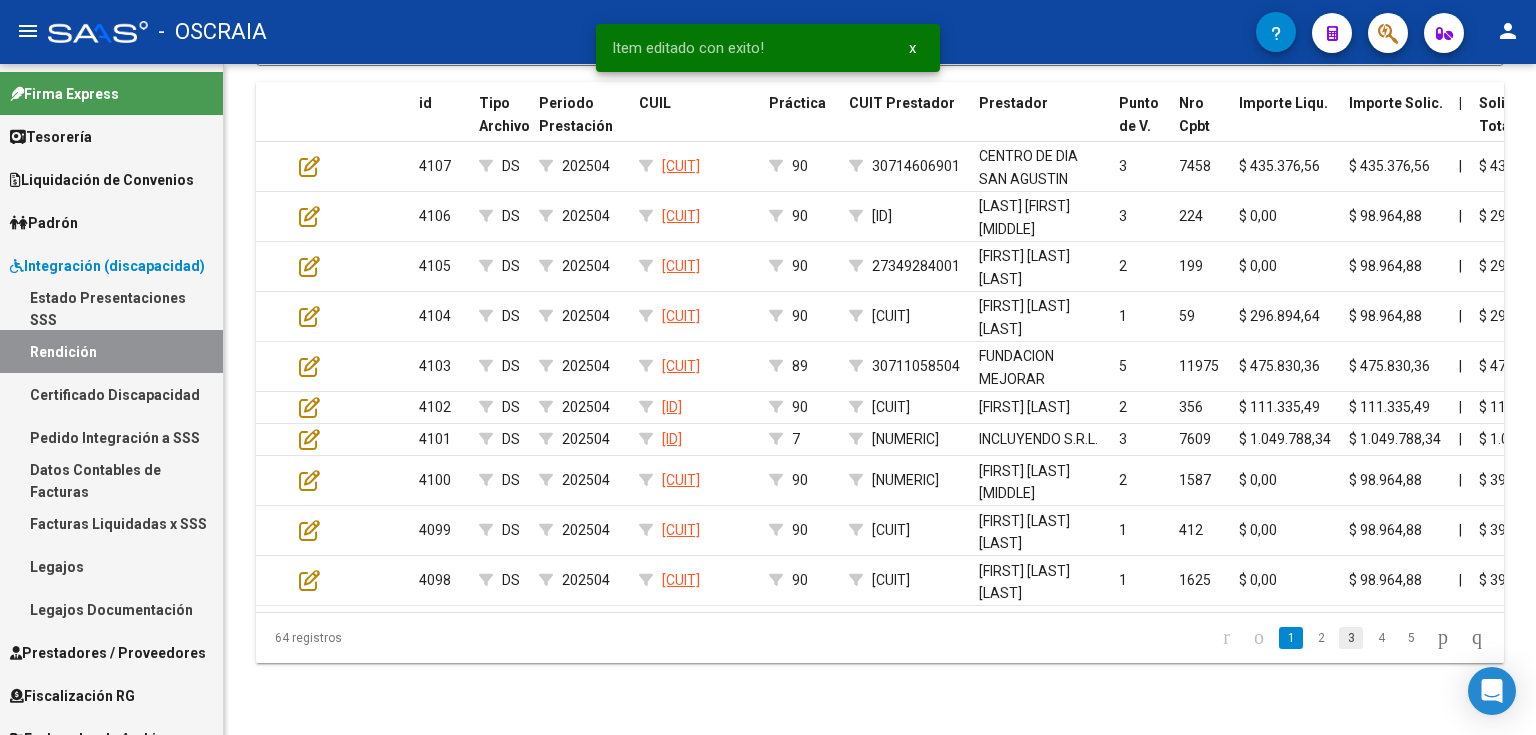 click on "3" 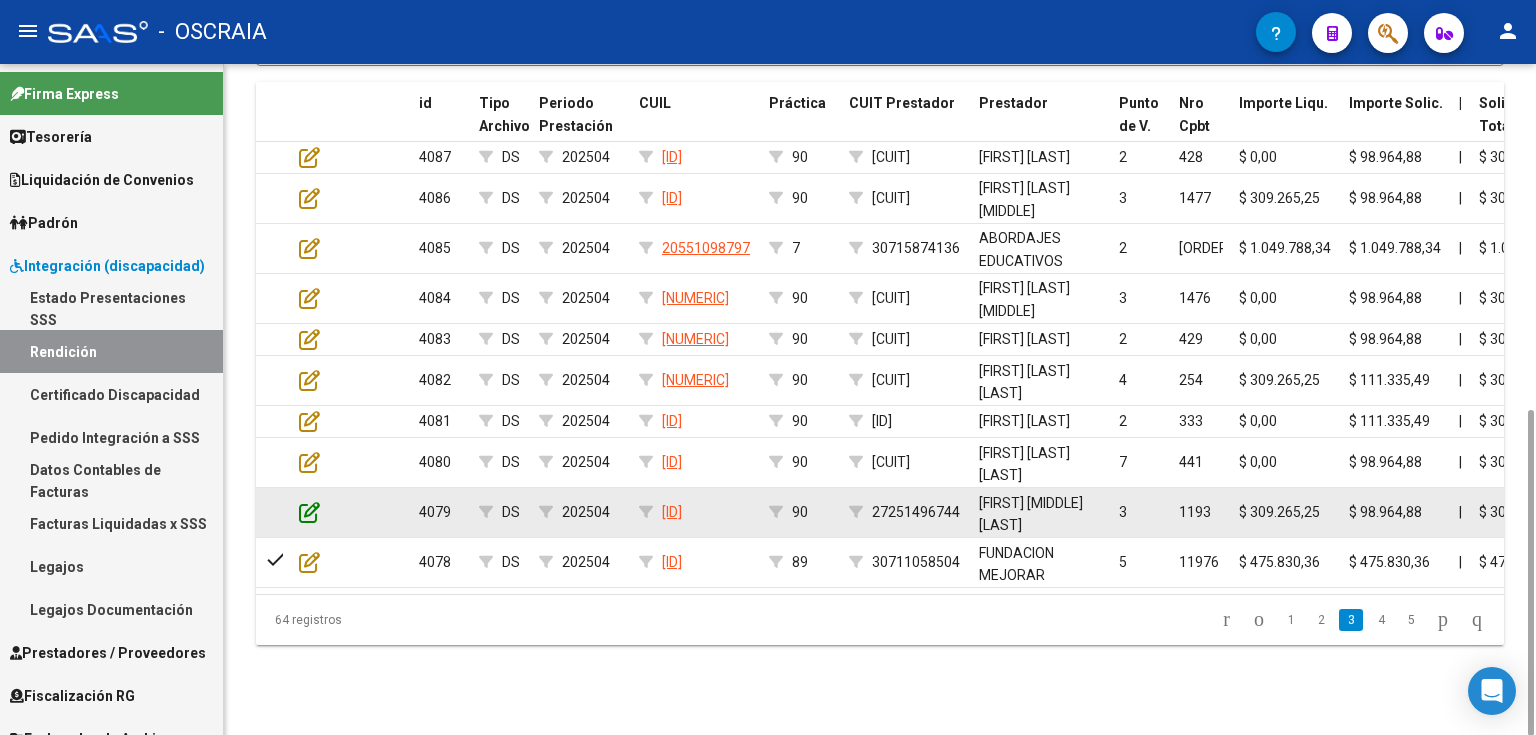 click 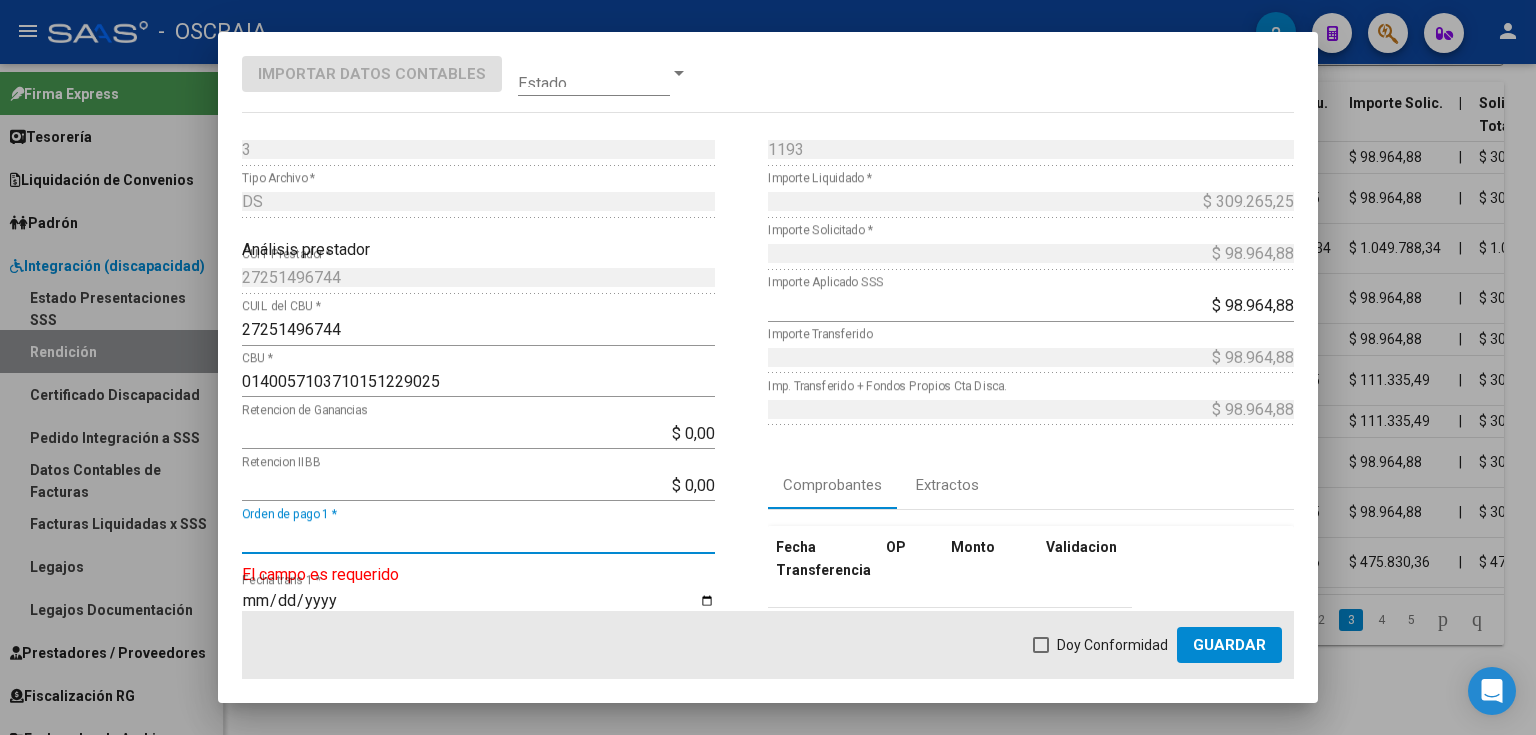 paste on "9123" 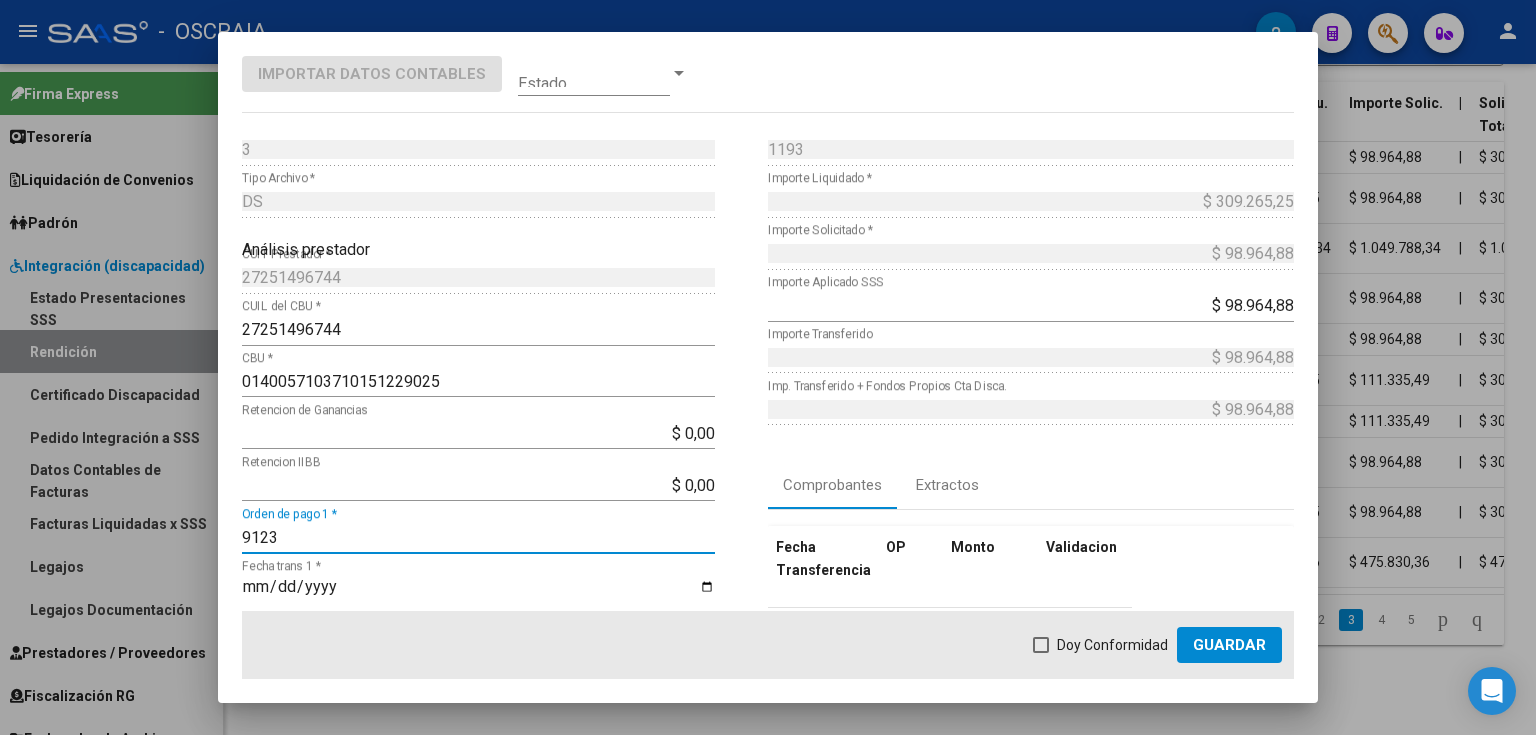 scroll, scrollTop: 160, scrollLeft: 0, axis: vertical 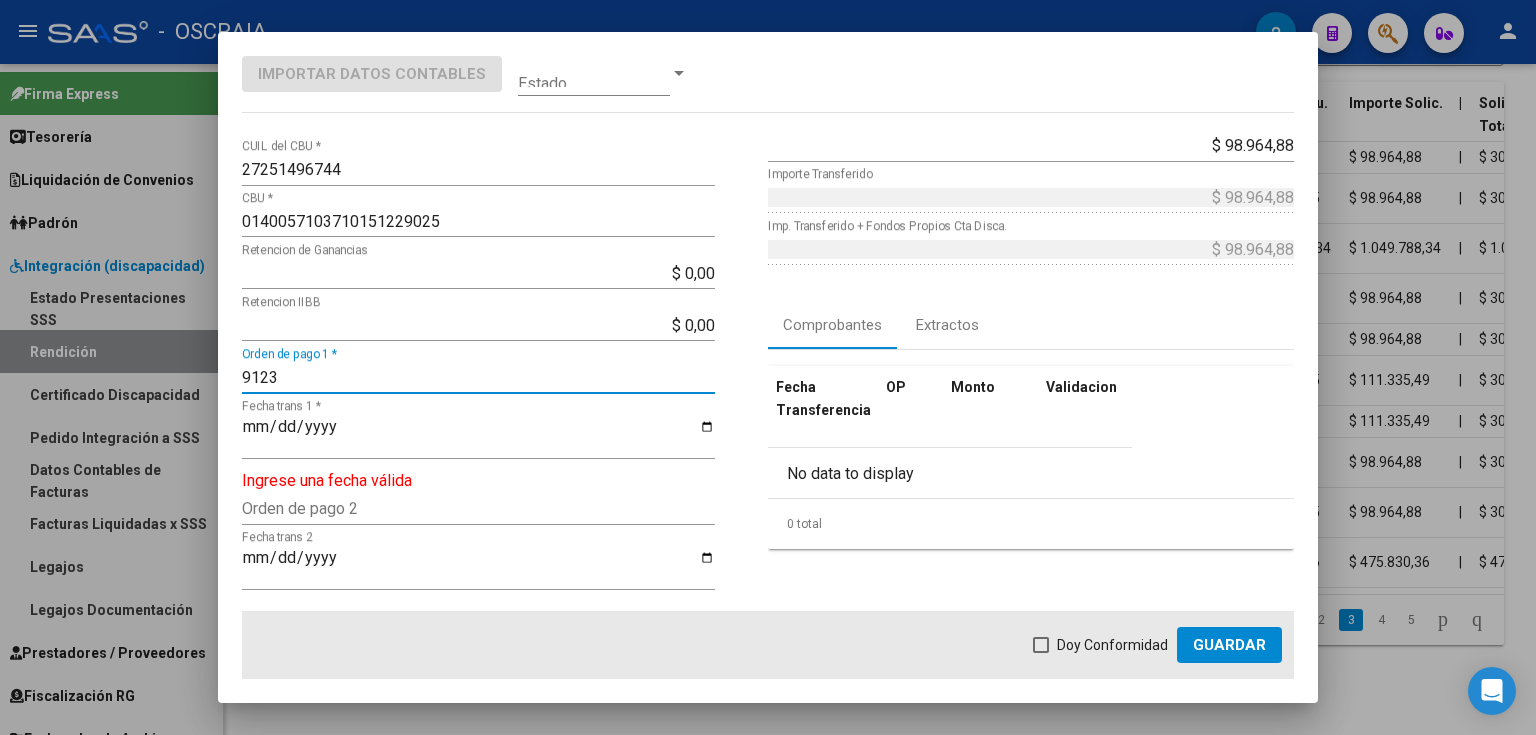type on "9123" 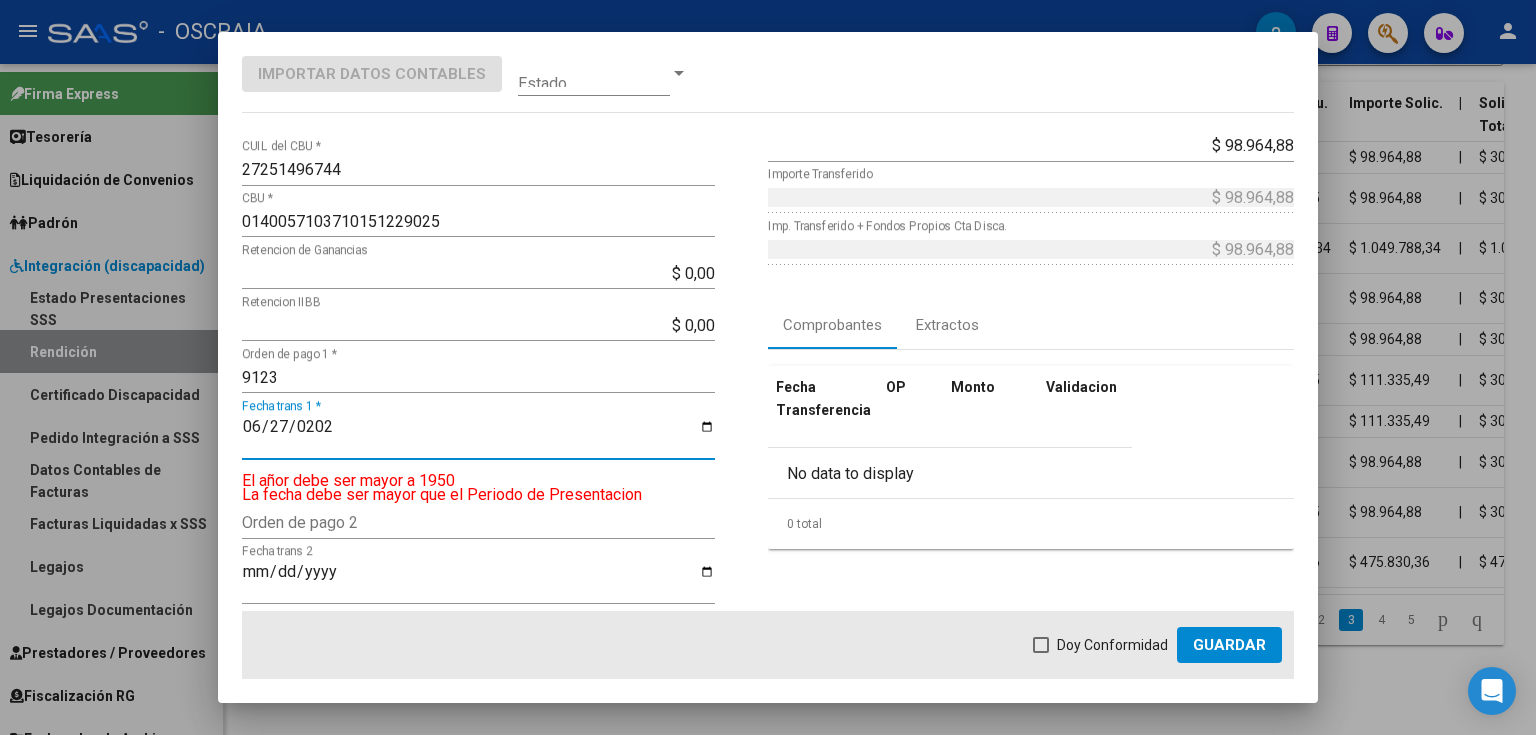 type on "2025-06-27" 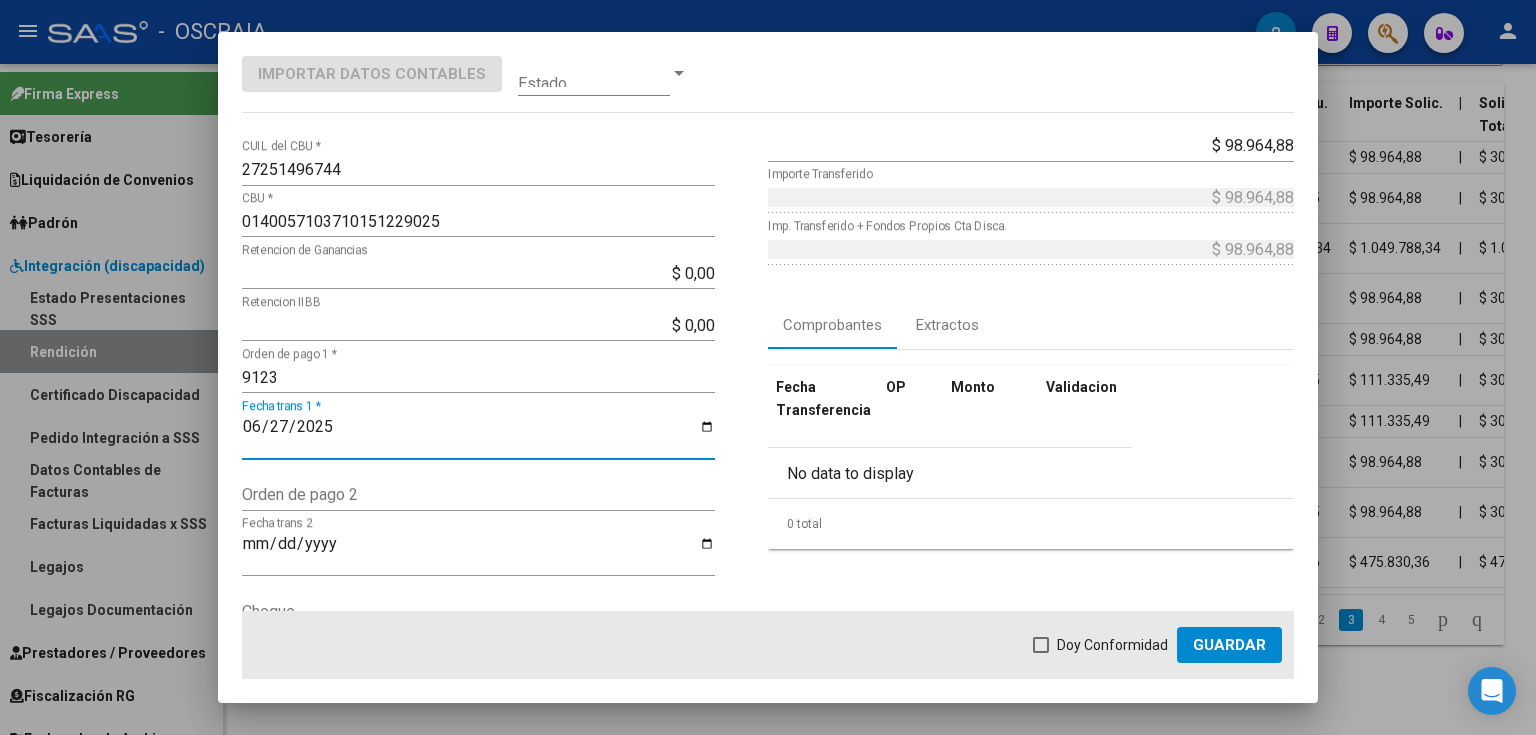 click on "Doy Conformidad" at bounding box center (1112, 645) 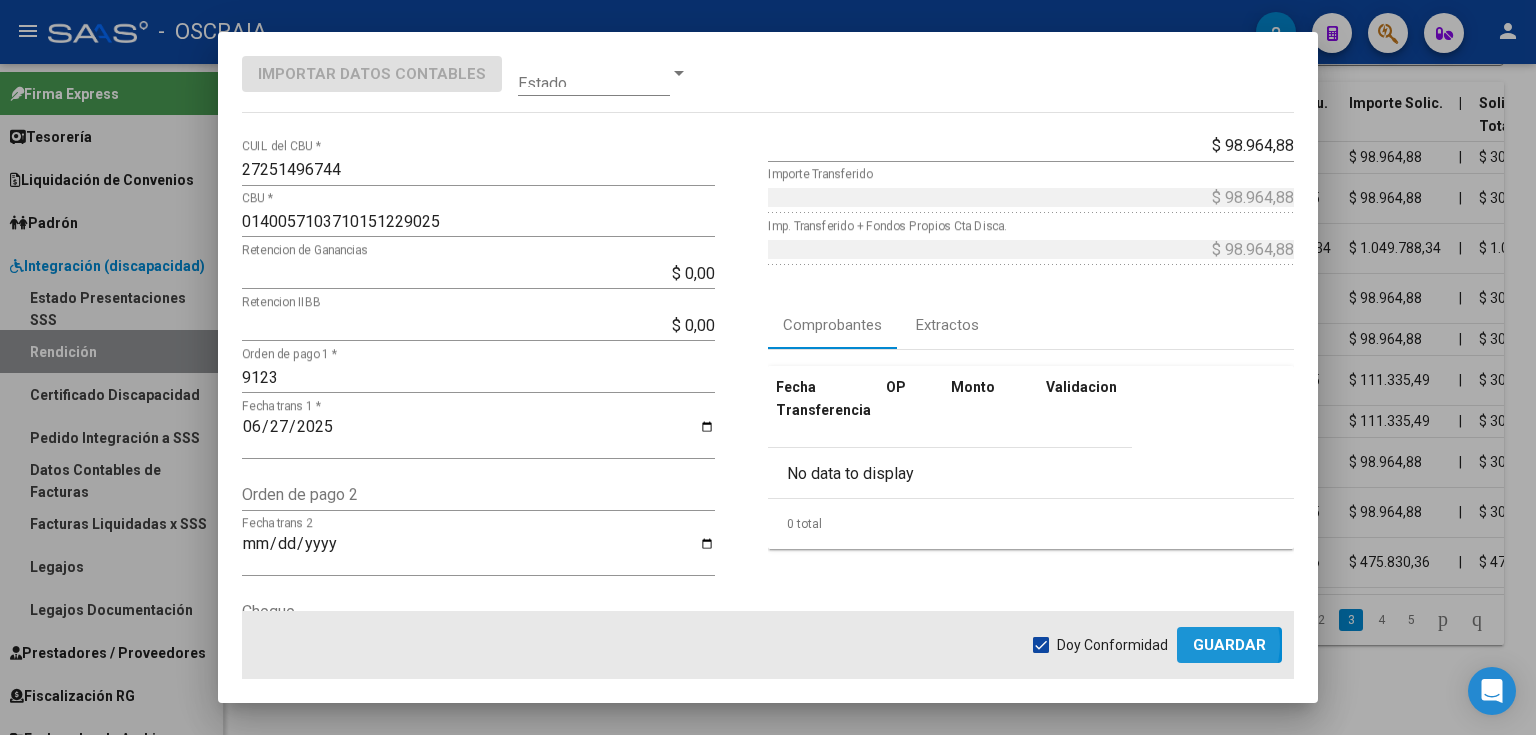 click on "Guardar" 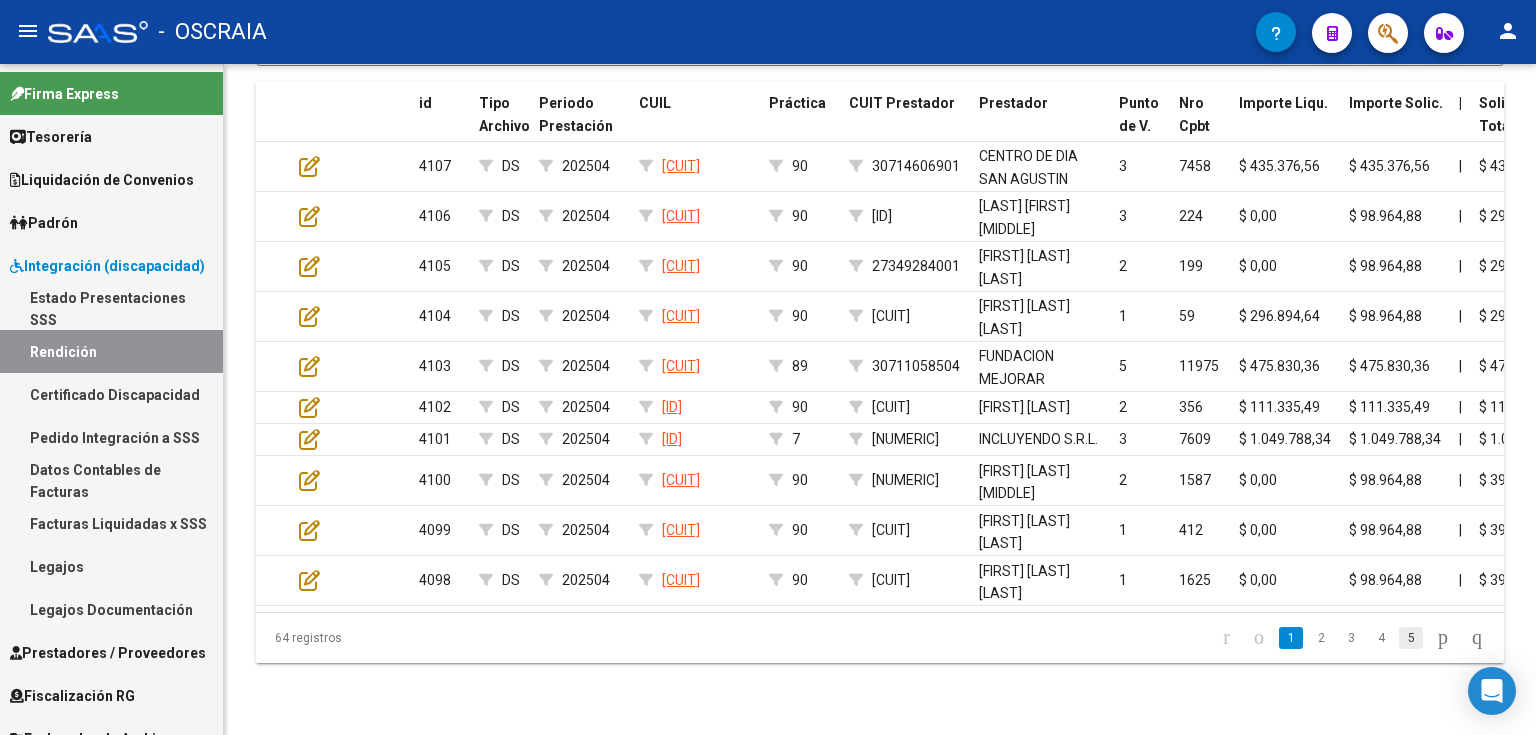 click on "5" 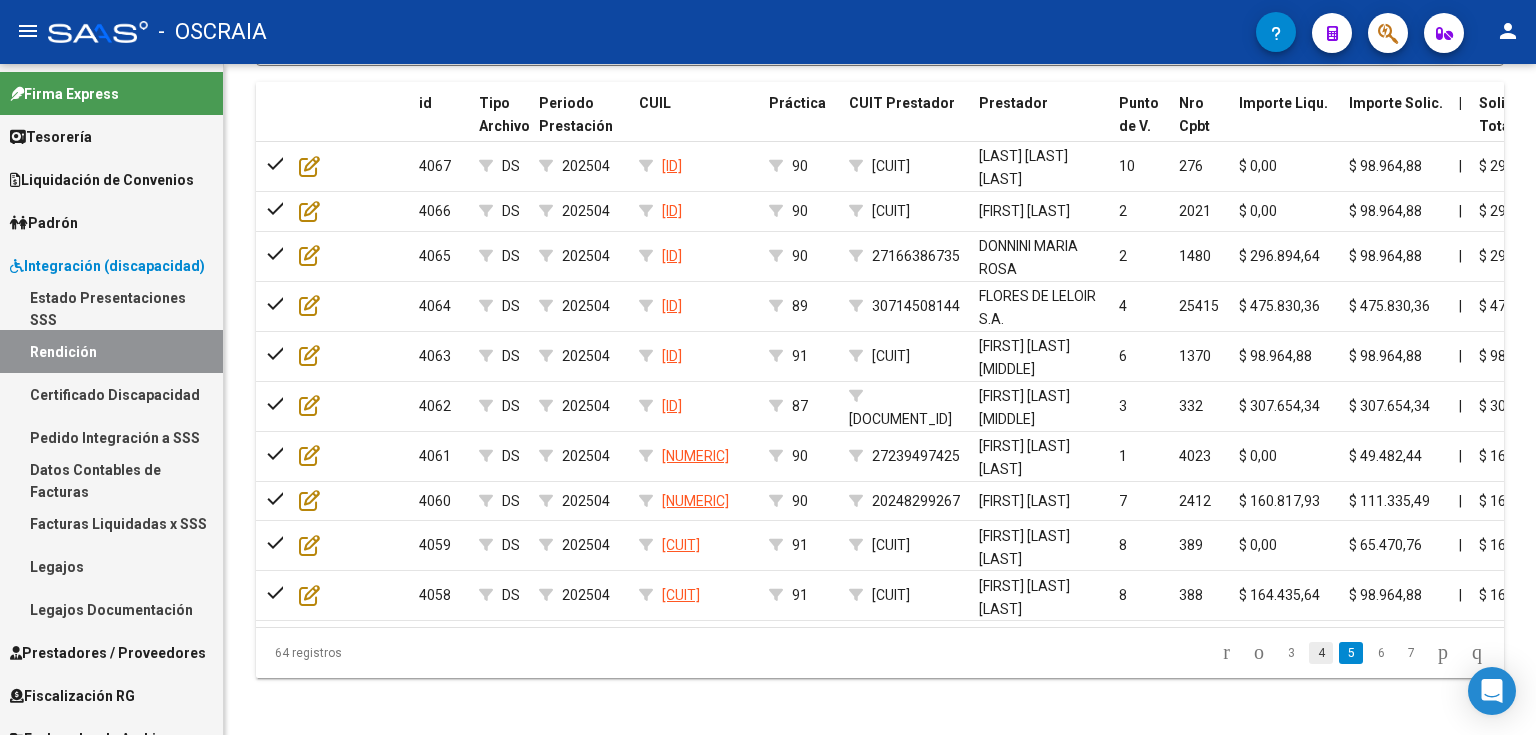 click on "4" 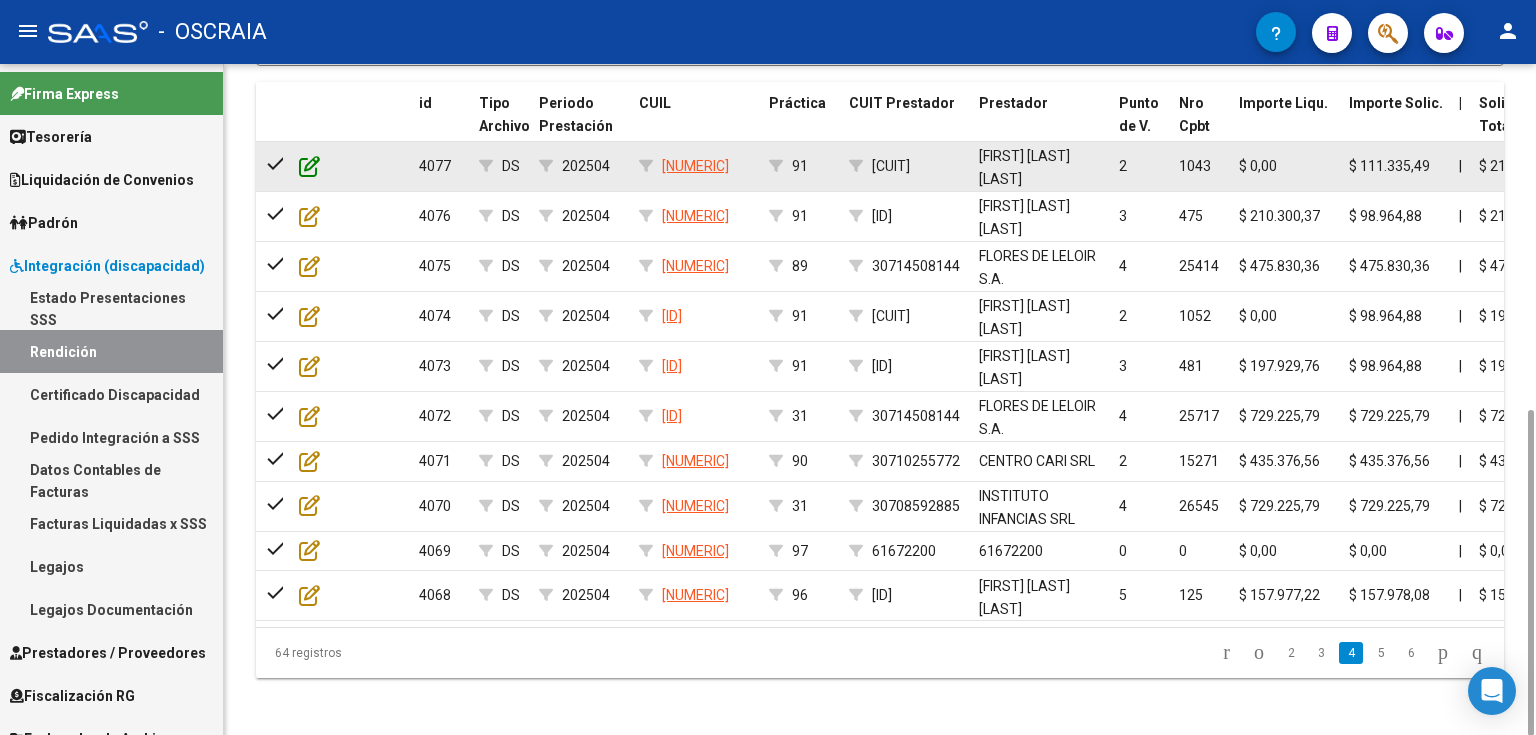 scroll, scrollTop: 724, scrollLeft: 0, axis: vertical 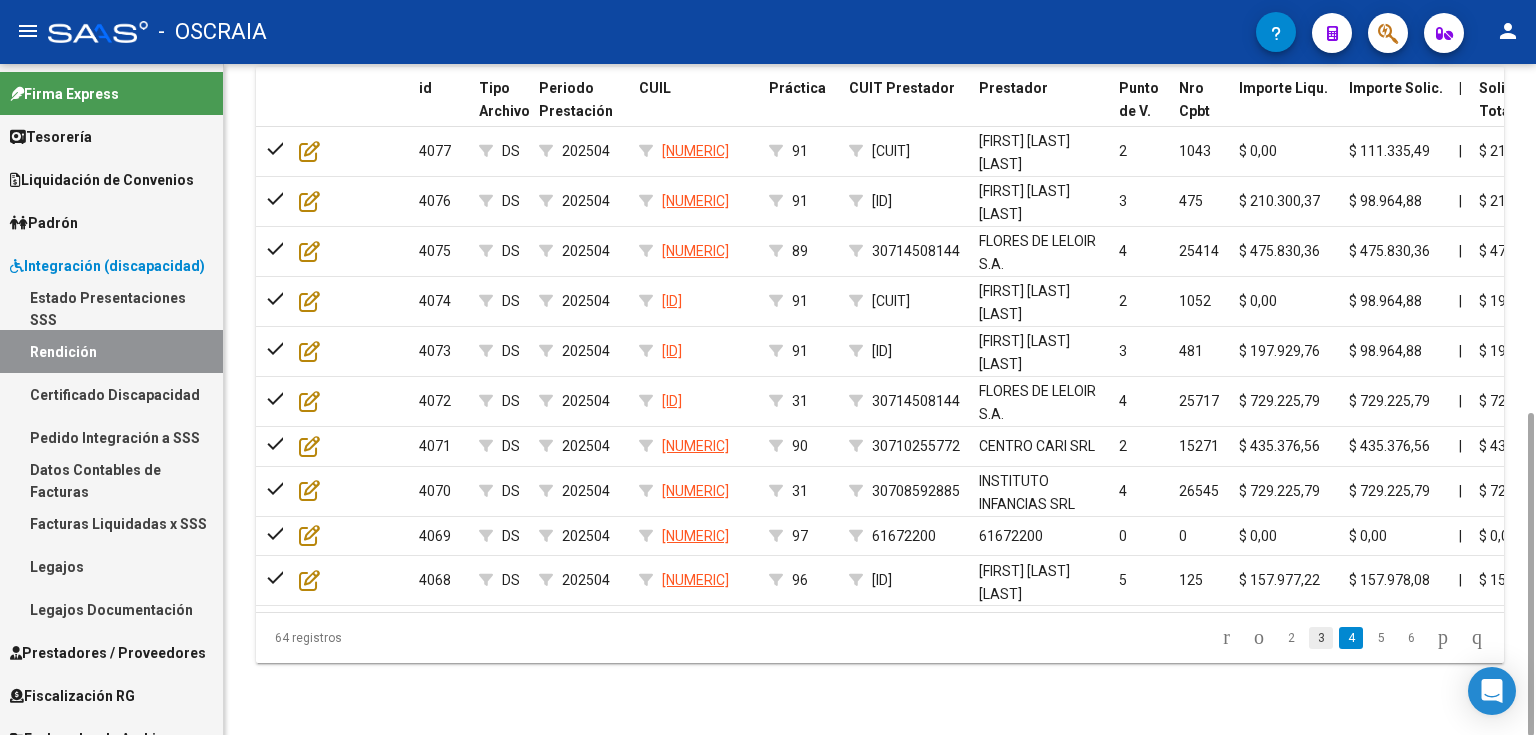 click on "3" 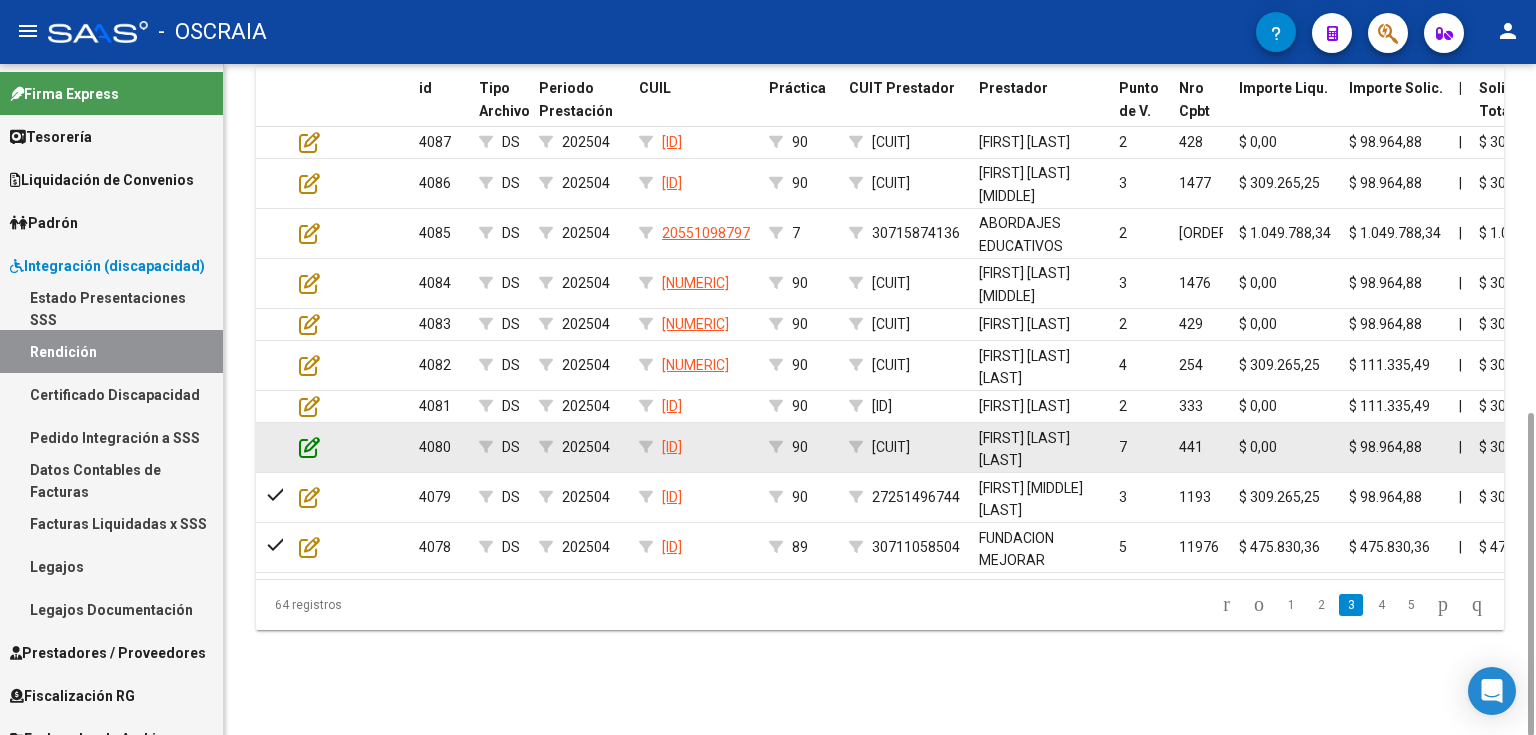 click 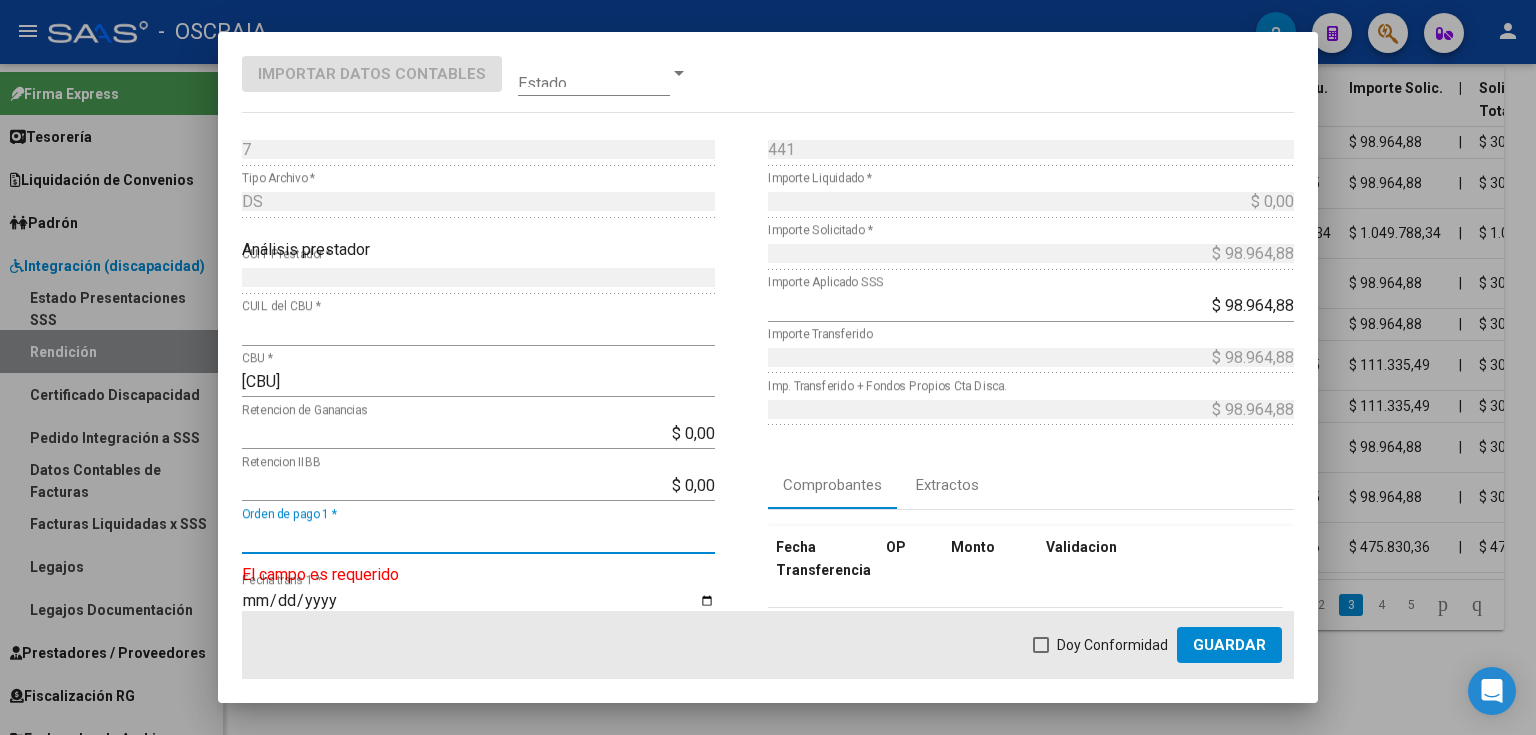 click on "Orden de pago 1 *" at bounding box center [478, 537] 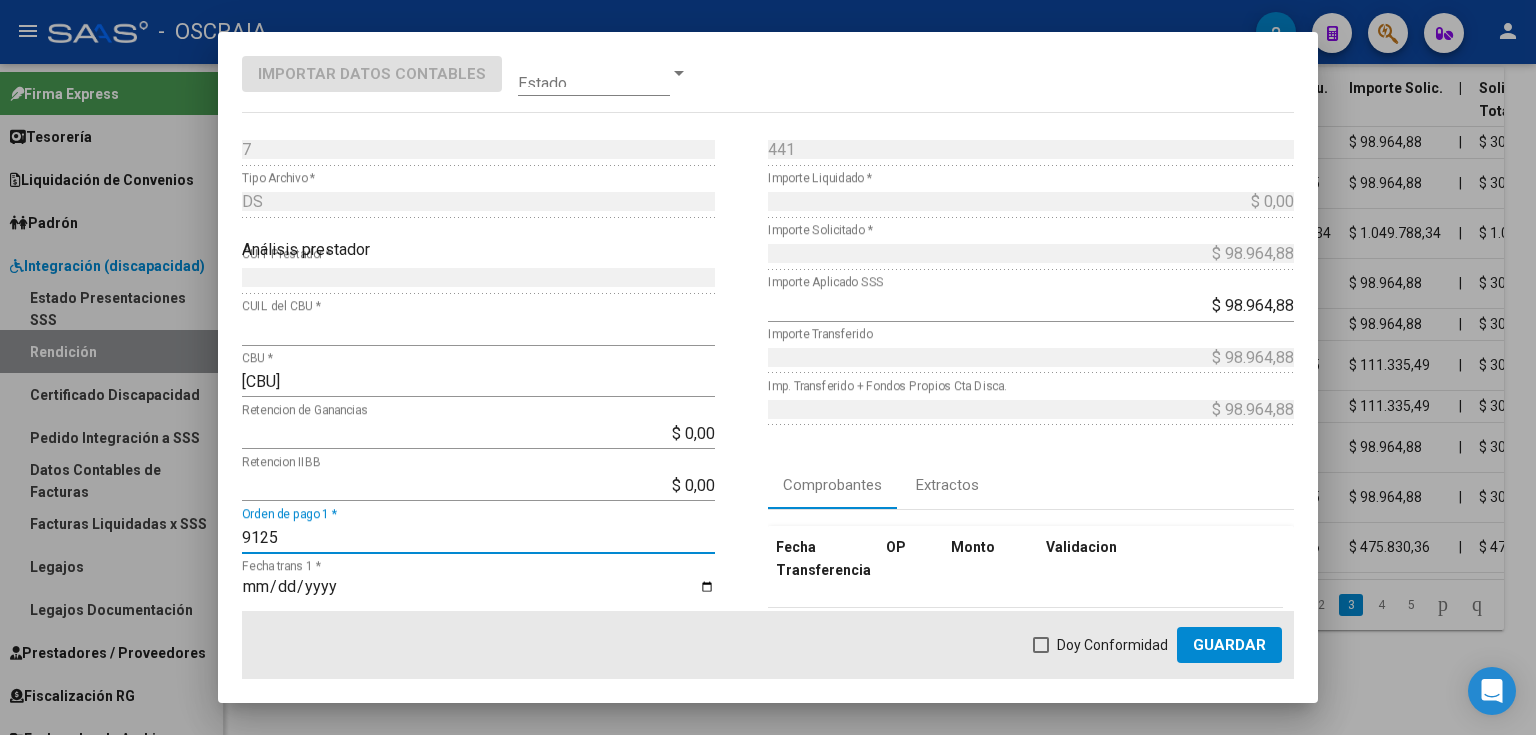 type on "9125" 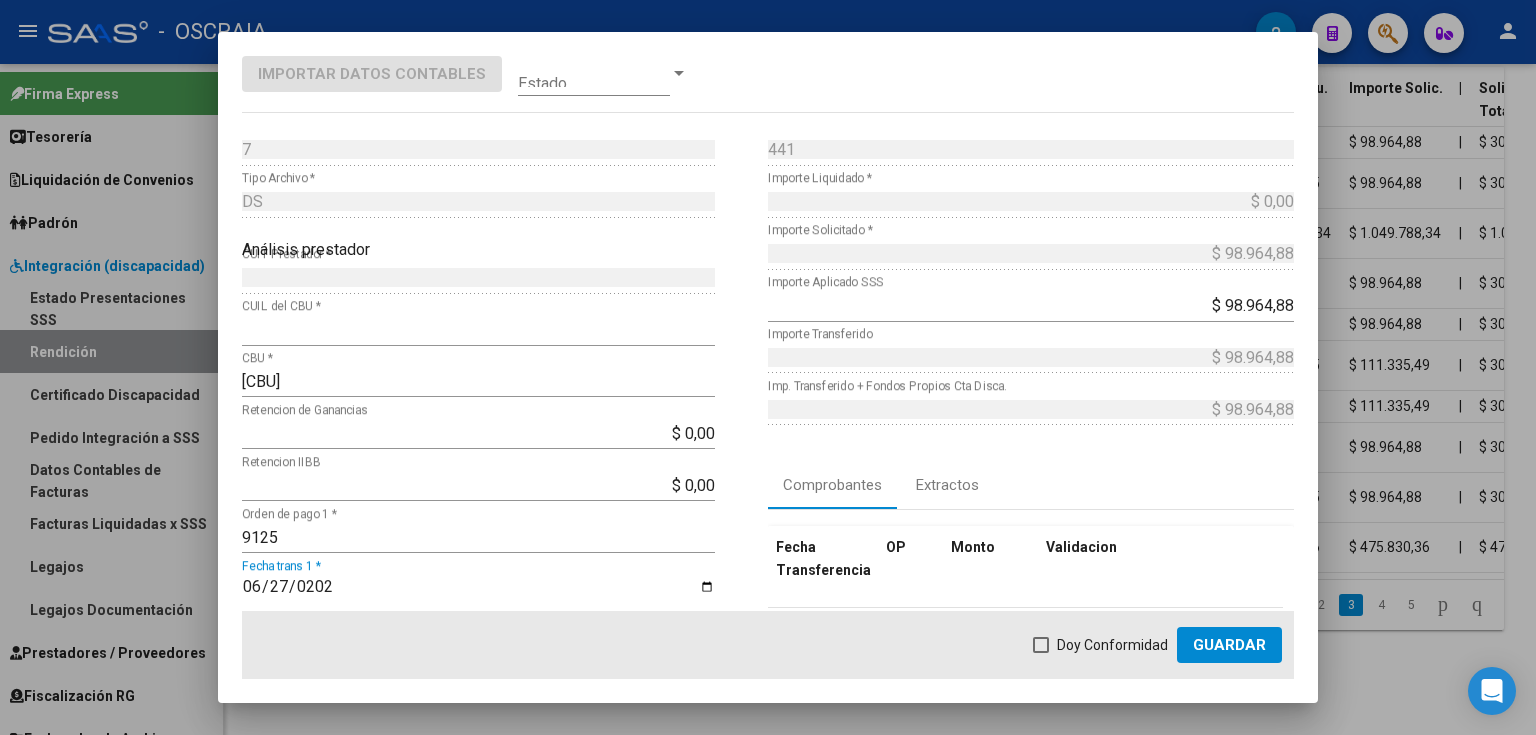 type on "2025-06-27" 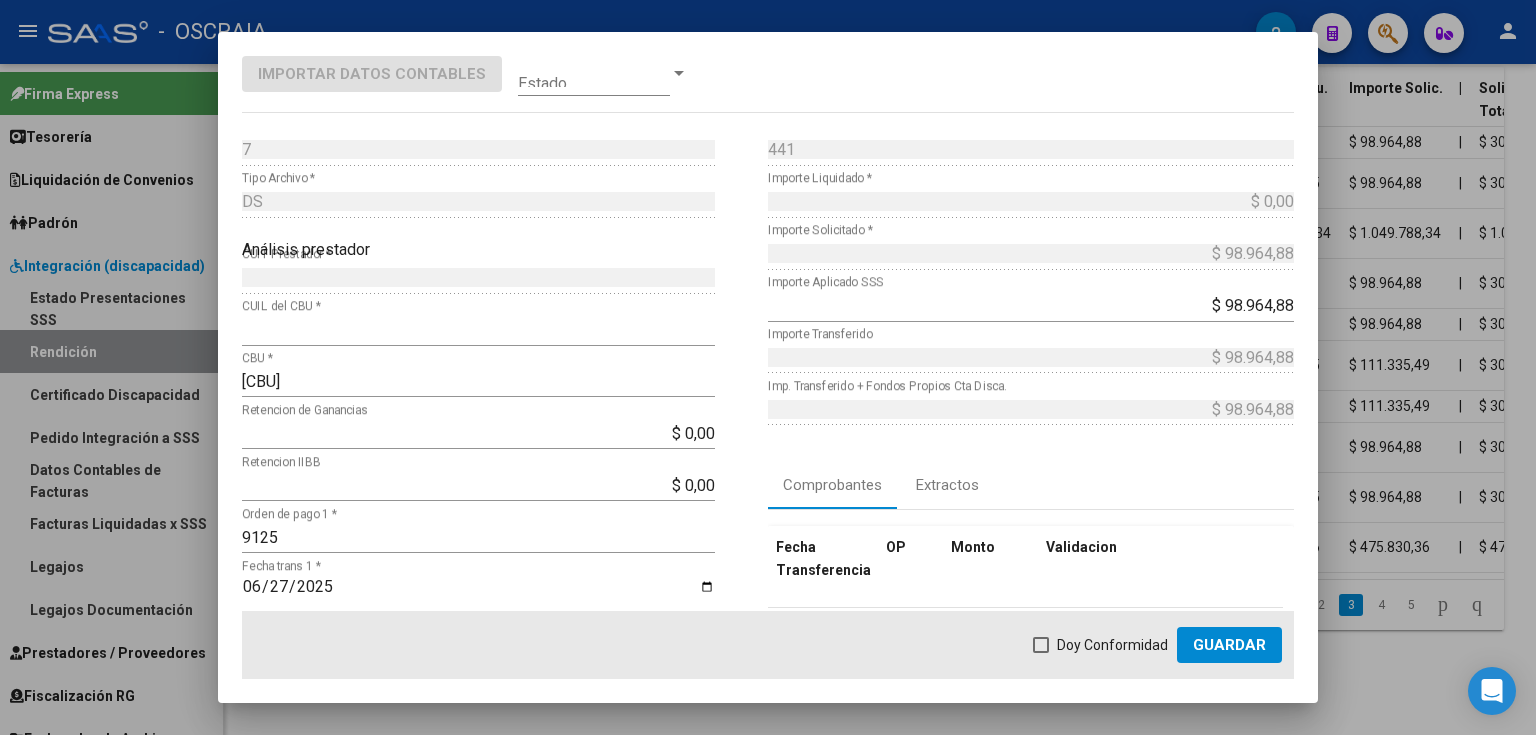 click on "Doy Conformidad        Guardar" 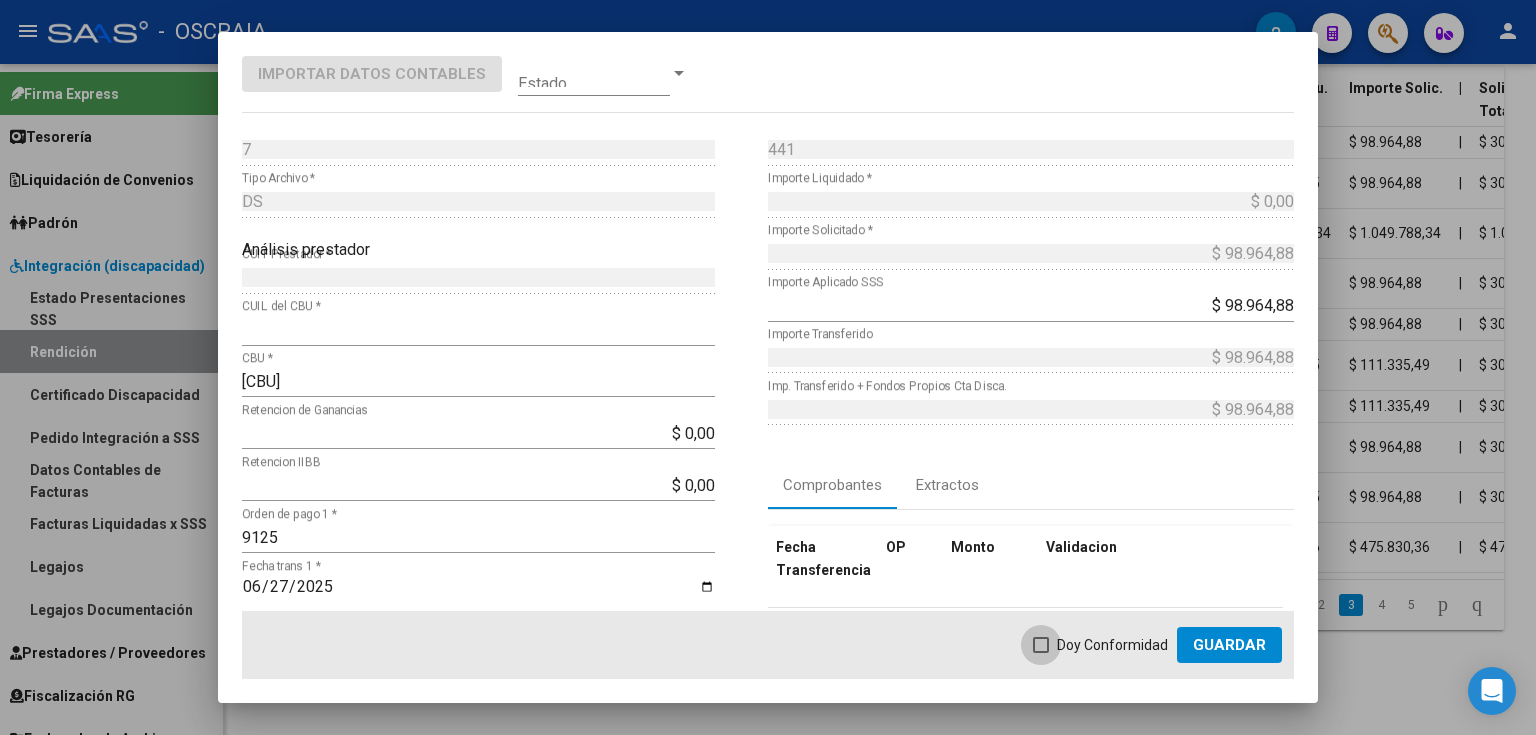 click at bounding box center (1041, 645) 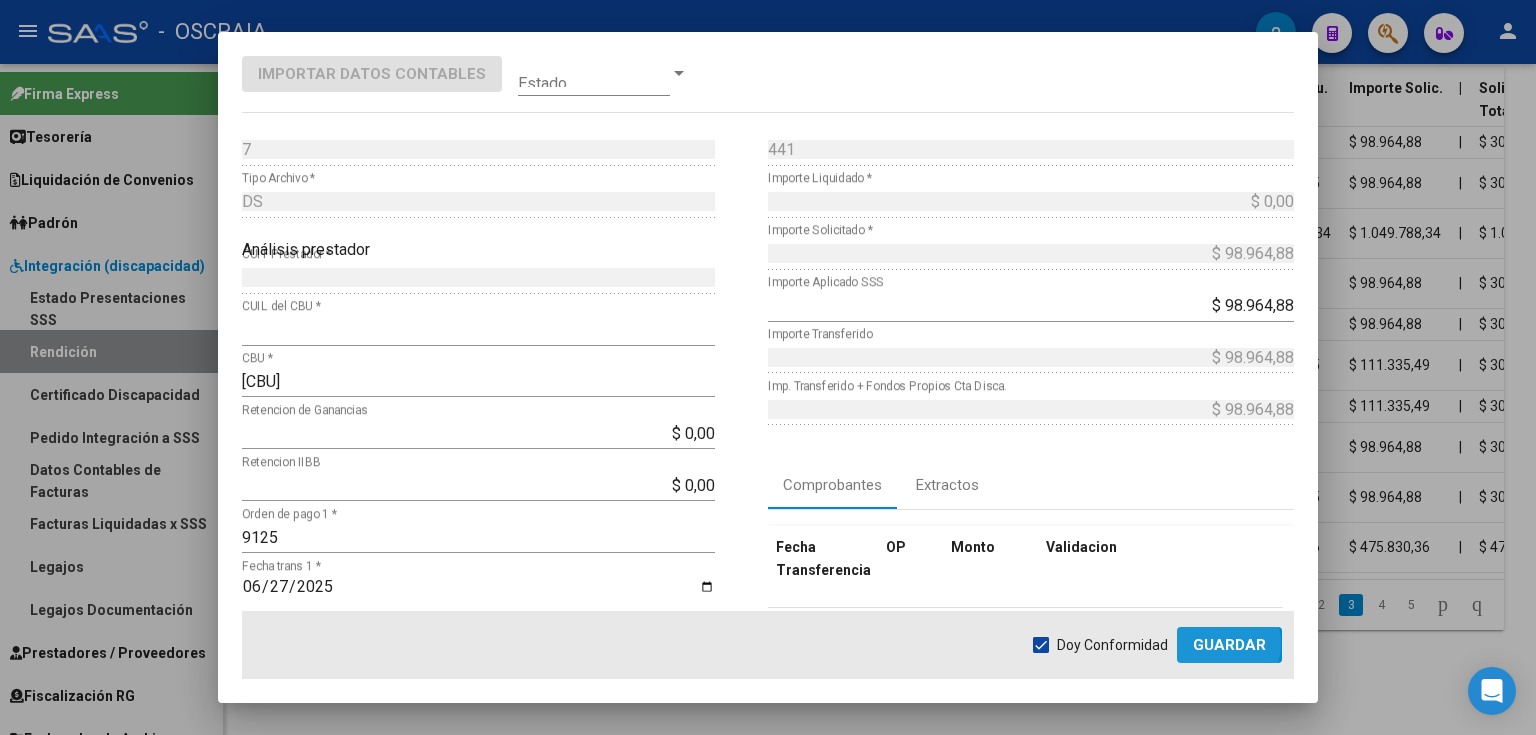 click on "Guardar" 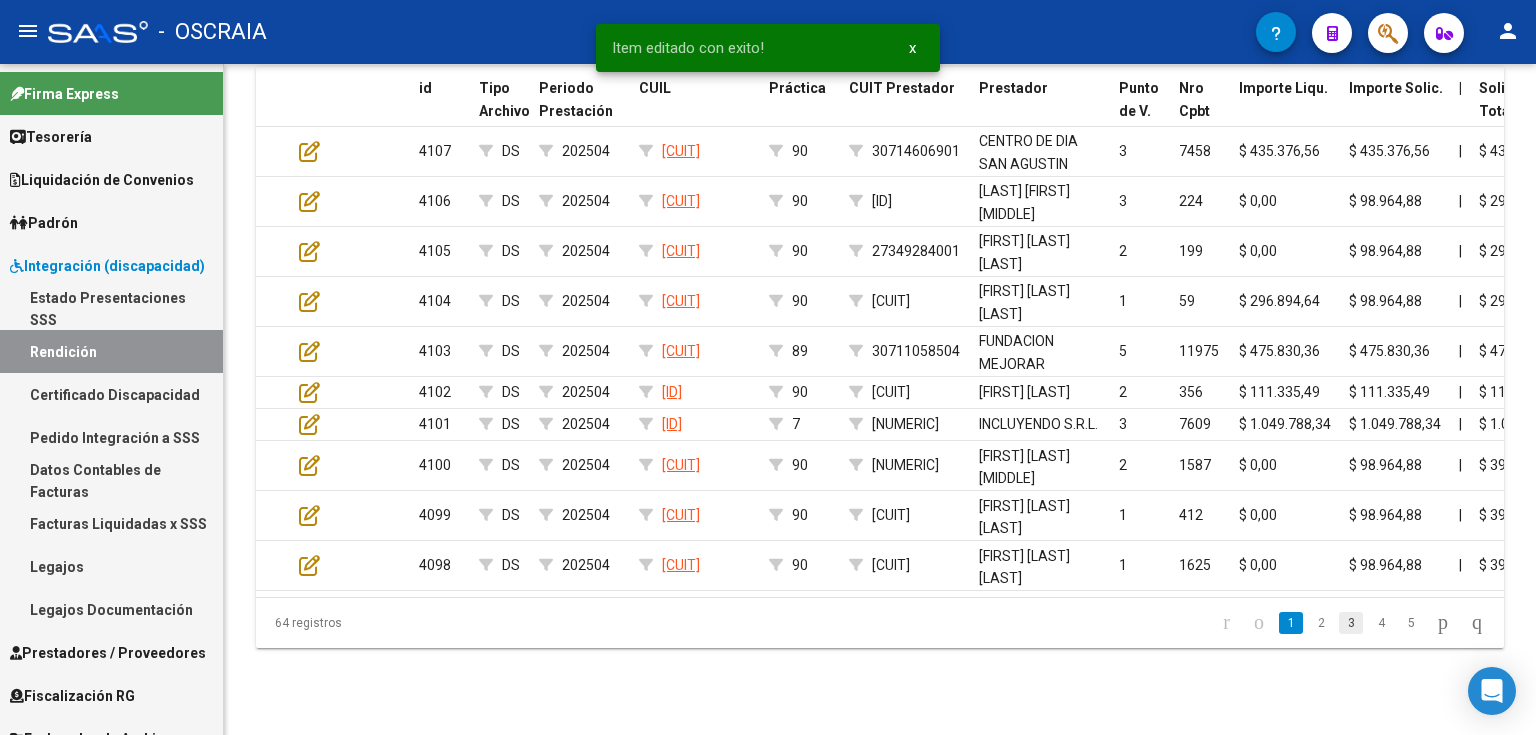 click on "3" 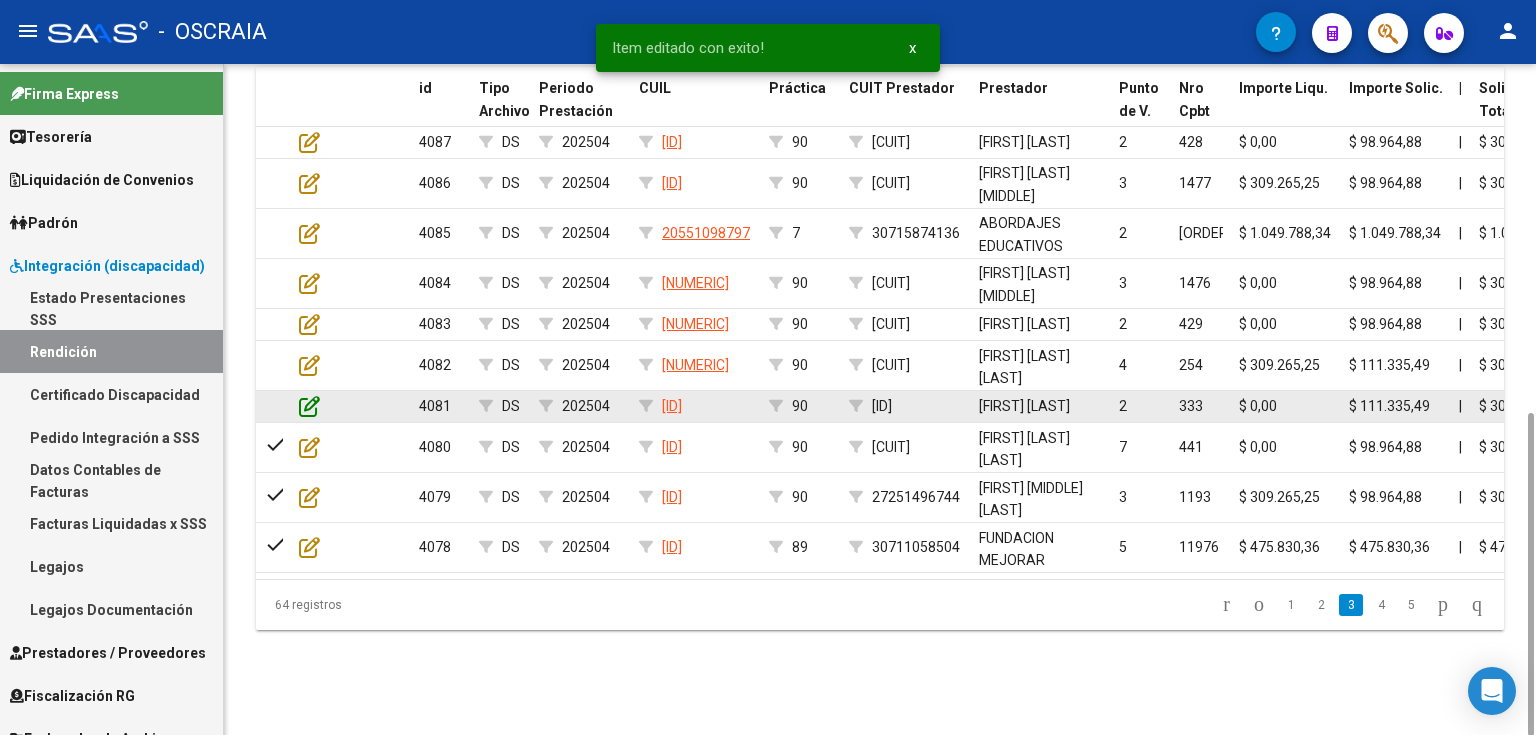 click 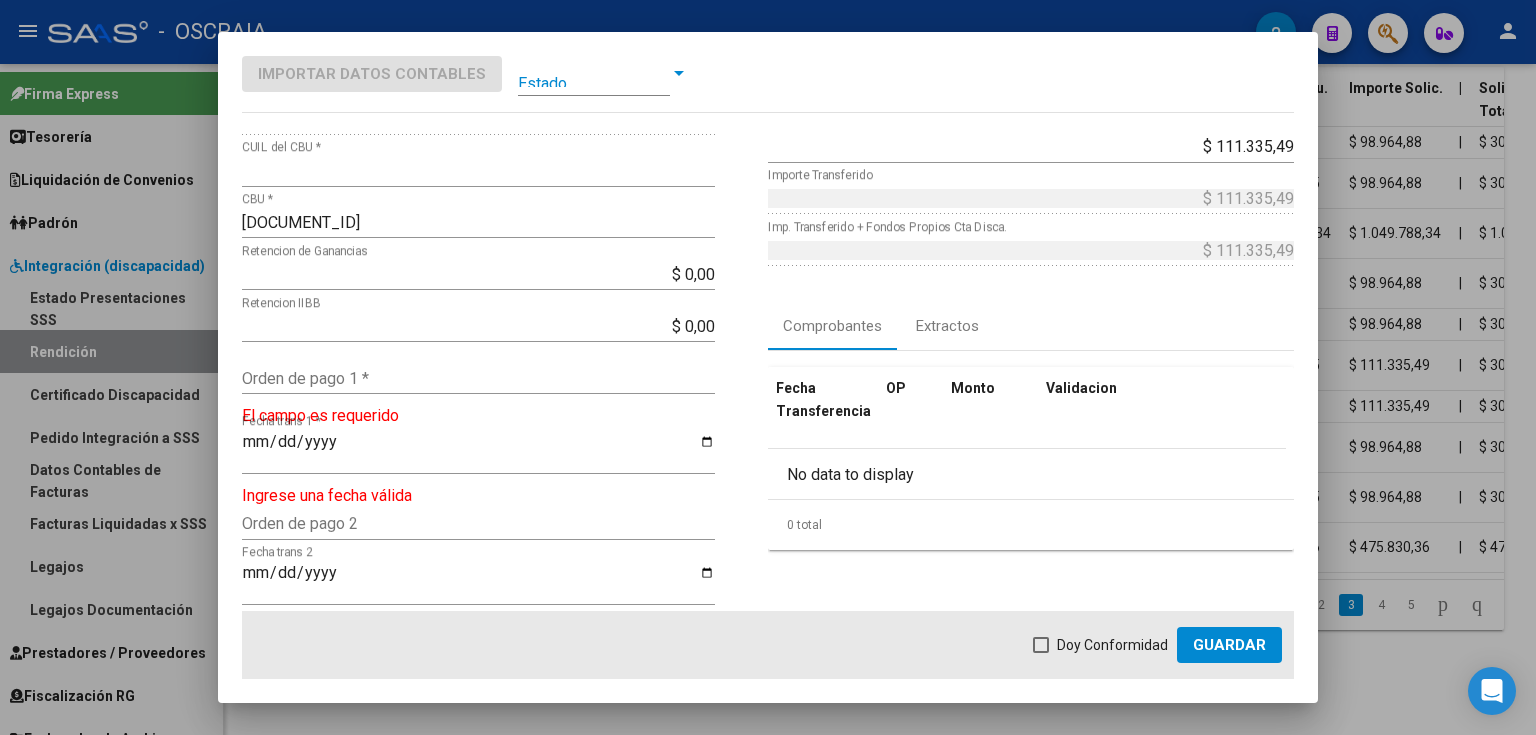 scroll, scrollTop: 160, scrollLeft: 0, axis: vertical 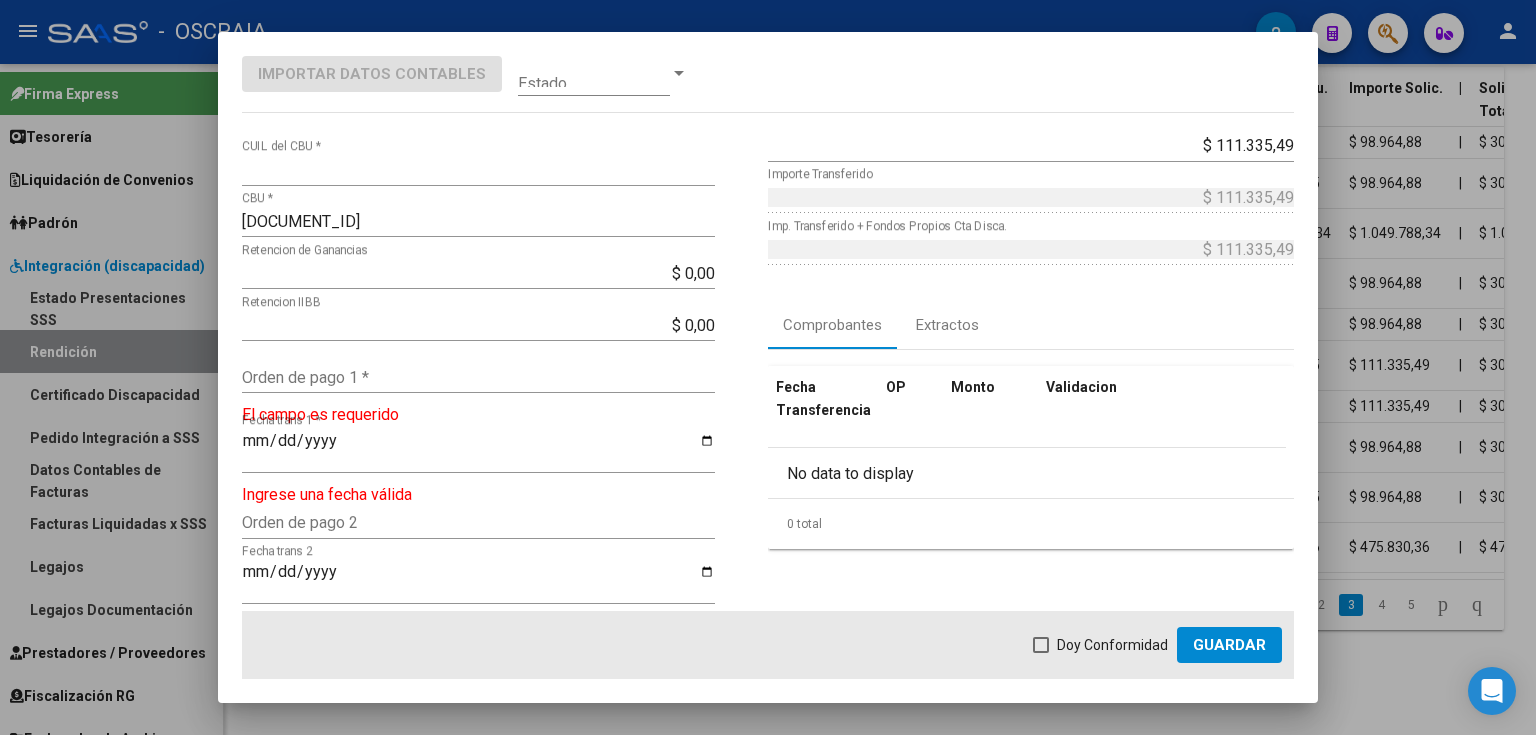 click on "Orden de pago 1 *" 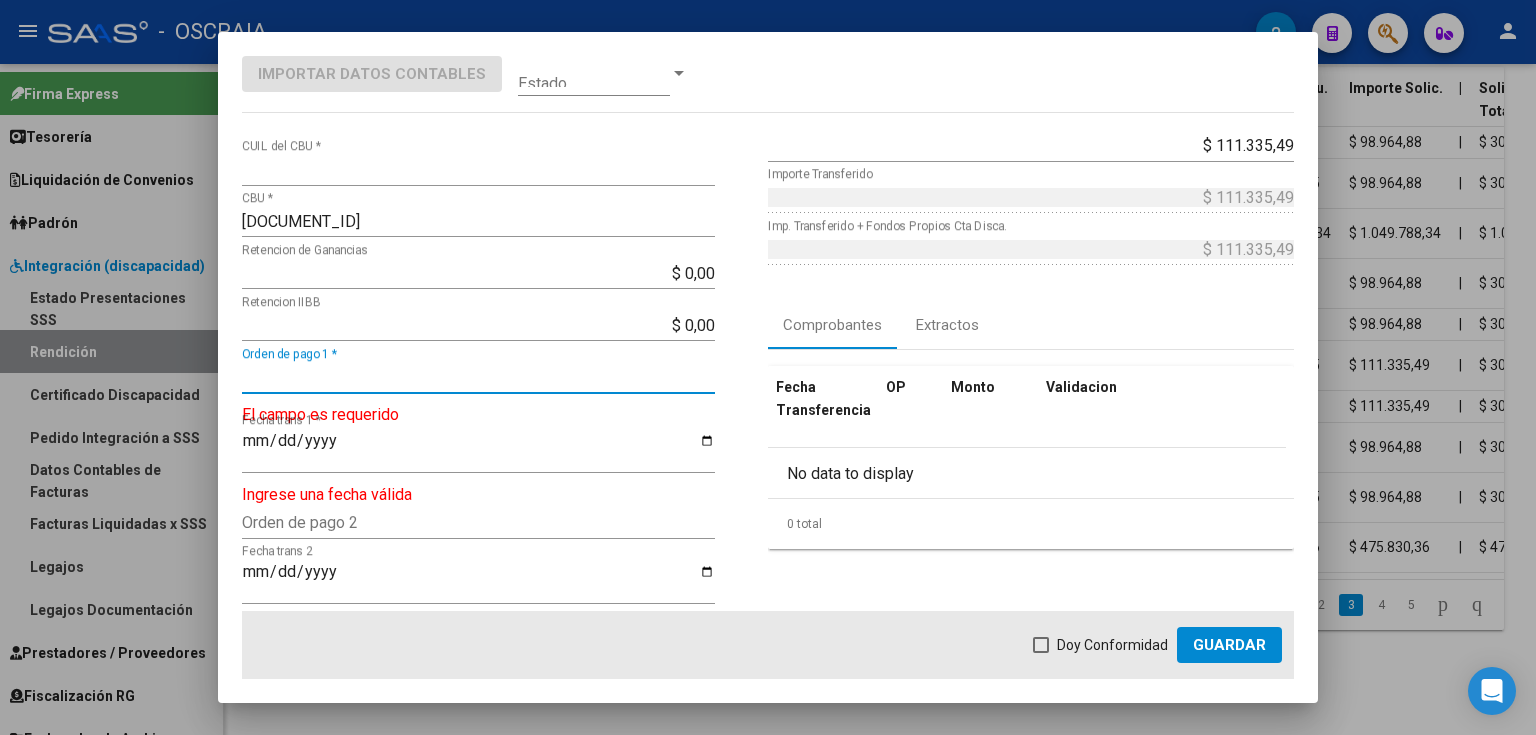 paste on "9133" 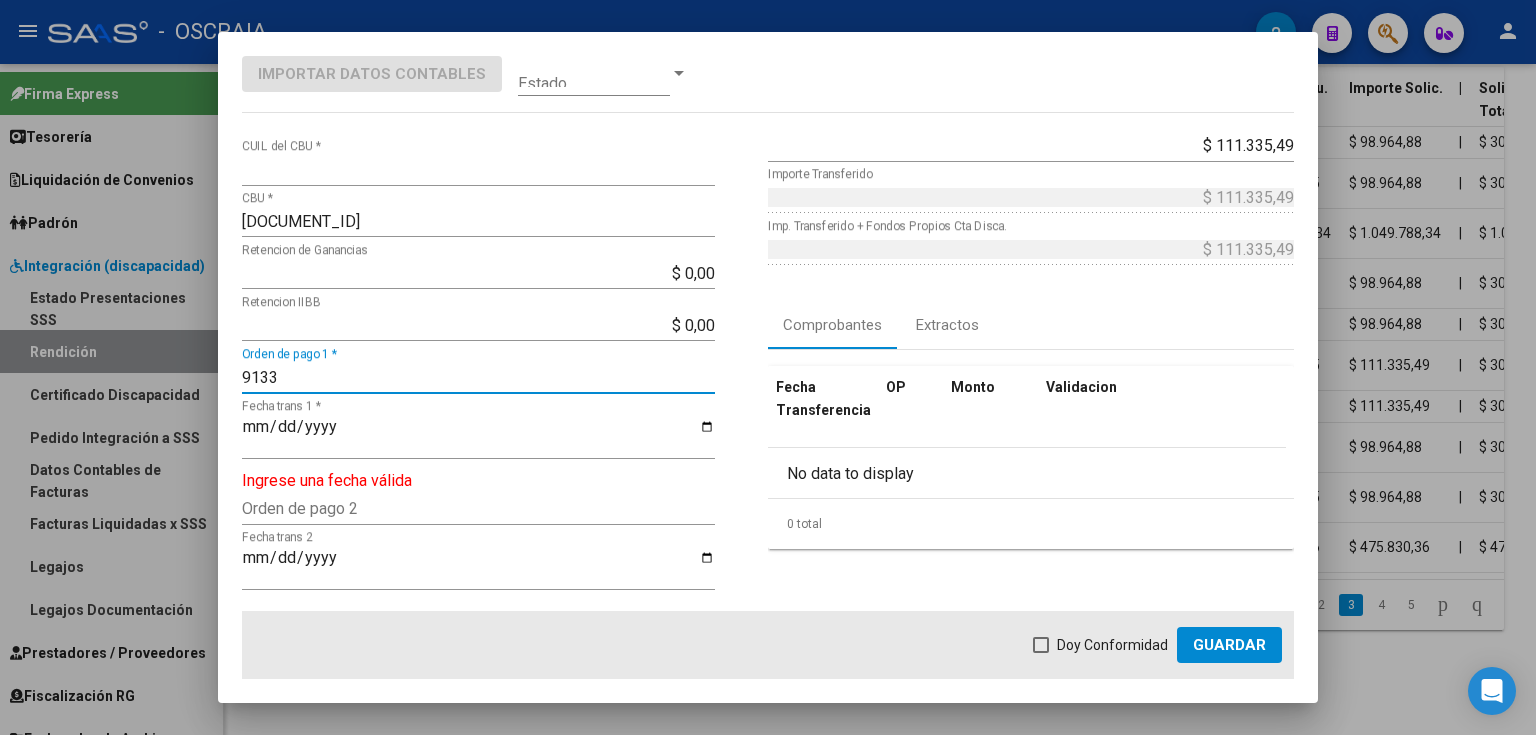 type on "9133" 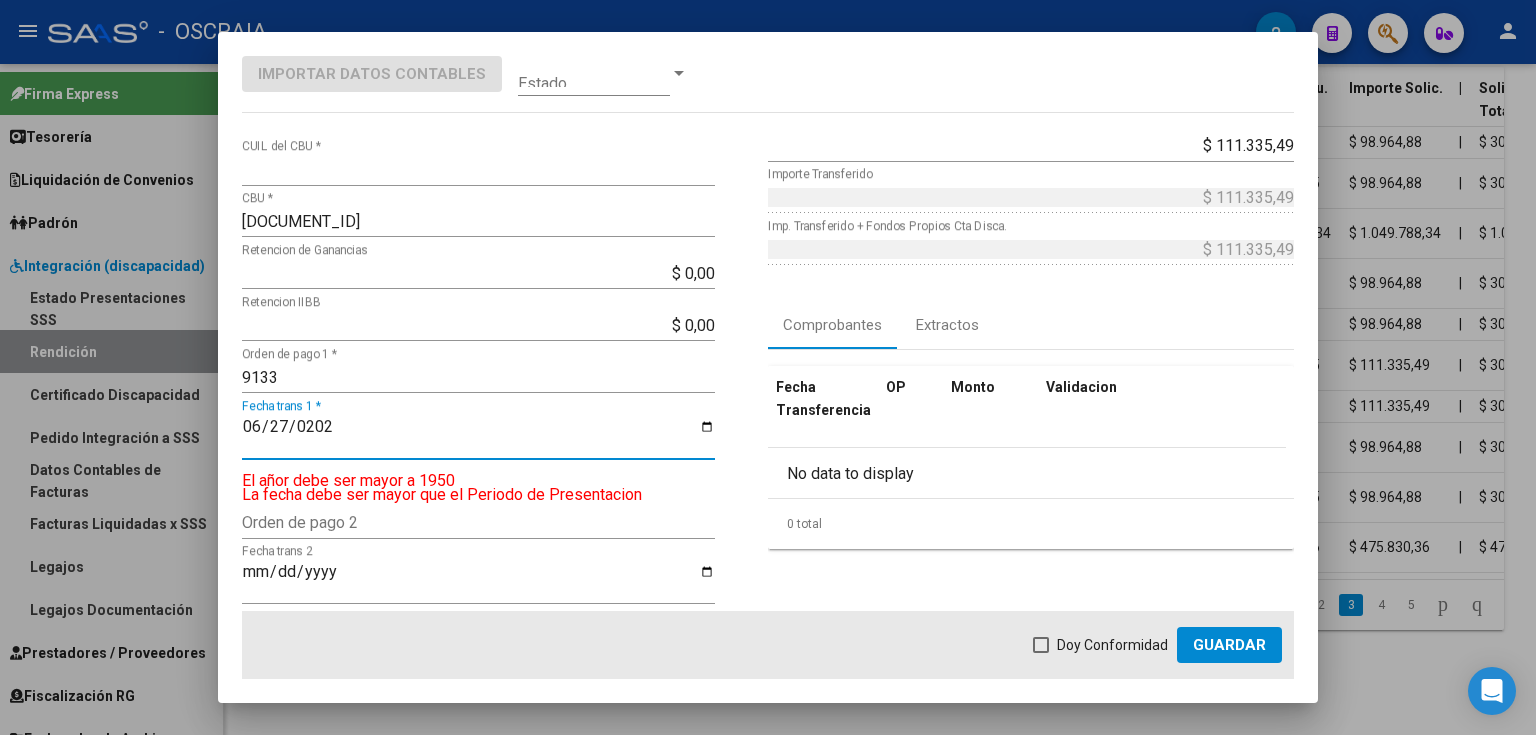 type on "2025-06-27" 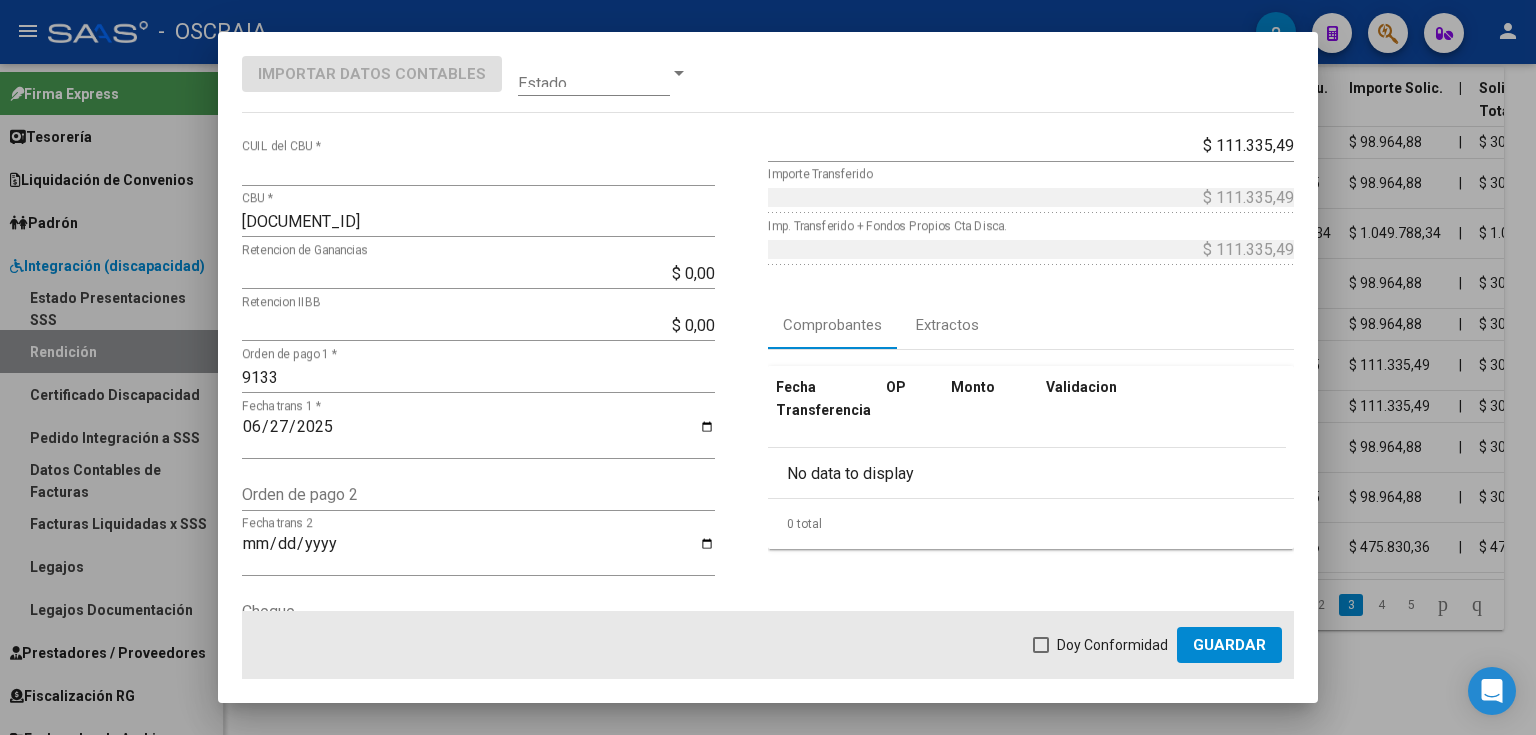 click on "Doy Conformidad        Guardar" 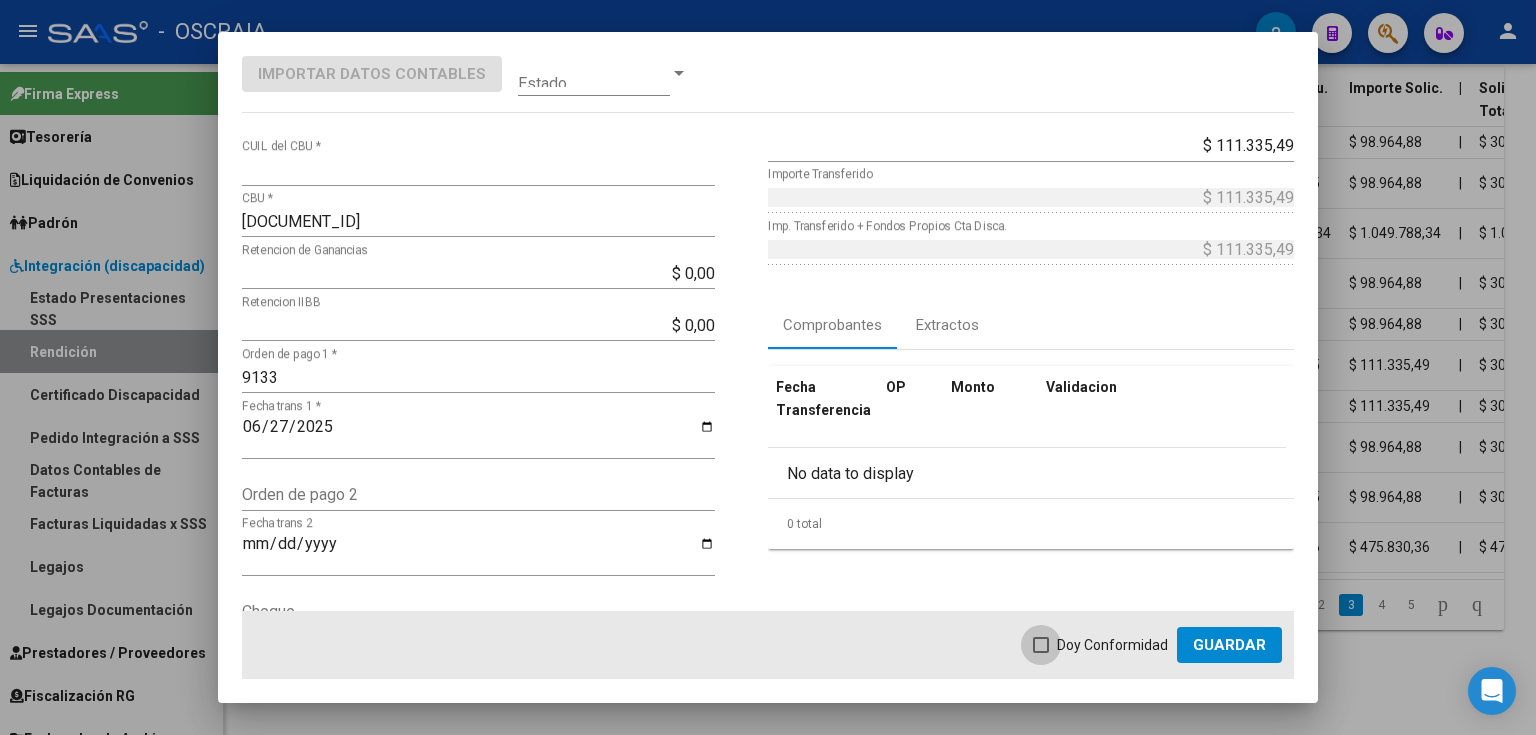 click on "Doy Conformidad" at bounding box center (1112, 645) 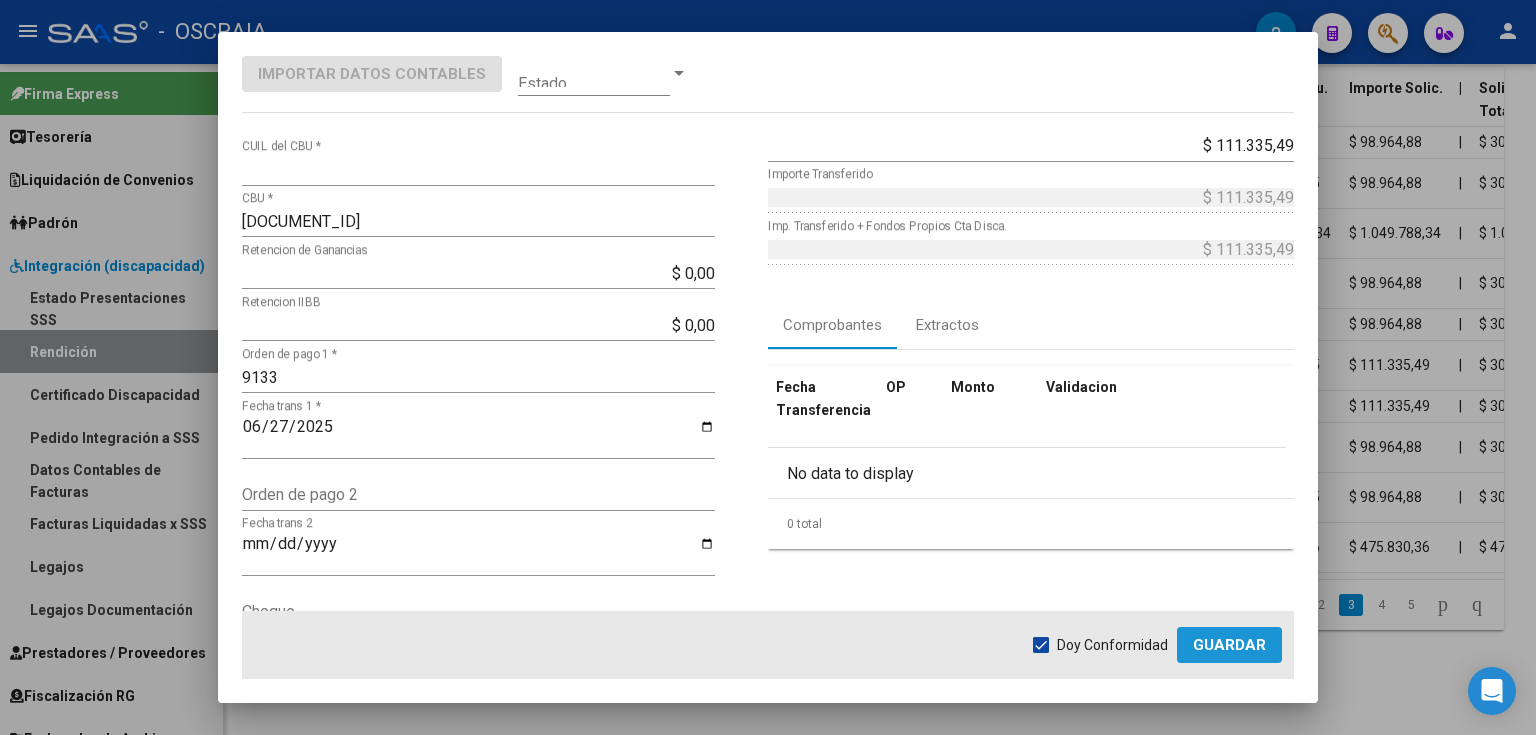 click on "Guardar" 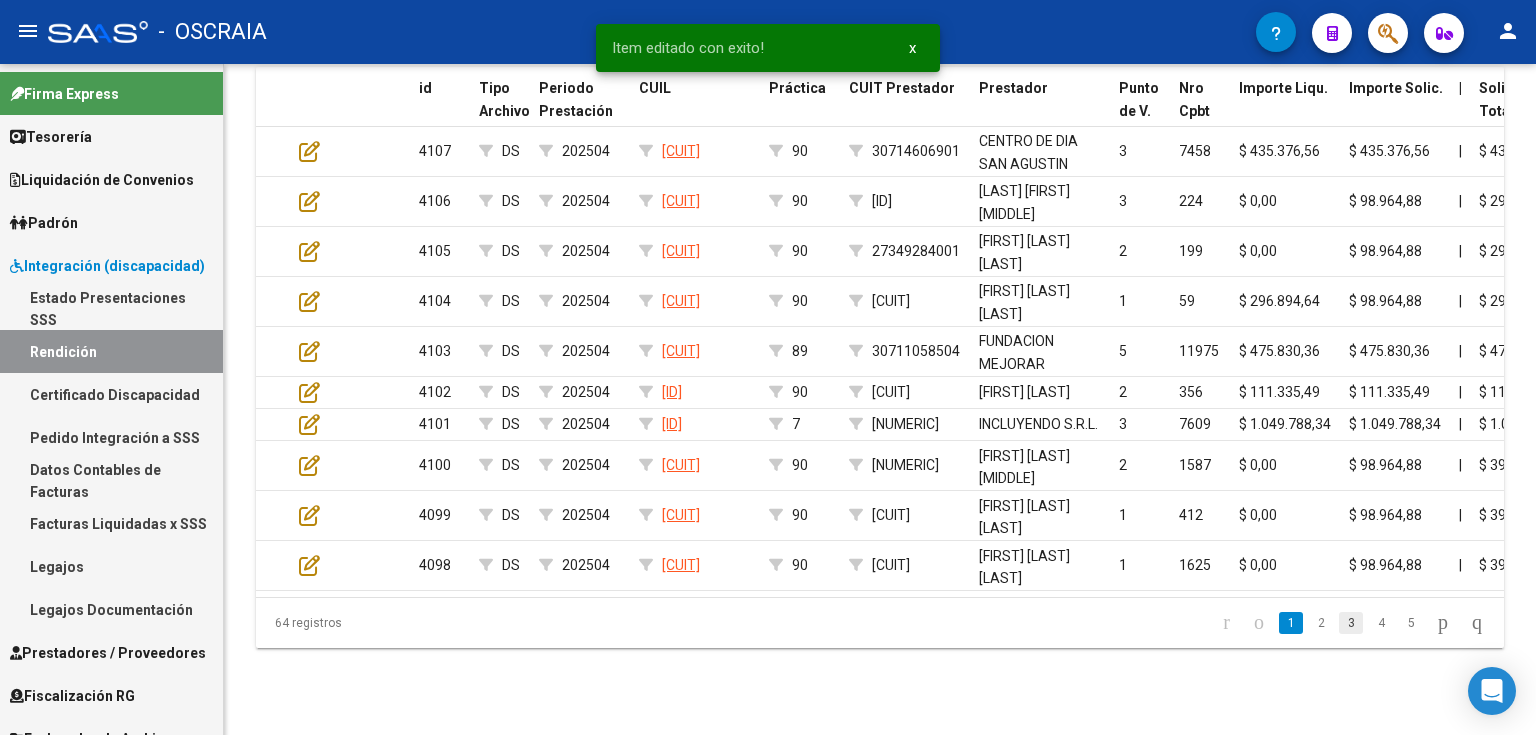 click on "3" 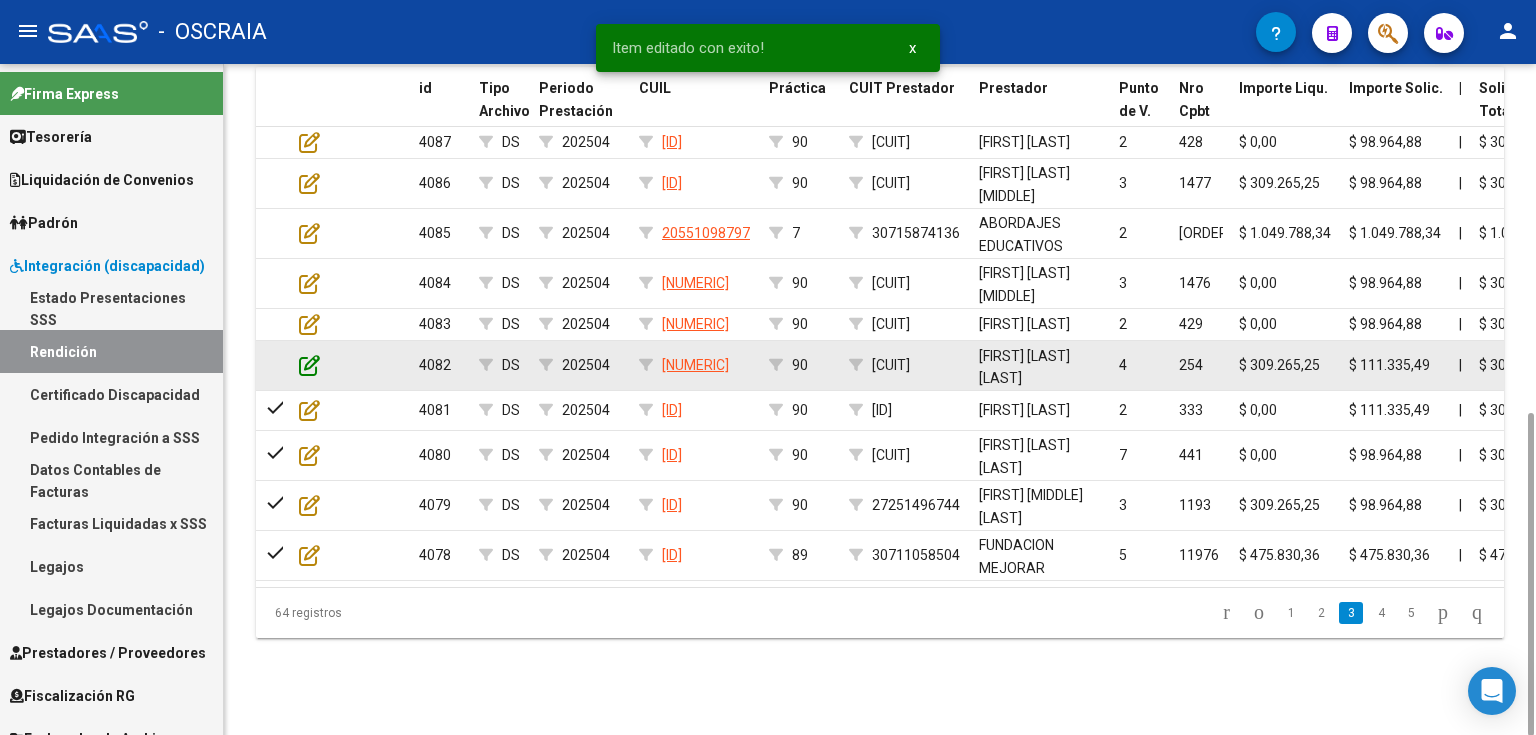 click 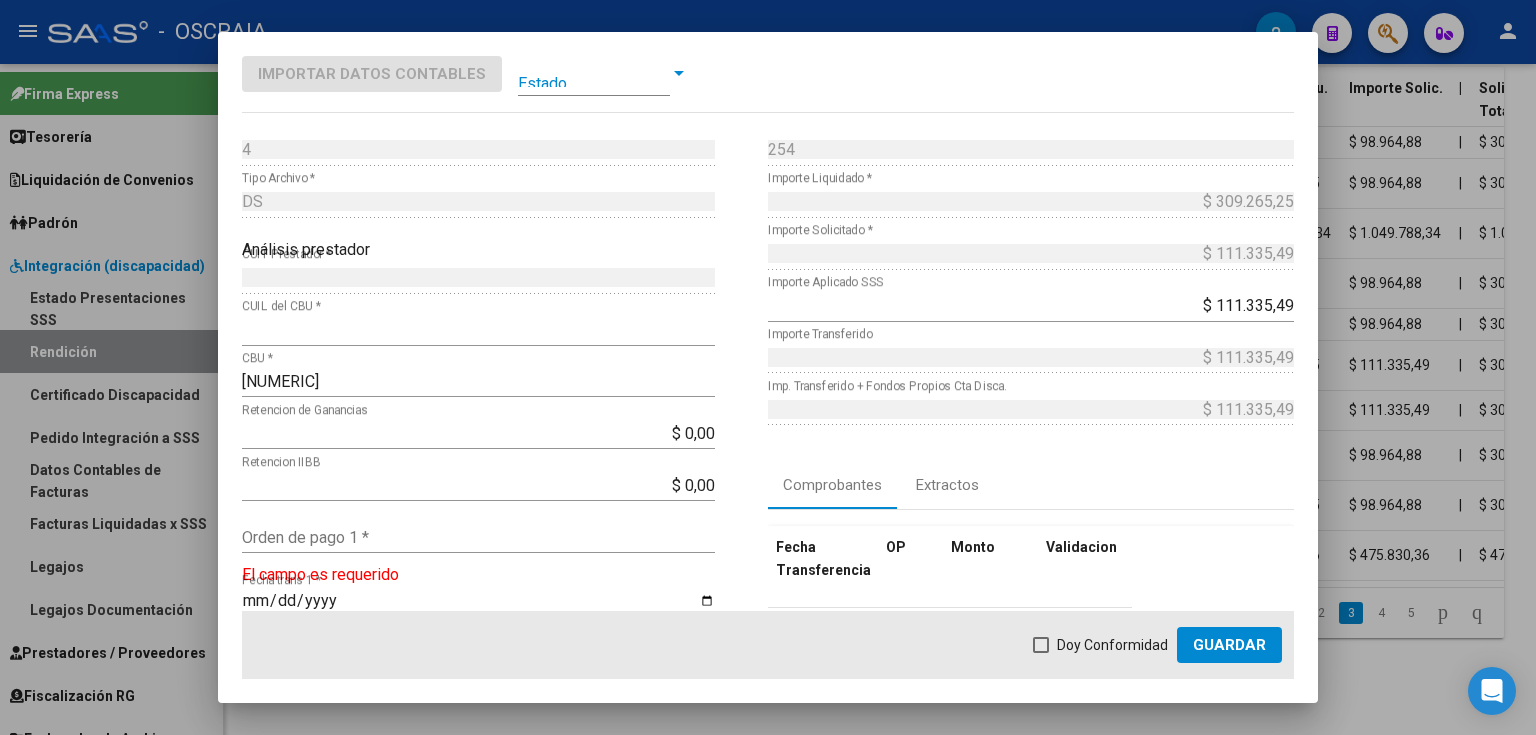 scroll, scrollTop: 160, scrollLeft: 0, axis: vertical 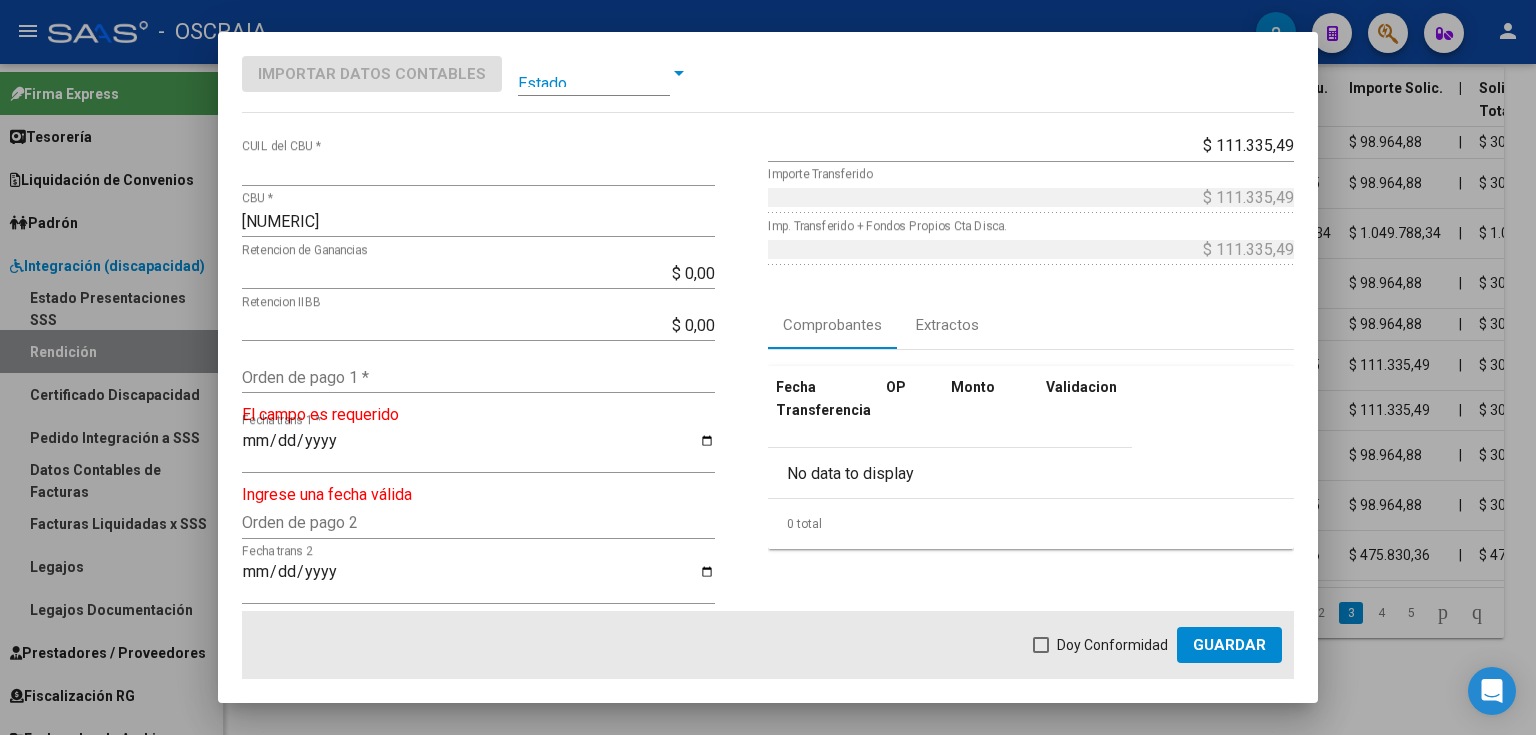 click on "Orden de pago 1 *" at bounding box center (478, 377) 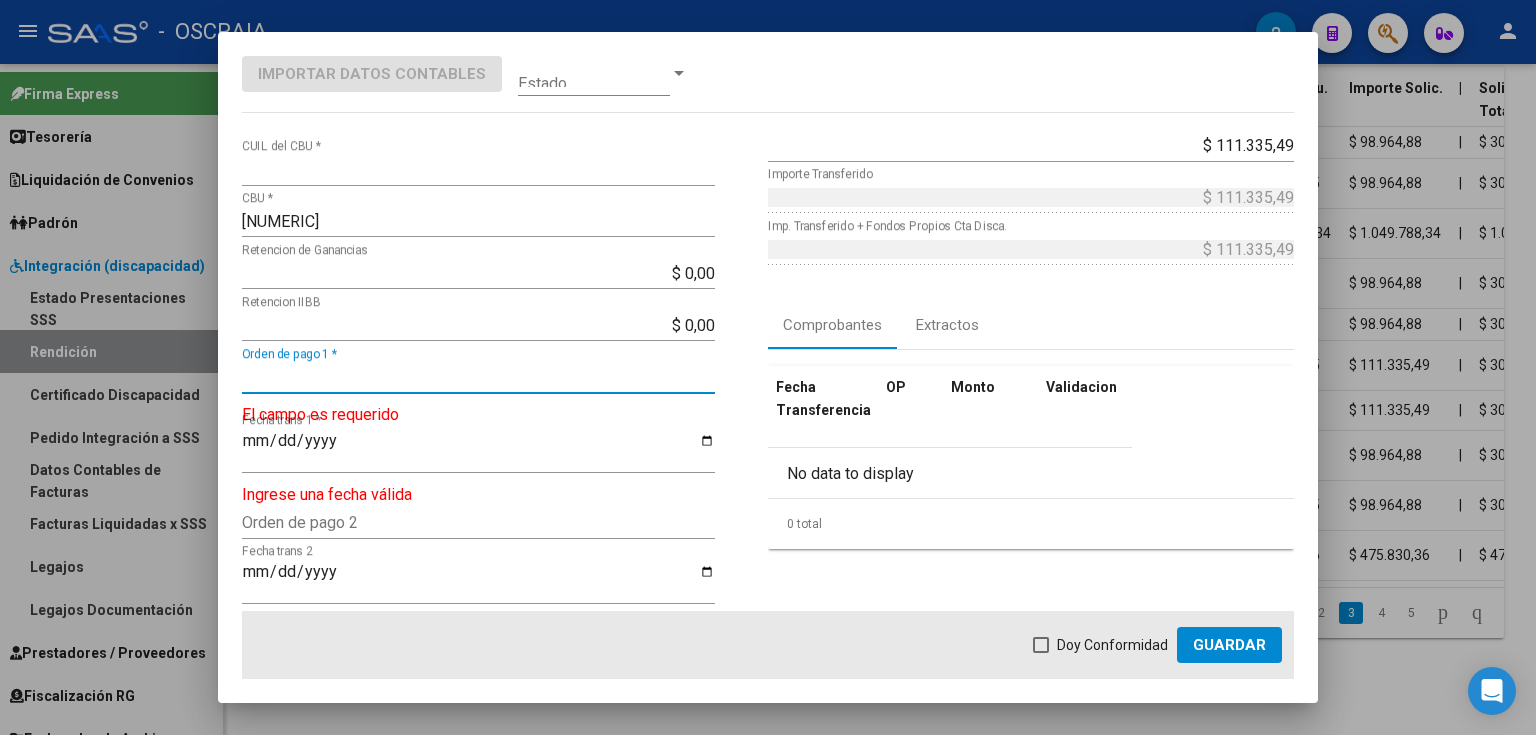 paste on "9135" 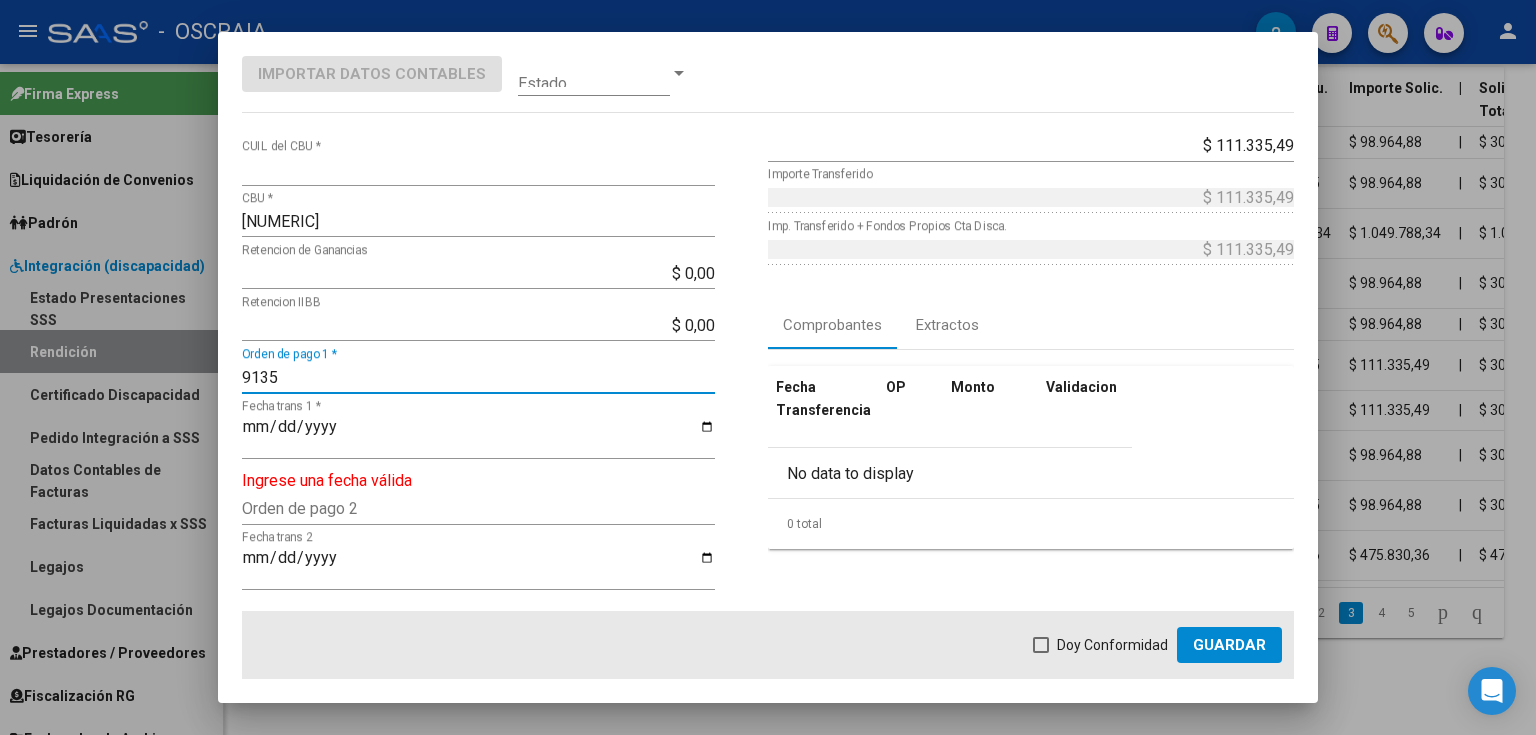 type on "9135" 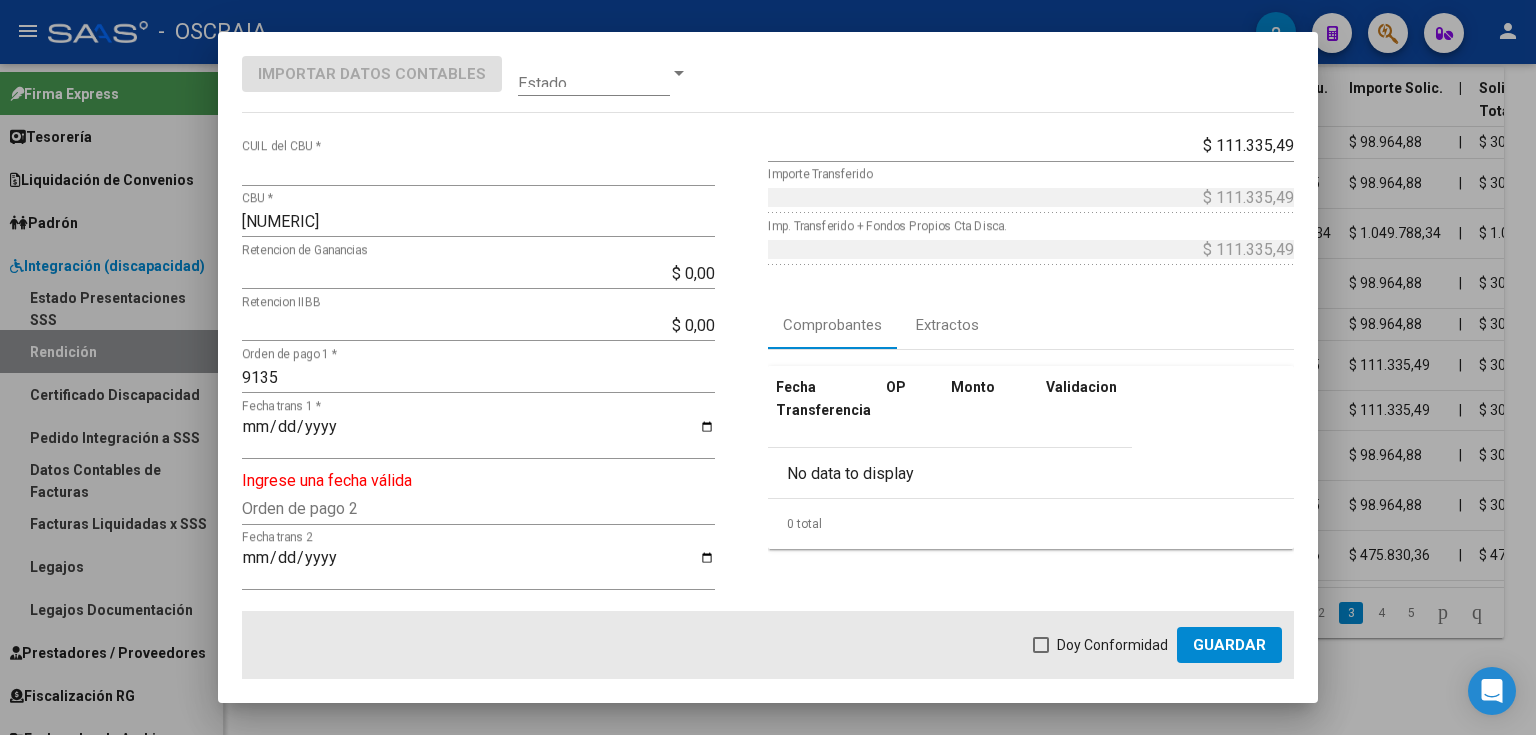 click on "Fecha trans 1 *" 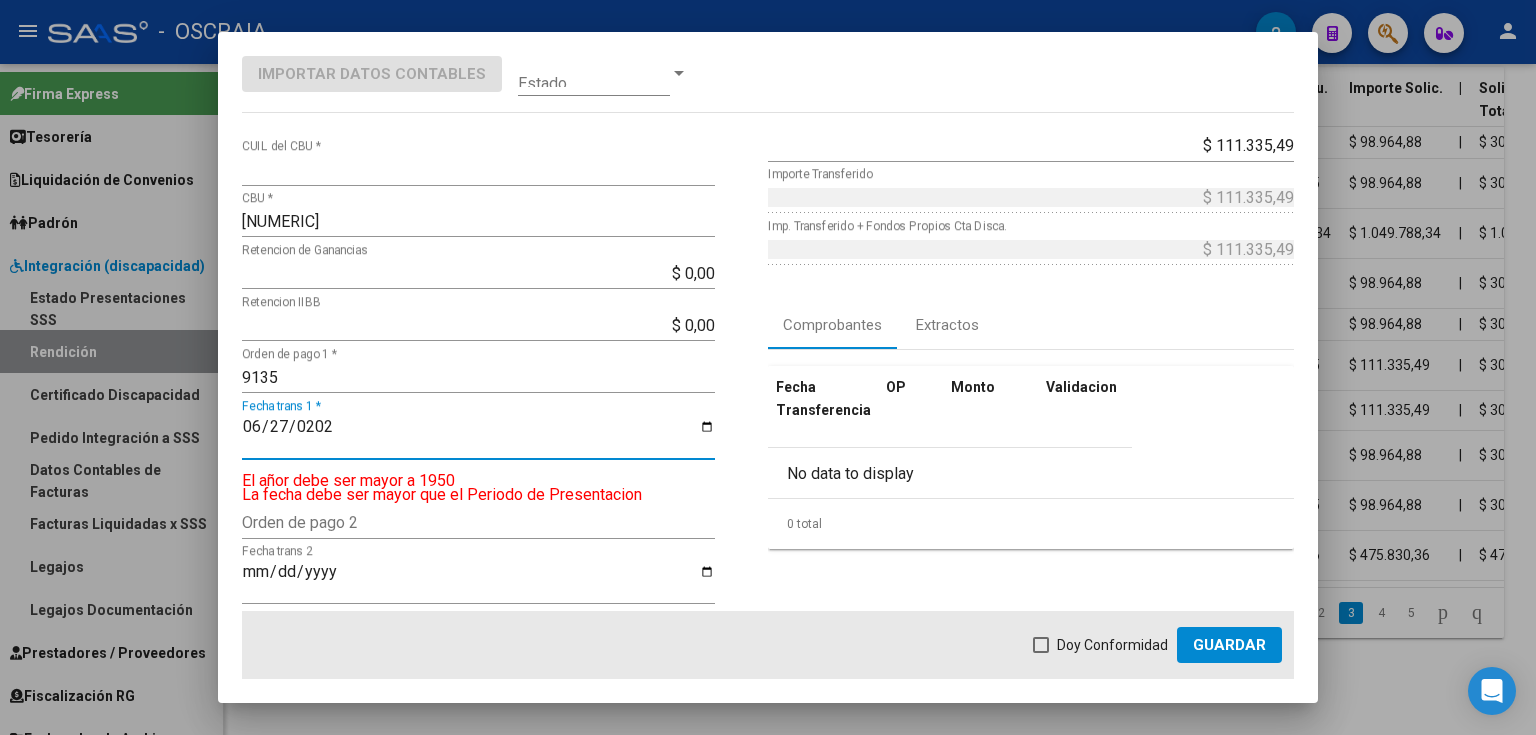 type on "2025-06-27" 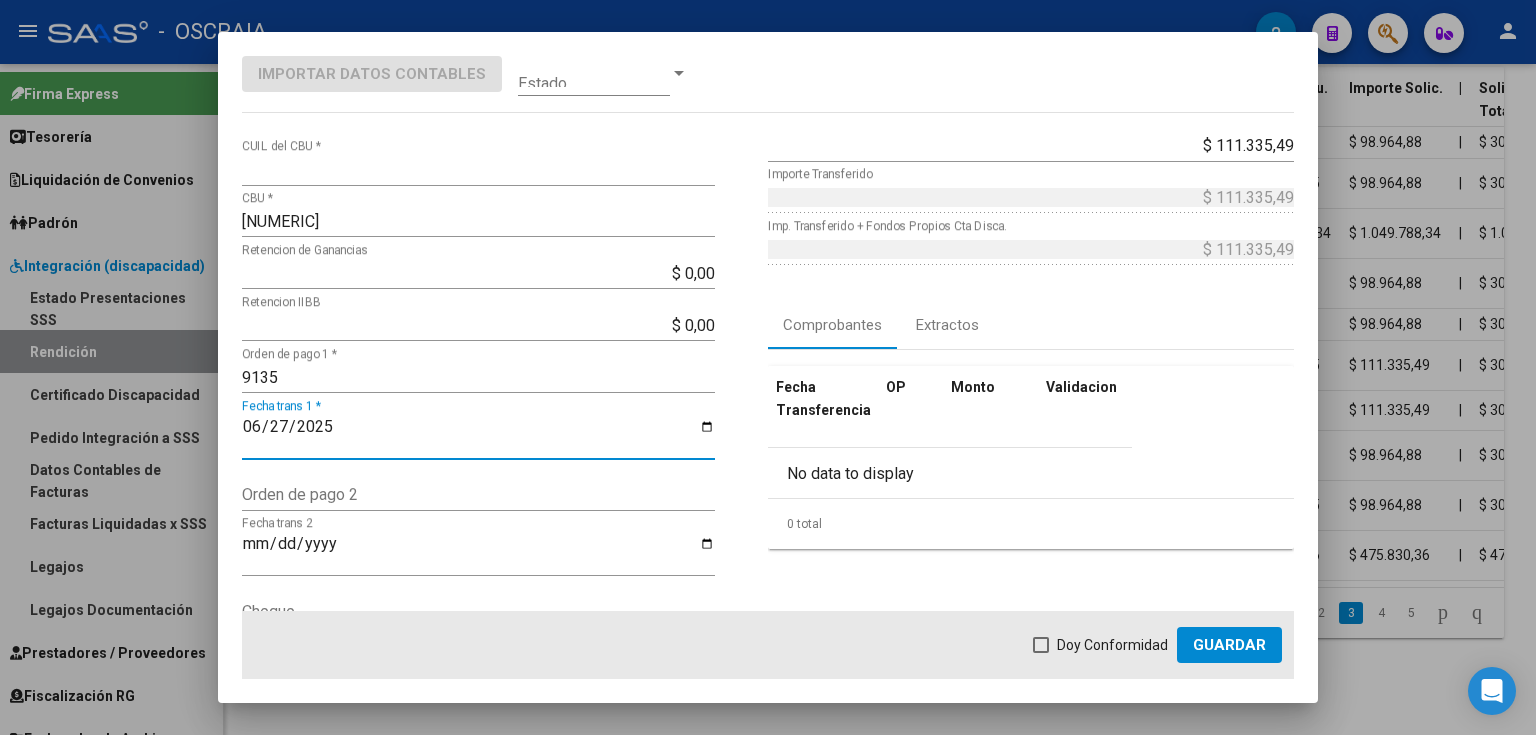 click on "Doy Conformidad" at bounding box center (1112, 645) 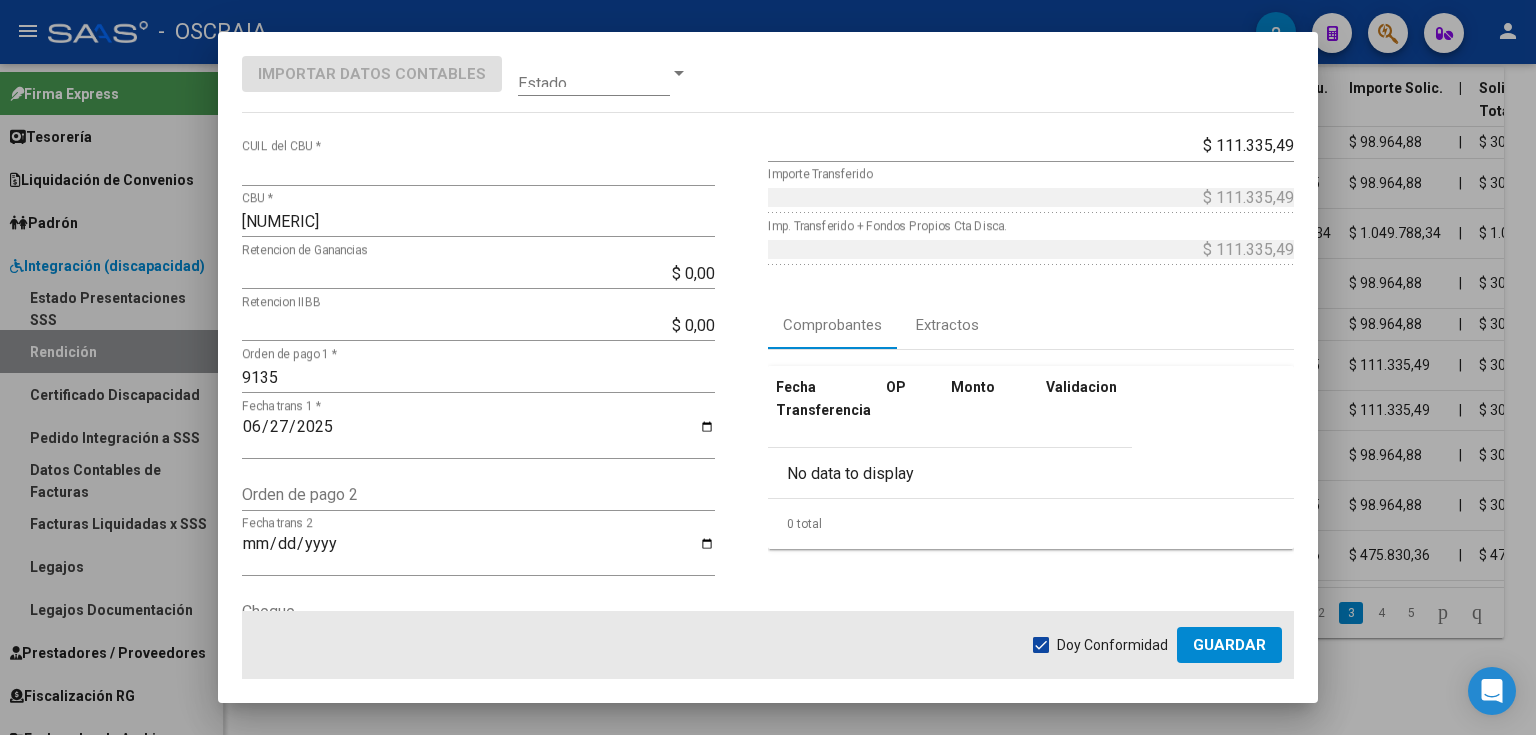 click on "Guardar" 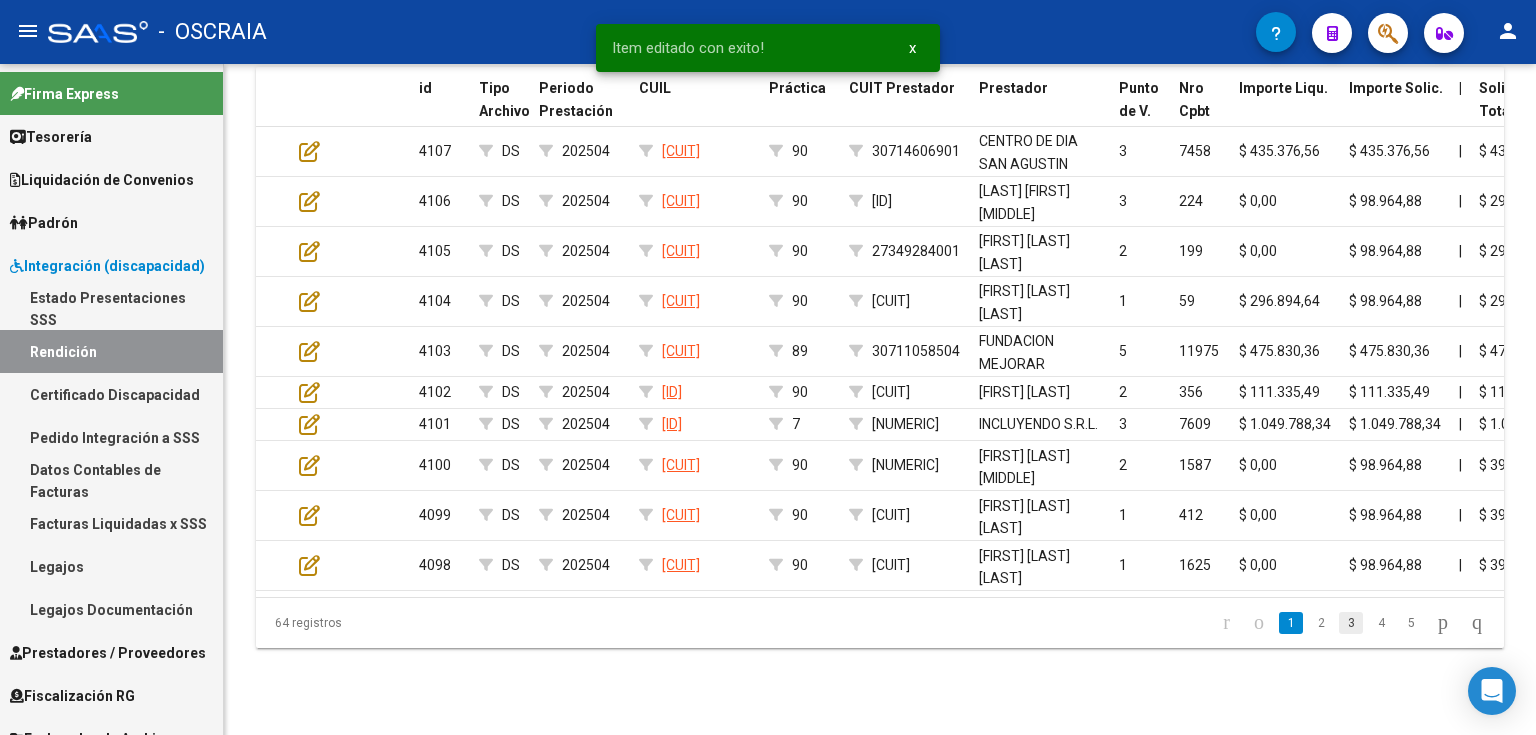 click on "3" 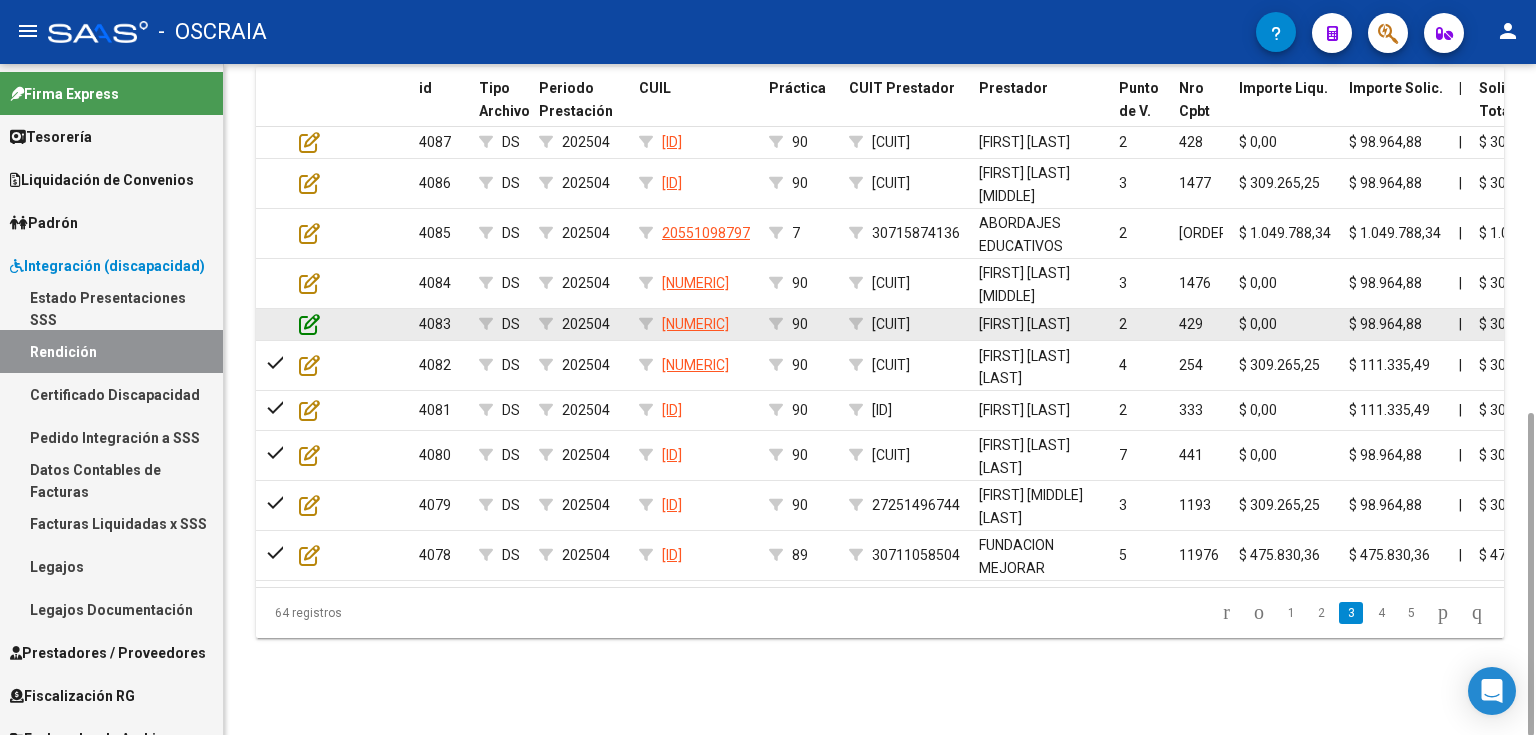 click 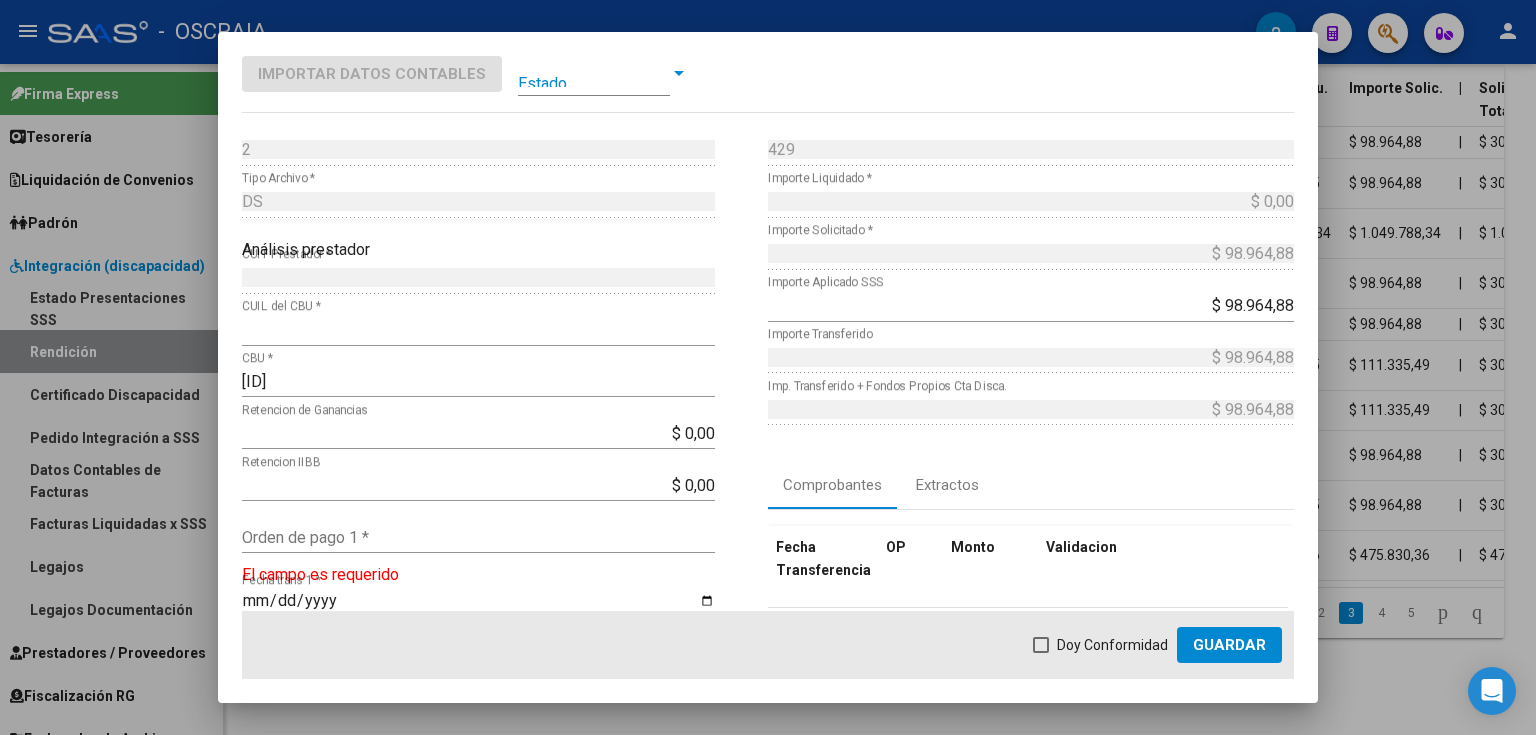 scroll, scrollTop: 160, scrollLeft: 0, axis: vertical 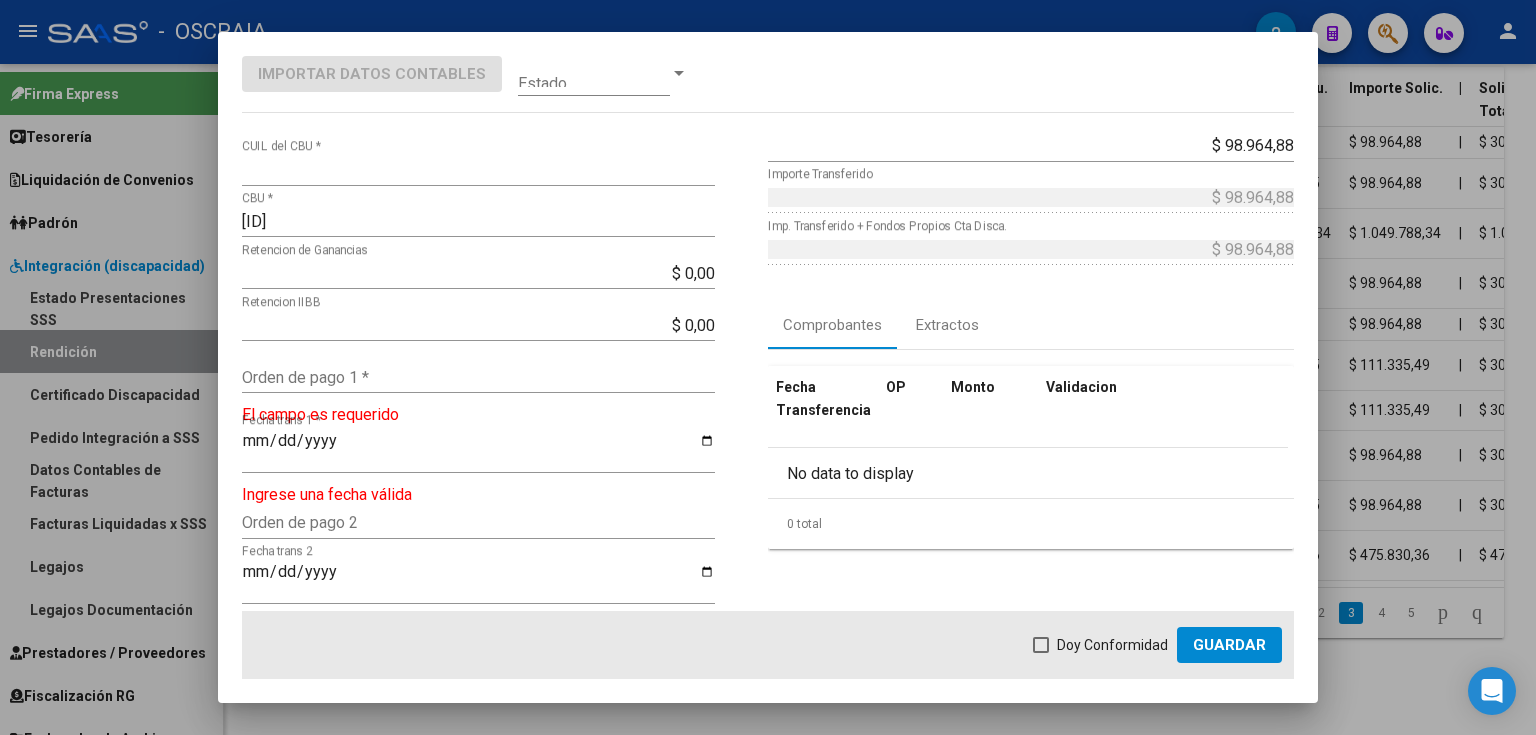 click on "Orden de pago 1 *" 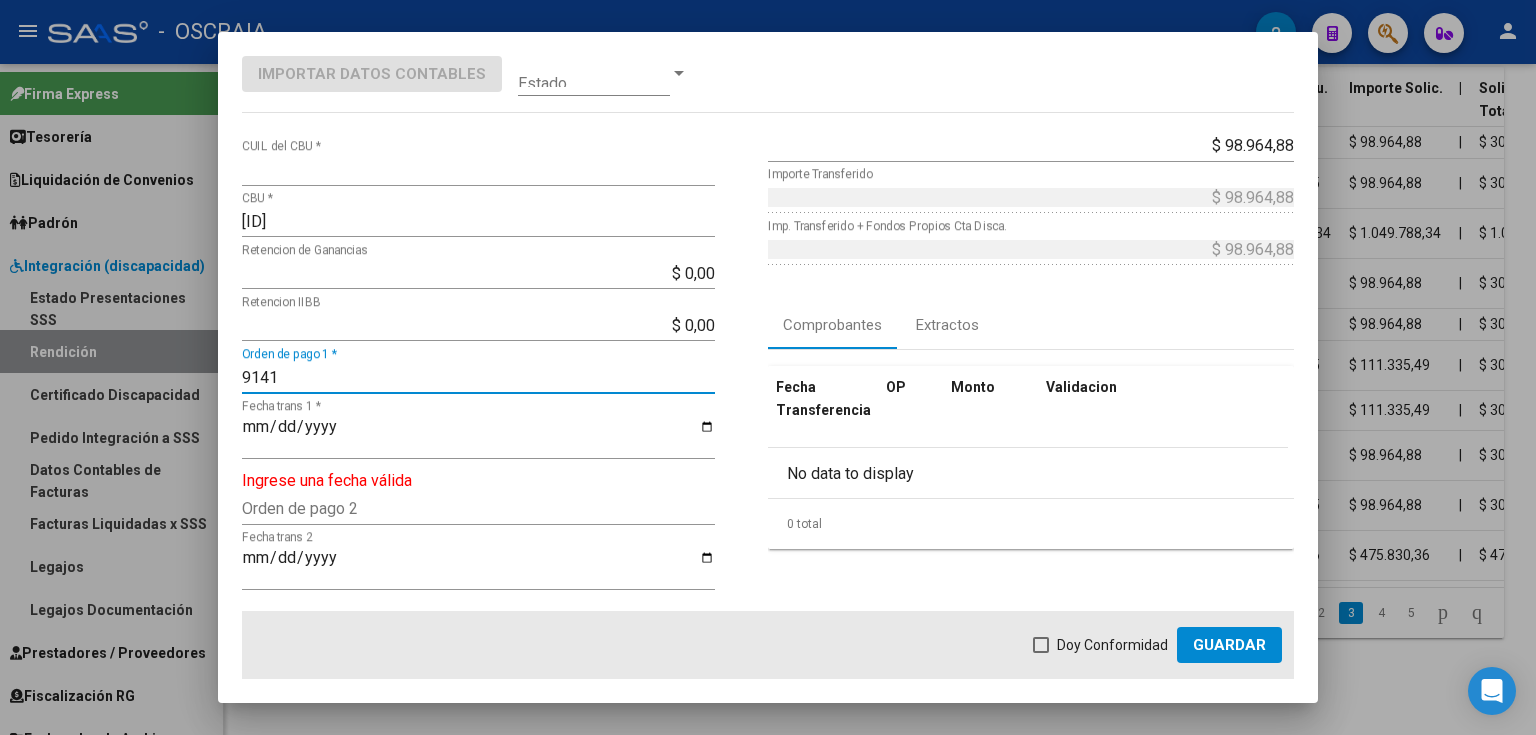 type on "9141" 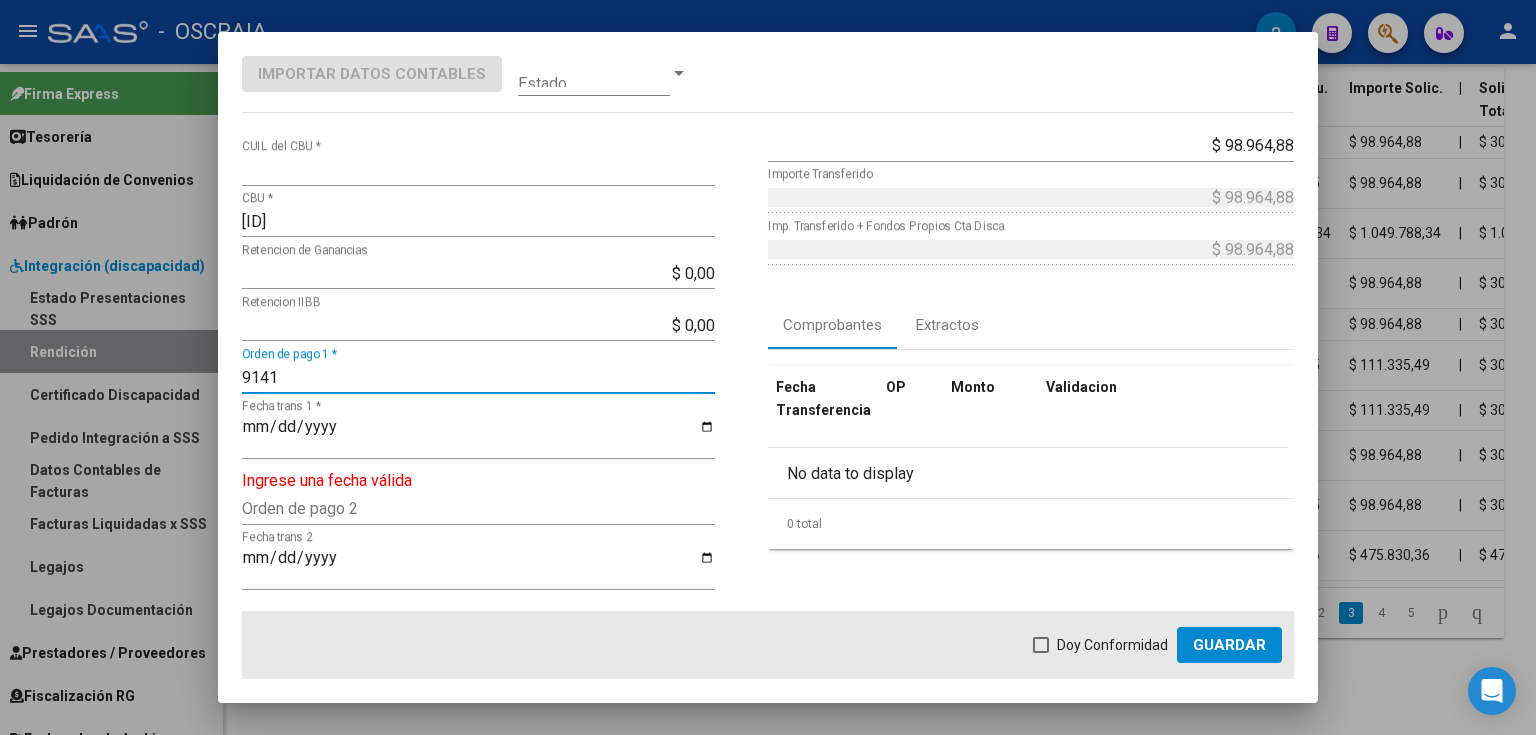click on "Fecha trans 1 *" at bounding box center [478, 435] 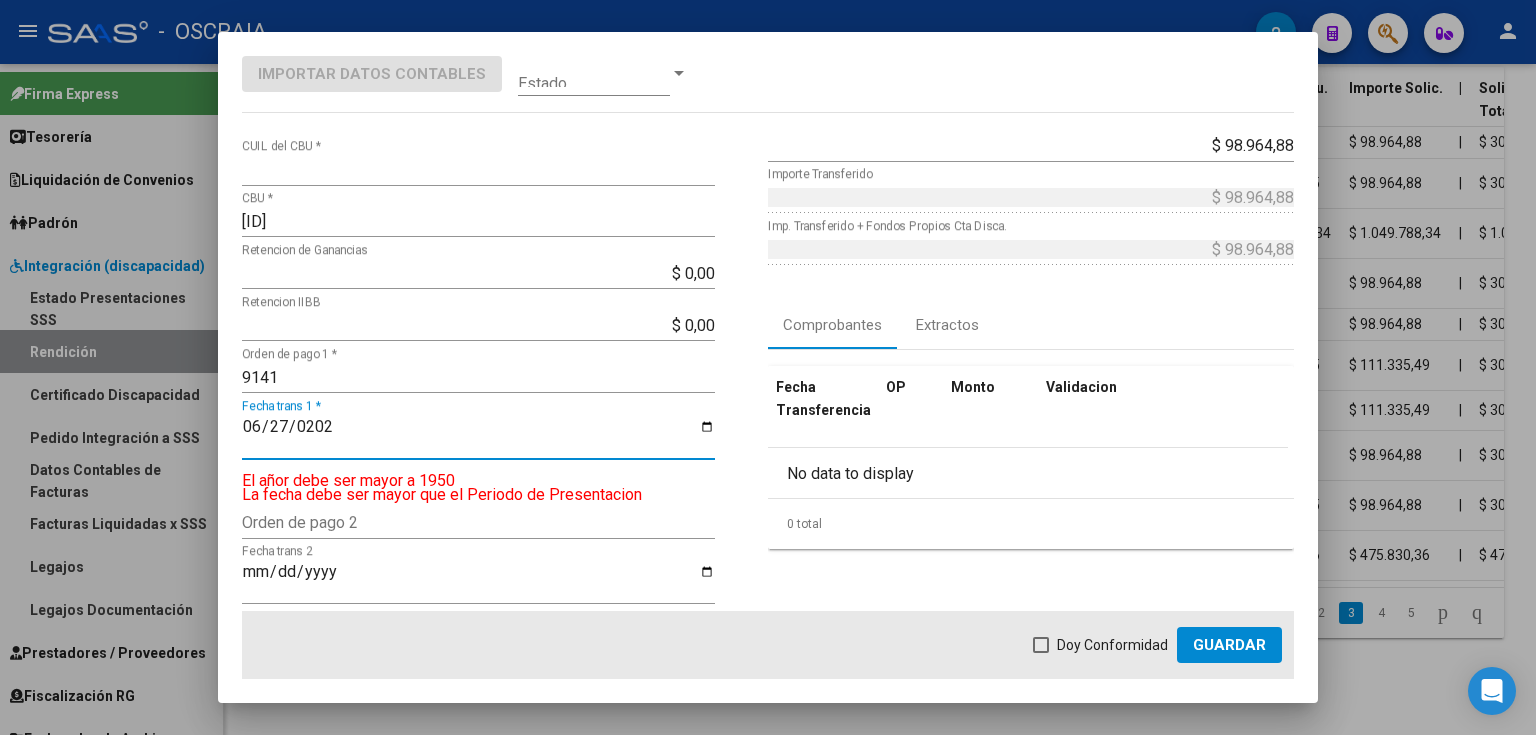 type on "2025-06-27" 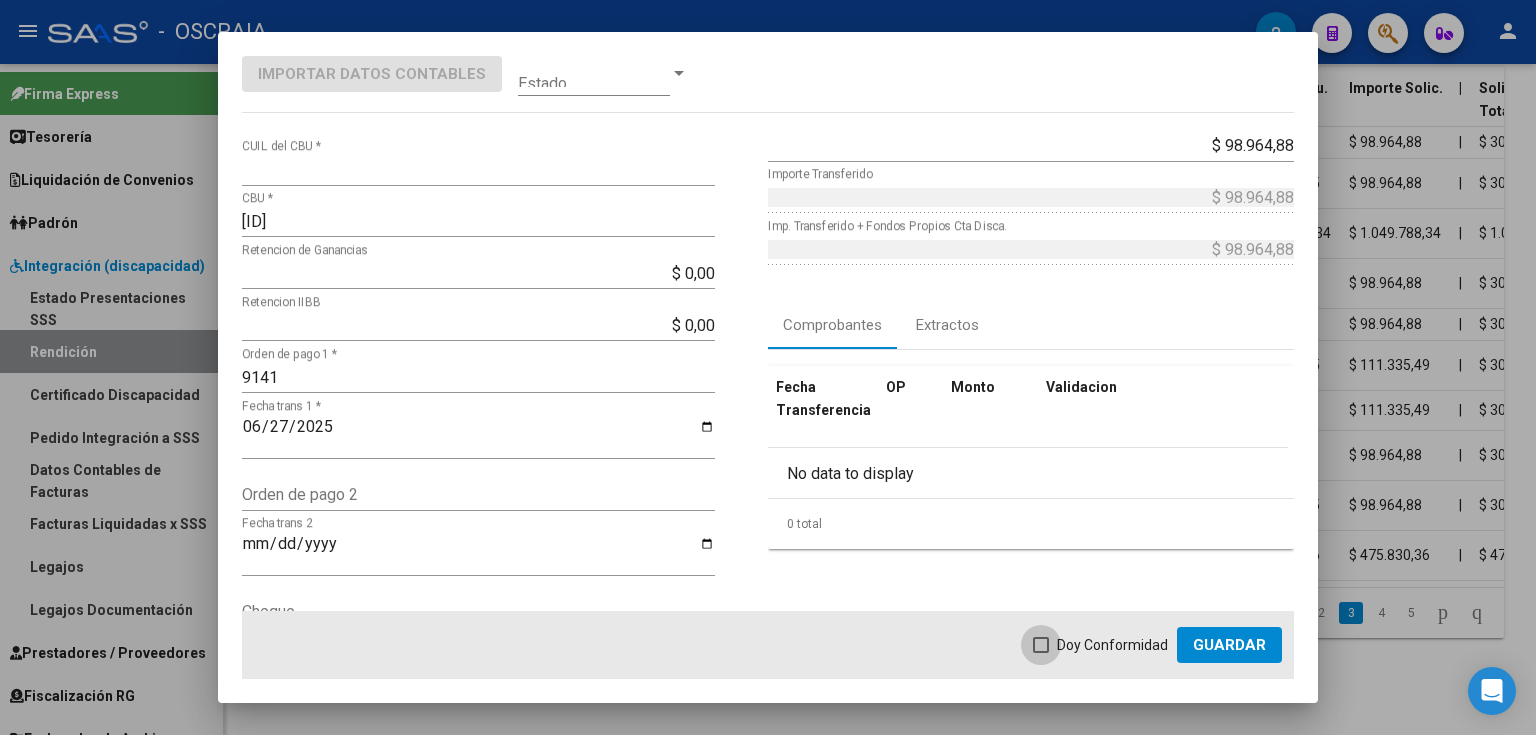 click on "Doy Conformidad" at bounding box center (1112, 645) 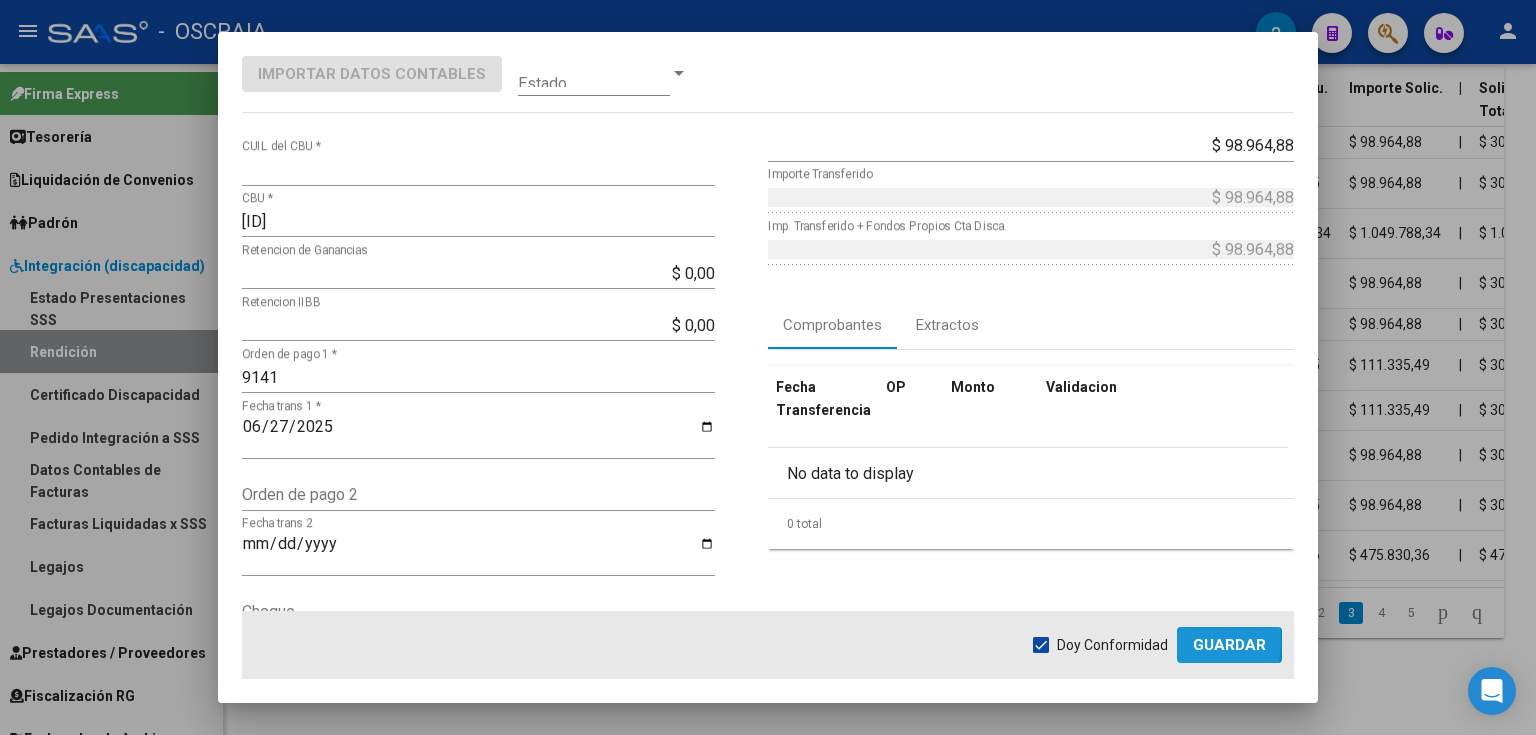 click on "Guardar" 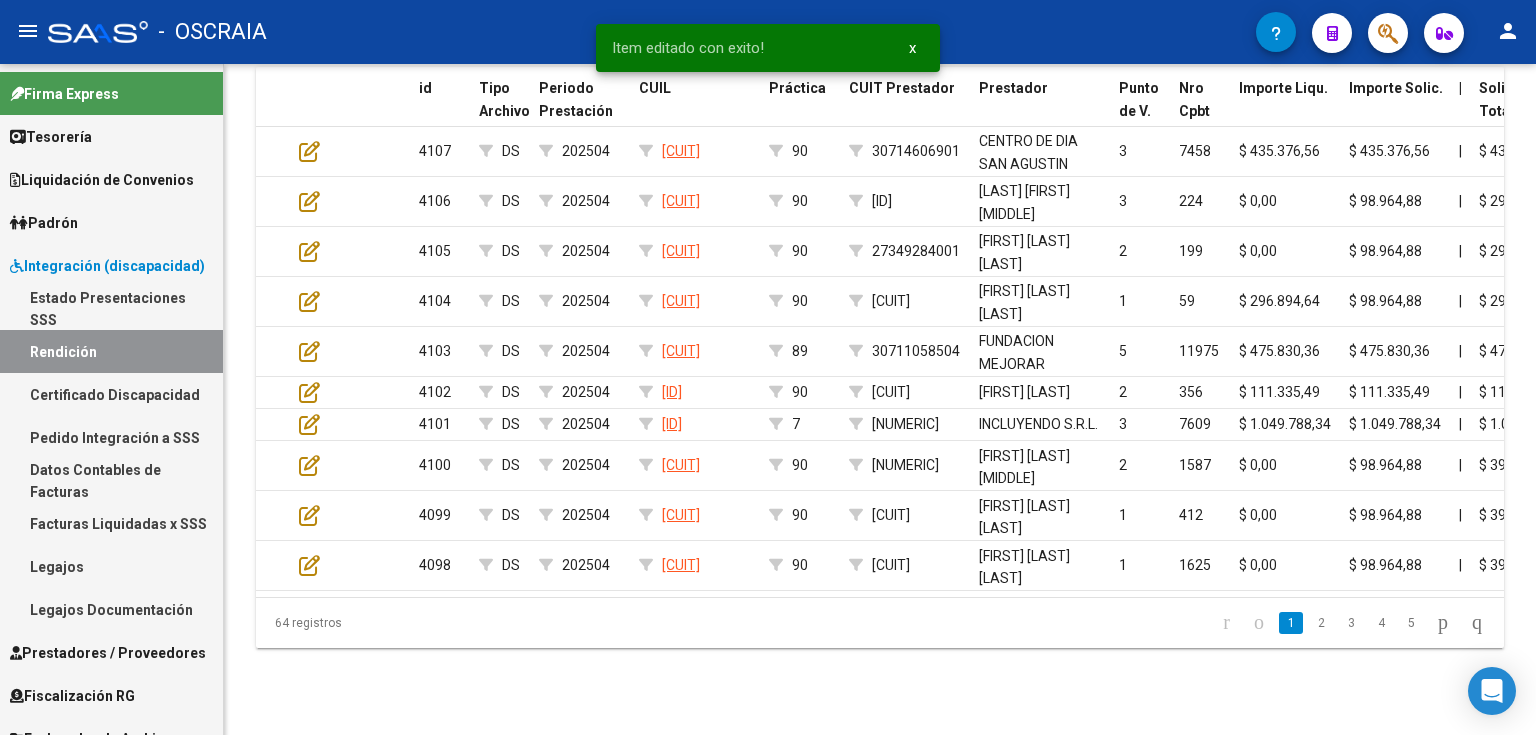 click on "3" 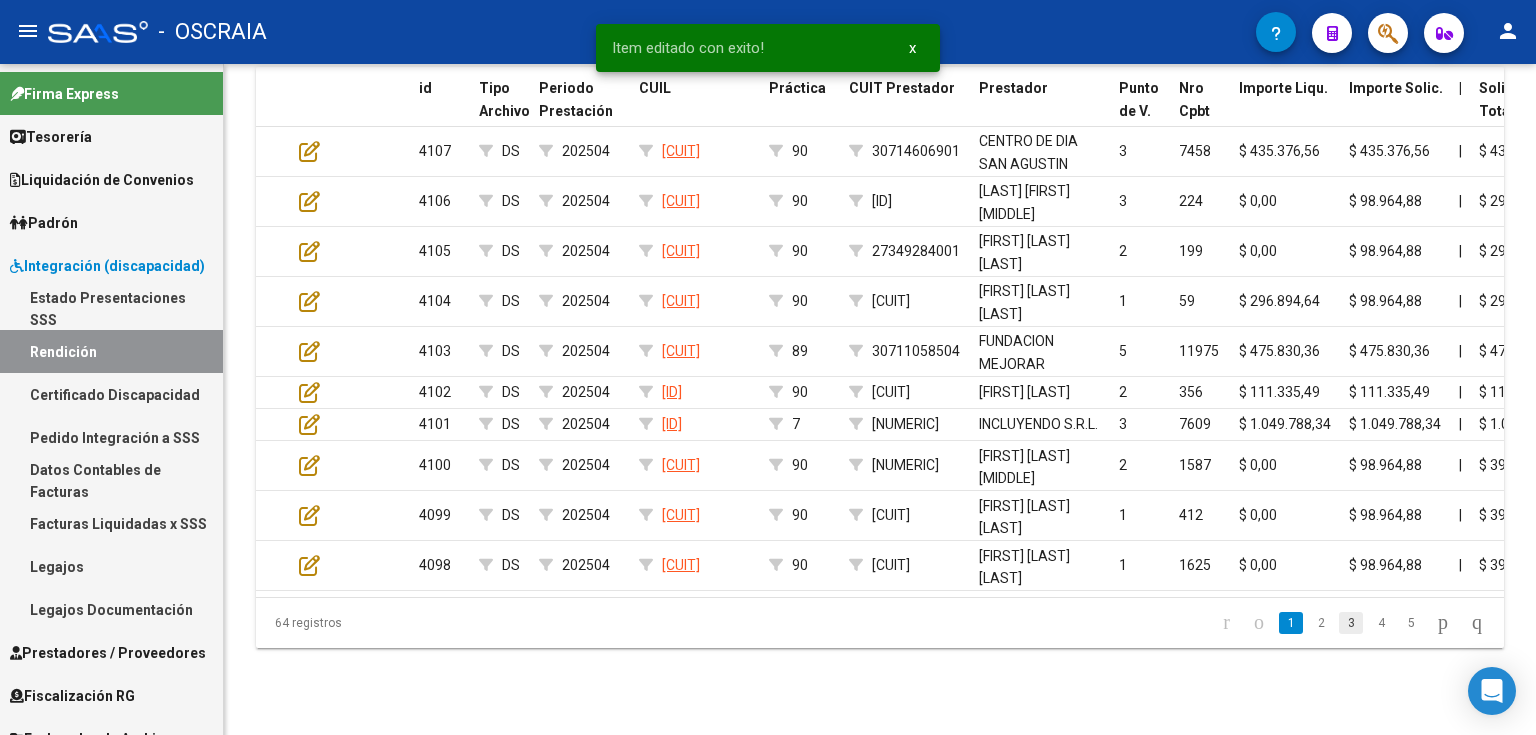 click on "3" 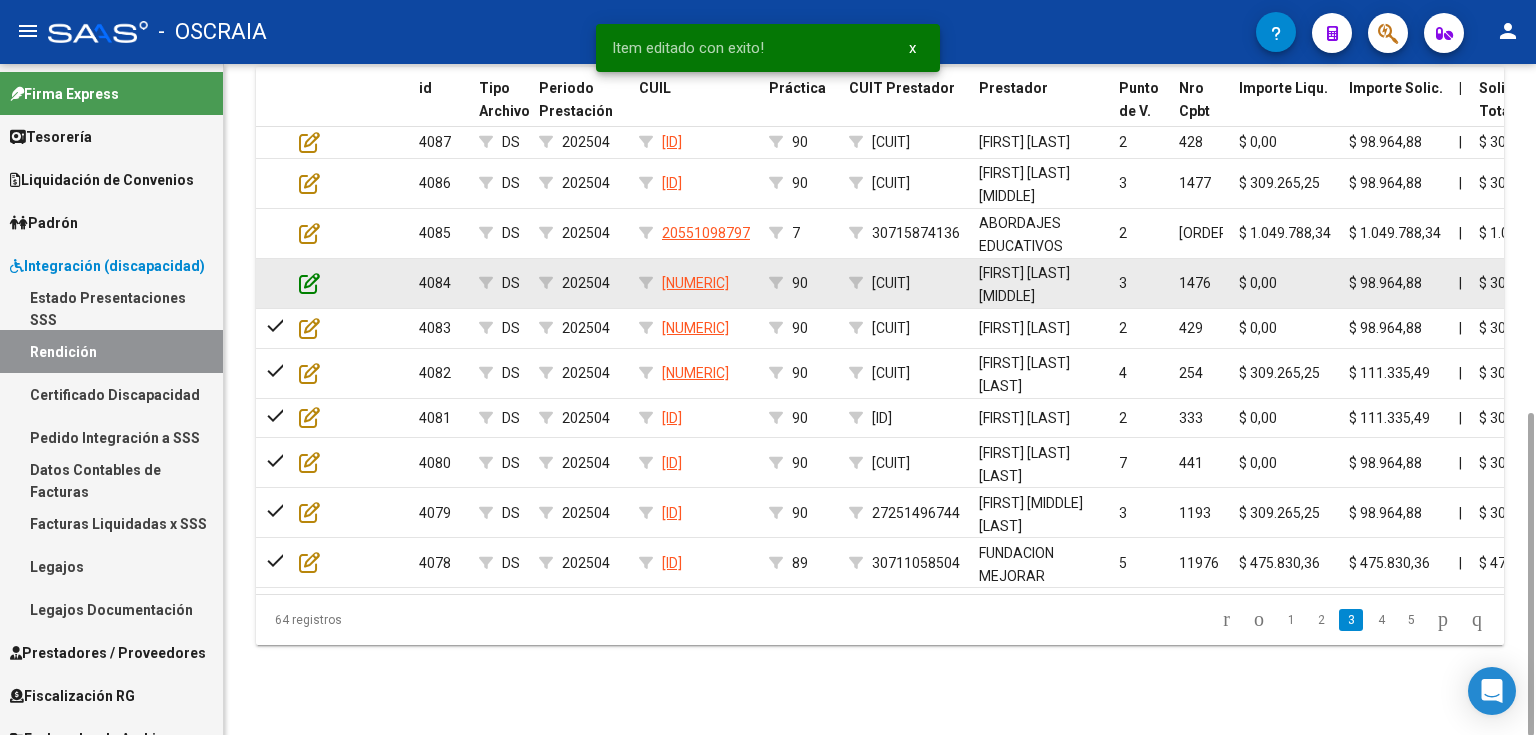 click 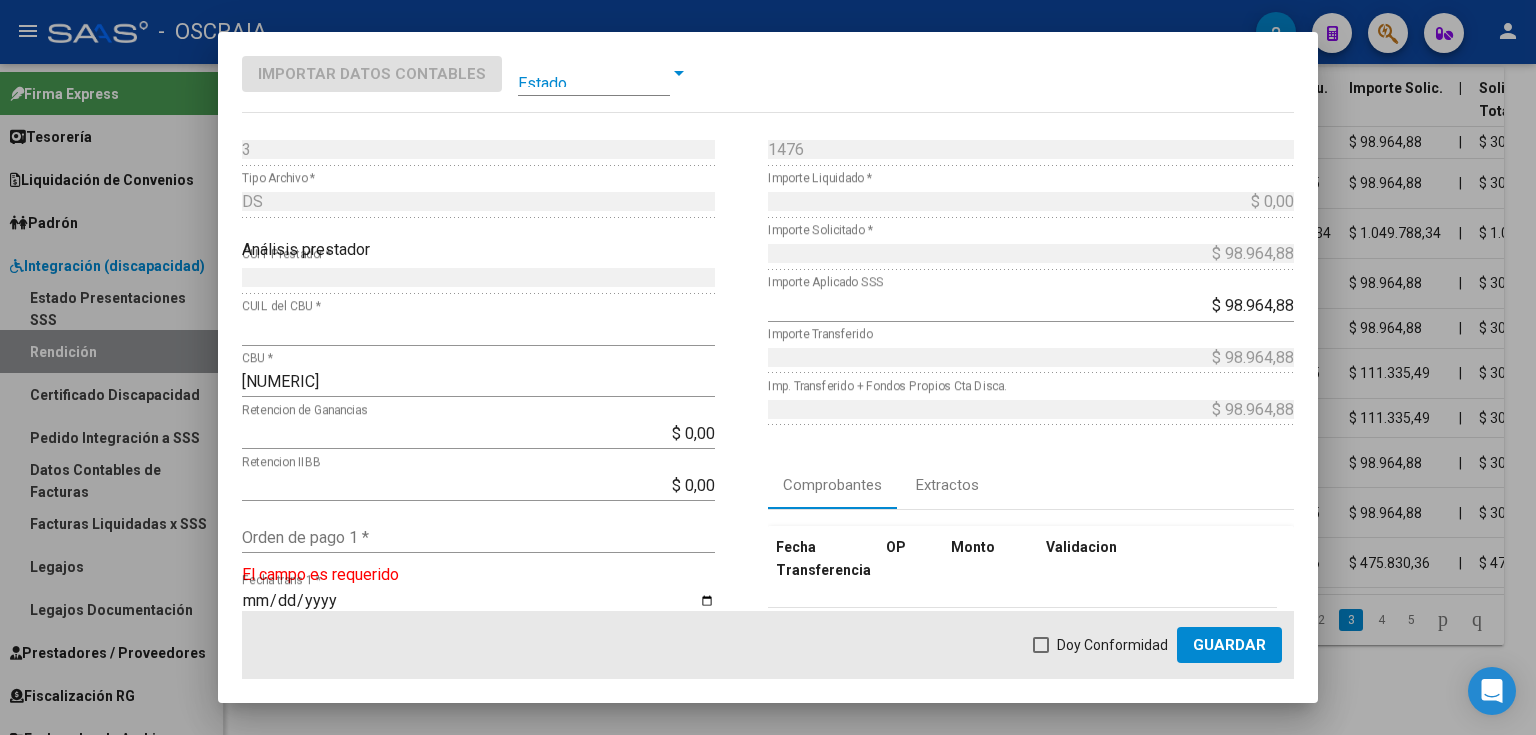 scroll, scrollTop: 160, scrollLeft: 0, axis: vertical 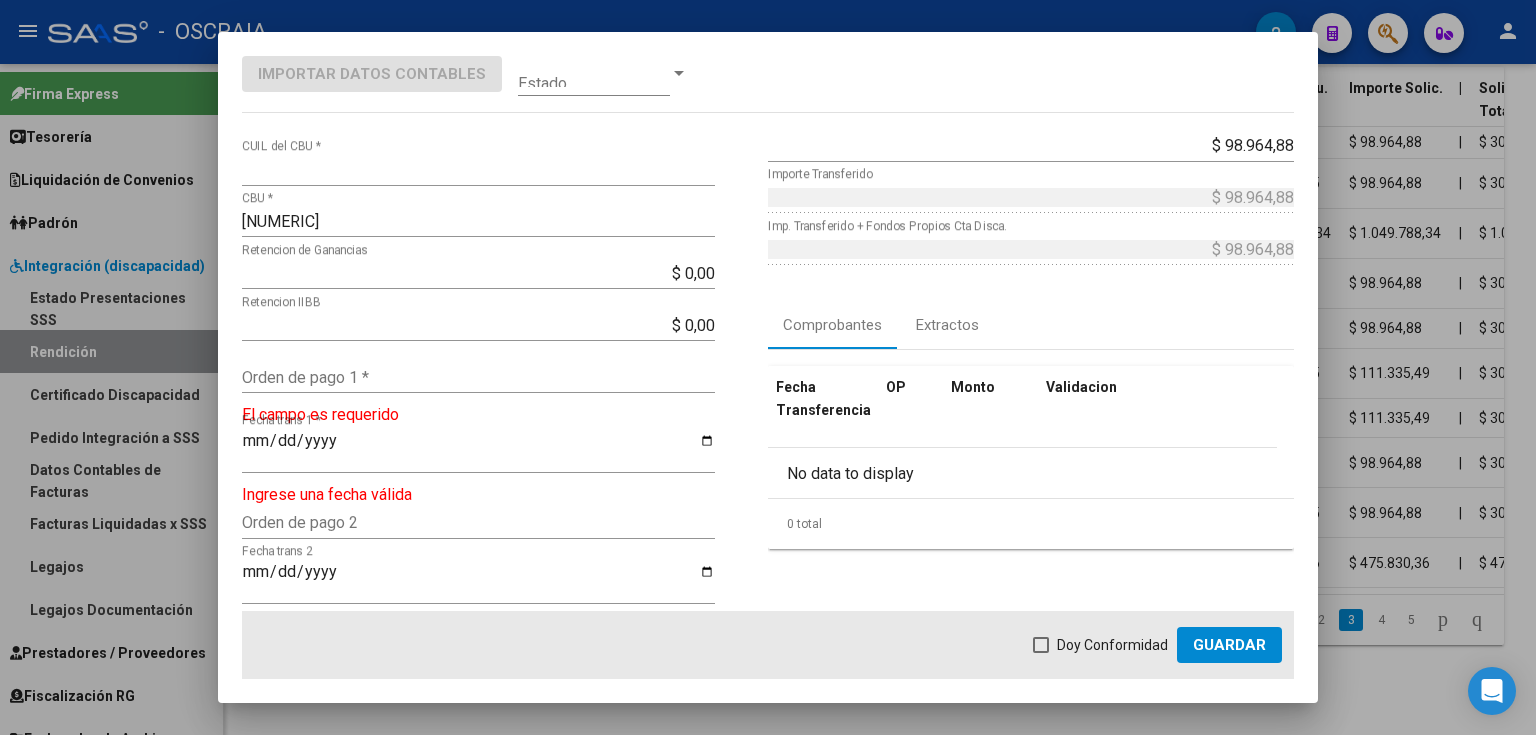 click on "Orden de pago 1 *" 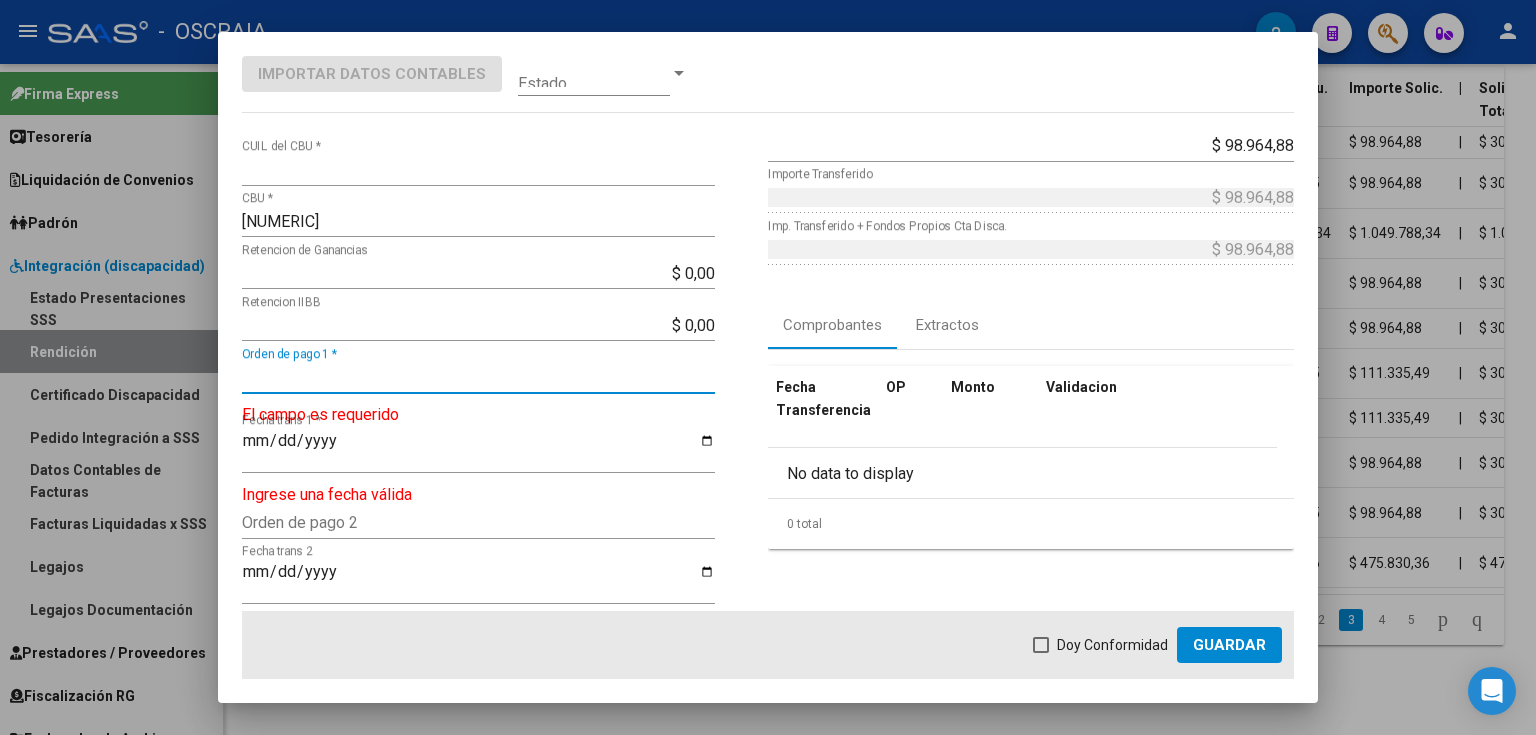 paste on "9114" 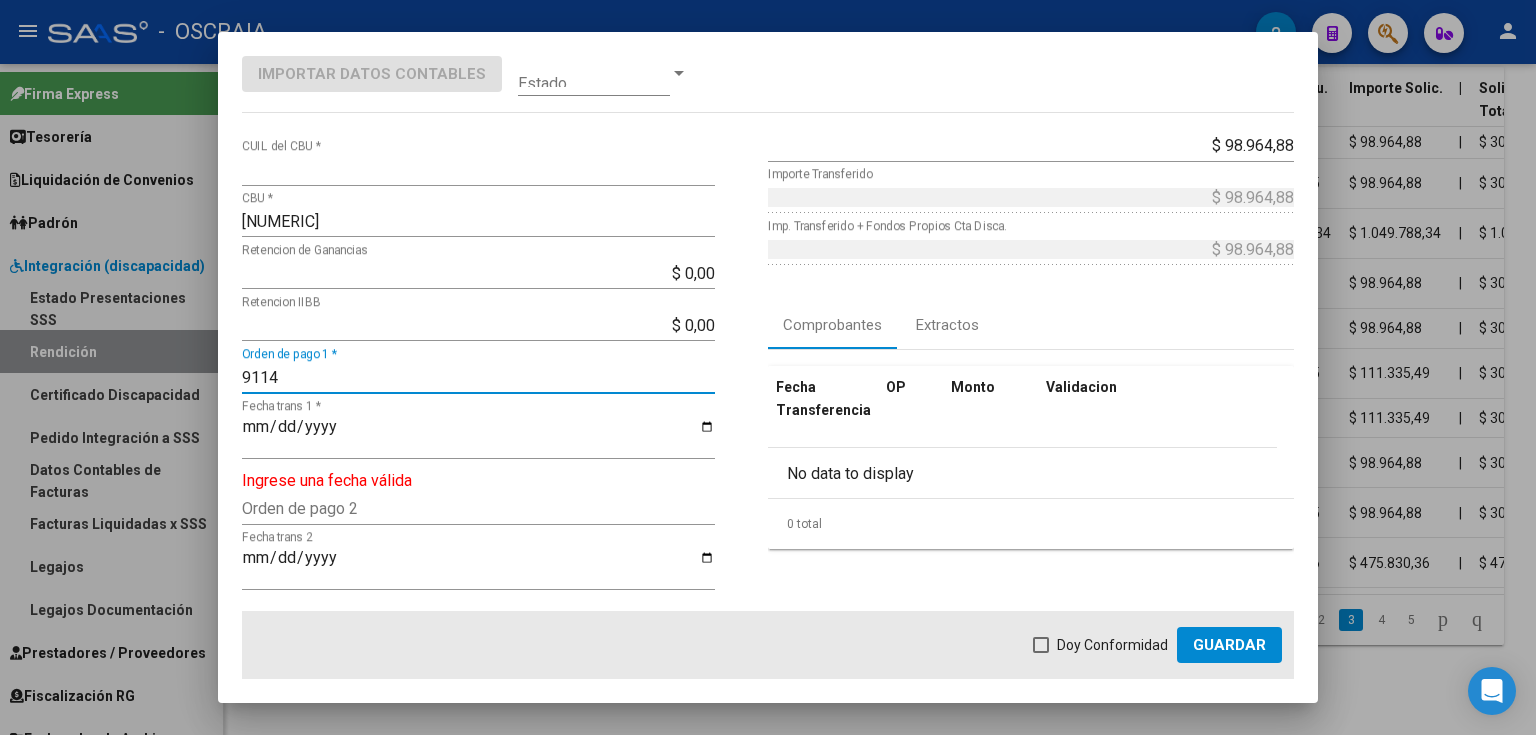 type on "9114" 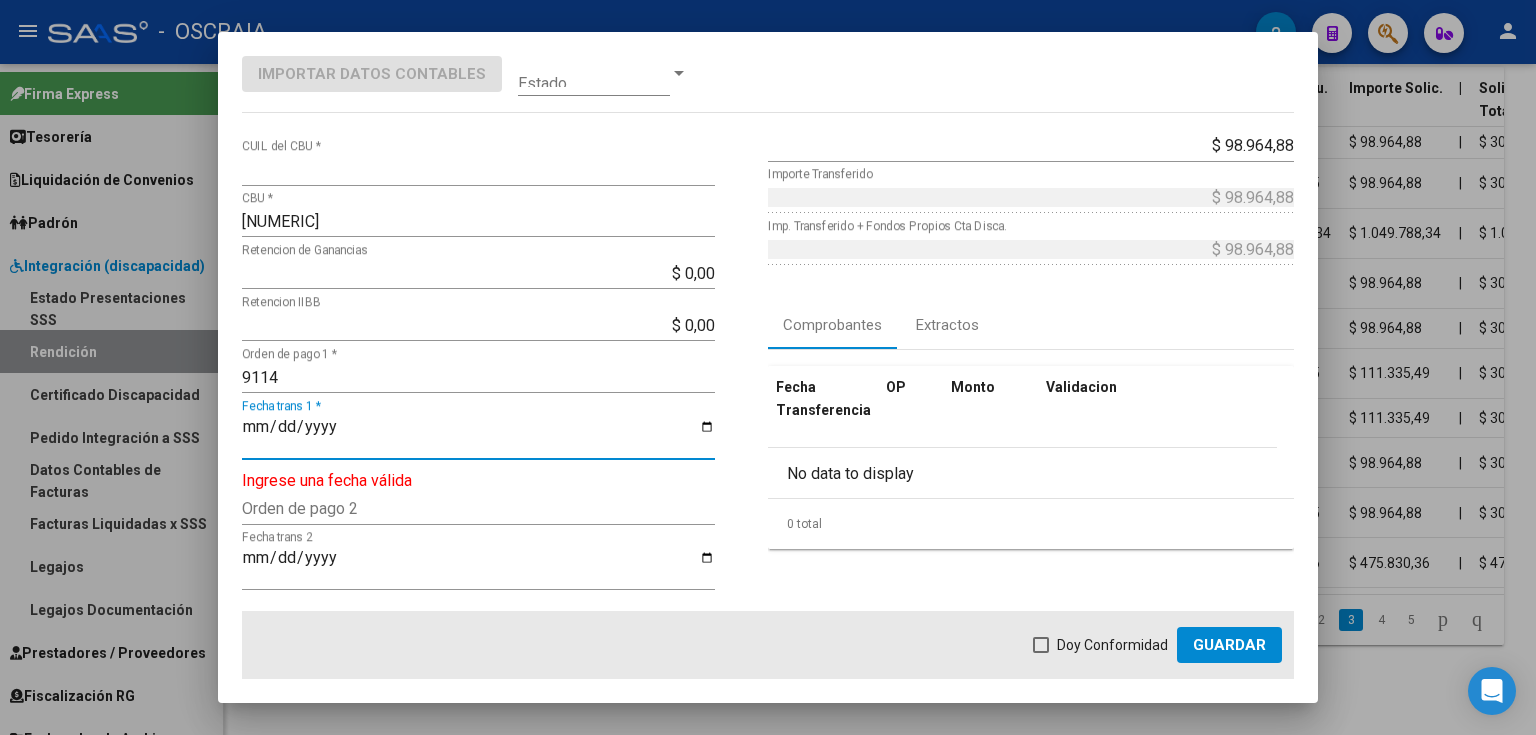 click on "Fecha trans 1 *" at bounding box center (478, 435) 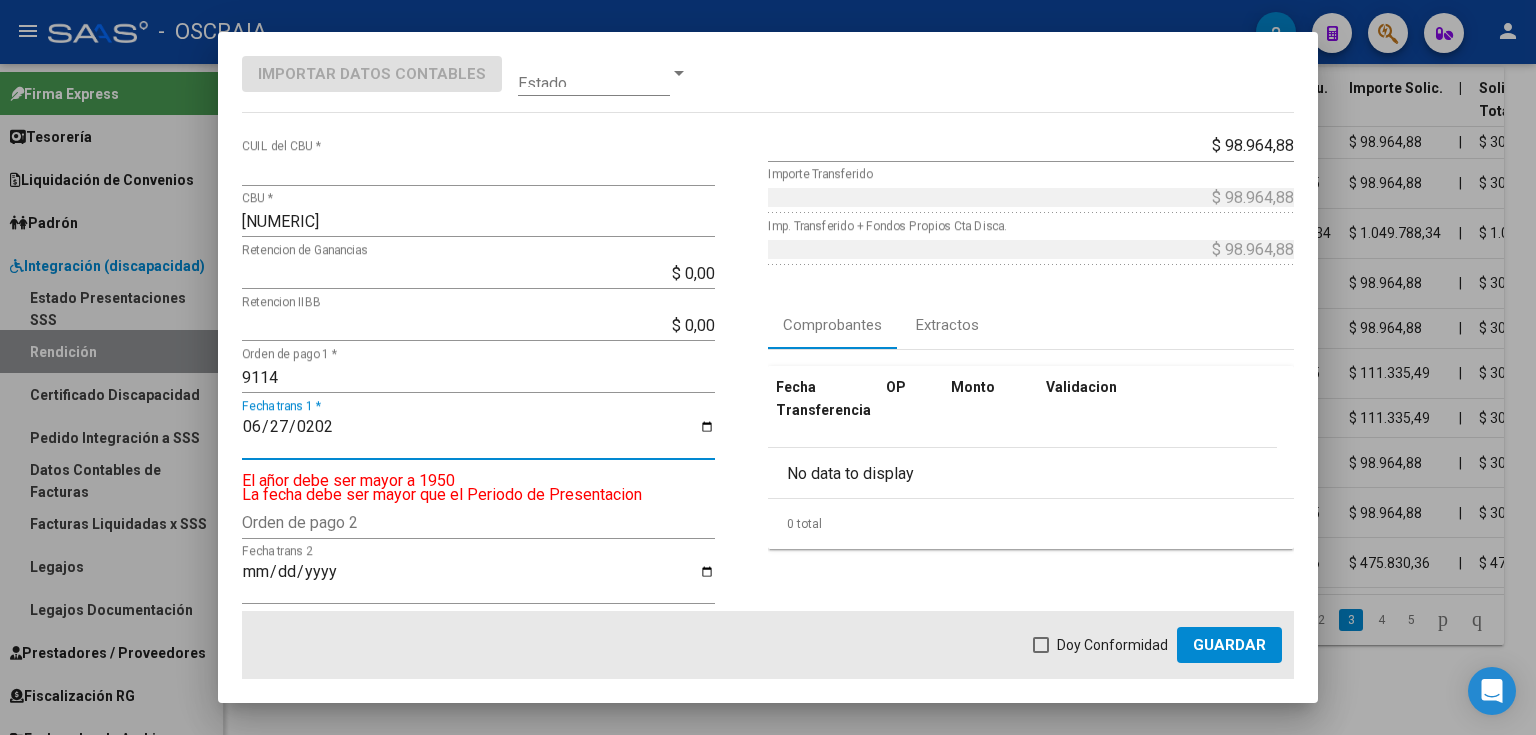 type on "2025-06-27" 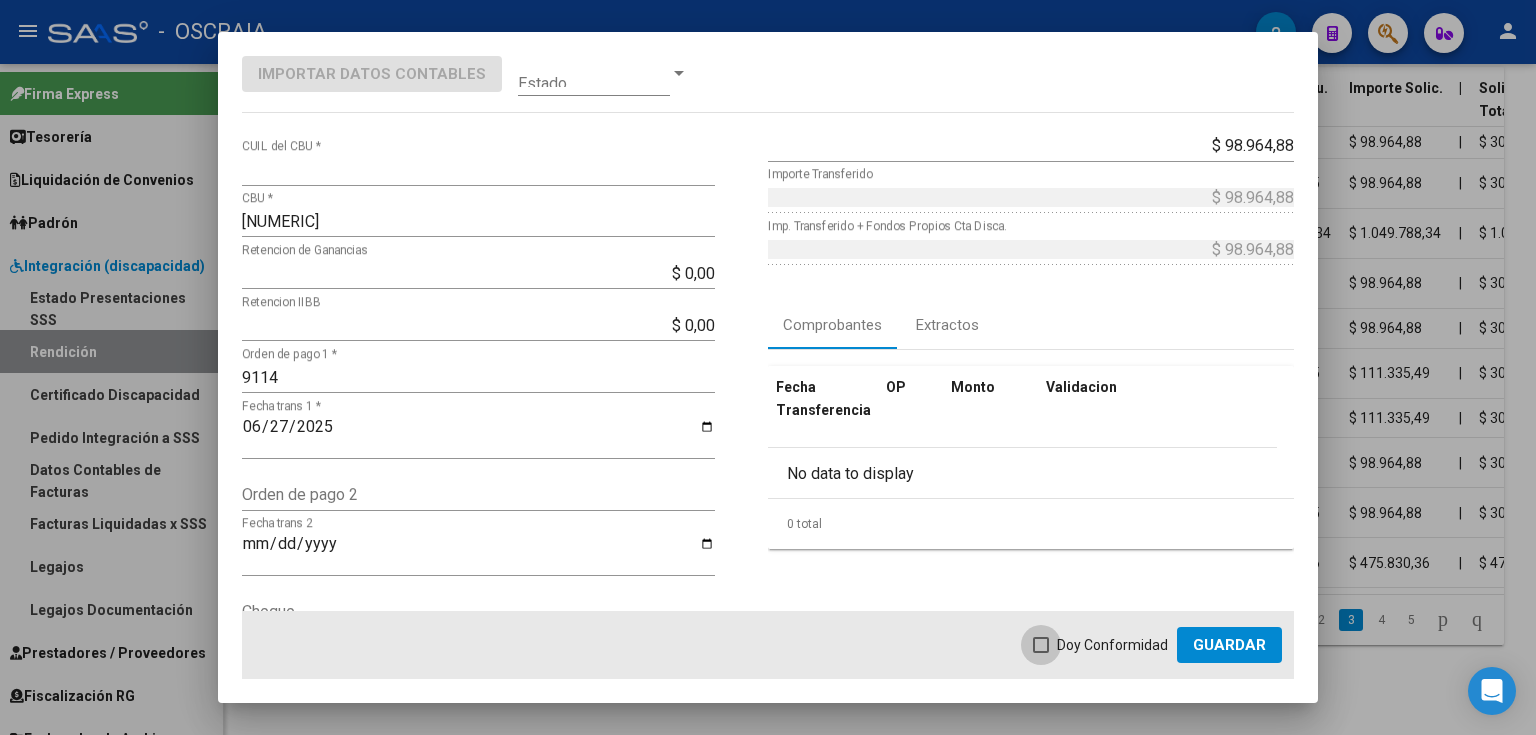 click on "Doy Conformidad" at bounding box center [1112, 645] 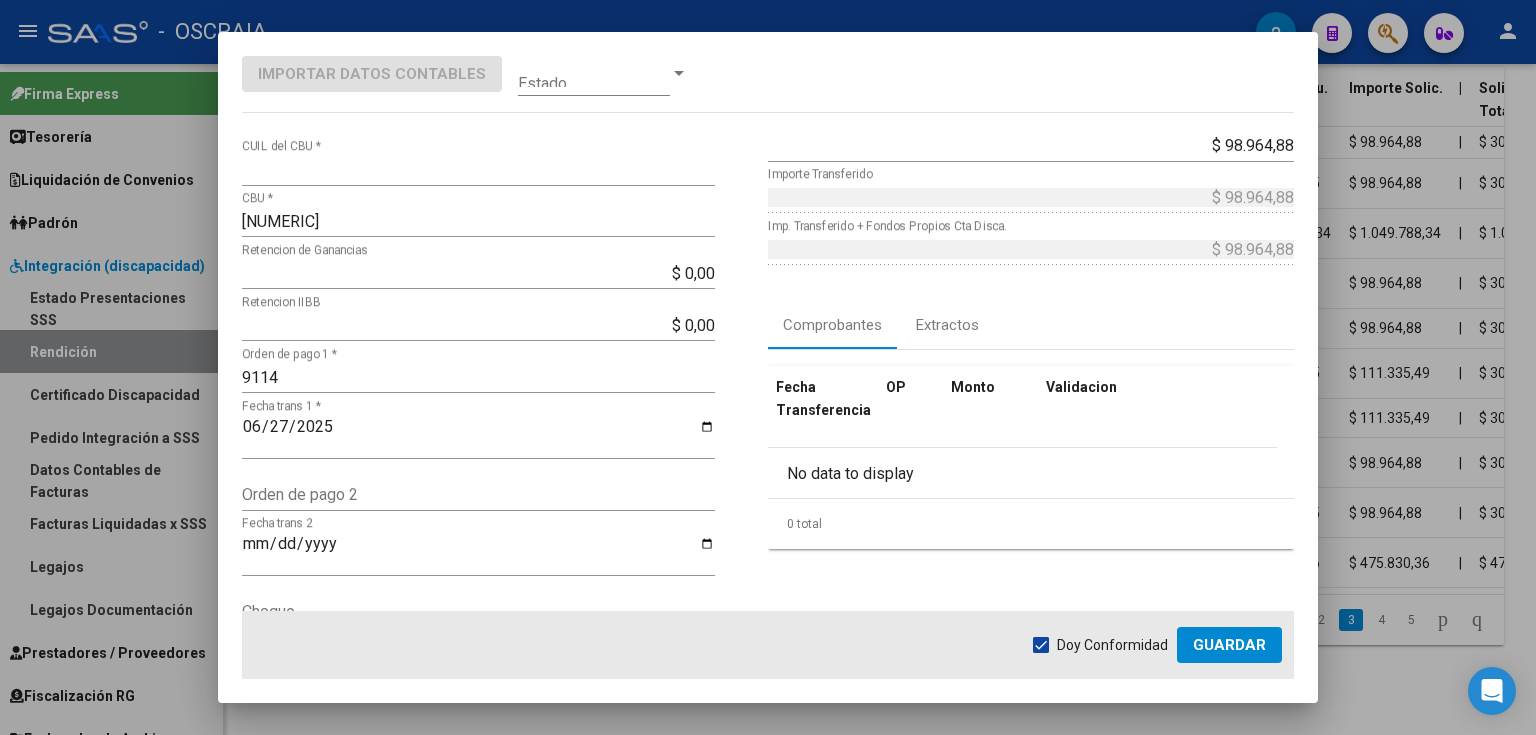 click on "Guardar" 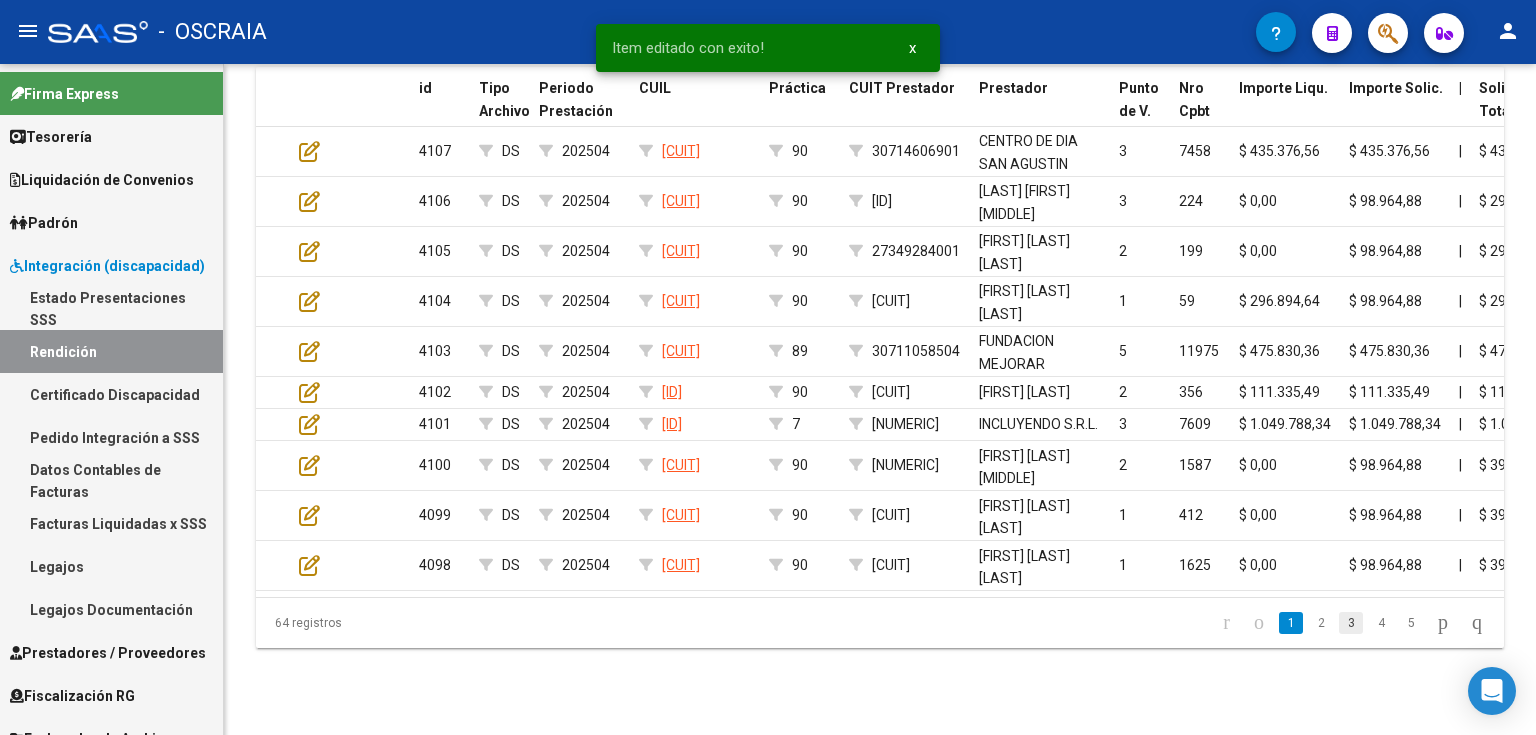 click on "3" 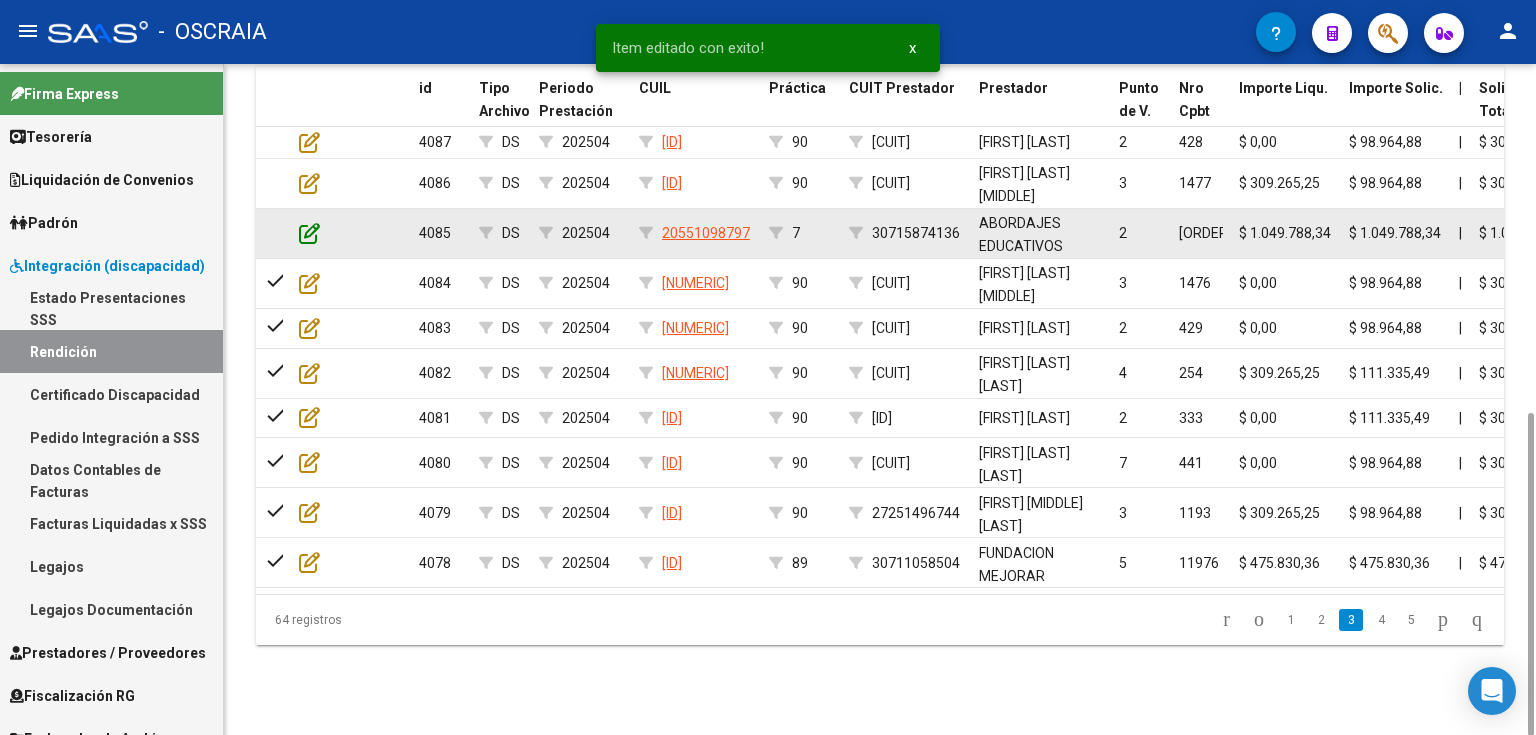 click 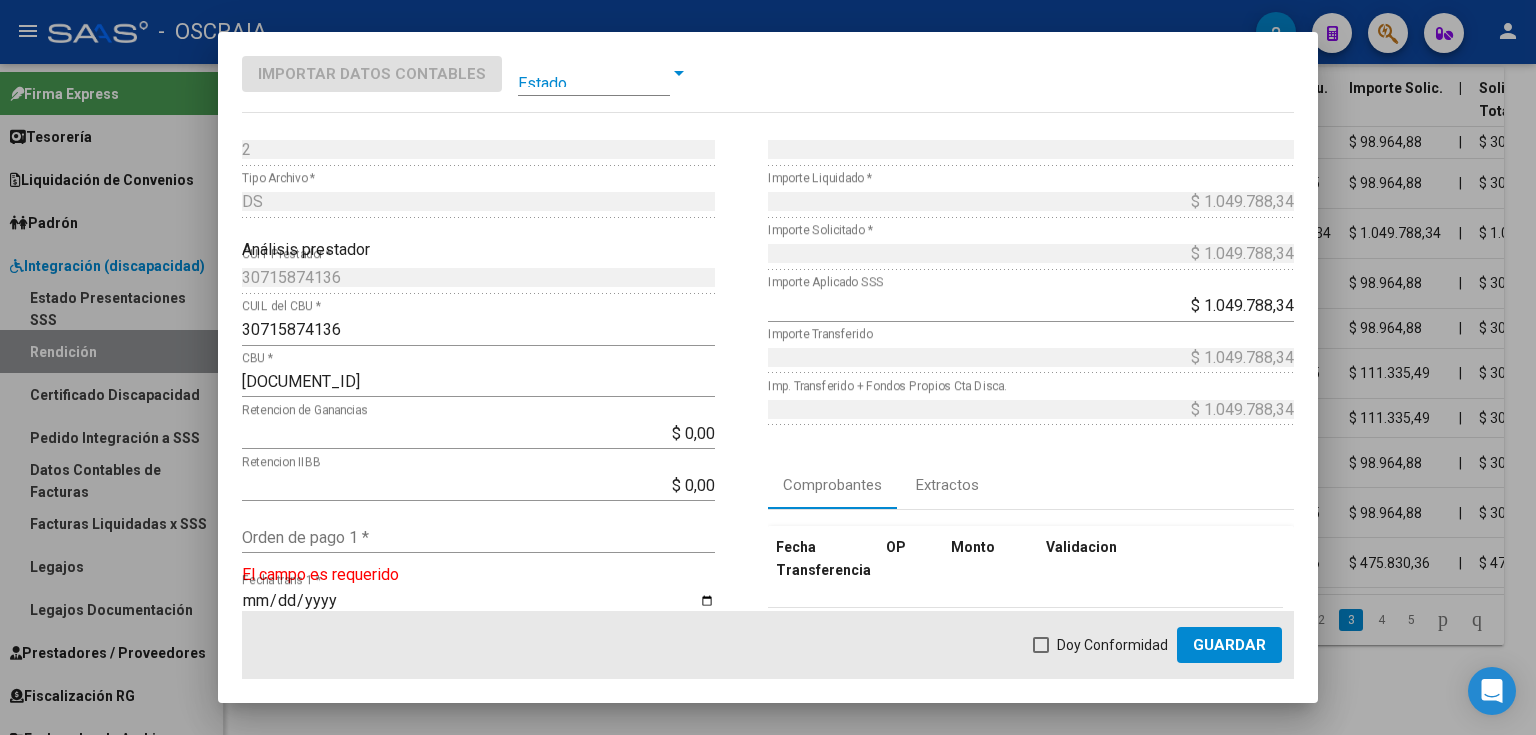 scroll, scrollTop: 80, scrollLeft: 0, axis: vertical 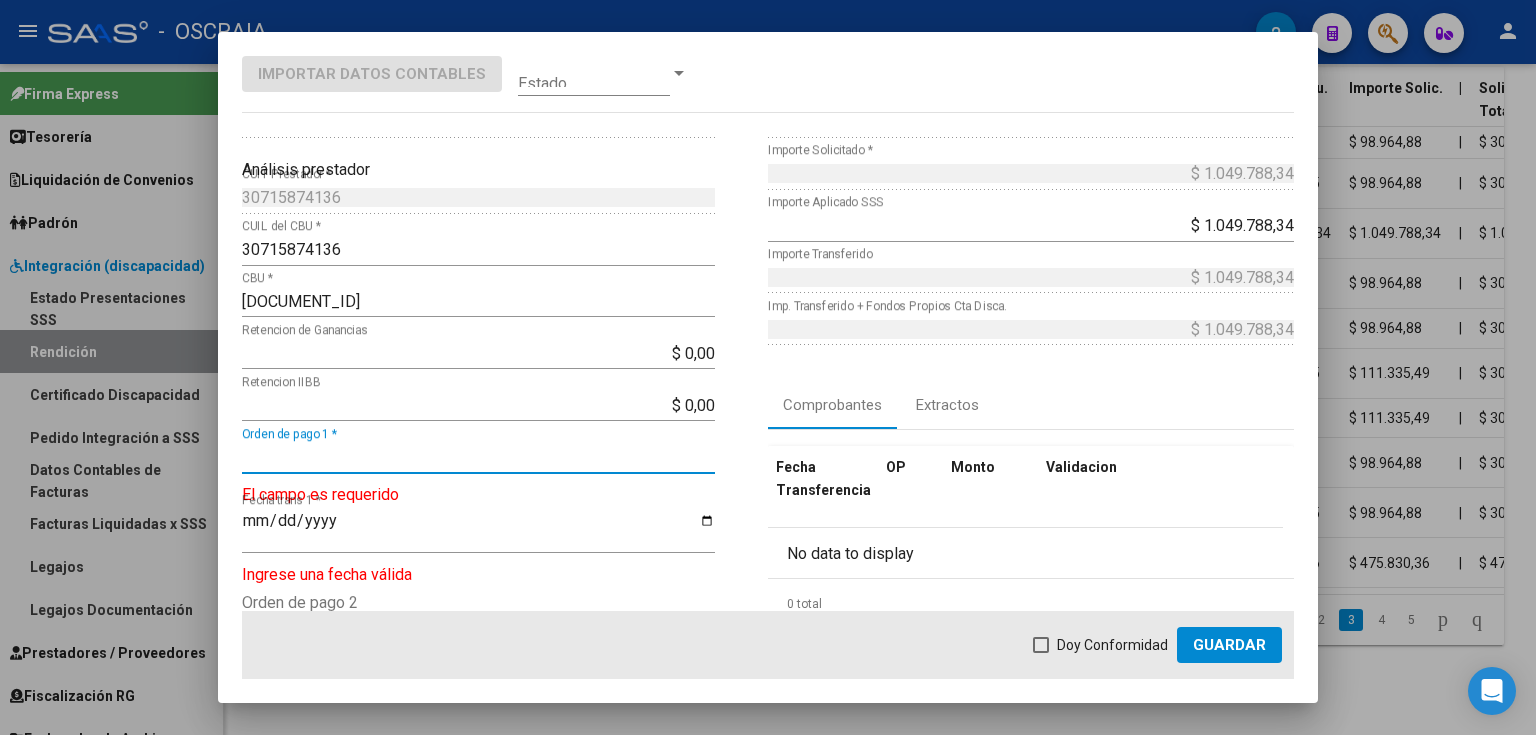 click on "Orden de pago 1 *" at bounding box center [478, 457] 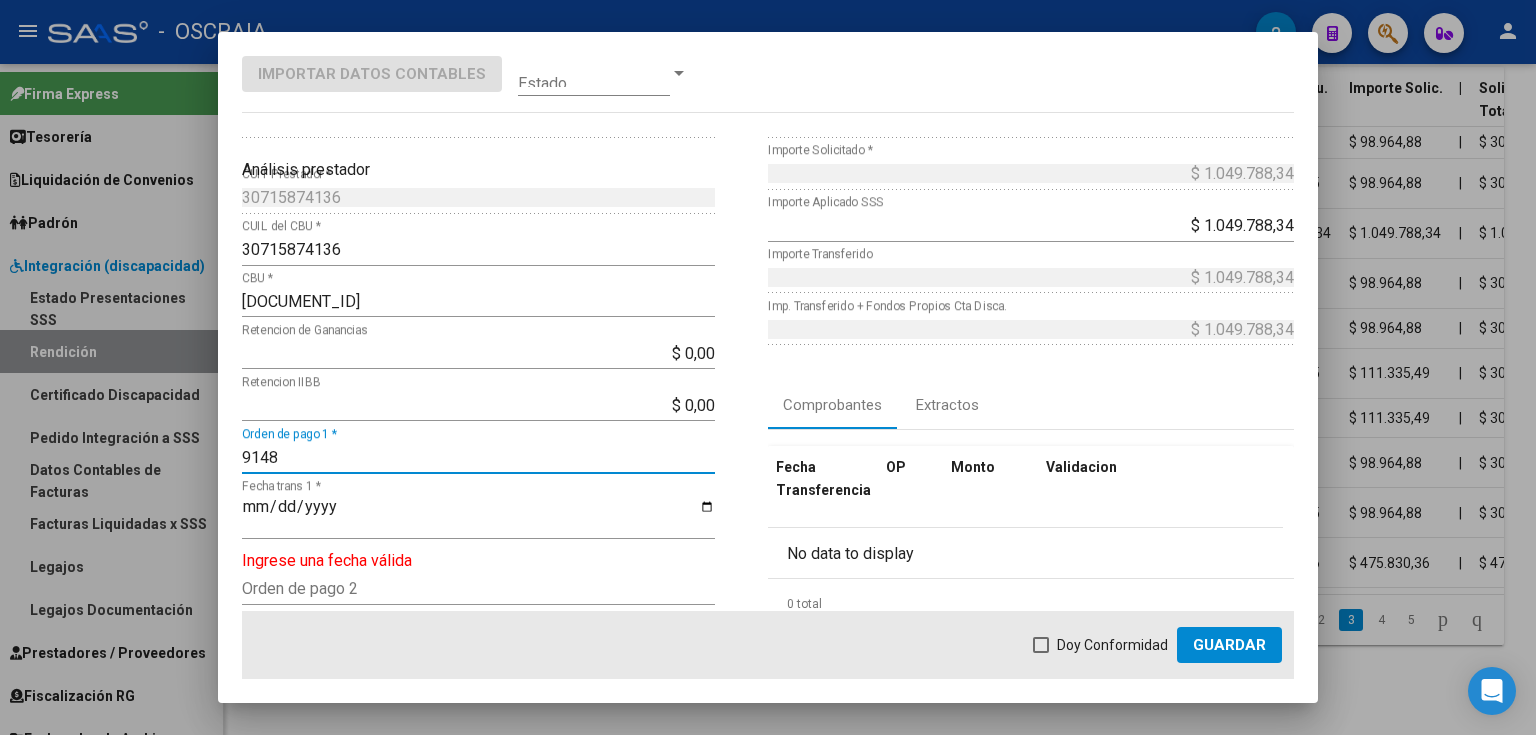 type on "9148" 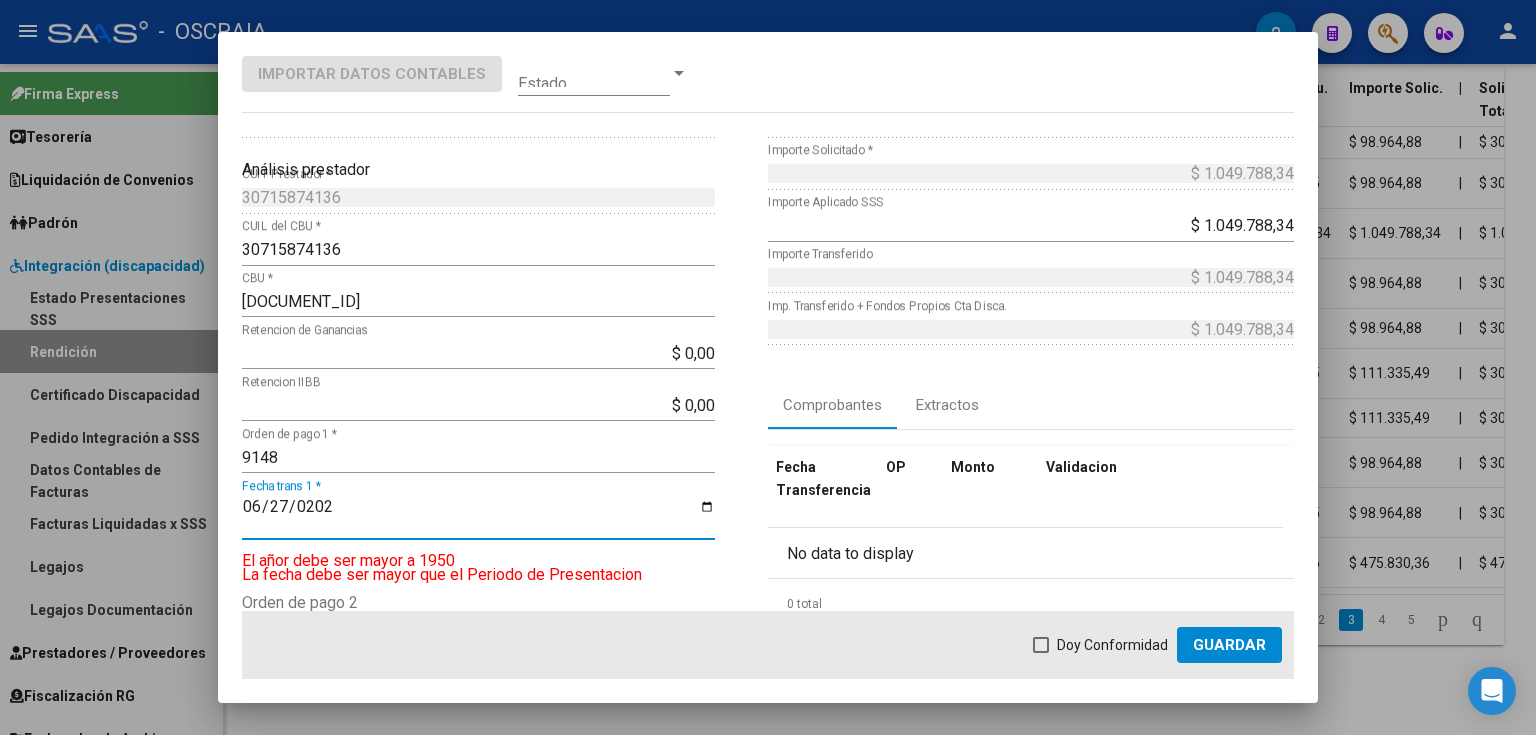 type on "2025-06-27" 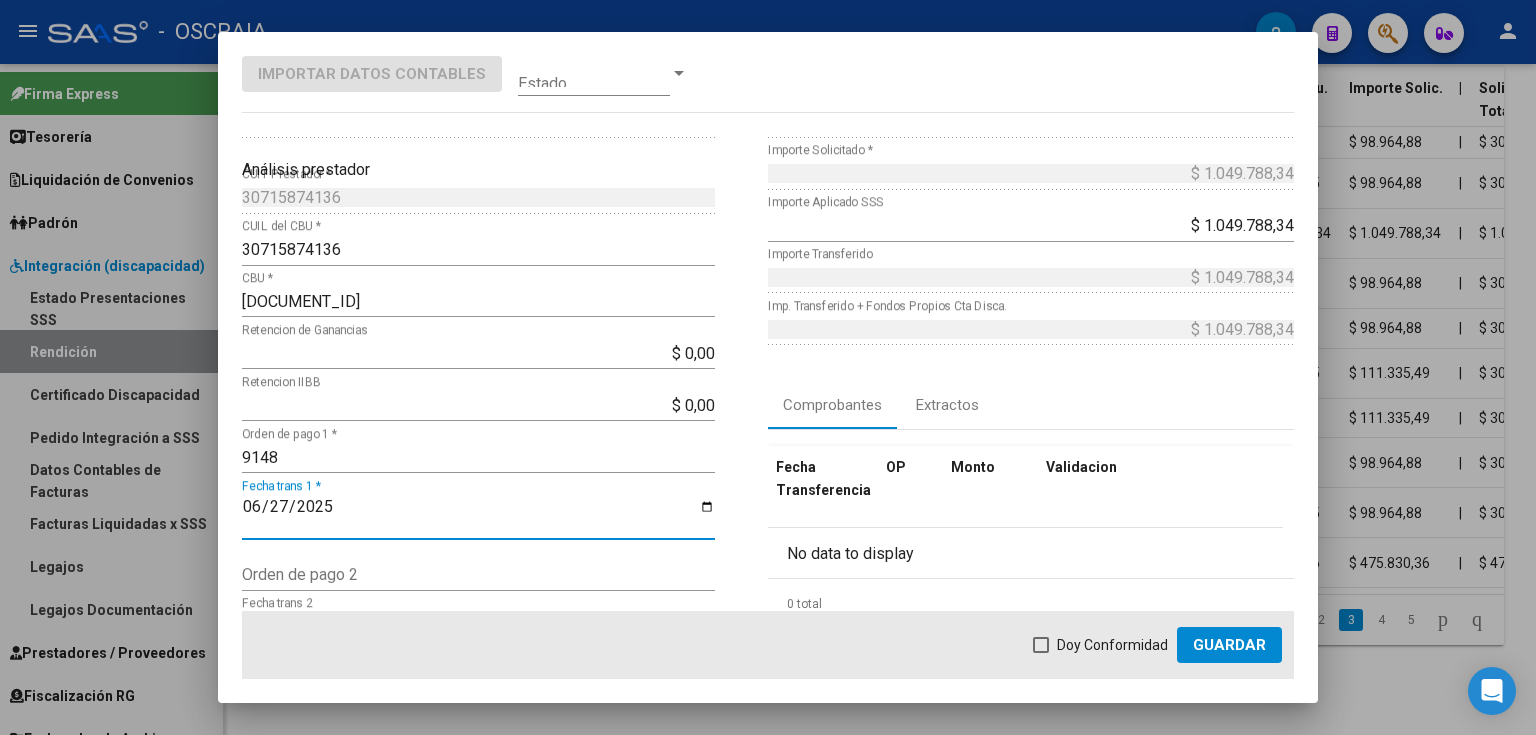 click on "Doy Conformidad" at bounding box center [1100, 645] 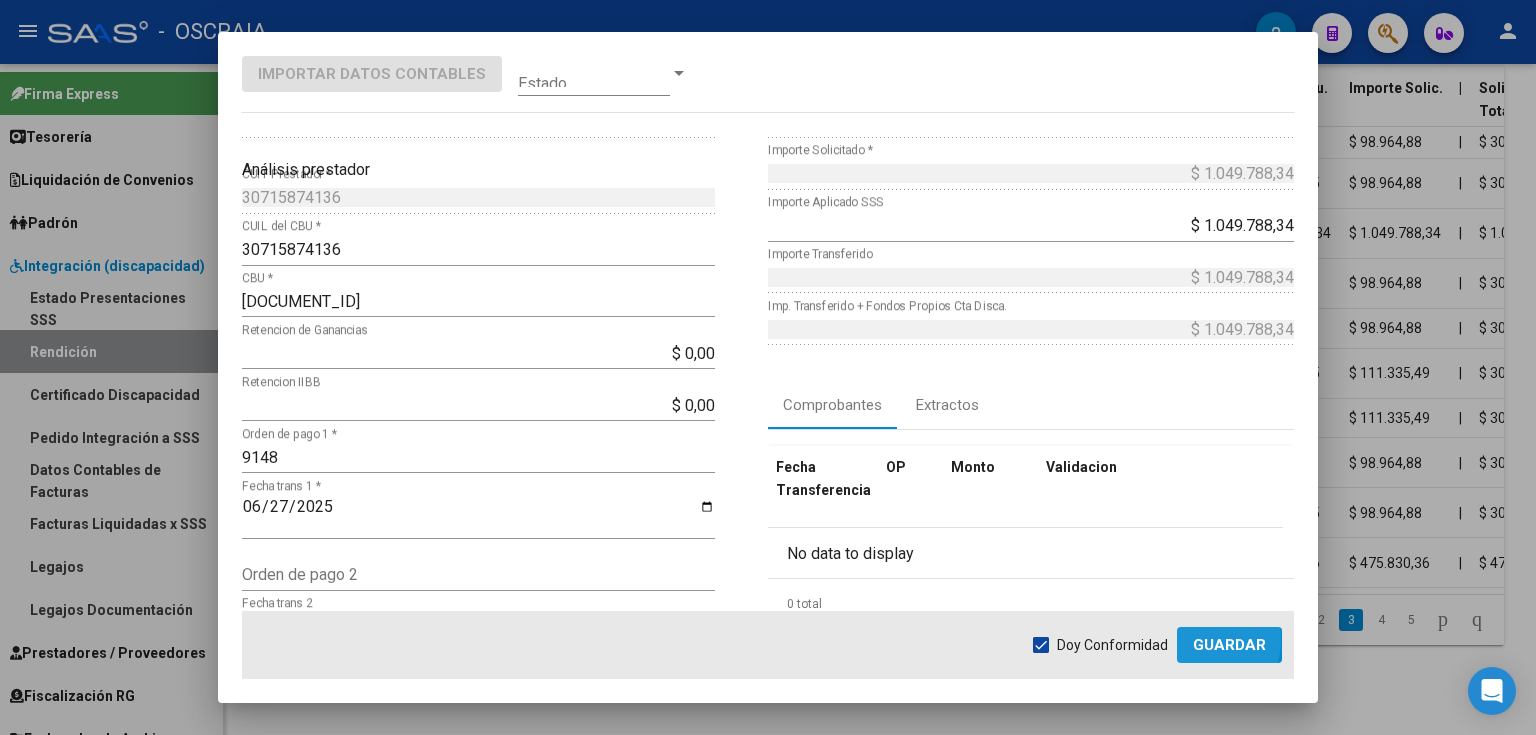 click on "Guardar" 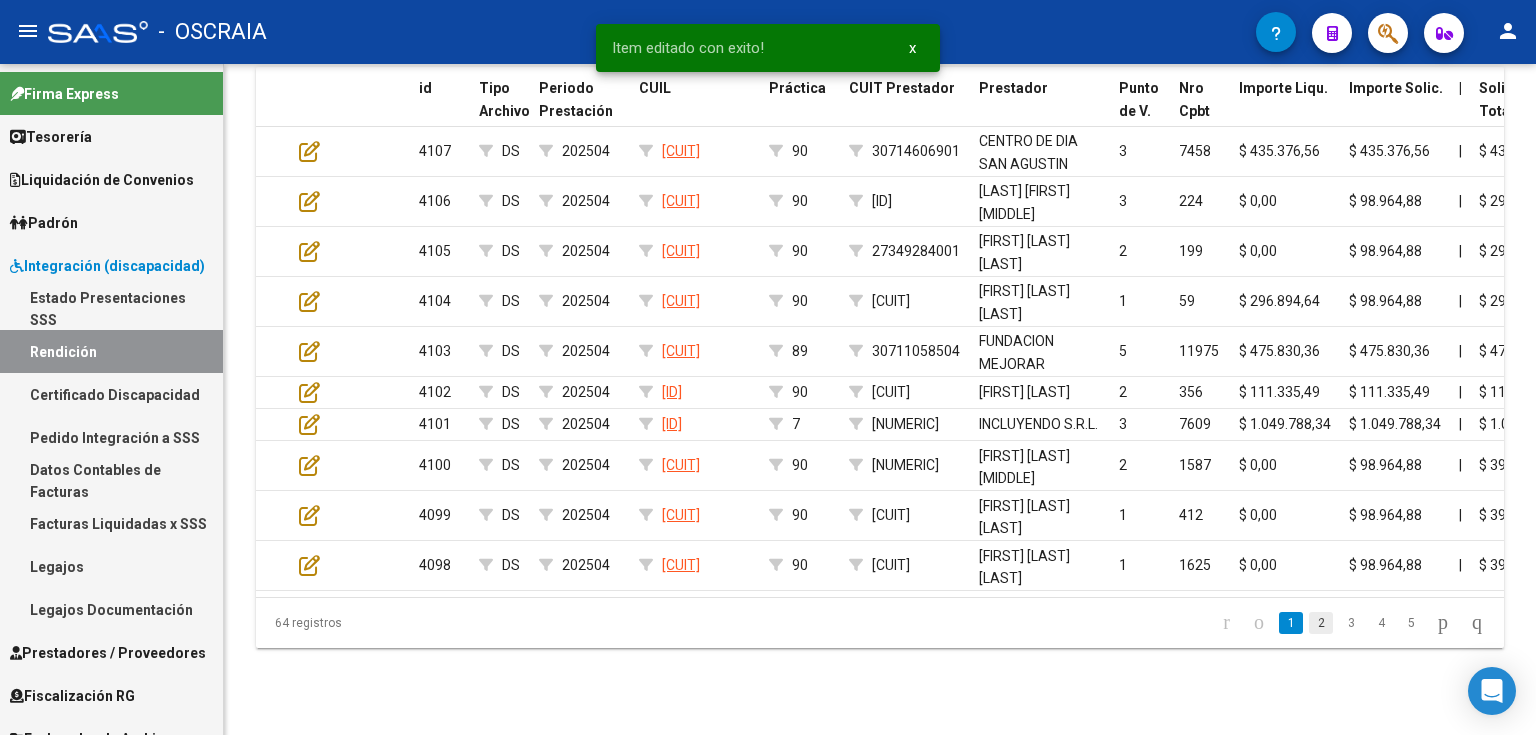 click on "2" 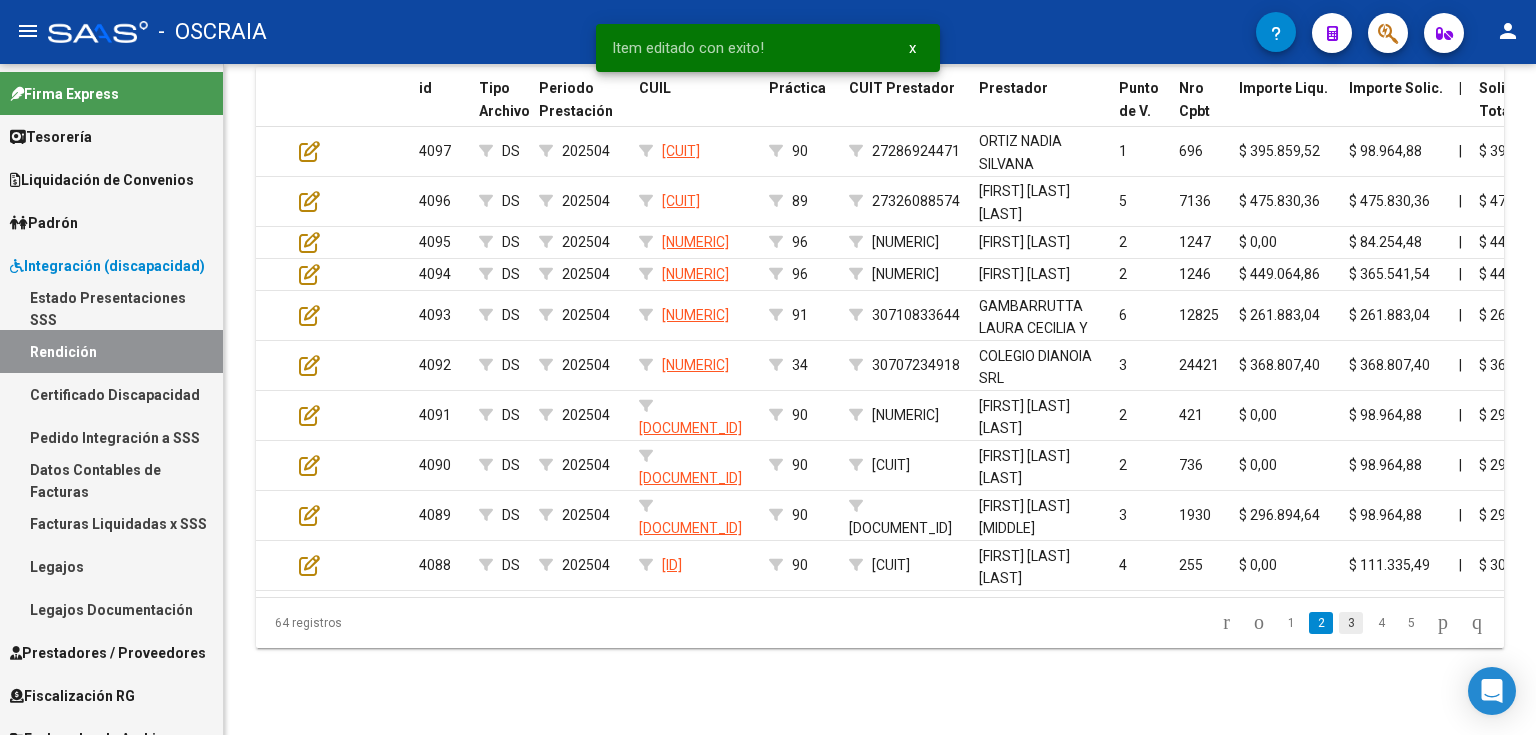 click on "3" 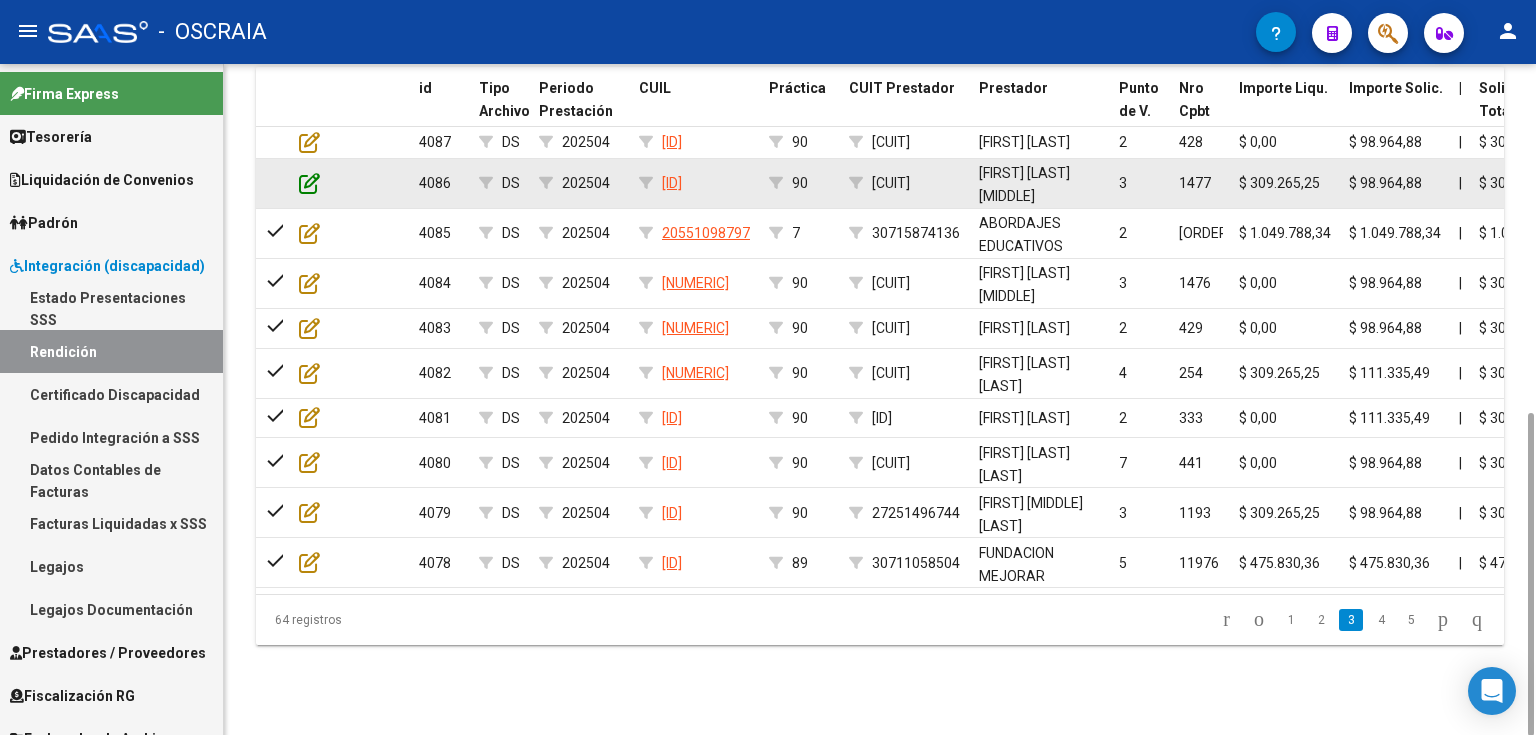 click 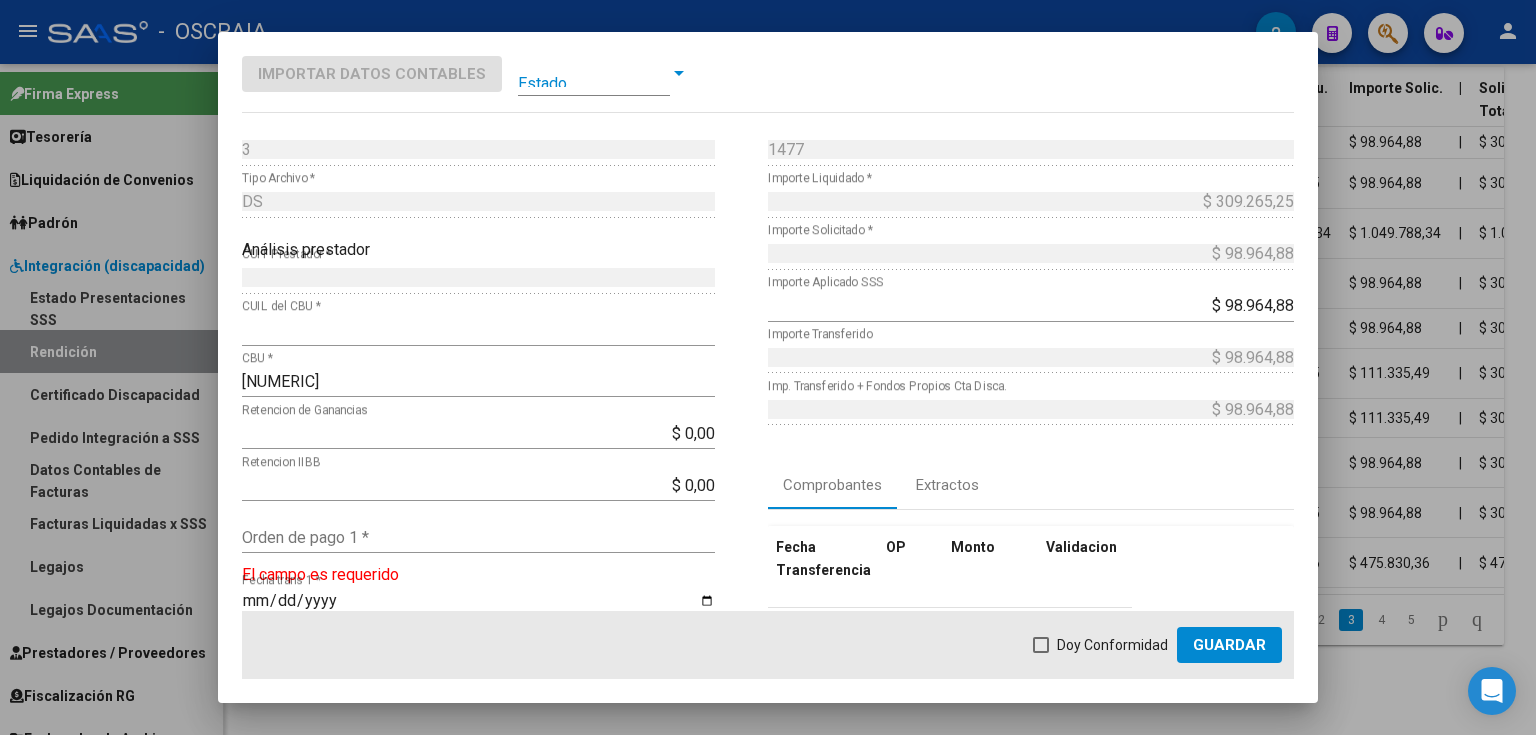 scroll, scrollTop: 80, scrollLeft: 0, axis: vertical 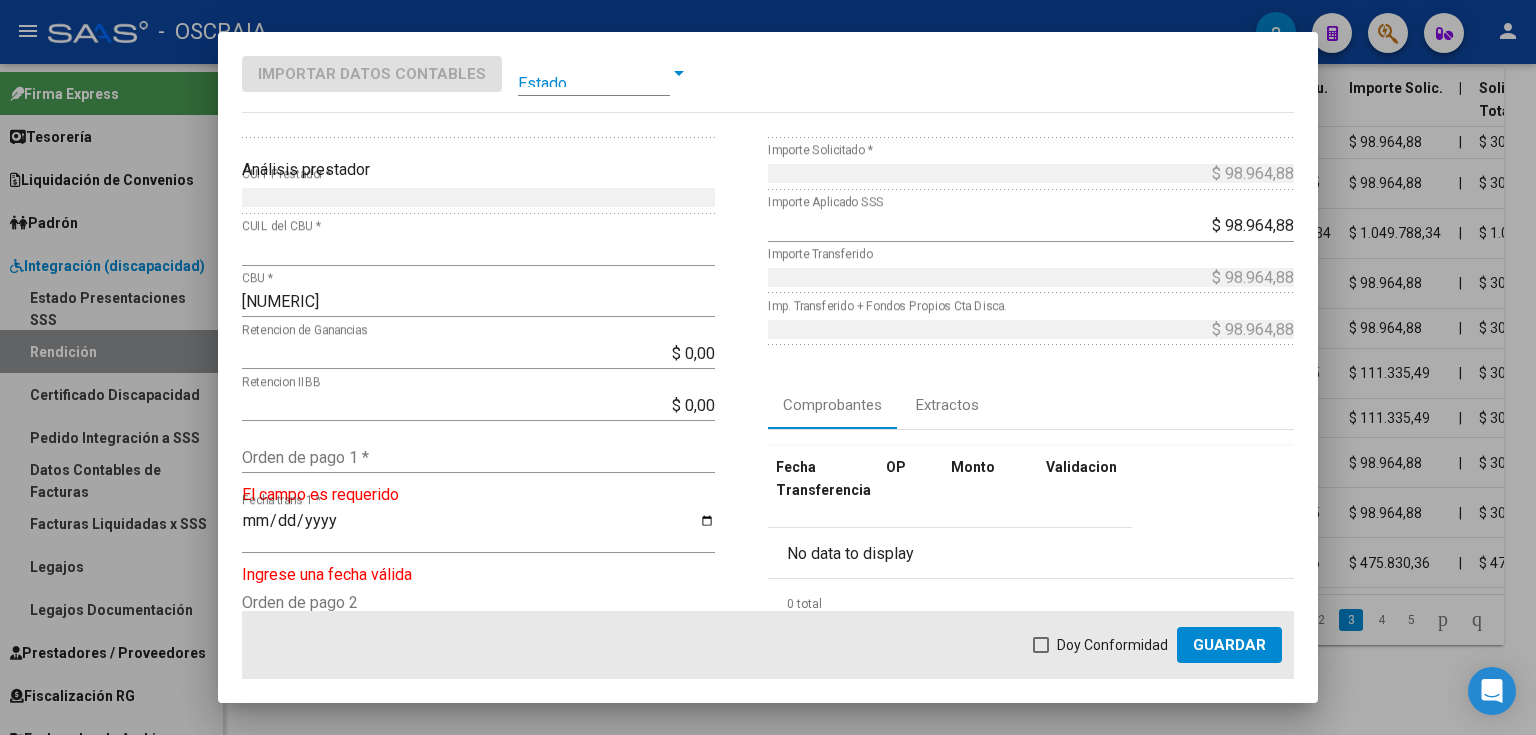 click on "Orden de pago 1 *" at bounding box center [478, 457] 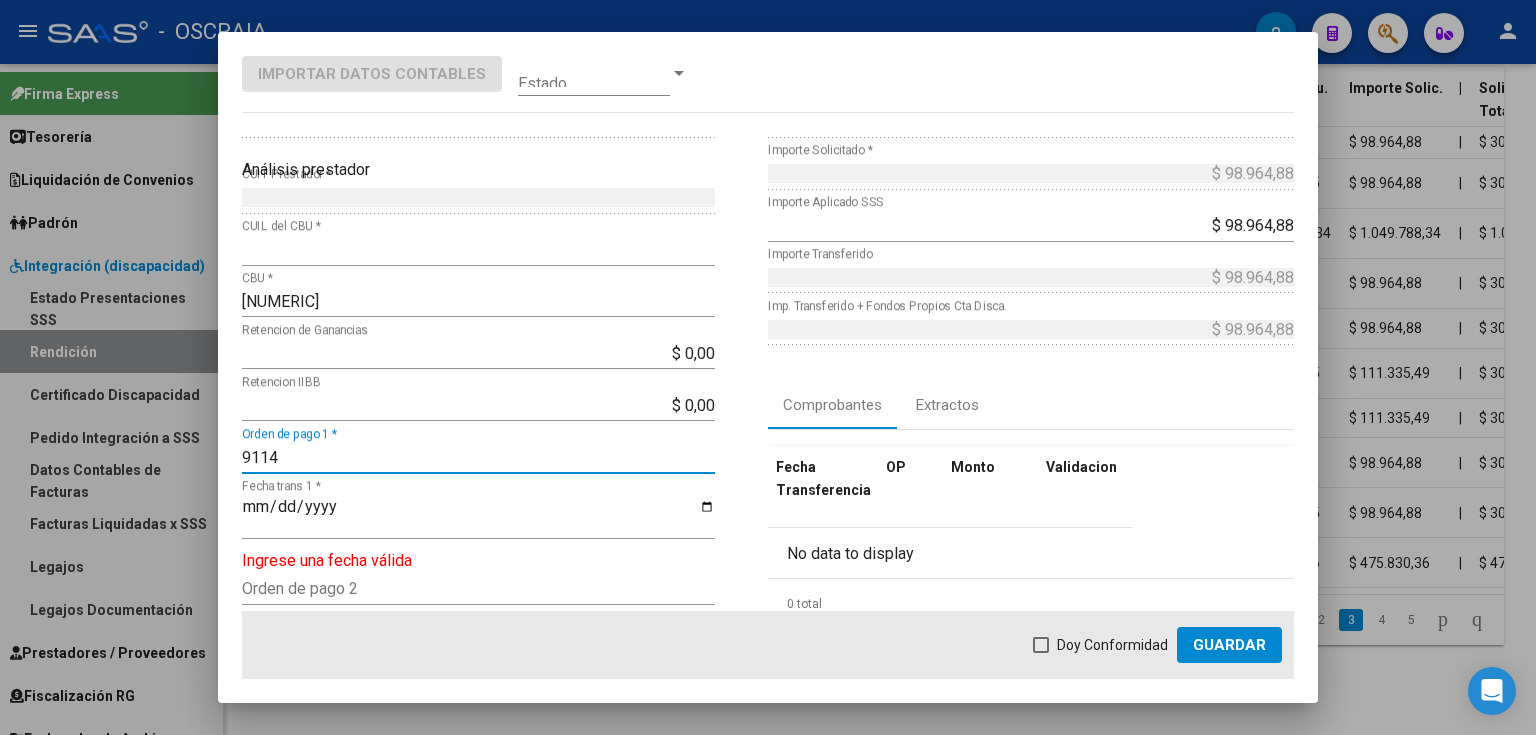 type on "9114" 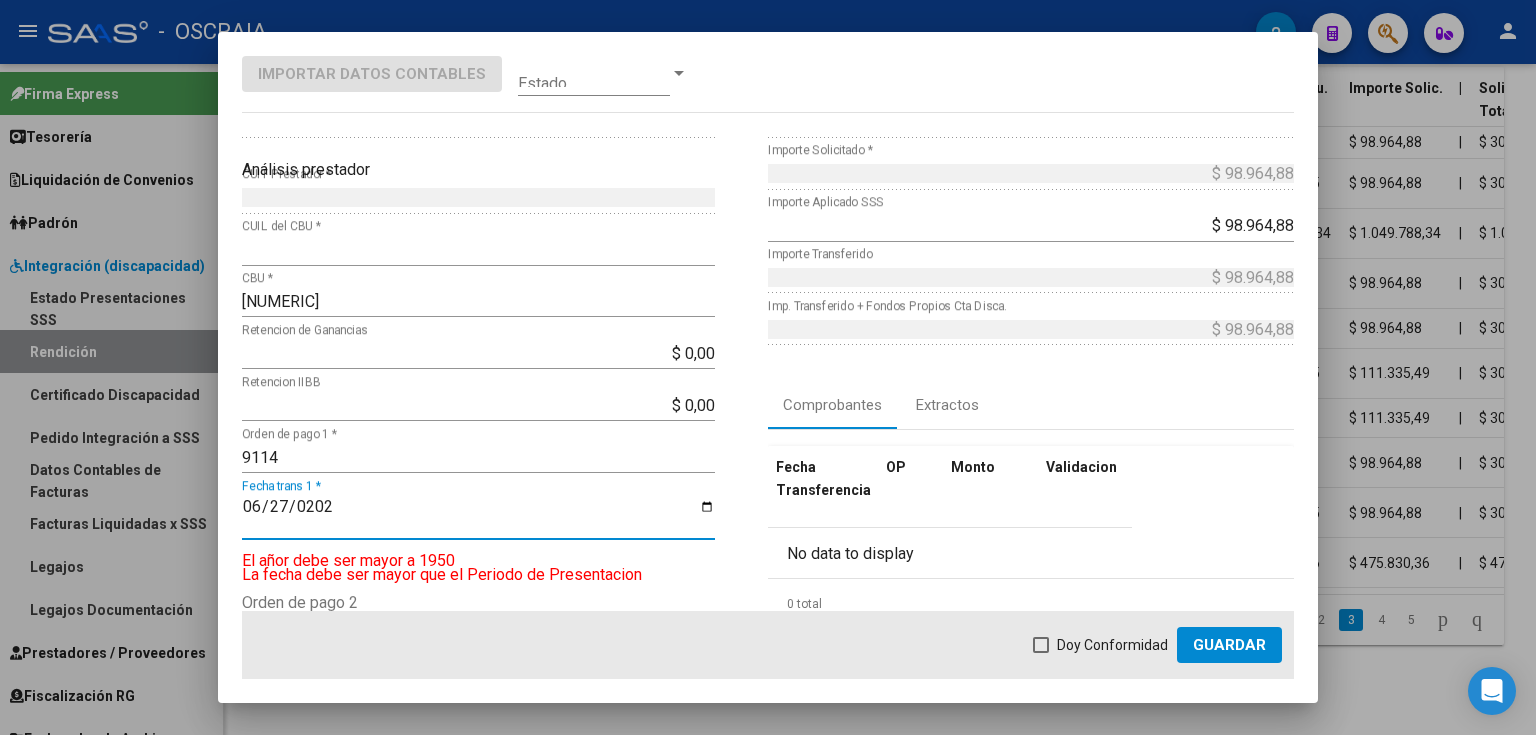 type on "2025-06-27" 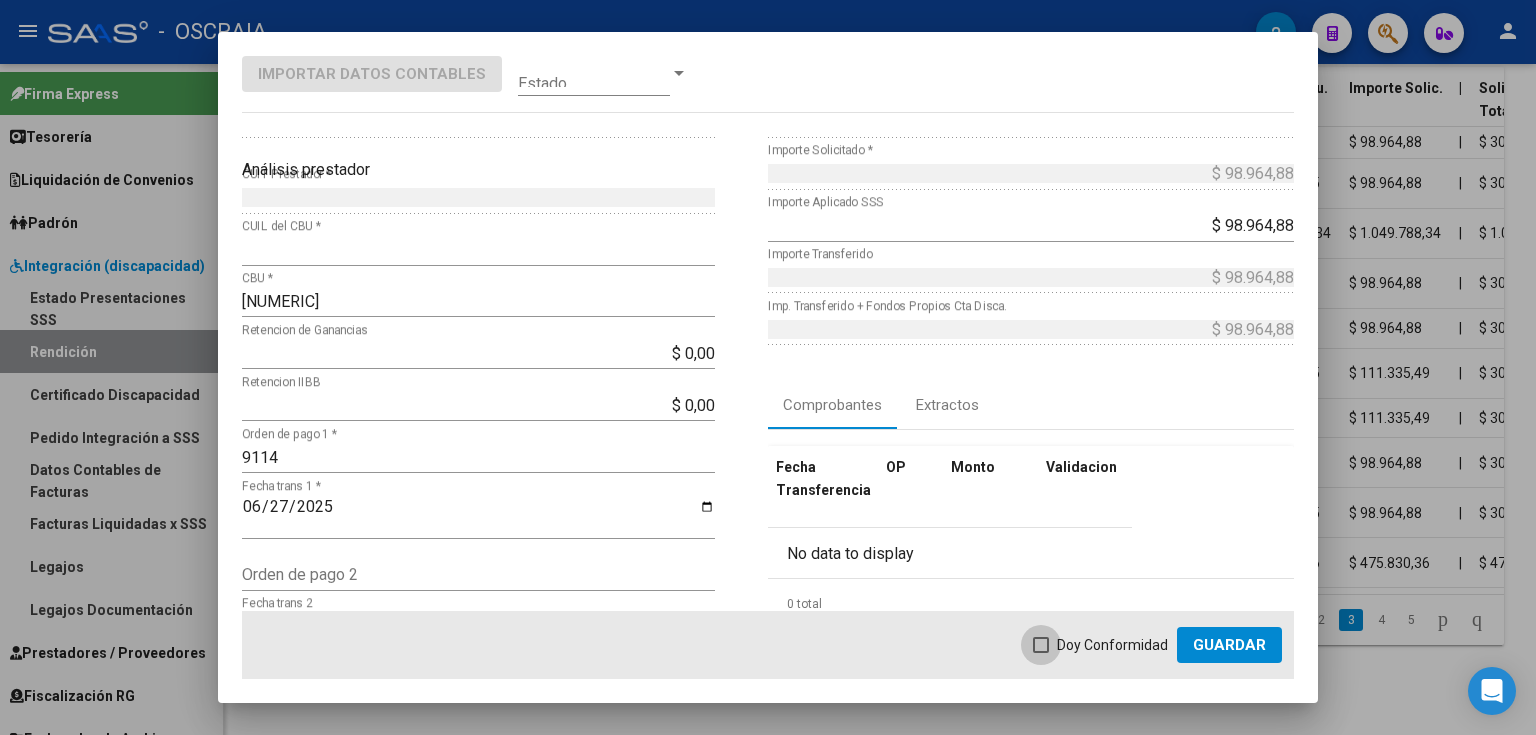 click on "Doy Conformidad" at bounding box center [1112, 645] 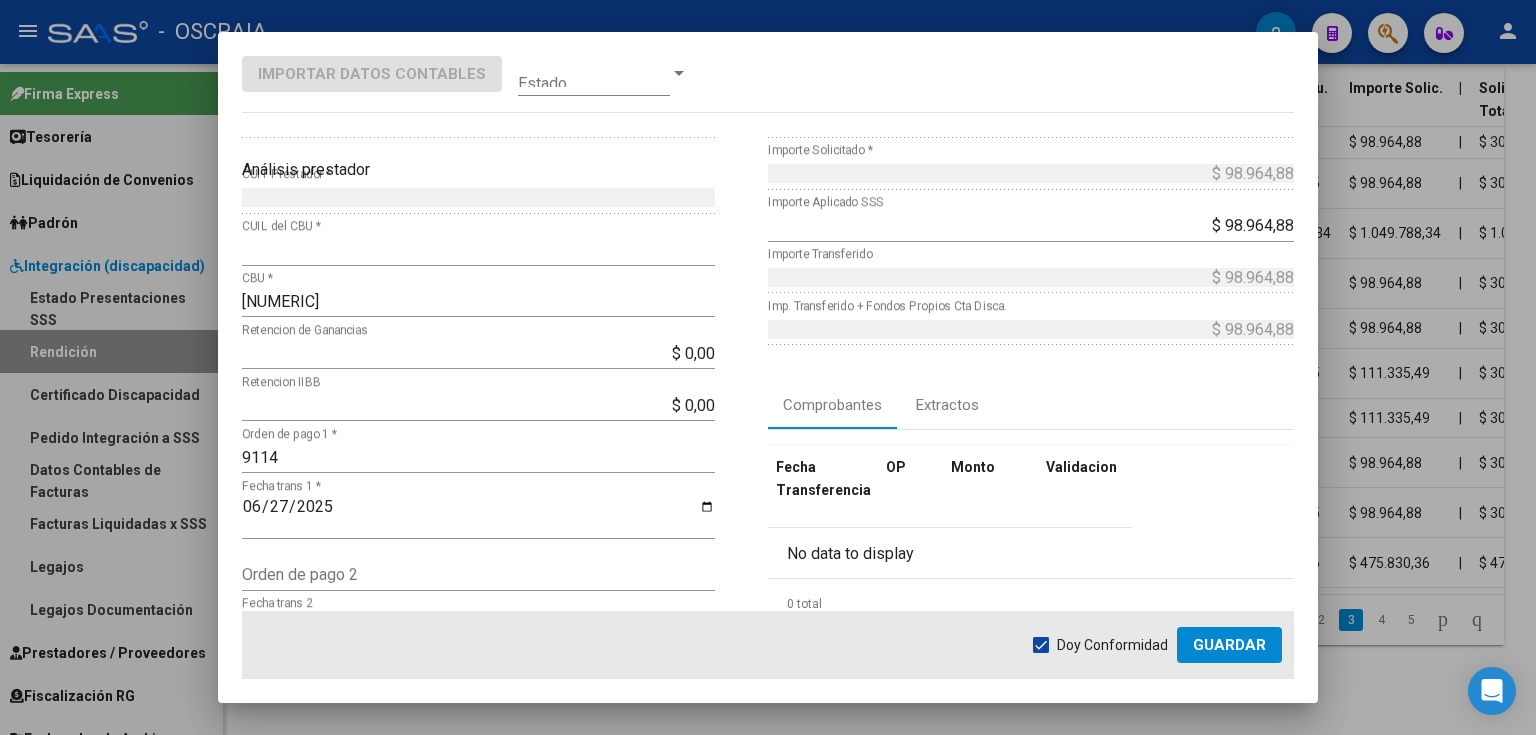 click on "Guardar" 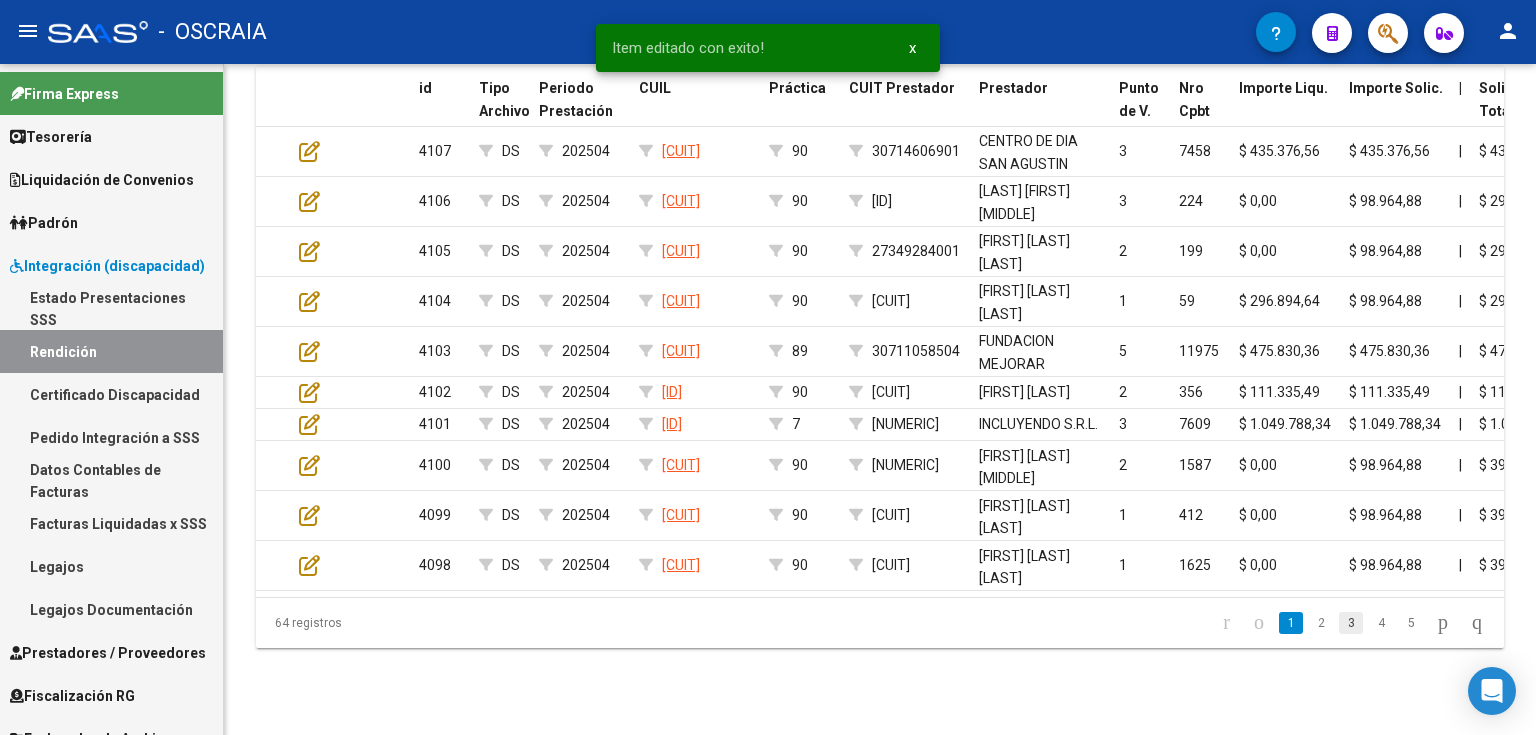 click on "3" 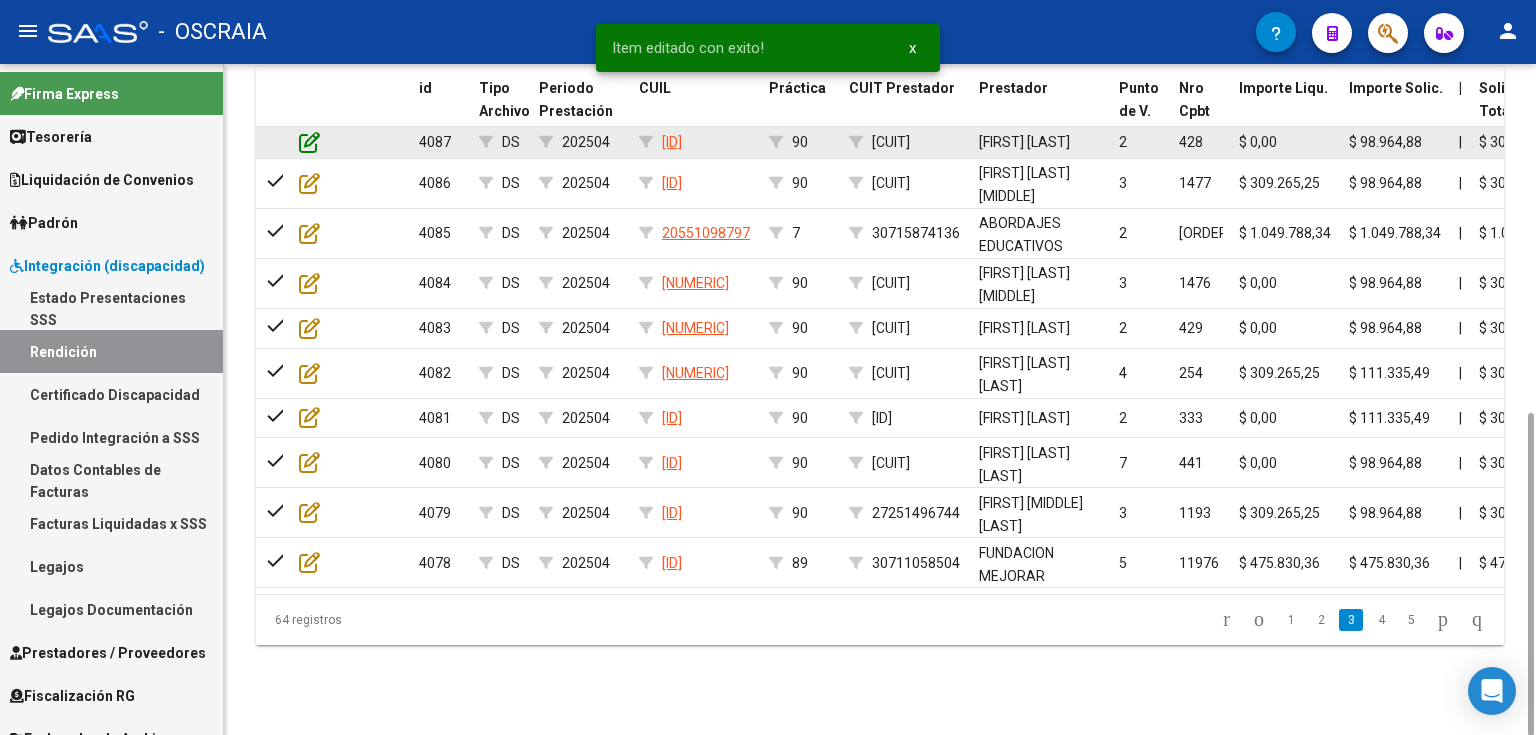 click 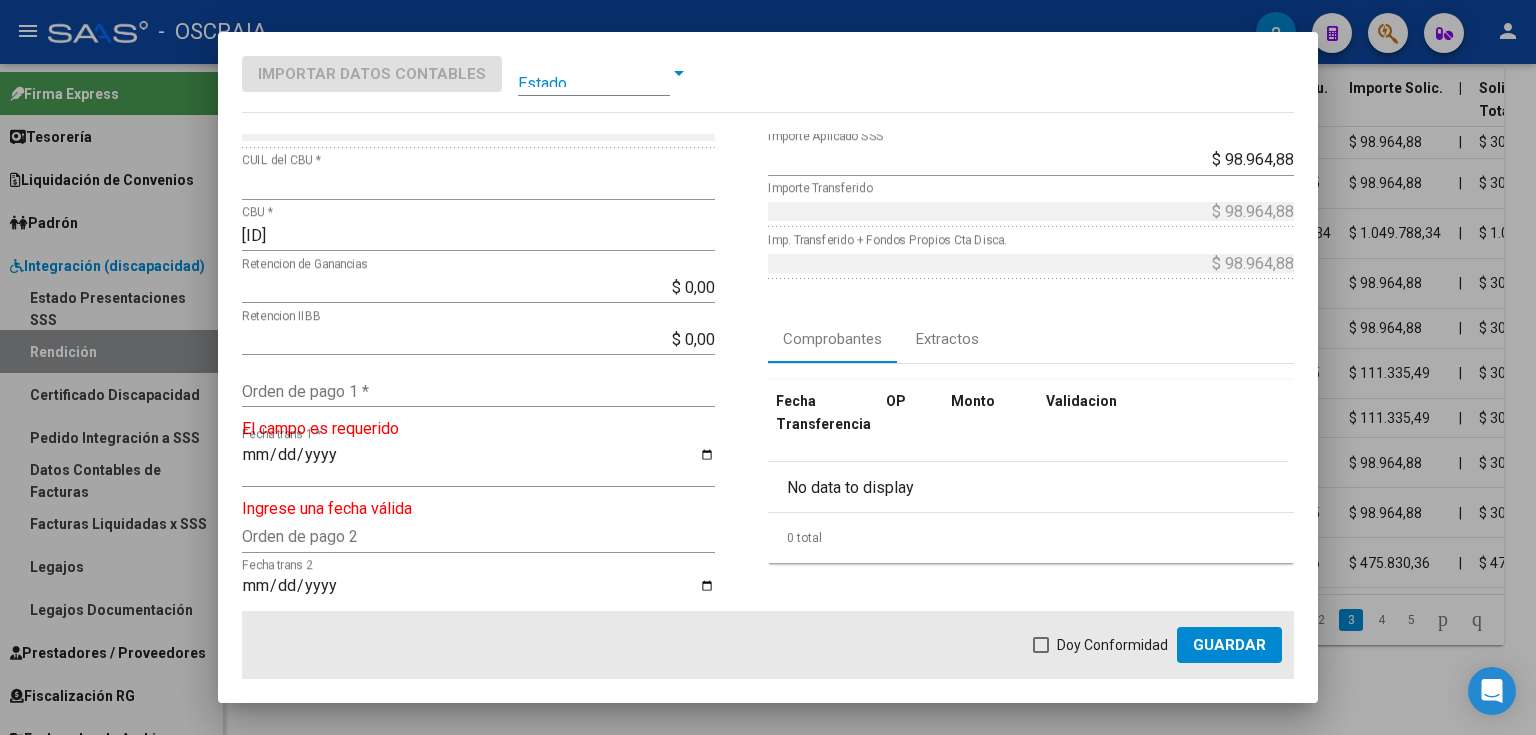 scroll, scrollTop: 160, scrollLeft: 0, axis: vertical 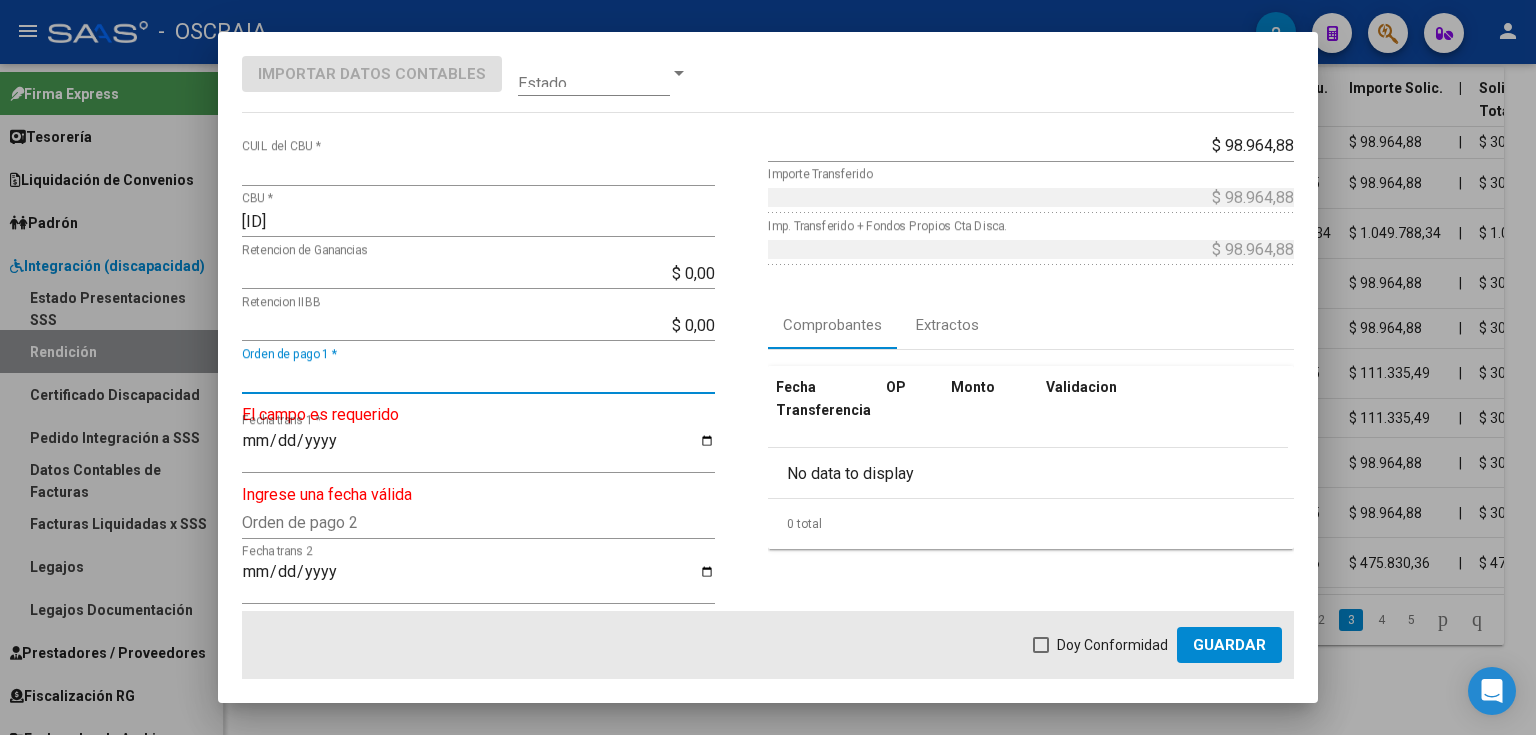 click on "Orden de pago 1 *" at bounding box center [478, 377] 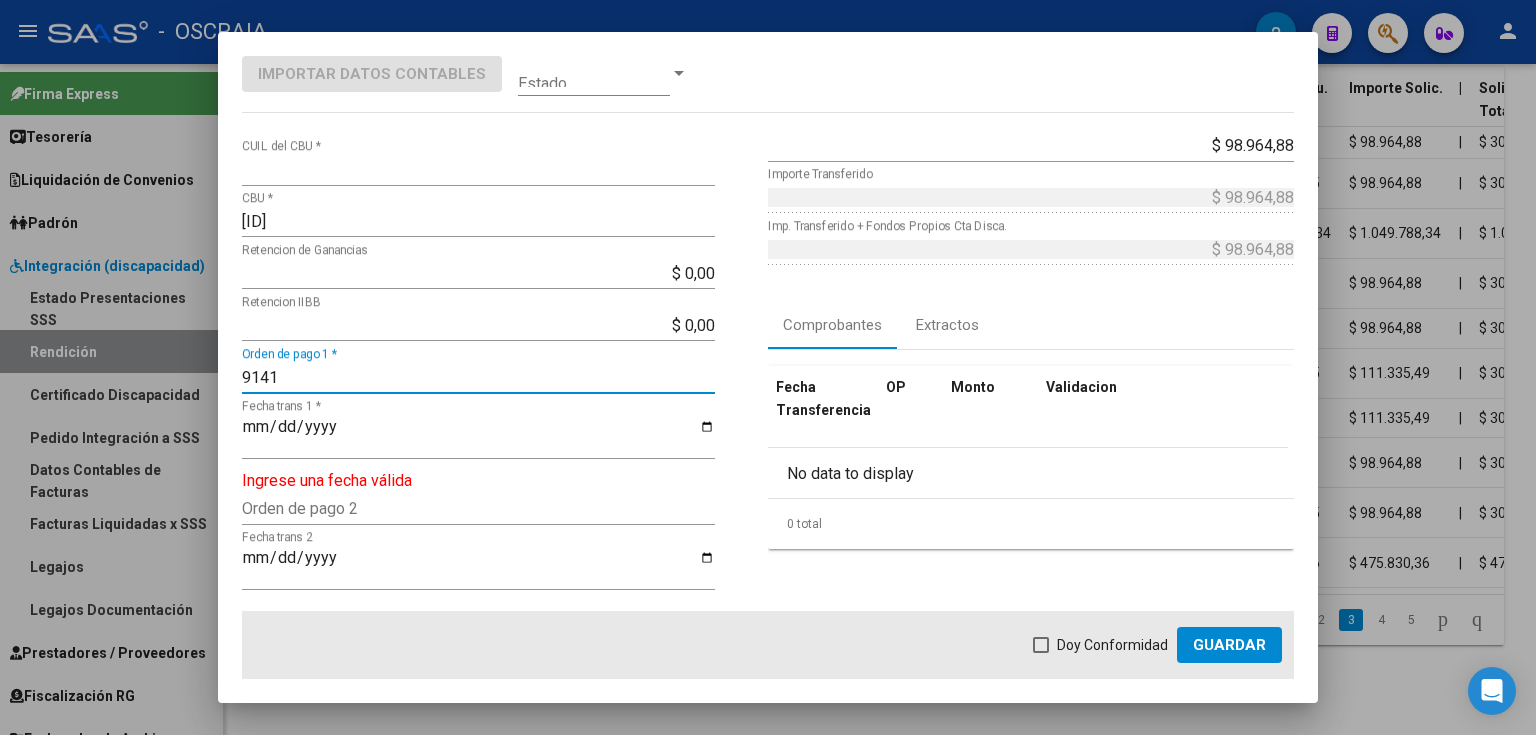 type on "9141" 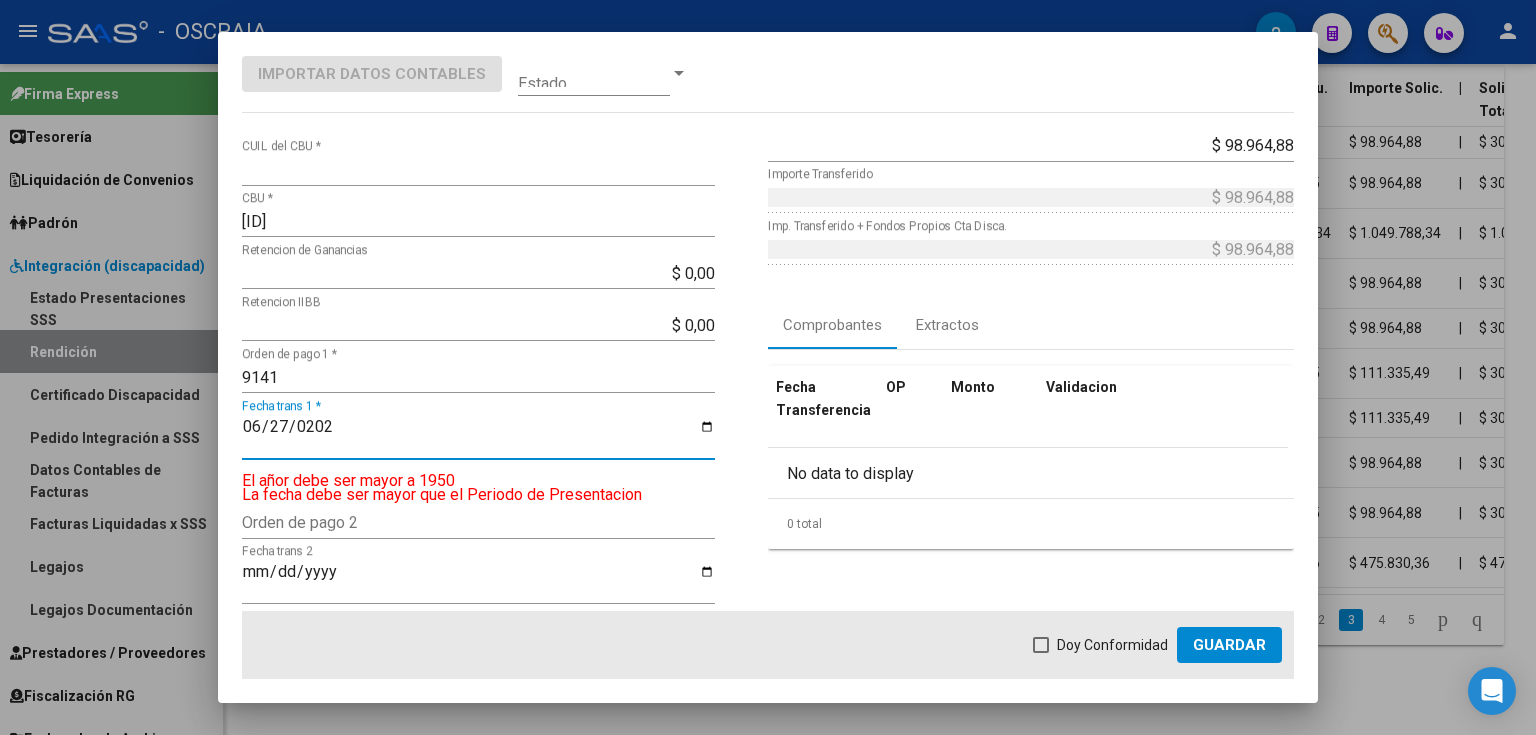 type on "2025-06-27" 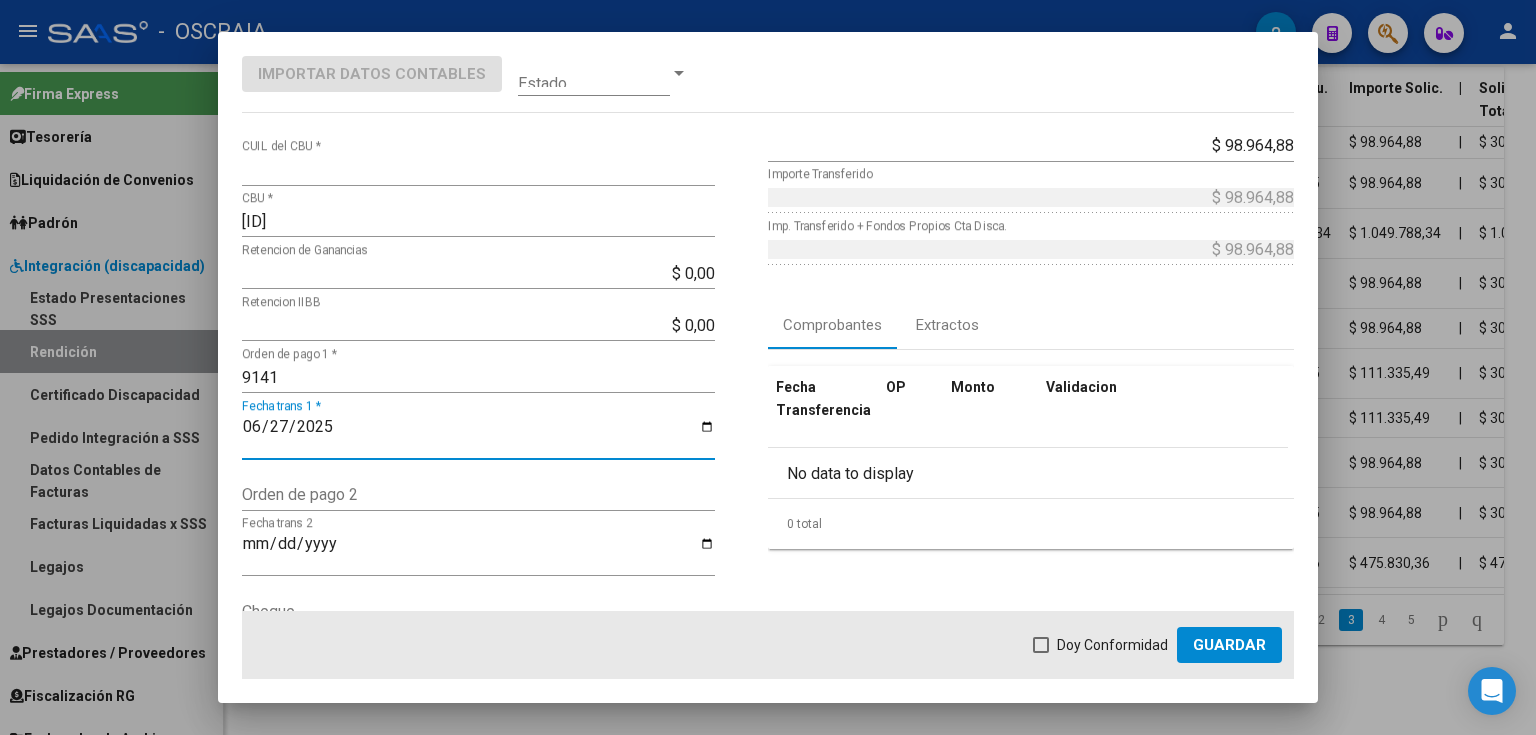 drag, startPoint x: 1048, startPoint y: 643, endPoint x: 1128, endPoint y: 645, distance: 80.024994 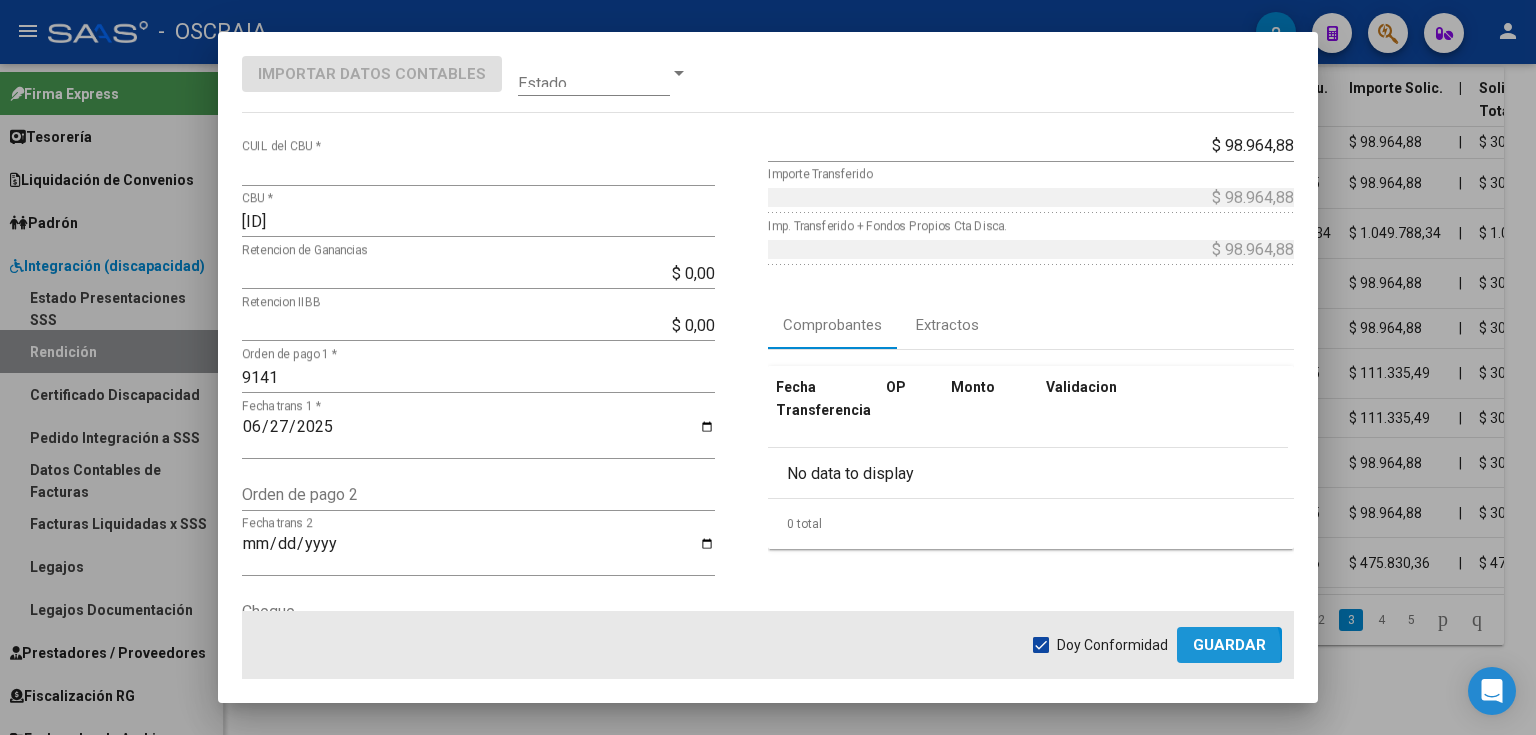 click on "Guardar" 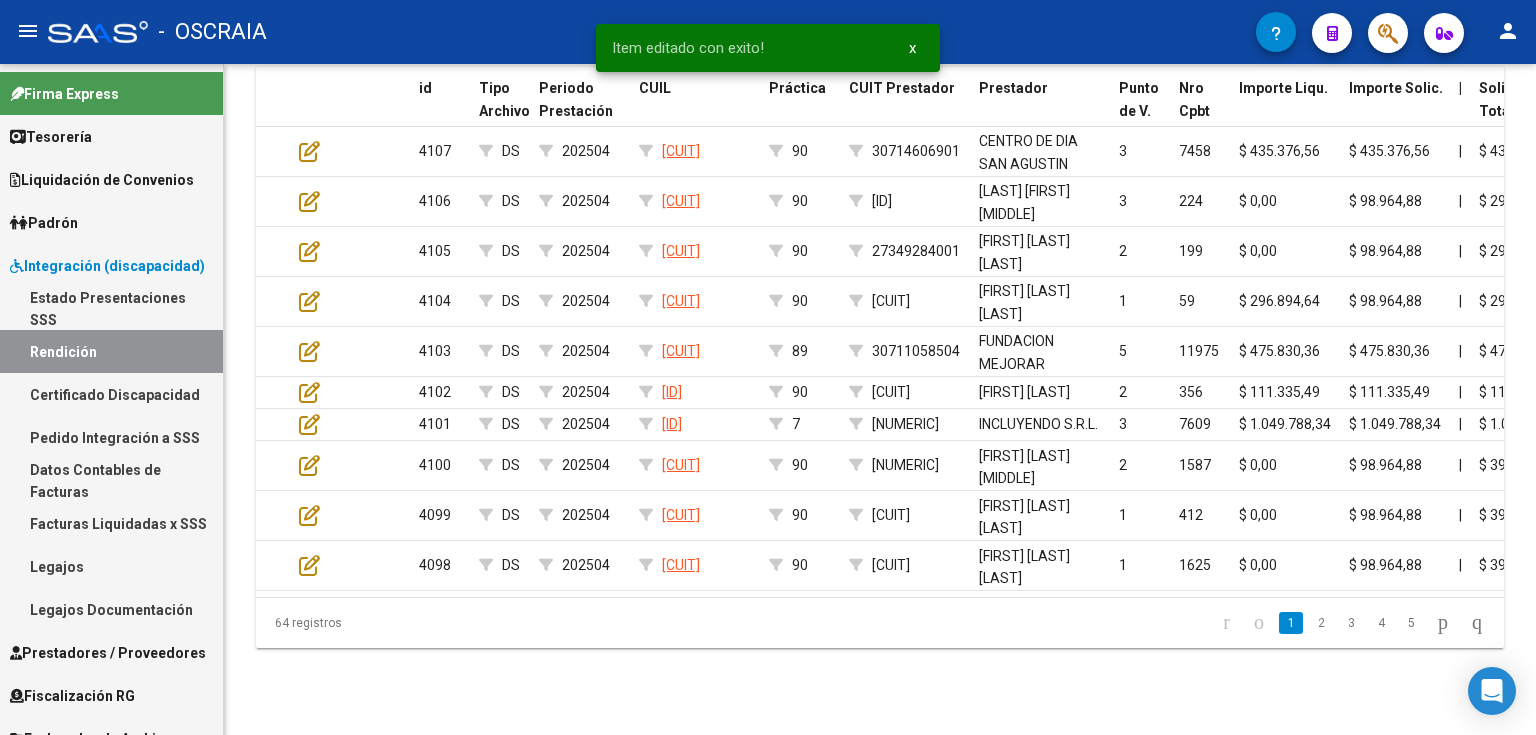 click on "3" 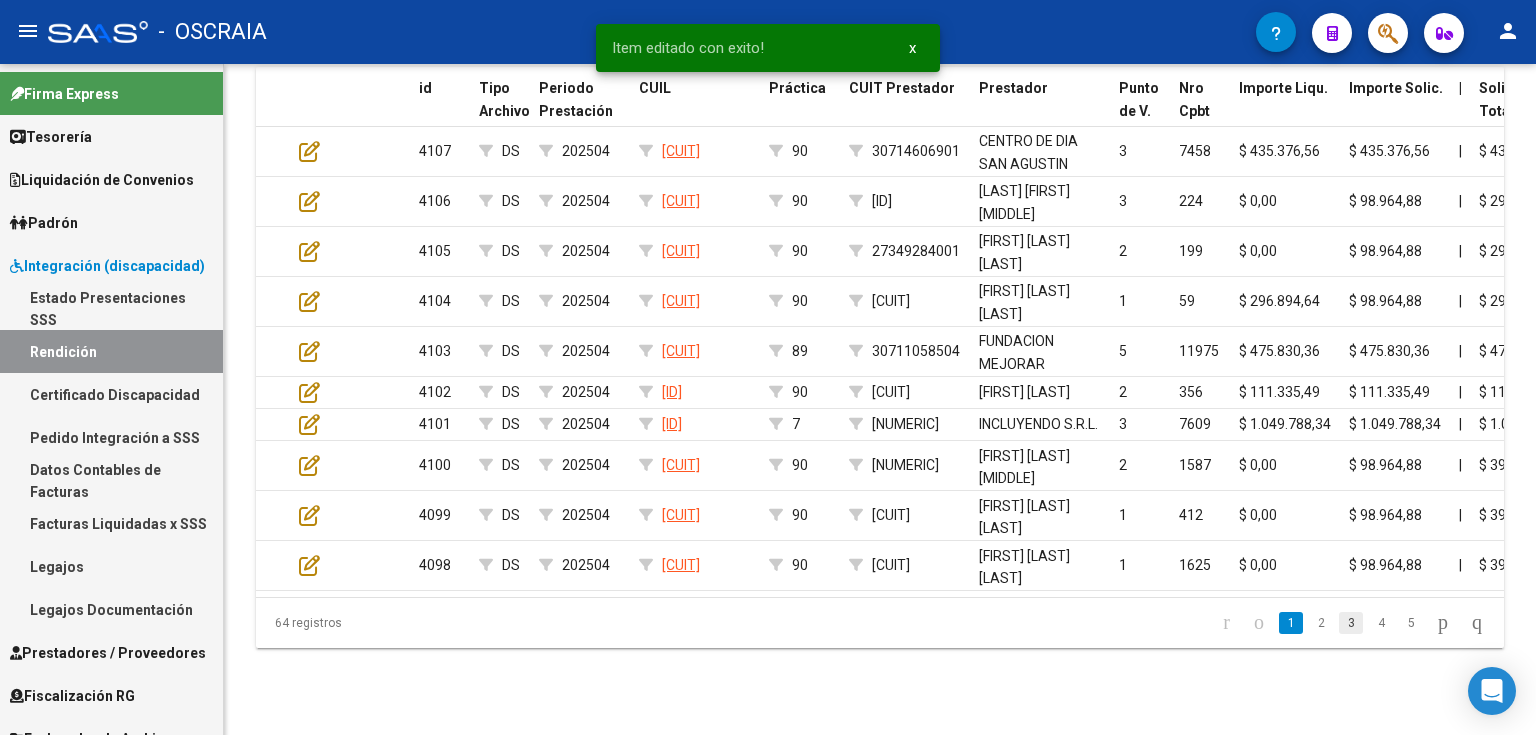 click on "3" 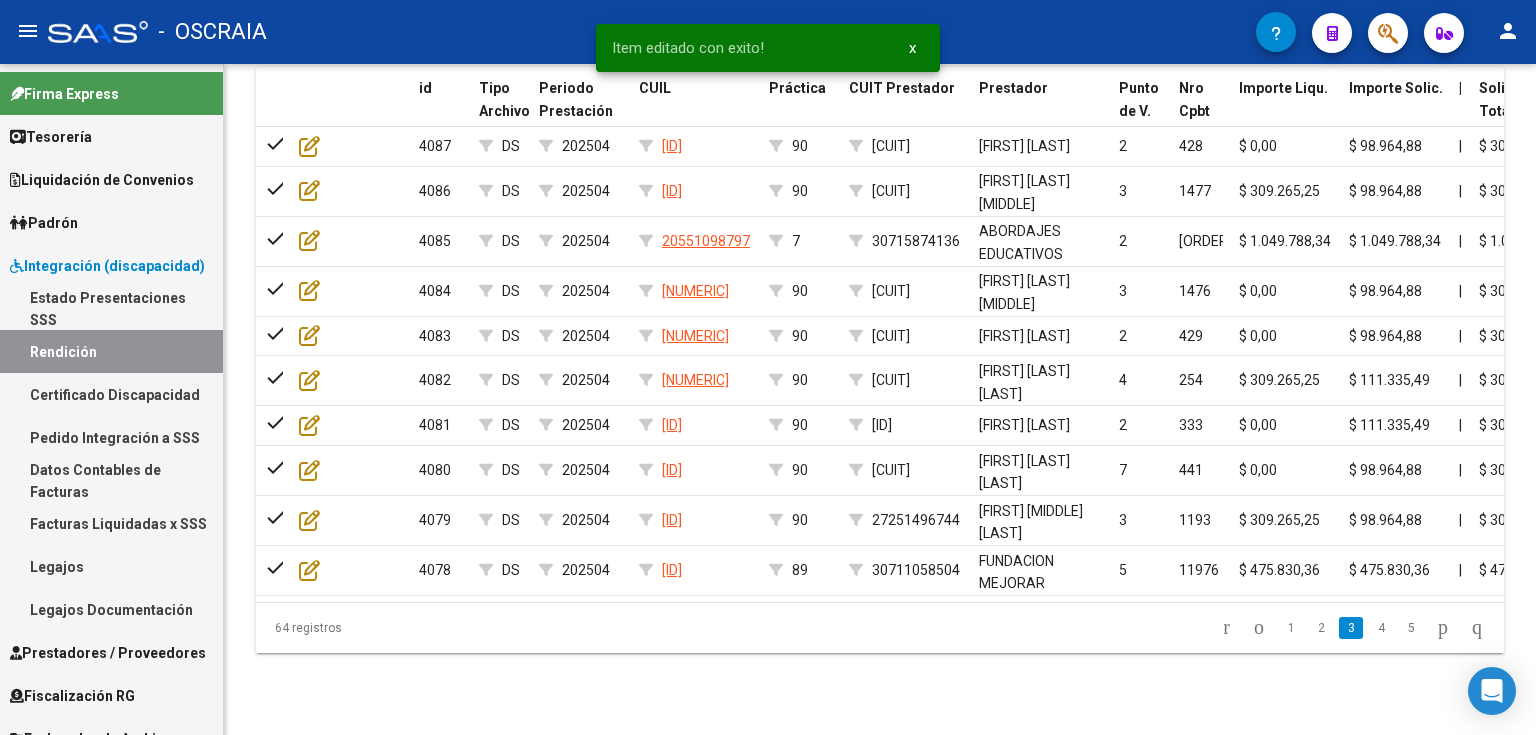 click on "2" 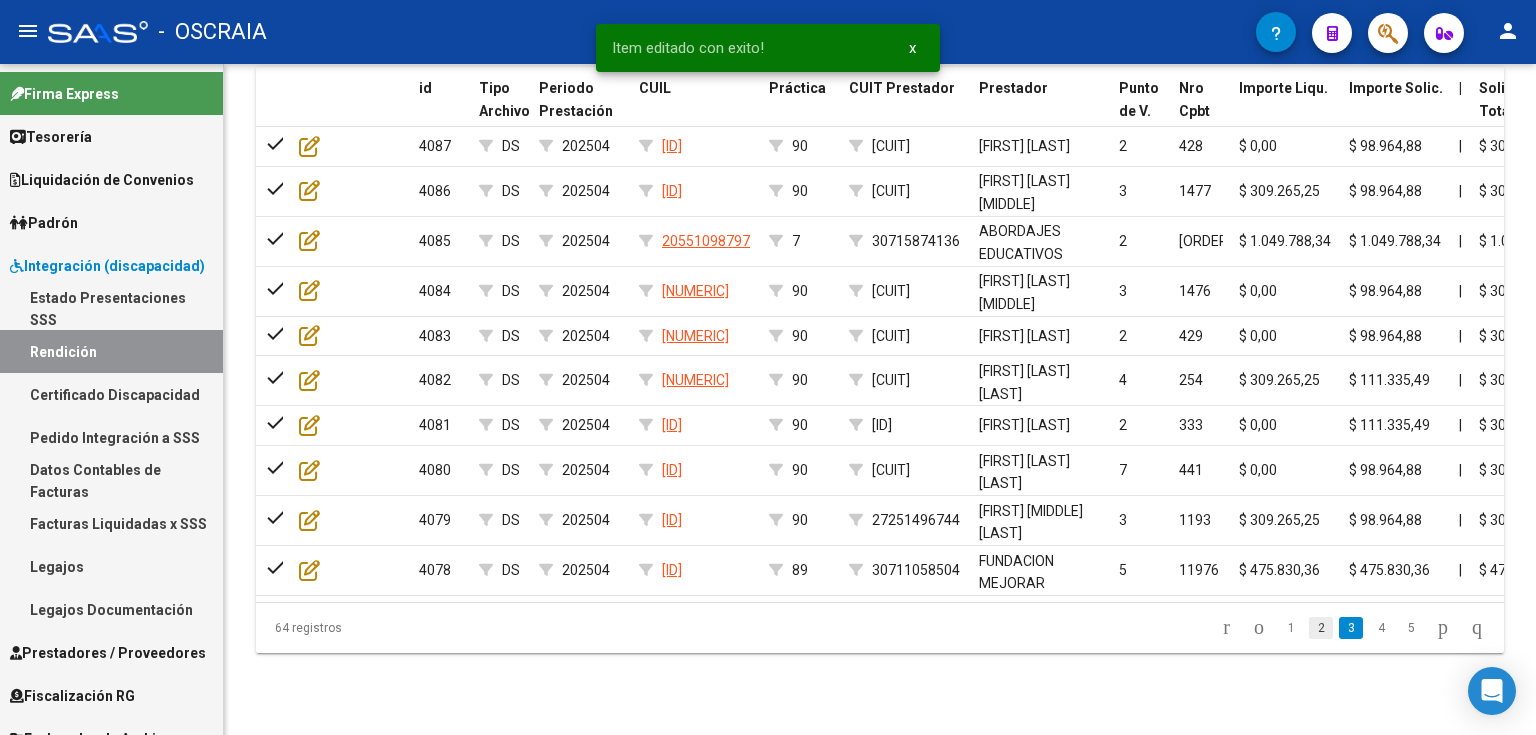 click on "2" 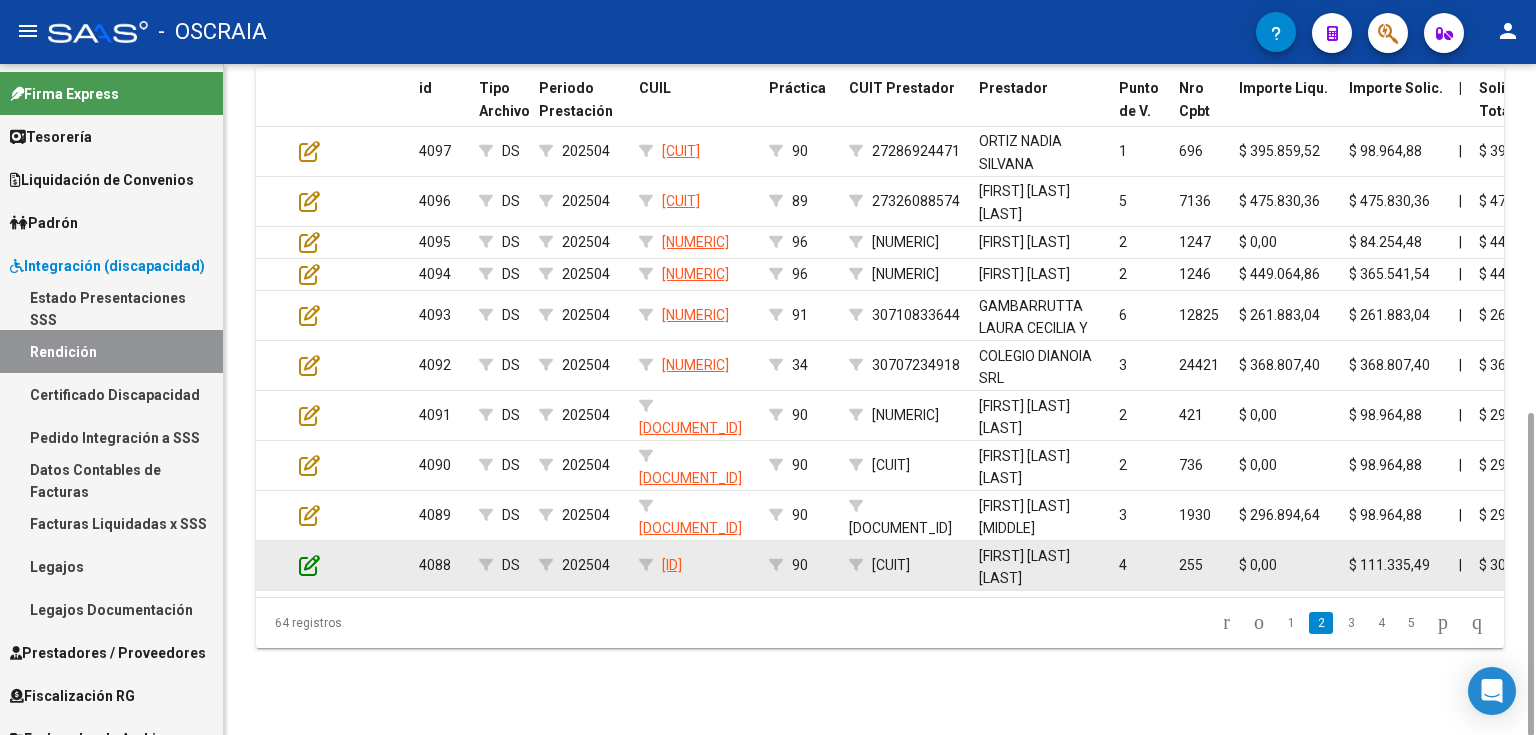 click 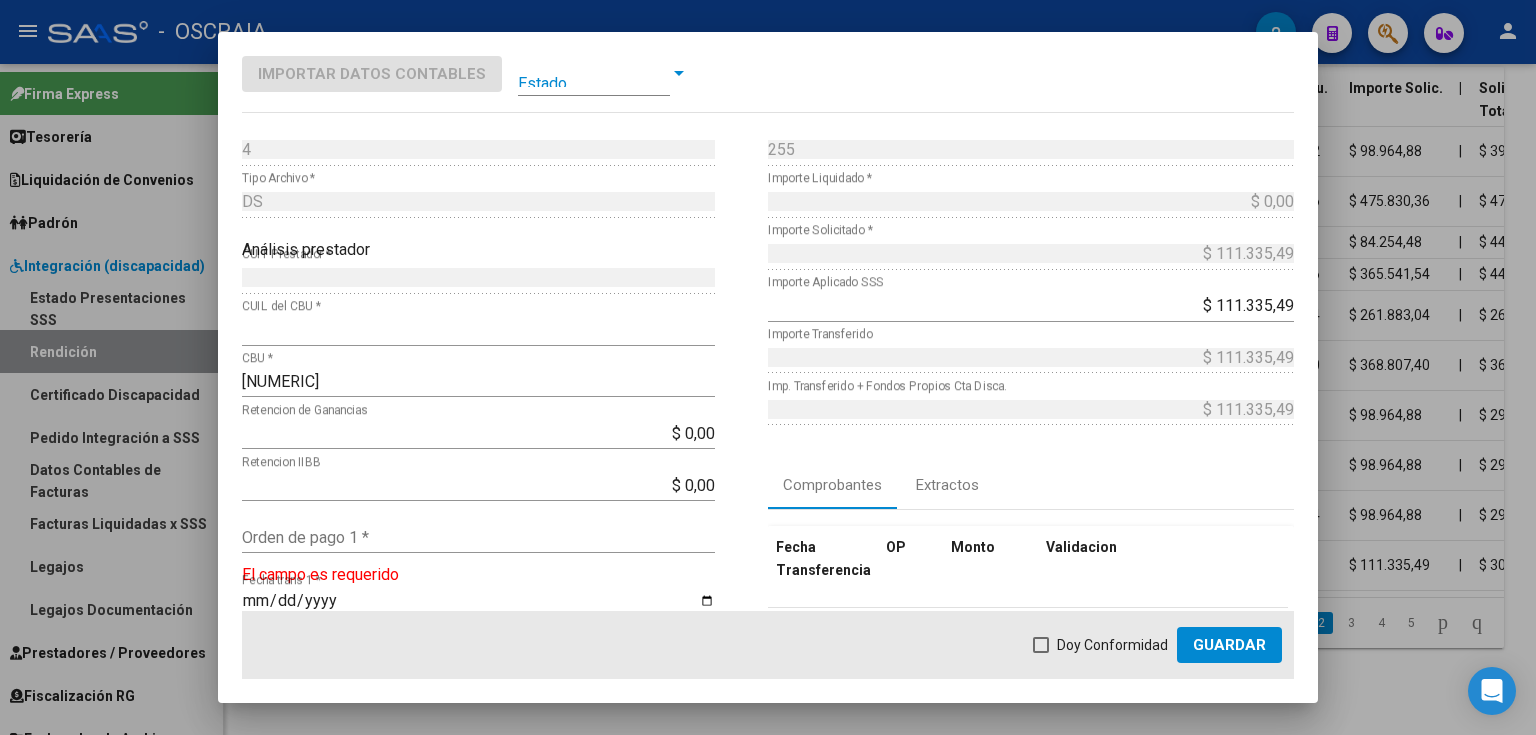 scroll, scrollTop: 240, scrollLeft: 0, axis: vertical 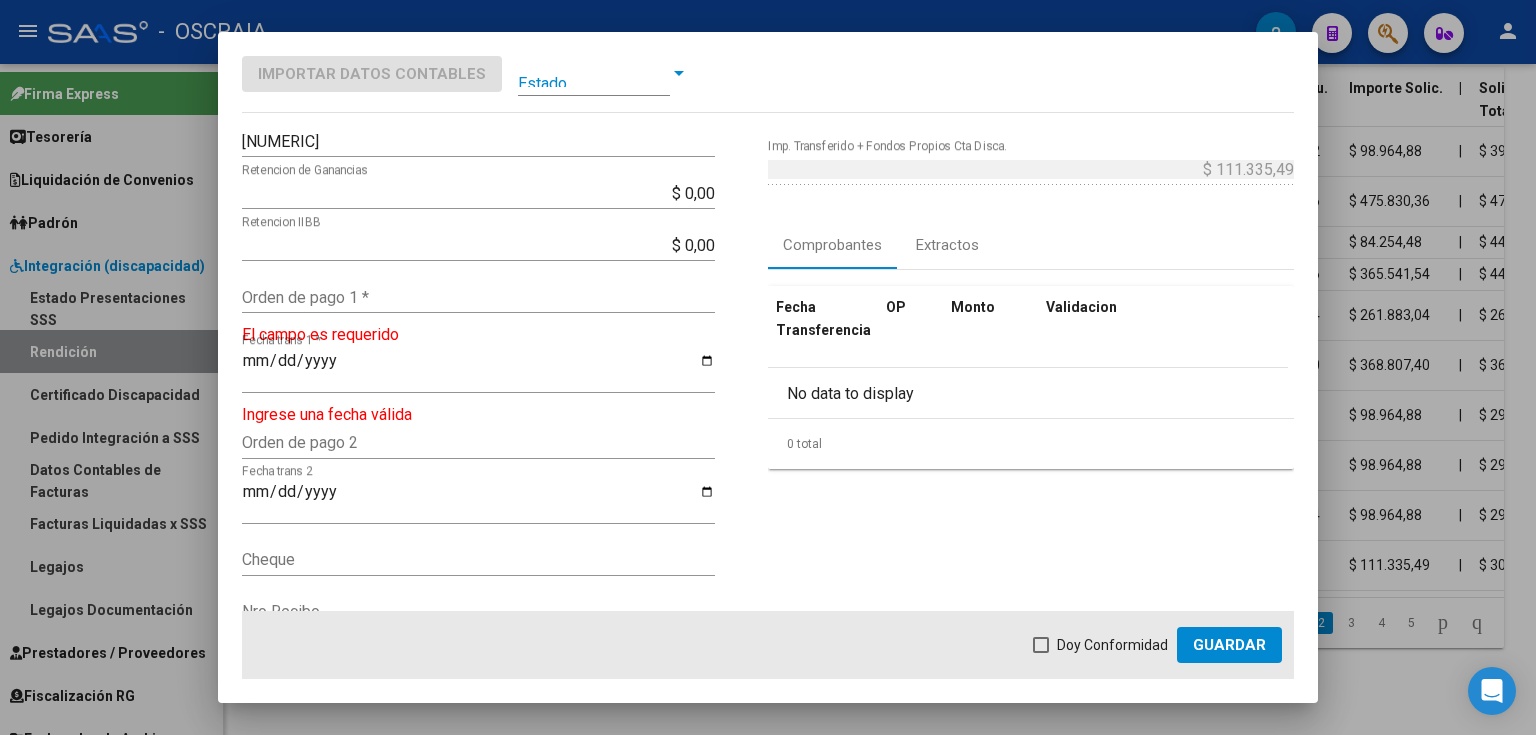 click on "Orden de pago 1 *" at bounding box center [478, 297] 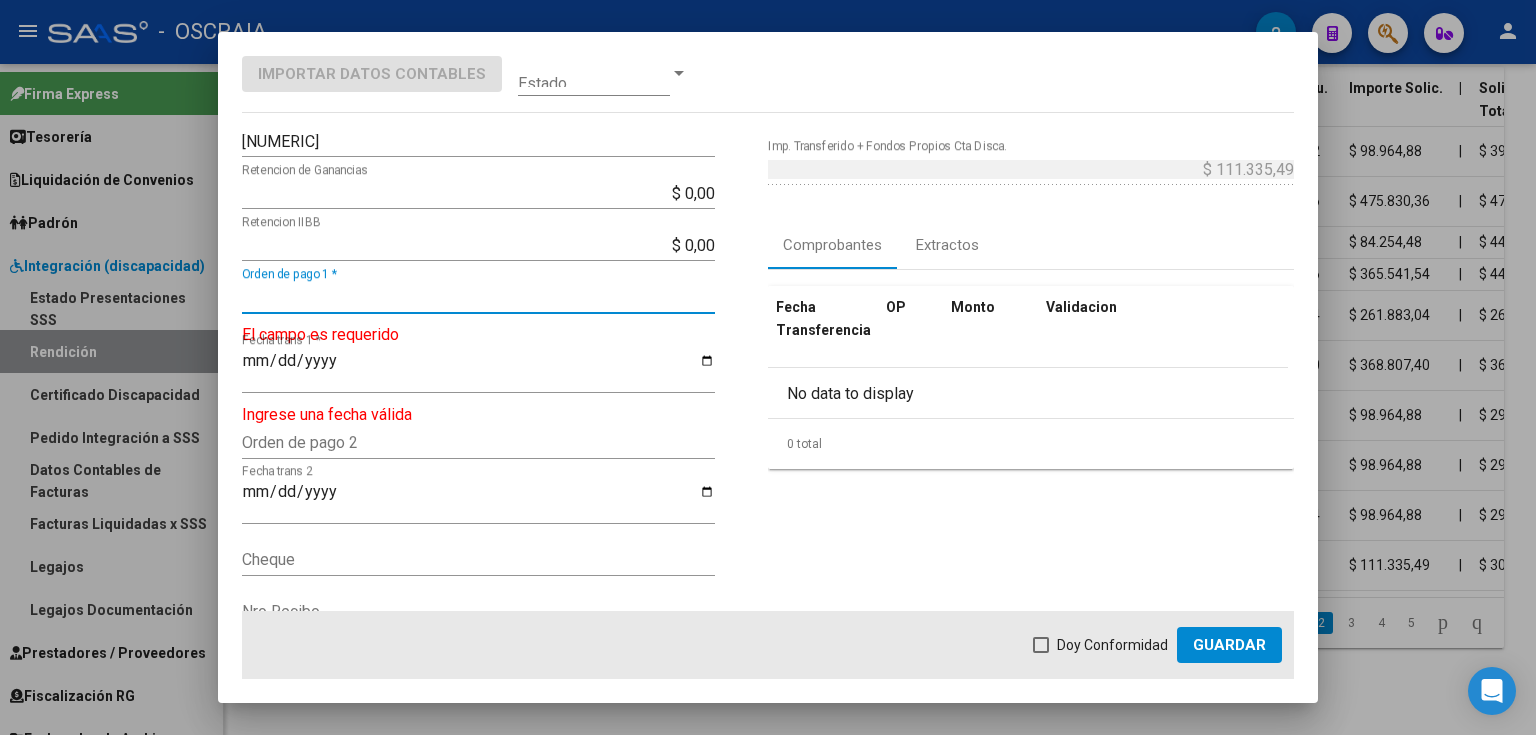 paste on "9135" 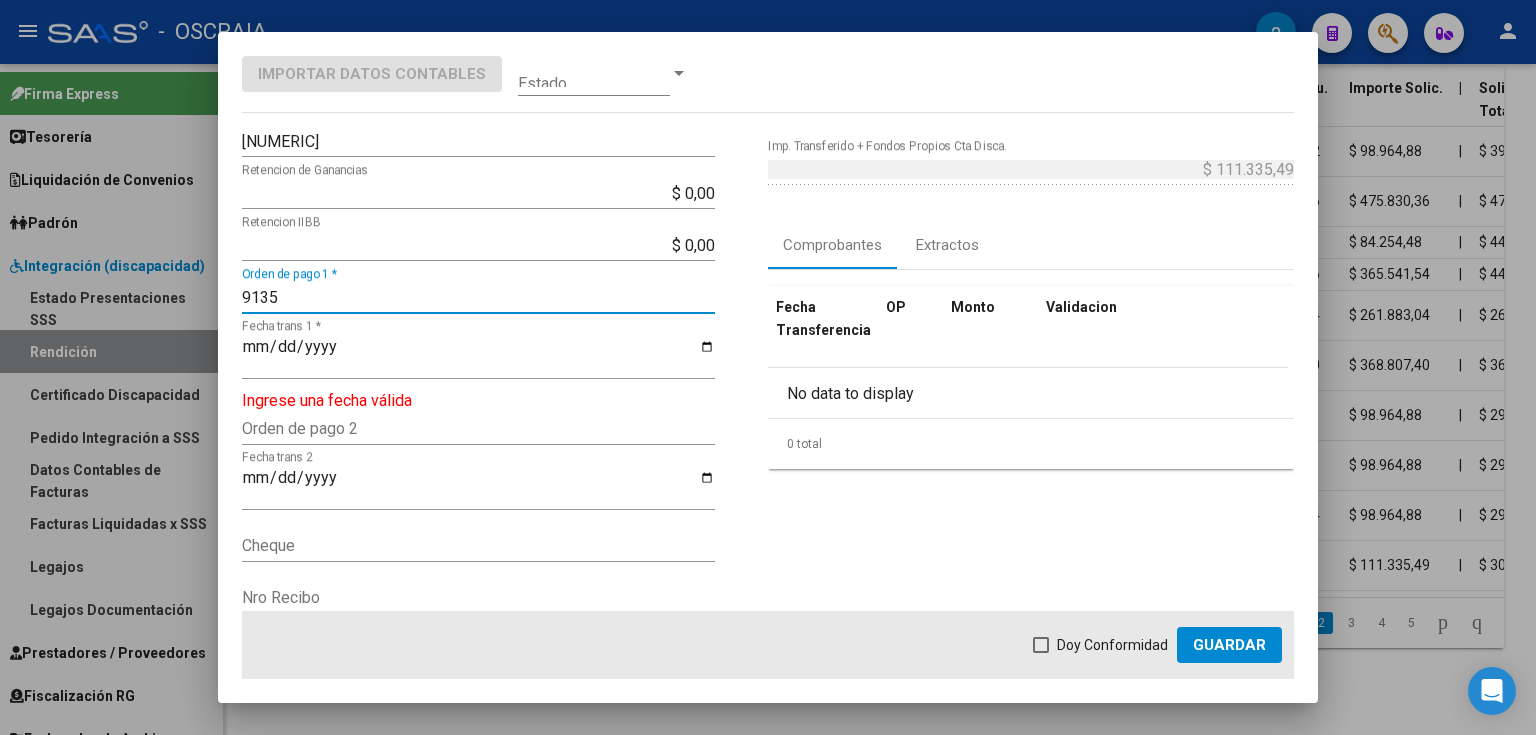 type on "9135" 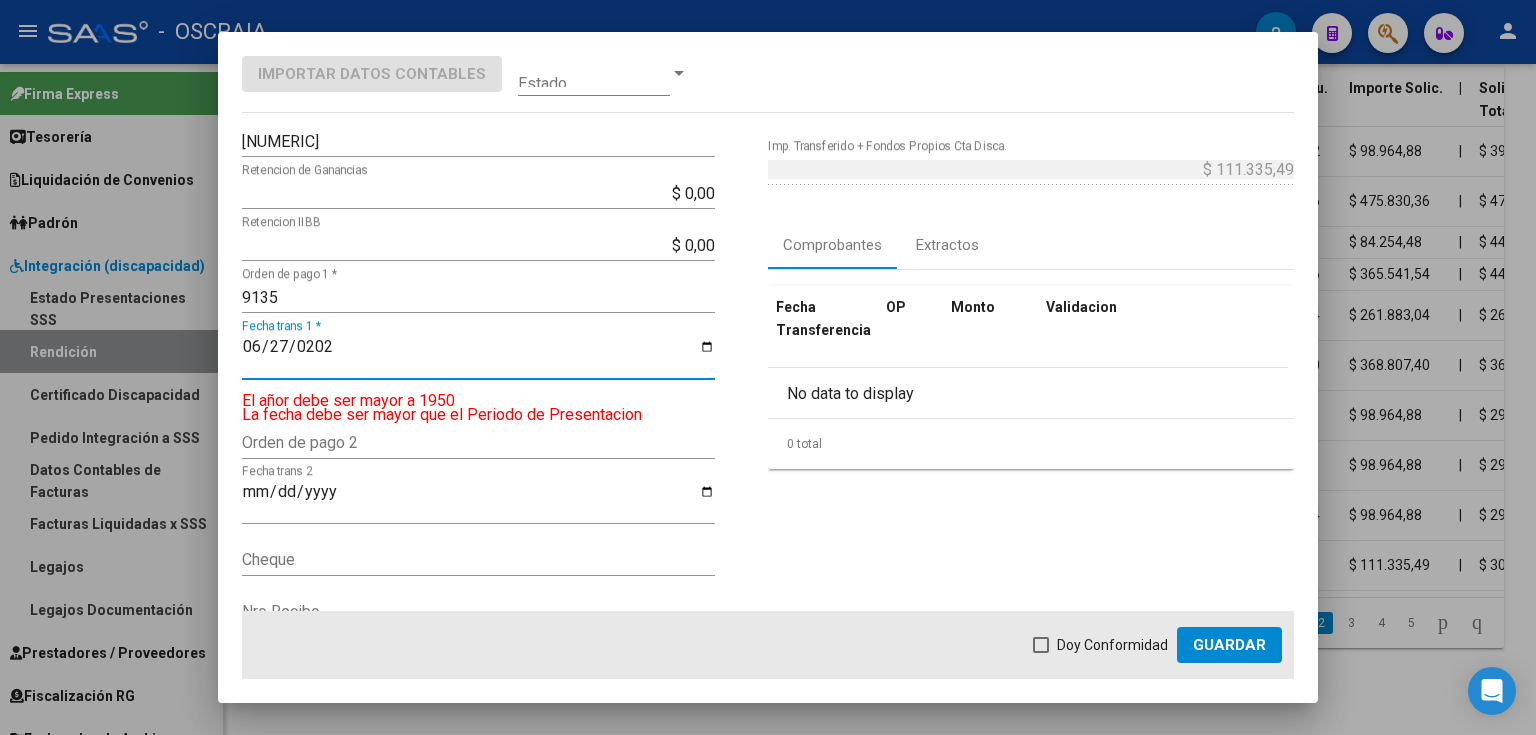 type on "2025-06-27" 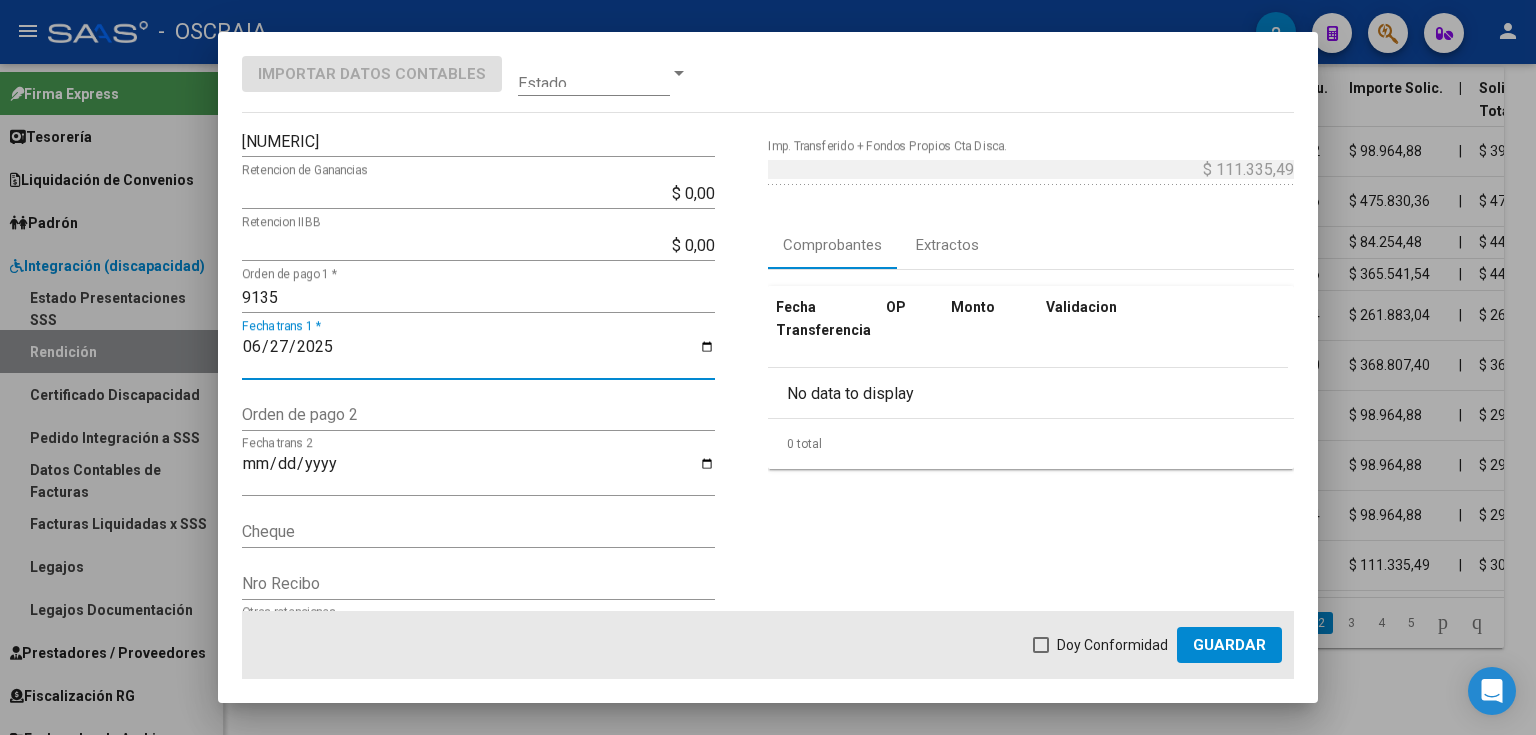 click on "Doy Conformidad" at bounding box center [1112, 645] 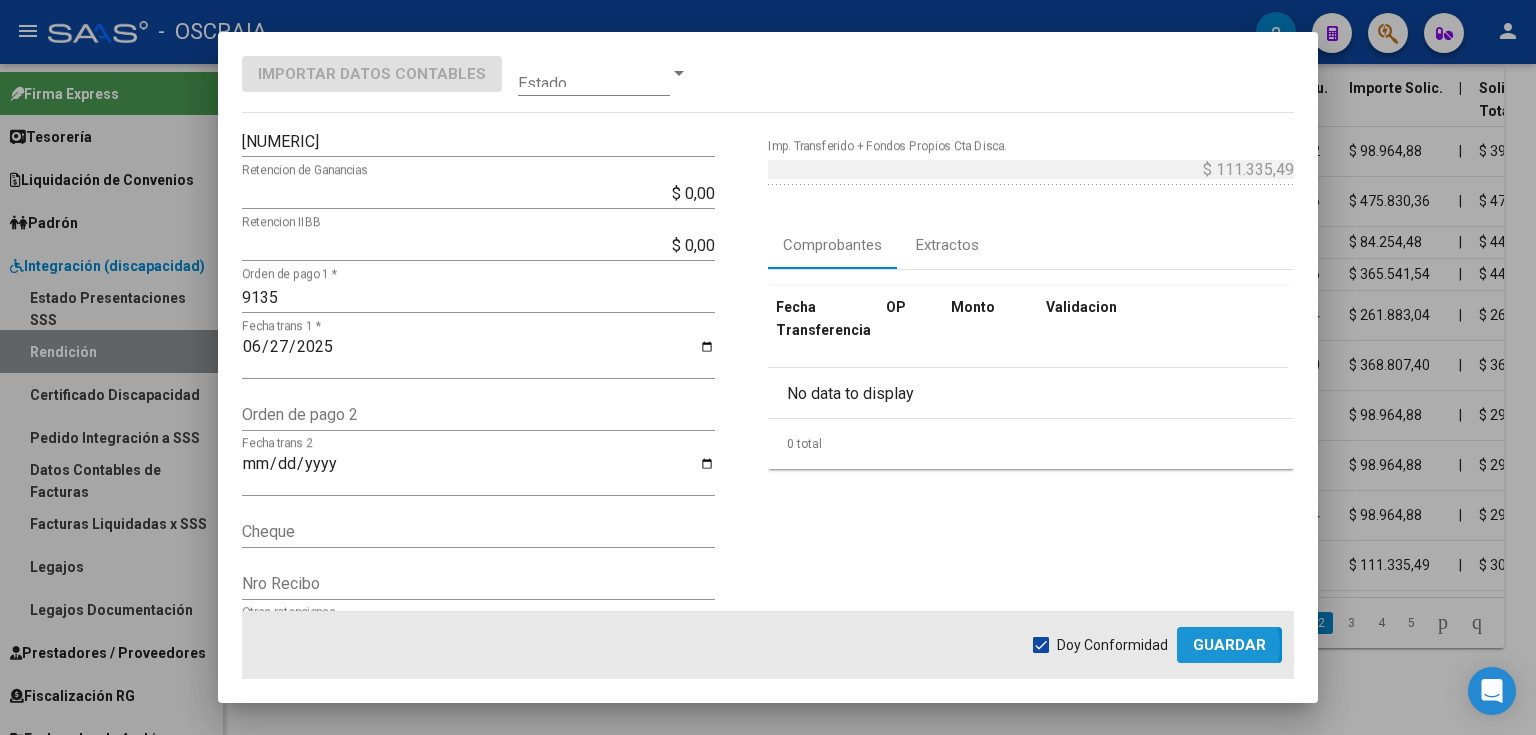 click on "Guardar" 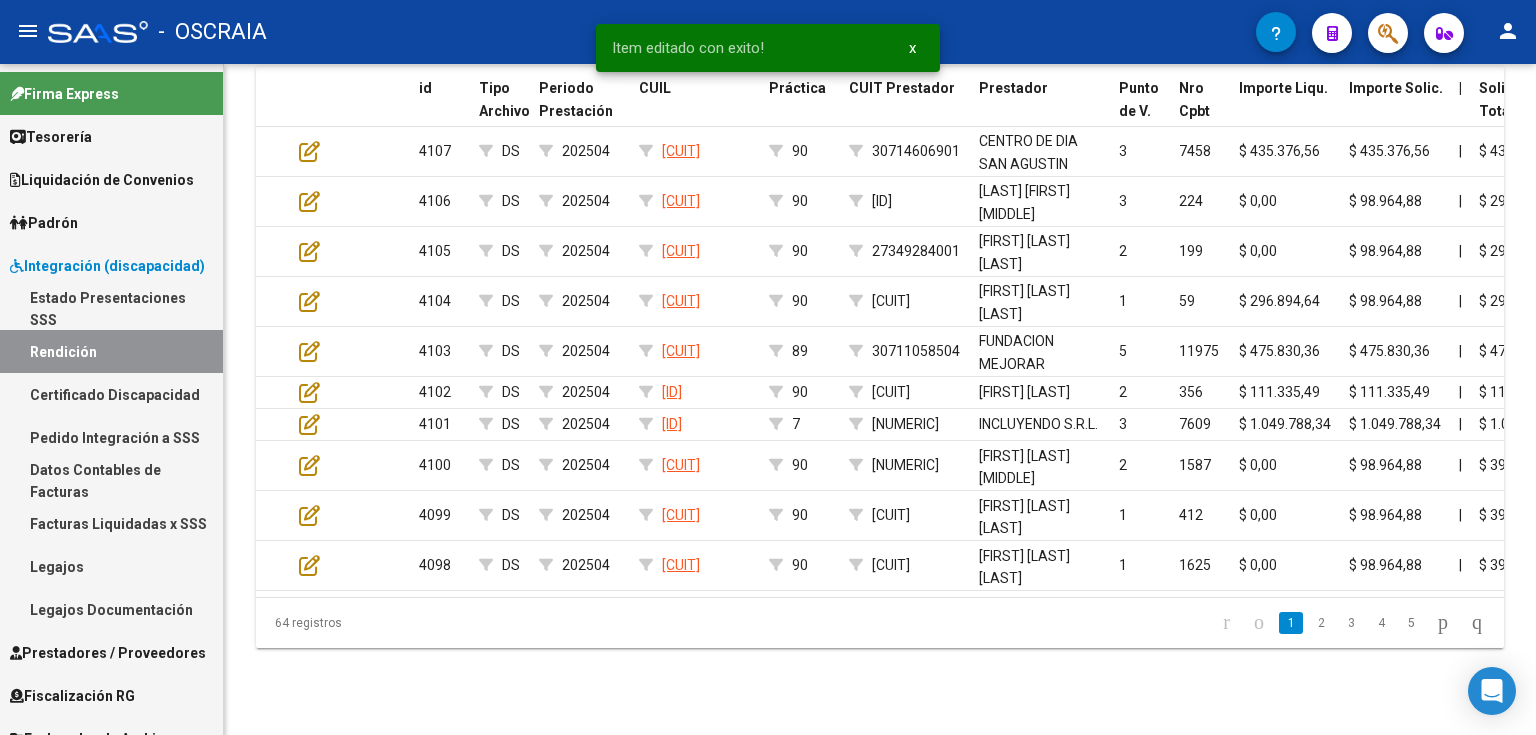 click on "2" 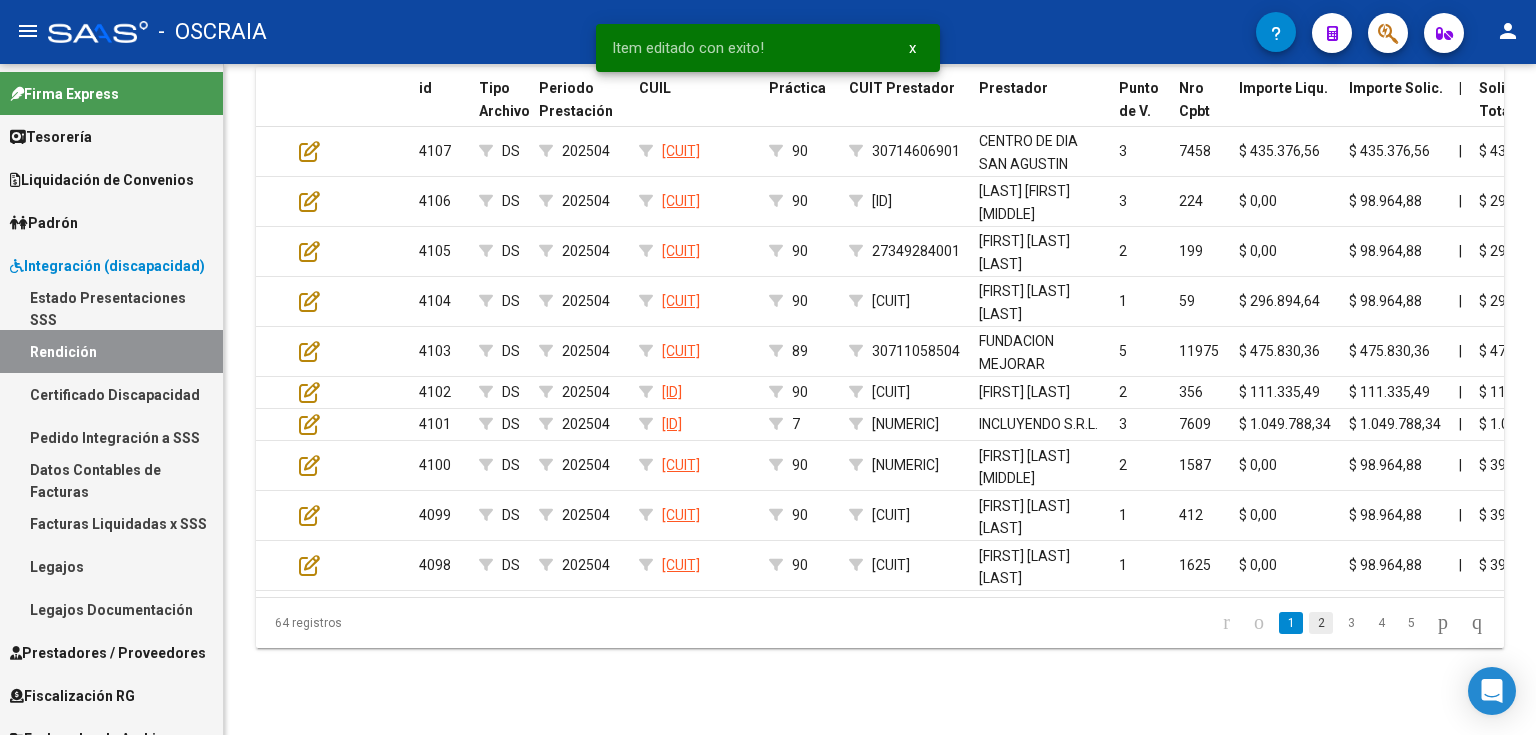 click on "2" 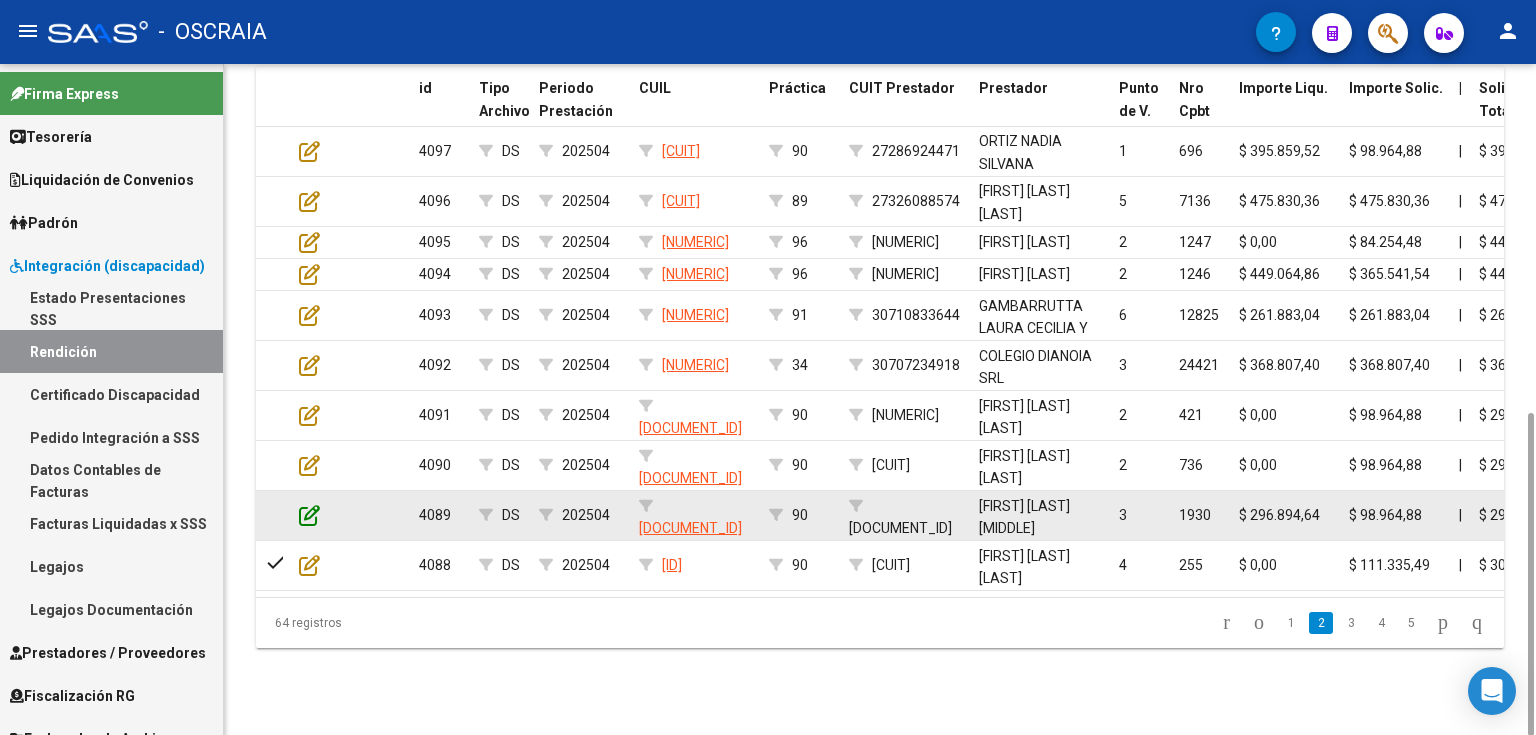 click 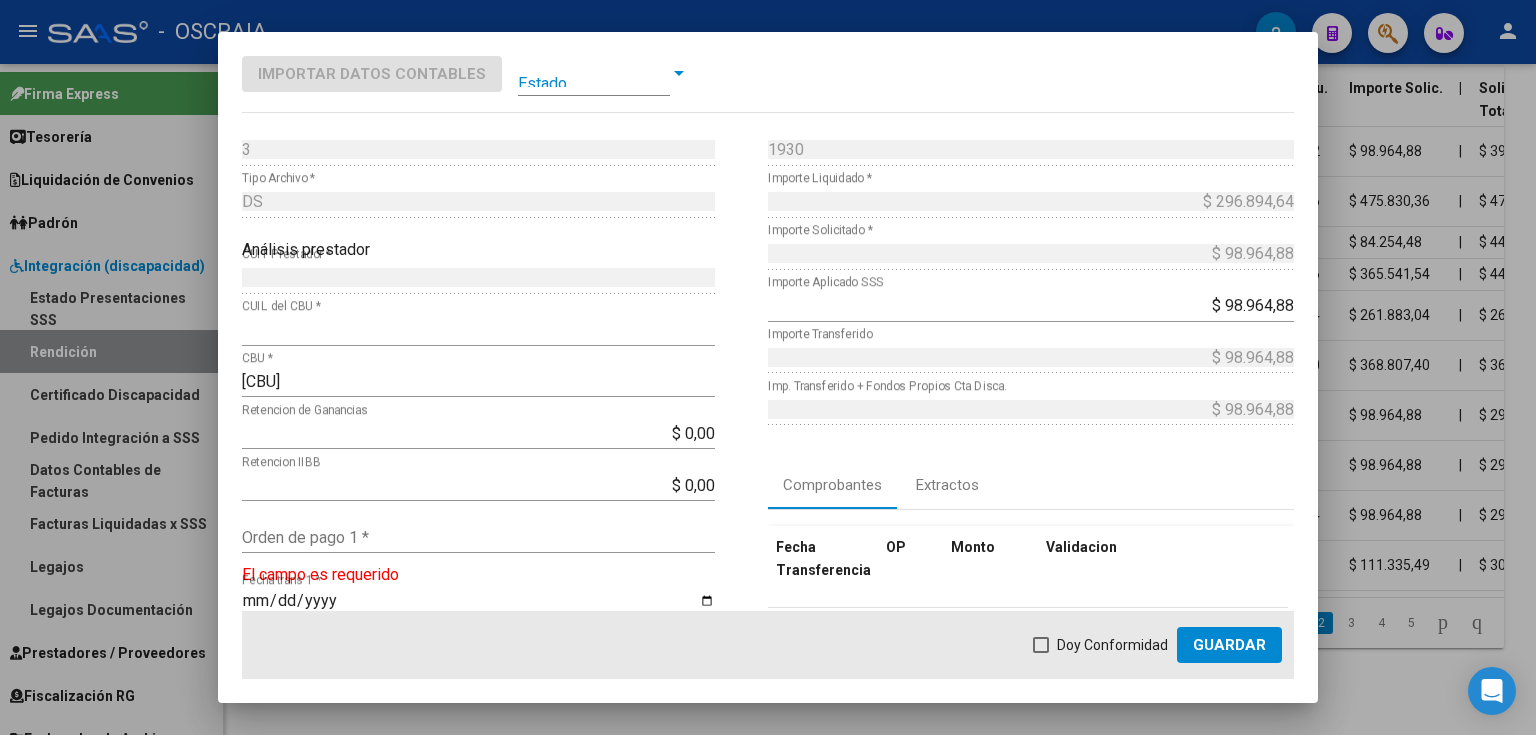 scroll, scrollTop: 160, scrollLeft: 0, axis: vertical 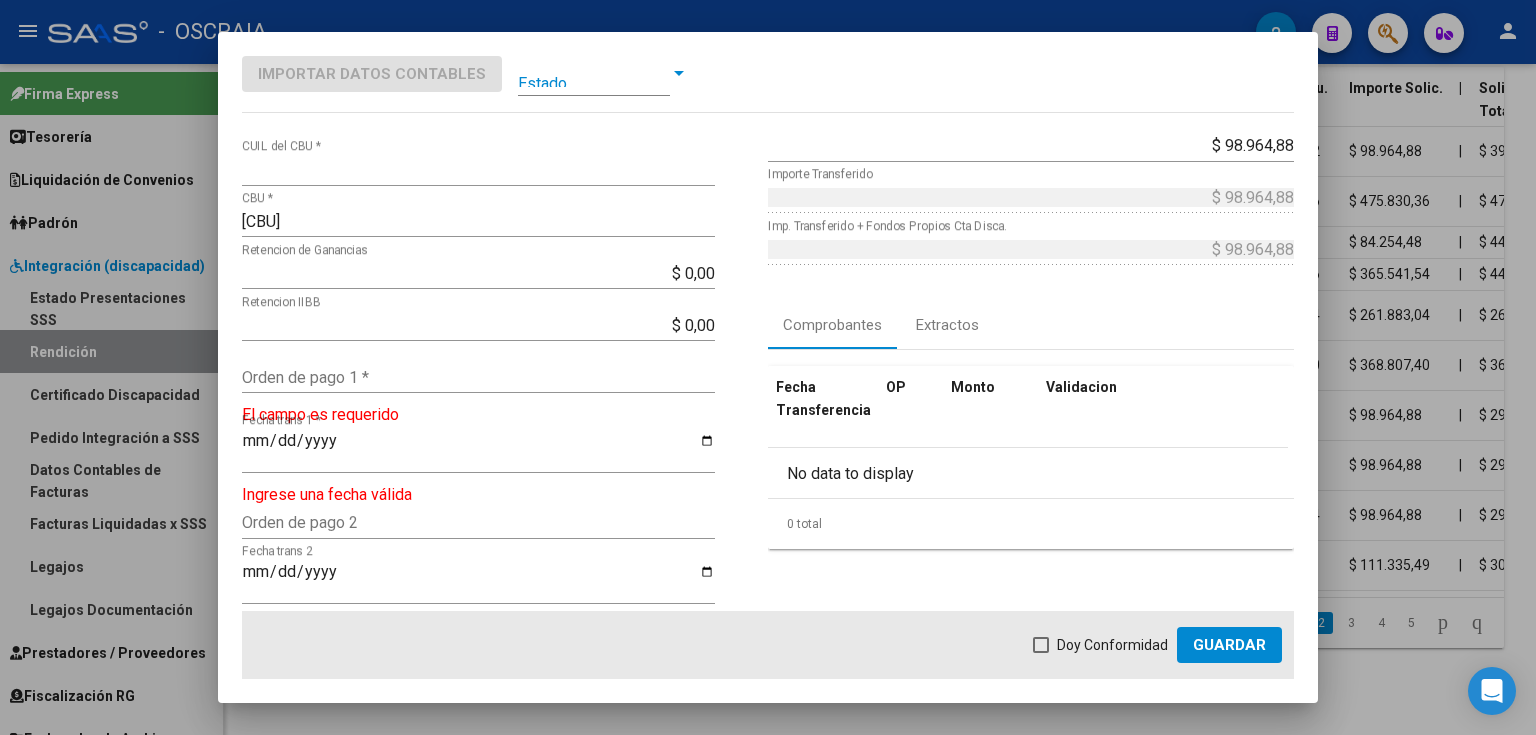 click on "Orden de pago 1 *" at bounding box center (478, 377) 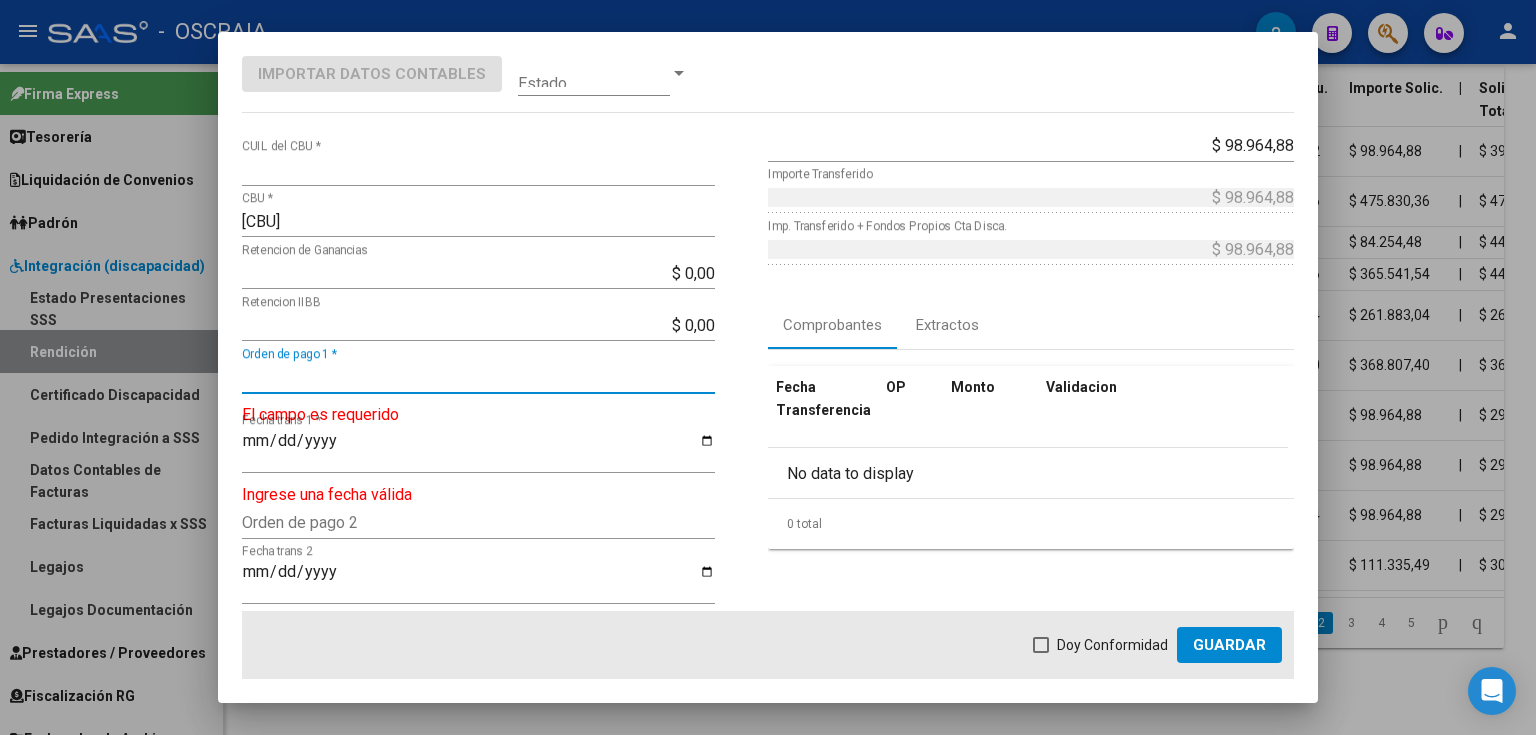 paste on "[ORDER_NUMBER]" 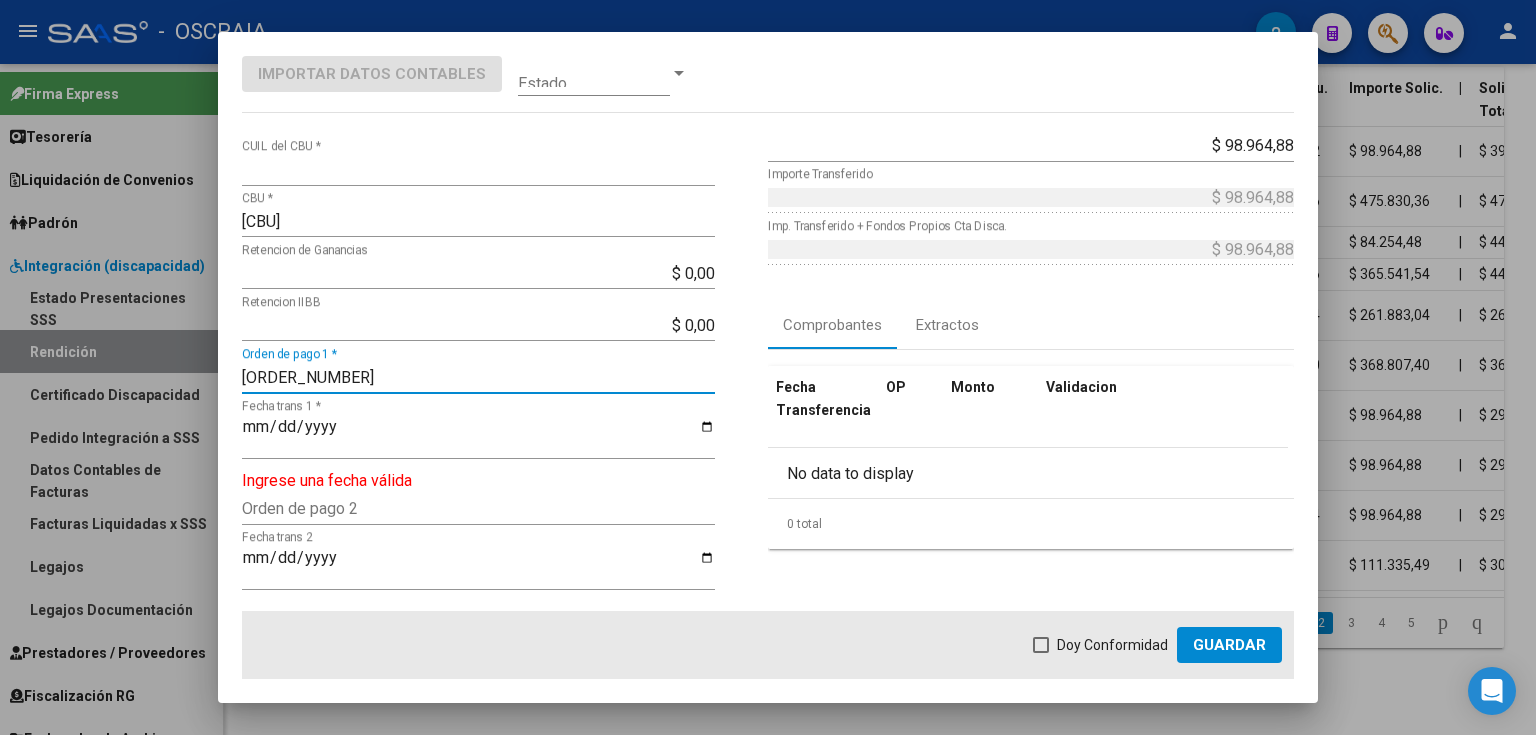 type on "[ORDER_NUMBER]" 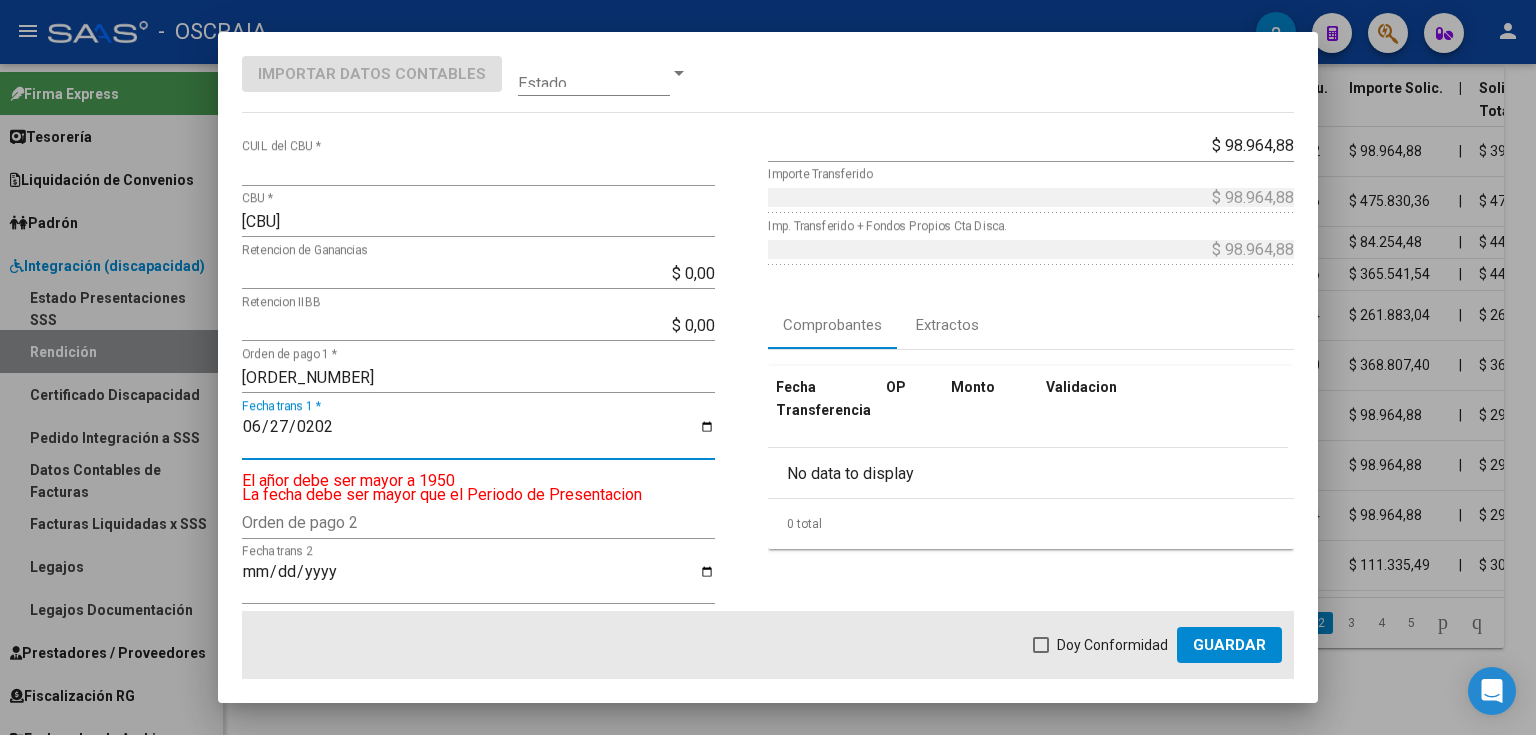 type on "2025-06-27" 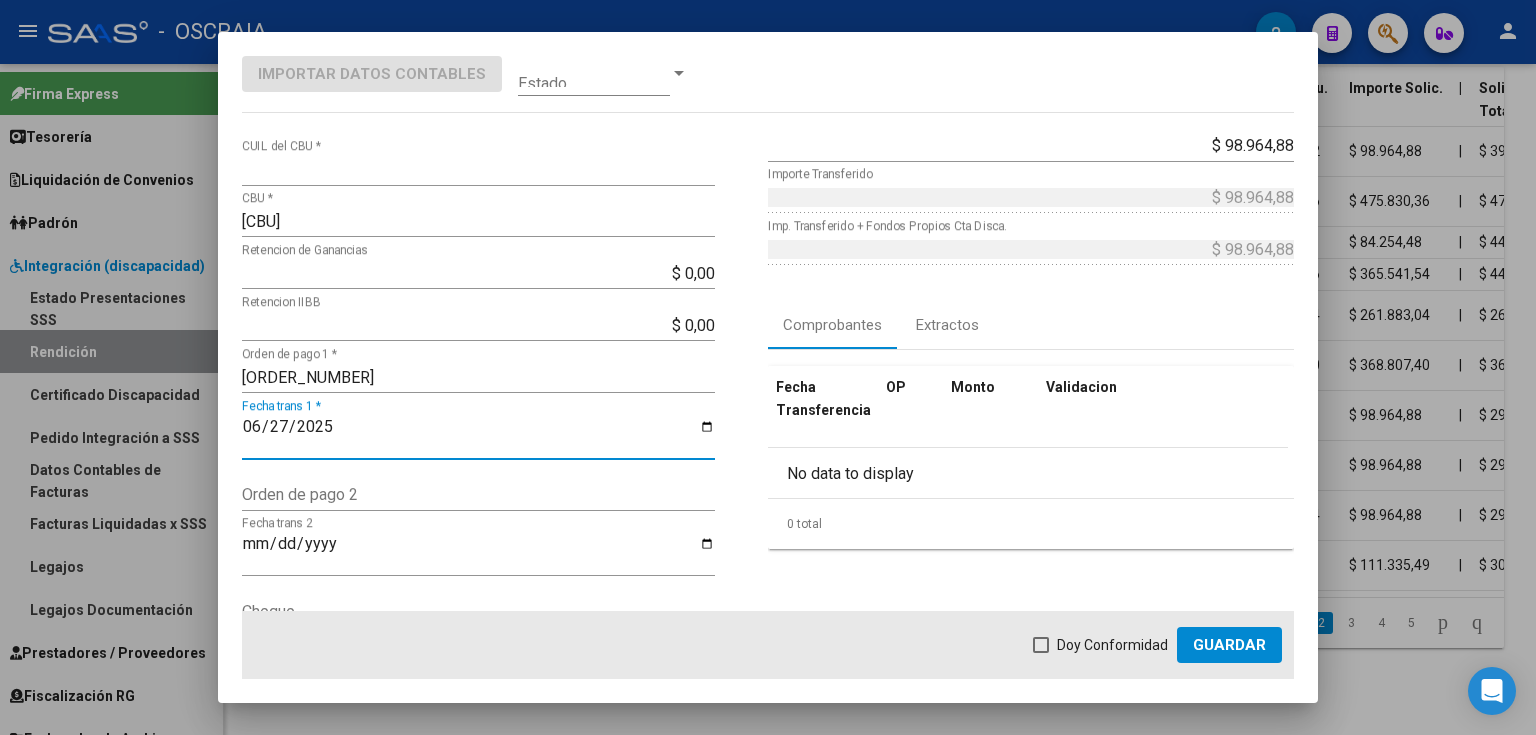 click on "Doy Conformidad" at bounding box center (1112, 645) 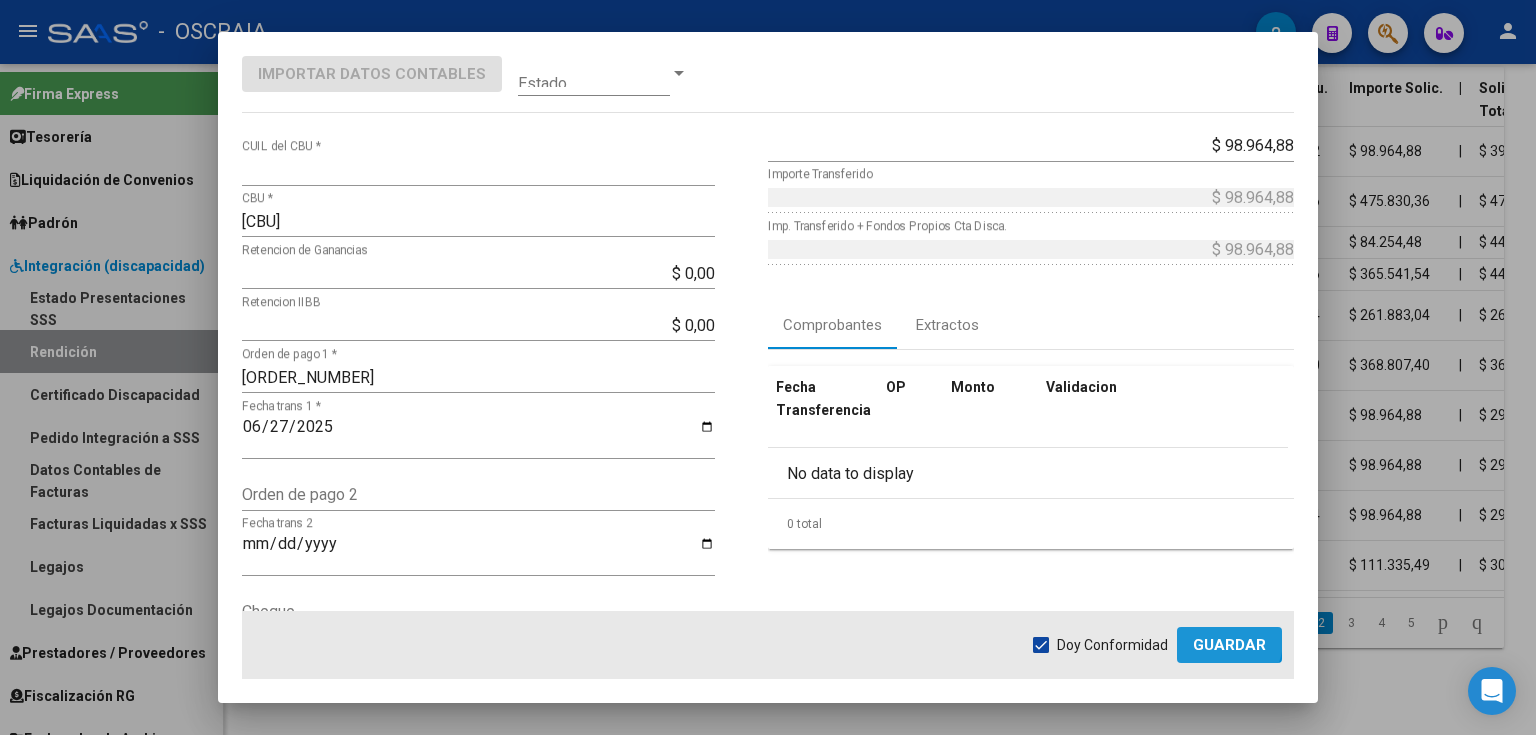 click on "Guardar" 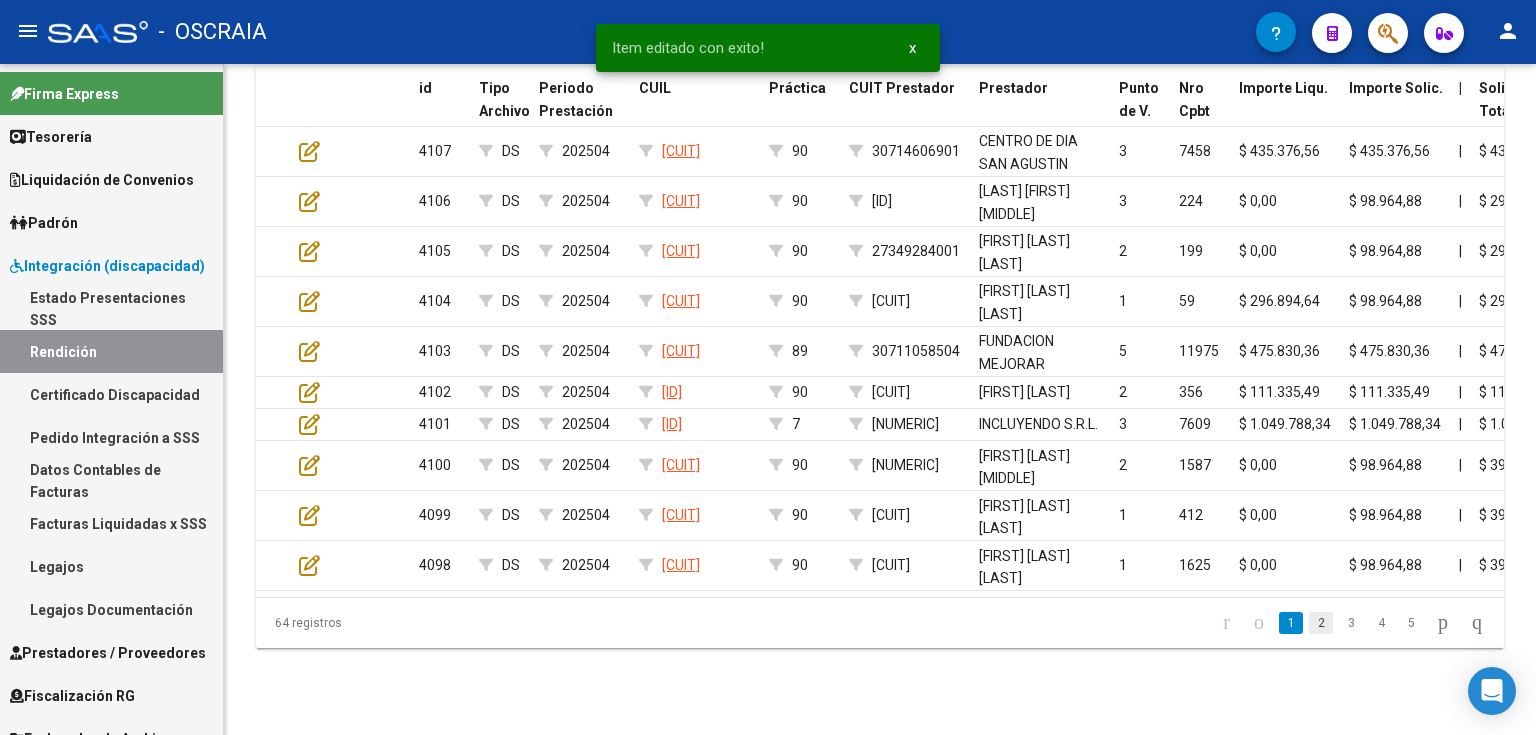 click on "2" 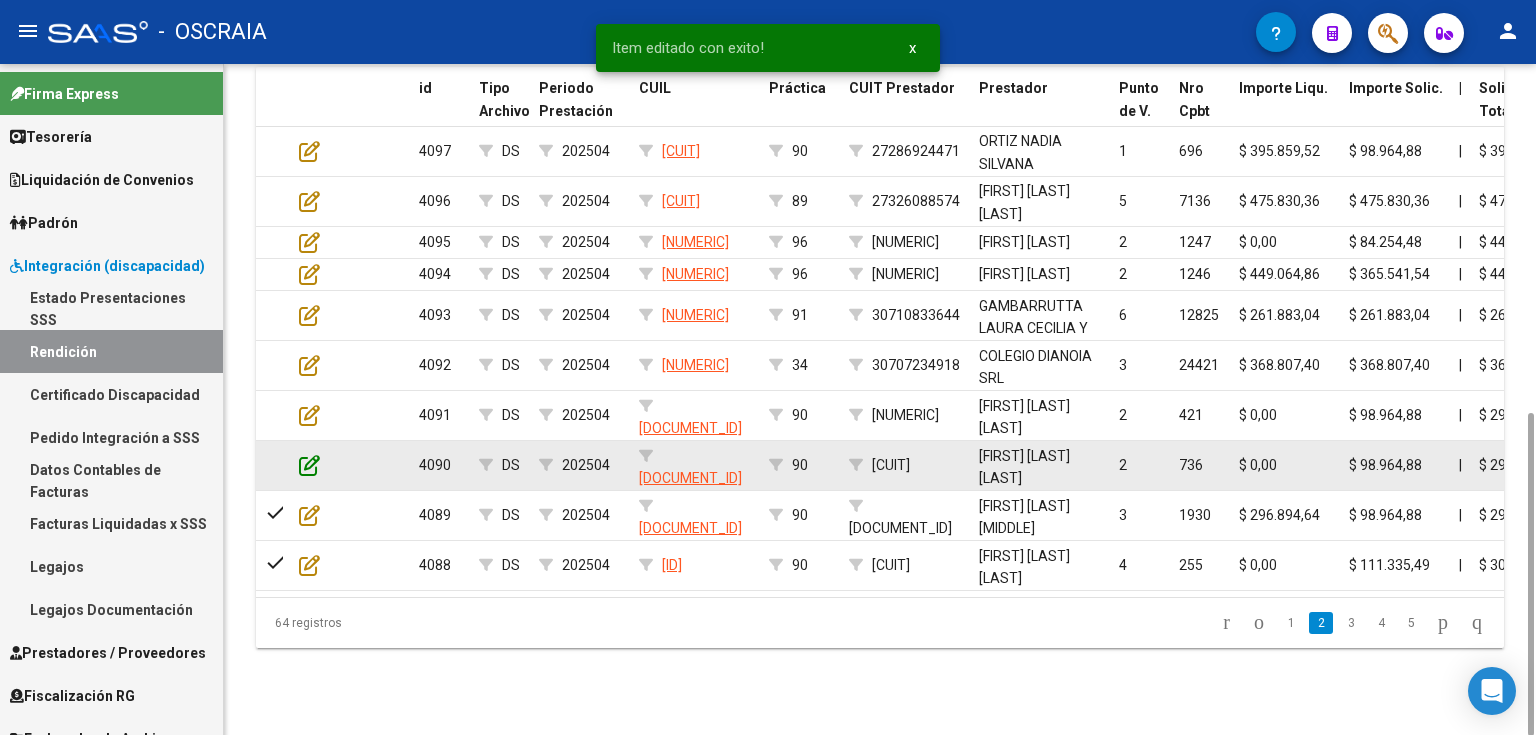 click 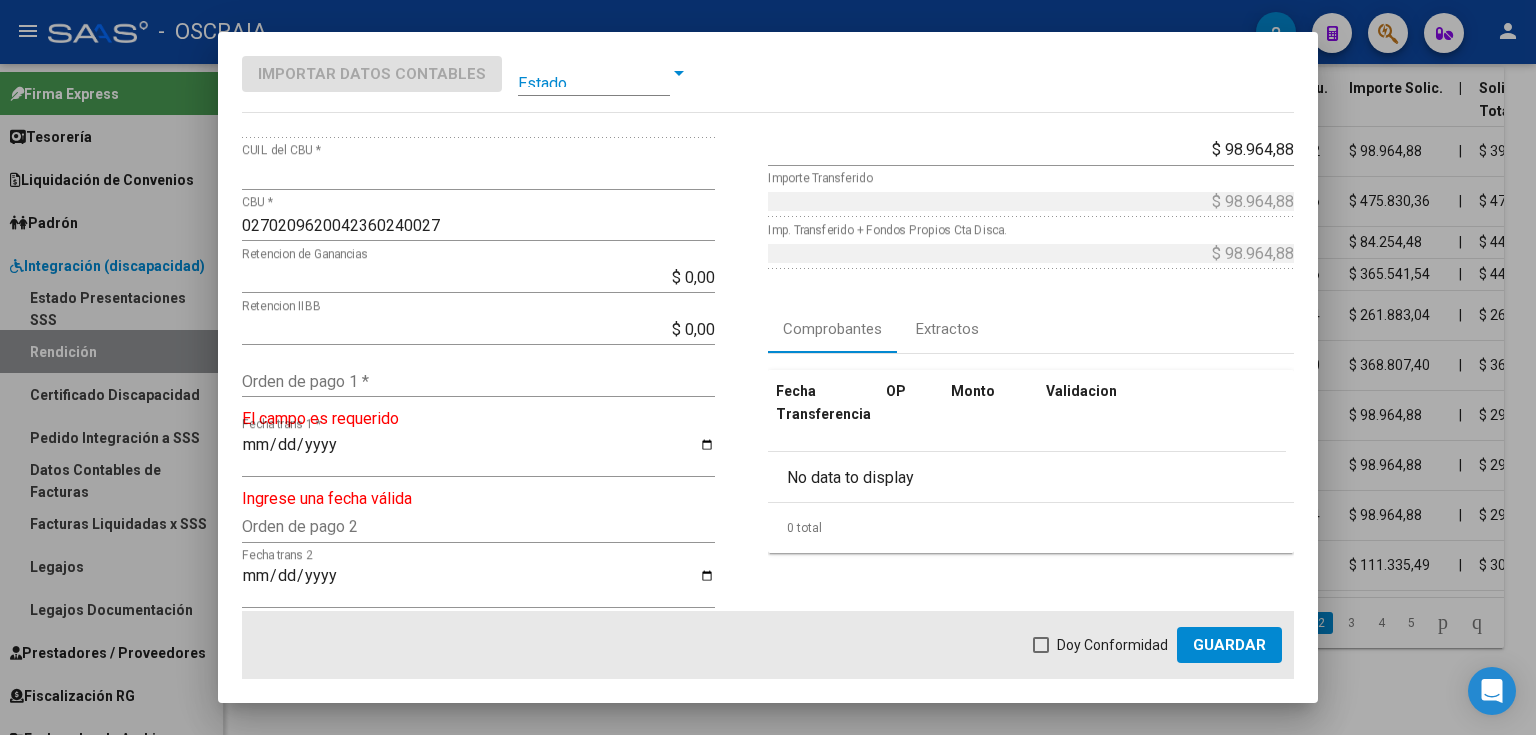 scroll, scrollTop: 160, scrollLeft: 0, axis: vertical 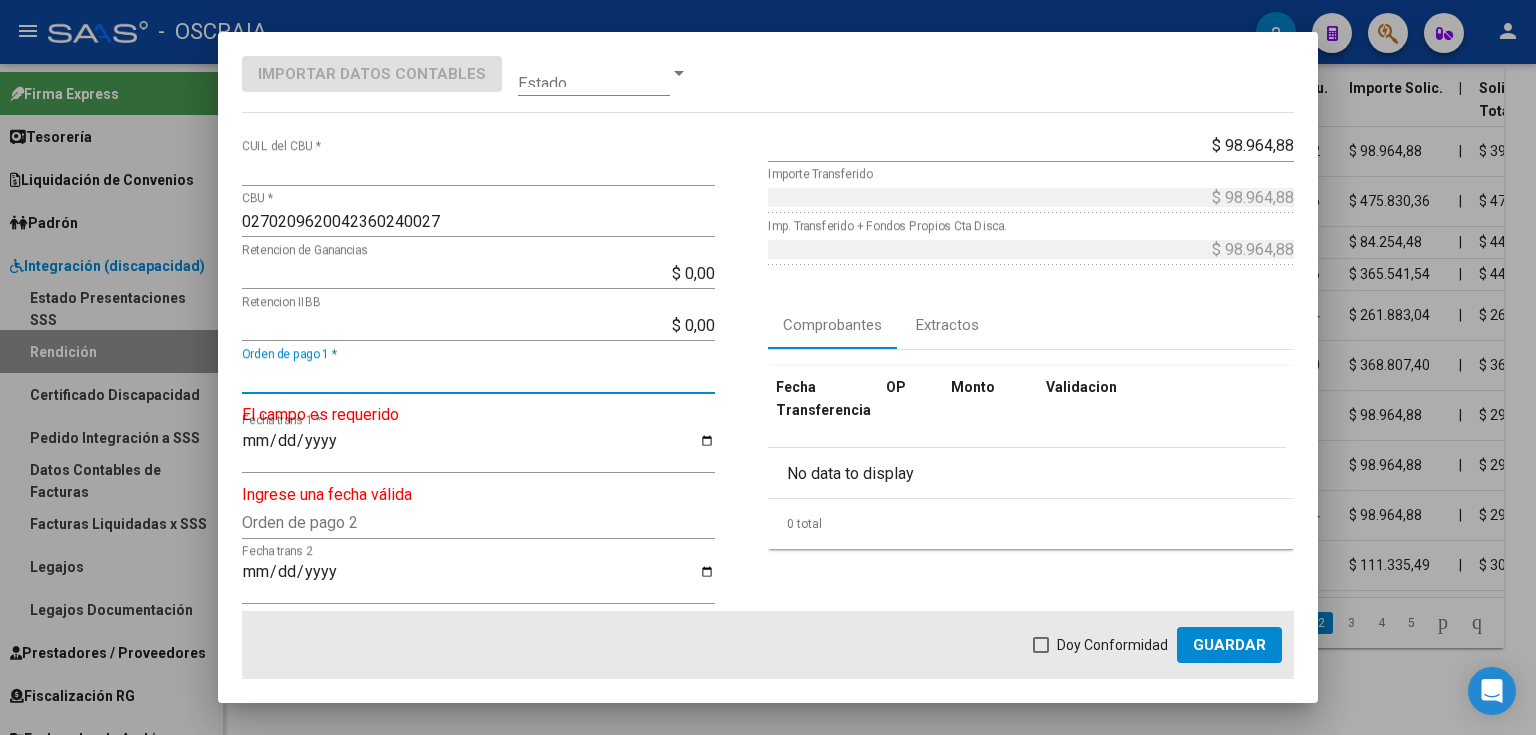 click on "Orden de pago 1 *" at bounding box center [478, 377] 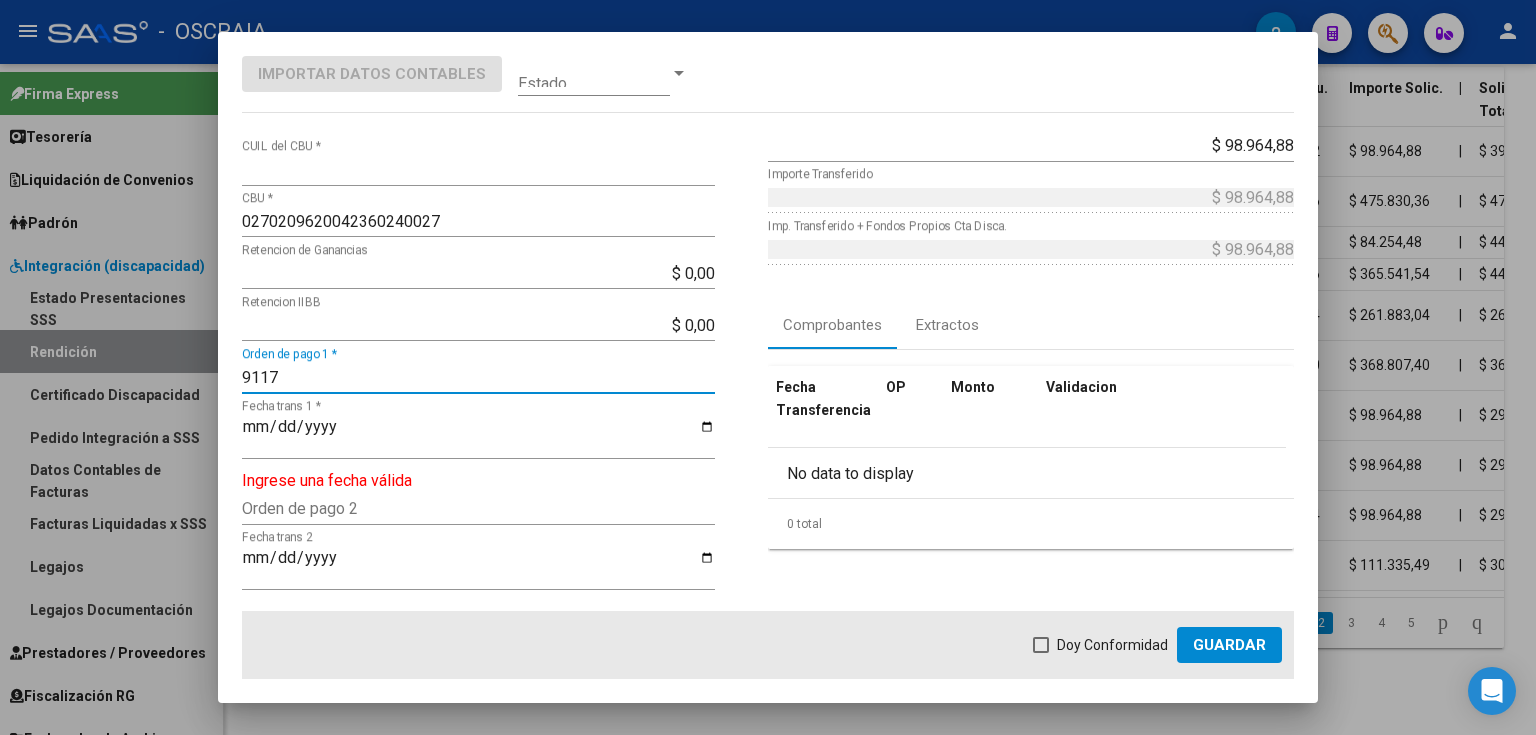 type on "9117" 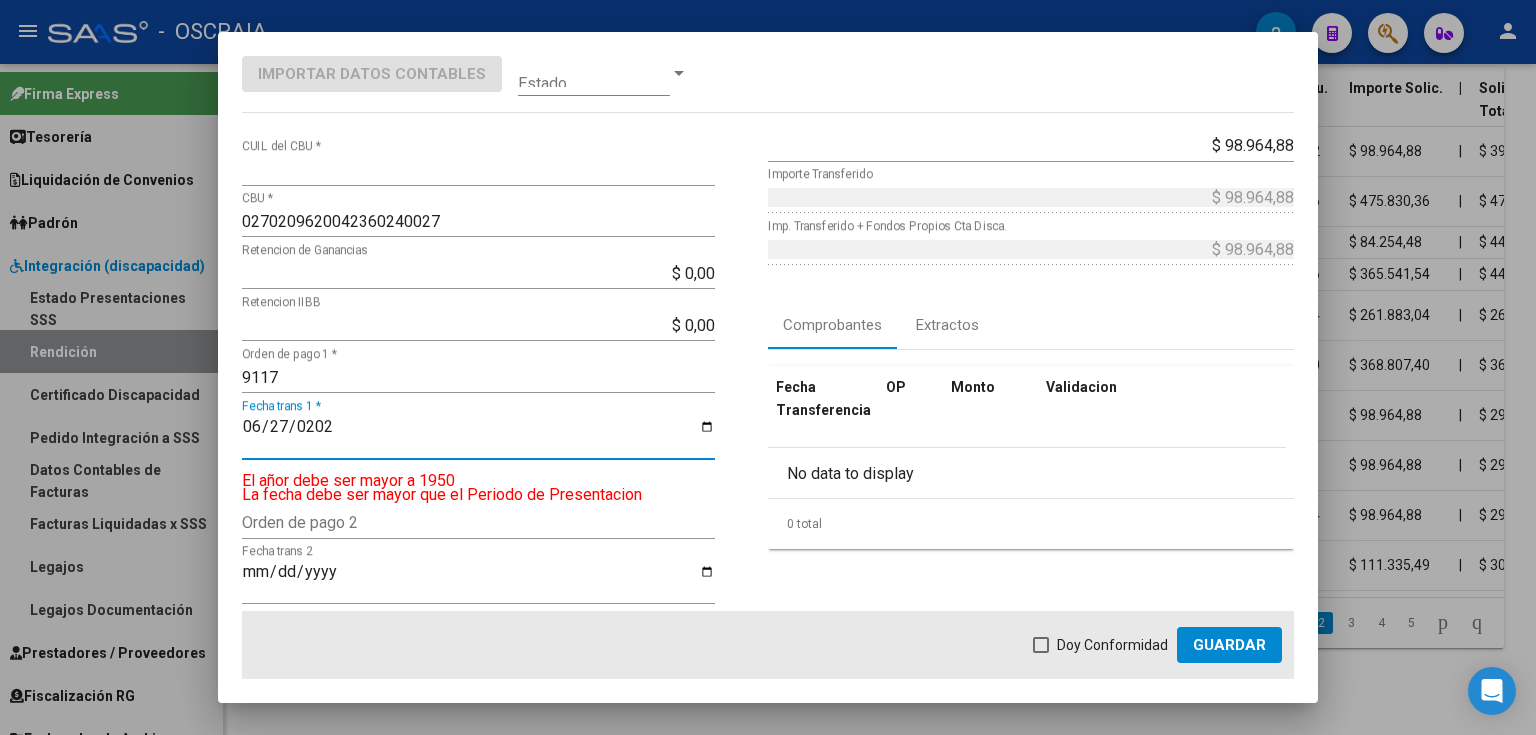 type on "2025-06-27" 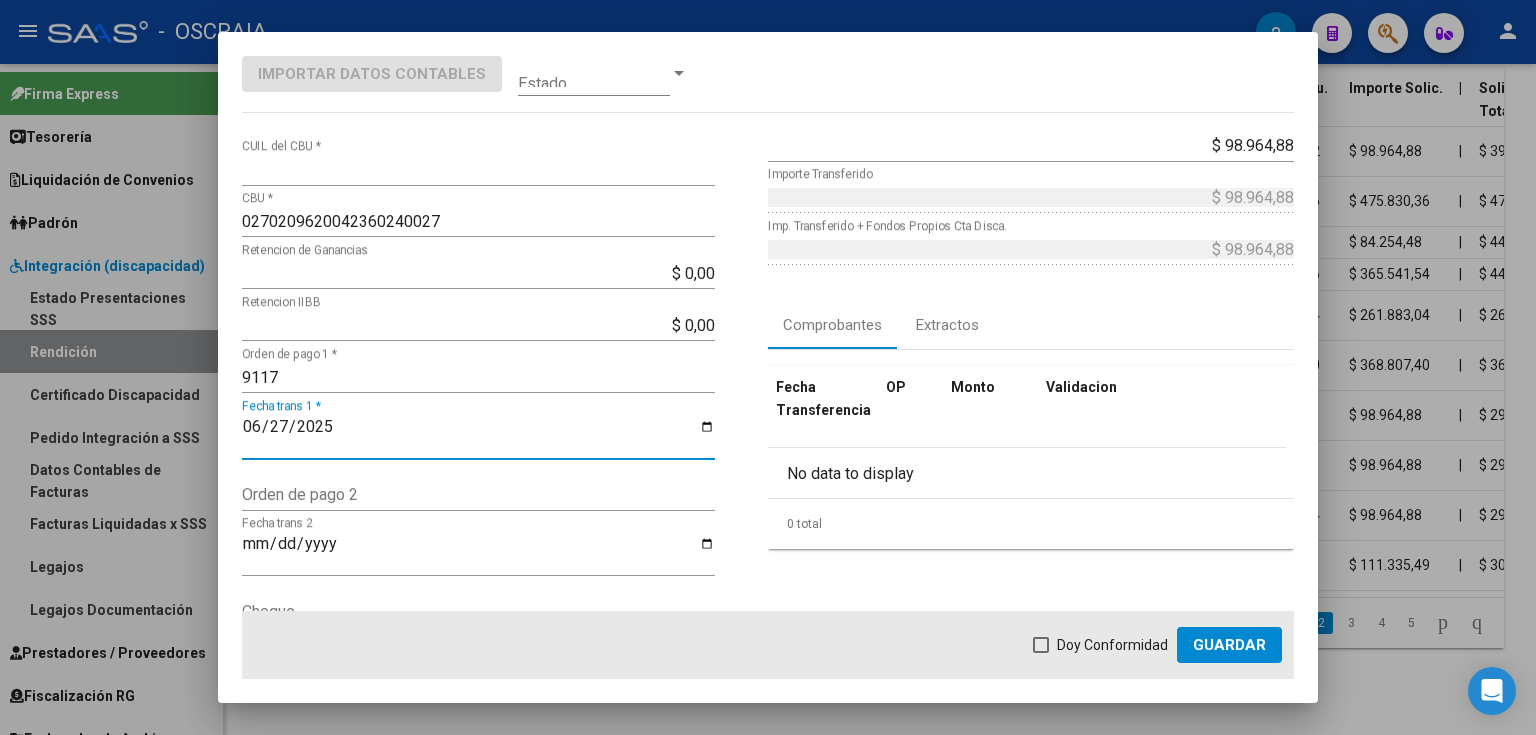 click on "Doy Conformidad" at bounding box center [1112, 645] 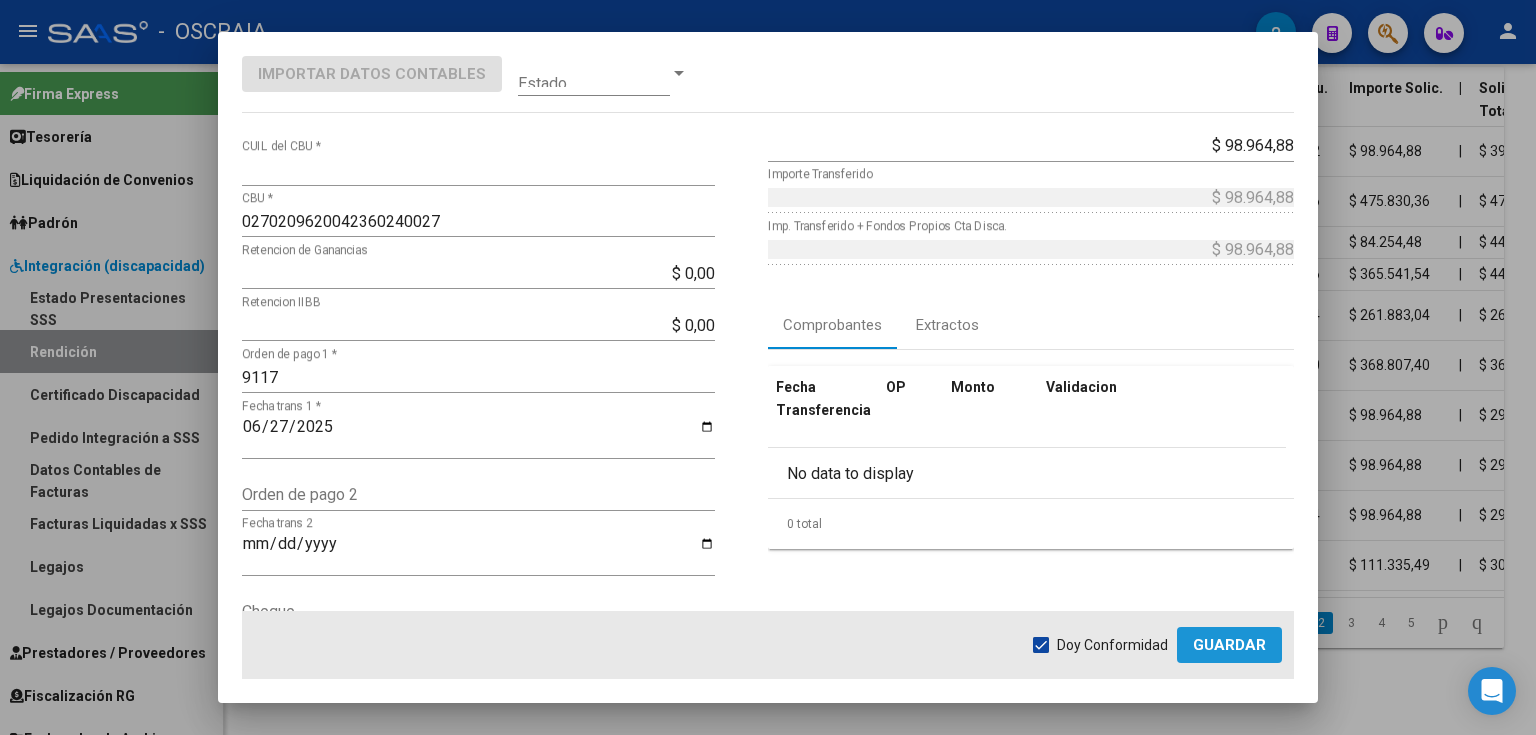 click on "Guardar" 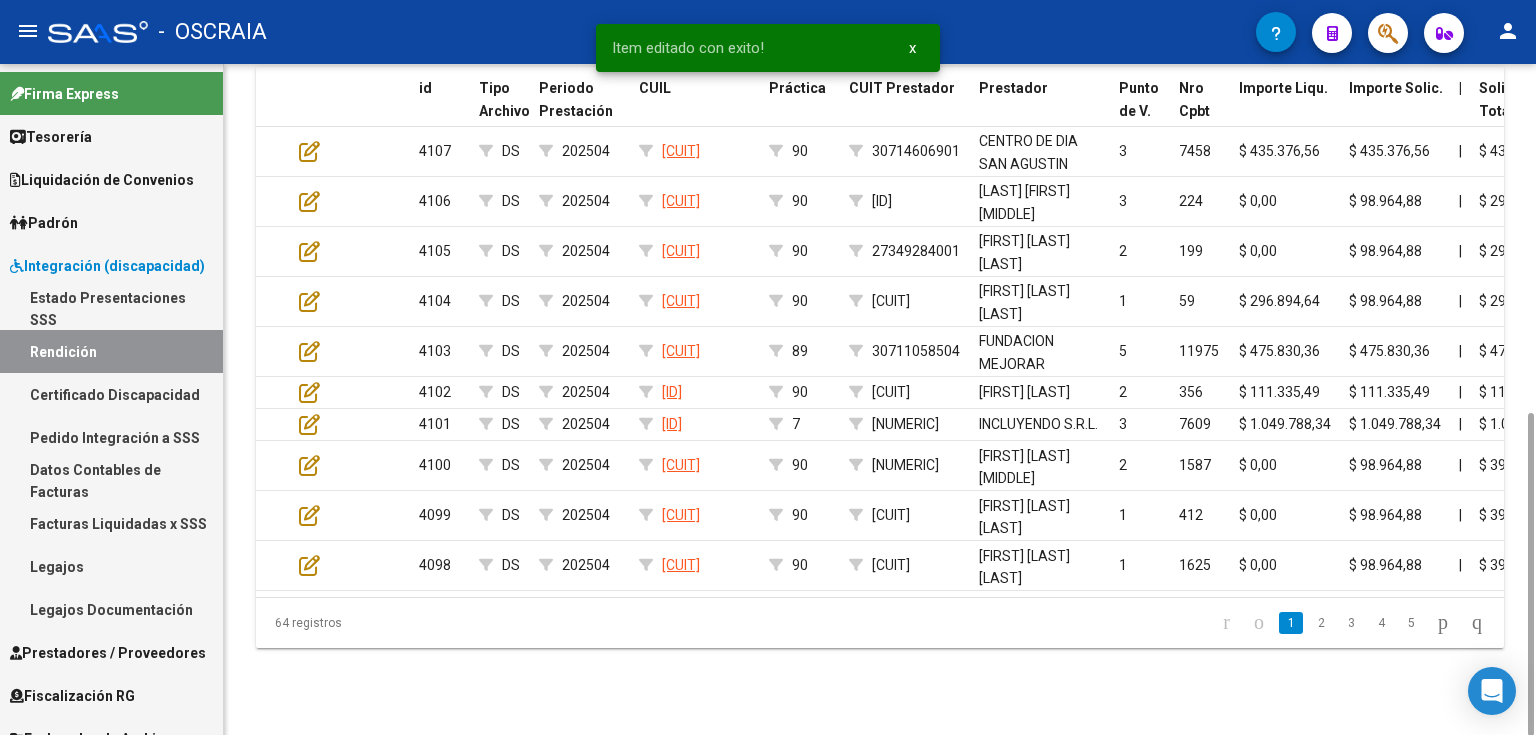 click on "64 registros   1   2   3   4   5" 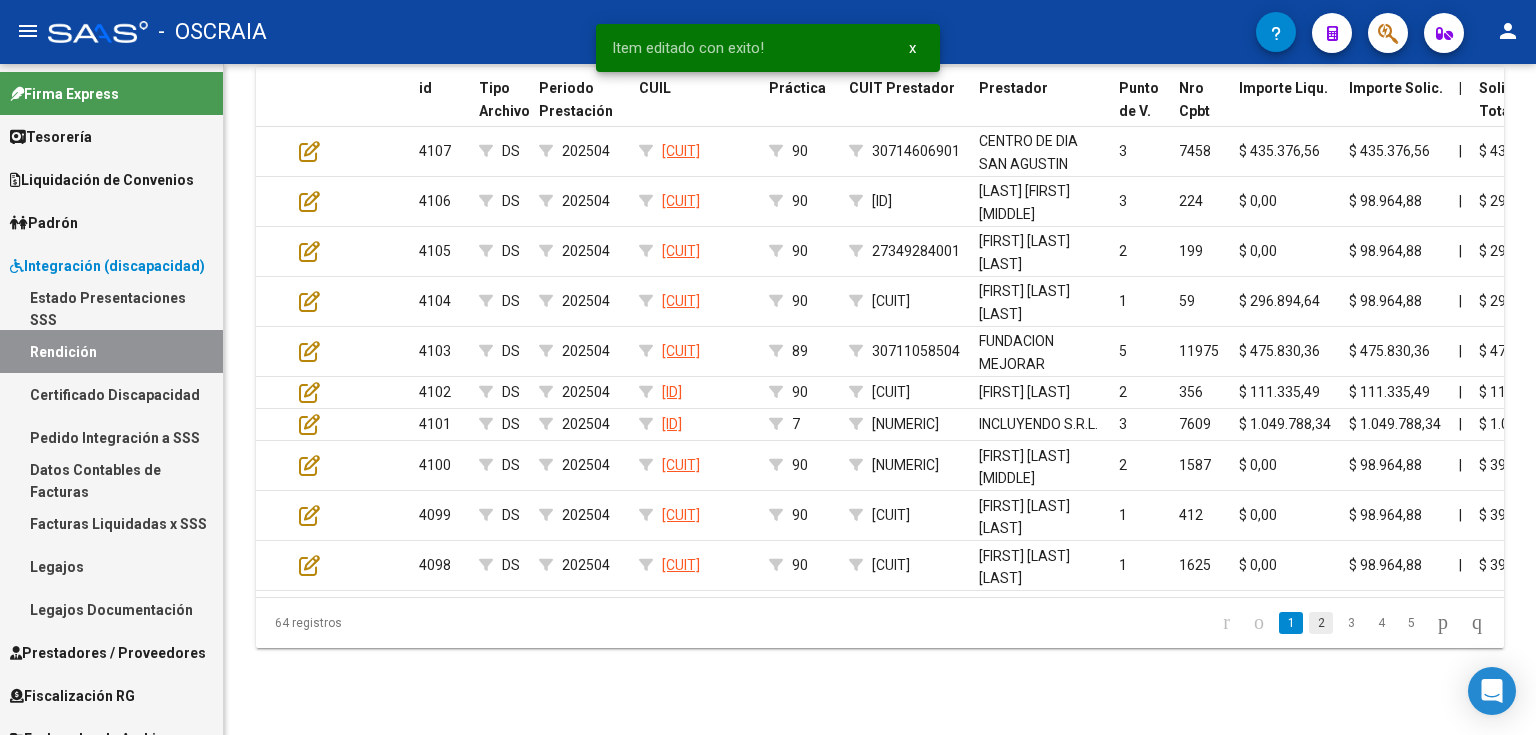 click on "2" 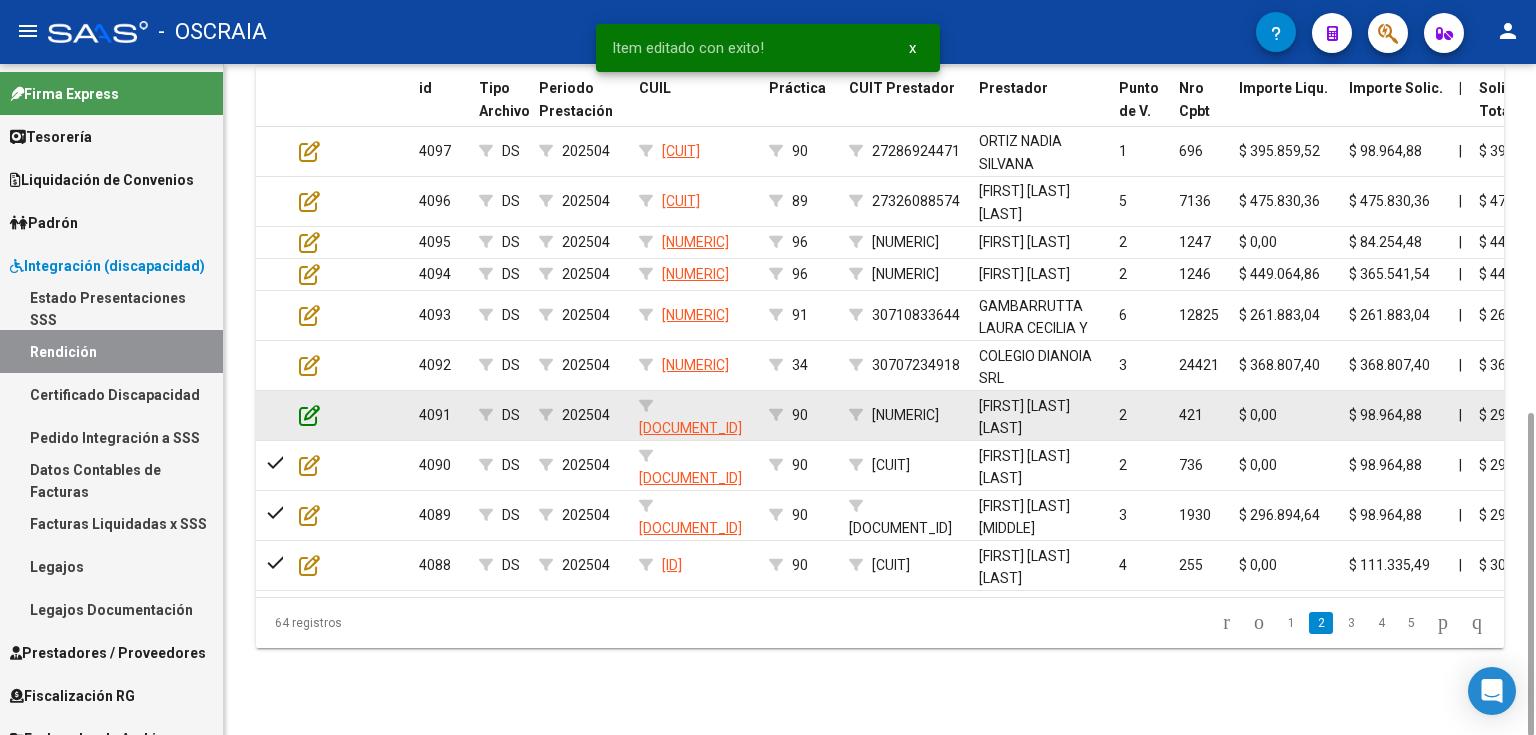 click 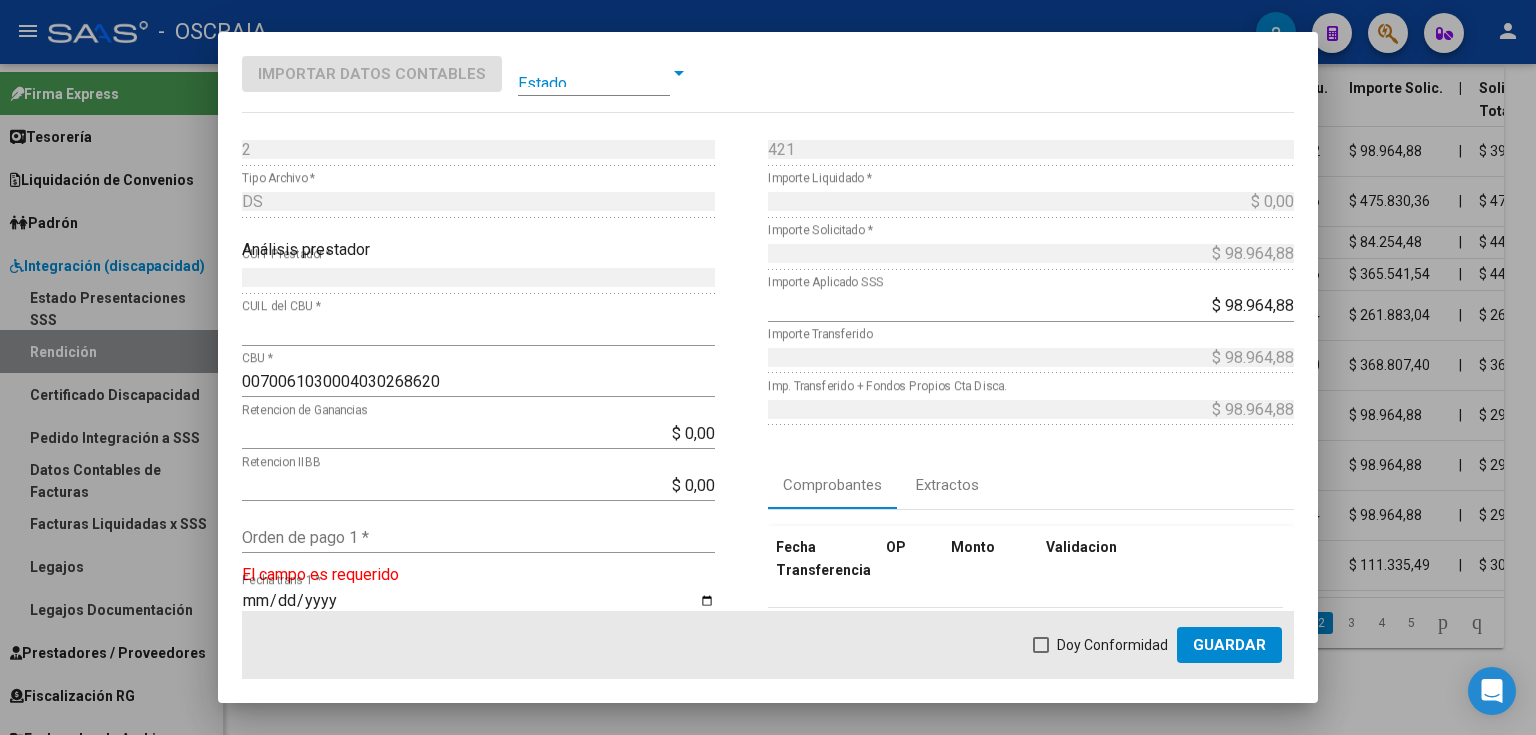 scroll, scrollTop: 80, scrollLeft: 0, axis: vertical 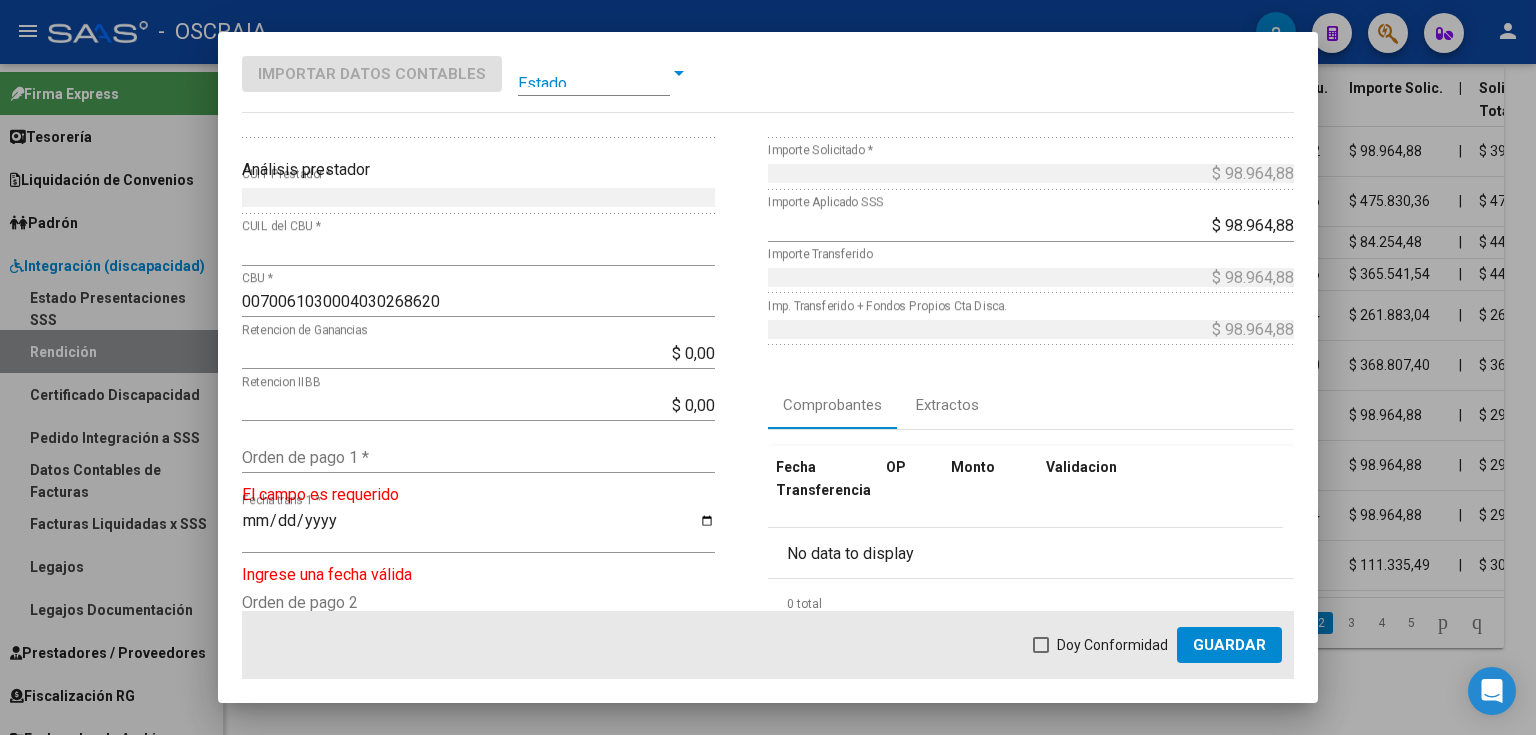 click on "Orden de pago 1 *" at bounding box center (478, 457) 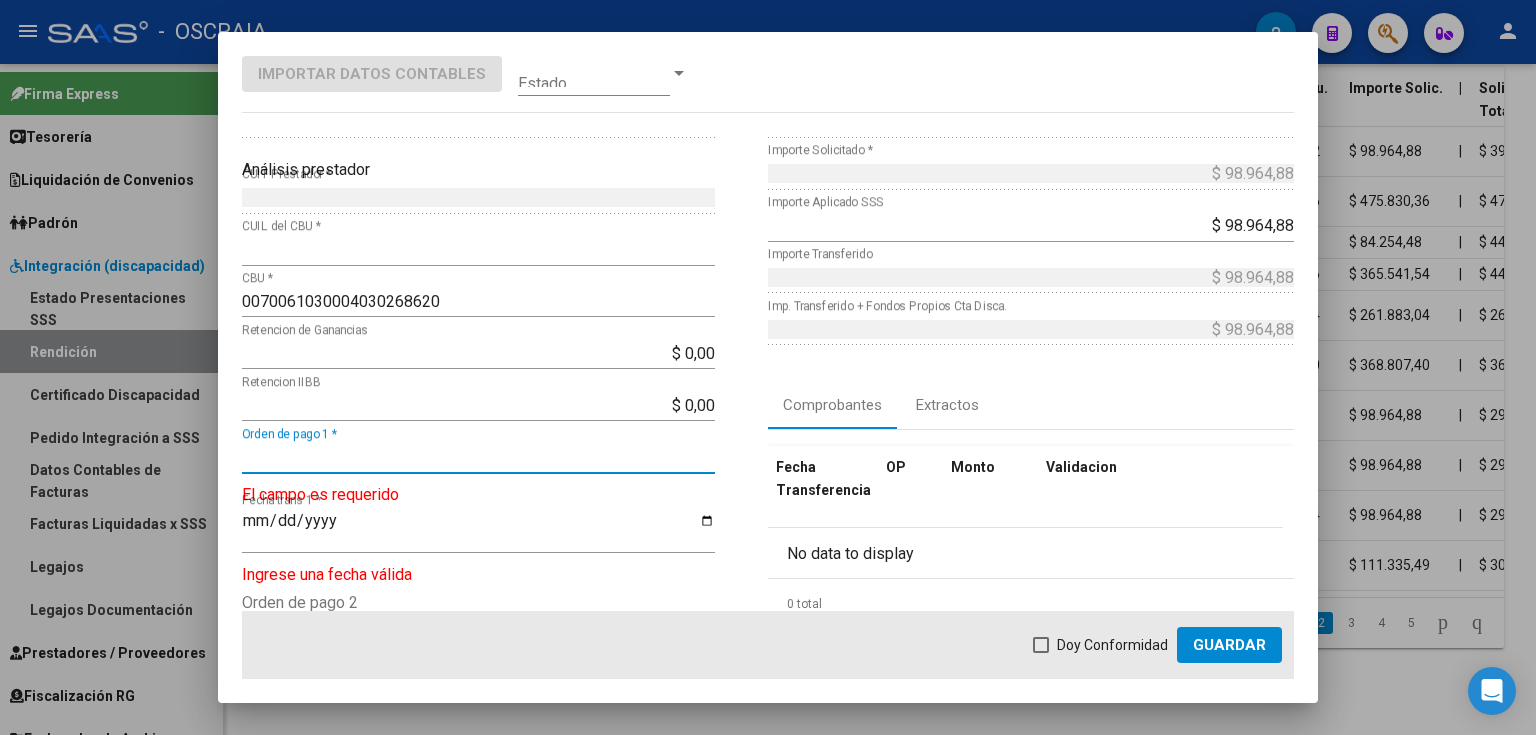 paste on "9132" 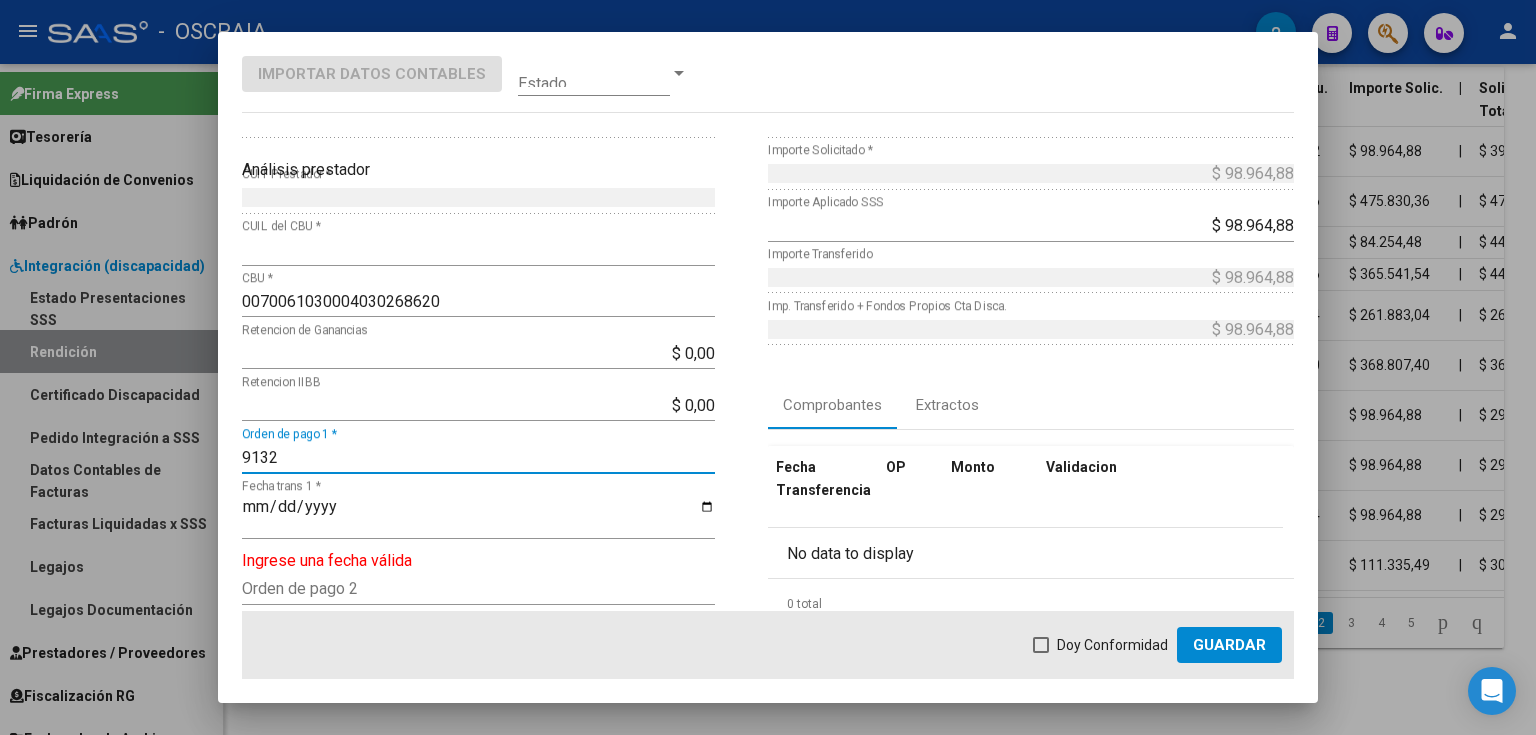 type on "9132" 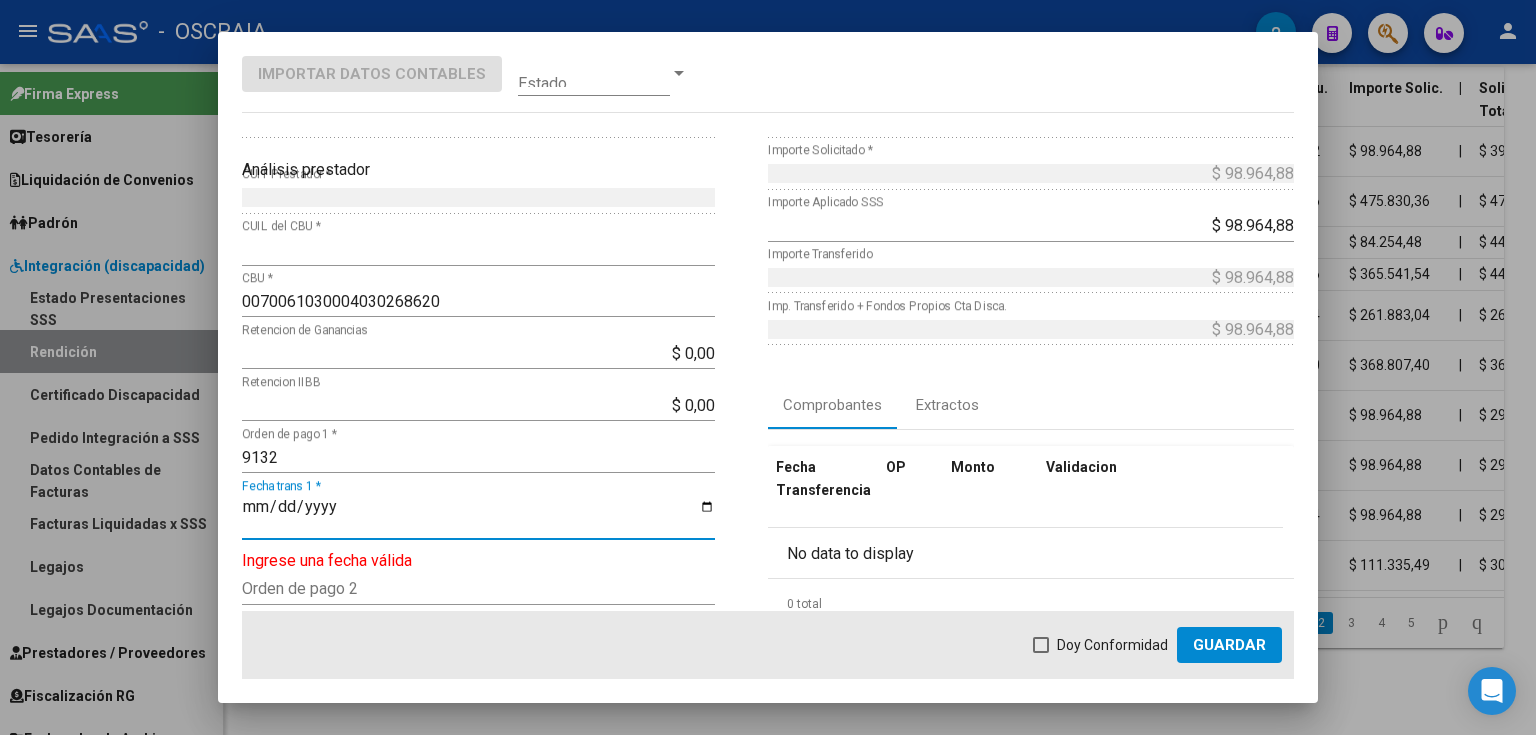click on "Fecha trans 1 *" at bounding box center [478, 515] 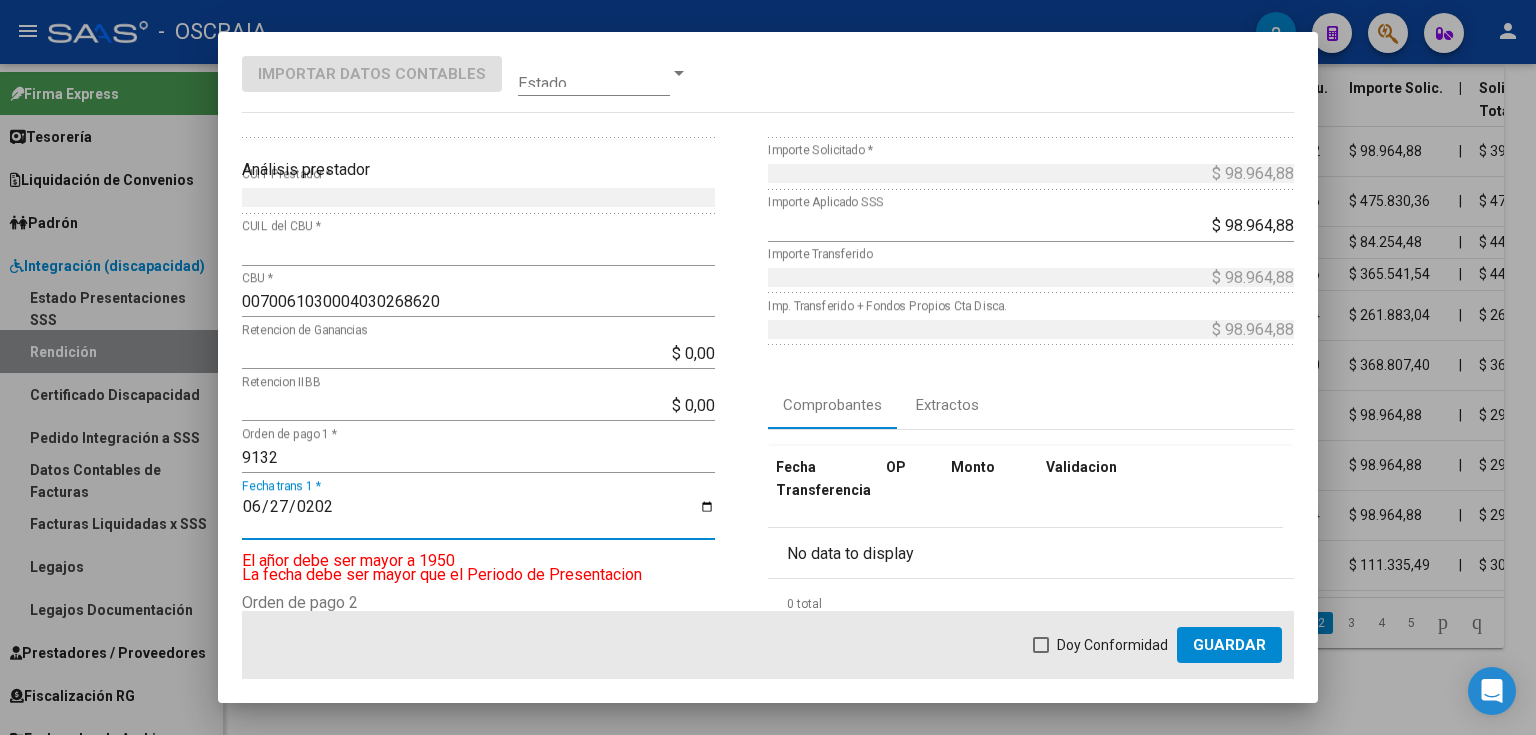 type on "2025-06-27" 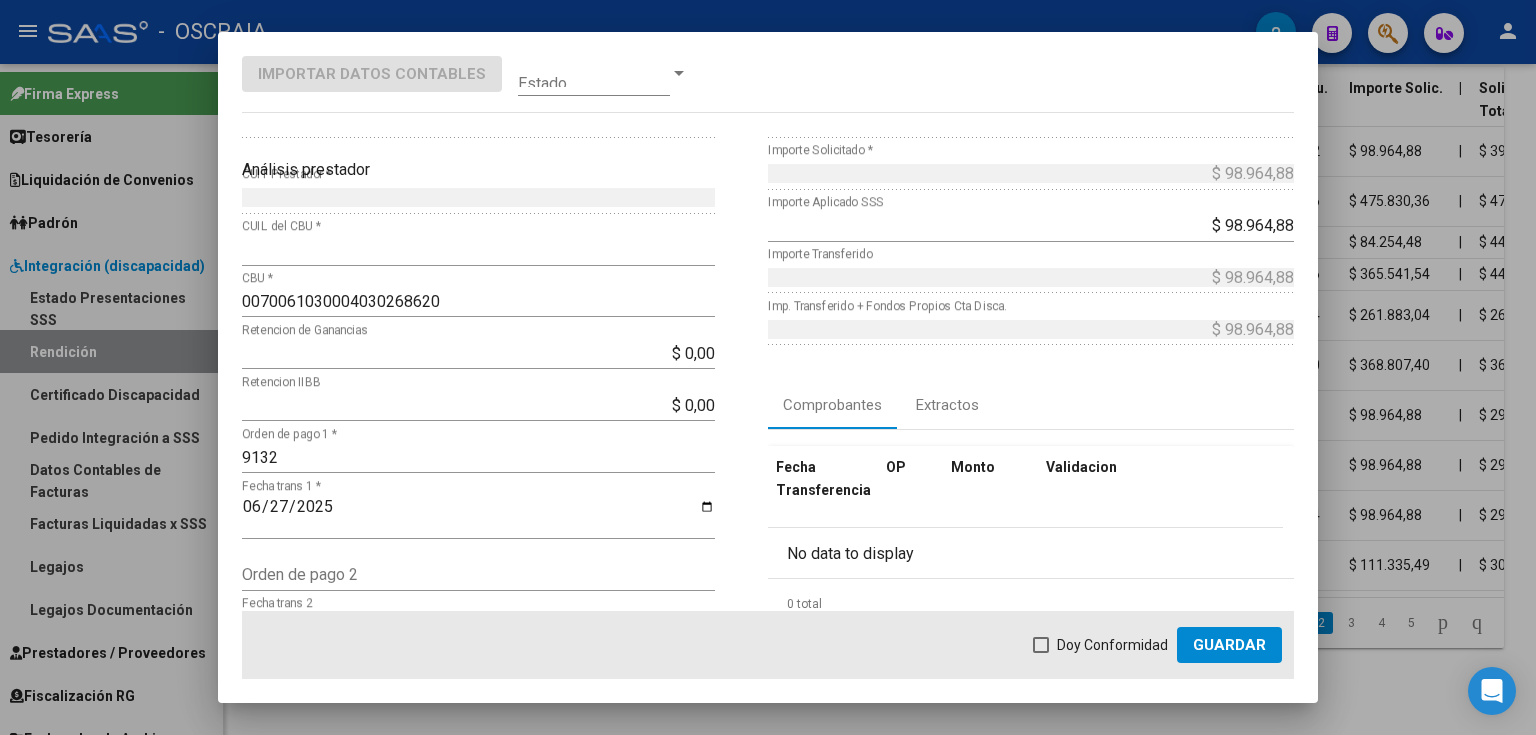 click on "Doy Conformidad        Guardar" 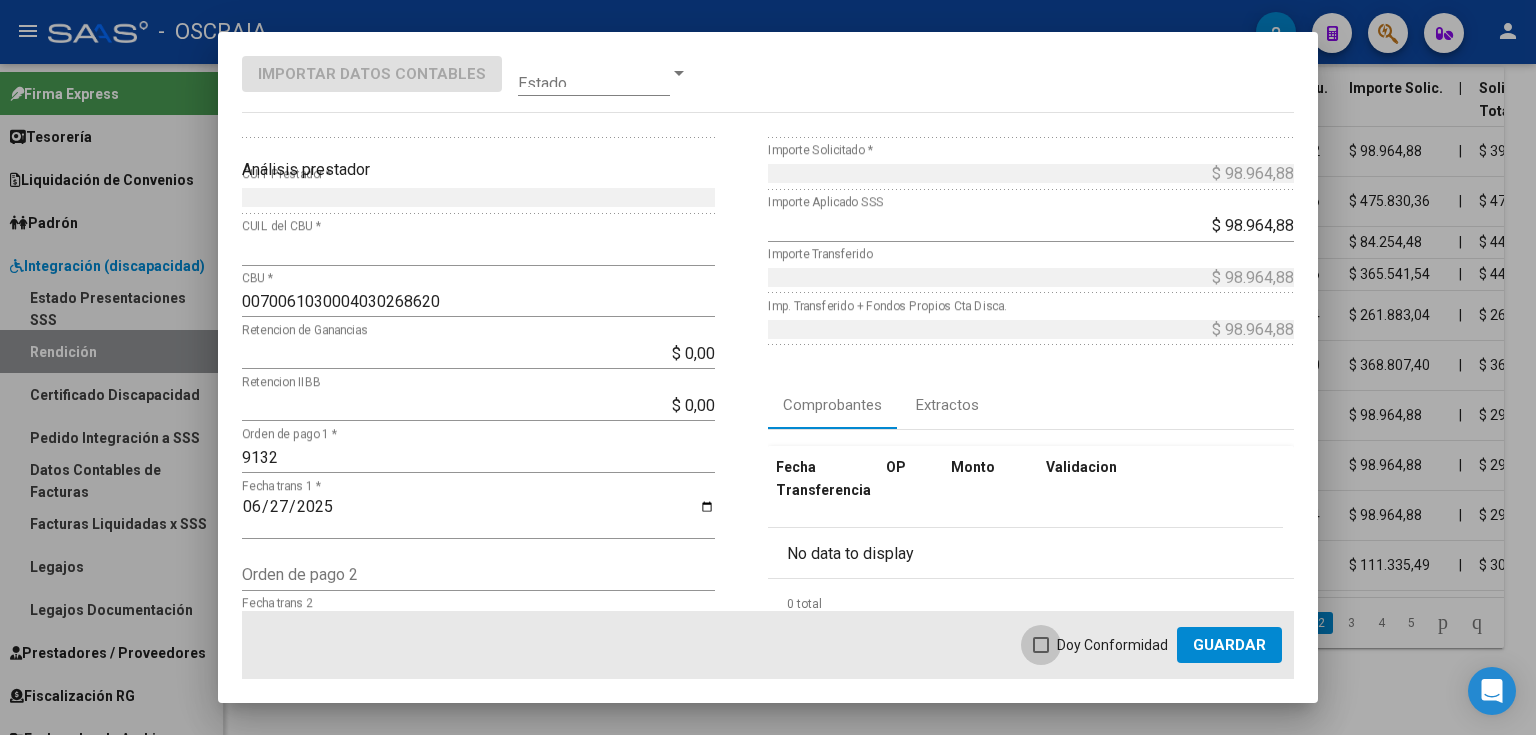 click on "Doy Conformidad" at bounding box center [1112, 645] 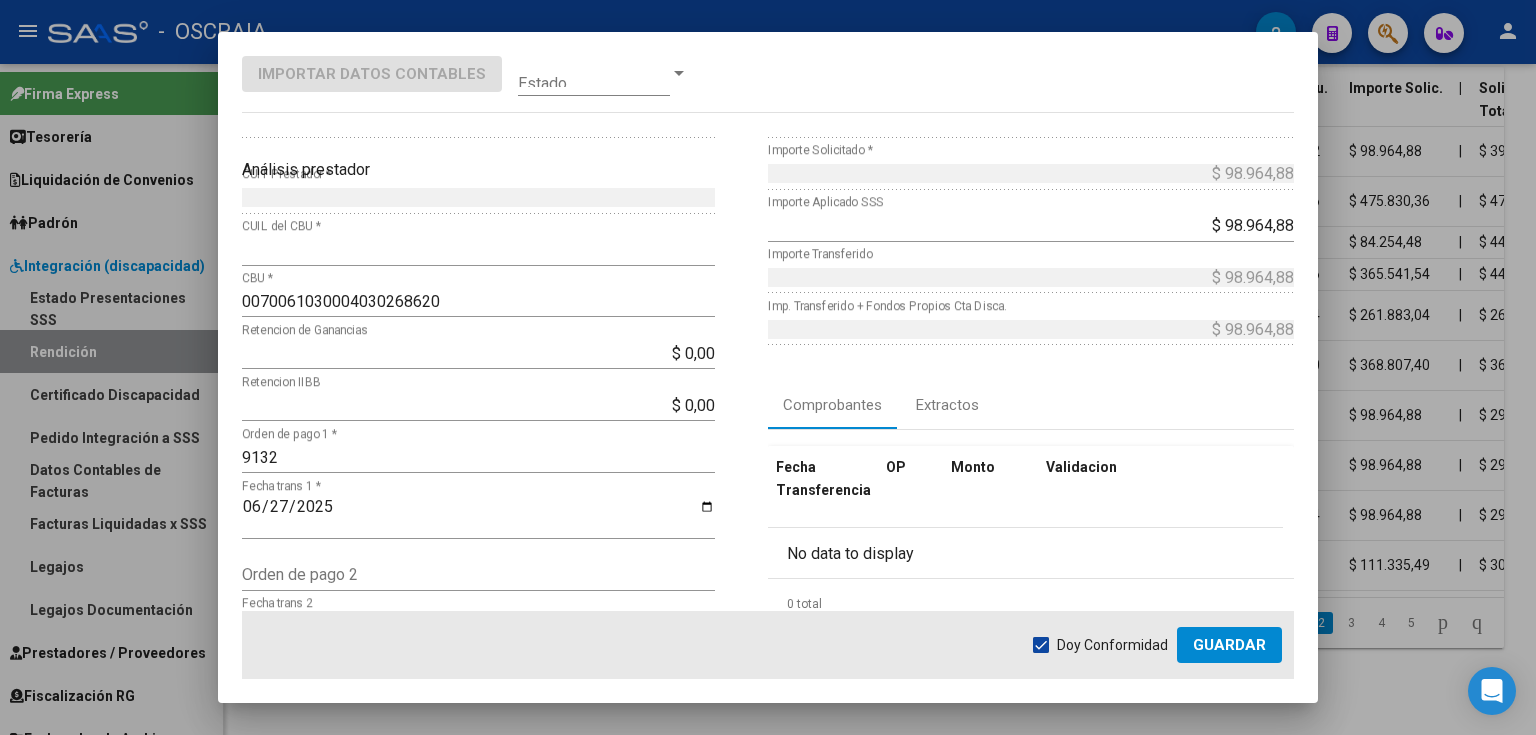 click on "Guardar" 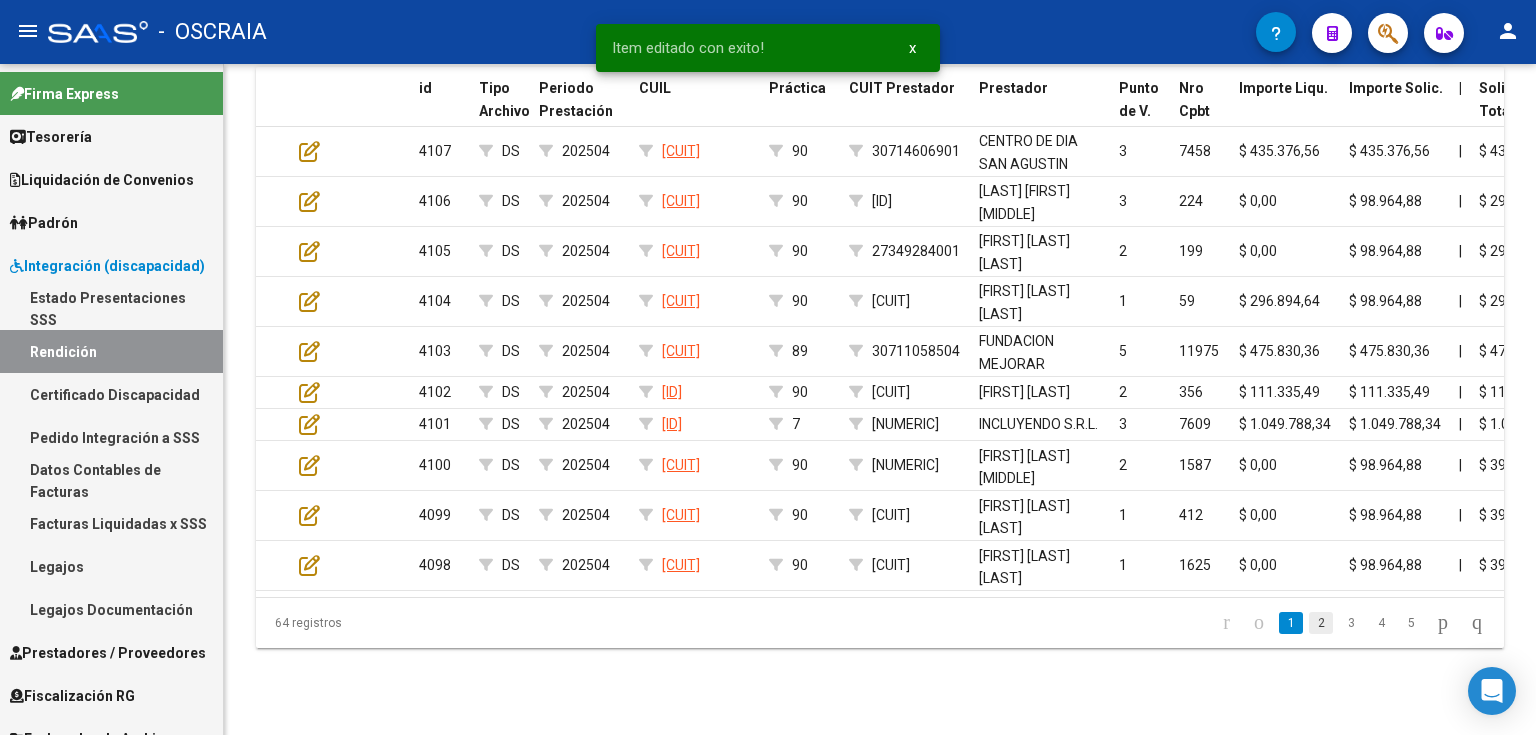 click on "2" 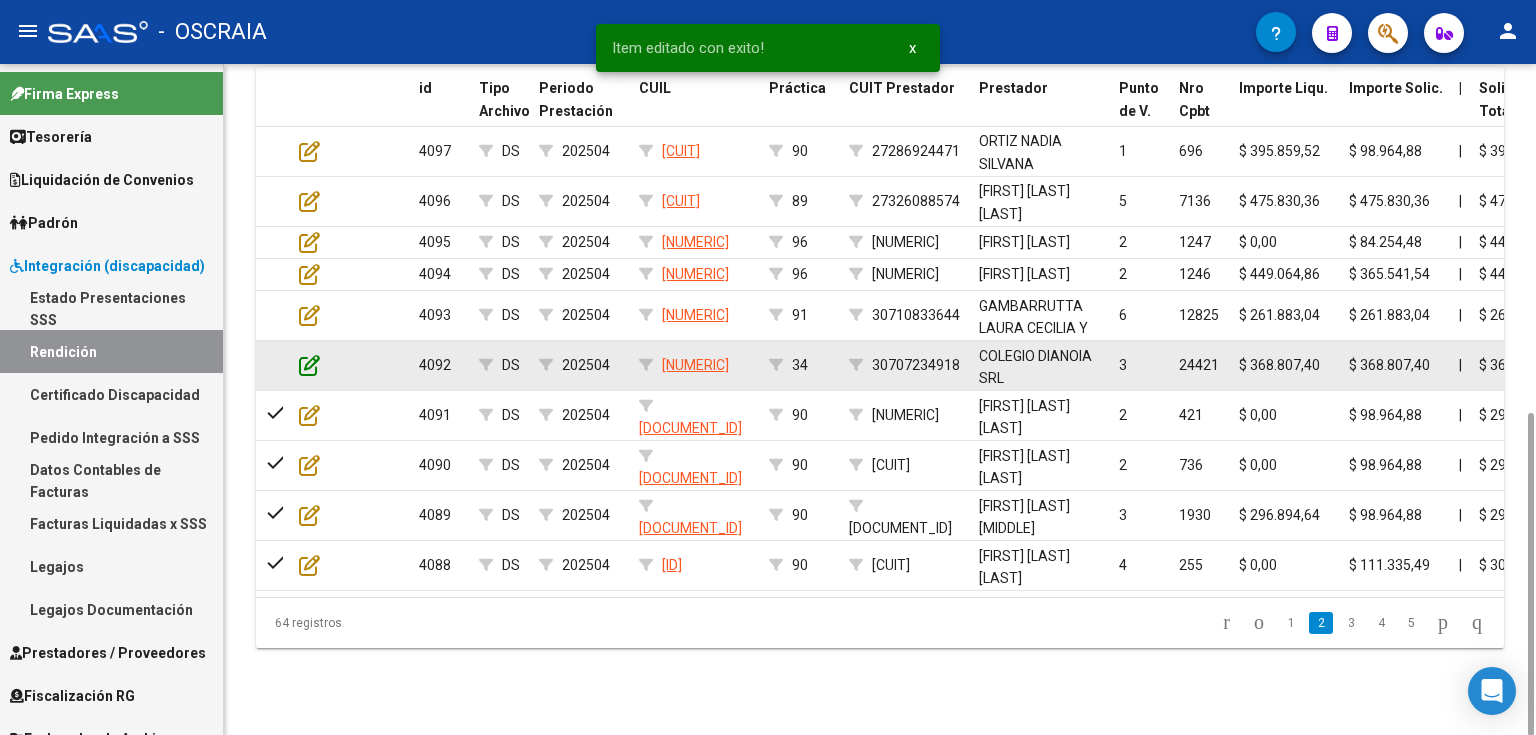 click 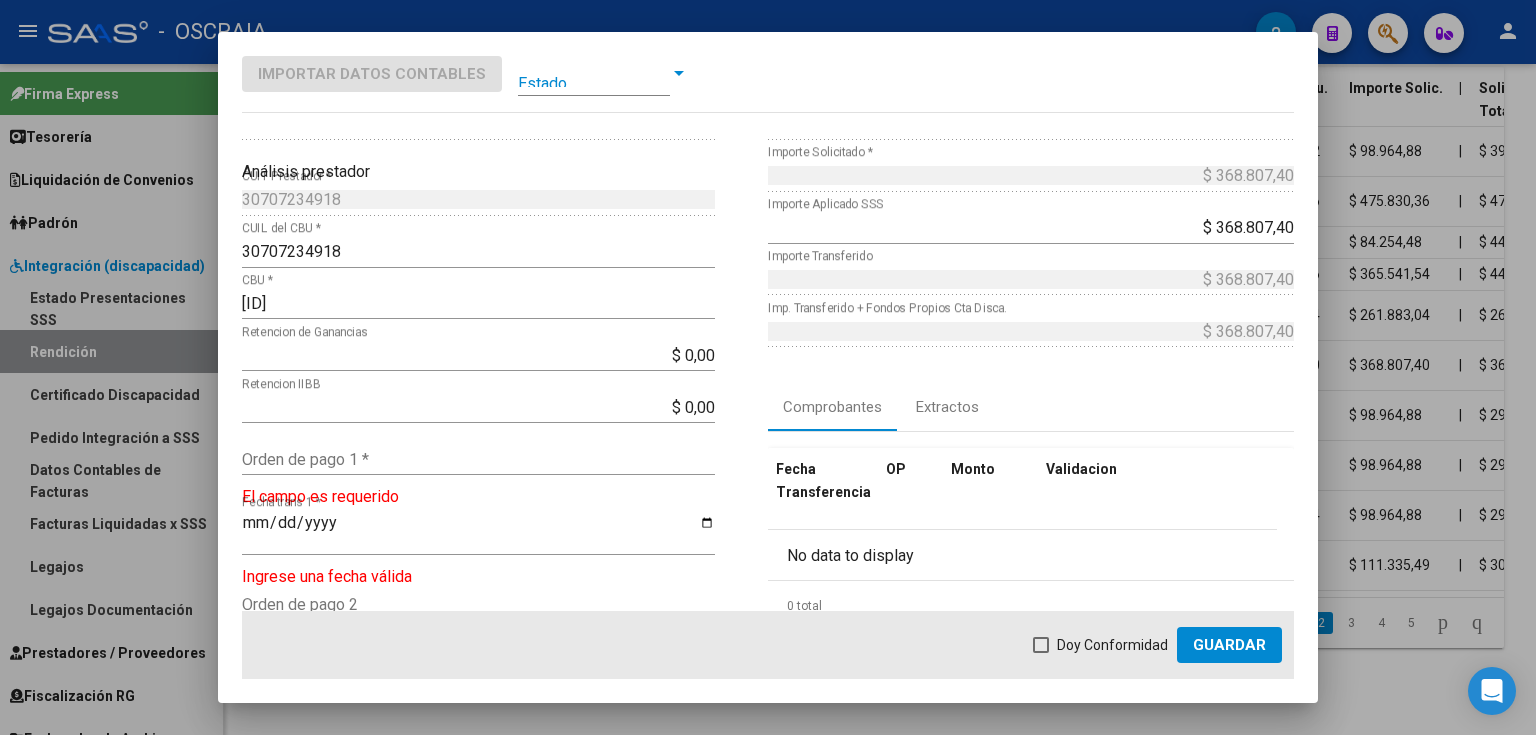 scroll, scrollTop: 80, scrollLeft: 0, axis: vertical 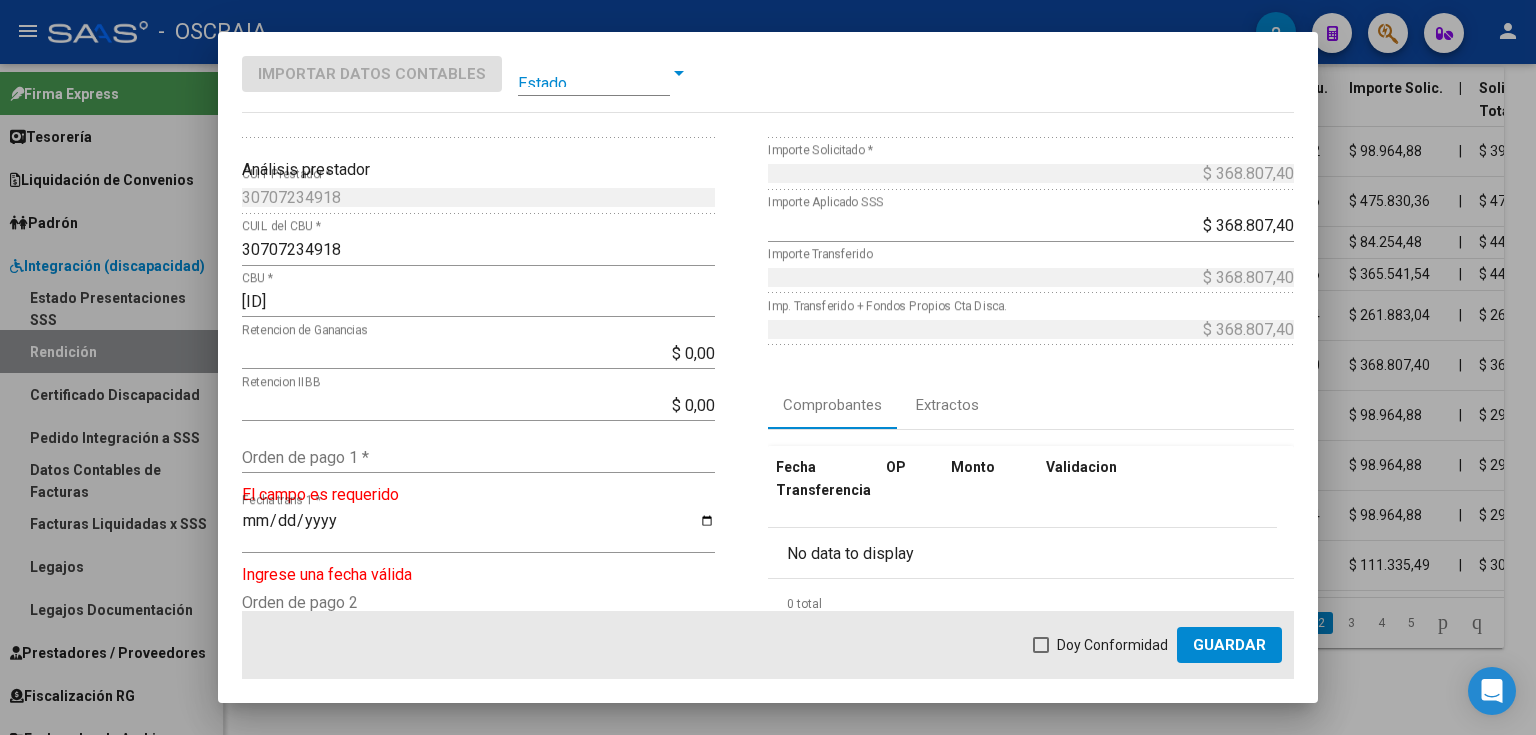 click on "Orden de pago 1 *" at bounding box center (478, 457) 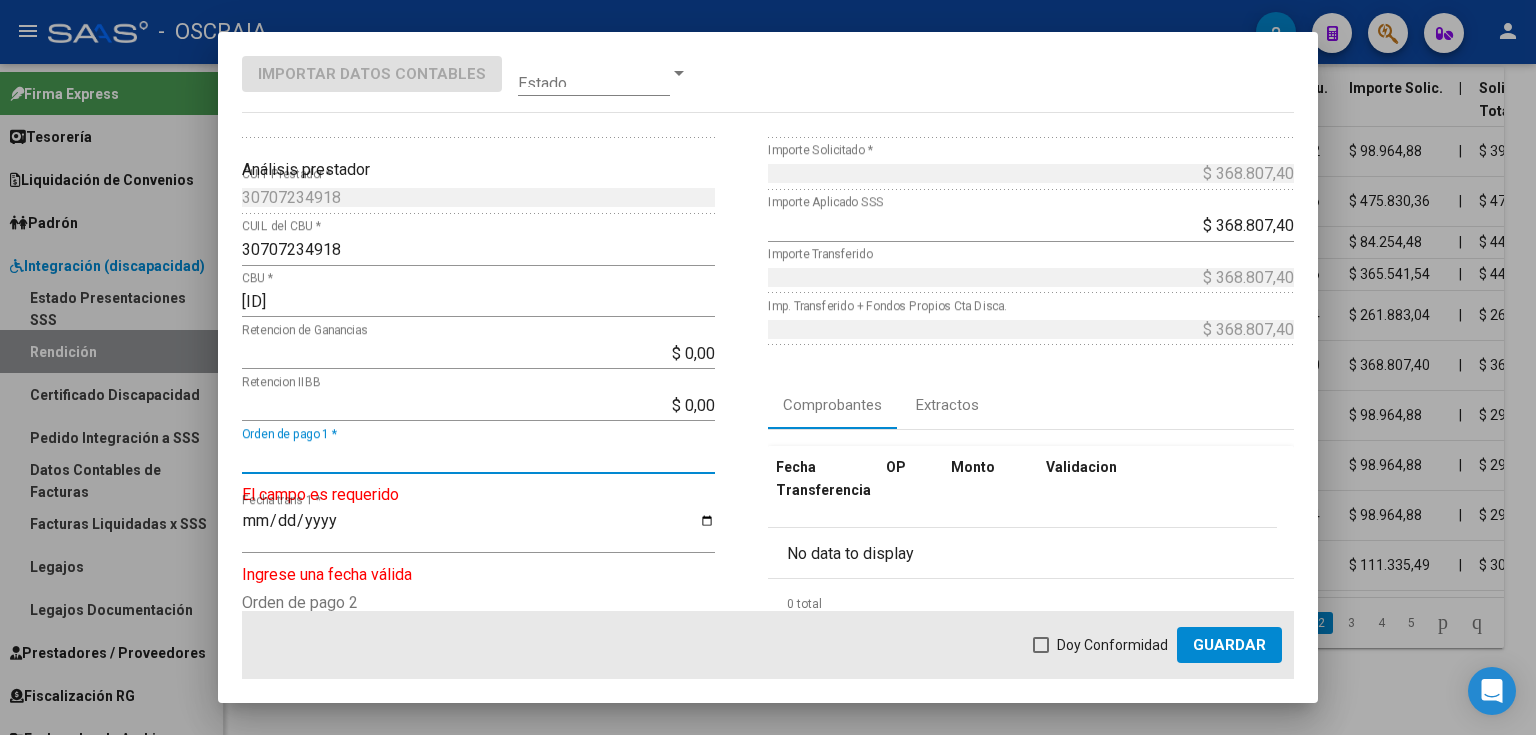 paste on "9142" 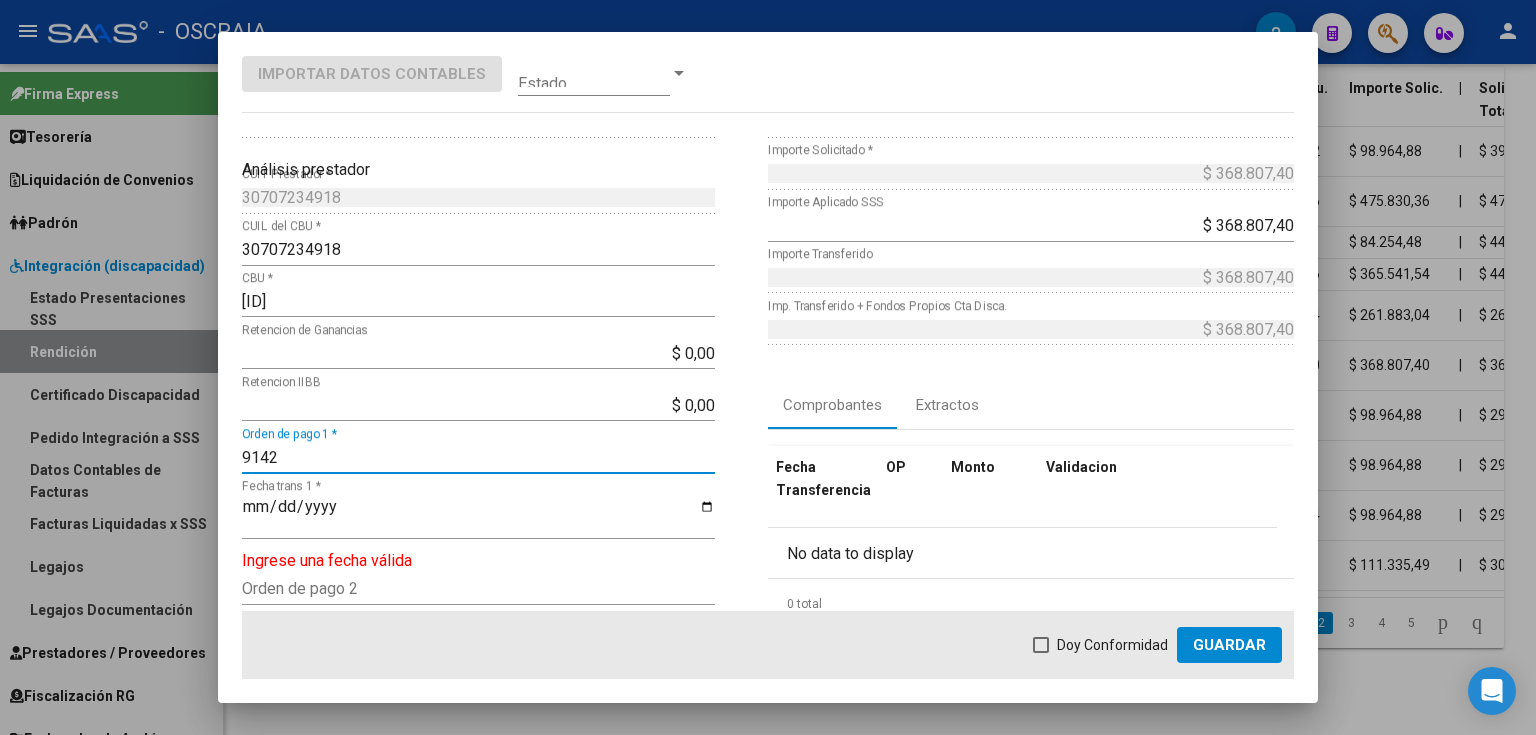 type on "9142" 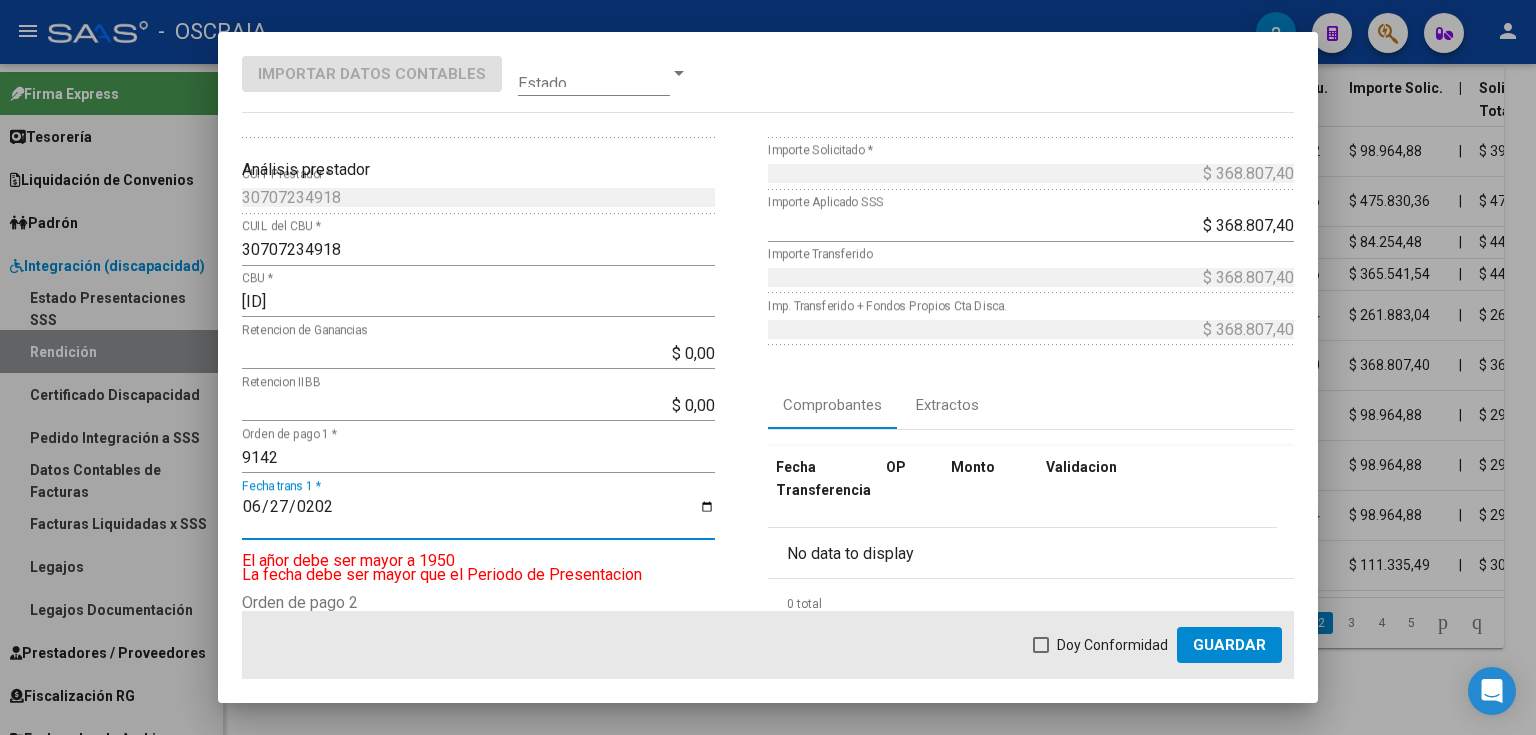 type on "2025-06-27" 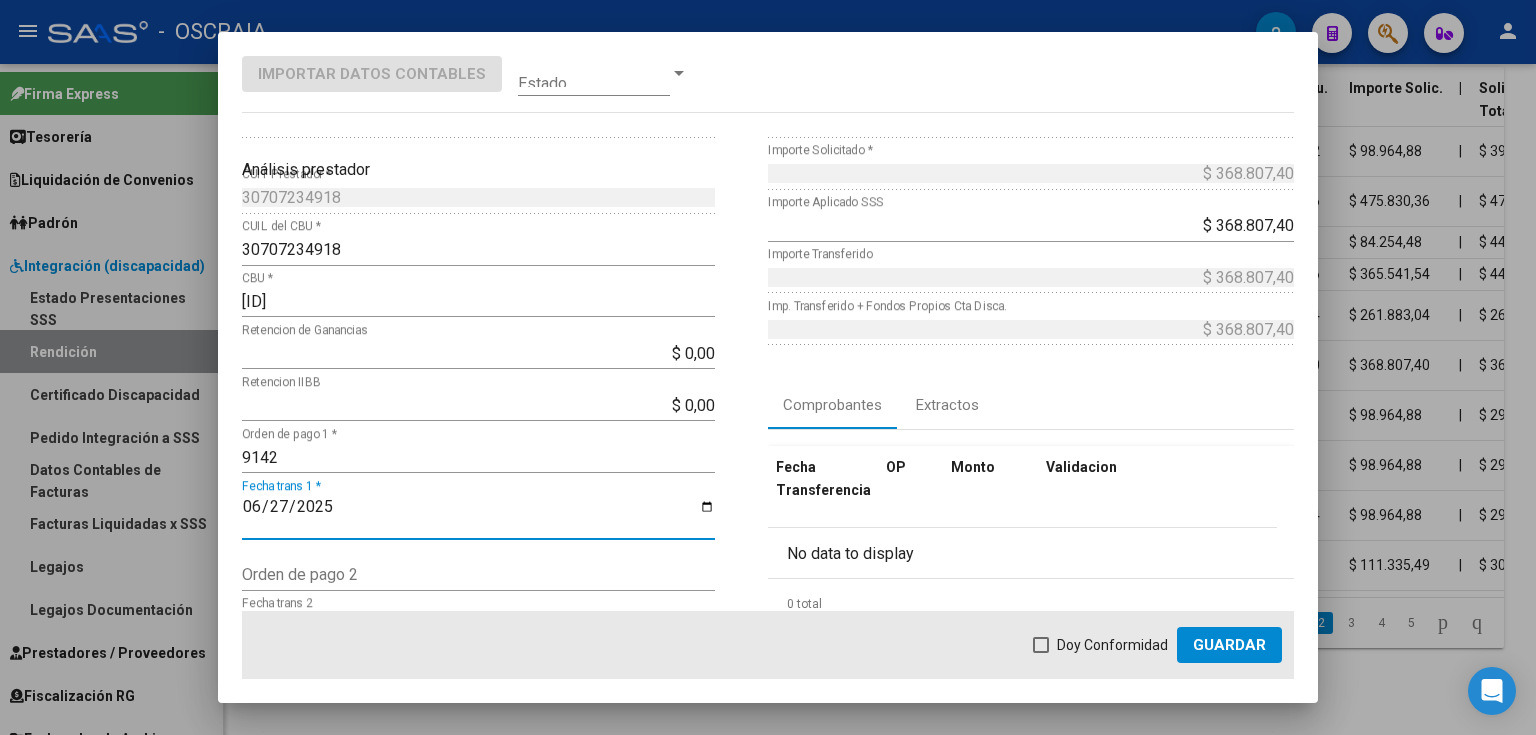 click on "Doy Conformidad" at bounding box center (1112, 645) 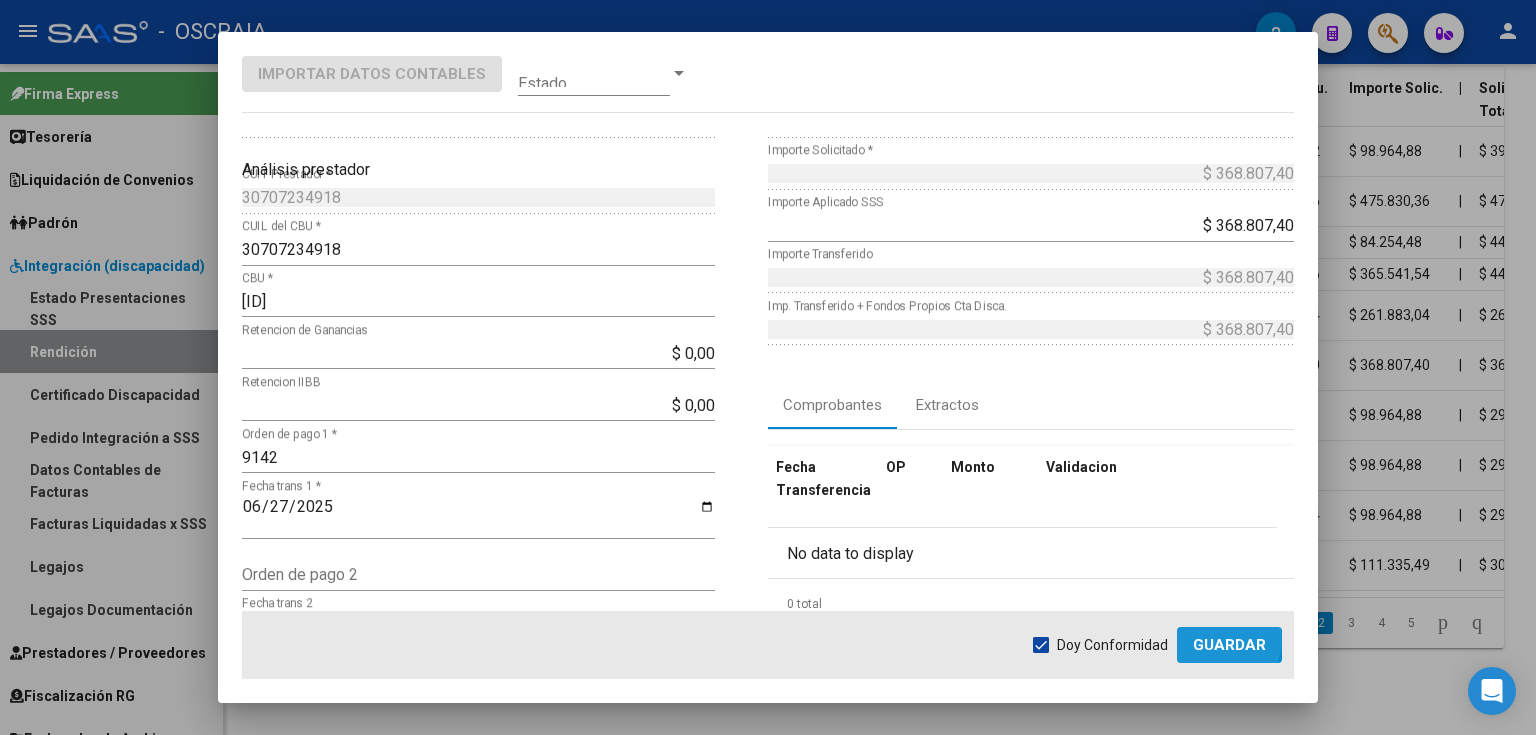 click on "Guardar" 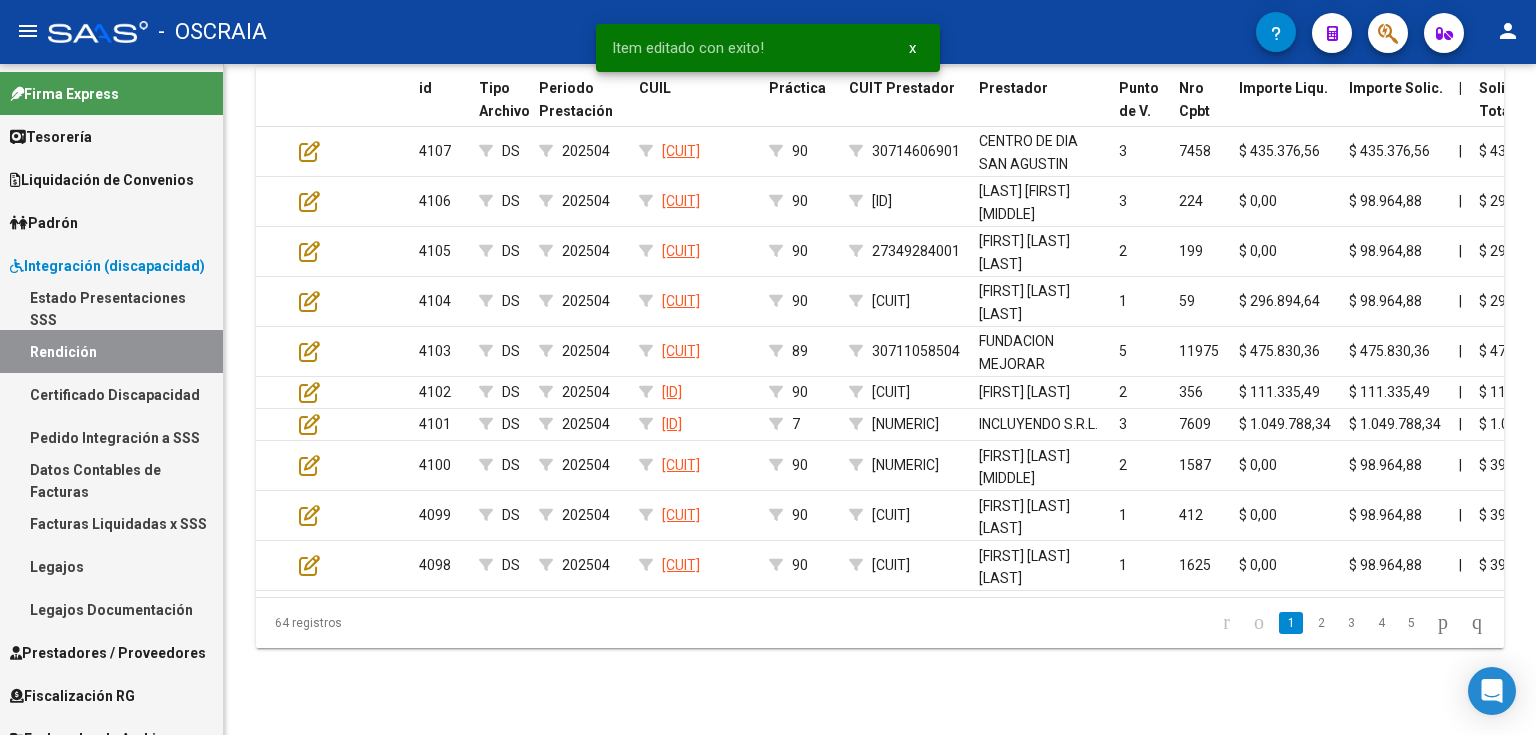 click on "2" 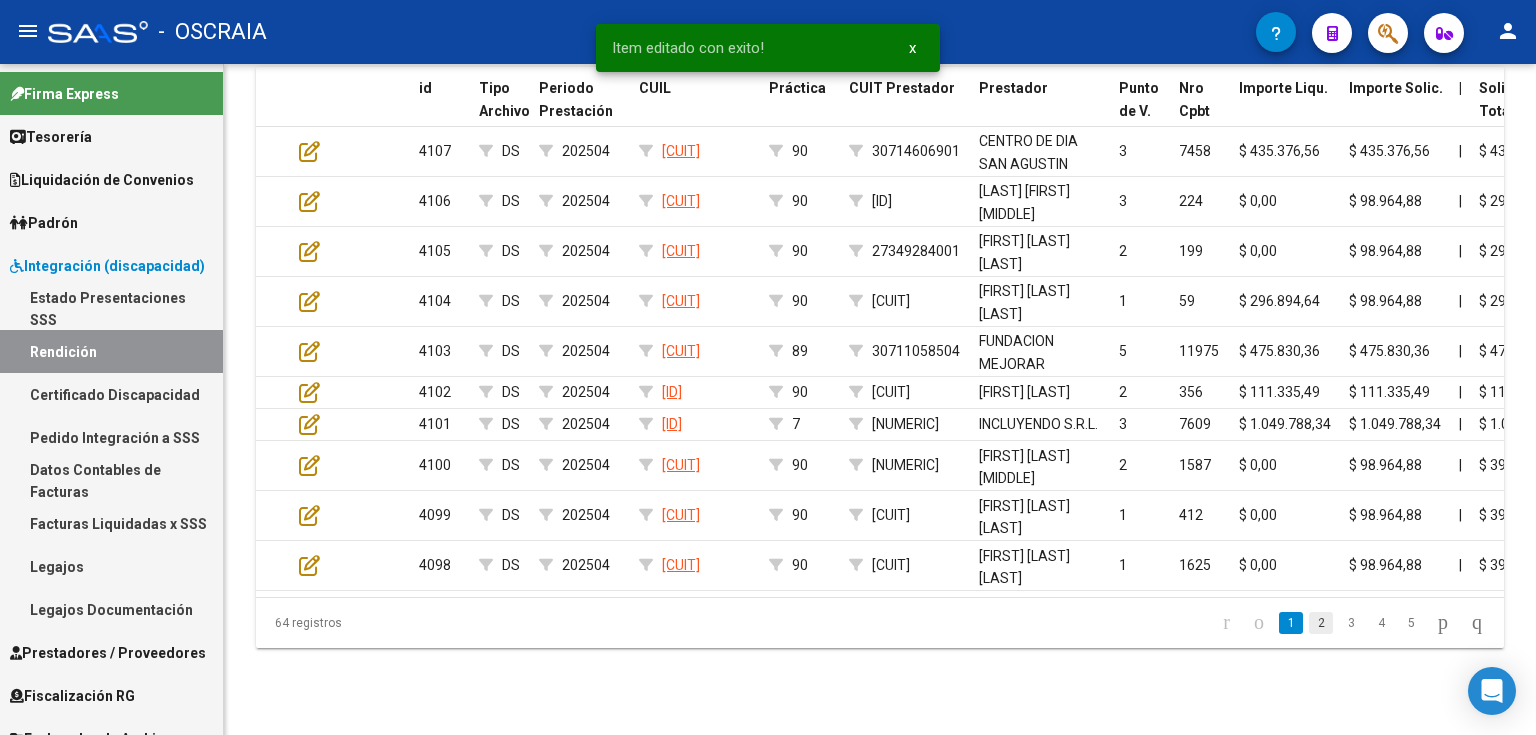 click on "2" 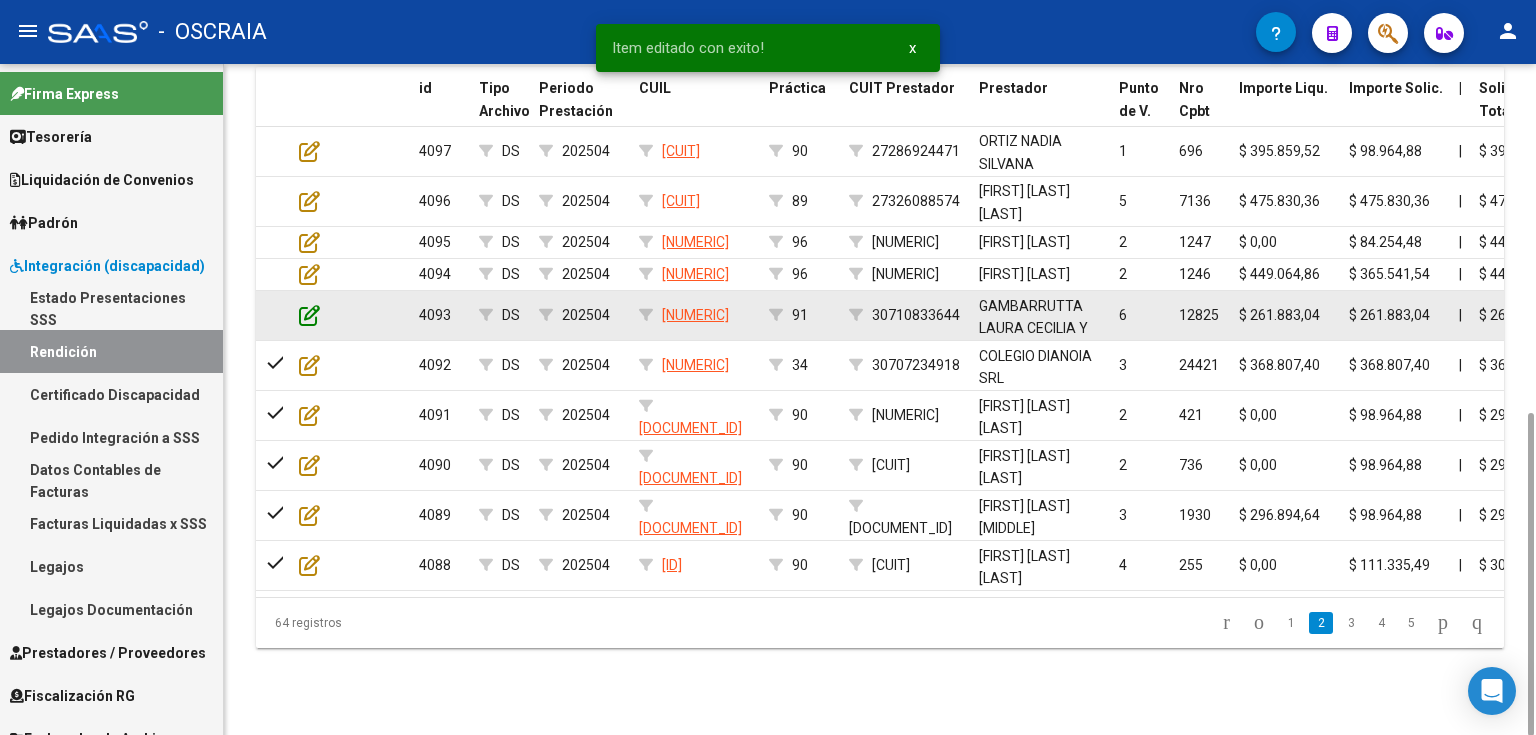 click 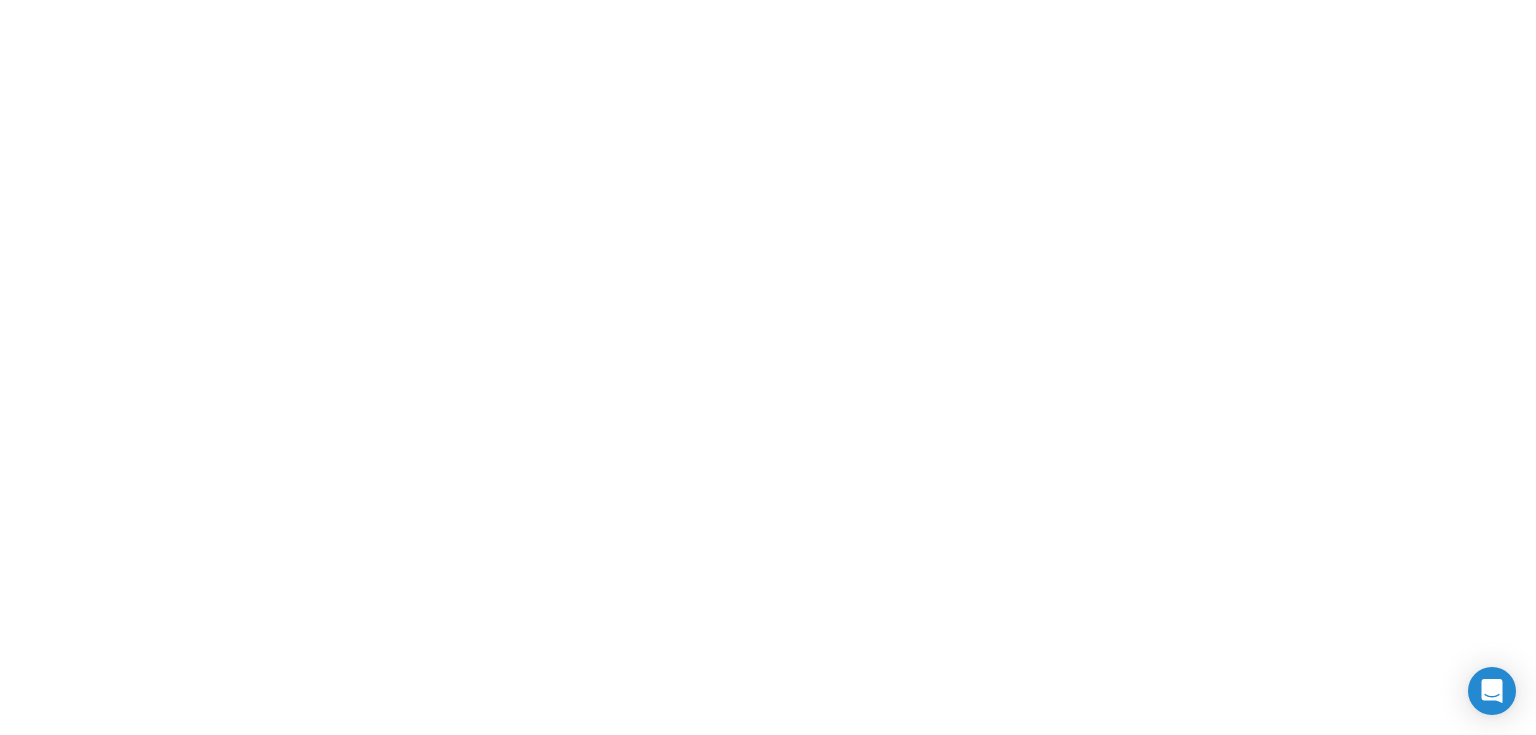 scroll, scrollTop: 0, scrollLeft: 0, axis: both 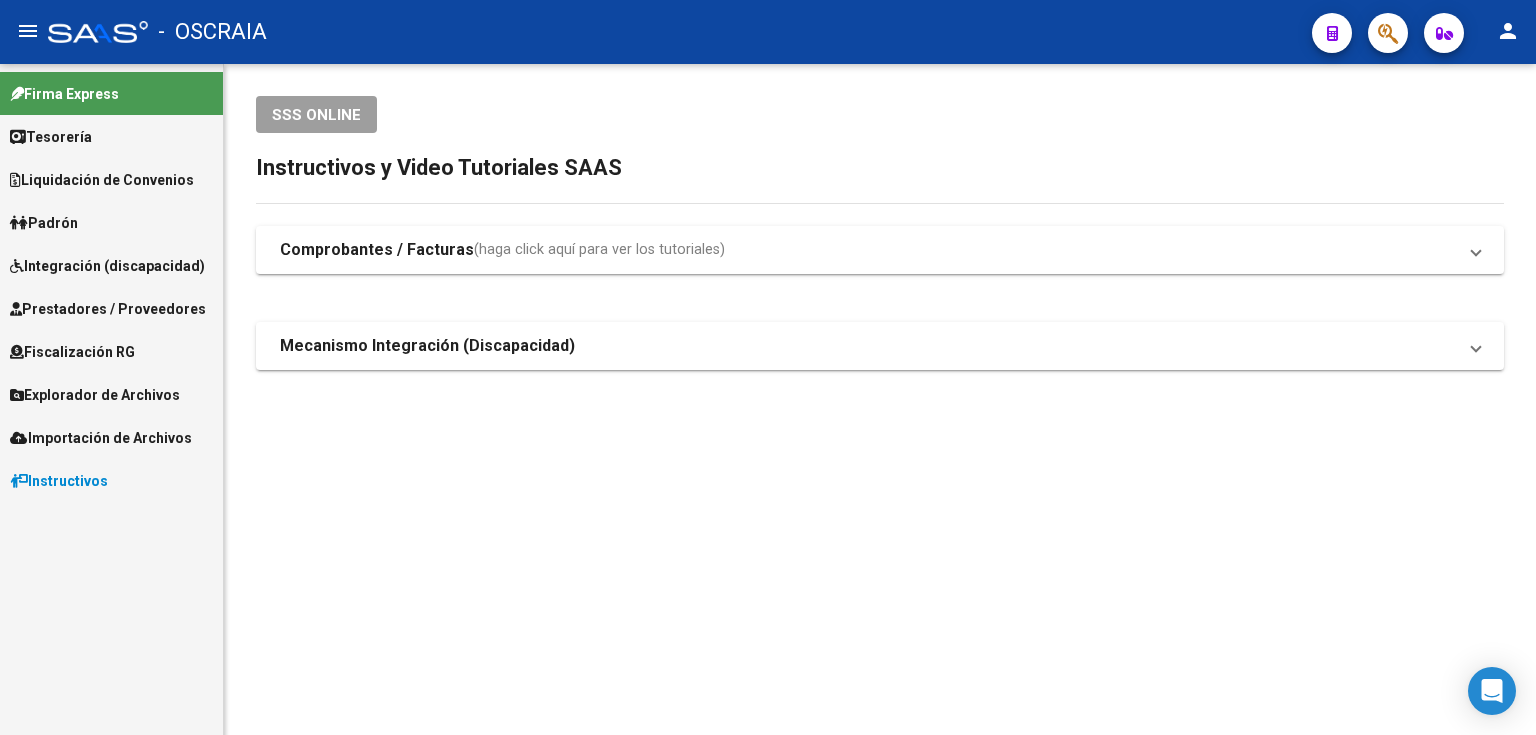 click on "Prestadores / Proveedores" at bounding box center [108, 309] 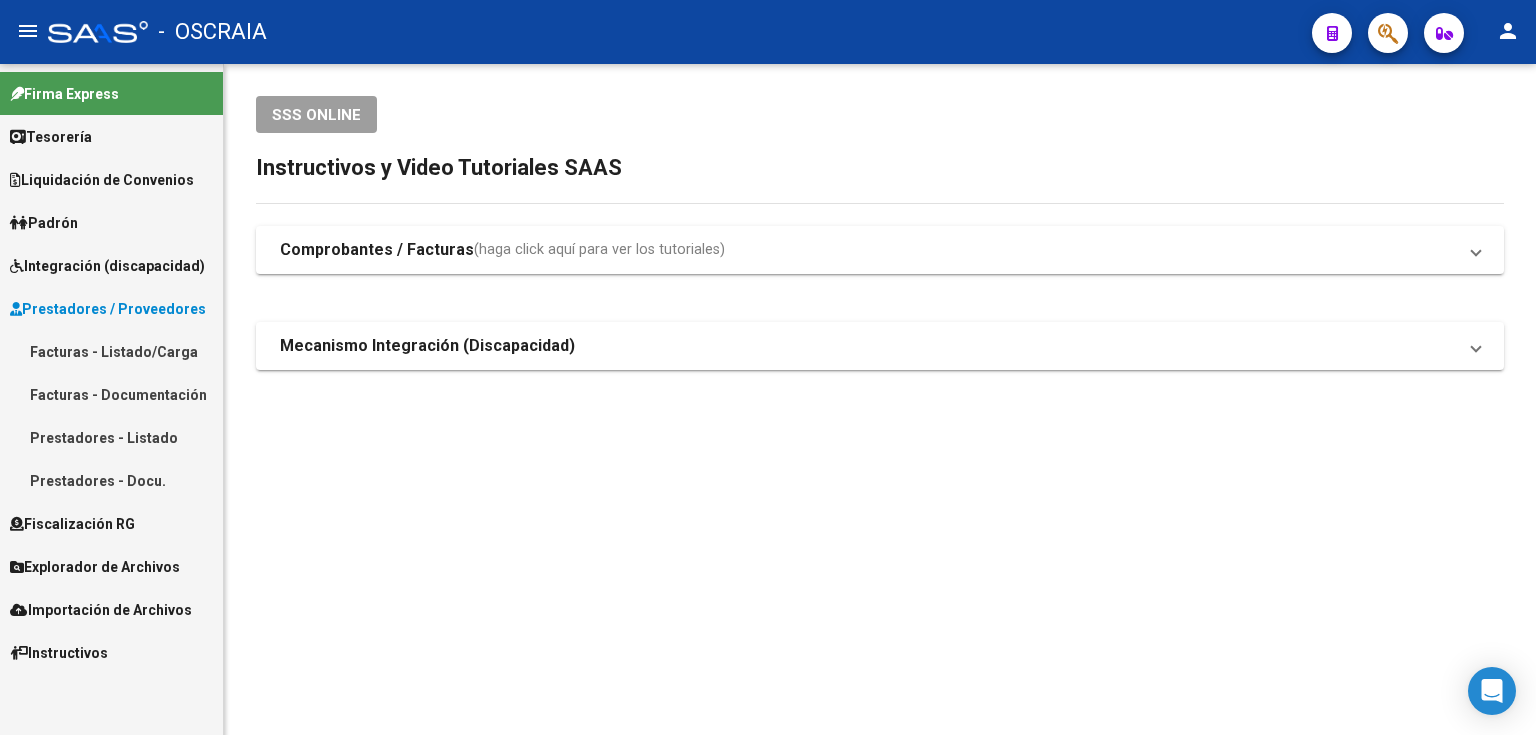 click on "Integración (discapacidad)" at bounding box center (107, 266) 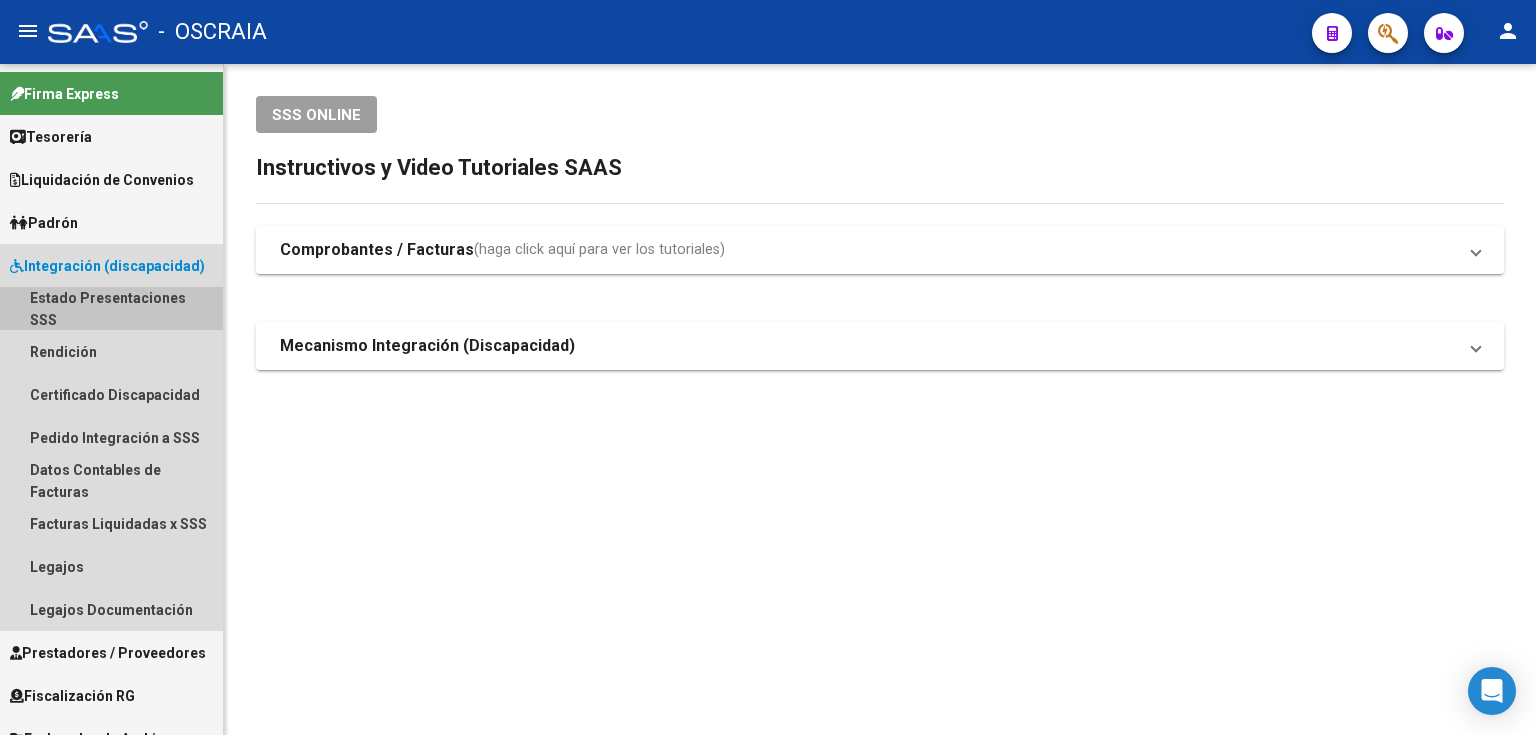 click on "Estado Presentaciones SSS" at bounding box center [111, 308] 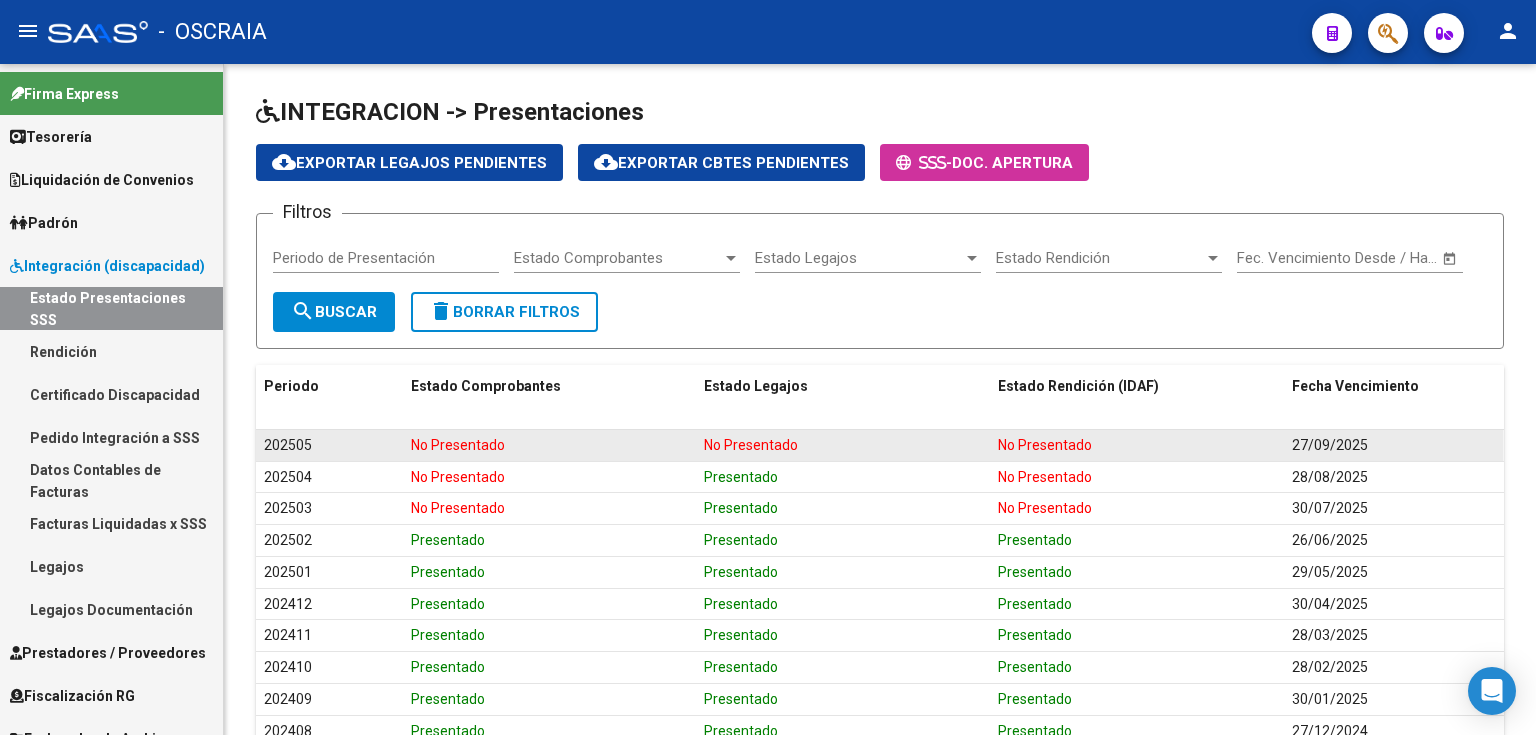 drag, startPoint x: 388, startPoint y: 472, endPoint x: 1039, endPoint y: 449, distance: 651.4062 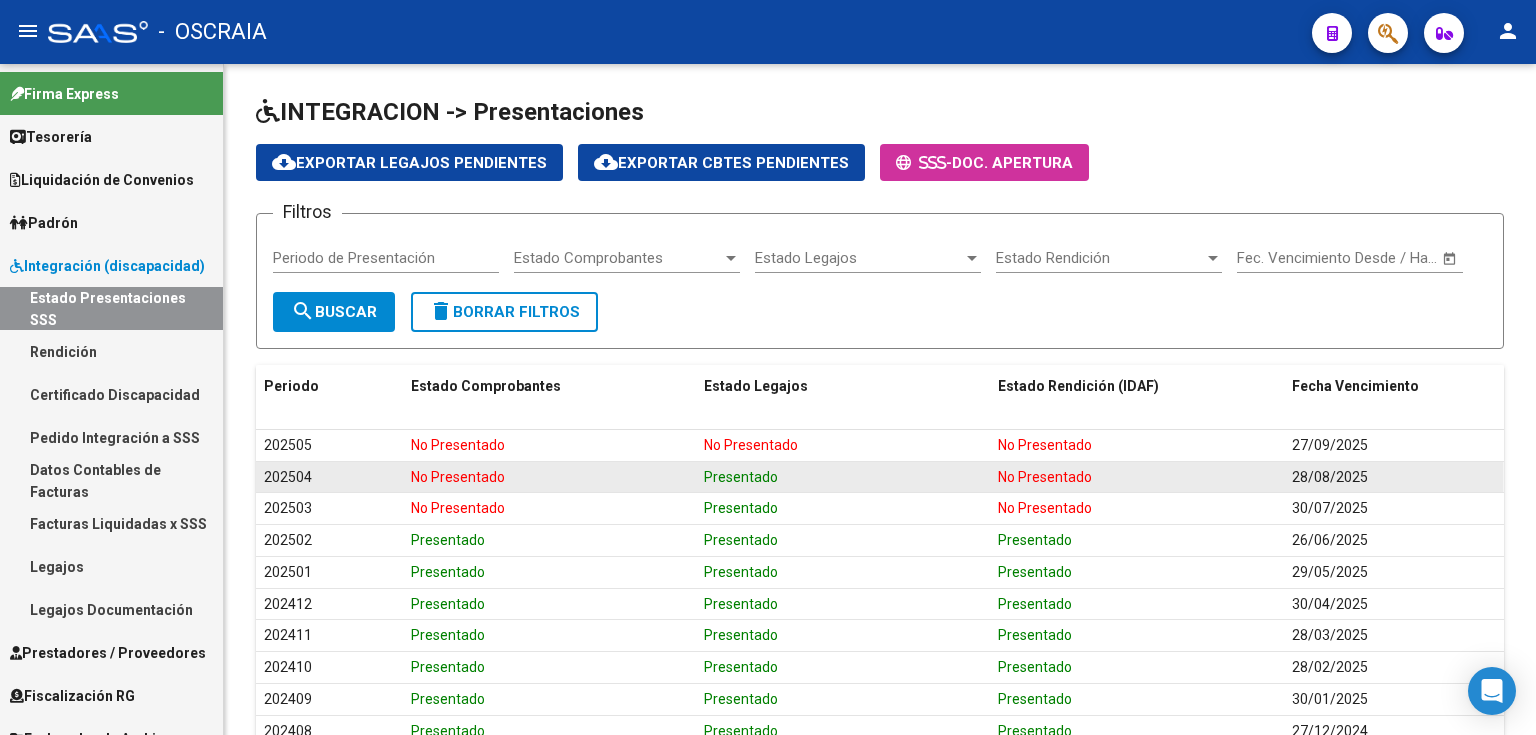click on "No Presentado" 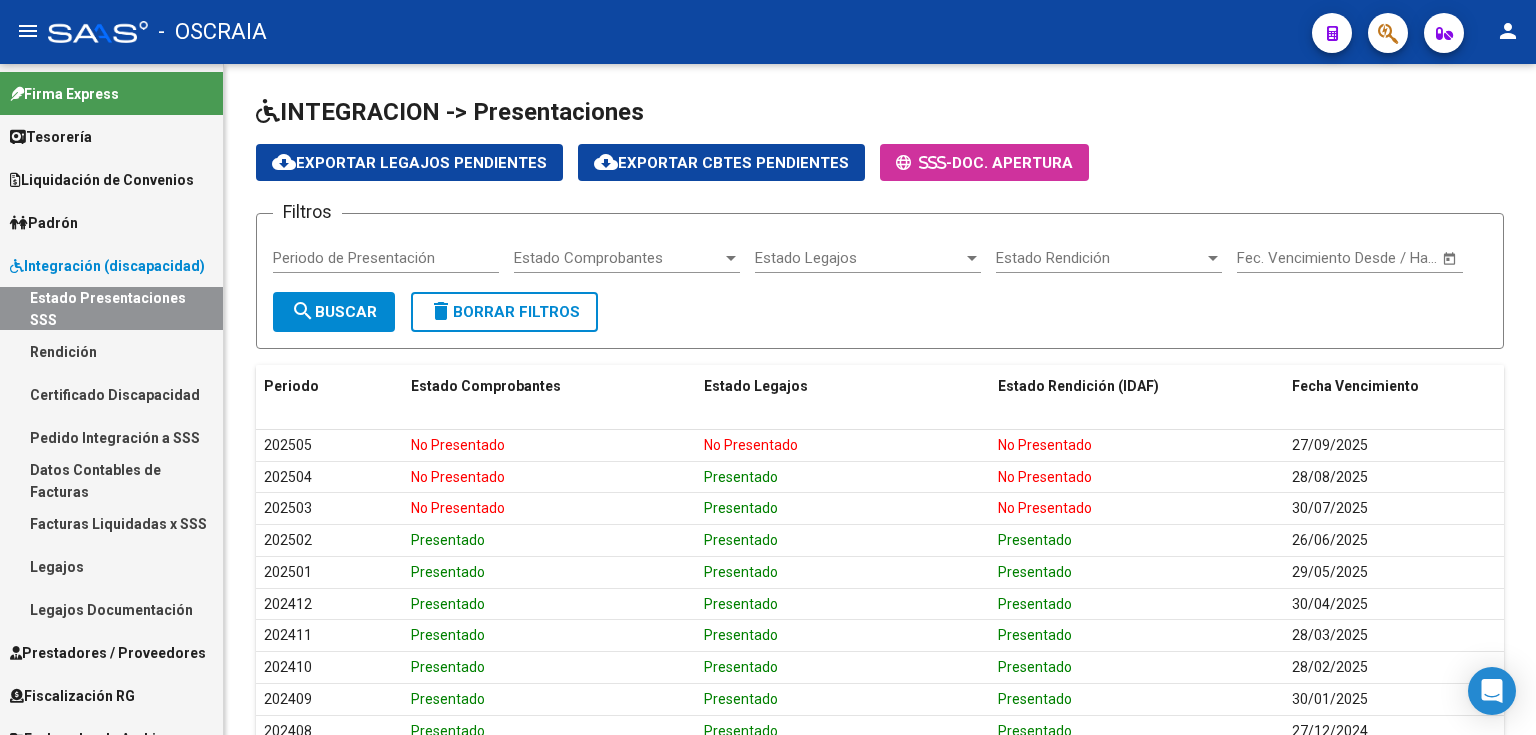 click on "Rendición" at bounding box center [111, 351] 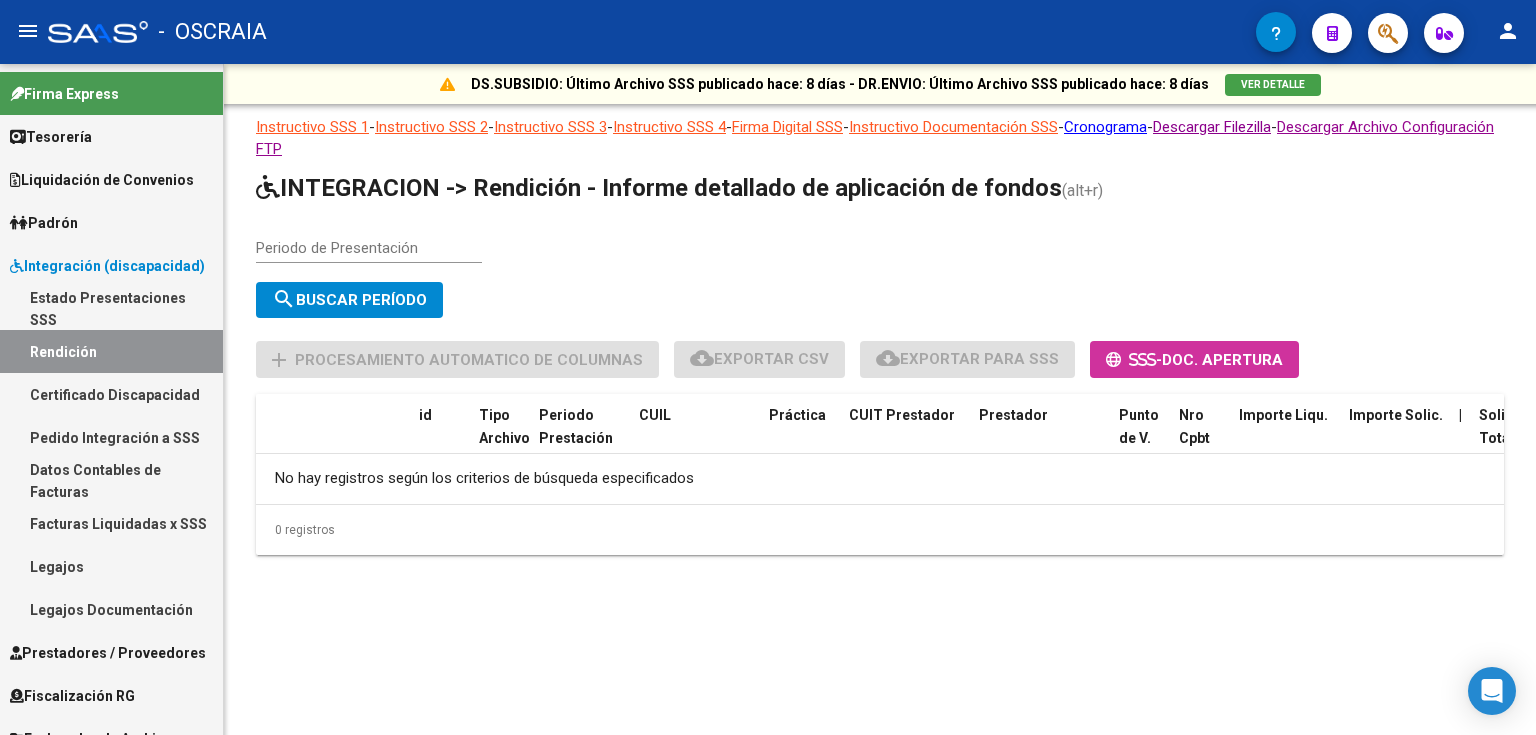 click on "Periodo de Presentación" 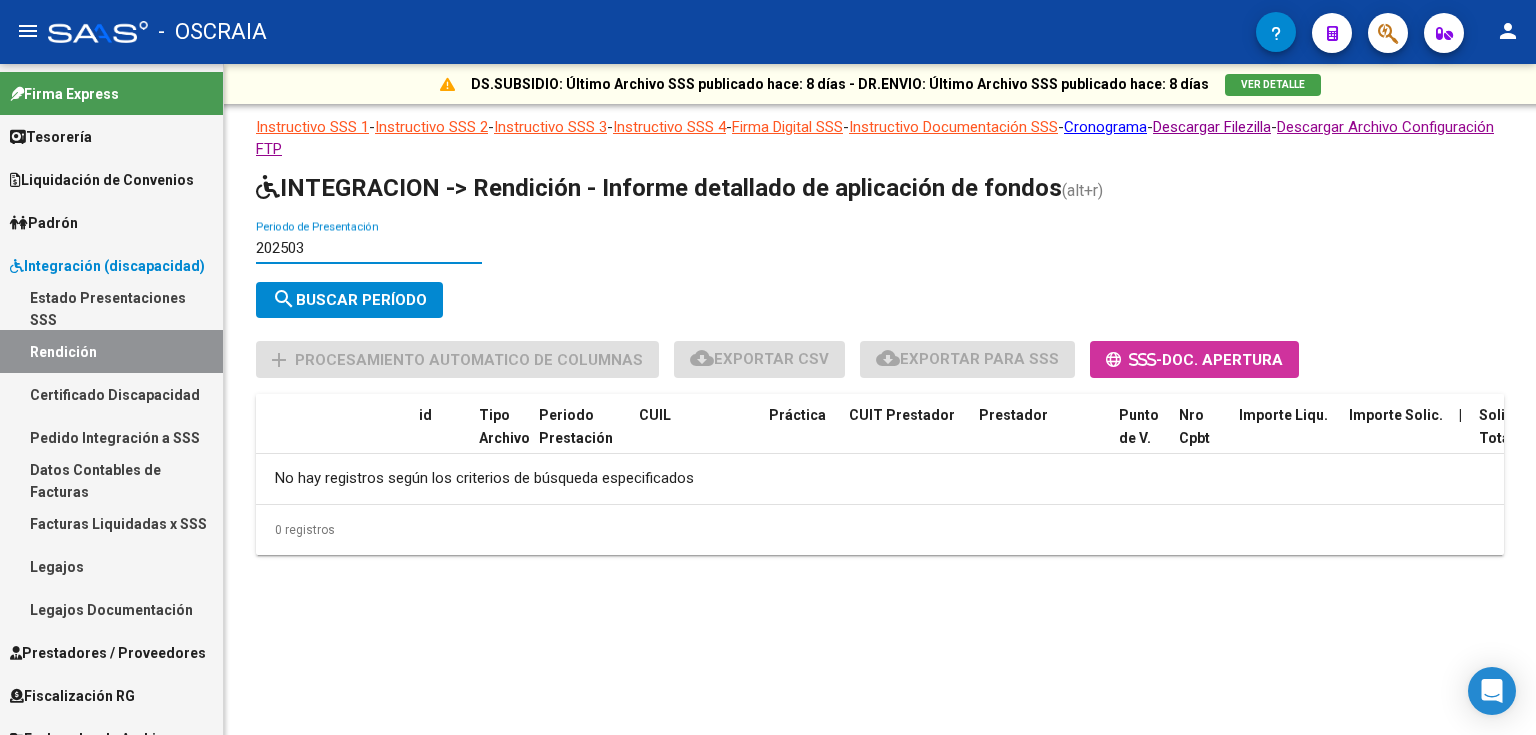 type on "202503" 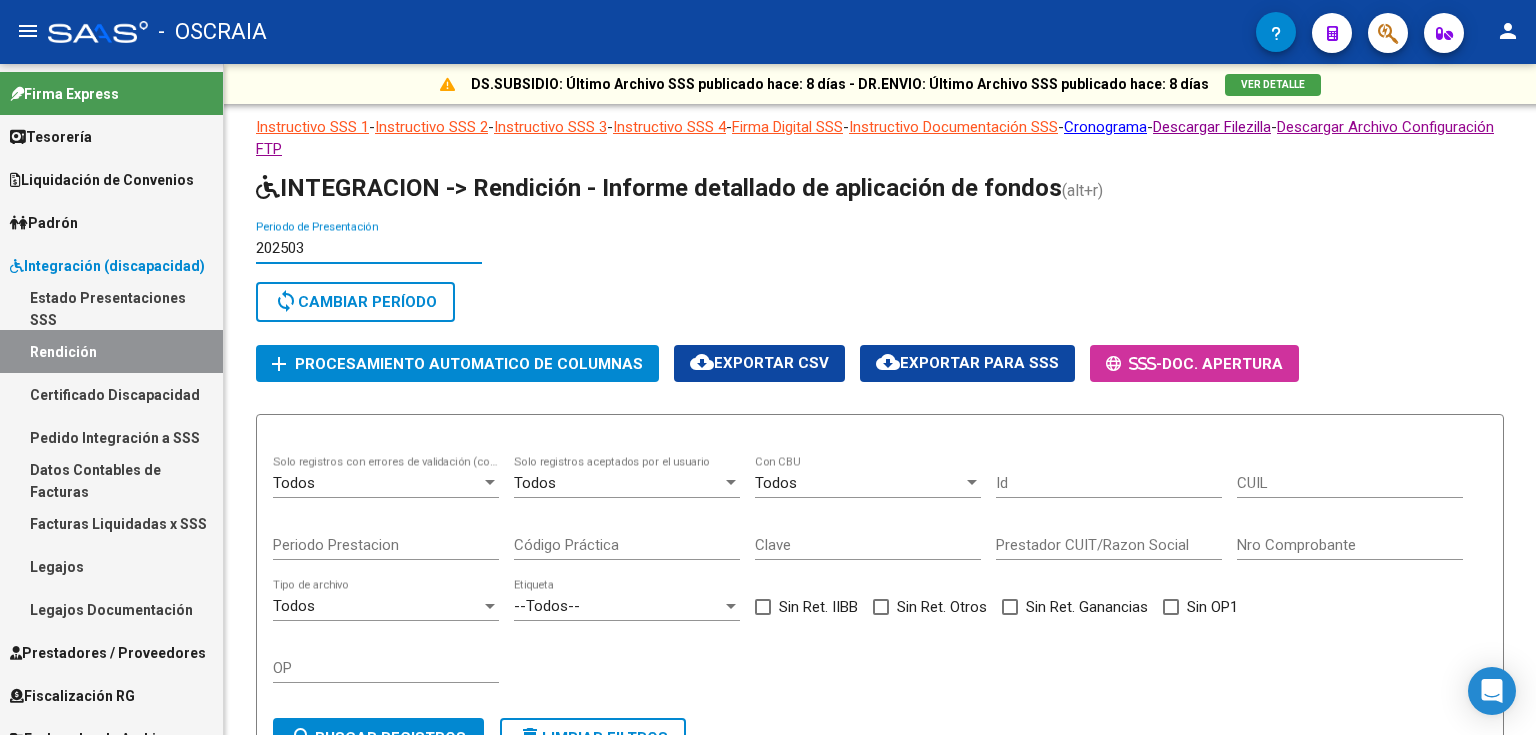 scroll, scrollTop: 744, scrollLeft: 0, axis: vertical 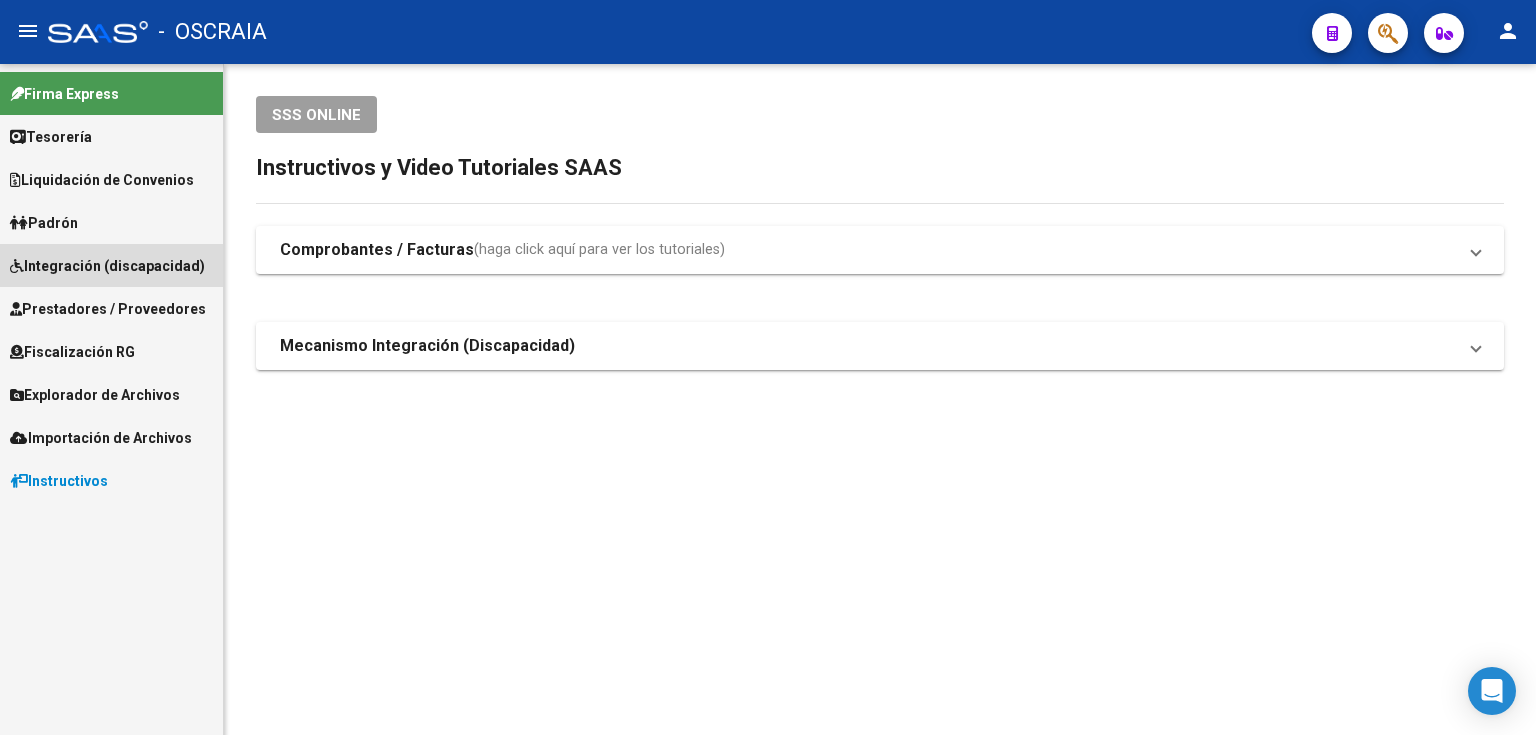 click on "Integración (discapacidad)" at bounding box center [107, 266] 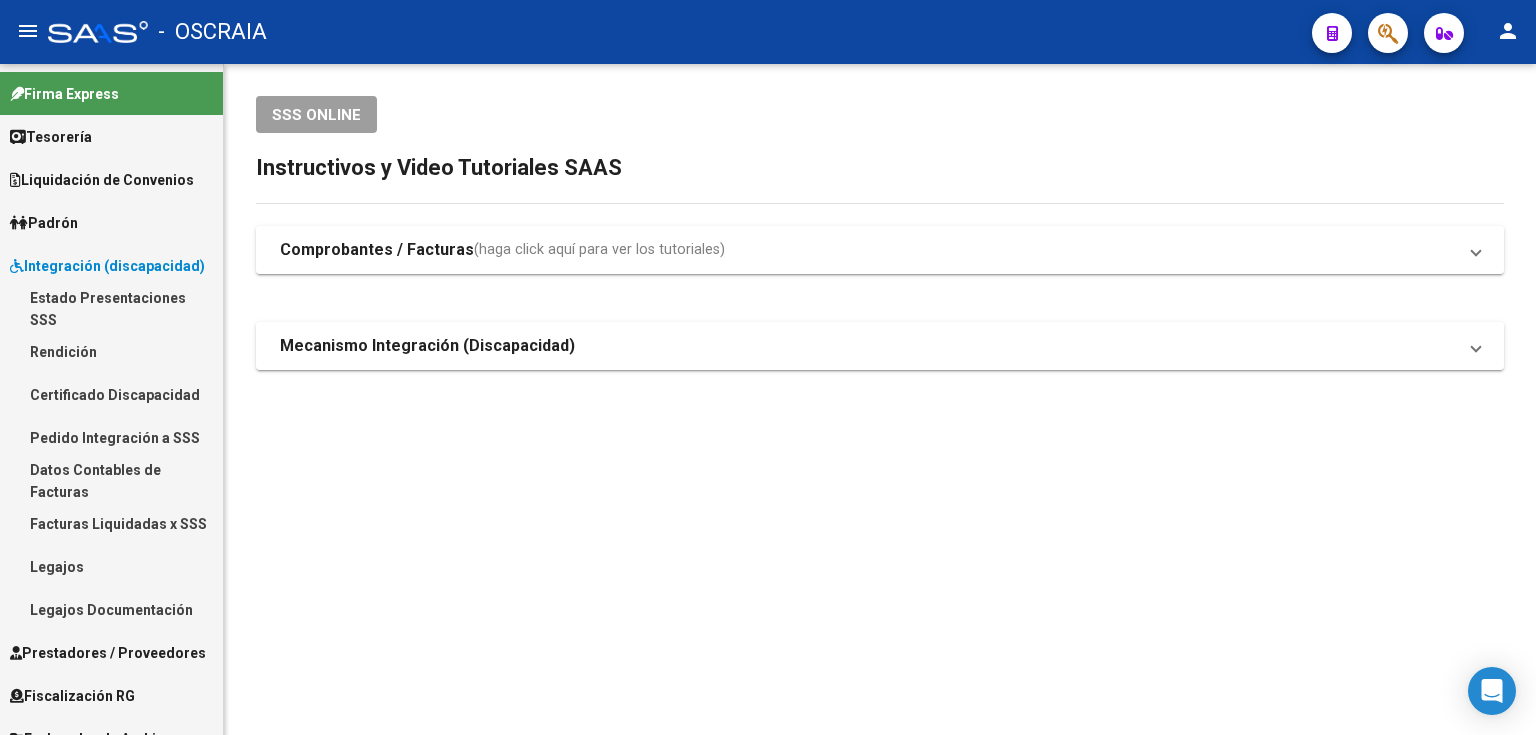 click on "Estado Presentaciones SSS" at bounding box center (111, 308) 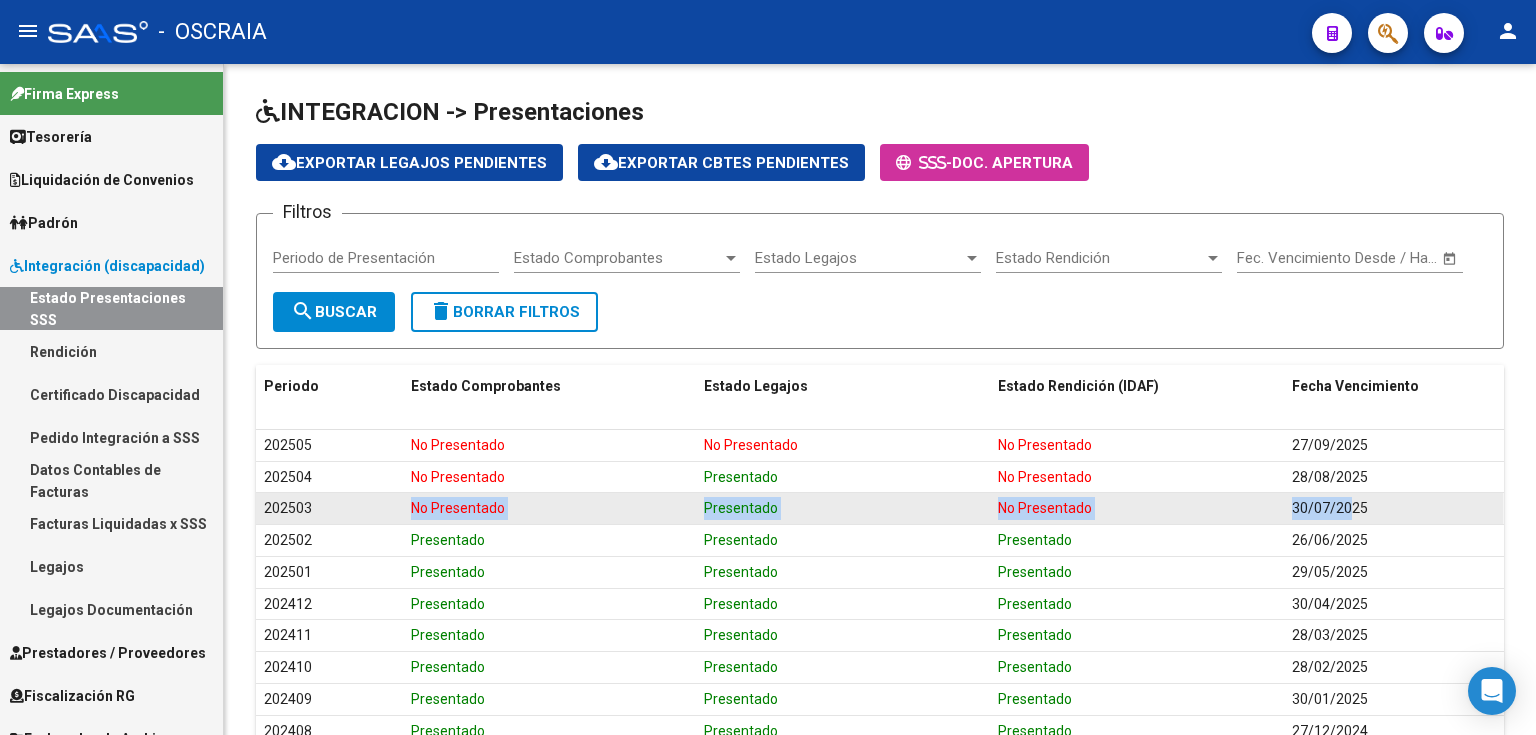 drag, startPoint x: 400, startPoint y: 508, endPoint x: 1354, endPoint y: 492, distance: 954.13416 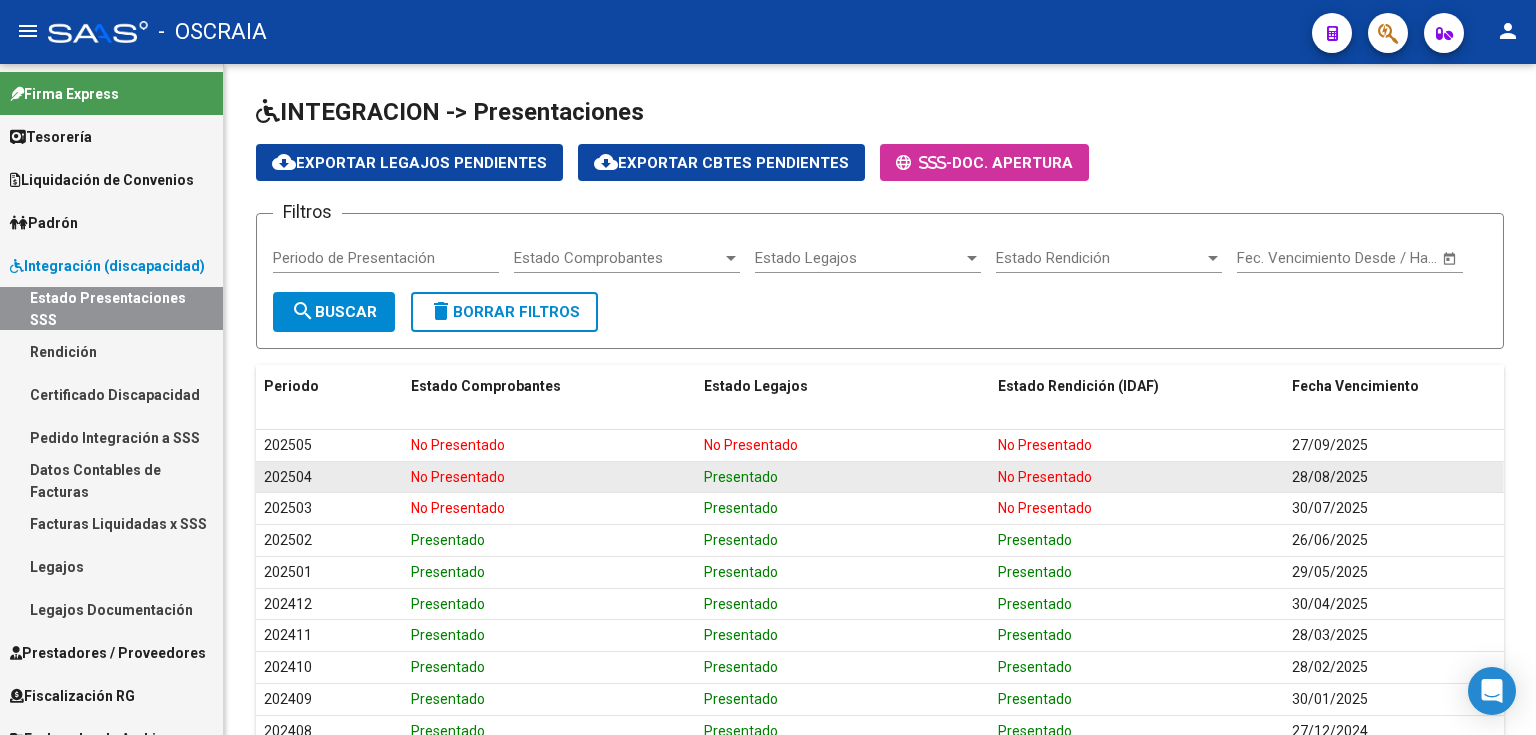 click on "28/08/2025" 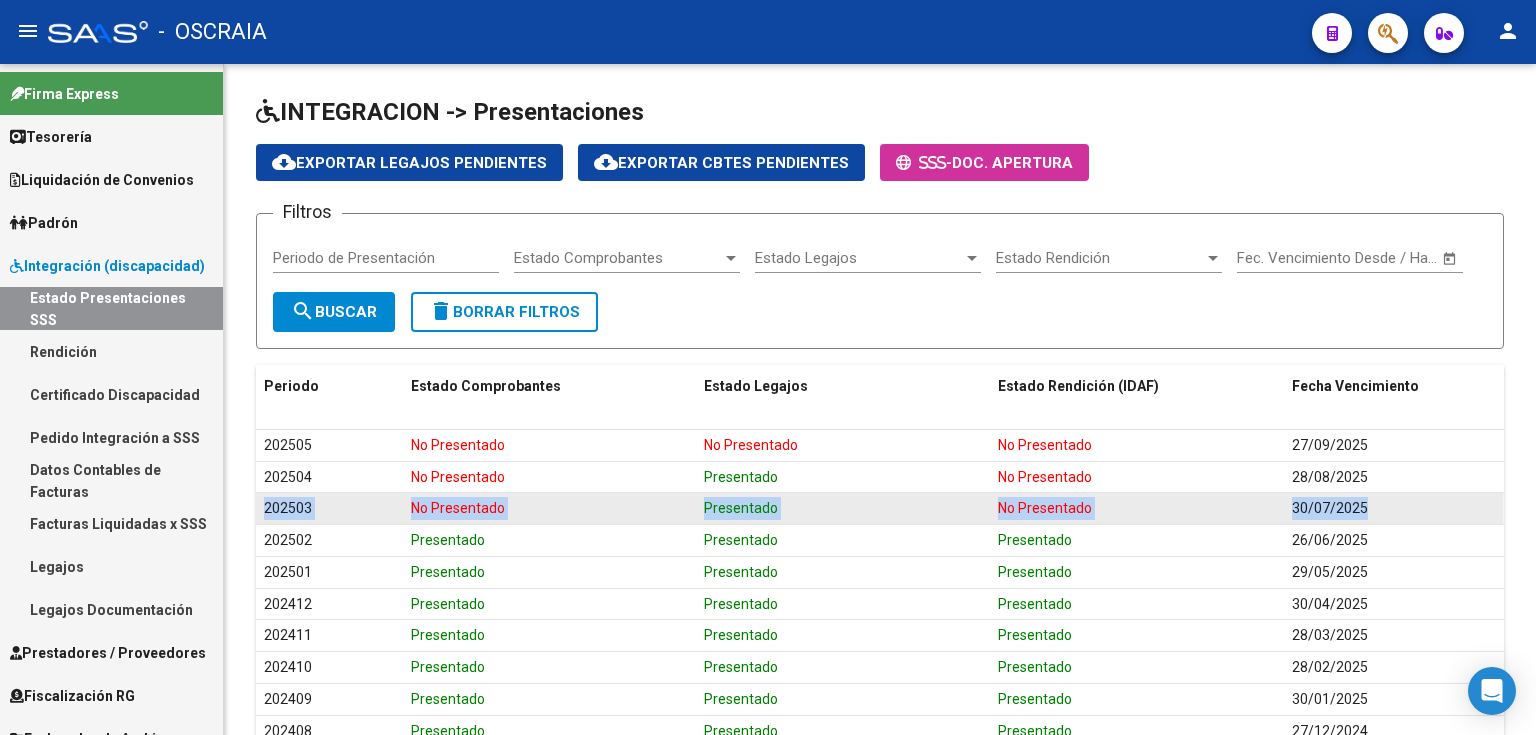drag, startPoint x: 1392, startPoint y: 486, endPoint x: 1368, endPoint y: 519, distance: 40.804413 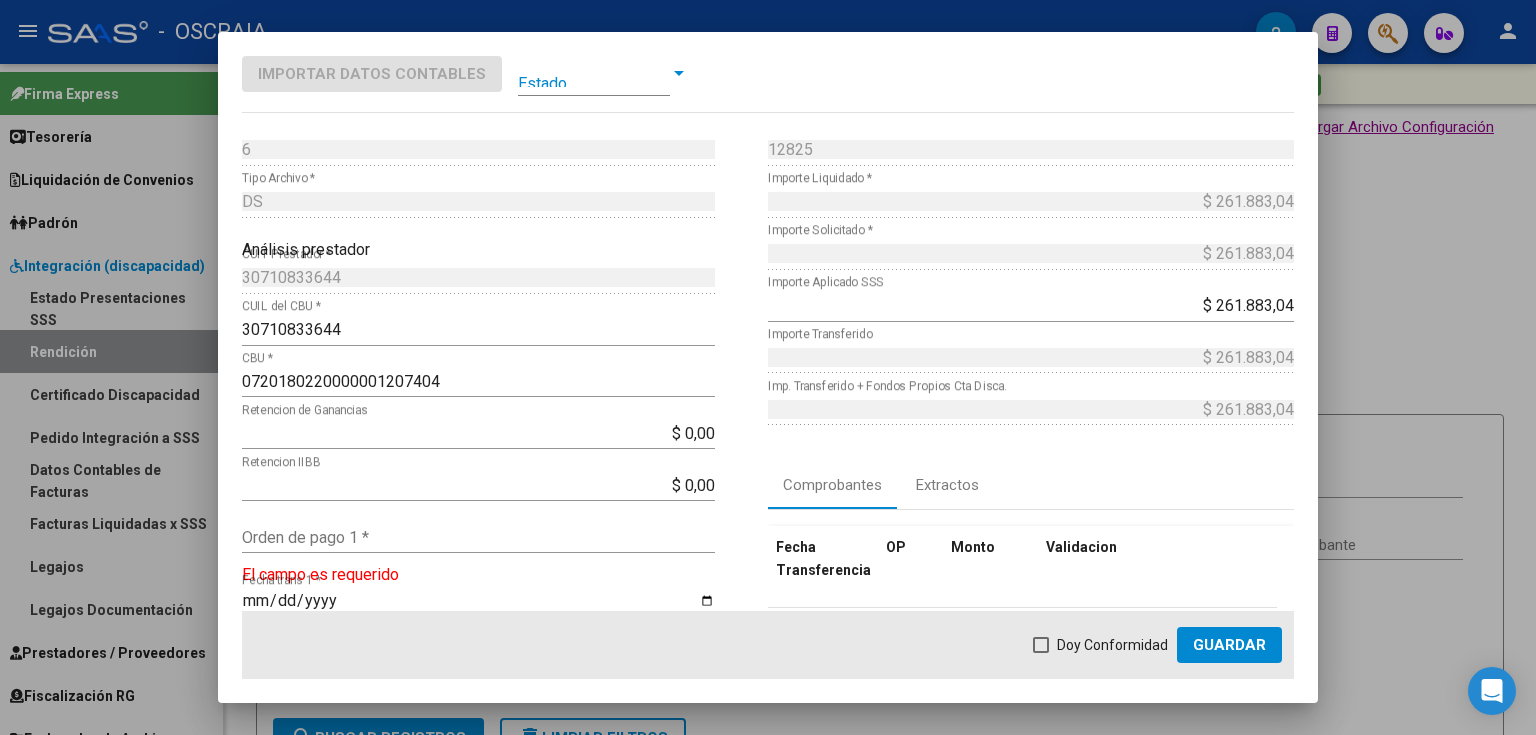 scroll, scrollTop: 0, scrollLeft: 0, axis: both 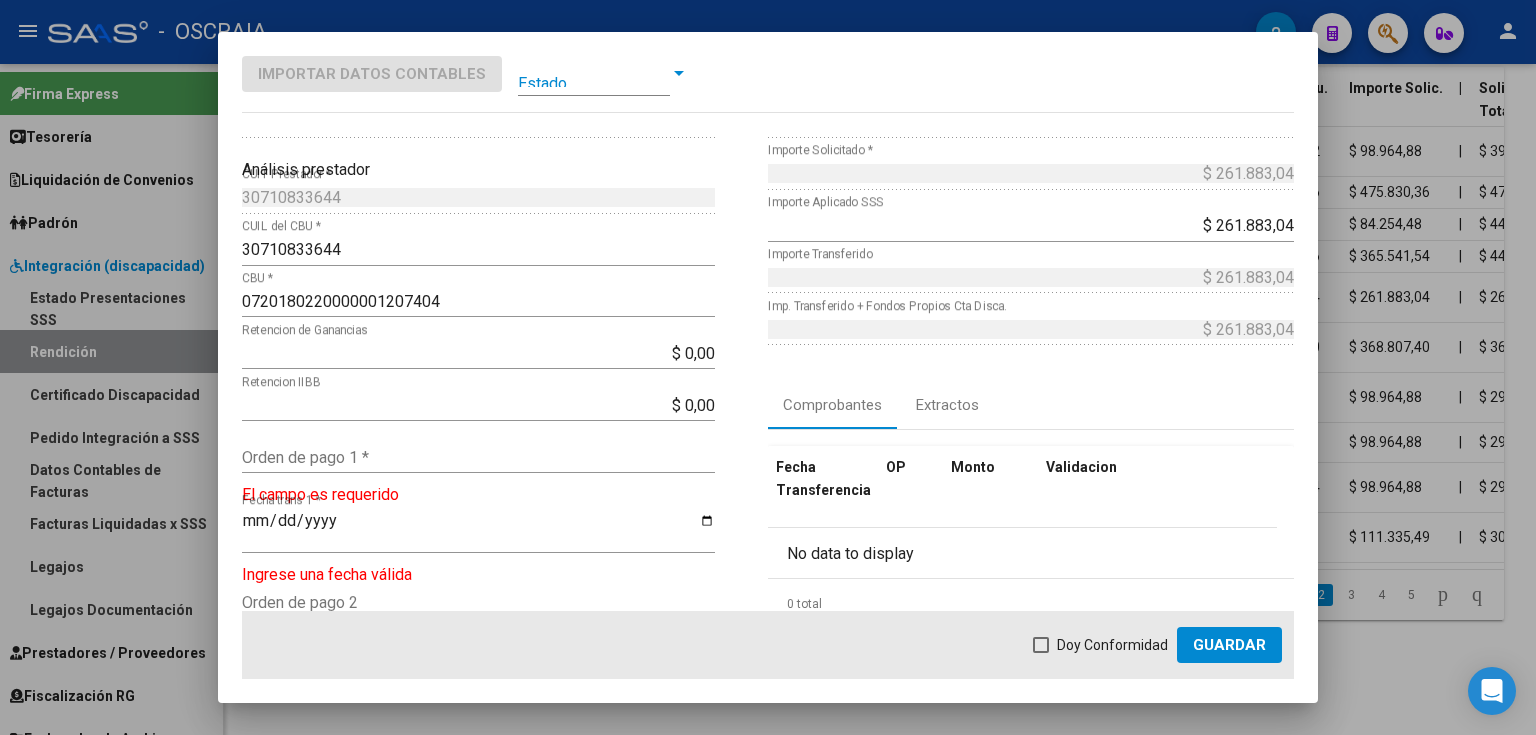 click on "$ 0,00 Retencion IIBB" 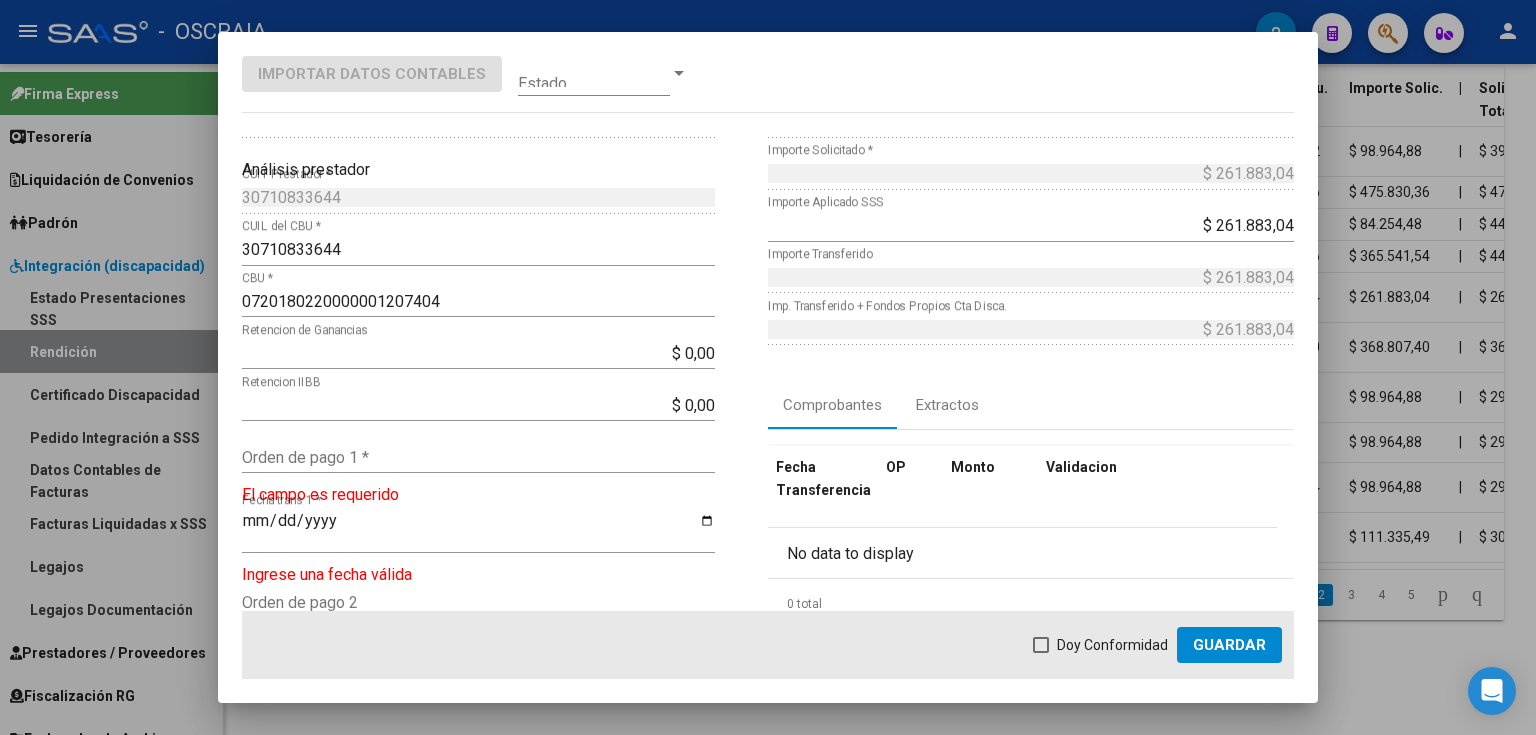 paste on "9145" 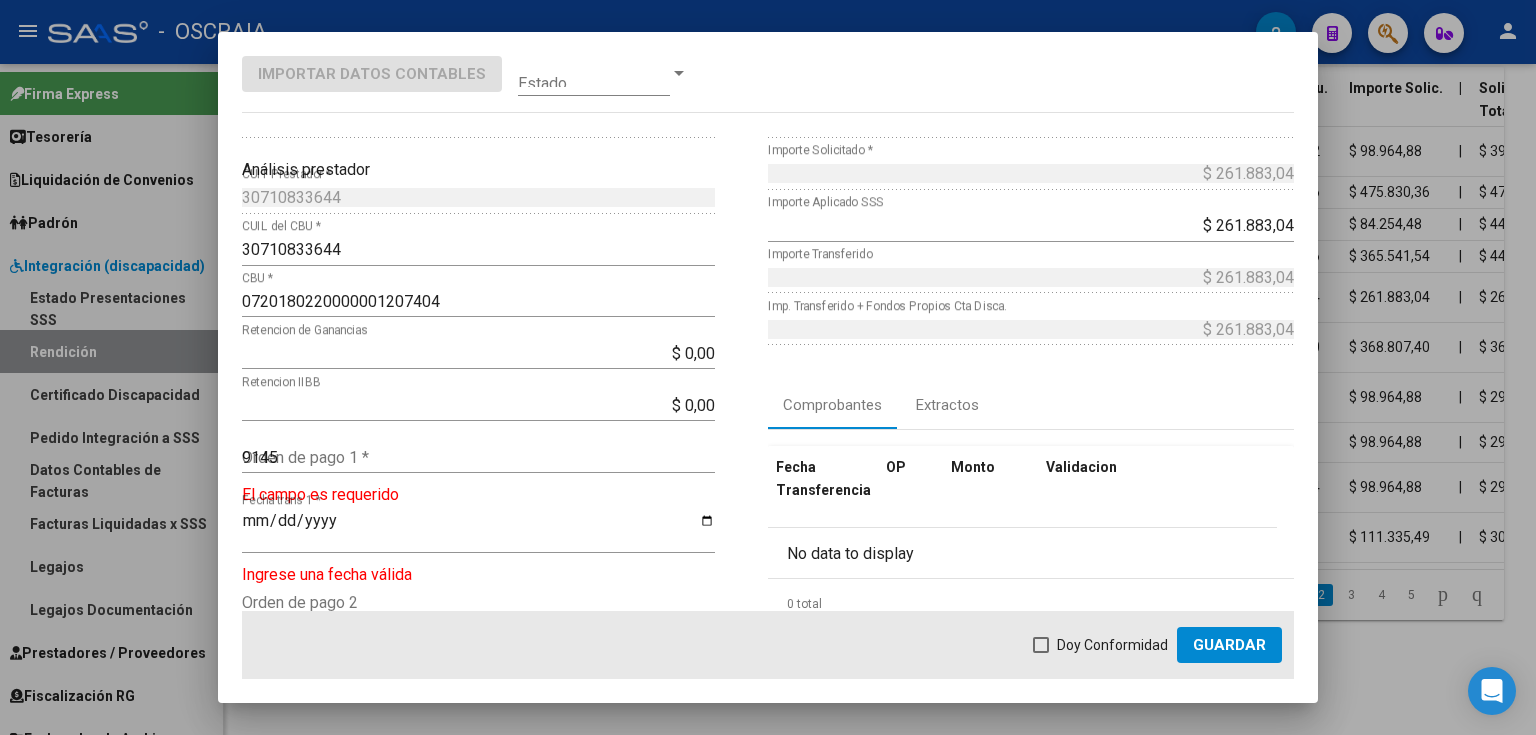 click on "9145" at bounding box center [478, 457] 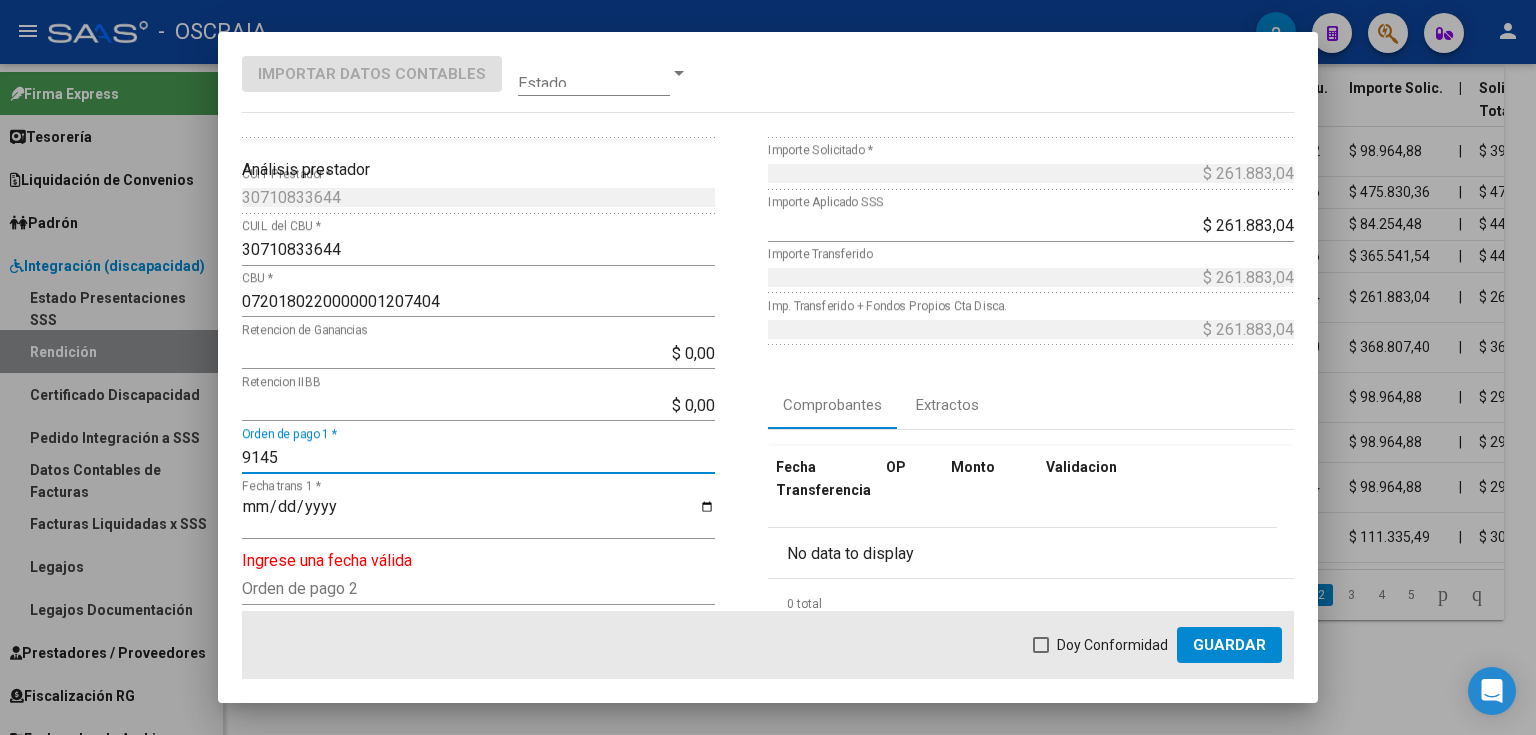 type on "9145" 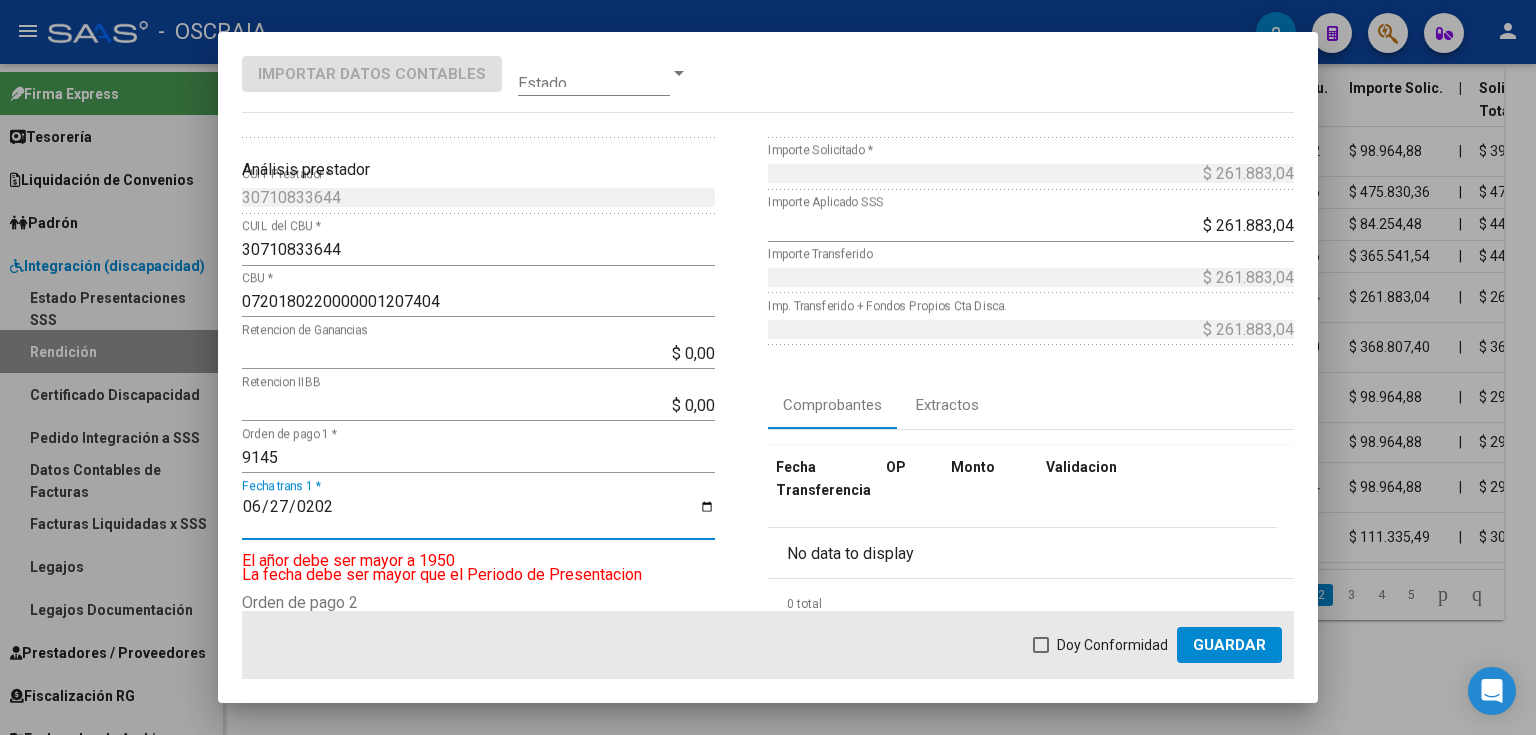 type on "2025-06-27" 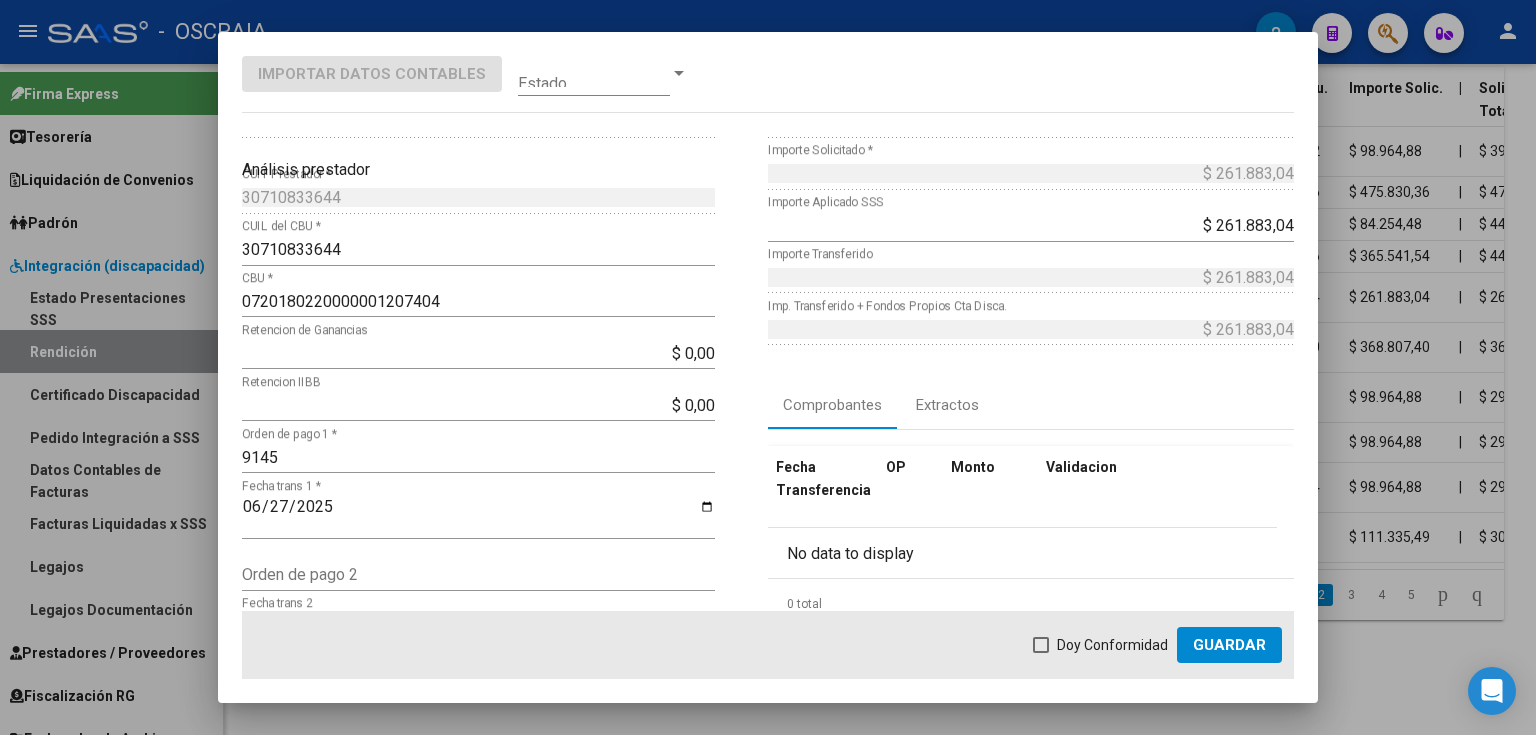 click on "Doy Conformidad        Guardar" 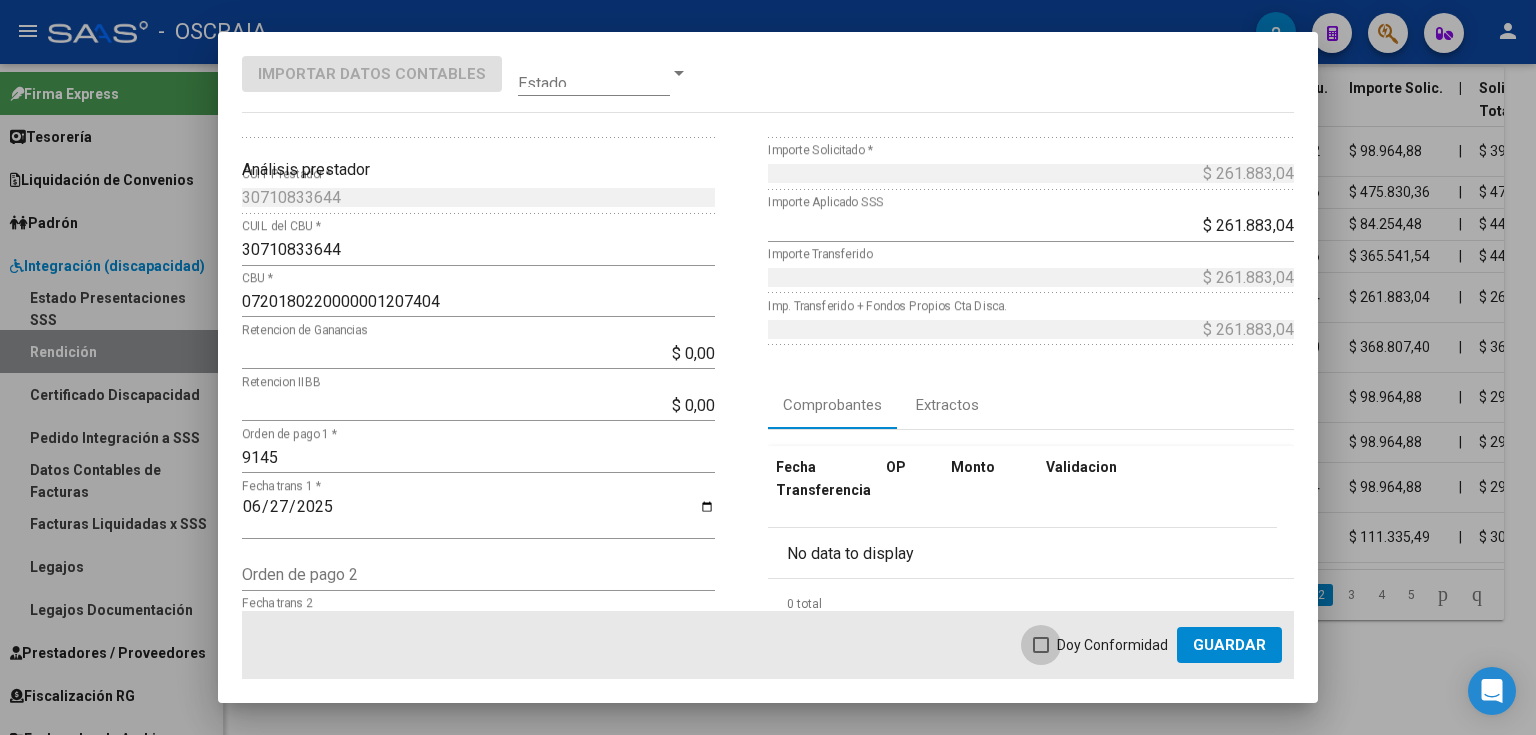 click on "Doy Conformidad" at bounding box center (1112, 645) 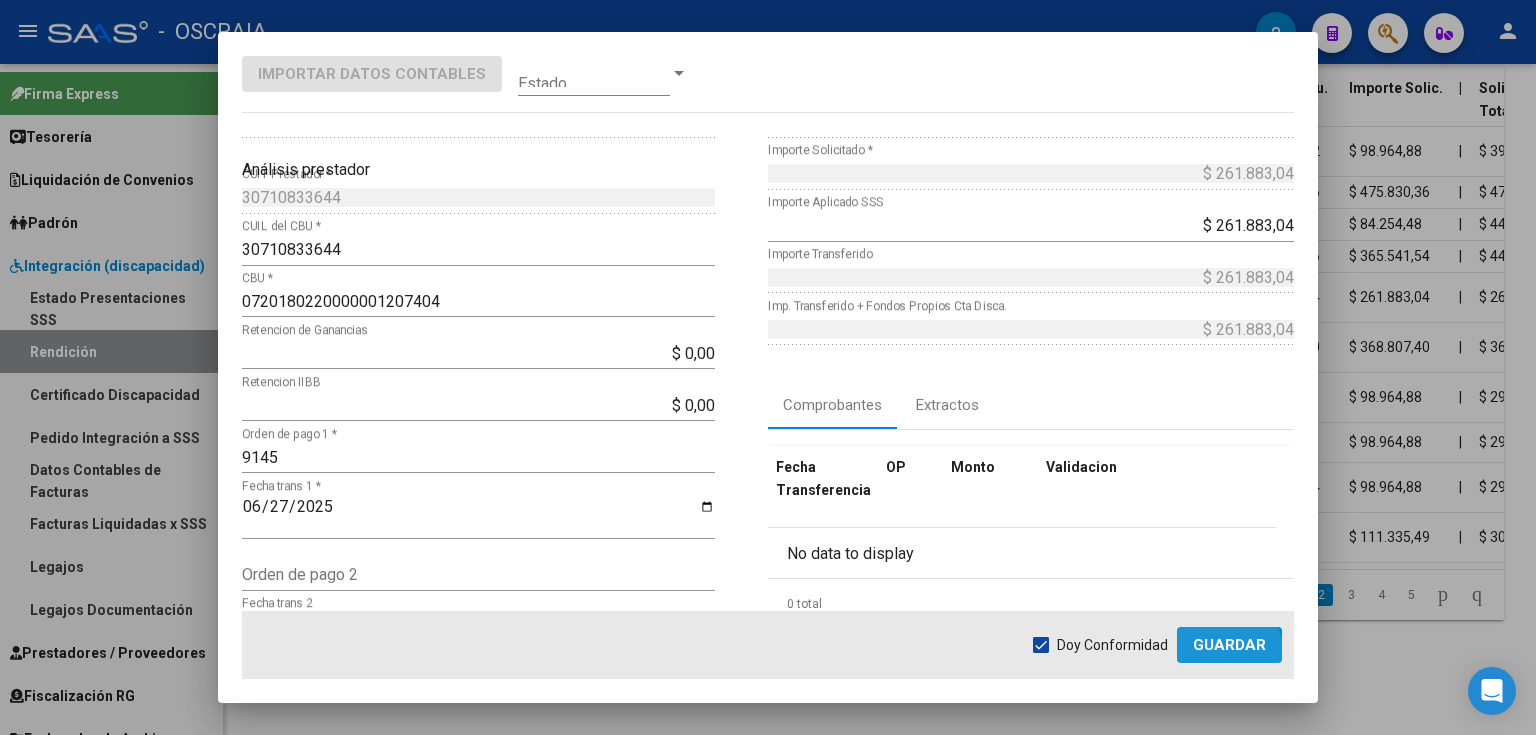click on "Guardar" 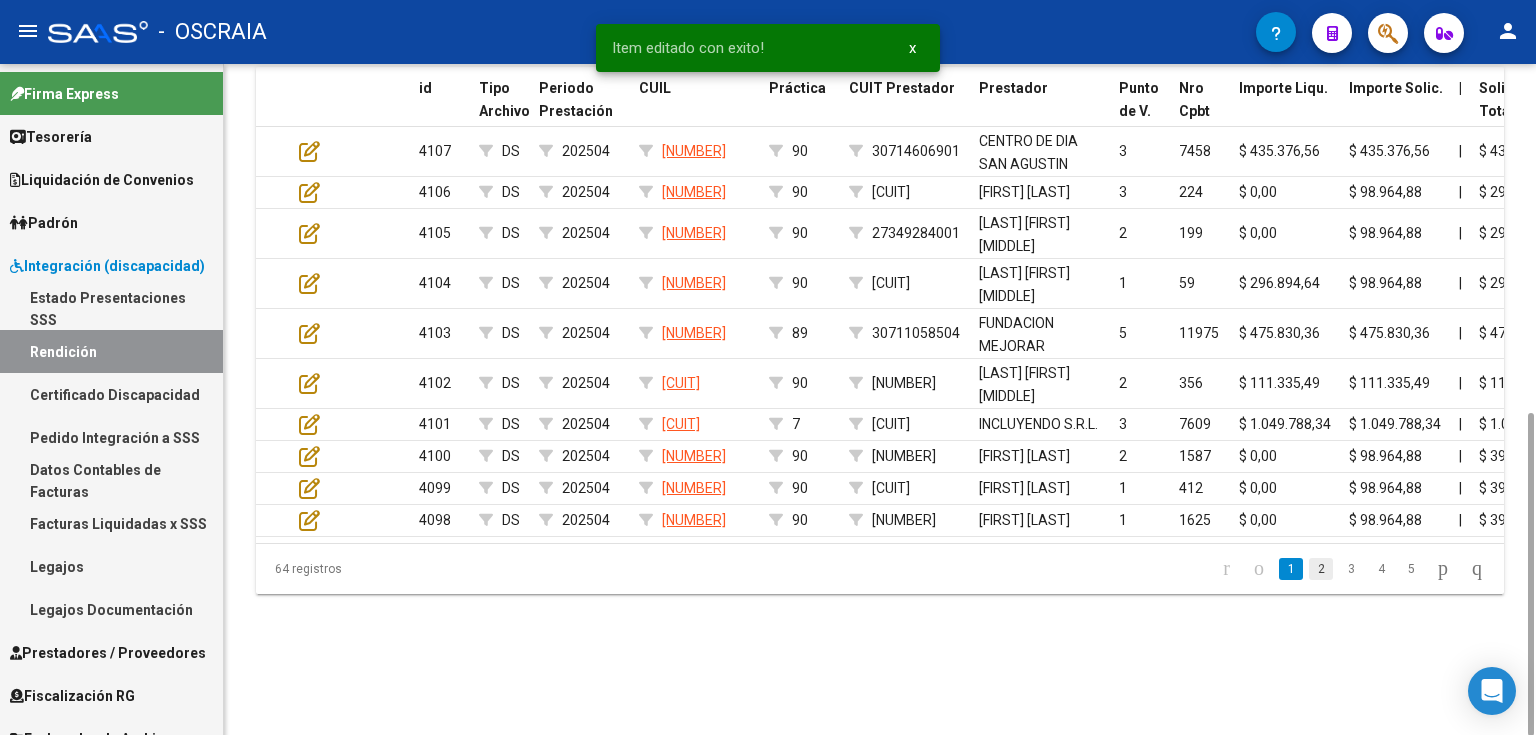 click on "2" 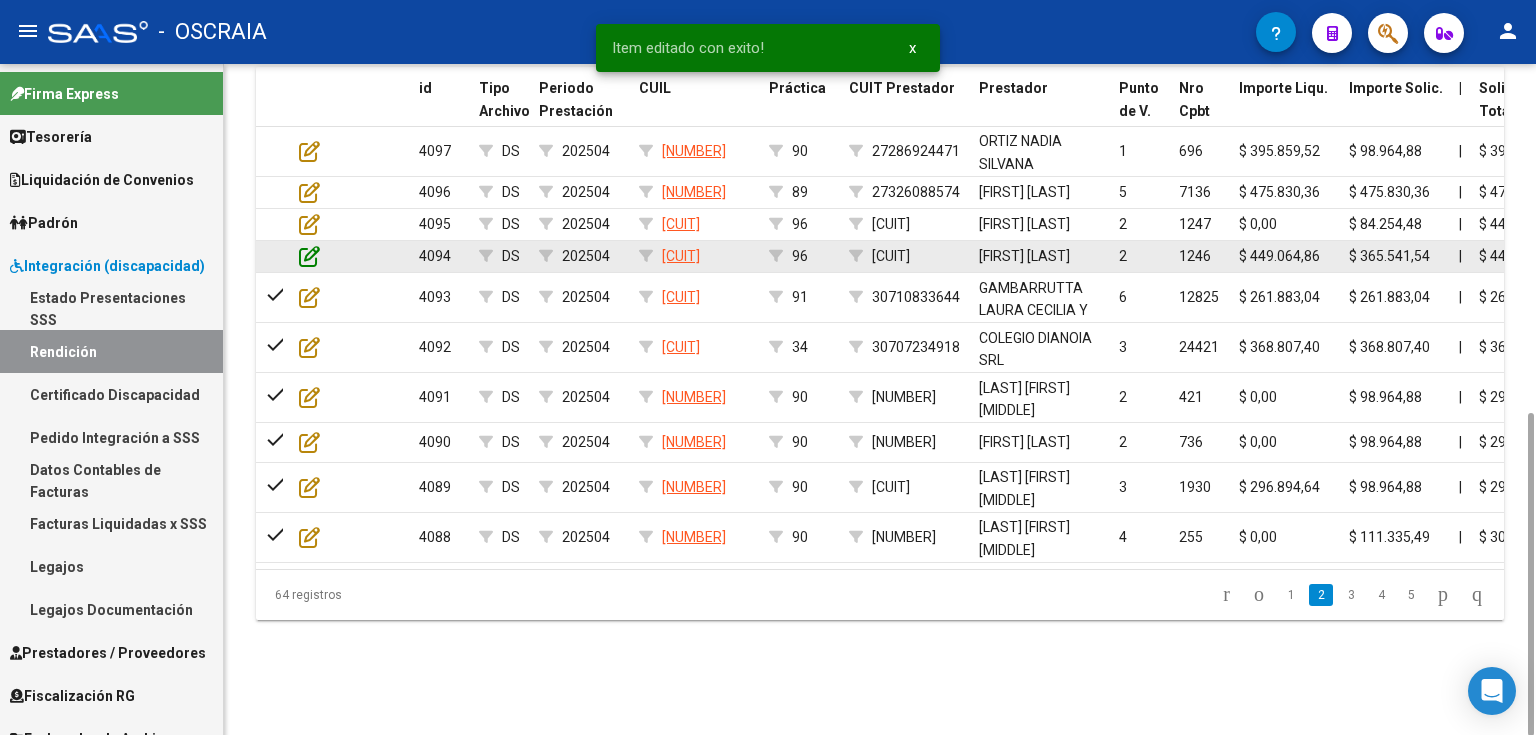 click 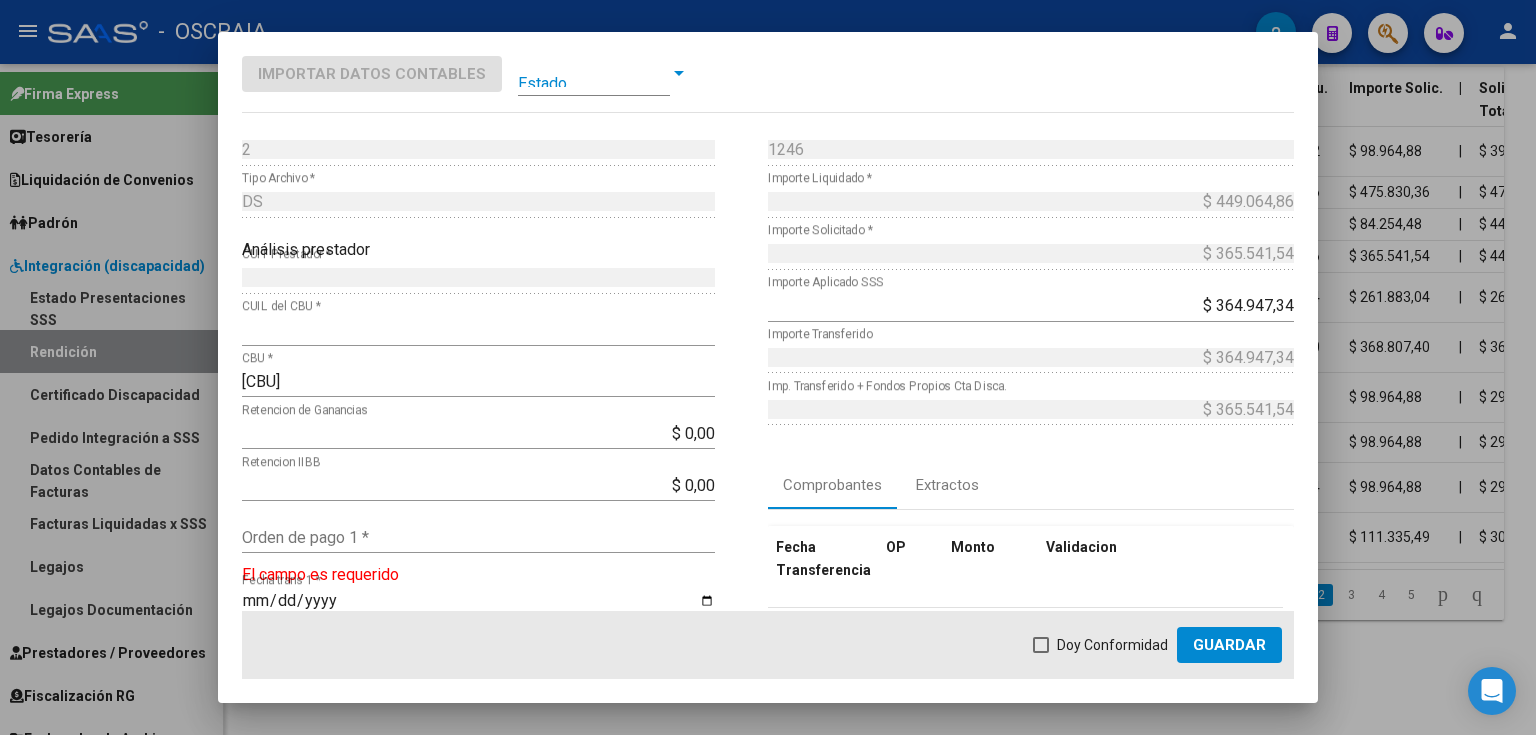 scroll, scrollTop: 160, scrollLeft: 0, axis: vertical 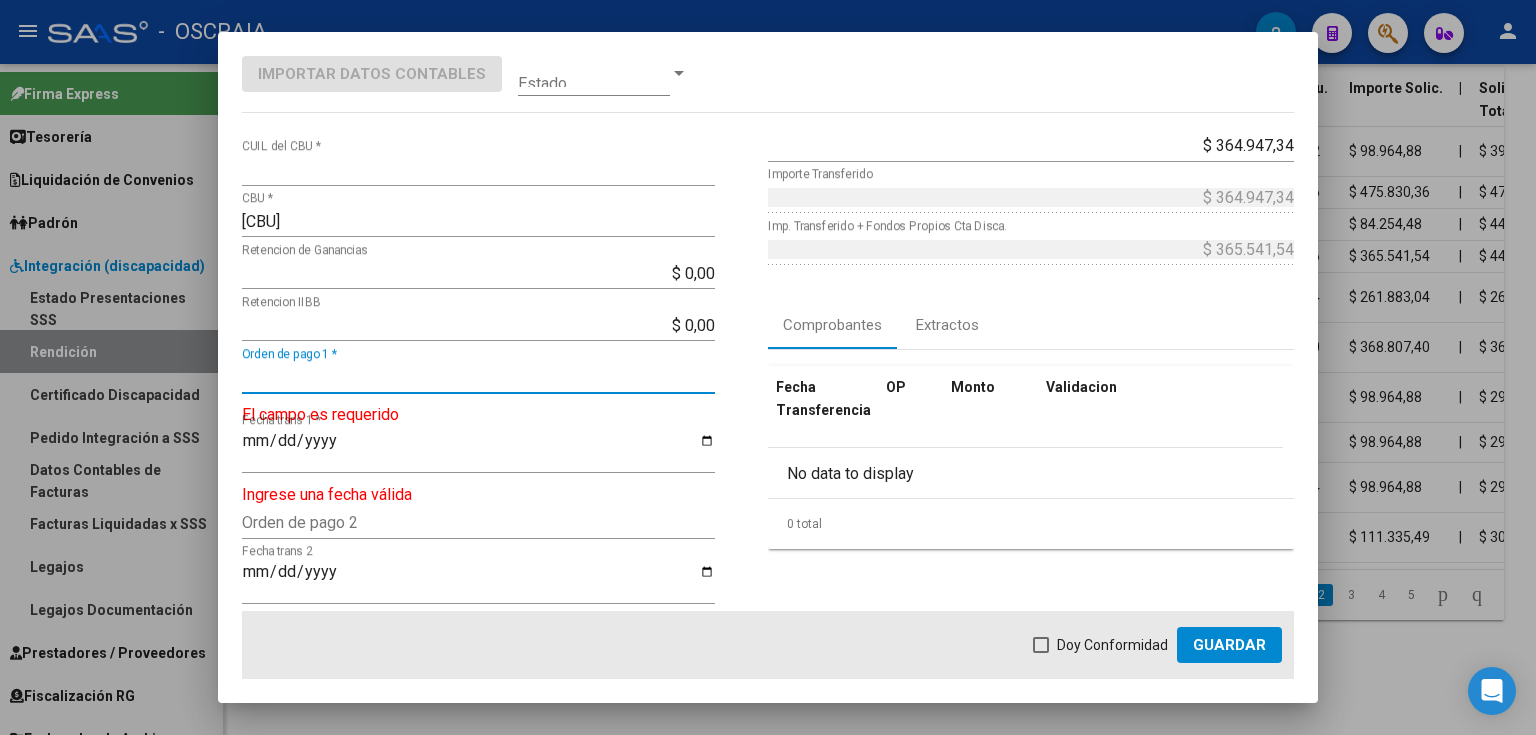 click on "Orden de pago 1 *" at bounding box center (478, 377) 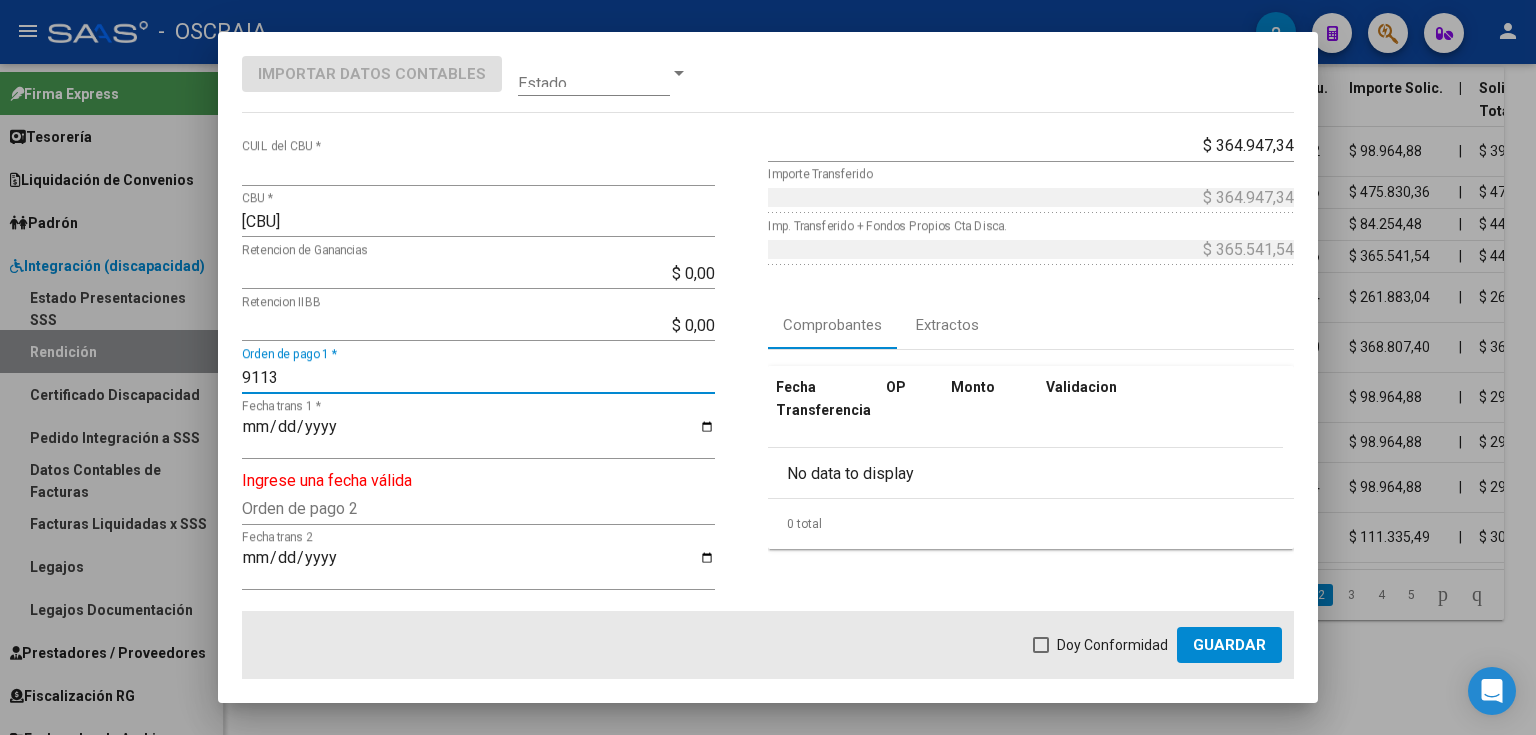 type on "9113" 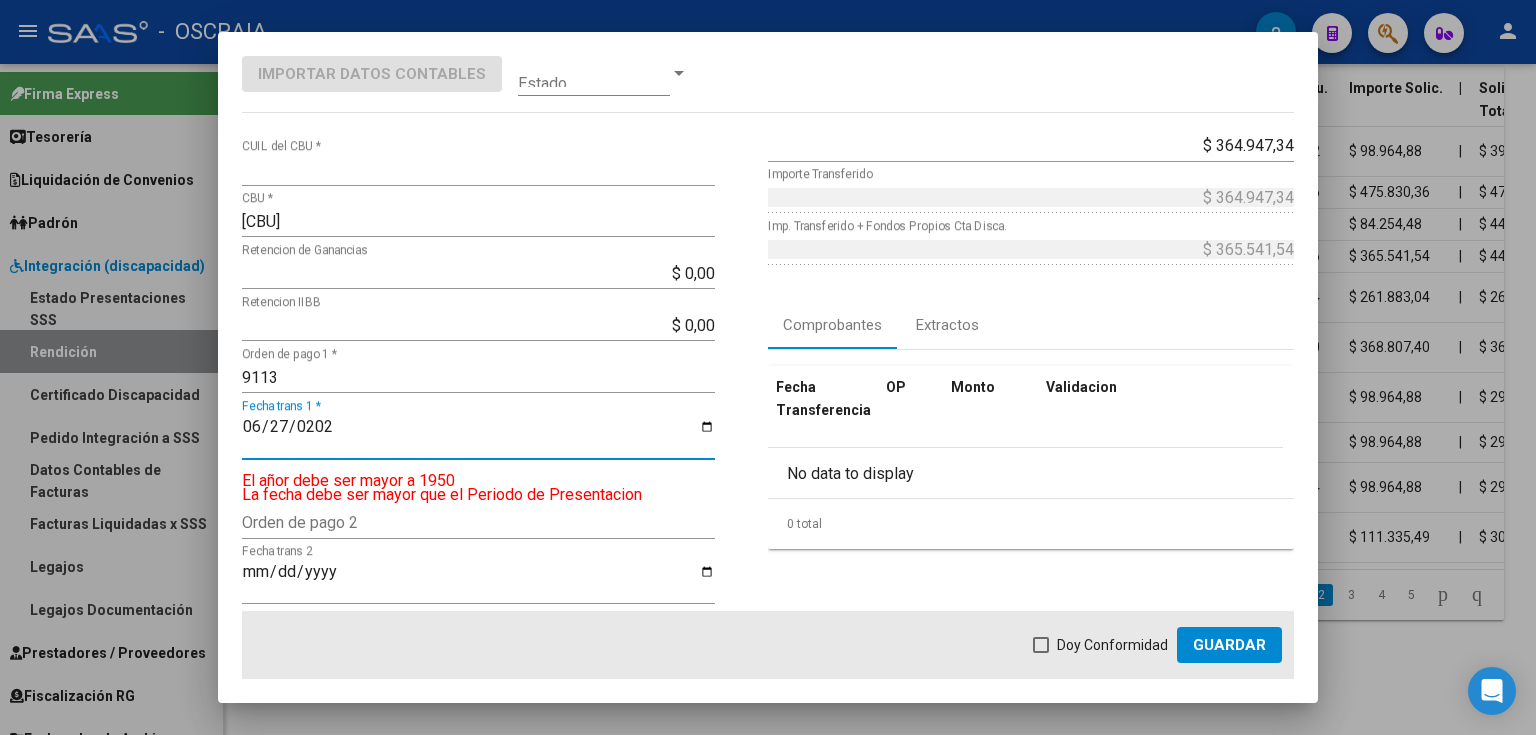 type on "2025-06-27" 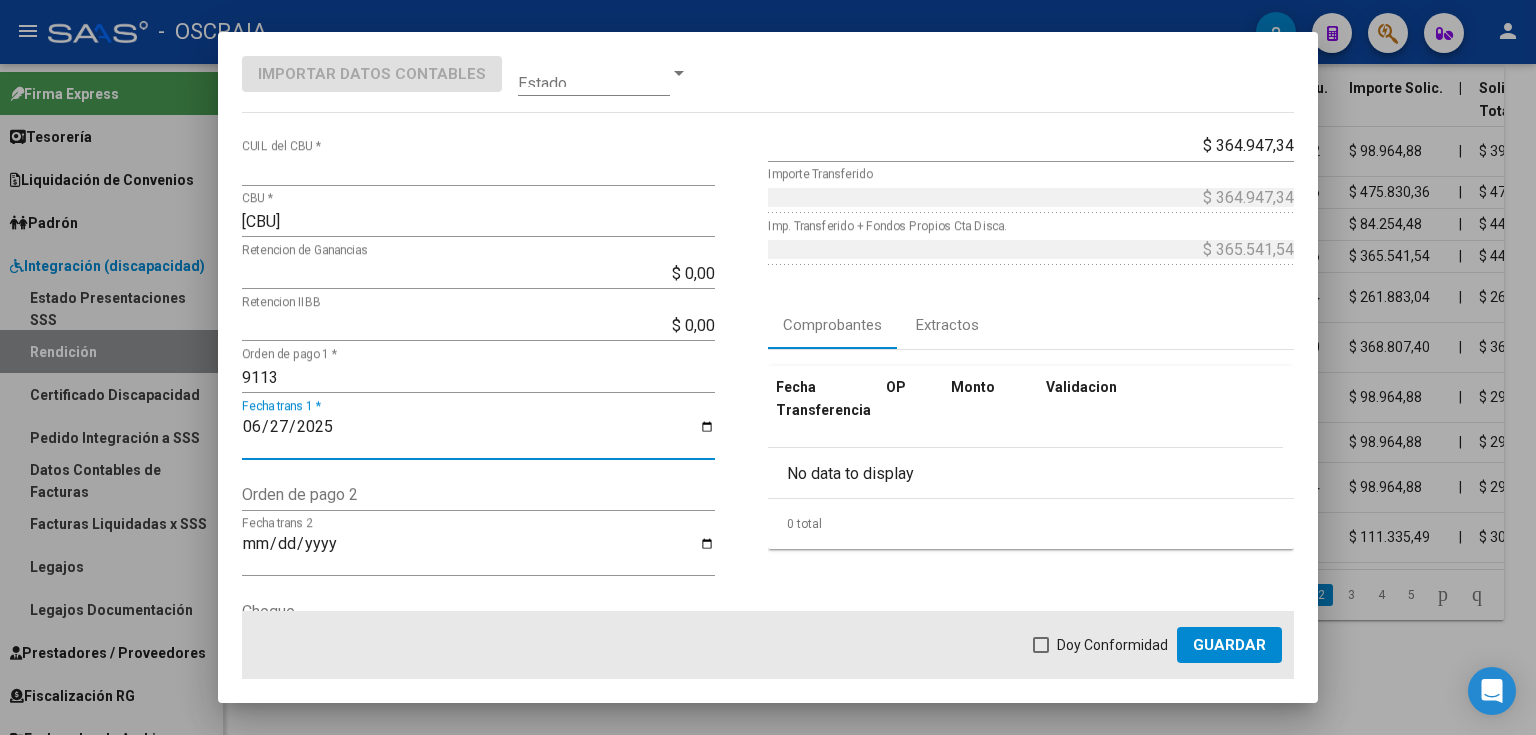 click on "Doy Conformidad        Guardar" 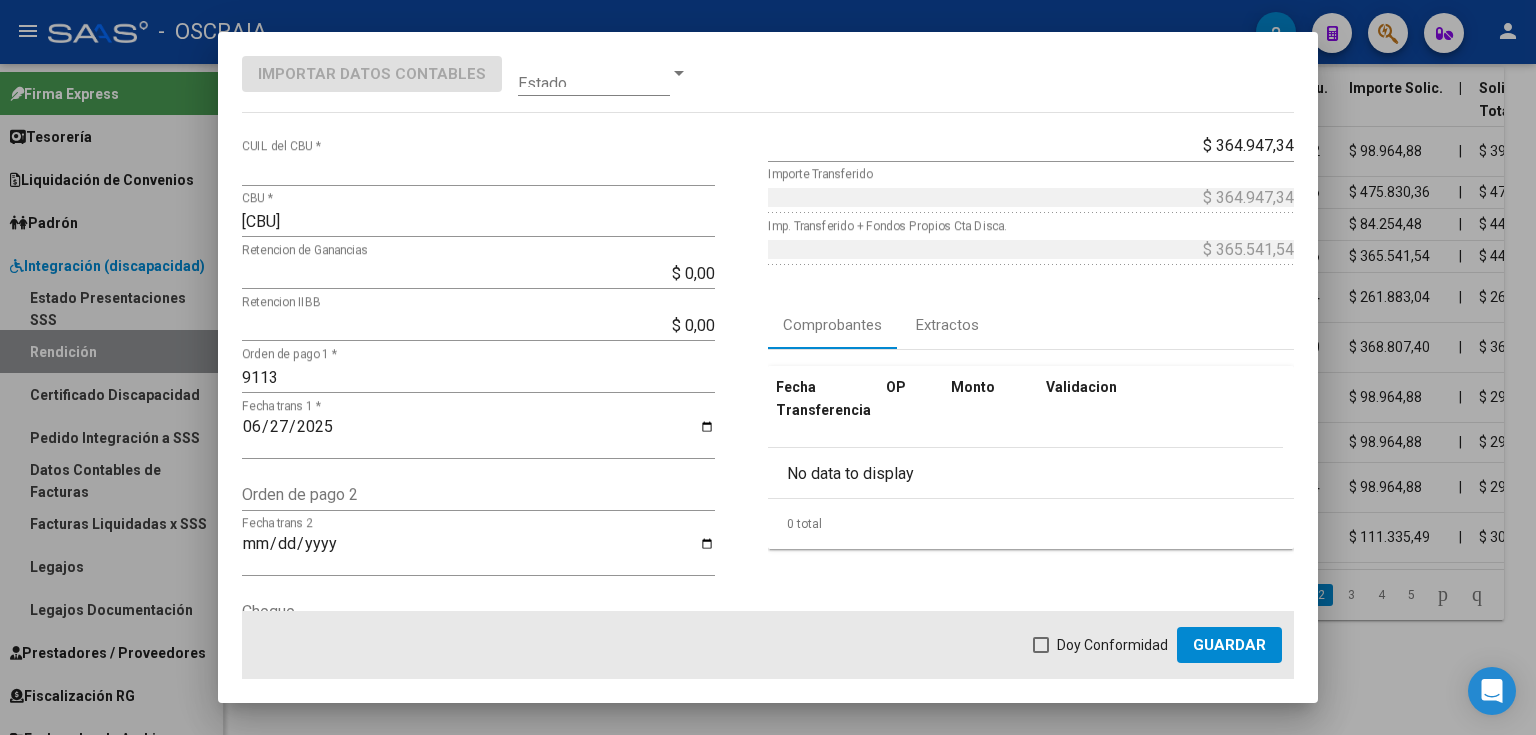 click on "Doy Conformidad" at bounding box center (1112, 645) 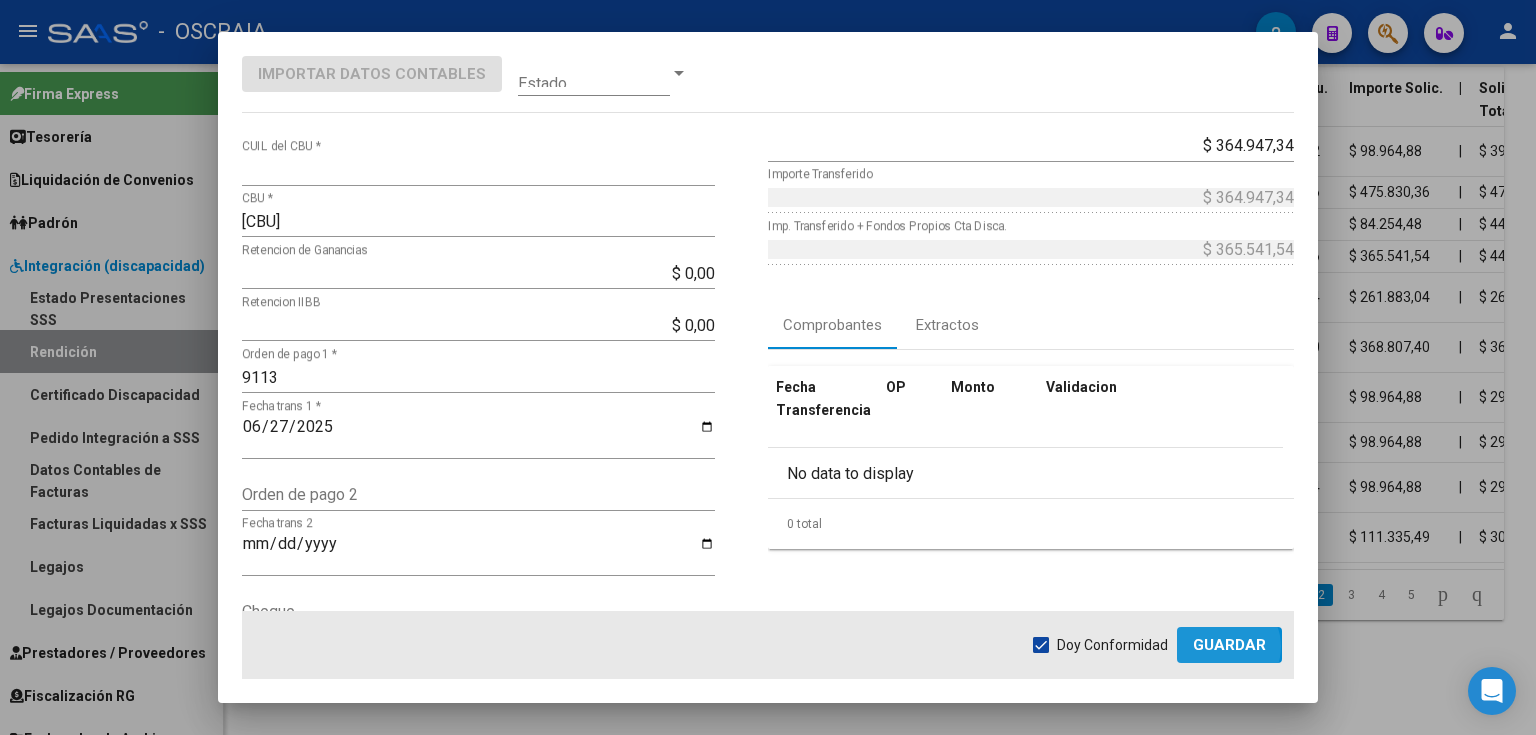 click on "Guardar" 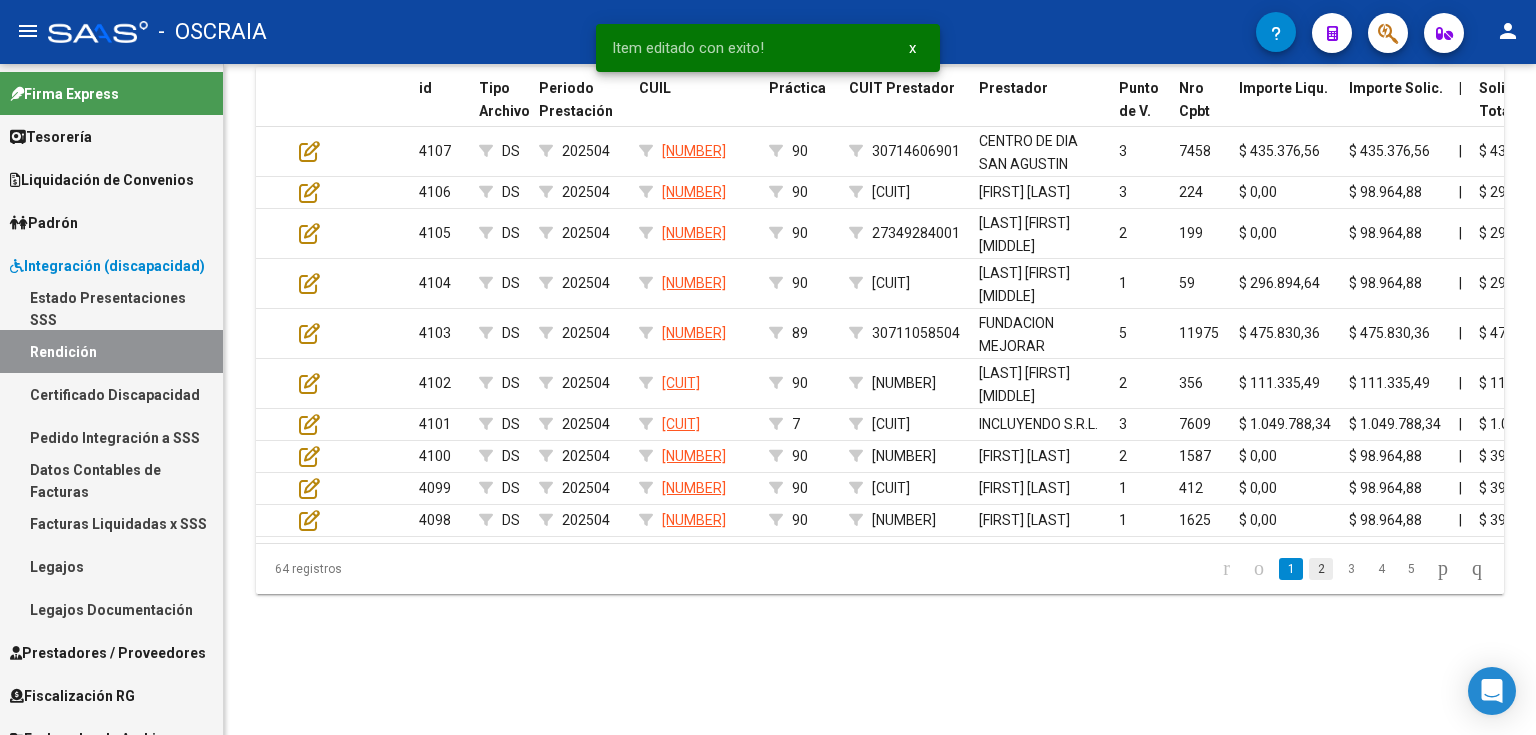 click on "2" 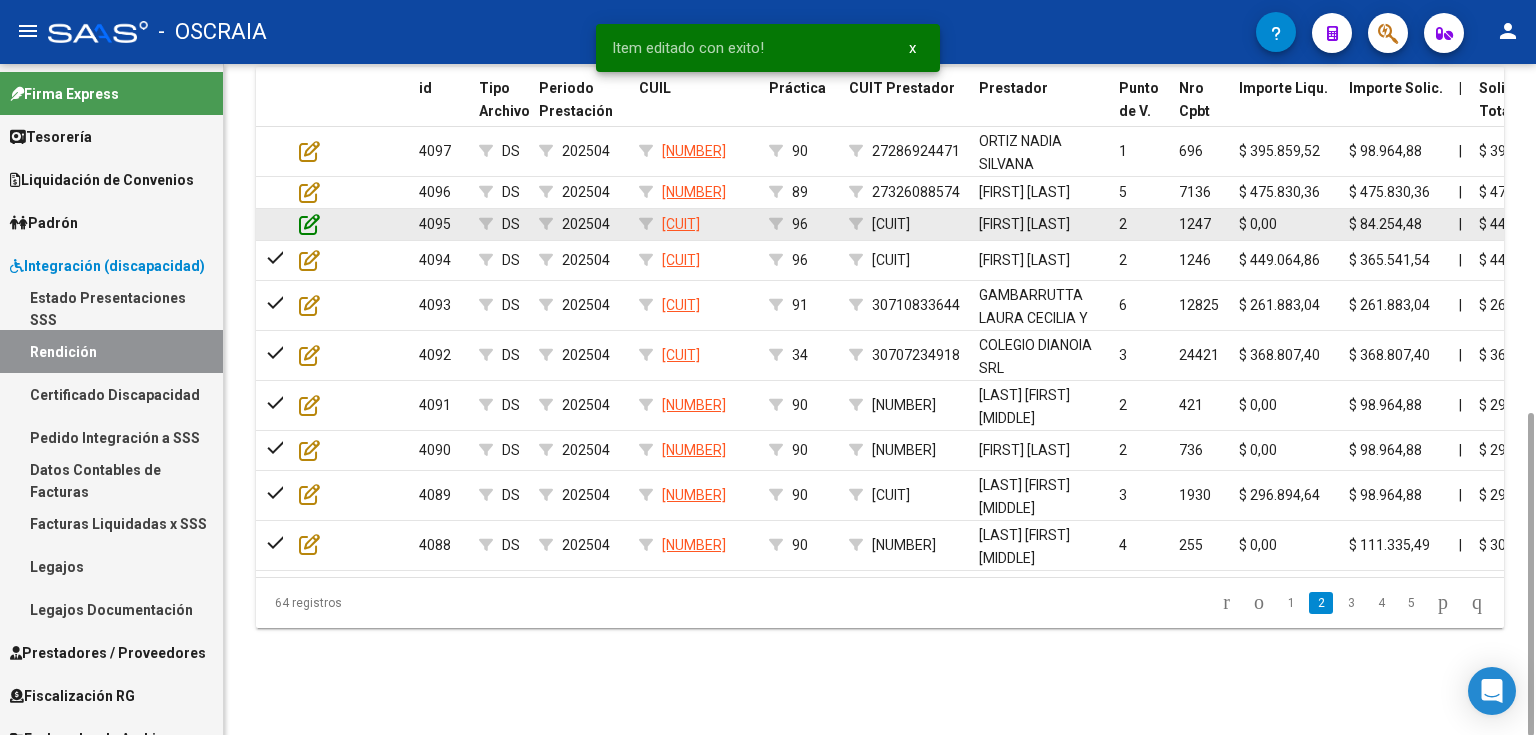 click 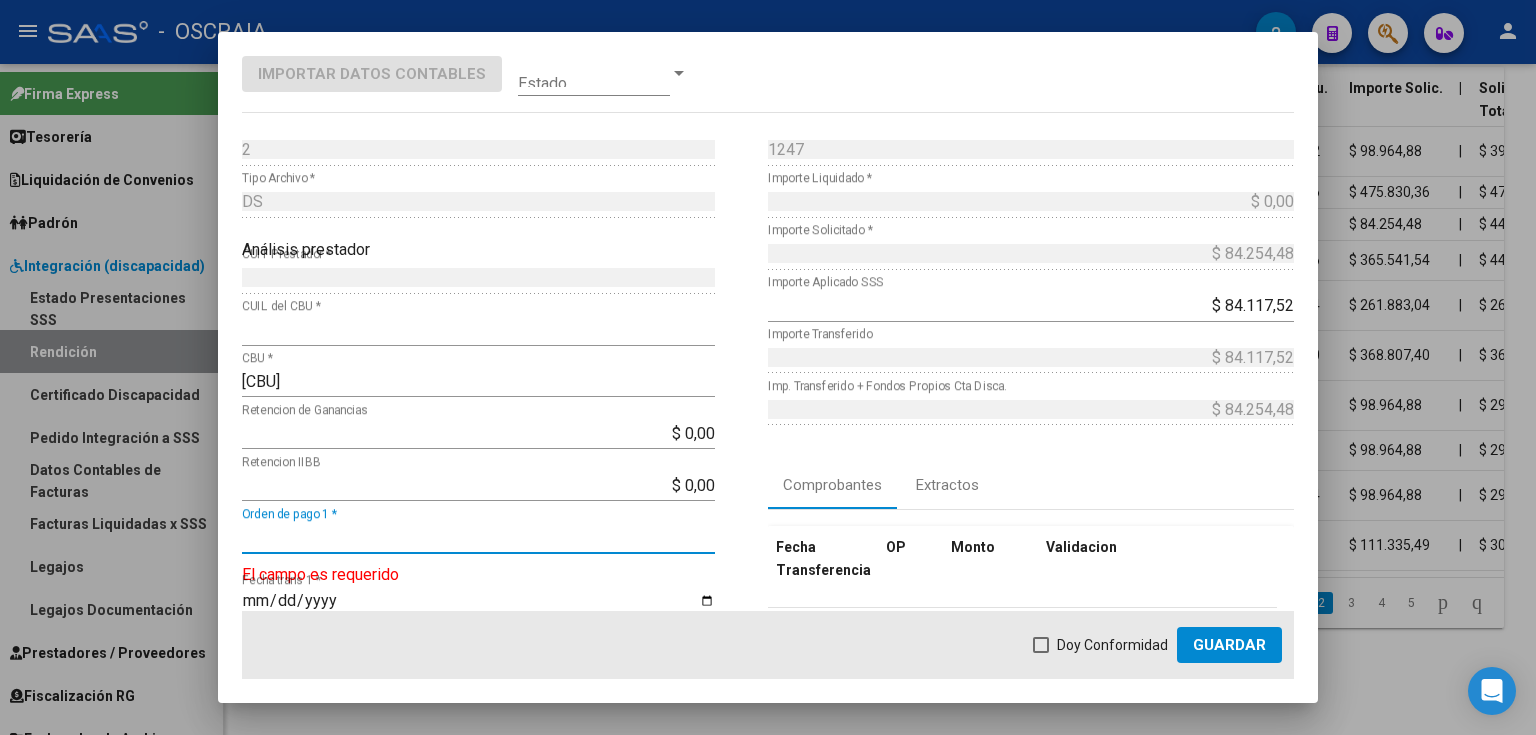 click on "Orden de pago 1 *" at bounding box center (478, 537) 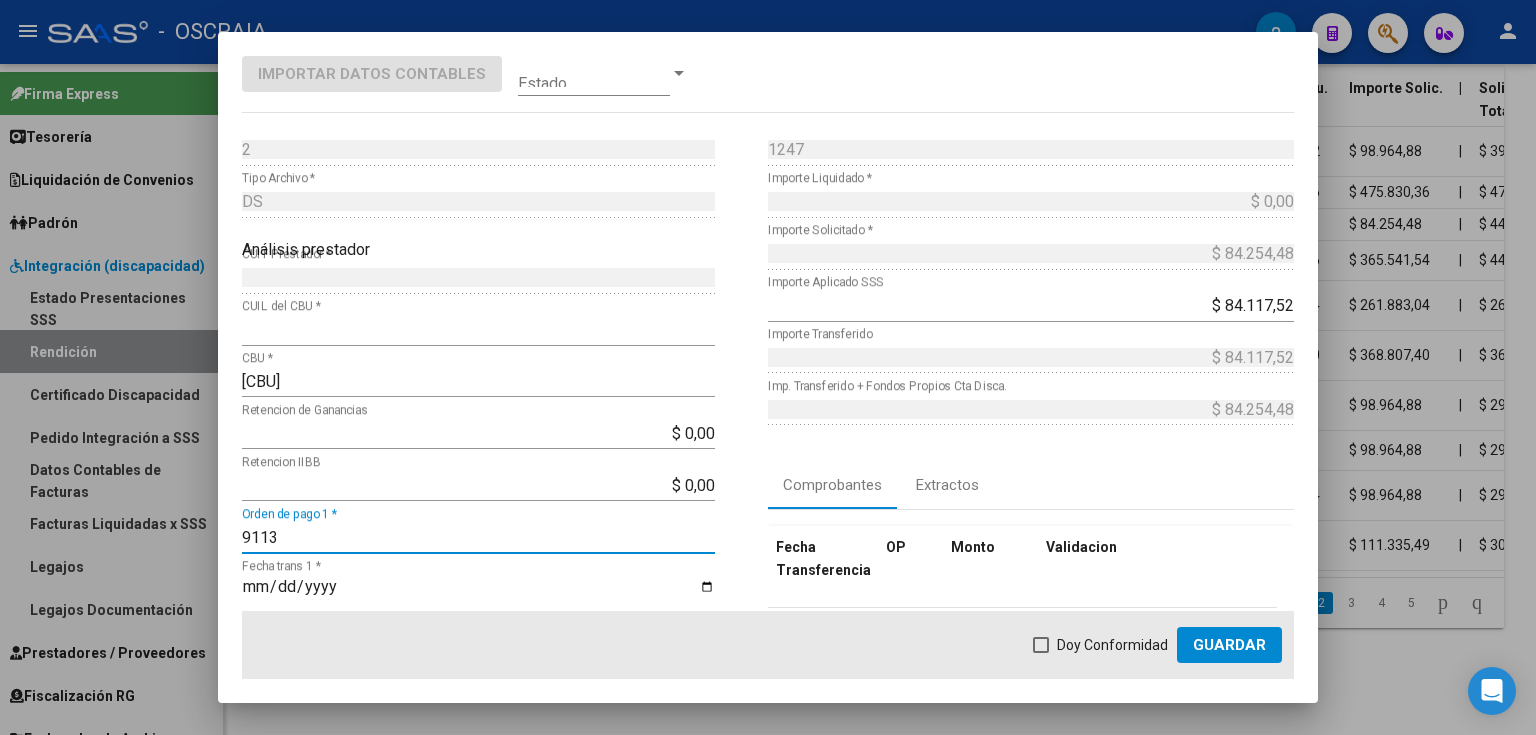type on "9113" 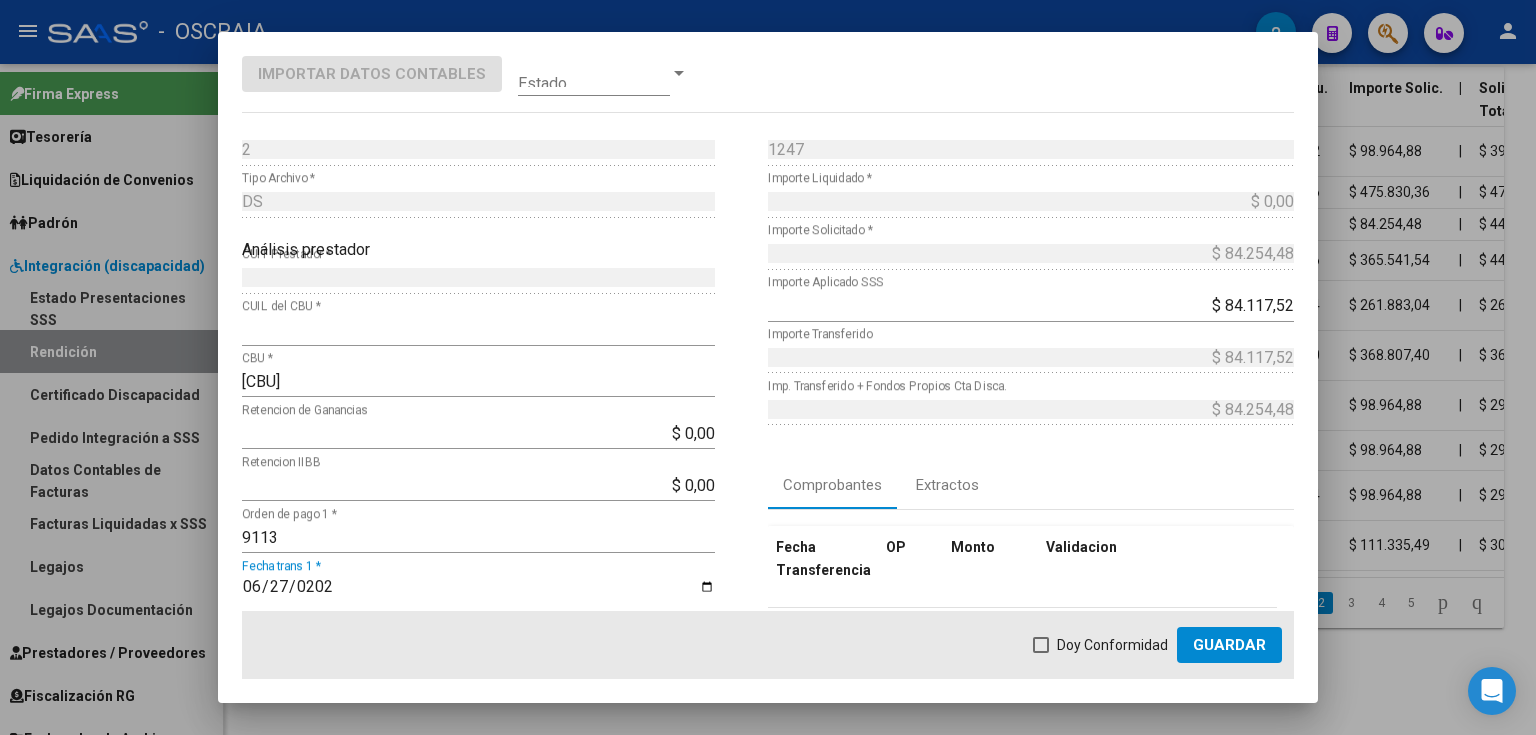 type on "2025-06-27" 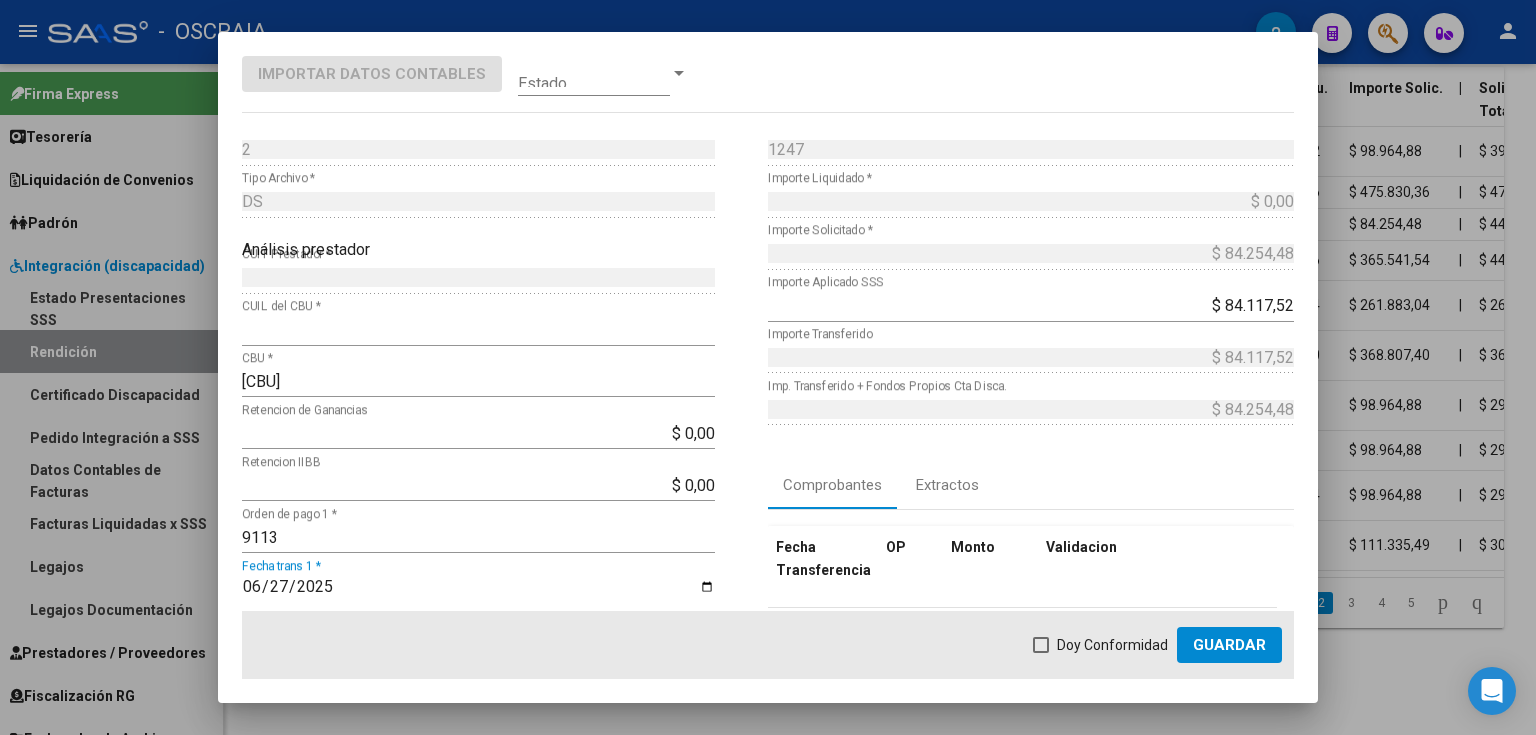click on "Doy Conformidad" at bounding box center [1100, 645] 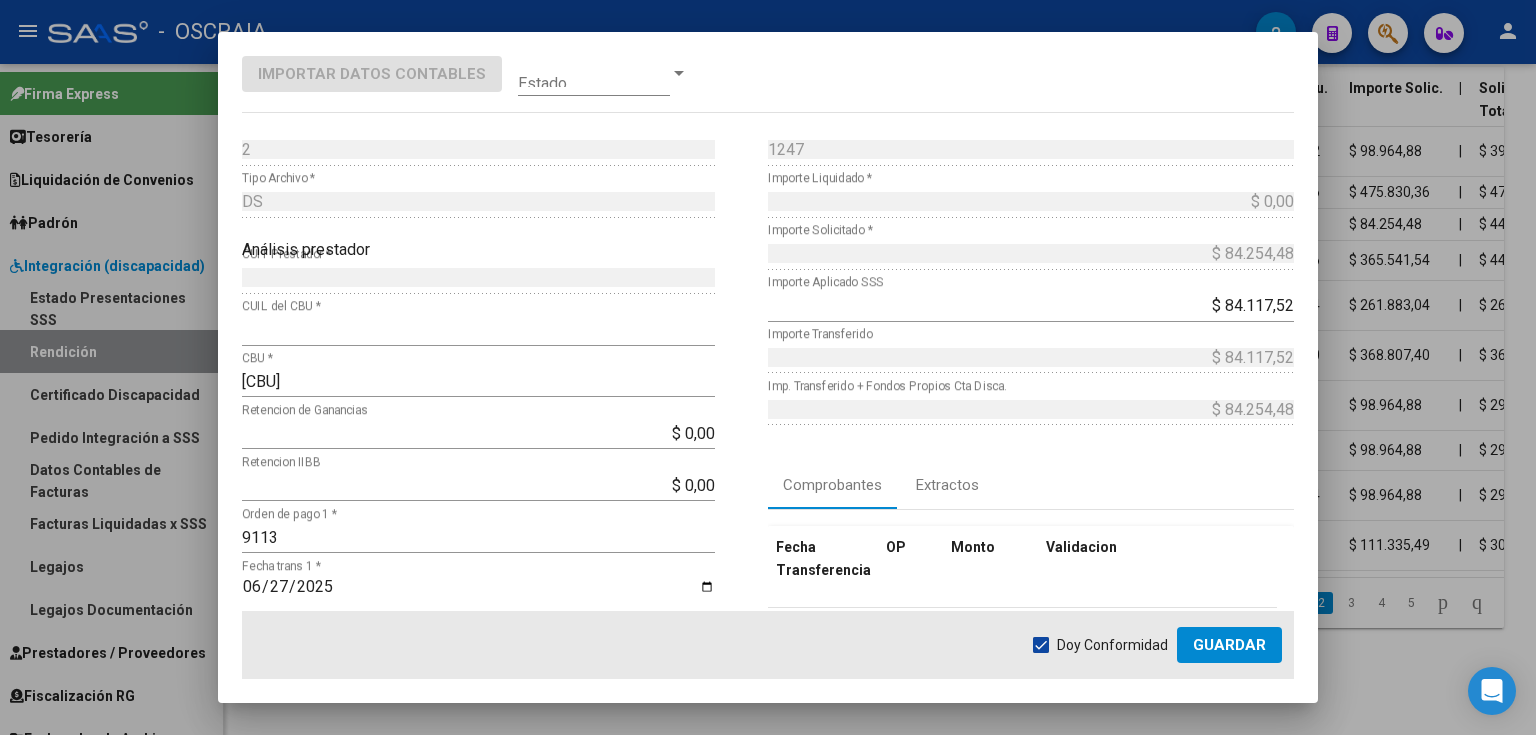 click on "Guardar" 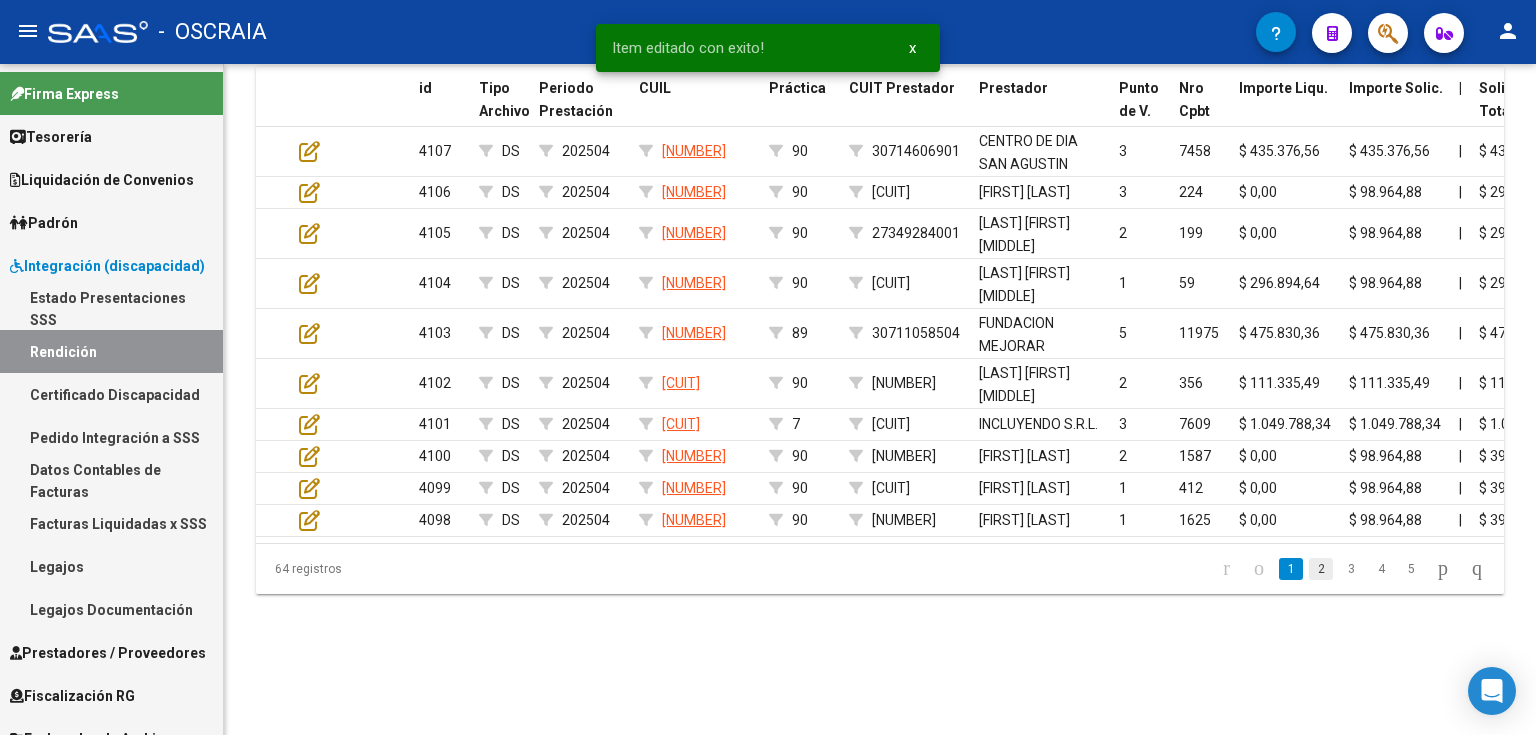 click on "2" 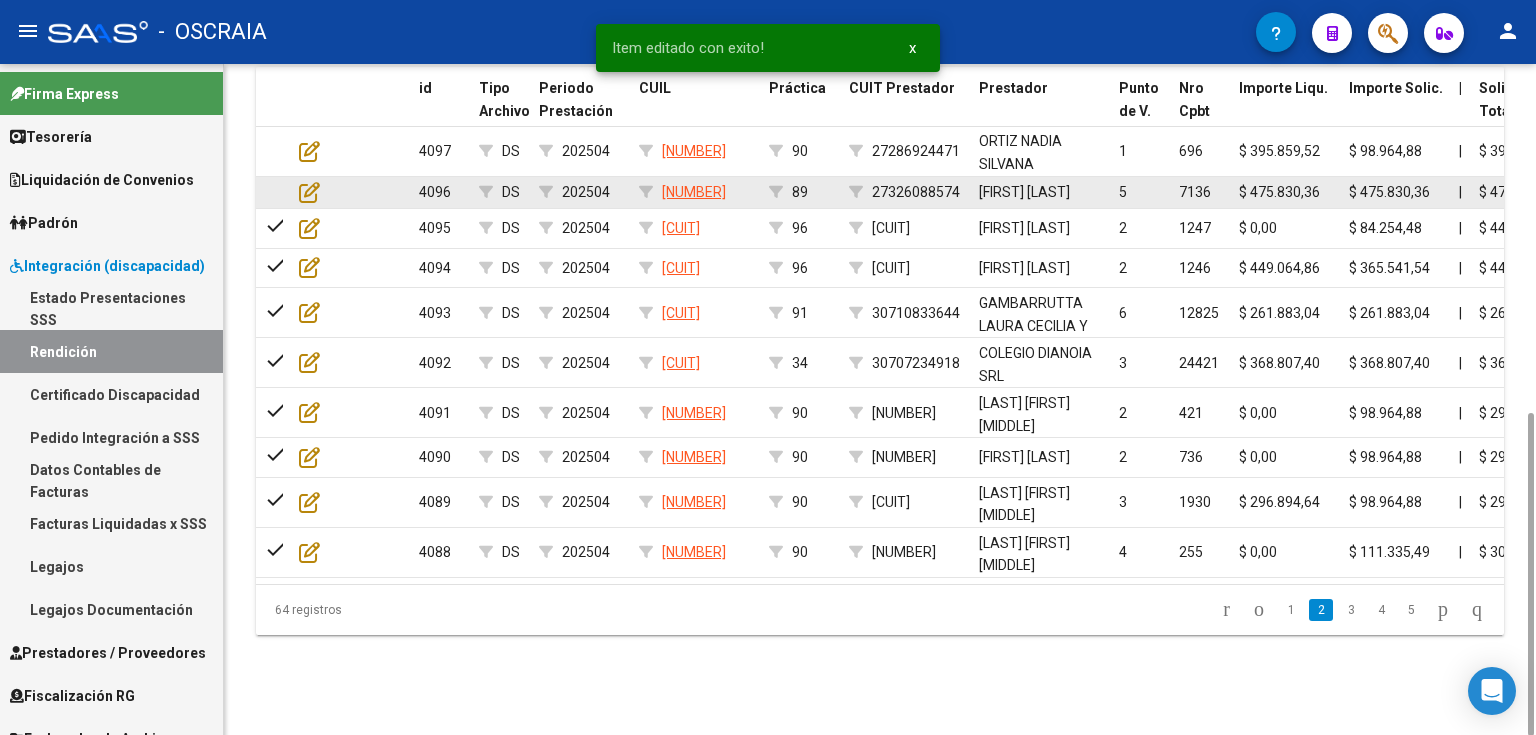 click 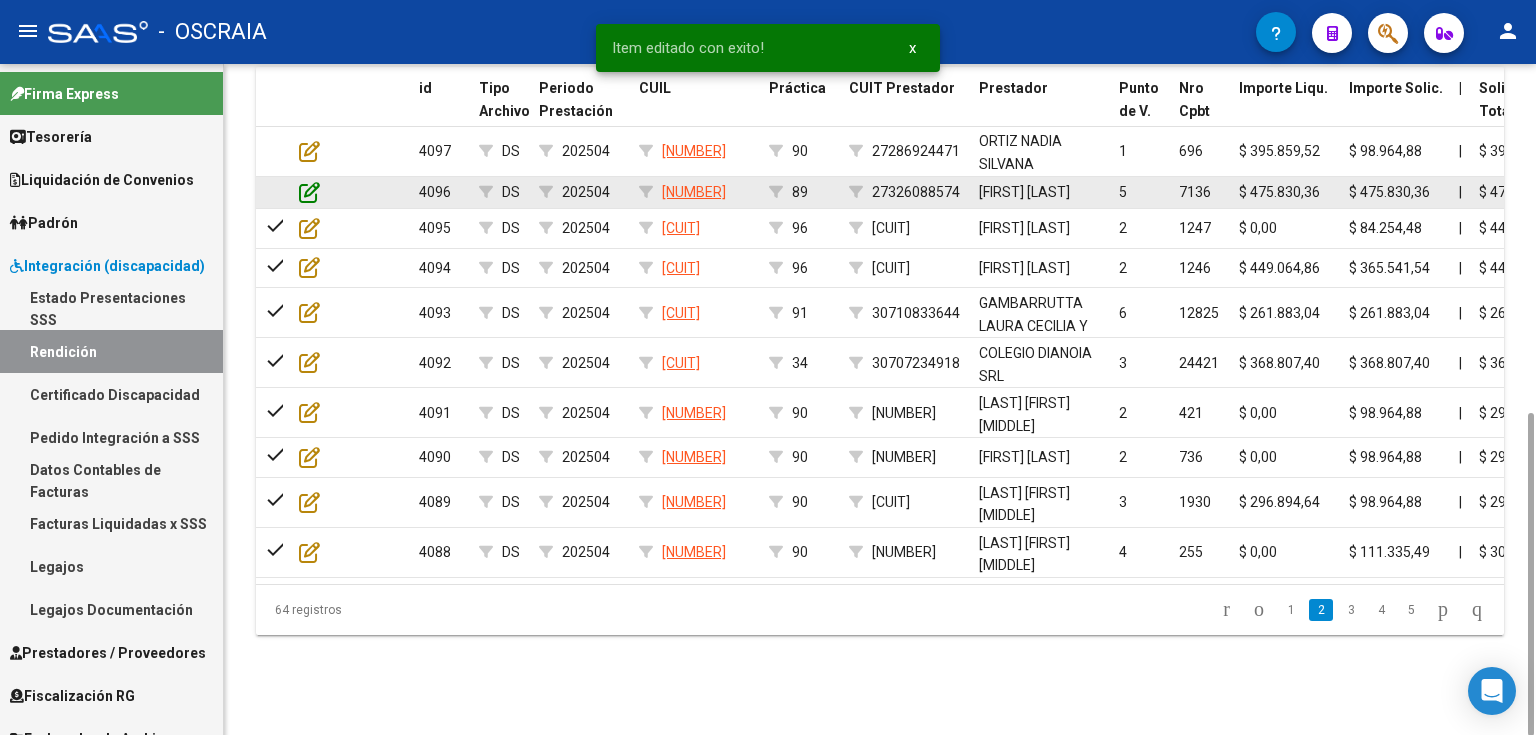 click 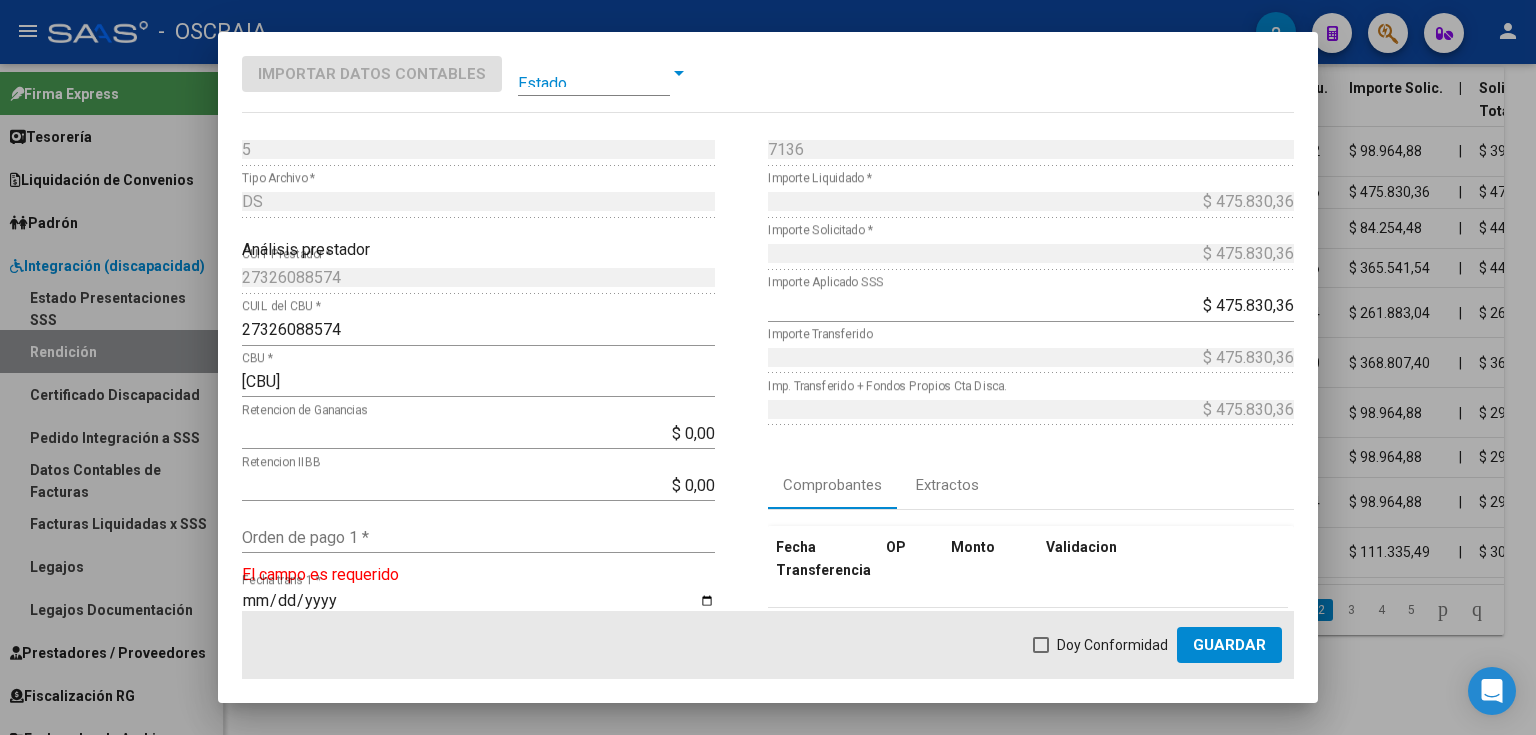 scroll, scrollTop: 80, scrollLeft: 0, axis: vertical 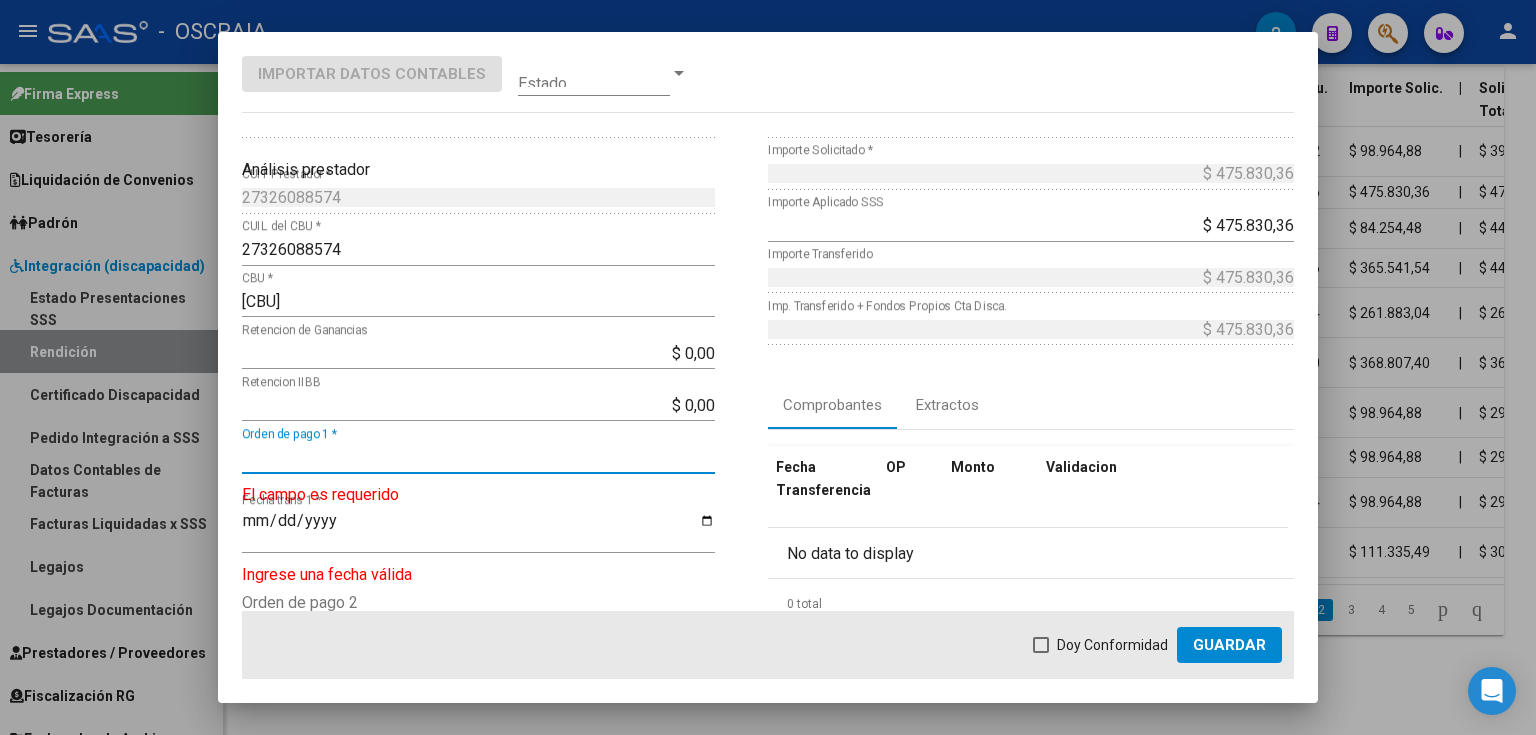 click on "Orden de pago 1 *" at bounding box center [478, 457] 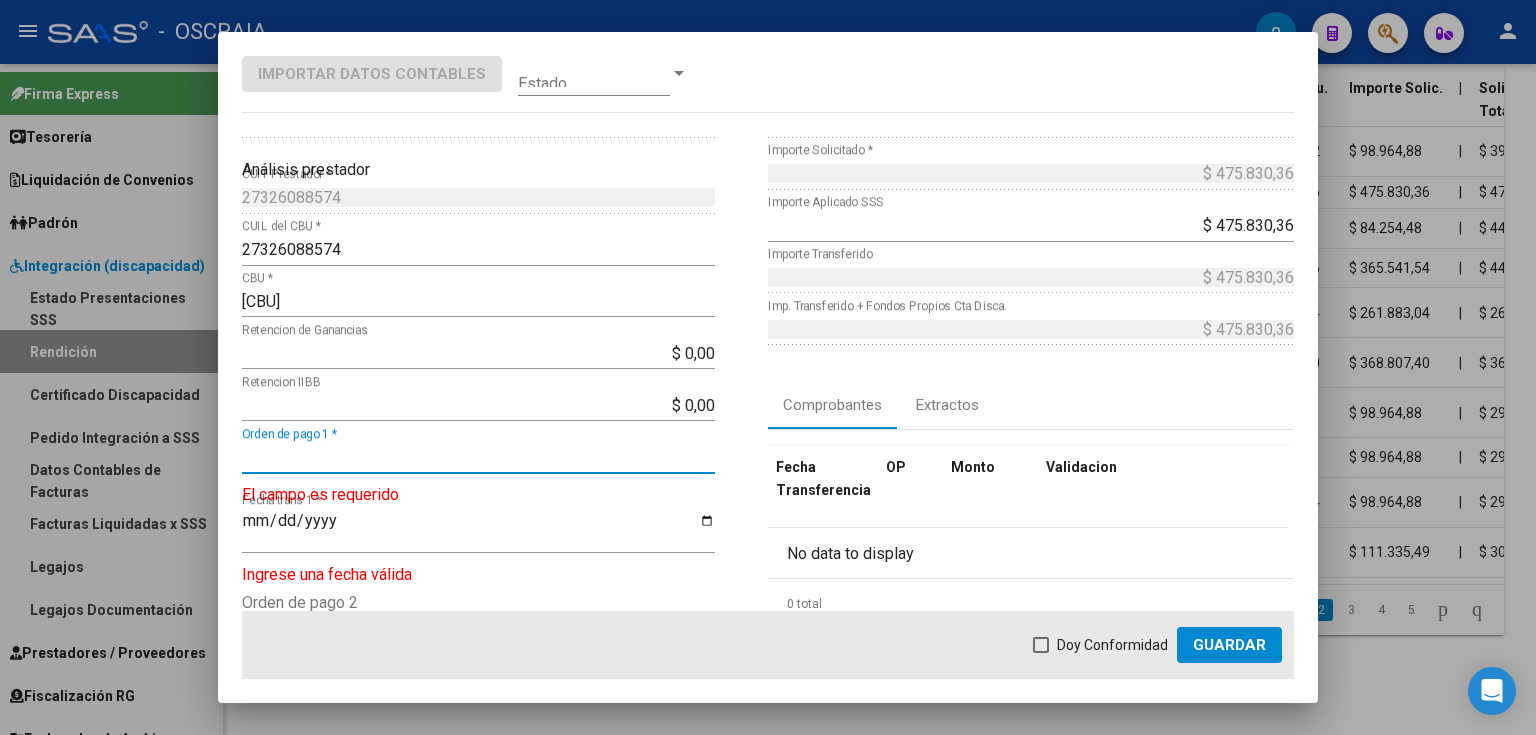 paste on "9131" 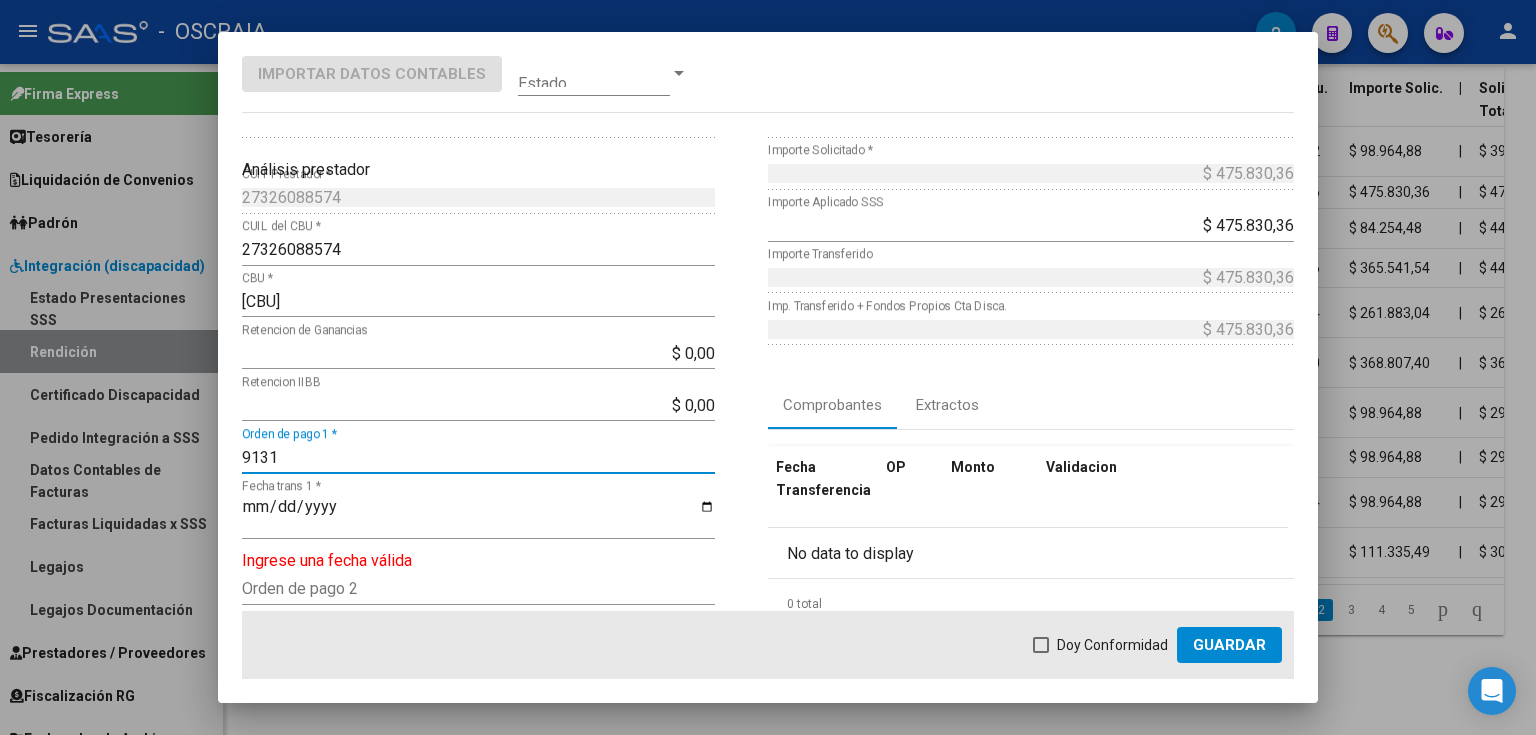 type on "9131" 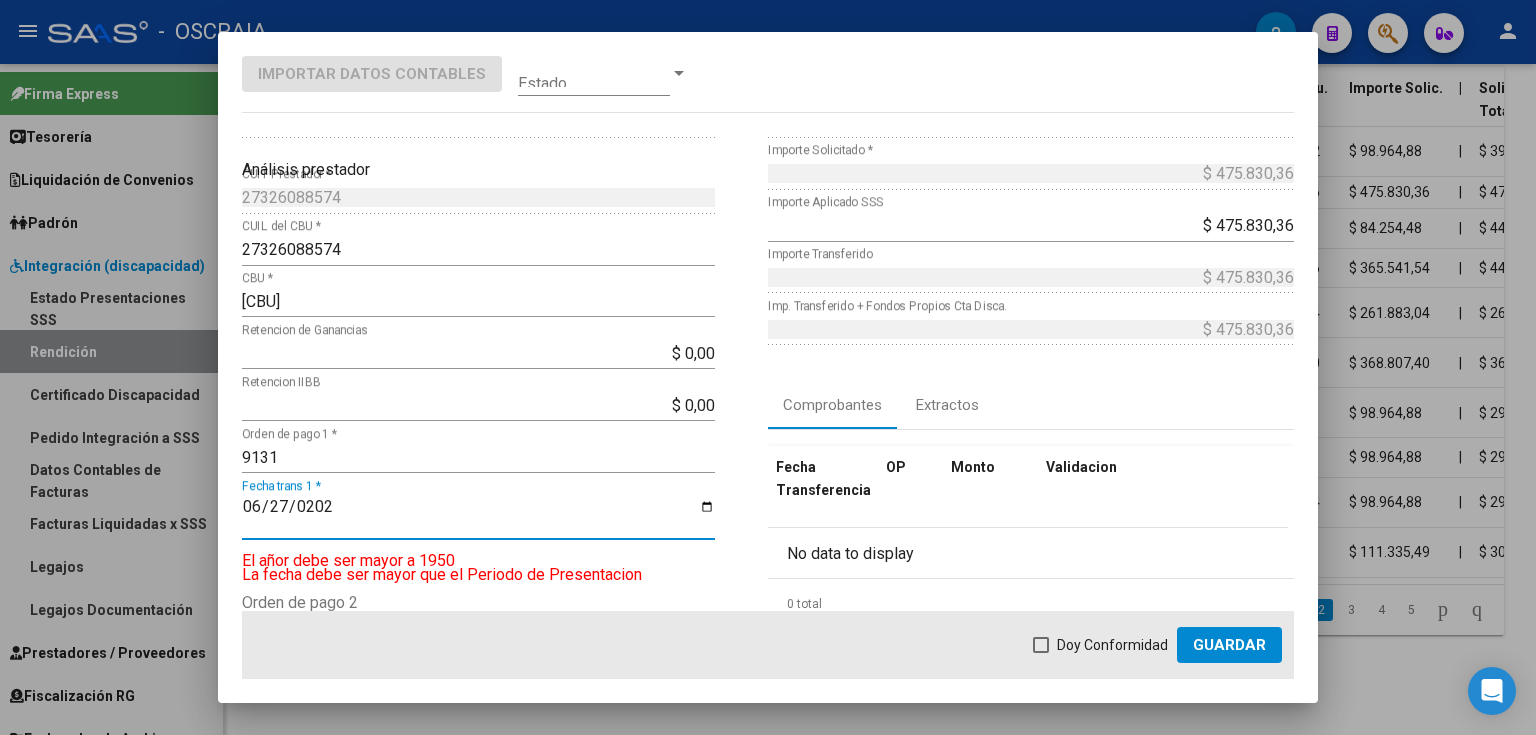 type on "2025-06-27" 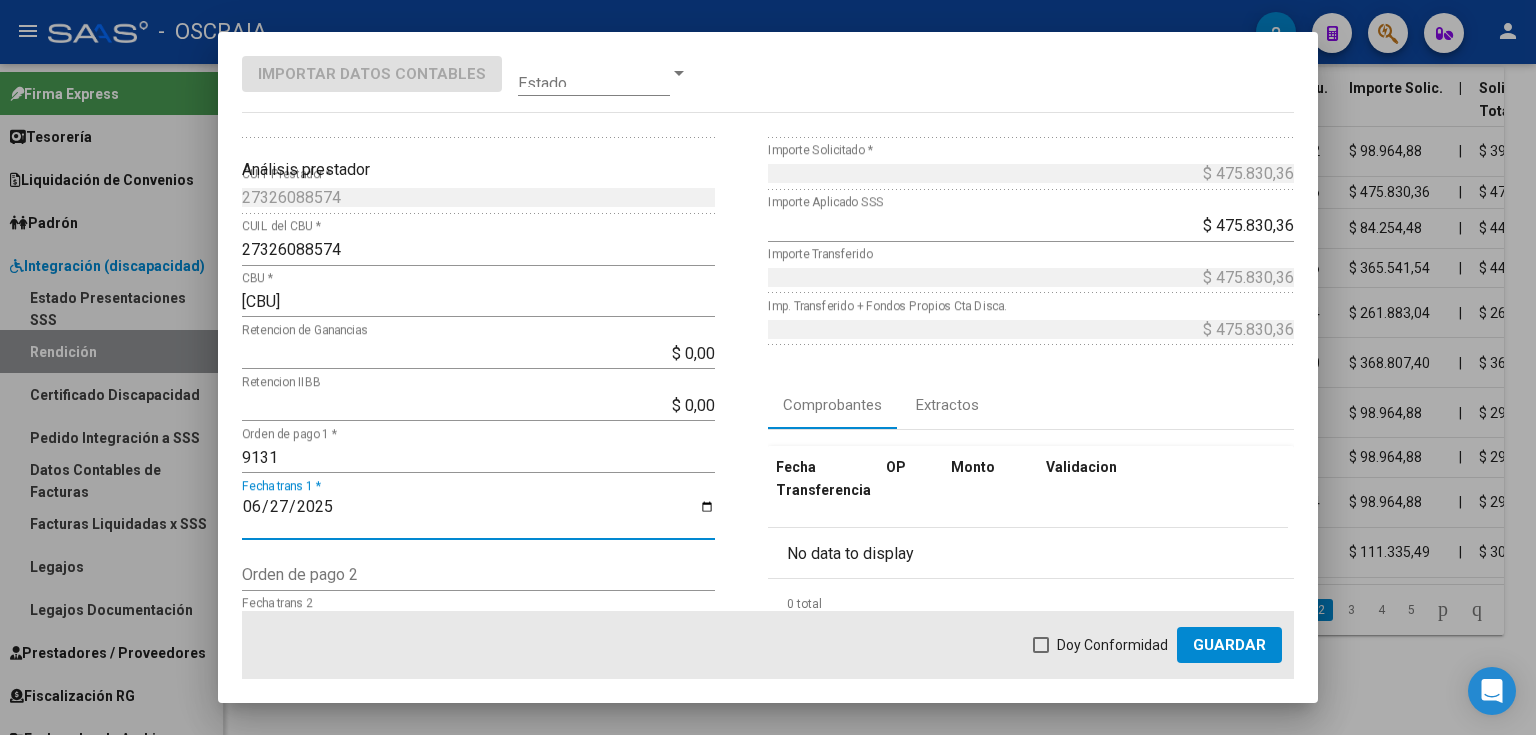 click on "Doy Conformidad" at bounding box center [1112, 645] 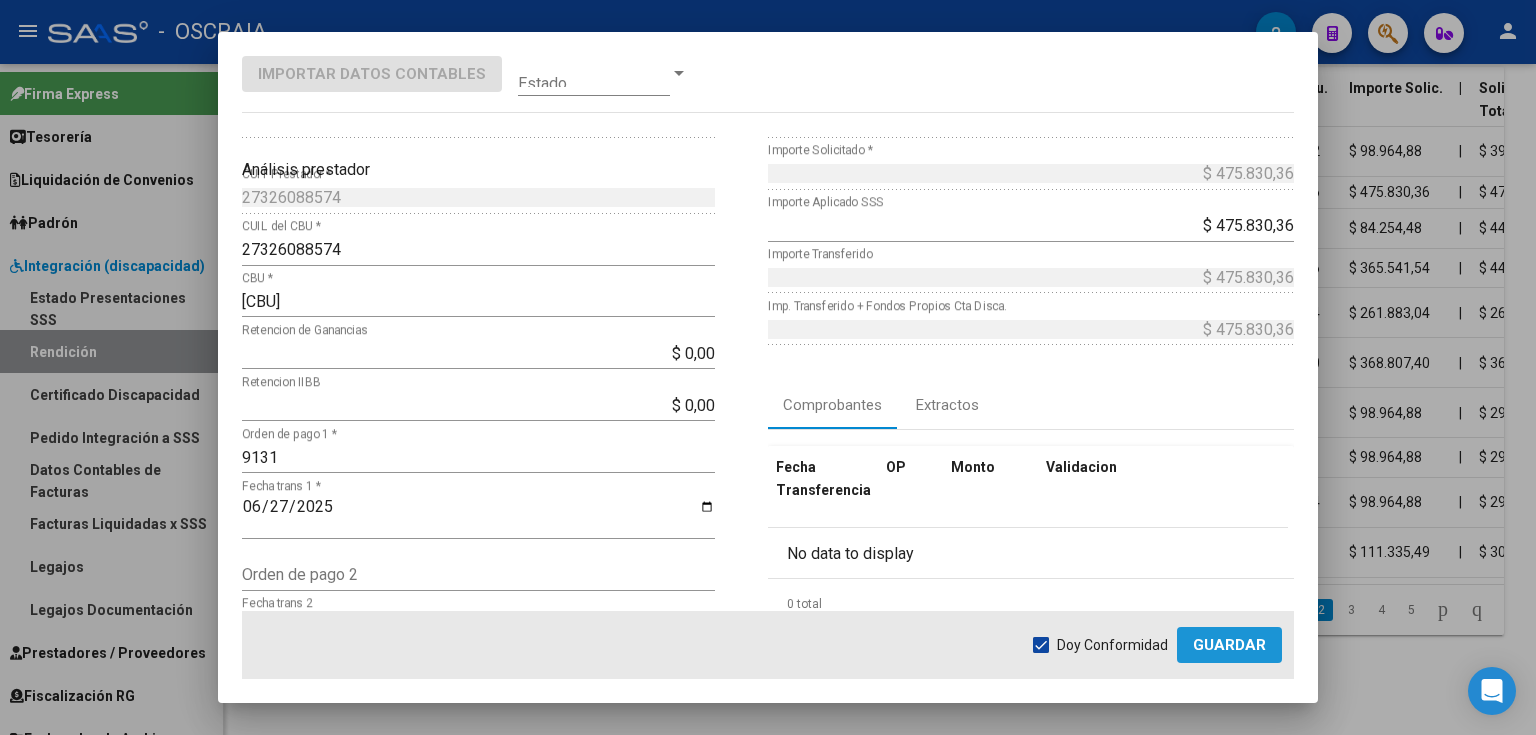 click on "Guardar" 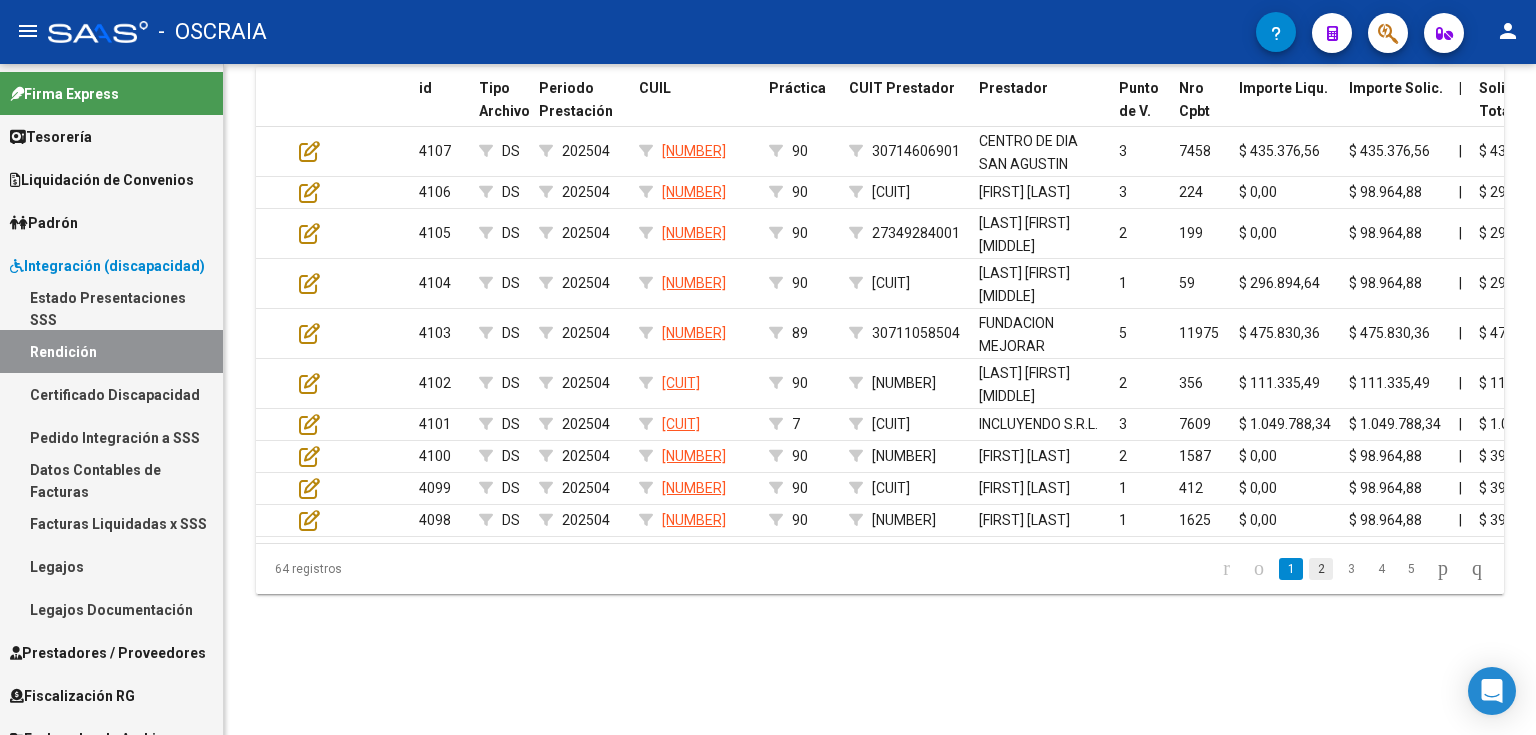 click on "2" 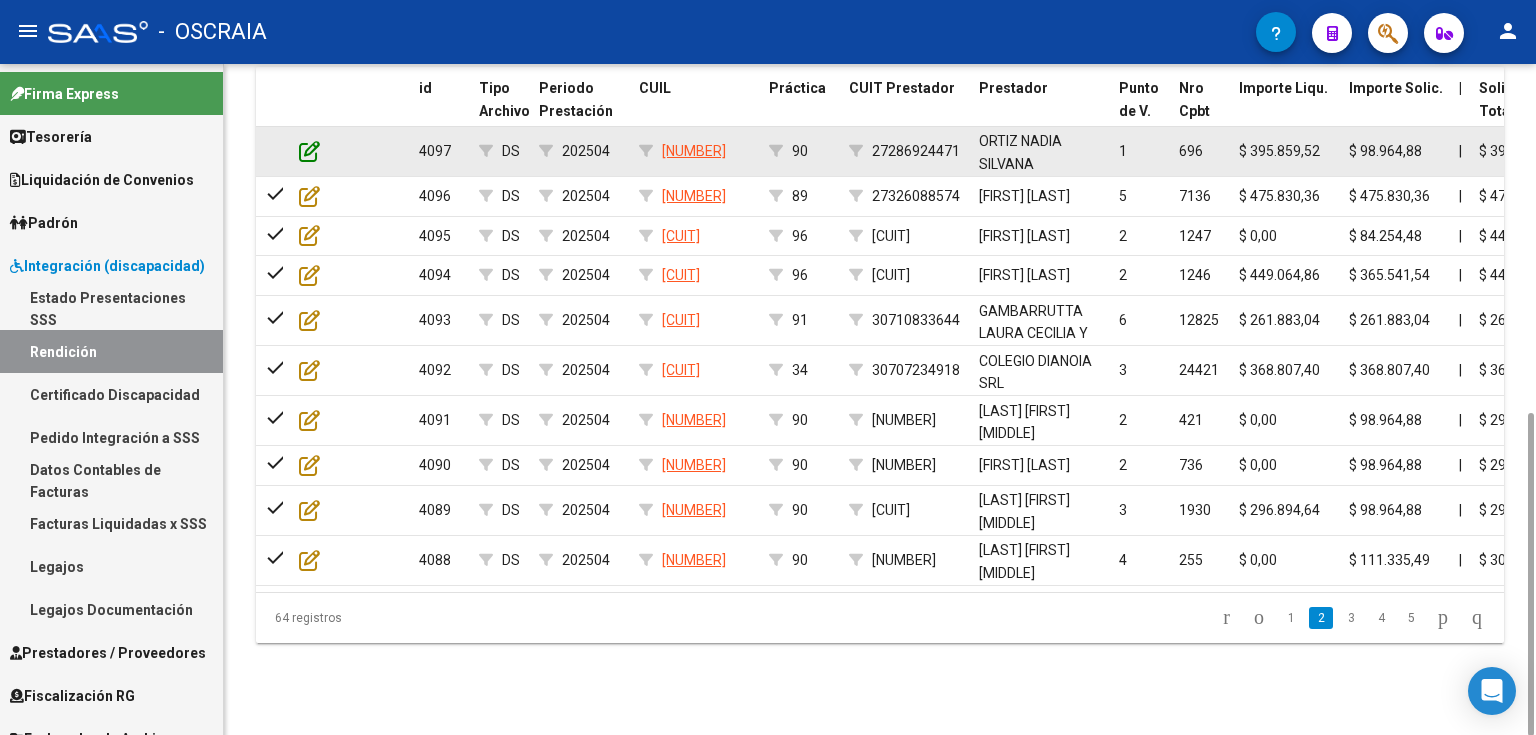 click 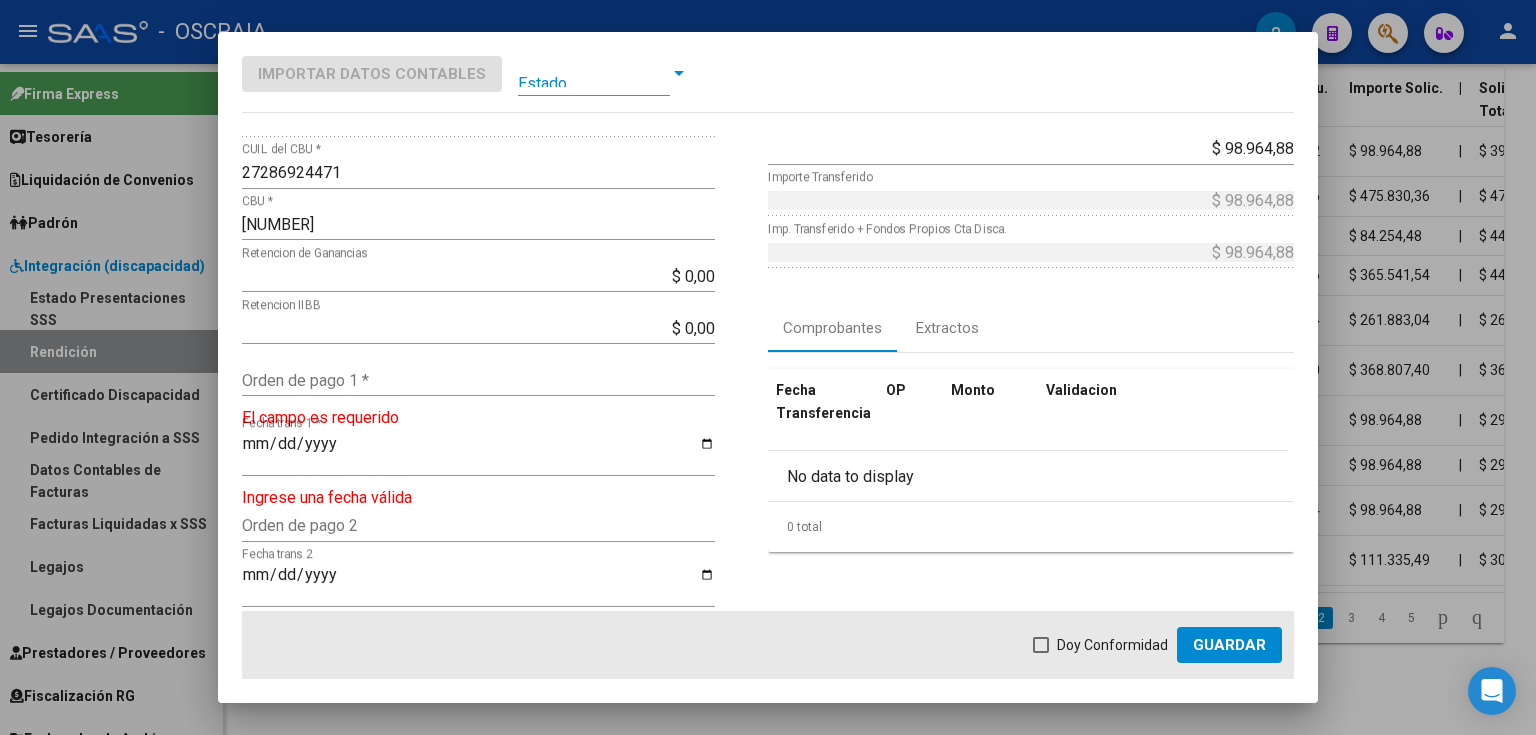 scroll, scrollTop: 160, scrollLeft: 0, axis: vertical 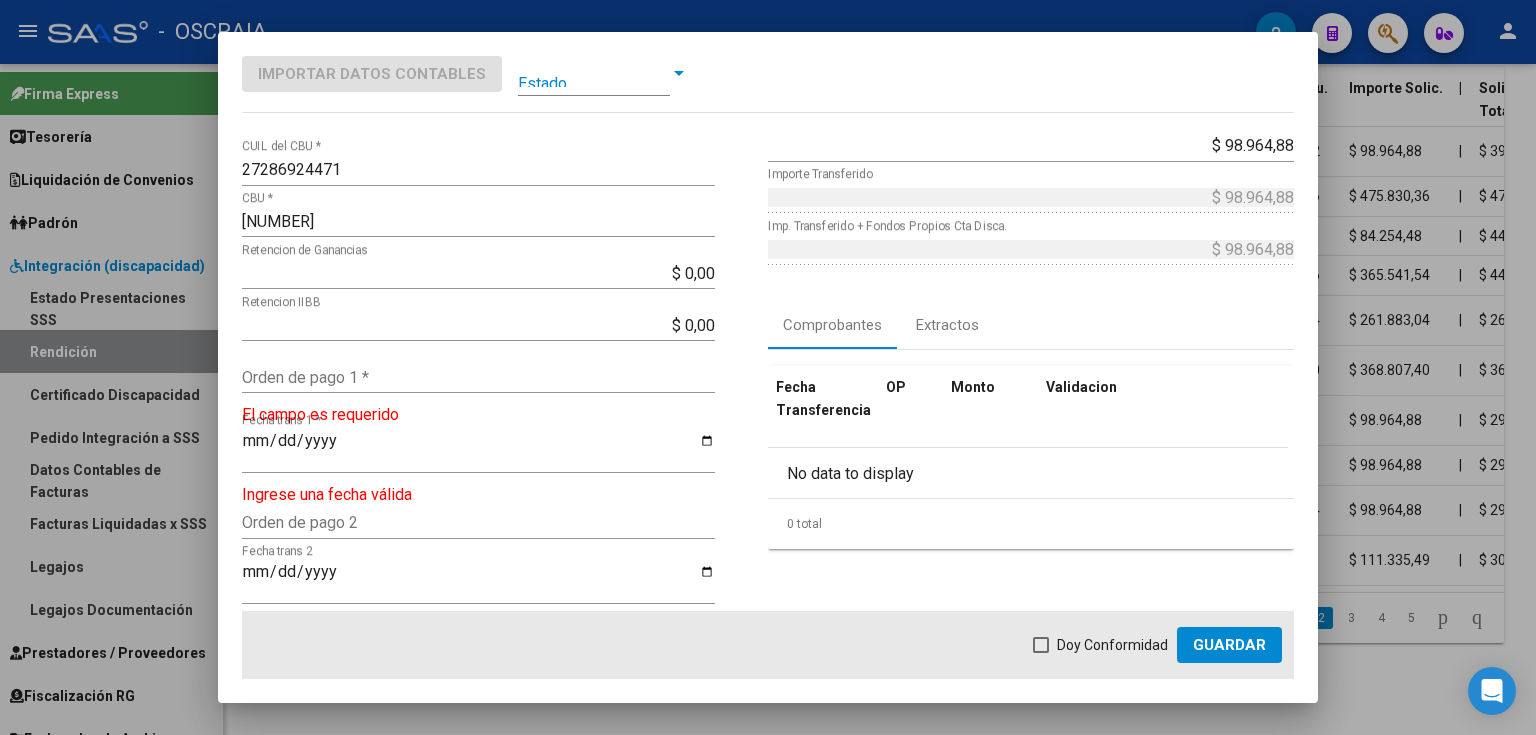 click on "Orden de pago 1 *" 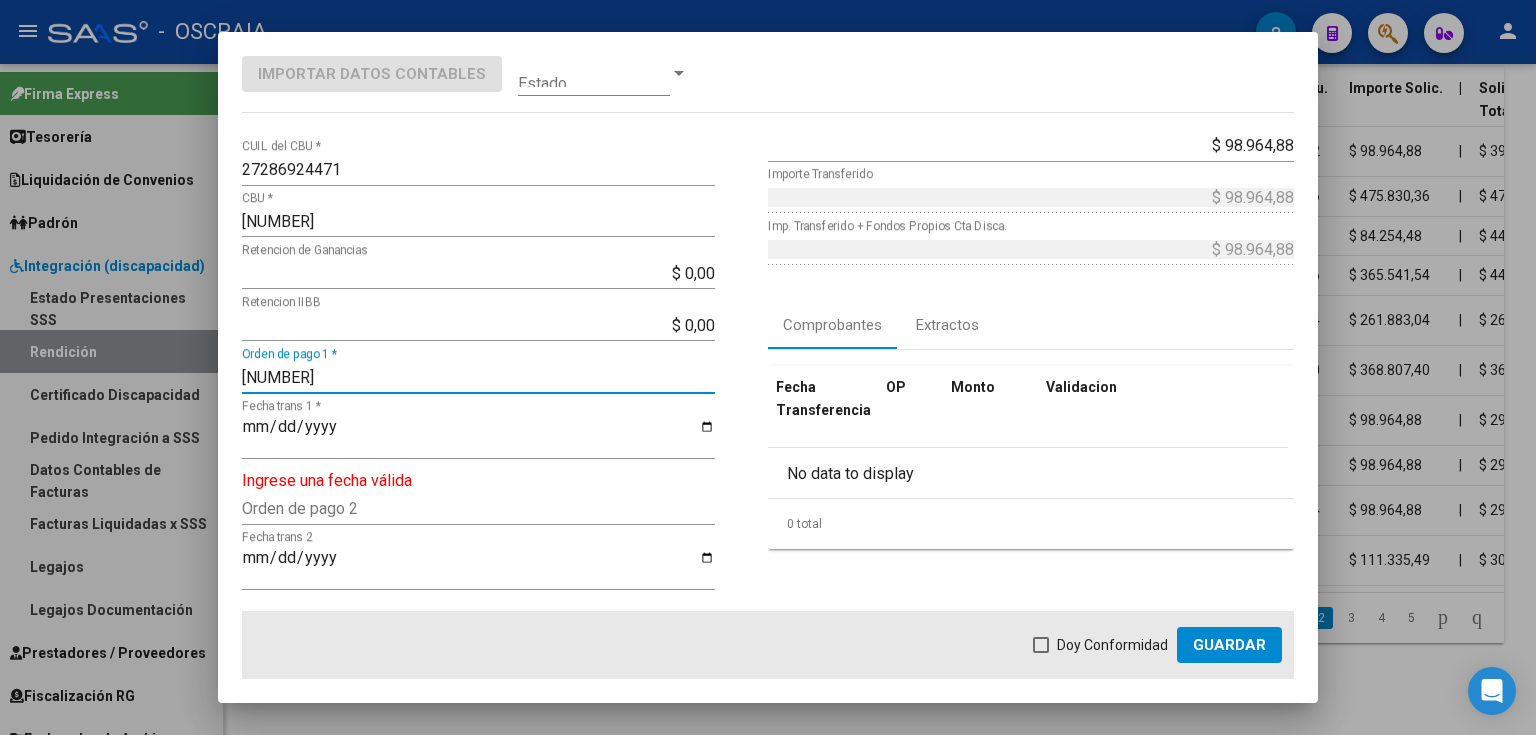 type on "9128" 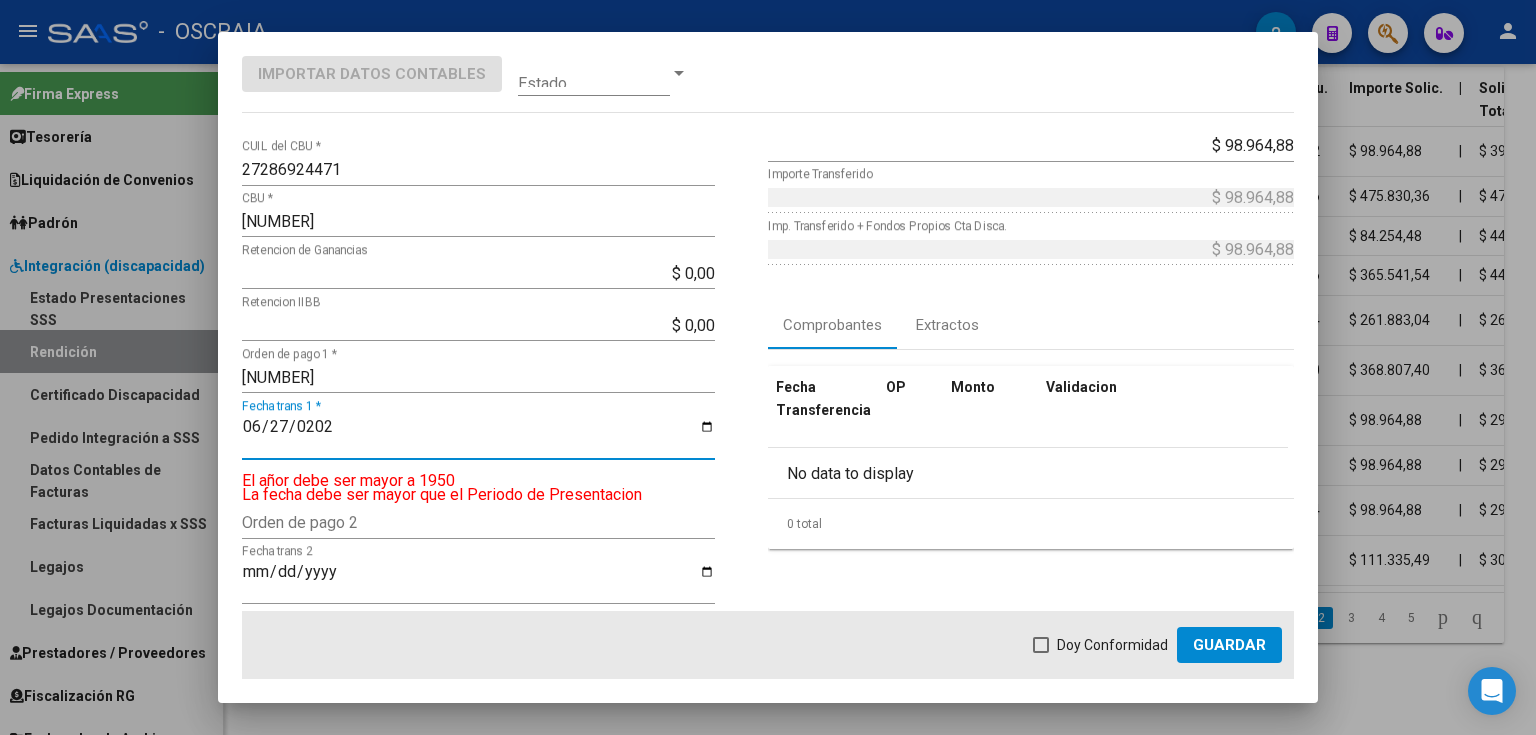 type on "2025-06-27" 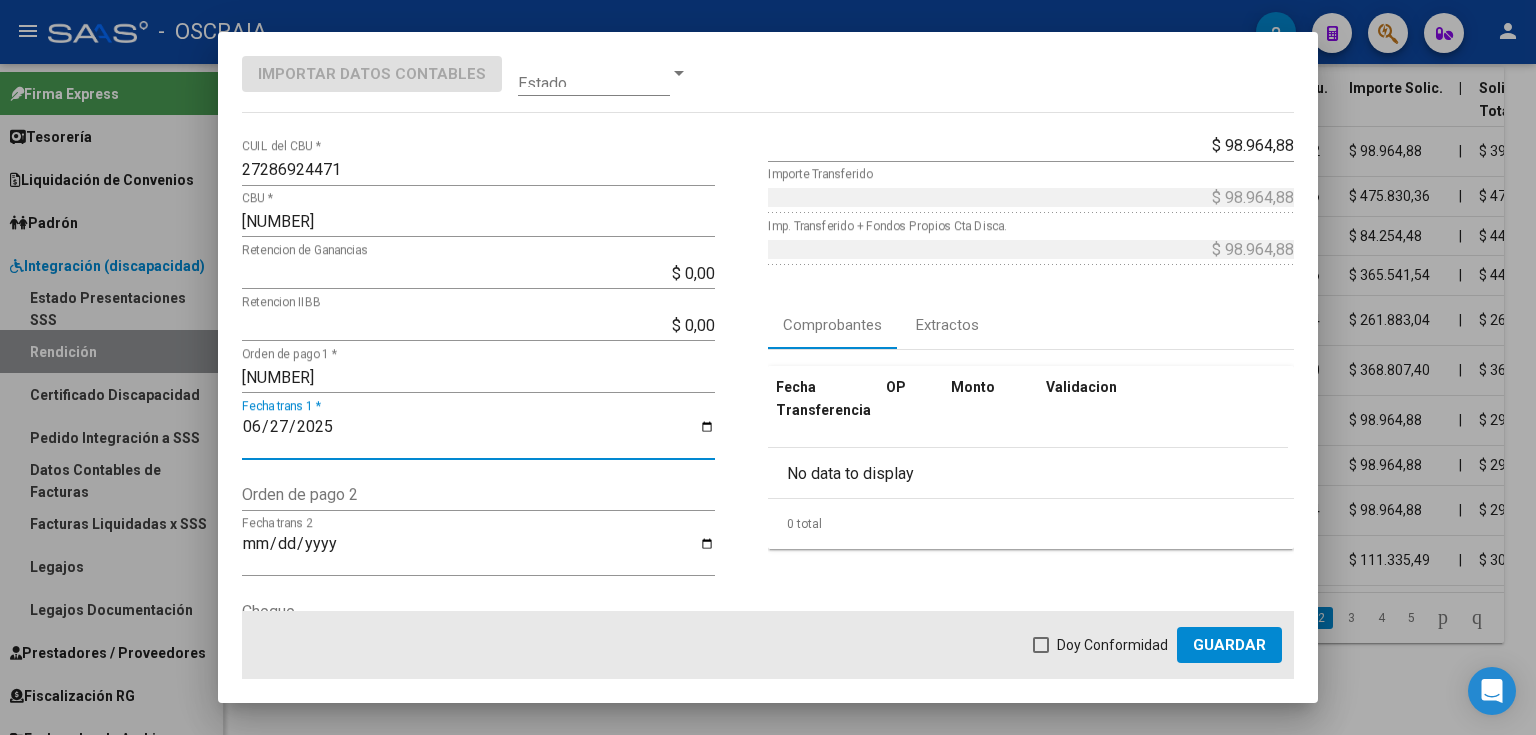 click on "Doy Conformidad        Guardar" 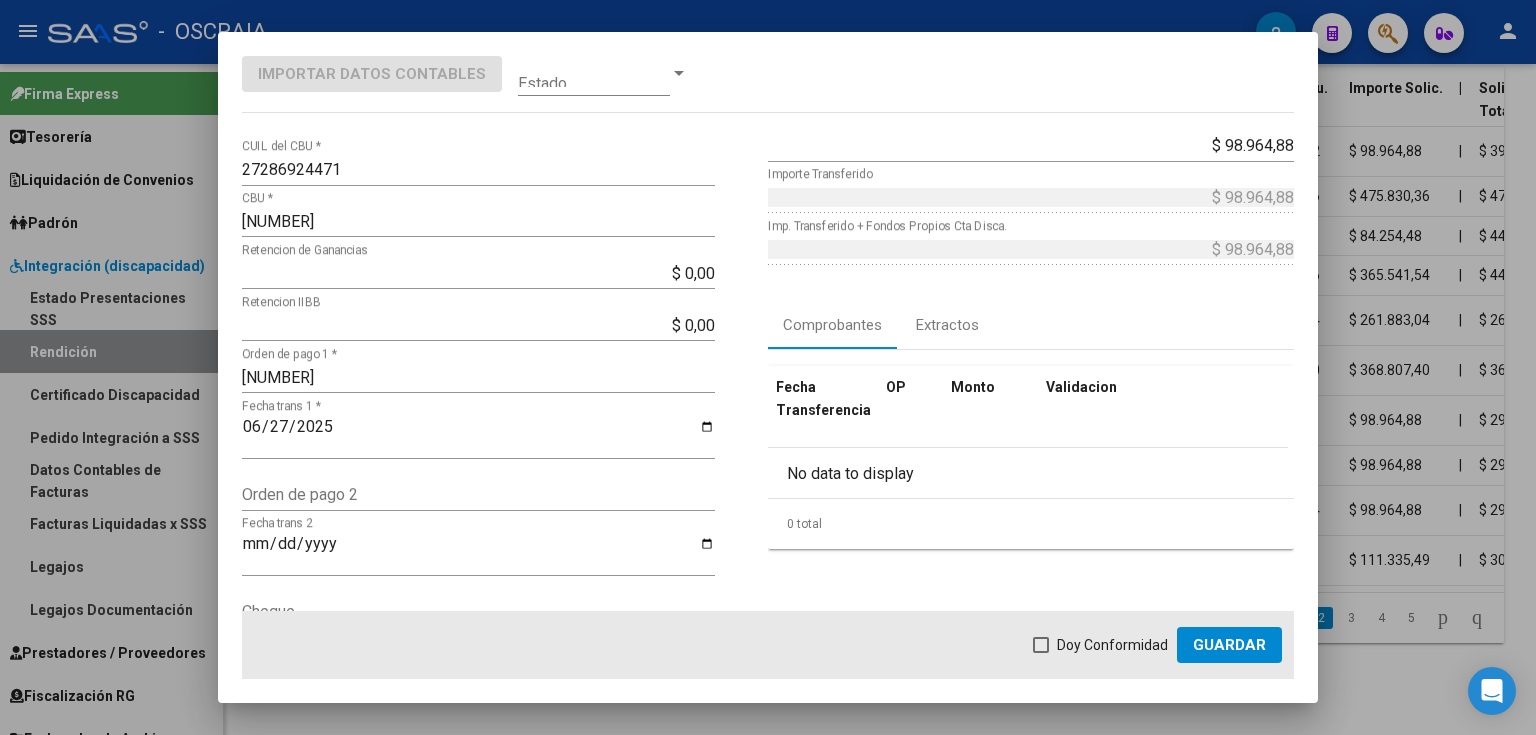 click on "Doy Conformidad" at bounding box center (1112, 645) 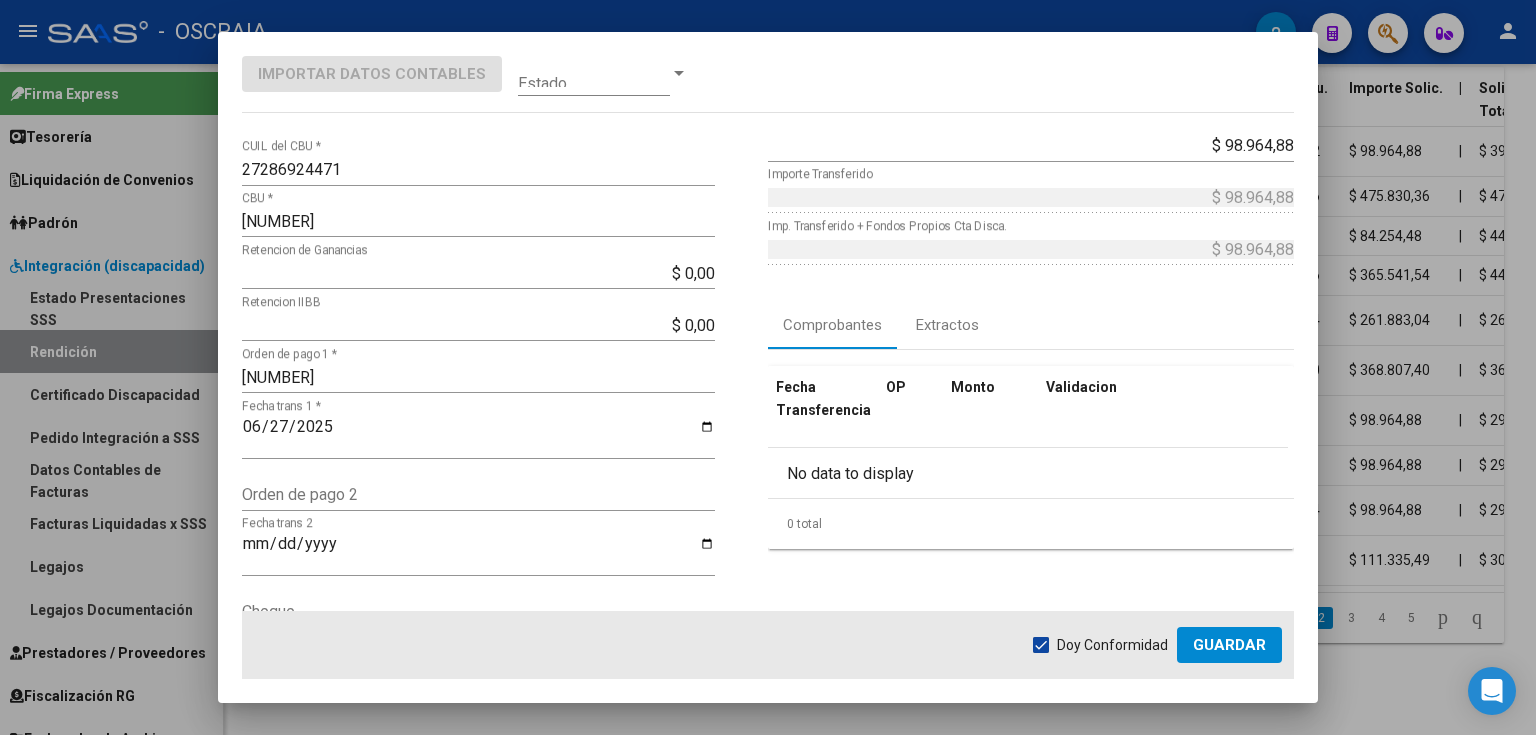 click on "Guardar" 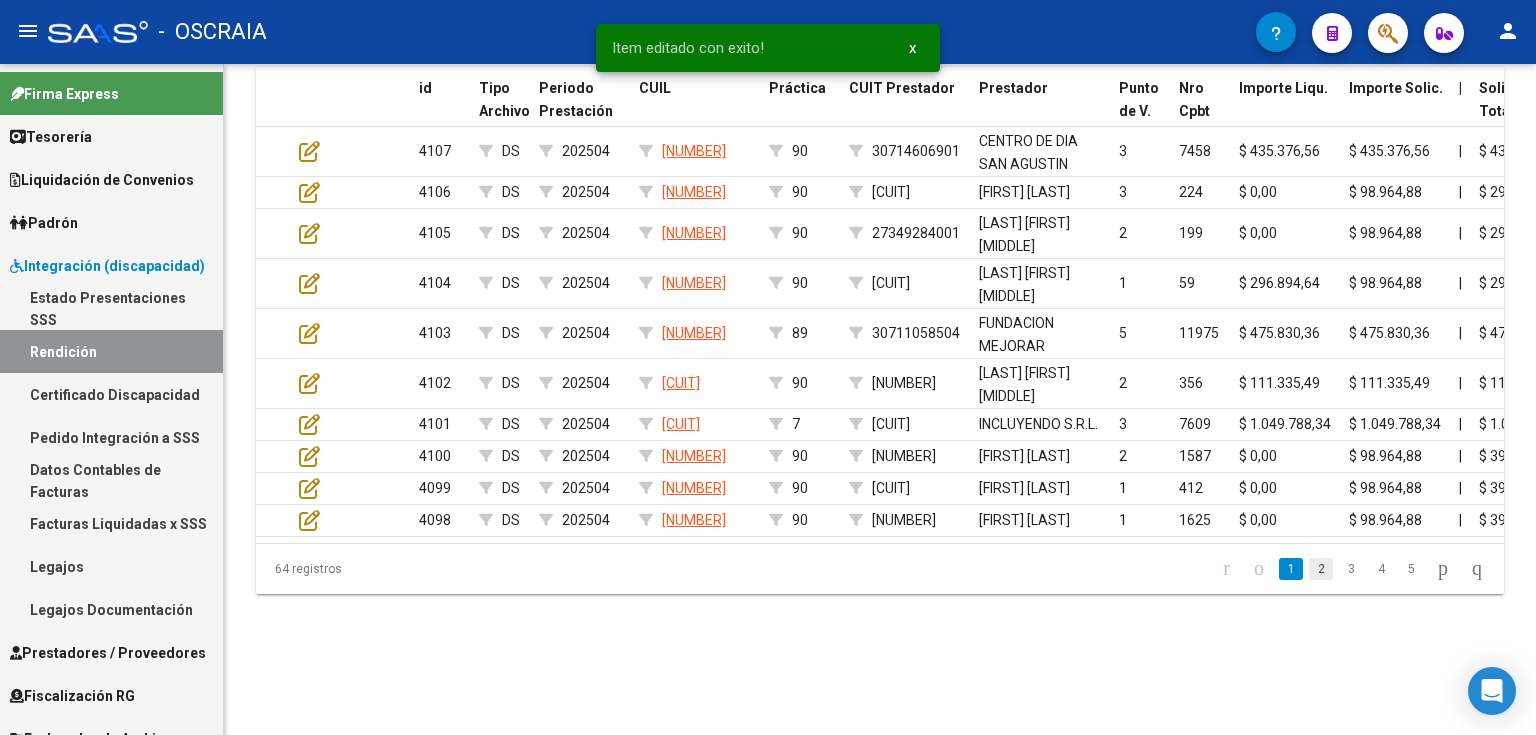 click on "2" 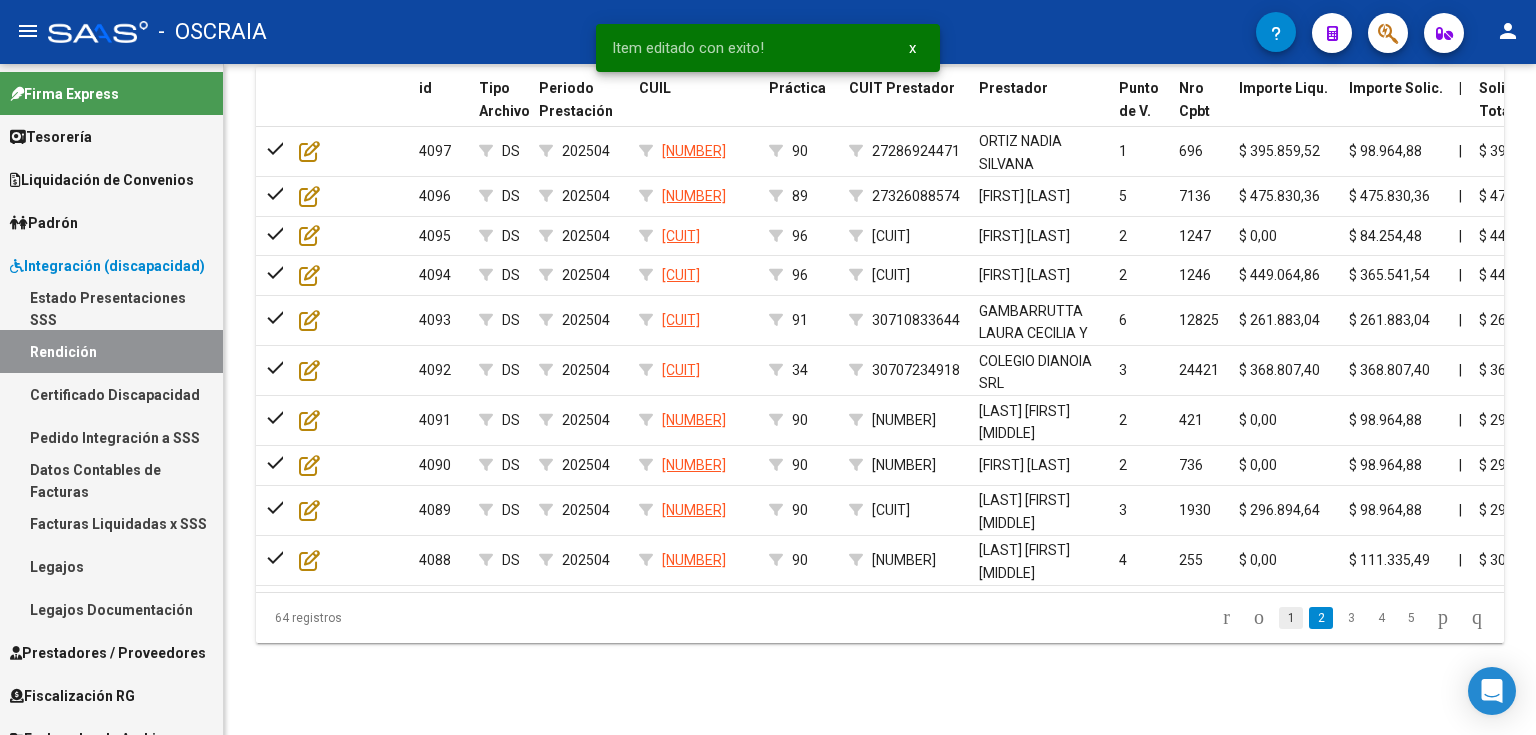click on "1" 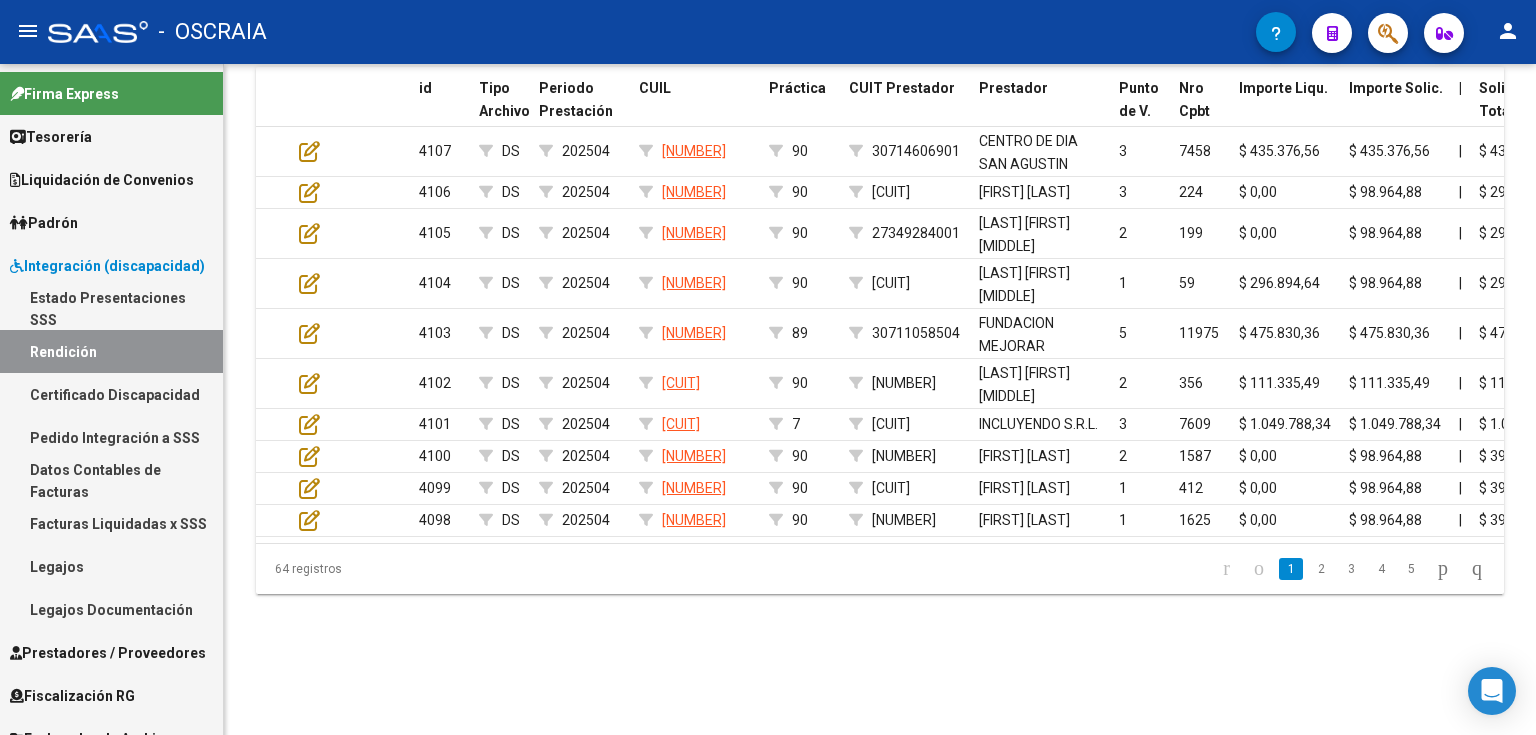 click on "1" 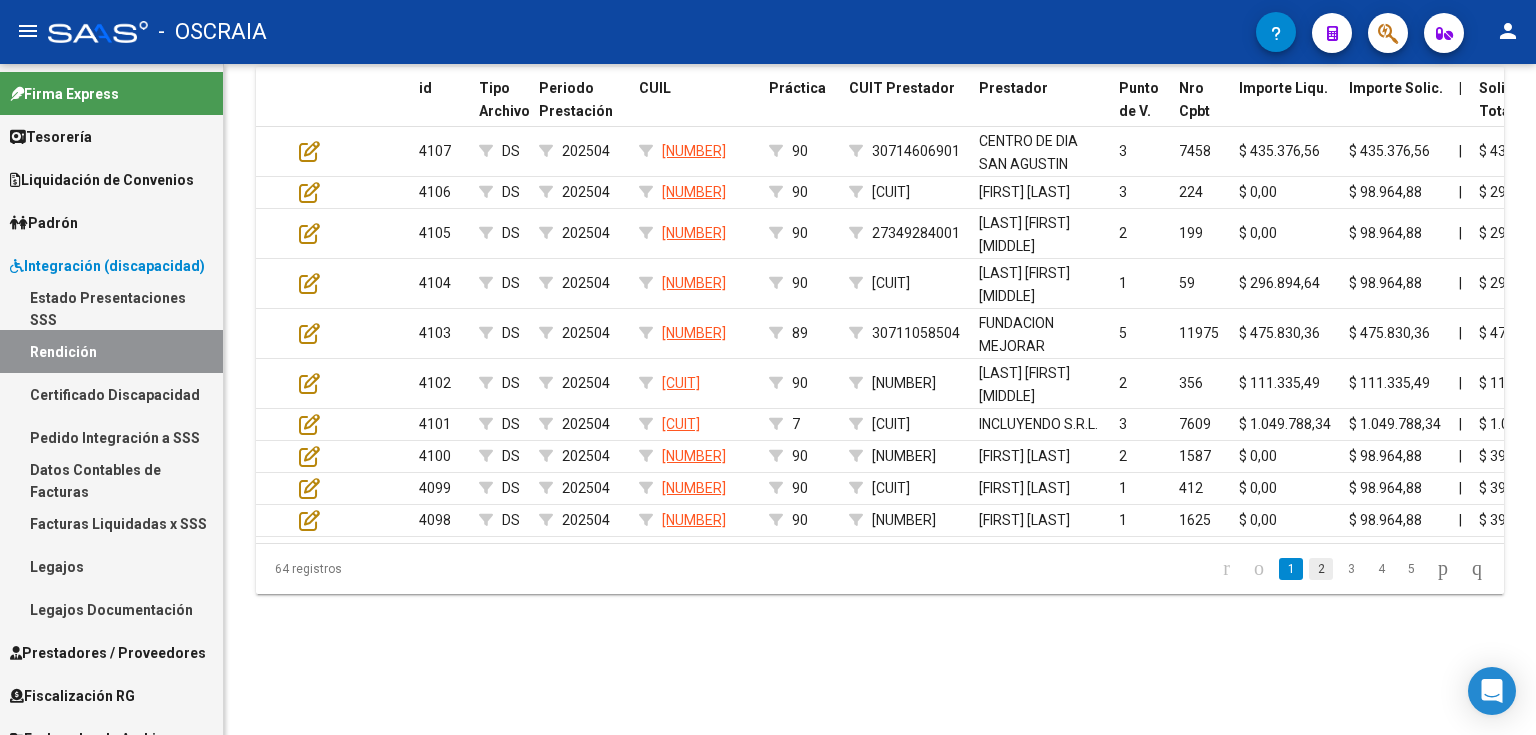 click on "2" 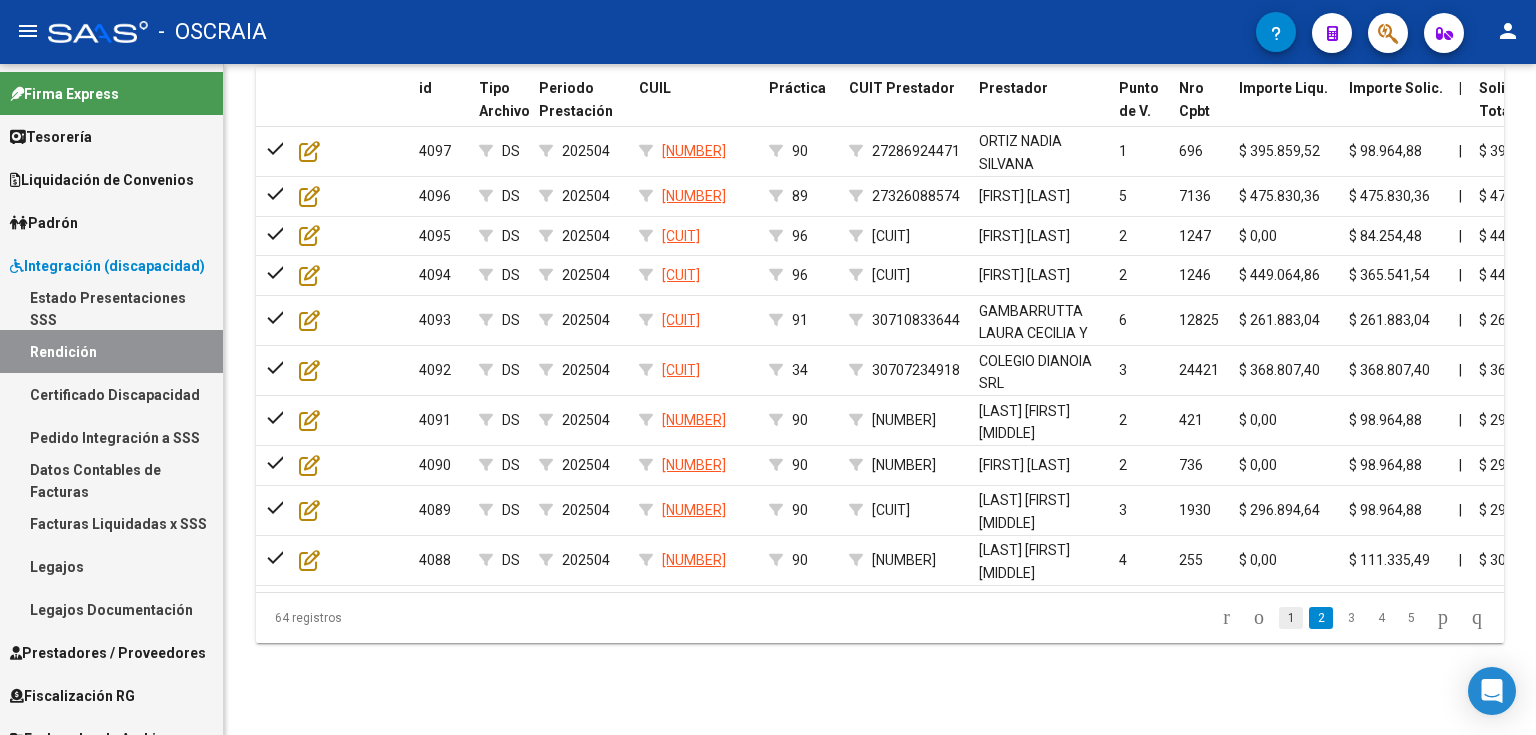 click on "1" 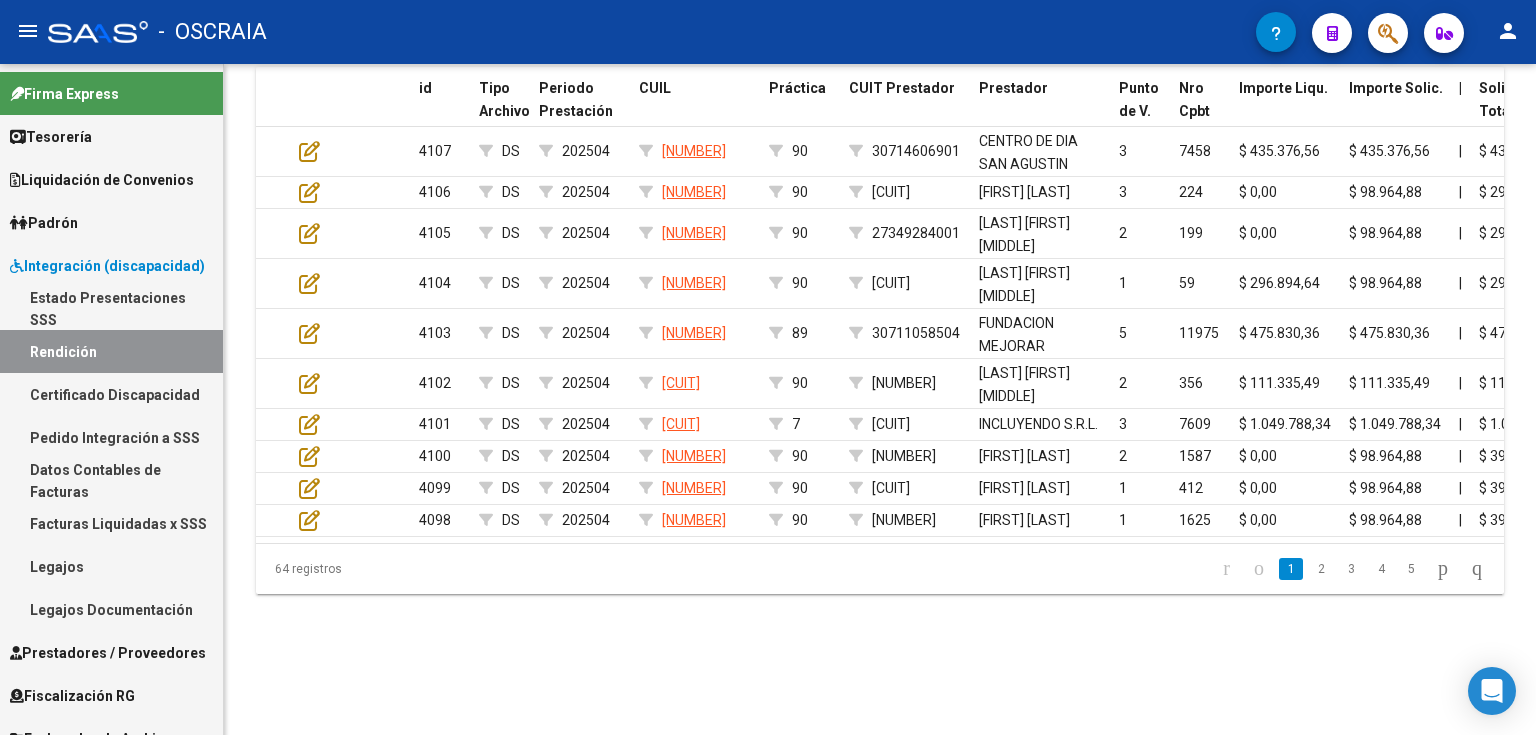click on "3" 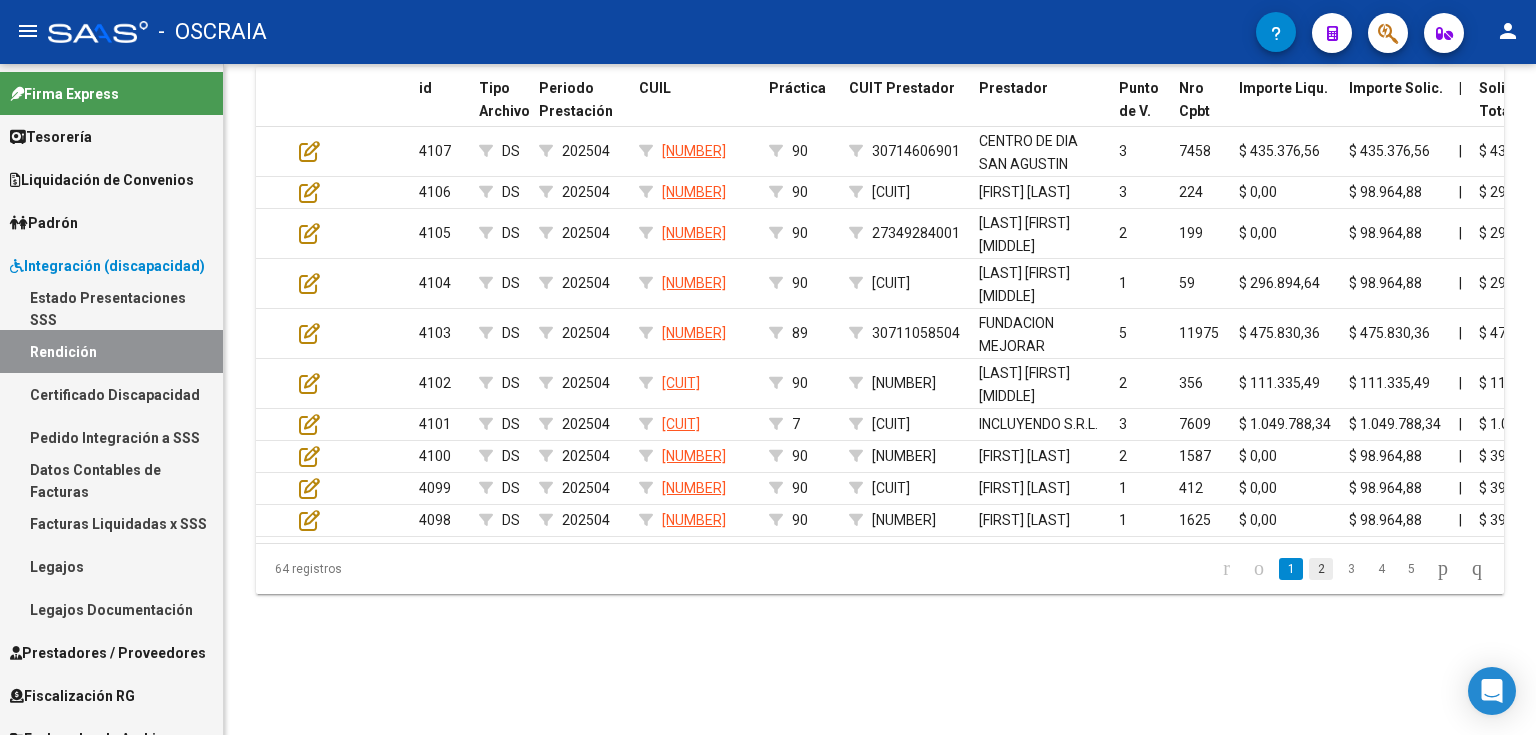 click on "2" 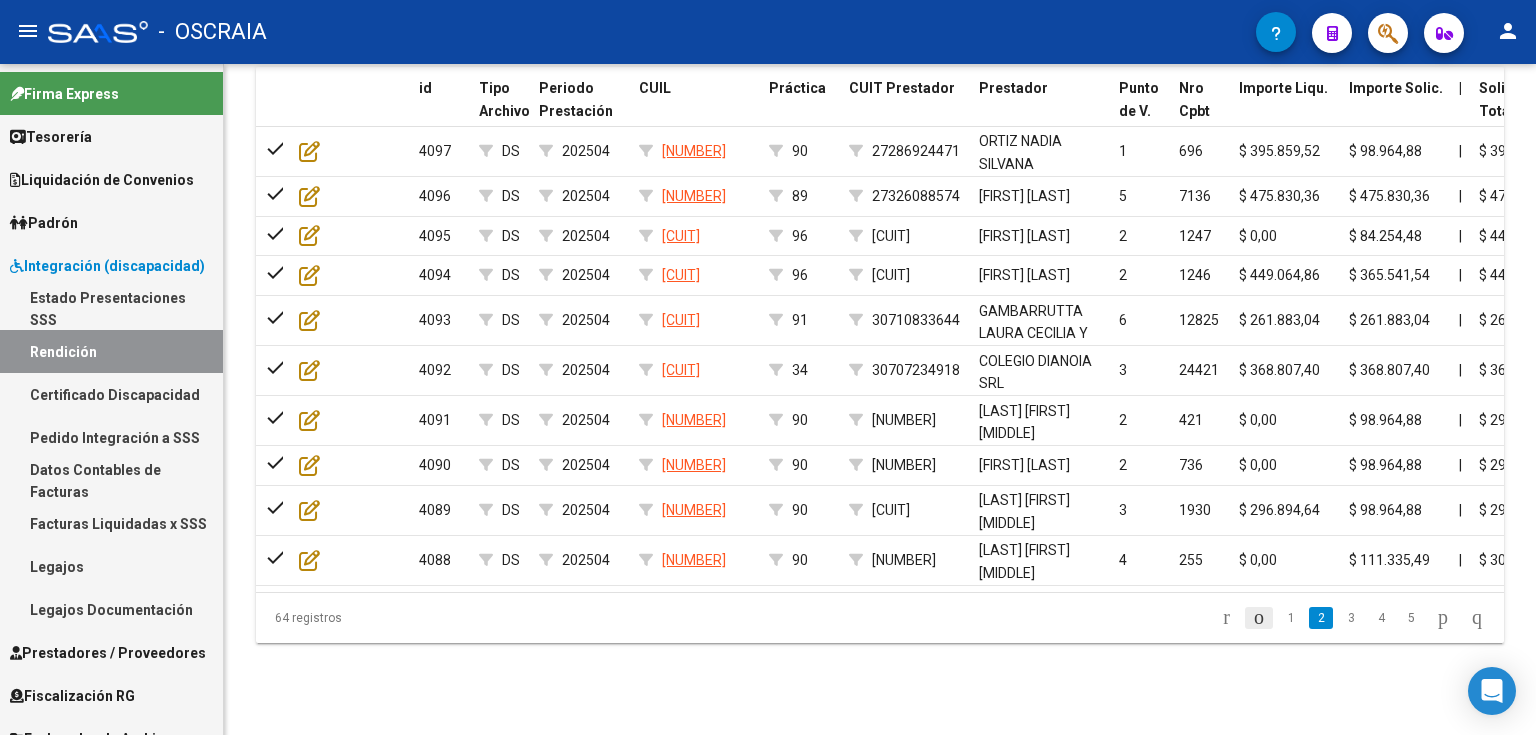 click 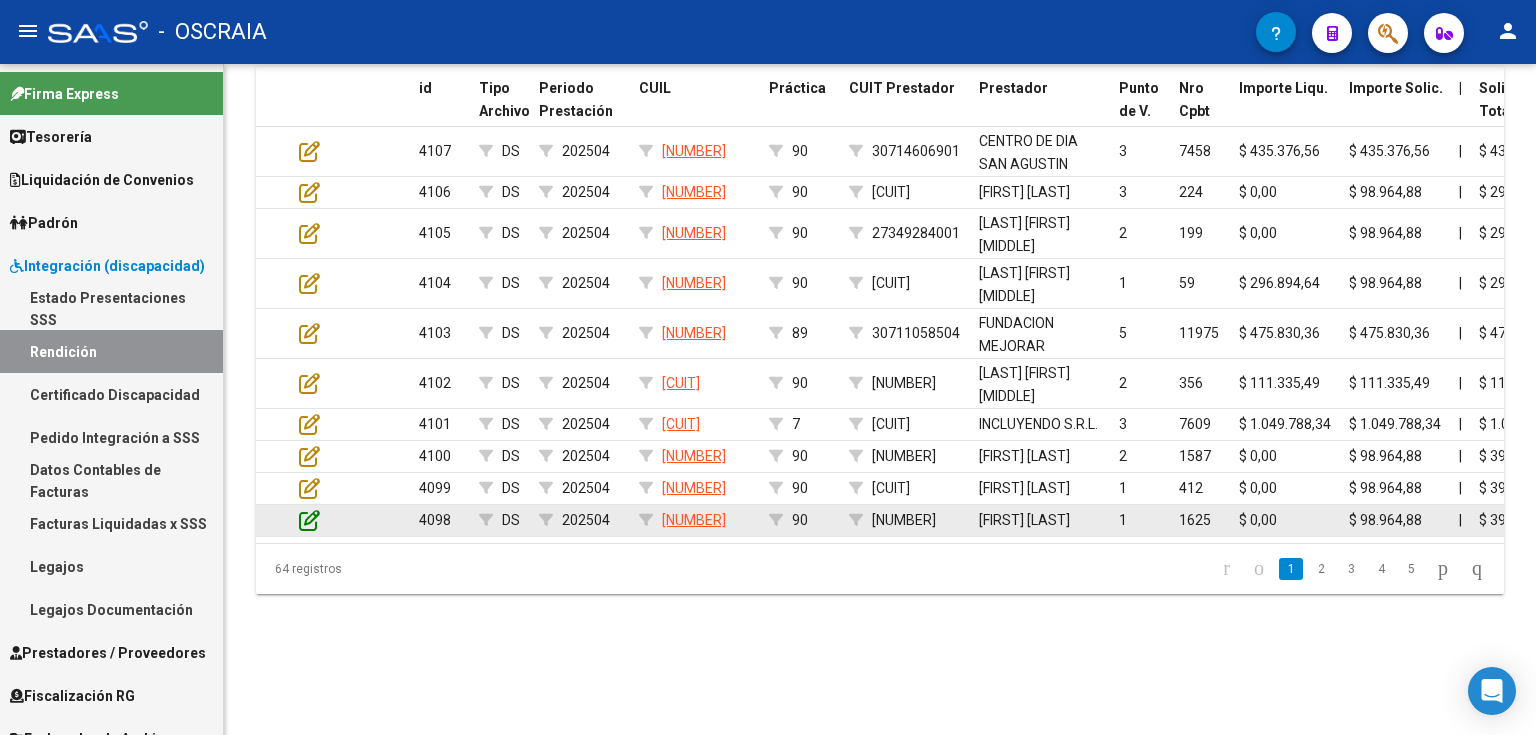 click 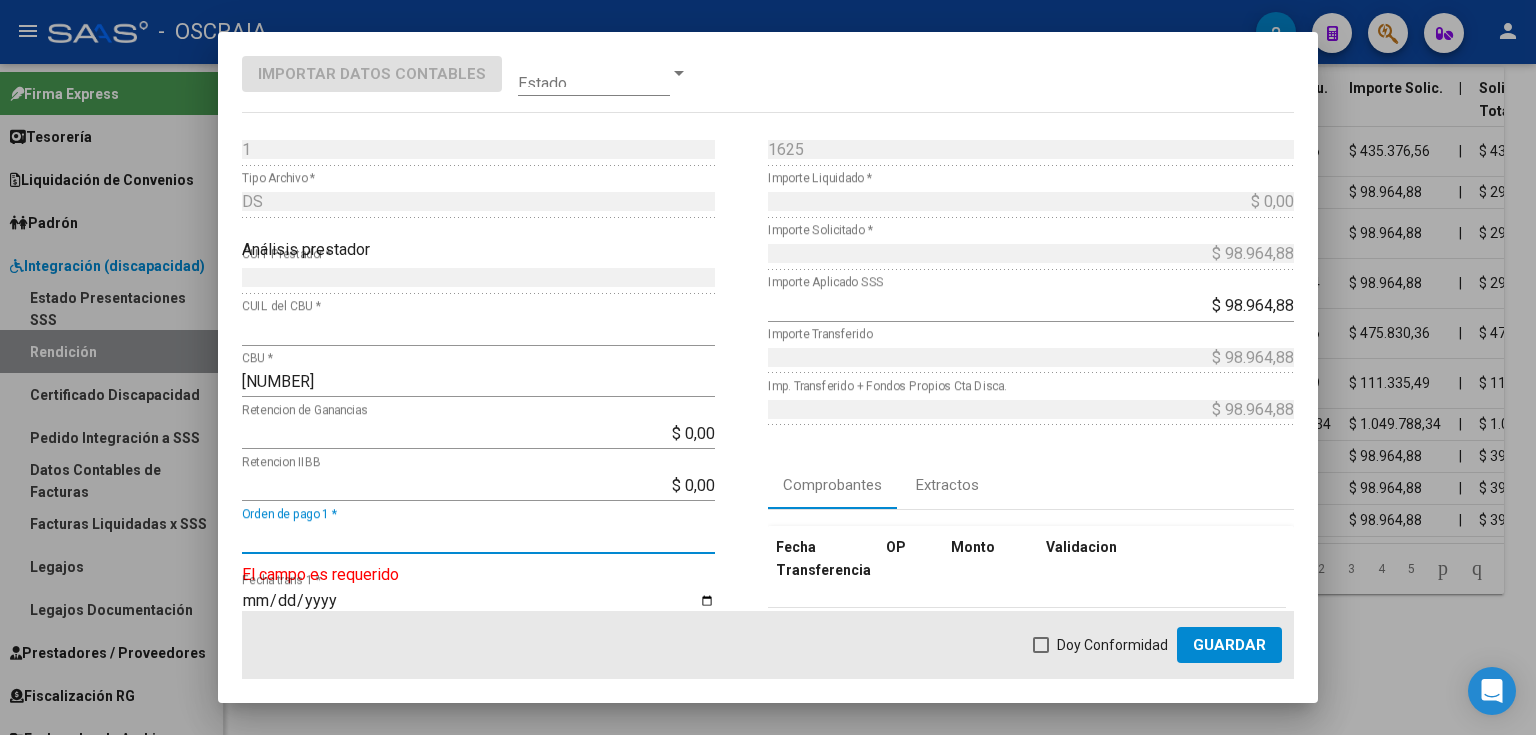 click on "Orden de pago 1 *" at bounding box center [478, 537] 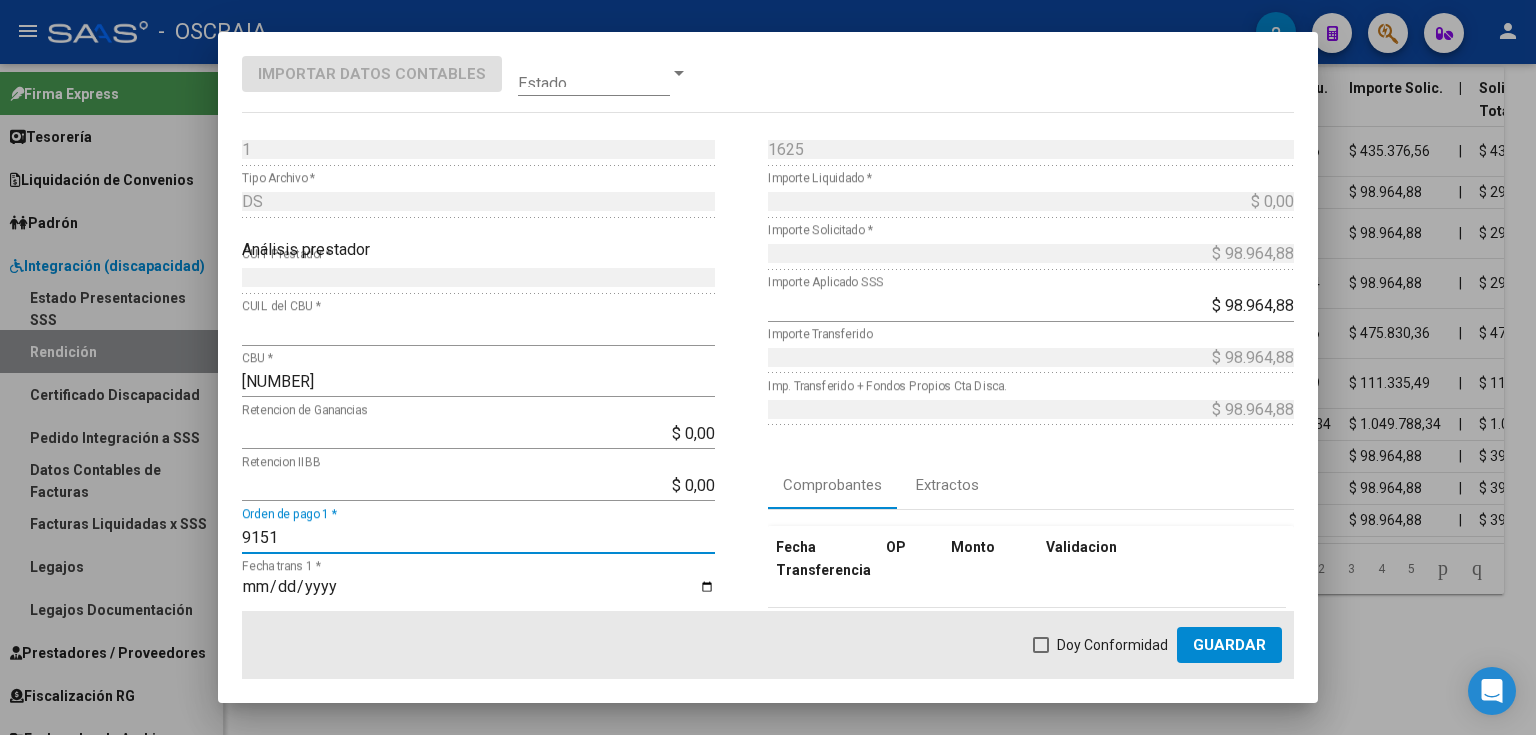 scroll, scrollTop: 80, scrollLeft: 0, axis: vertical 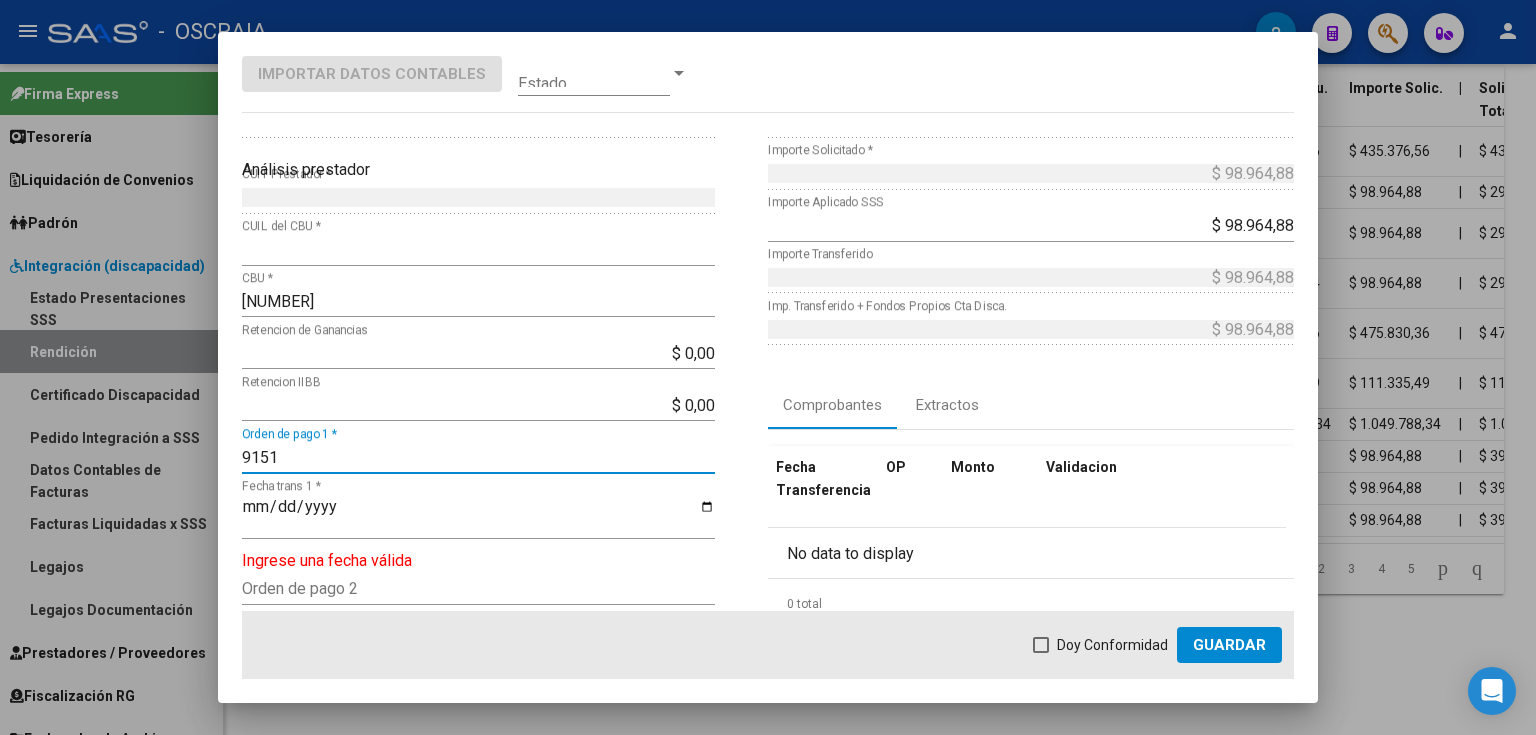 type on "9151" 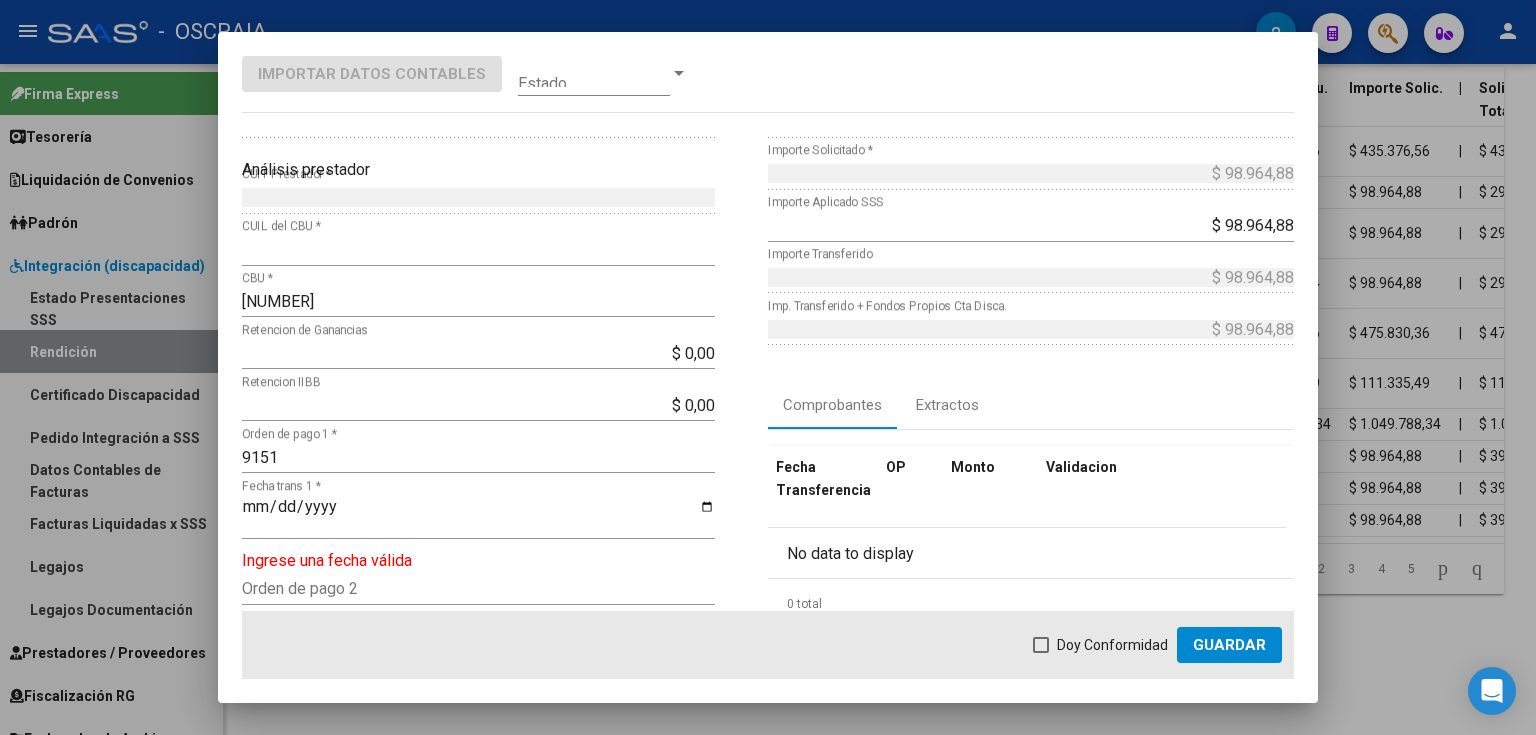 click on "1 Punto de Venta *   DS Tipo Archivo * Análisis prestador   27289700272 CUIT Prestador *   27289700272 CUIL del CBU *   0110041930004130174951 CBU *   $ 0,00 Retencion de Ganancias    $ 0,00 Retencion IIBB    9151 Orden de pago 1 *   Fecha trans 1 *  Ingrese una fecha válida   Orden de pago 2    Fecha trans 2    Cheque    Nro Recibo    $ 0,00 Otras retenciones    1625 Nro Comprobante *   $ 0,00 Importe Liquidado *   $ 98.964,88 Importe Solicitado *   $ 98.964,88 Importe Aplicado SSS    $ 98.964,88 Importe Transferido    $ 98.964,88 Imp. Transferido + Fondos Propios Cta Disca.  Comprobantes Extractos Fecha Transferencia OP Monto Validacion No data to display  0 total   1    $ 0,00 FONDOS PROPIOS cta. discapacidad    $ 0,00 FONDOS PROPIOS otra cuenta    $ 0,00 Importe Trasladado    $ 0,00 Importe Devuelvo Cuenta SSS    Observaciones    $ 0,00 Recupero de fondos Propios    $ 0,00 Saldo no aplicado" at bounding box center (768, 373) 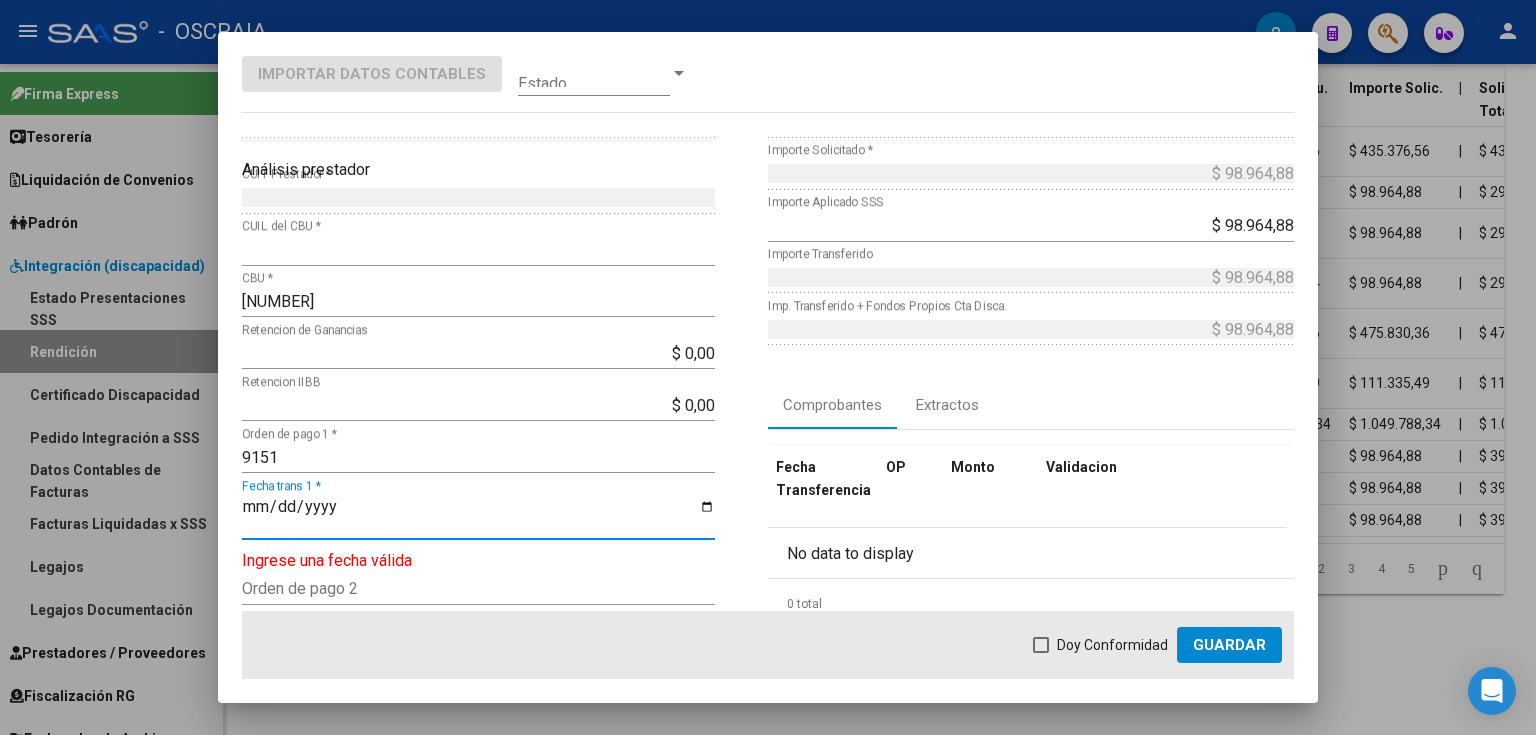 click on "Fecha trans 1 *" at bounding box center (478, 515) 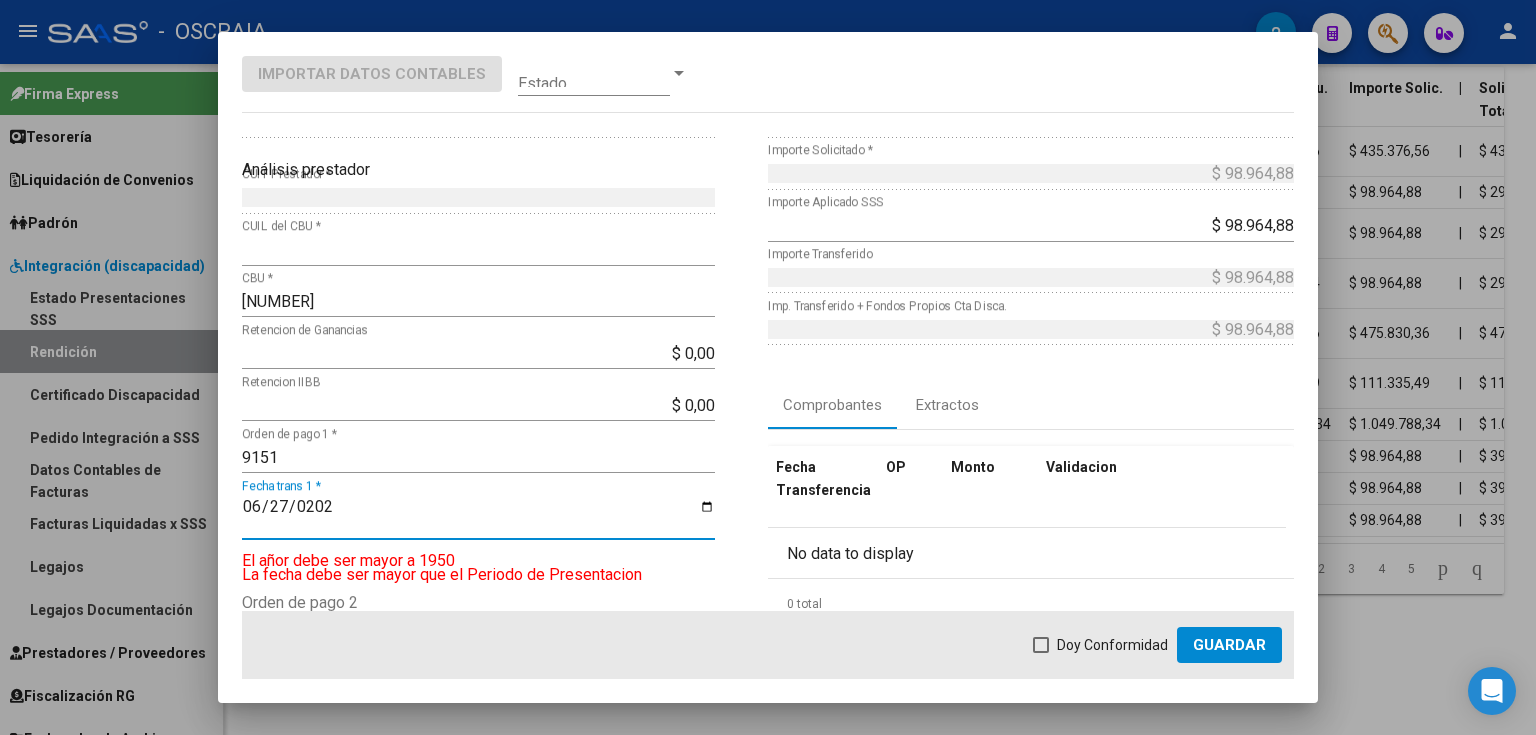 type on "2025-06-27" 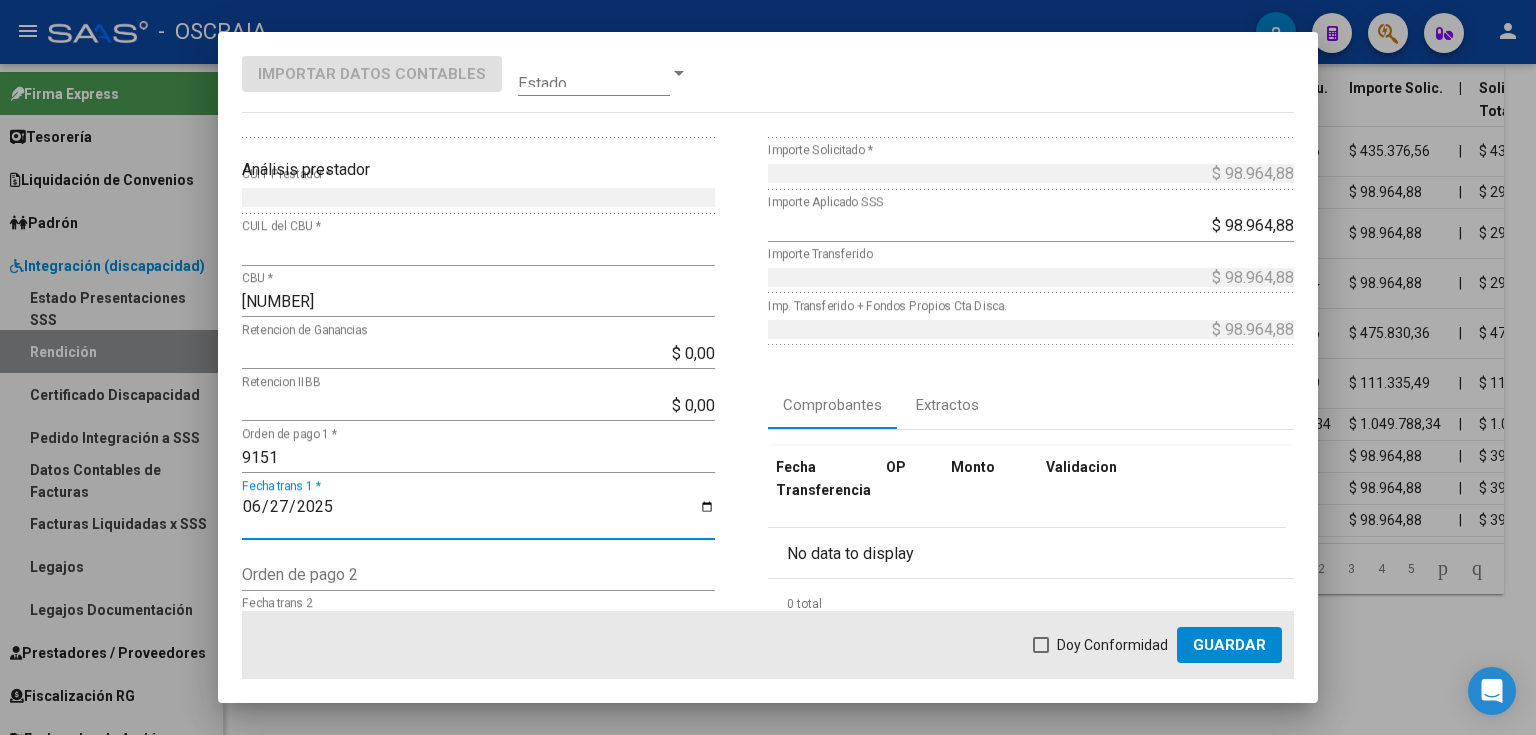 click on "Doy Conformidad" at bounding box center [1112, 645] 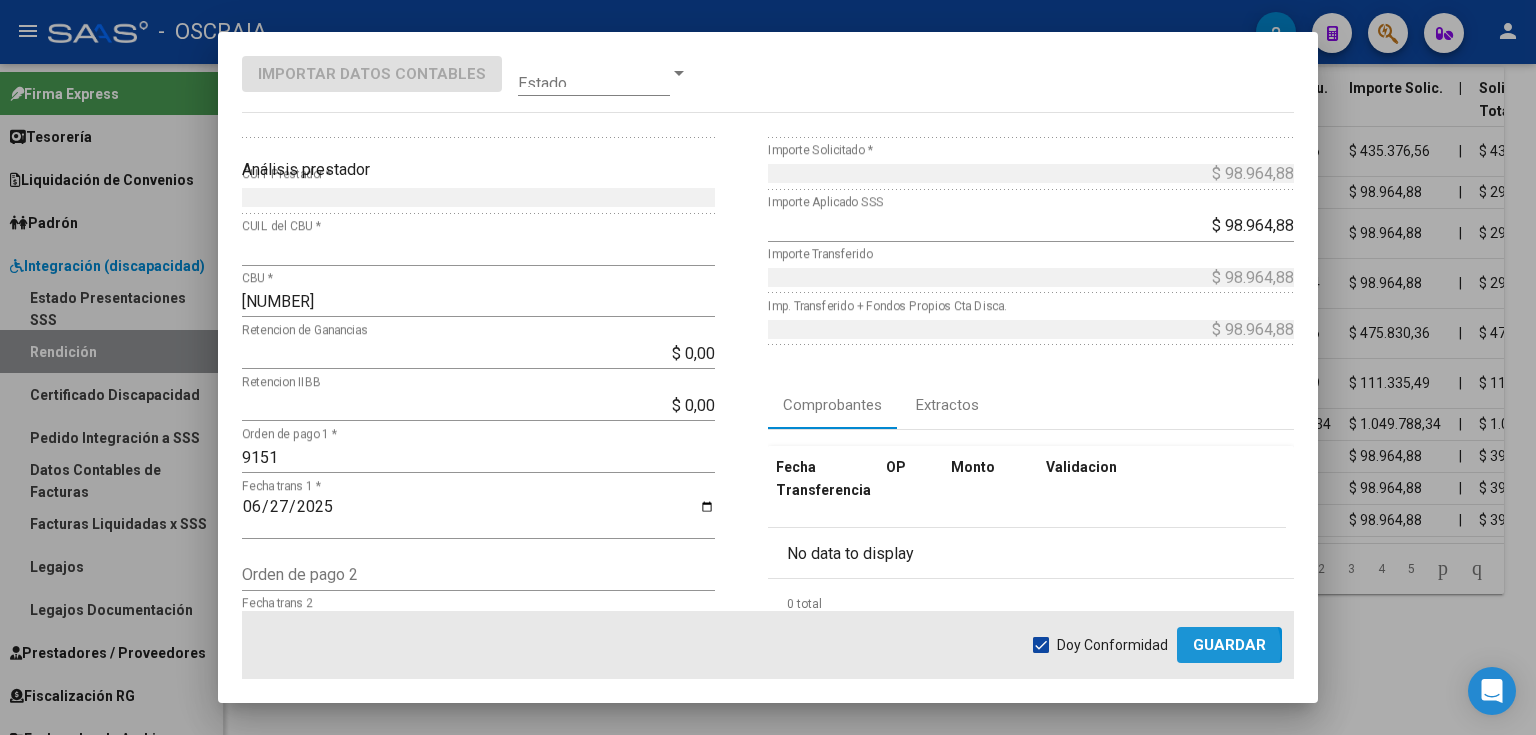 click on "Guardar" 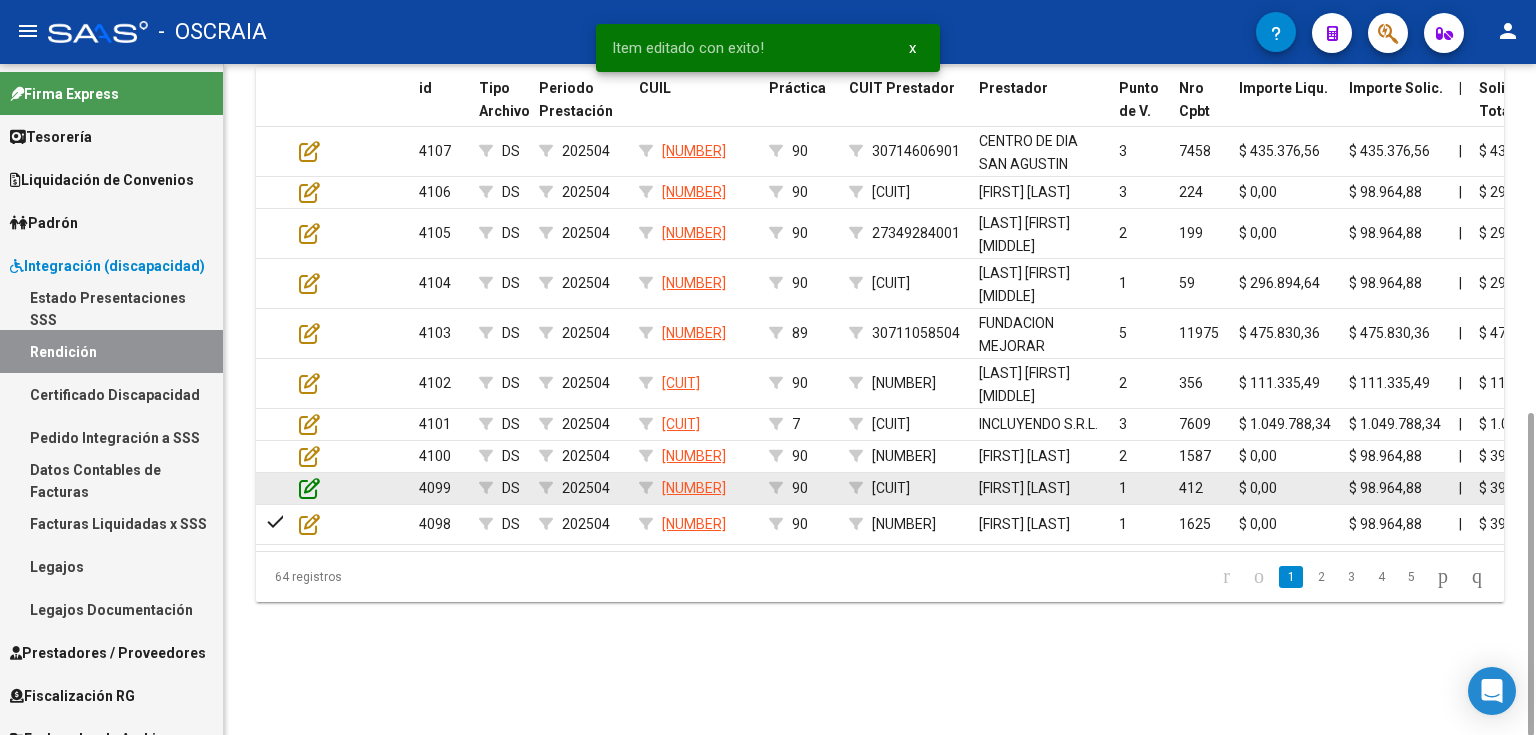 click 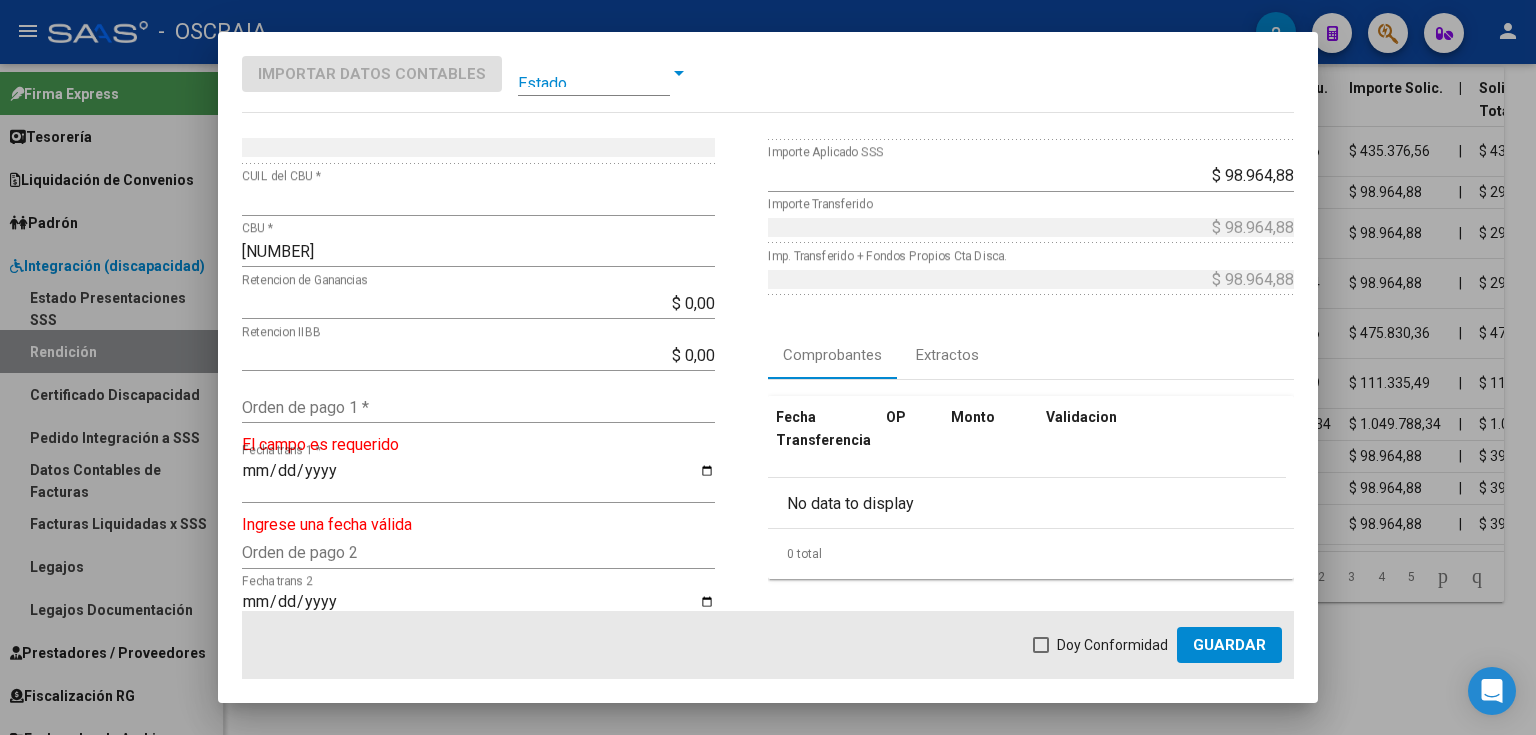 scroll, scrollTop: 160, scrollLeft: 0, axis: vertical 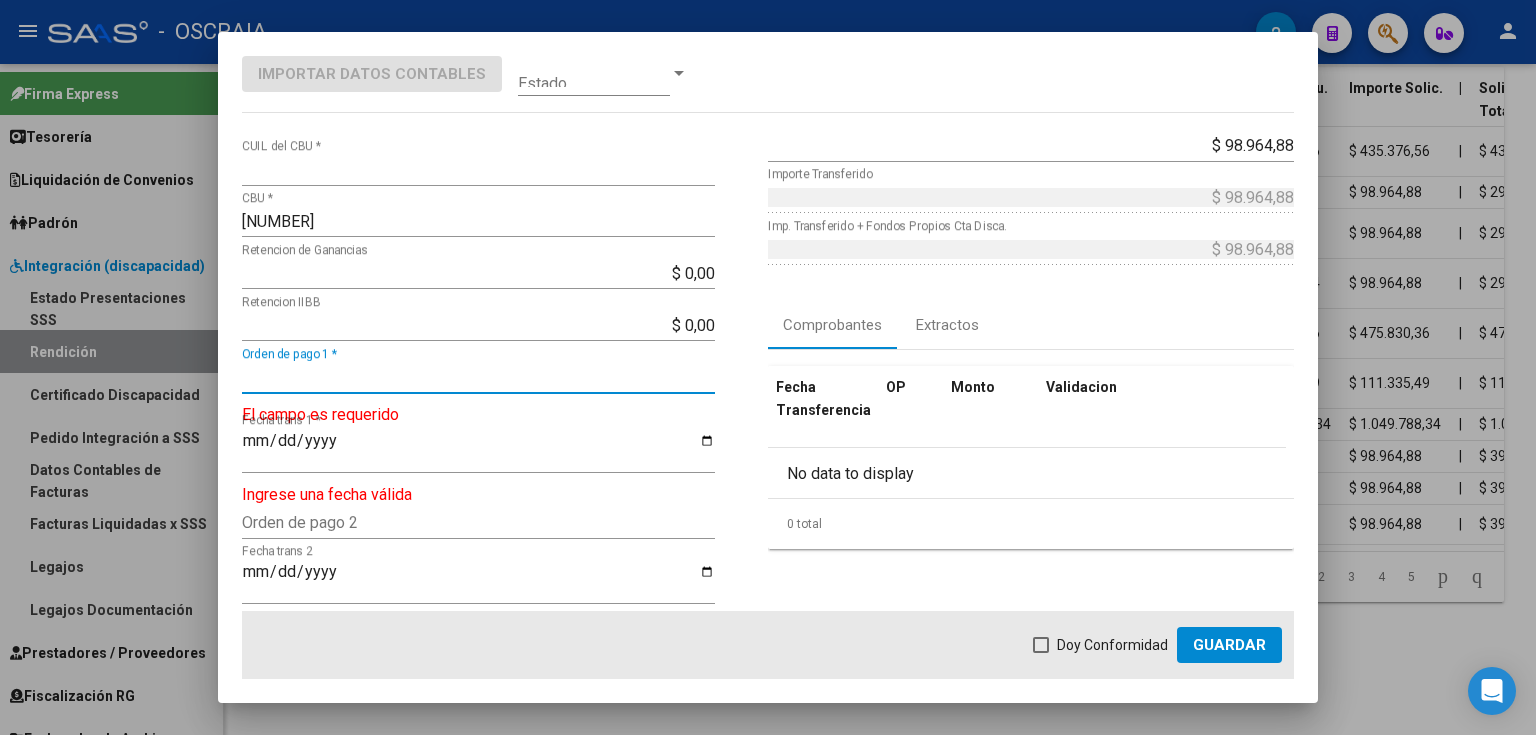 drag, startPoint x: 491, startPoint y: 391, endPoint x: 472, endPoint y: 385, distance: 19.924858 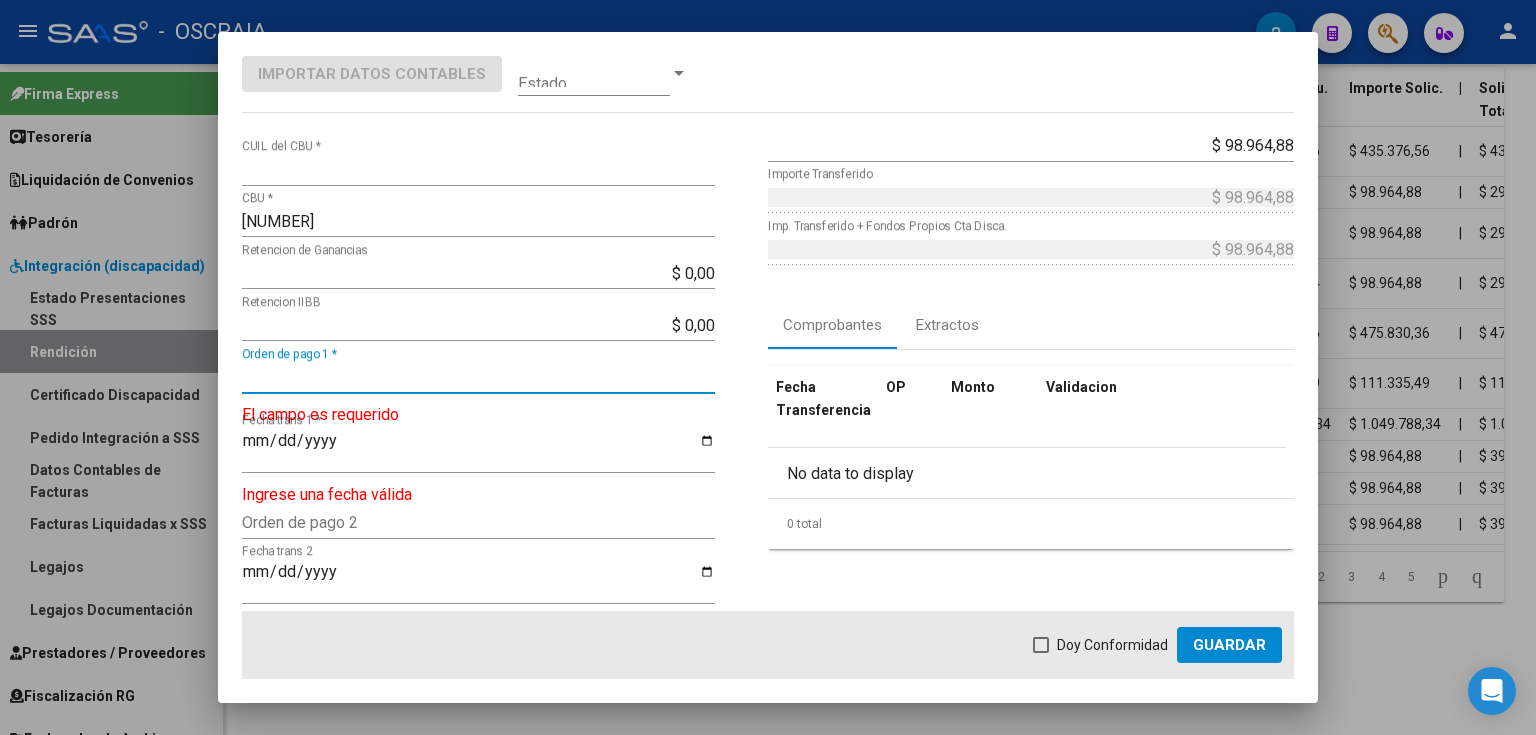 paste on "9138" 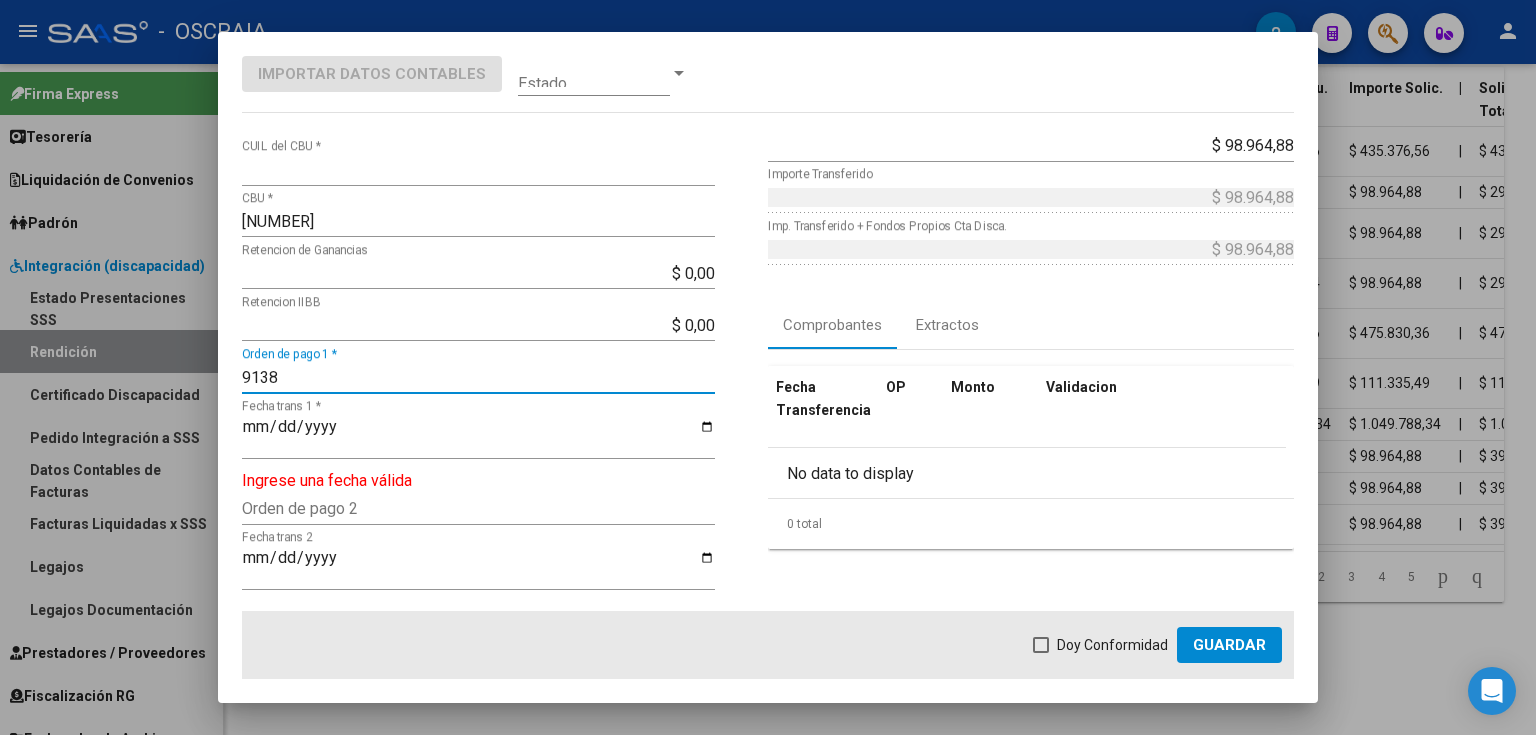 type on "9138" 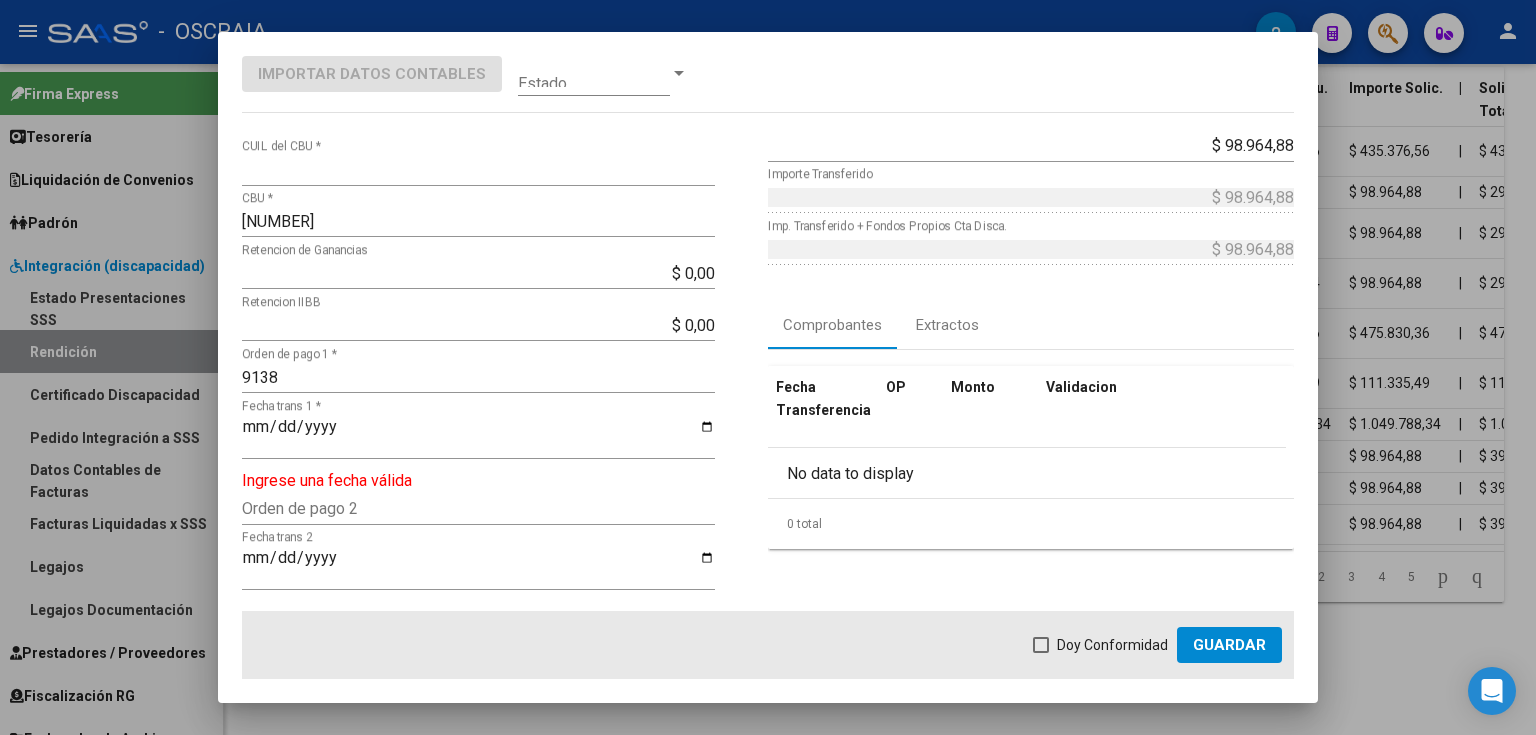 click on "Fecha trans 1 *" at bounding box center (478, 435) 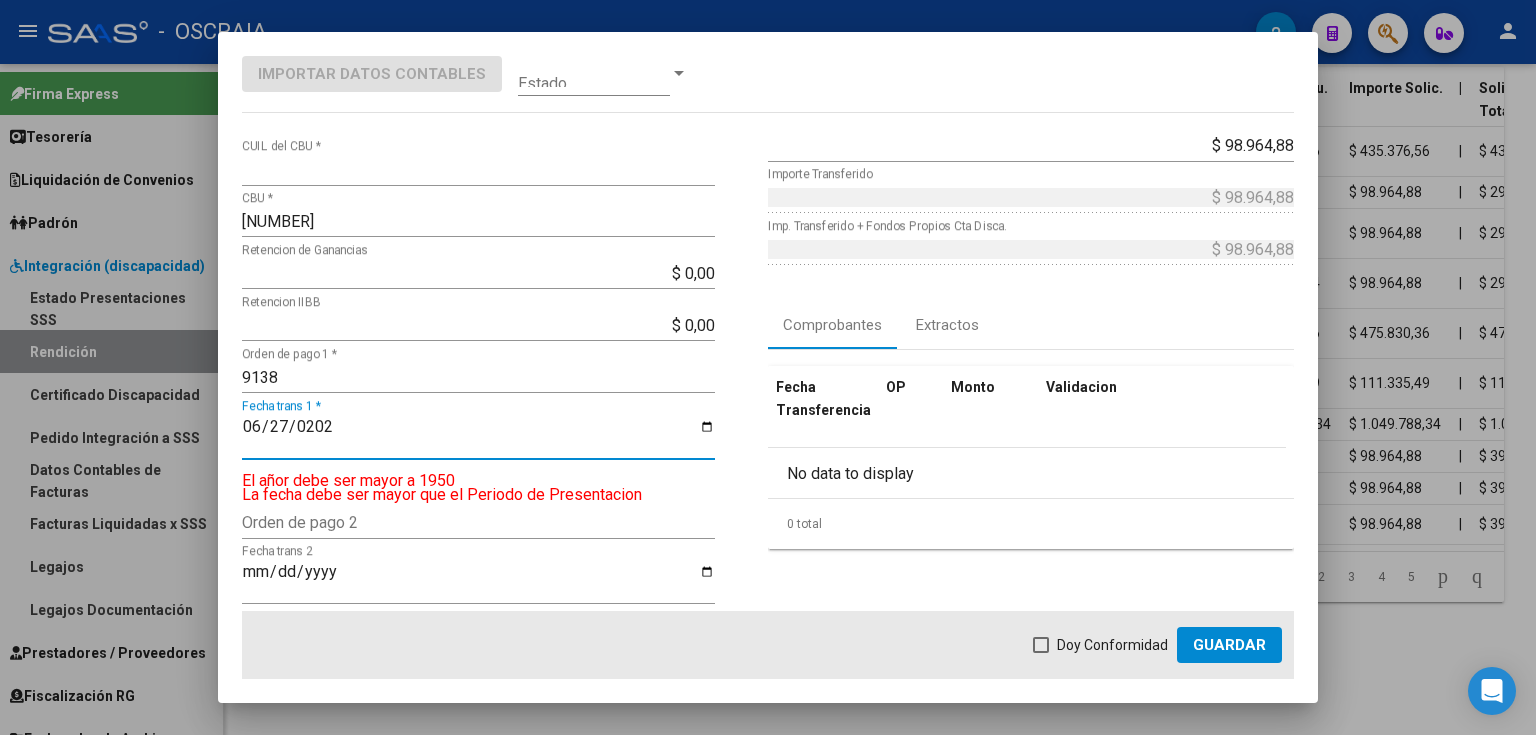 type on "2025-06-27" 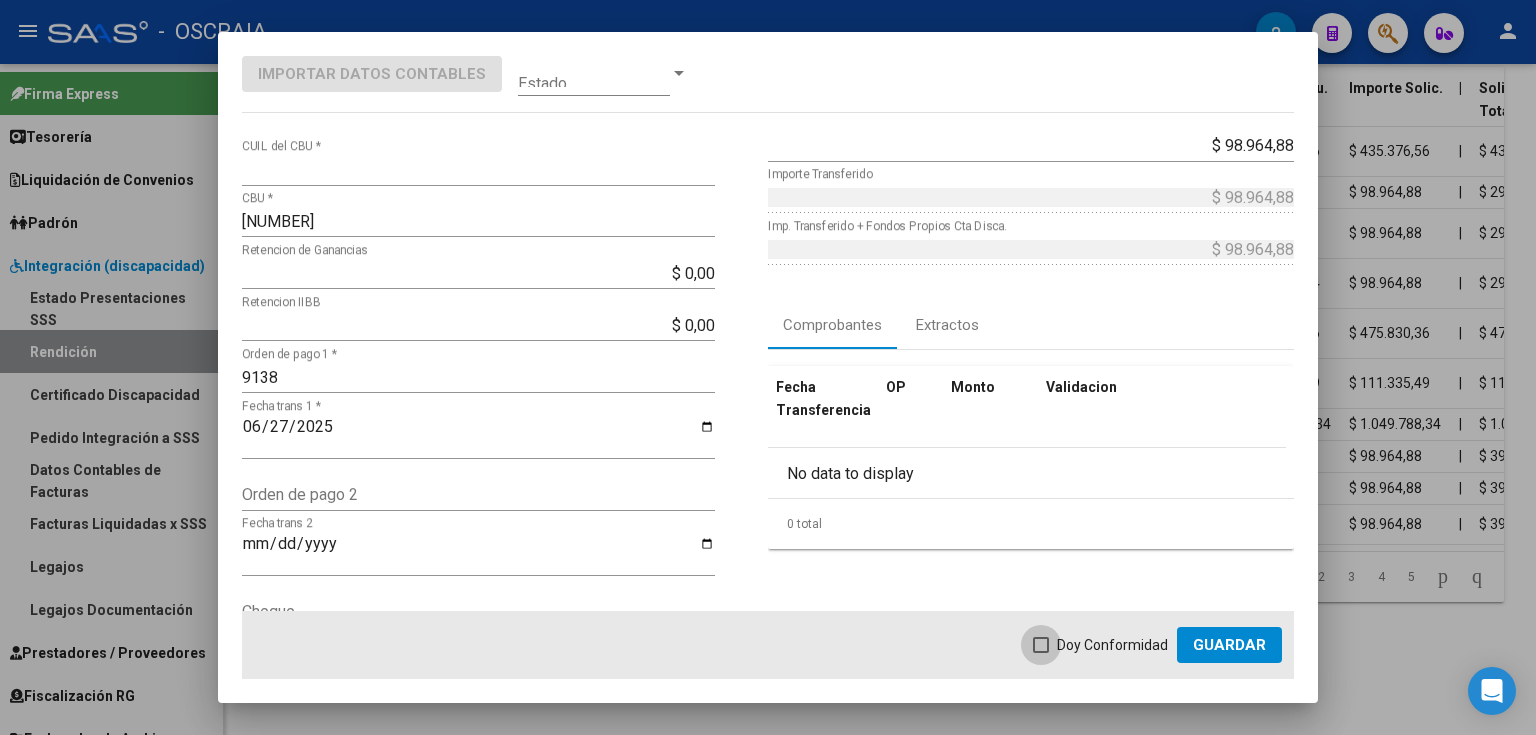 click on "Doy Conformidad" at bounding box center (1112, 645) 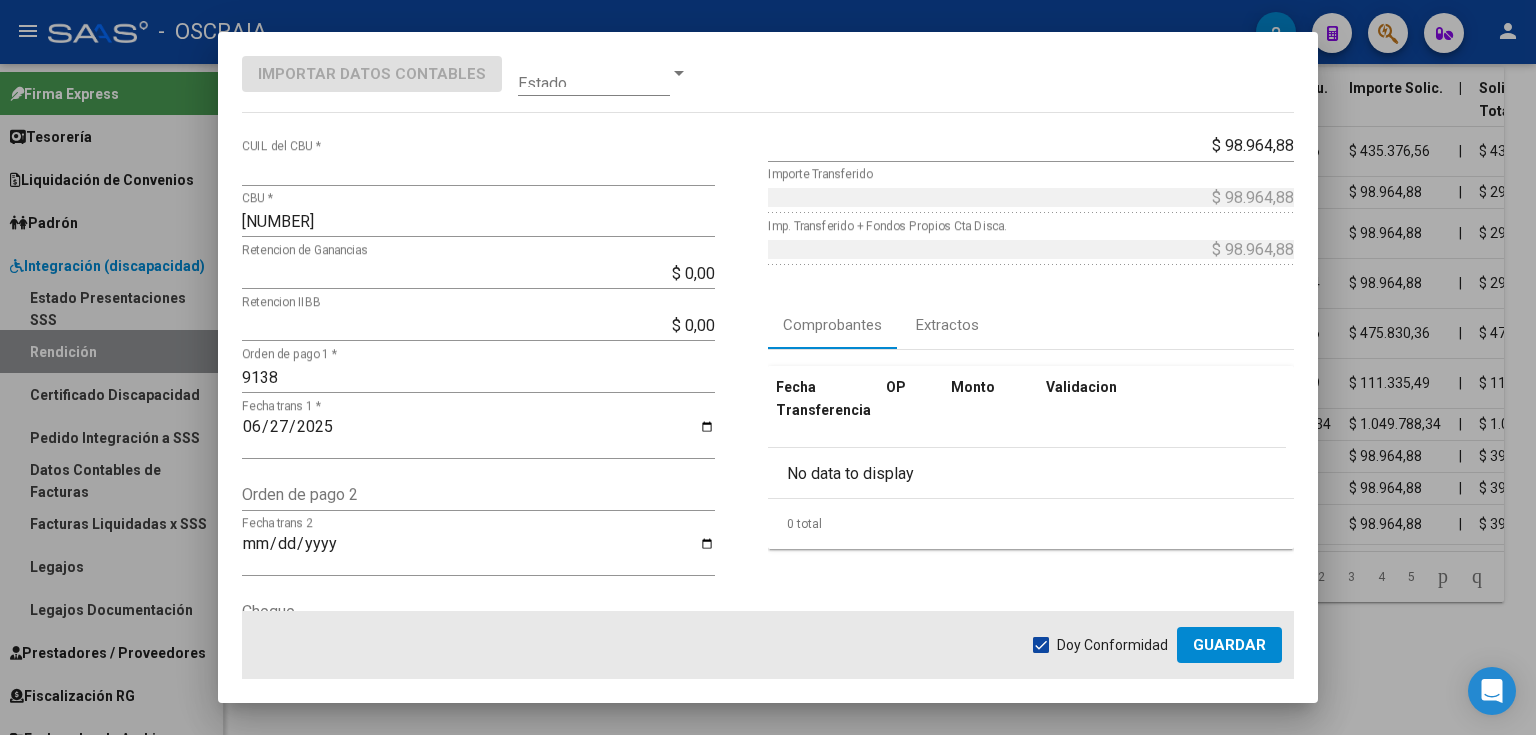 click on "Importar Datos Contables Estado   1 Punto de Venta *   DS Tipo Archivo * Análisis prestador   27397752475 CUIT Prestador *   27397752475 CUIL del CBU *   0140012003401251526584 CBU *   $ 0,00 Retencion de Ganancias    $ 0,00 Retencion IIBB    9138 Orden de pago 1 *   2025-06-27 Fecha trans 1 *   Orden de pago 2    Fecha trans 2    Cheque    Nro Recibo    $ 0,00 Otras retenciones    412 Nro Comprobante *   $ 0,00 Importe Liquidado *   $ 98.964,88 Importe Solicitado *   $ 98.964,88 Importe Aplicado SSS    $ 98.964,88 Importe Transferido    $ 98.964,88 Imp. Transferido + Fondos Propios Cta Disca.  Comprobantes Extractos Fecha Transferencia OP Monto Validacion No data to display  0 total   1    $ 0,00 FONDOS PROPIOS cta. discapacidad    $ 0,00 FONDOS PROPIOS otra cuenta    $ 0,00 Importe Trasladado    $ 0,00 Importe Devuelvo Cuenta SSS    Observaciones    $ 0,00 Recupero de fondos Propios    $ 0,00 Saldo no aplicado    Doy Conformidad        Guardar" at bounding box center (768, 368) 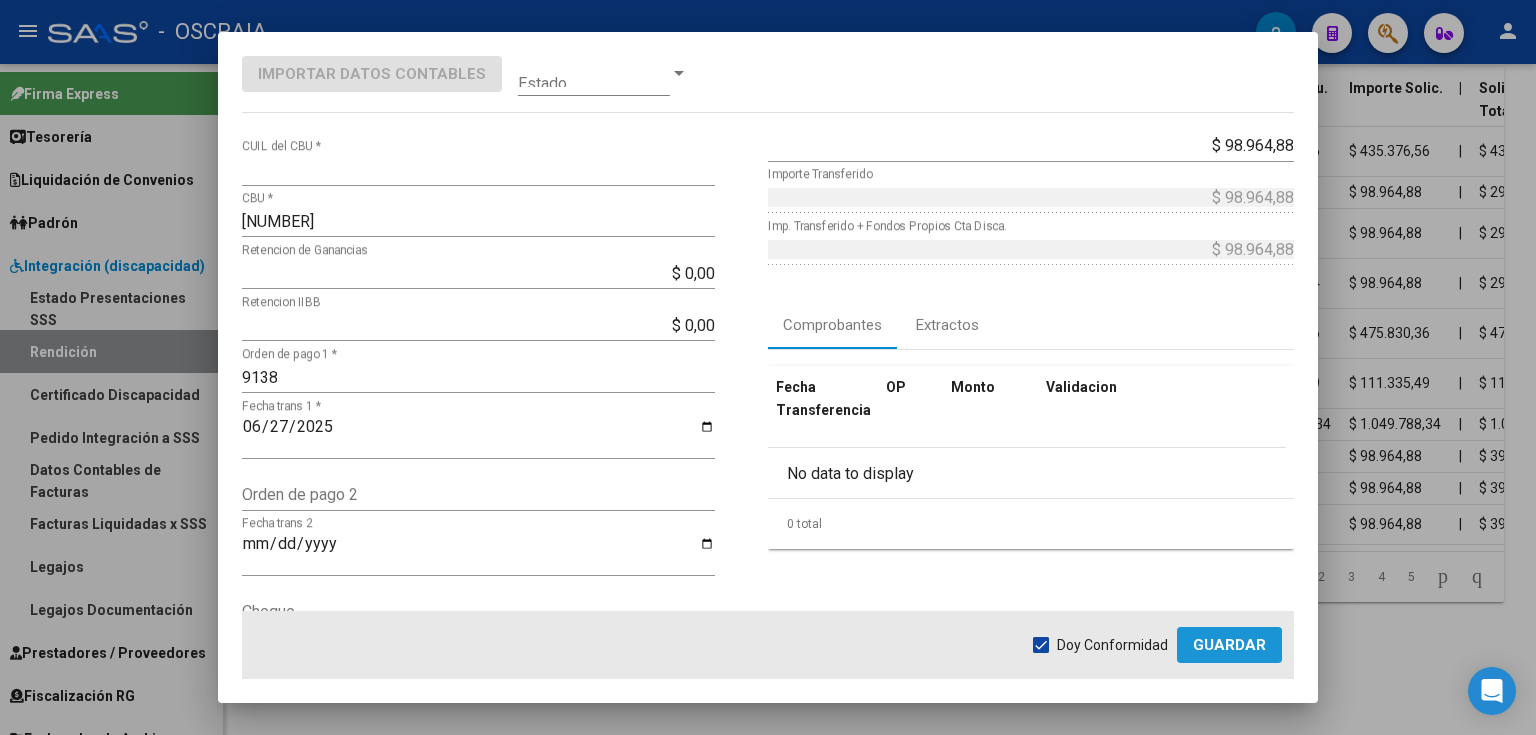 click on "Guardar" 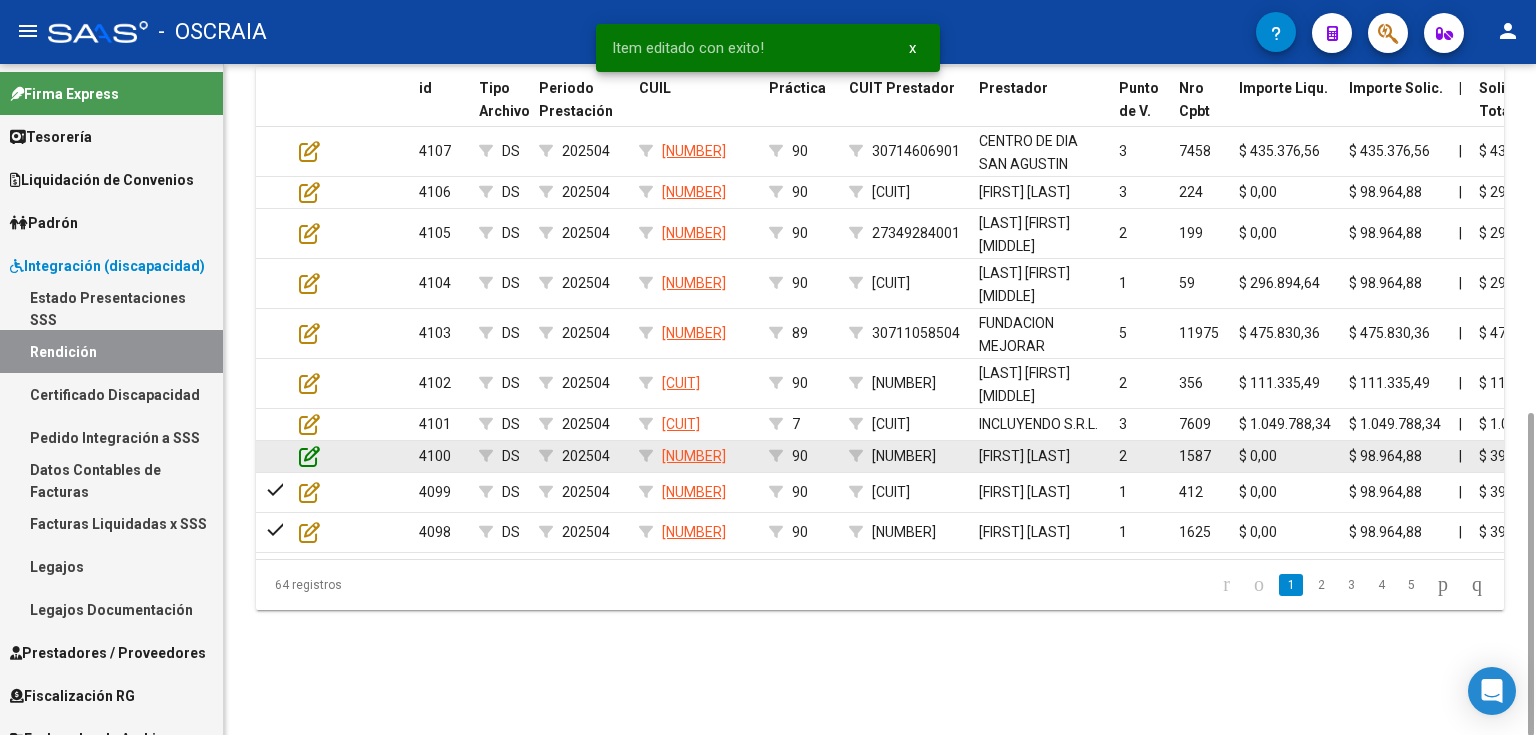 click 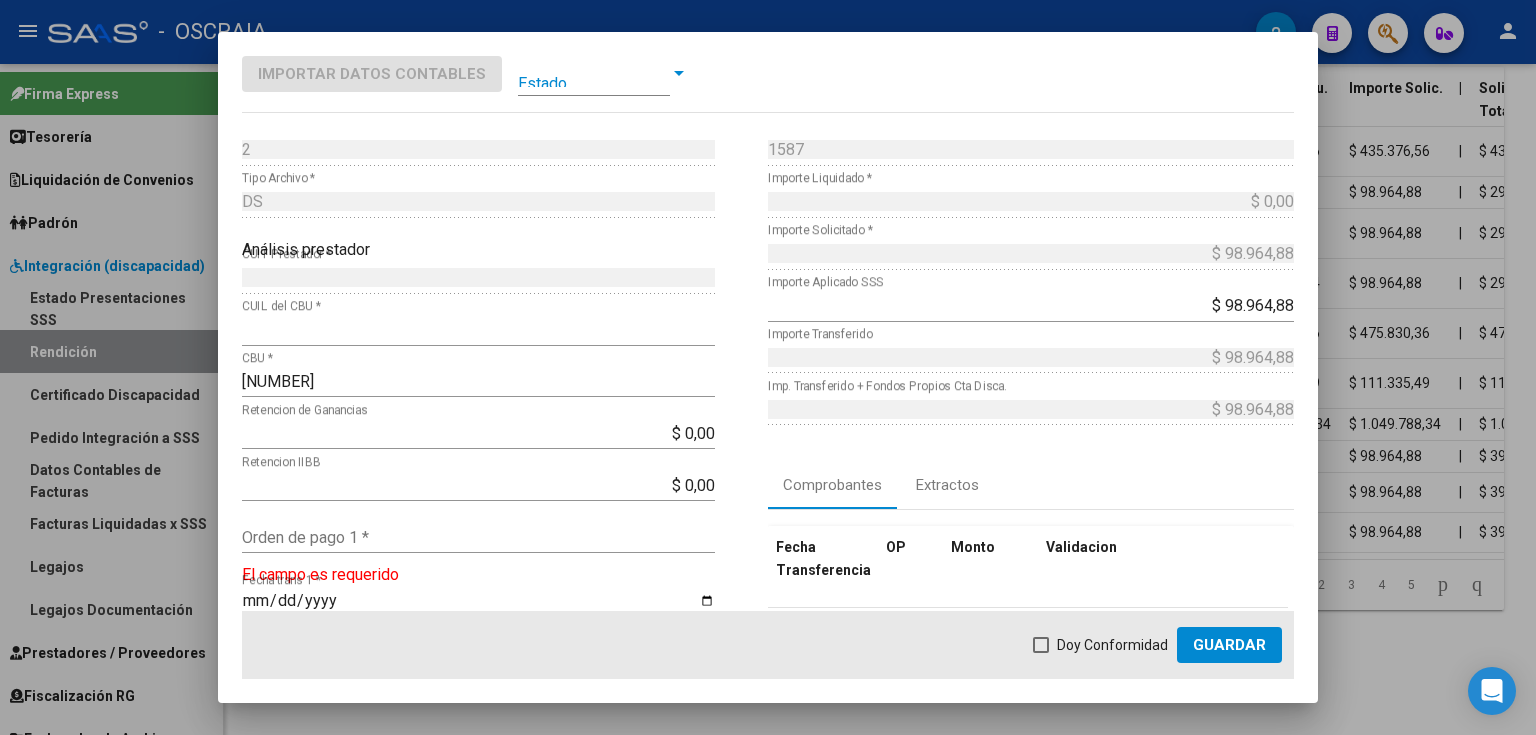 scroll, scrollTop: 160, scrollLeft: 0, axis: vertical 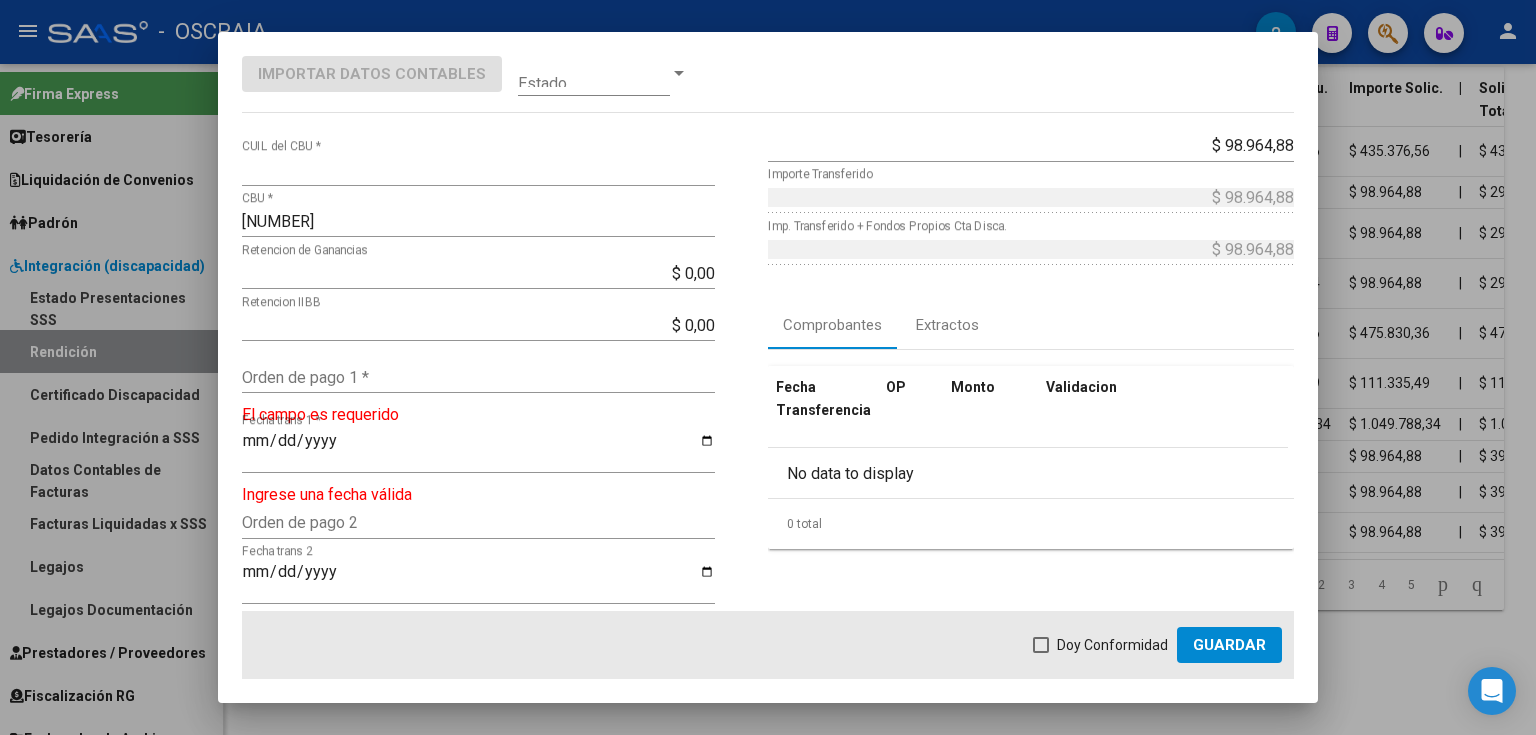 drag, startPoint x: 414, startPoint y: 361, endPoint x: 394, endPoint y: 378, distance: 26.24881 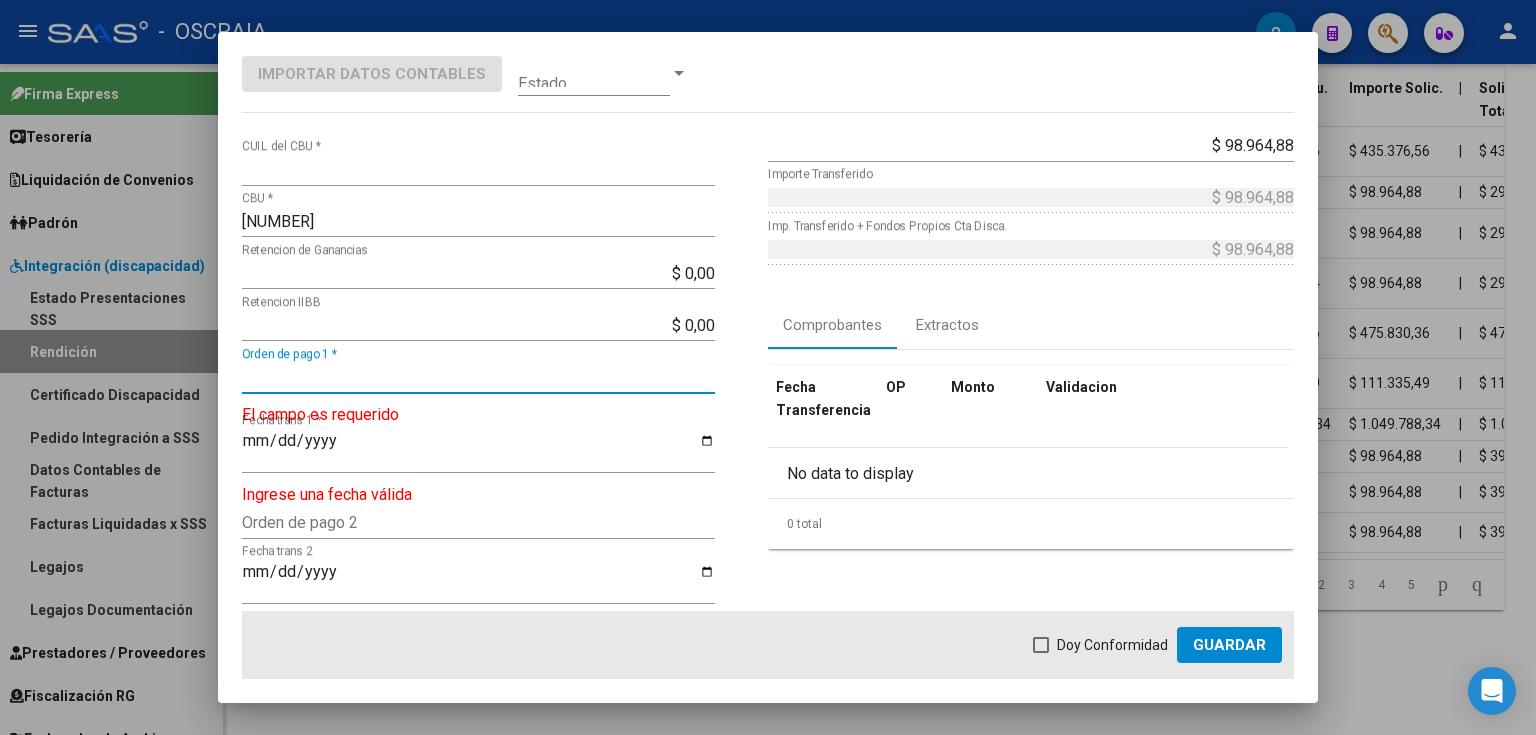 paste on "9126" 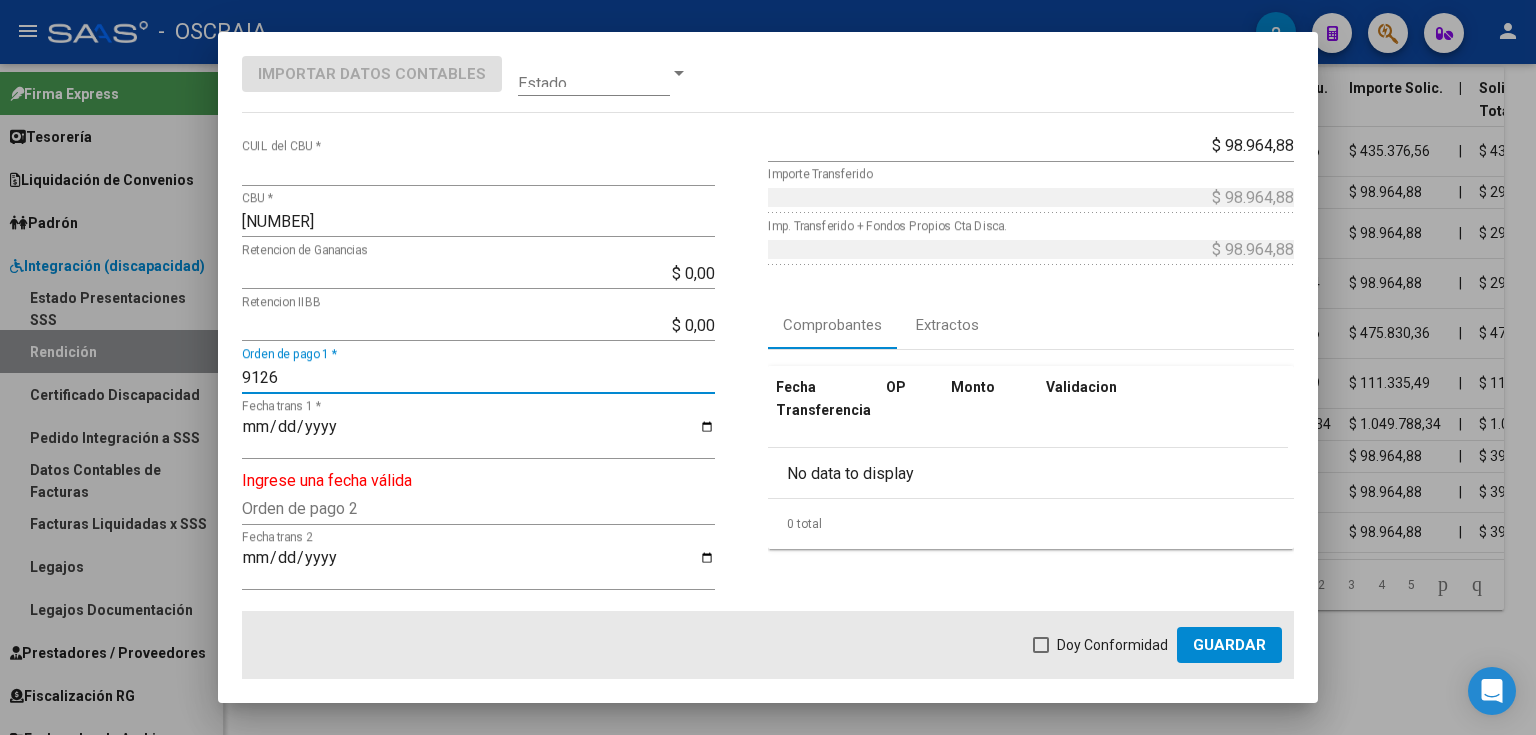 type on "9126" 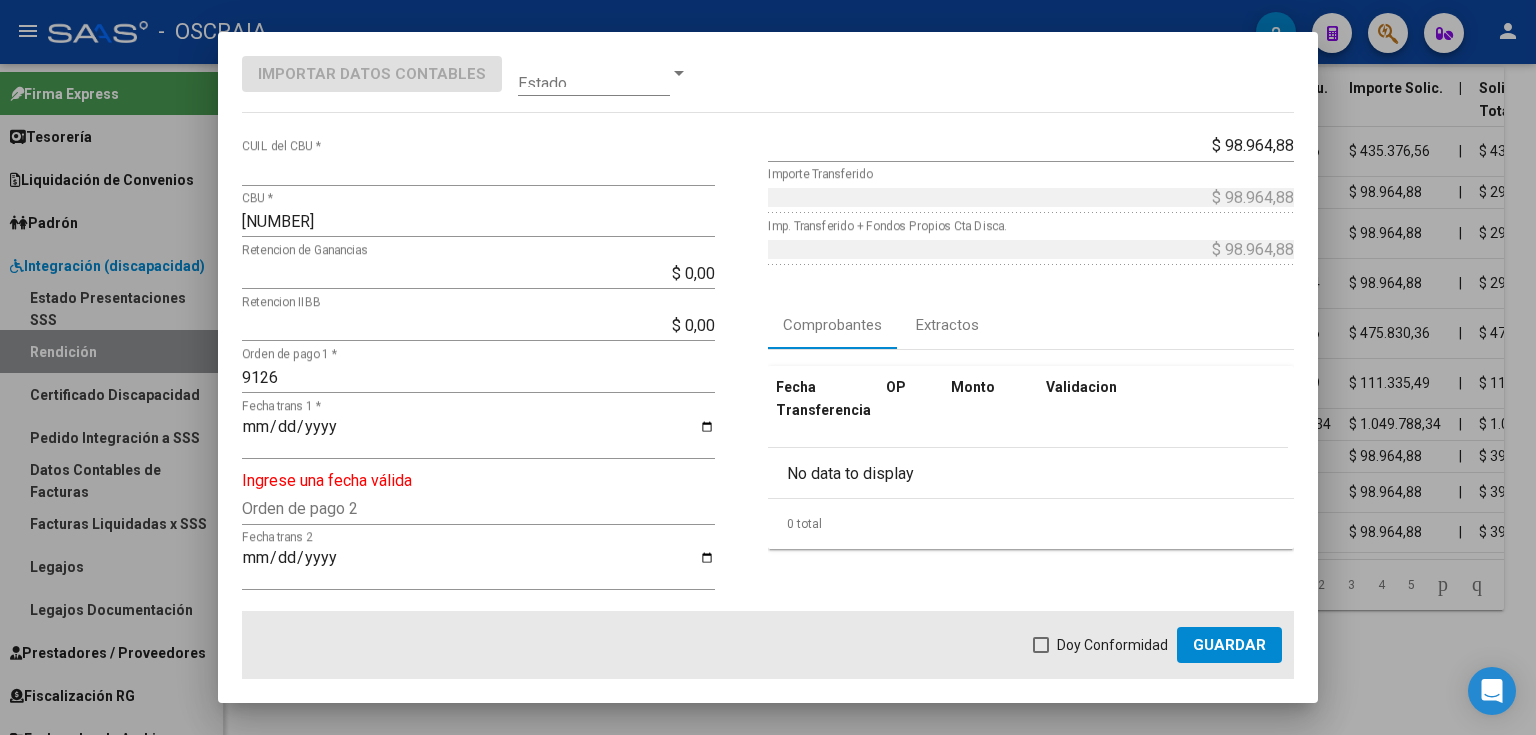 click on "Fecha trans 1 *" 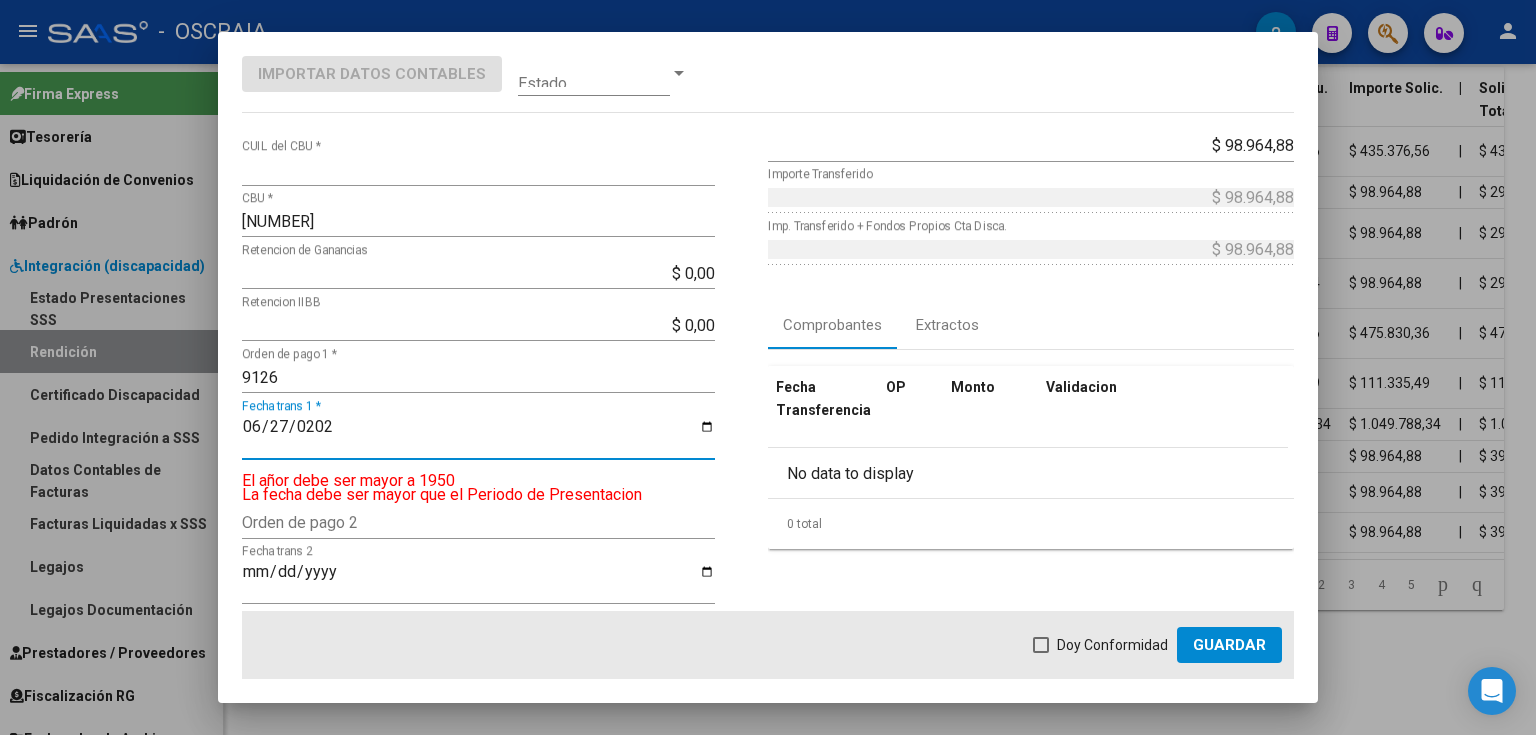 type on "2025-06-27" 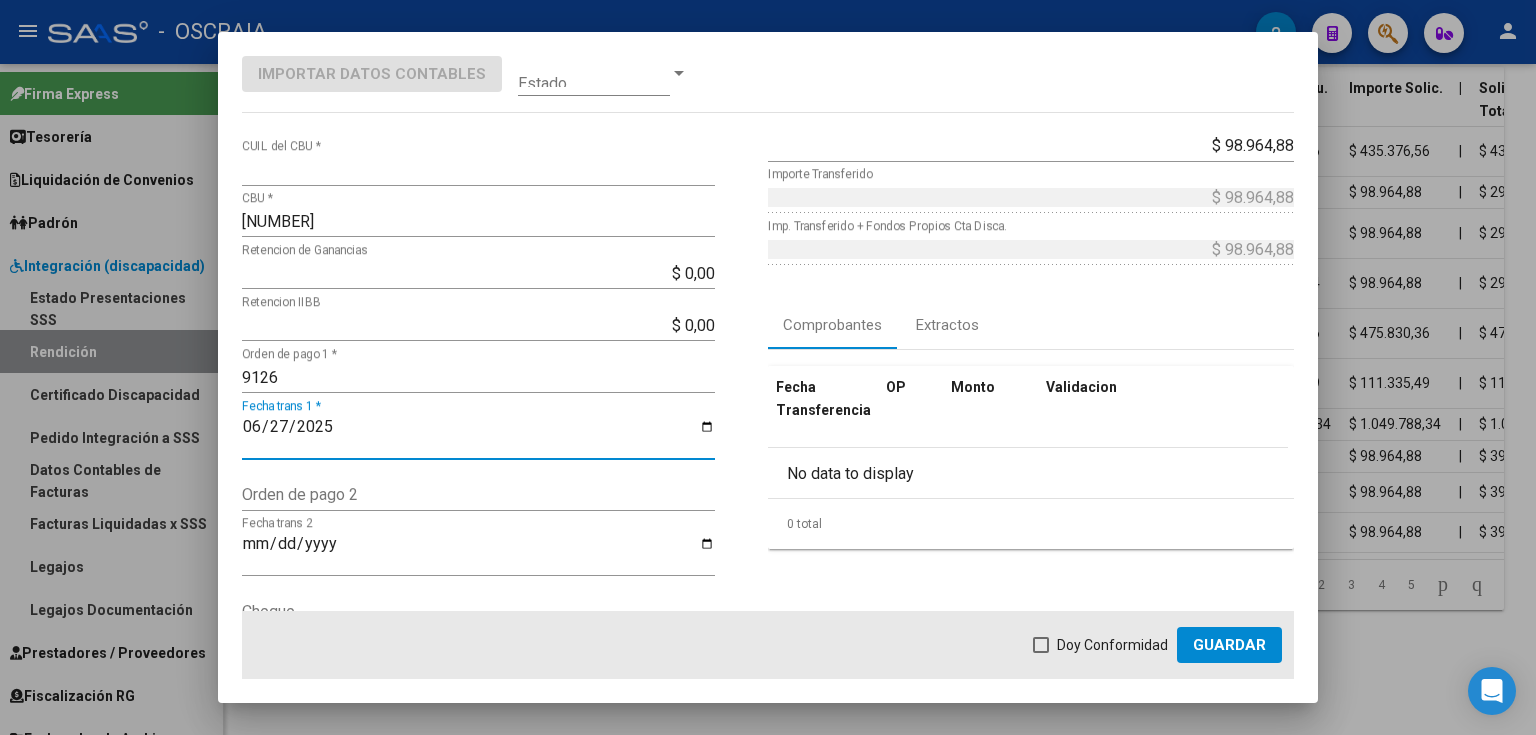 click on "Doy Conformidad" at bounding box center [1112, 645] 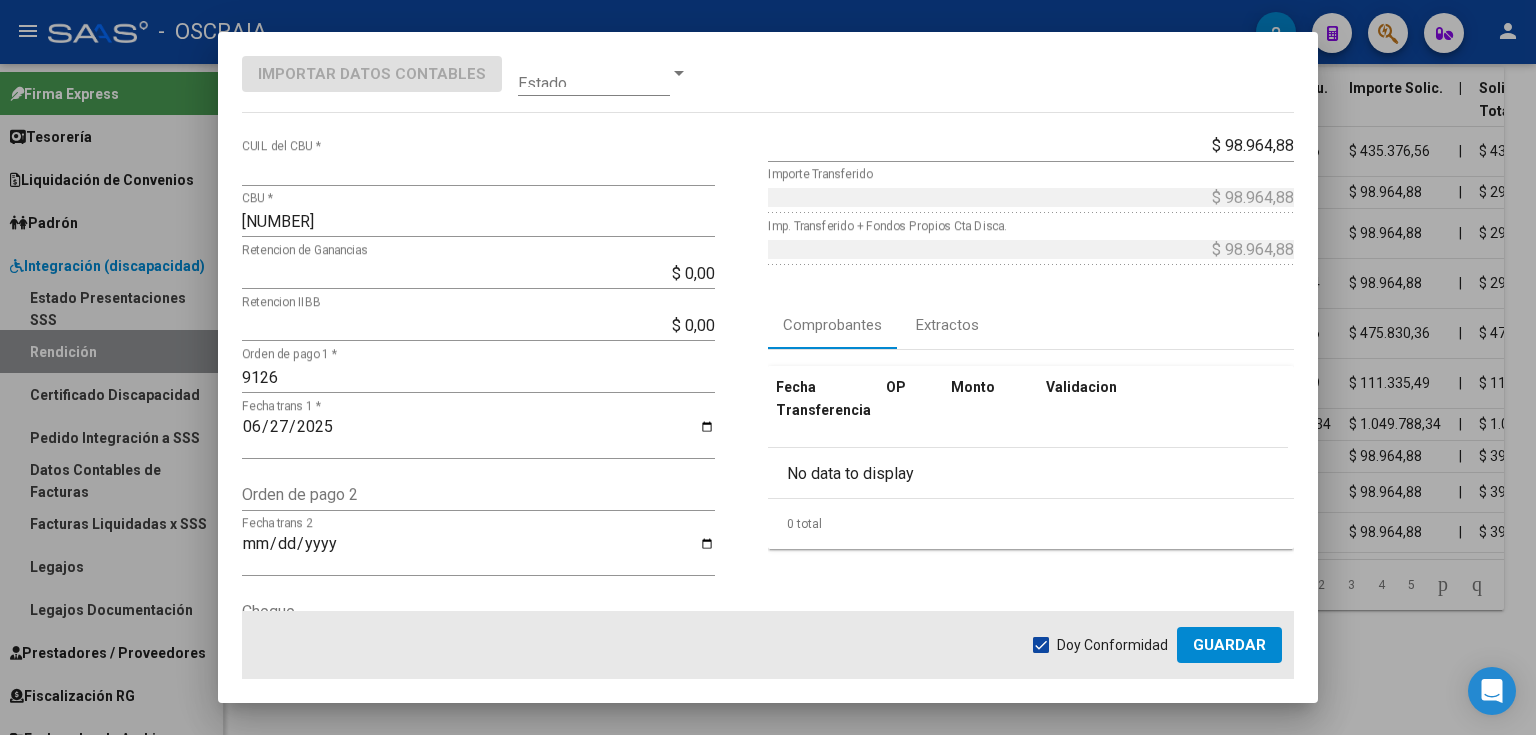click on "Guardar" 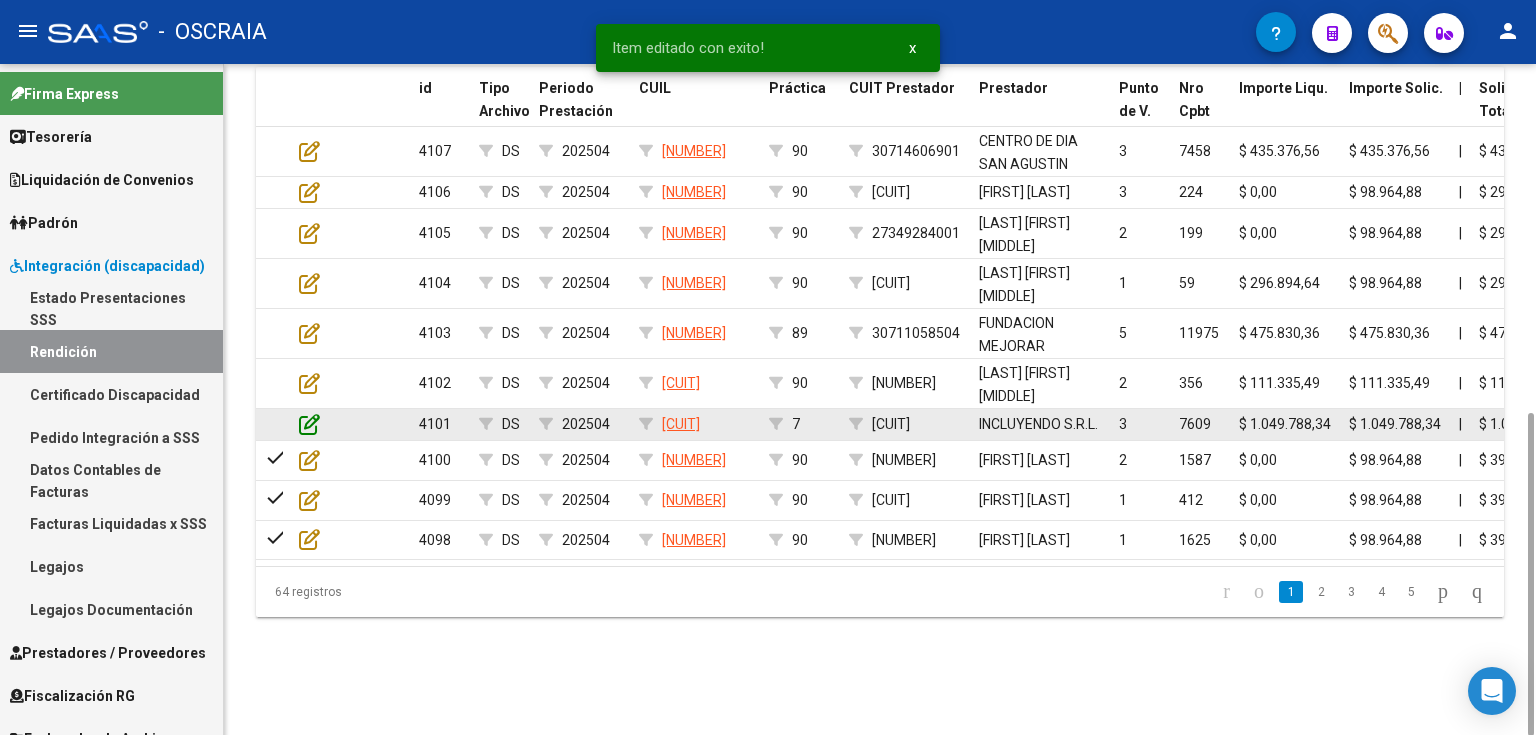 click 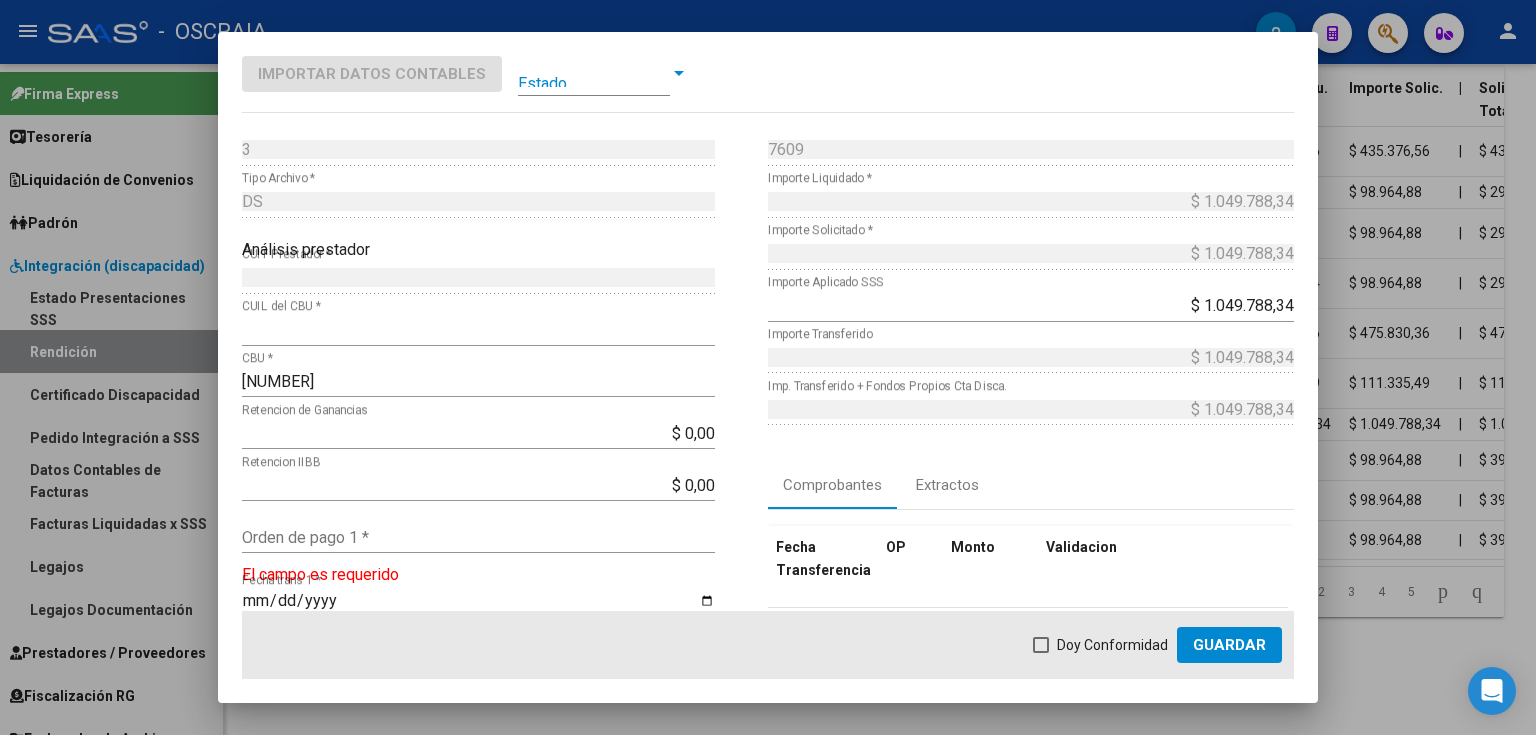 scroll, scrollTop: 80, scrollLeft: 0, axis: vertical 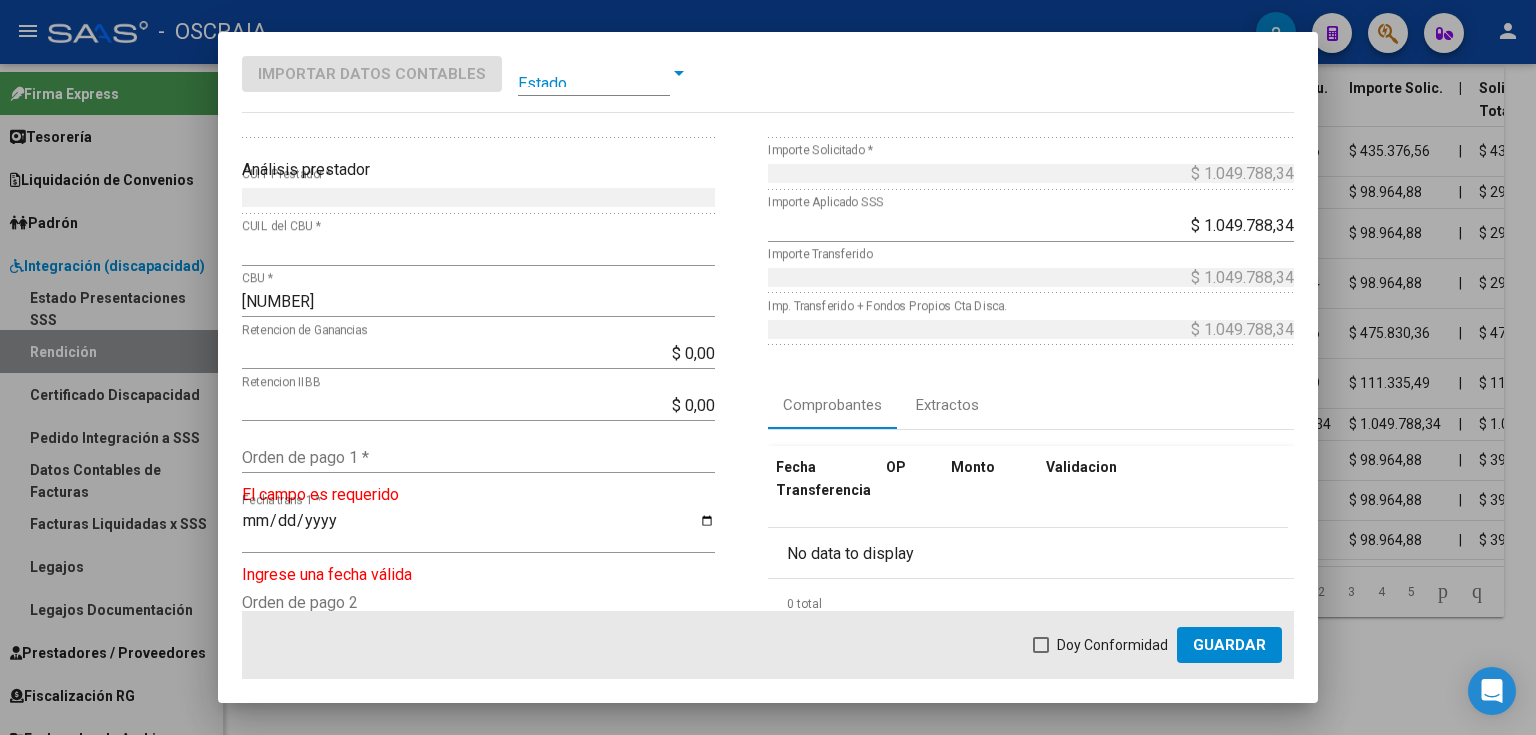 click on "Orden de pago 1 *" at bounding box center [478, 457] 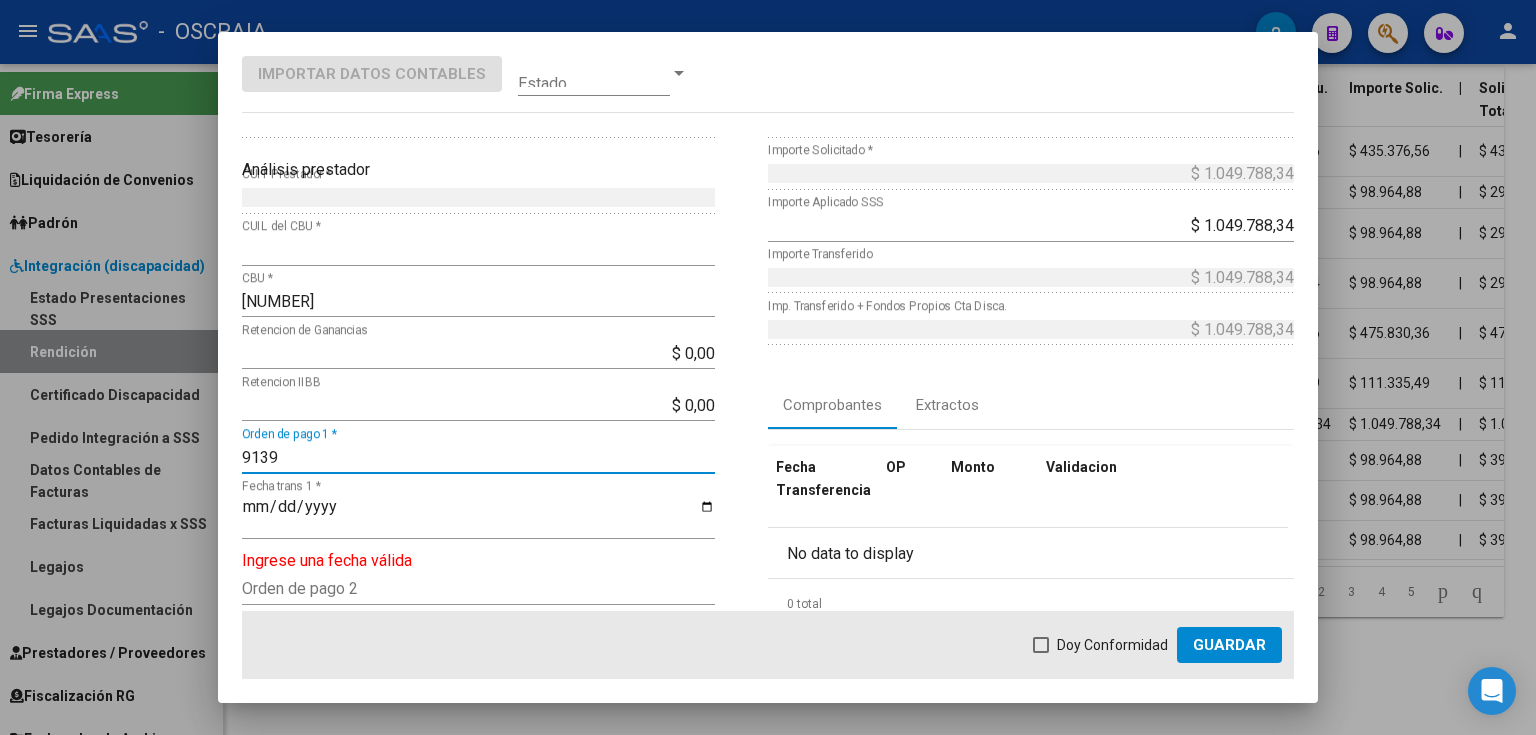 type on "9139" 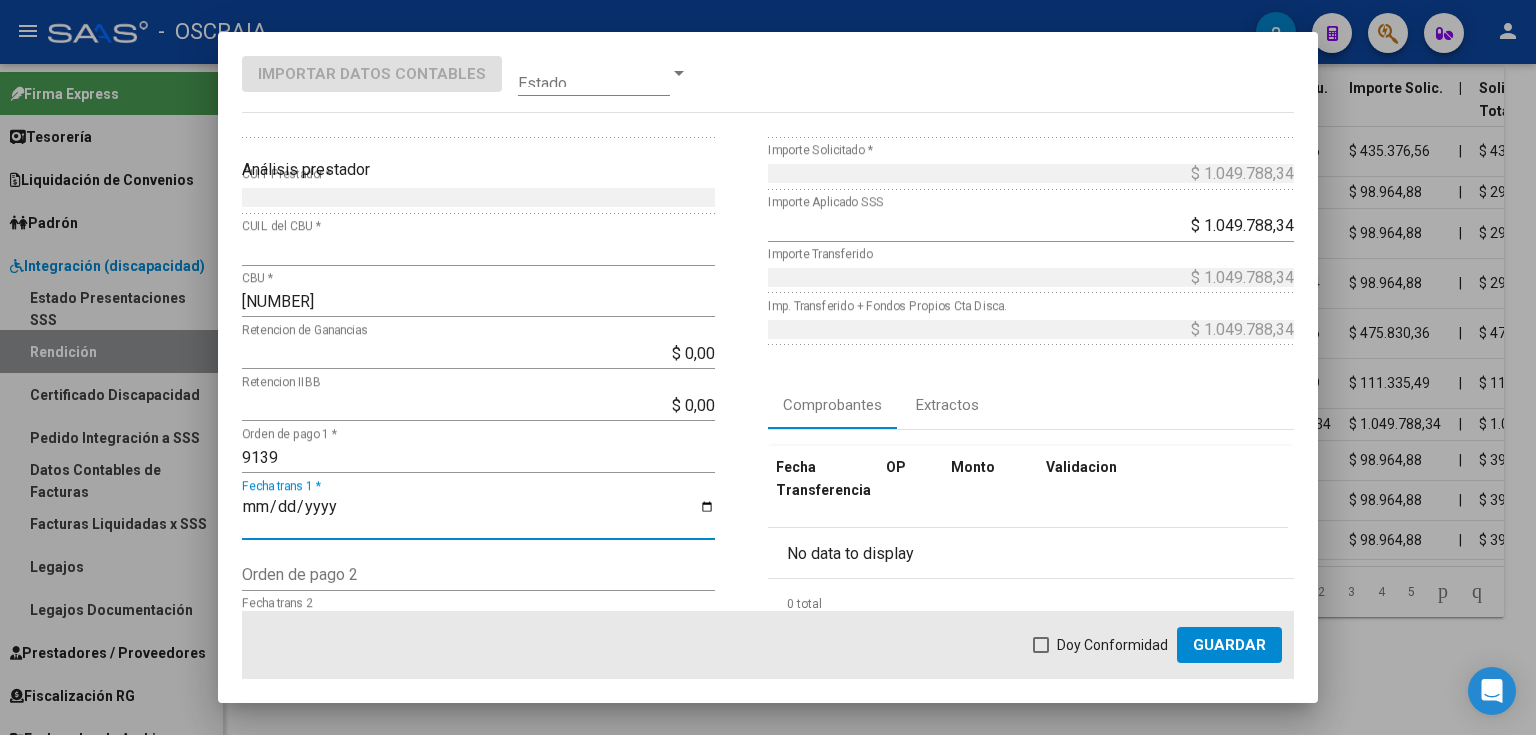 click on "2025-09-27" at bounding box center (478, 515) 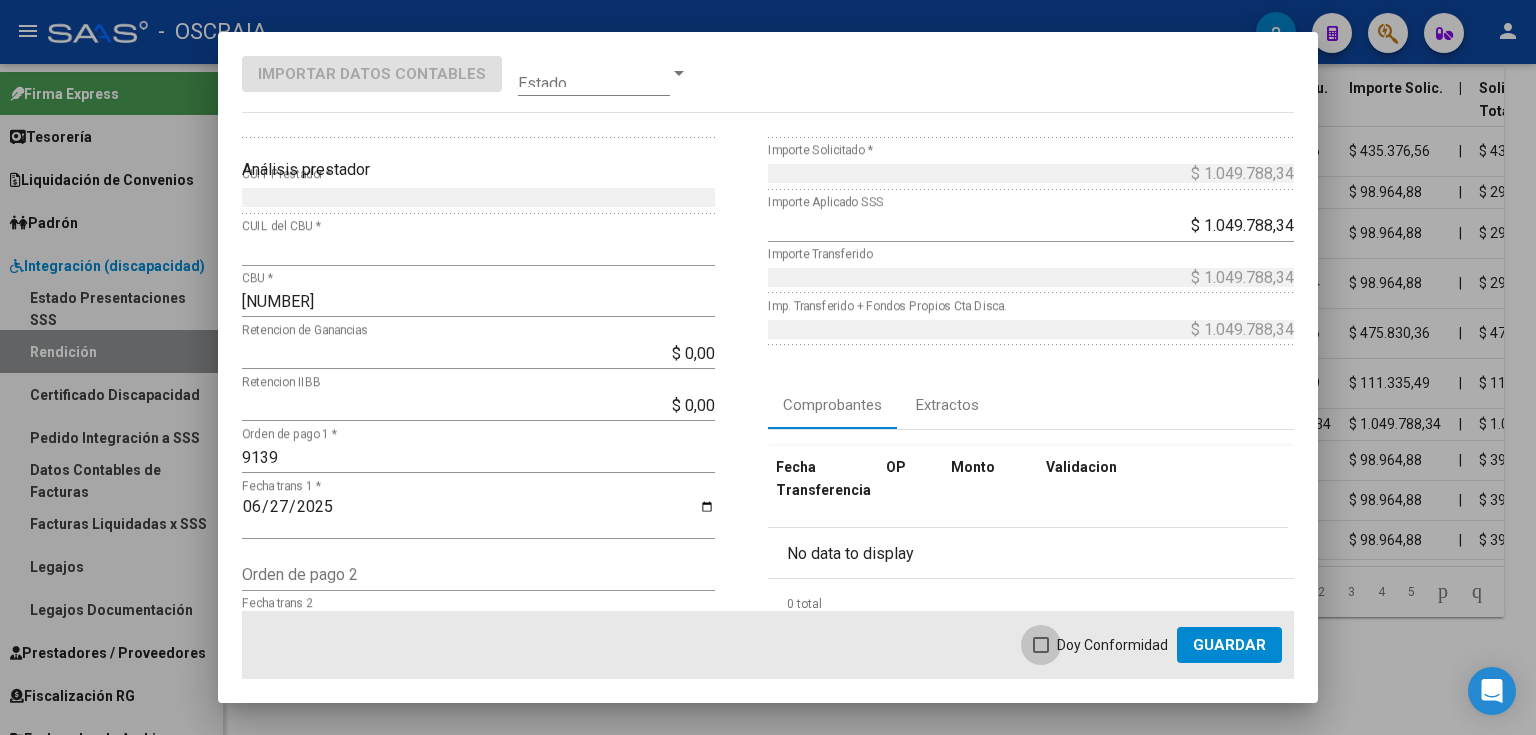 click at bounding box center [1041, 645] 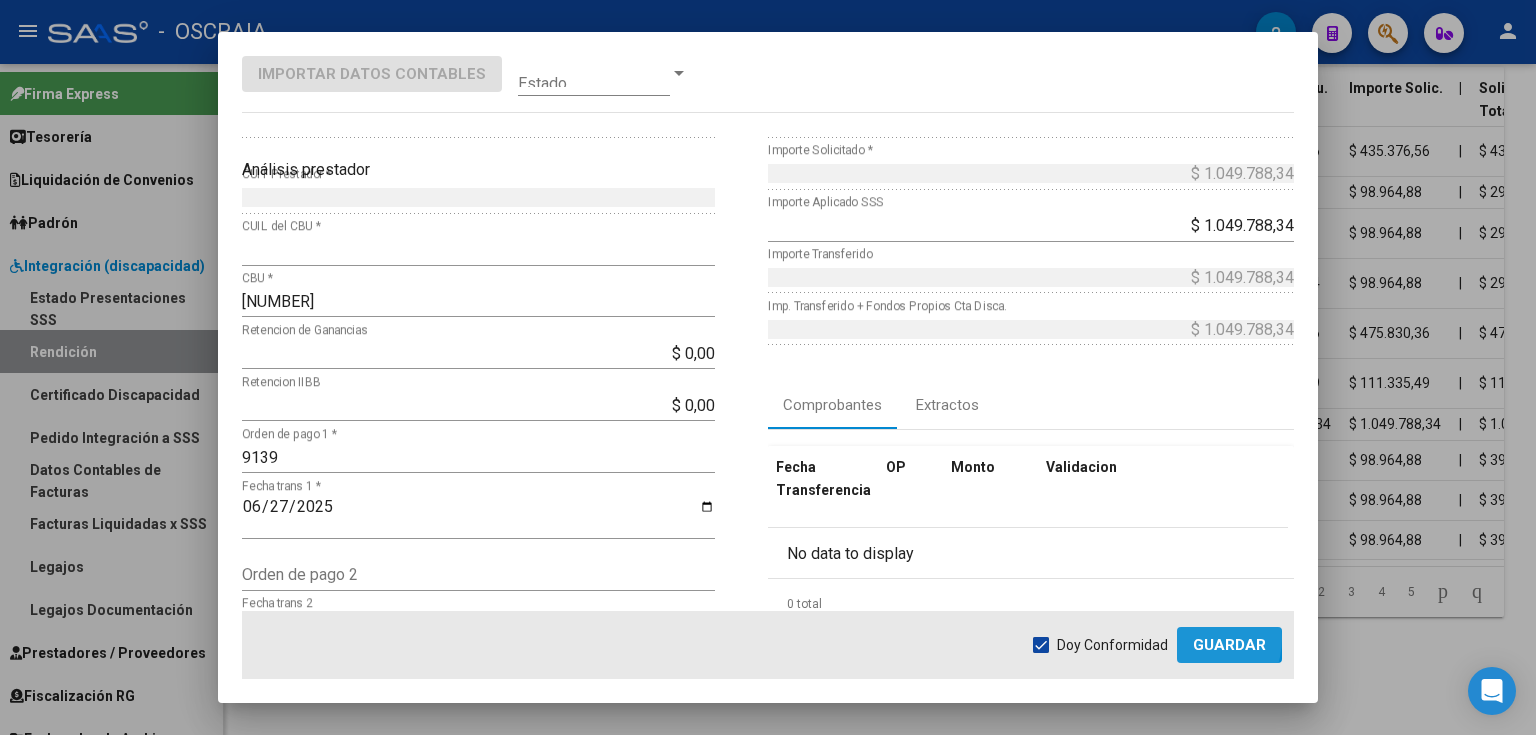 click on "Guardar" 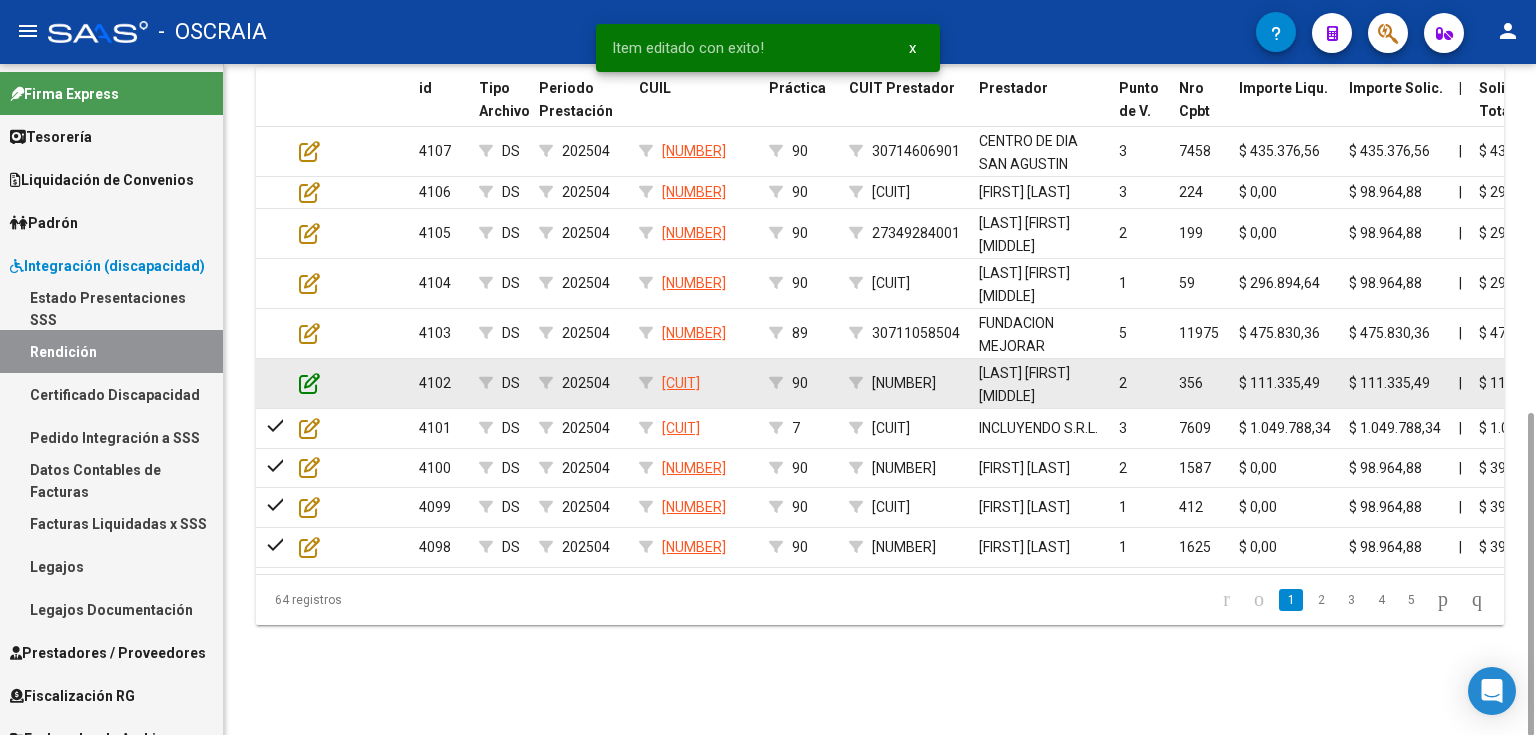 click 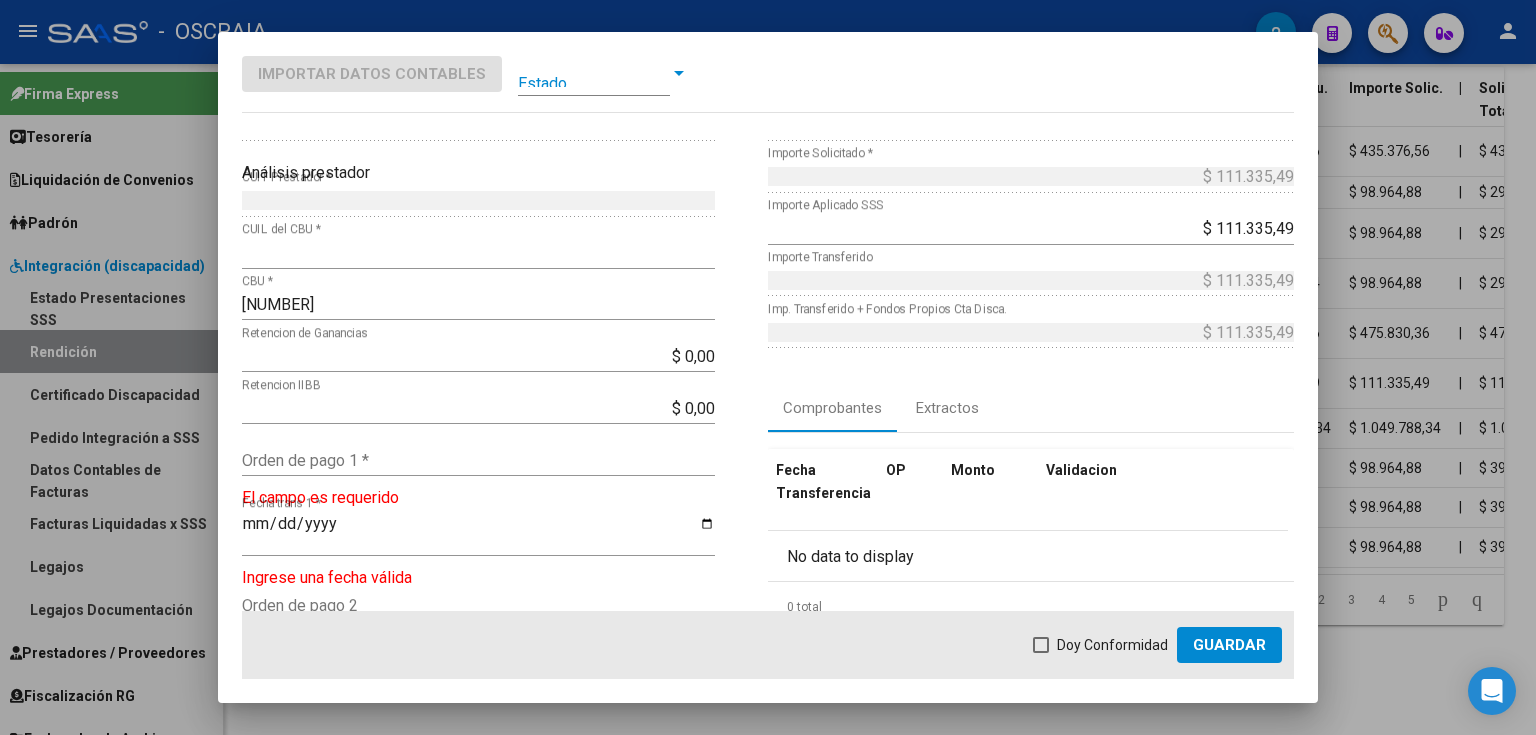 scroll, scrollTop: 80, scrollLeft: 0, axis: vertical 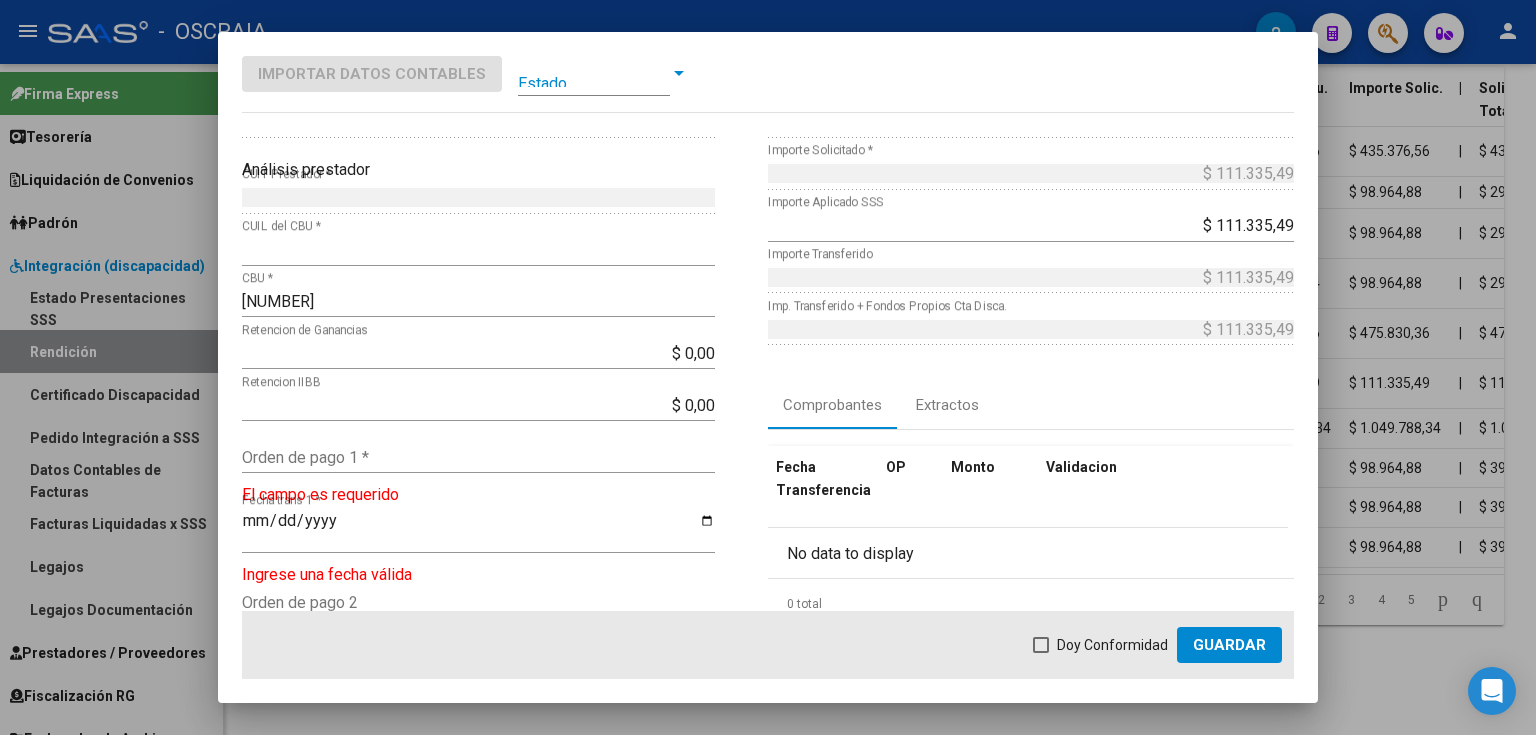 click on "Orden de pago 1 *" at bounding box center [478, 457] 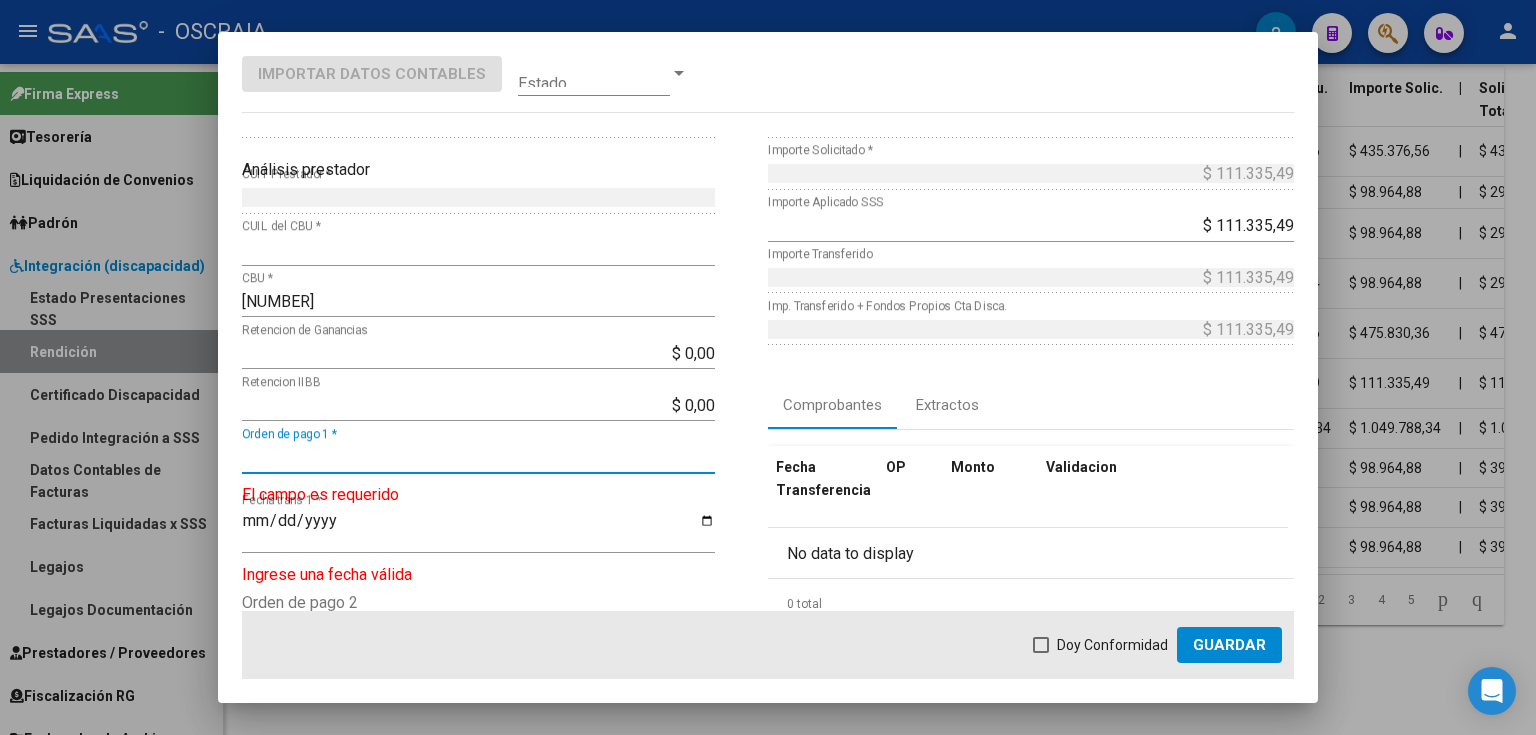 paste on "9116" 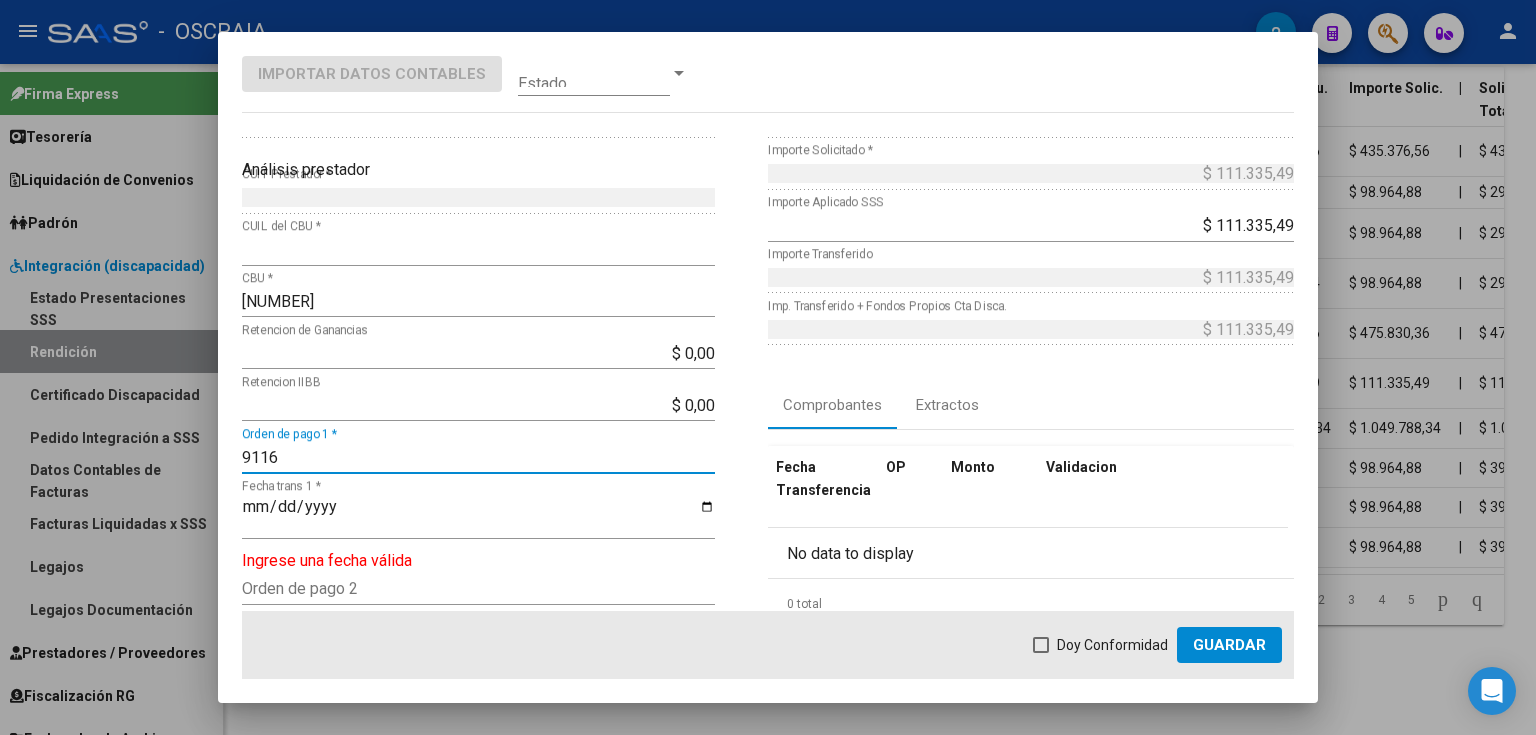 type on "9116" 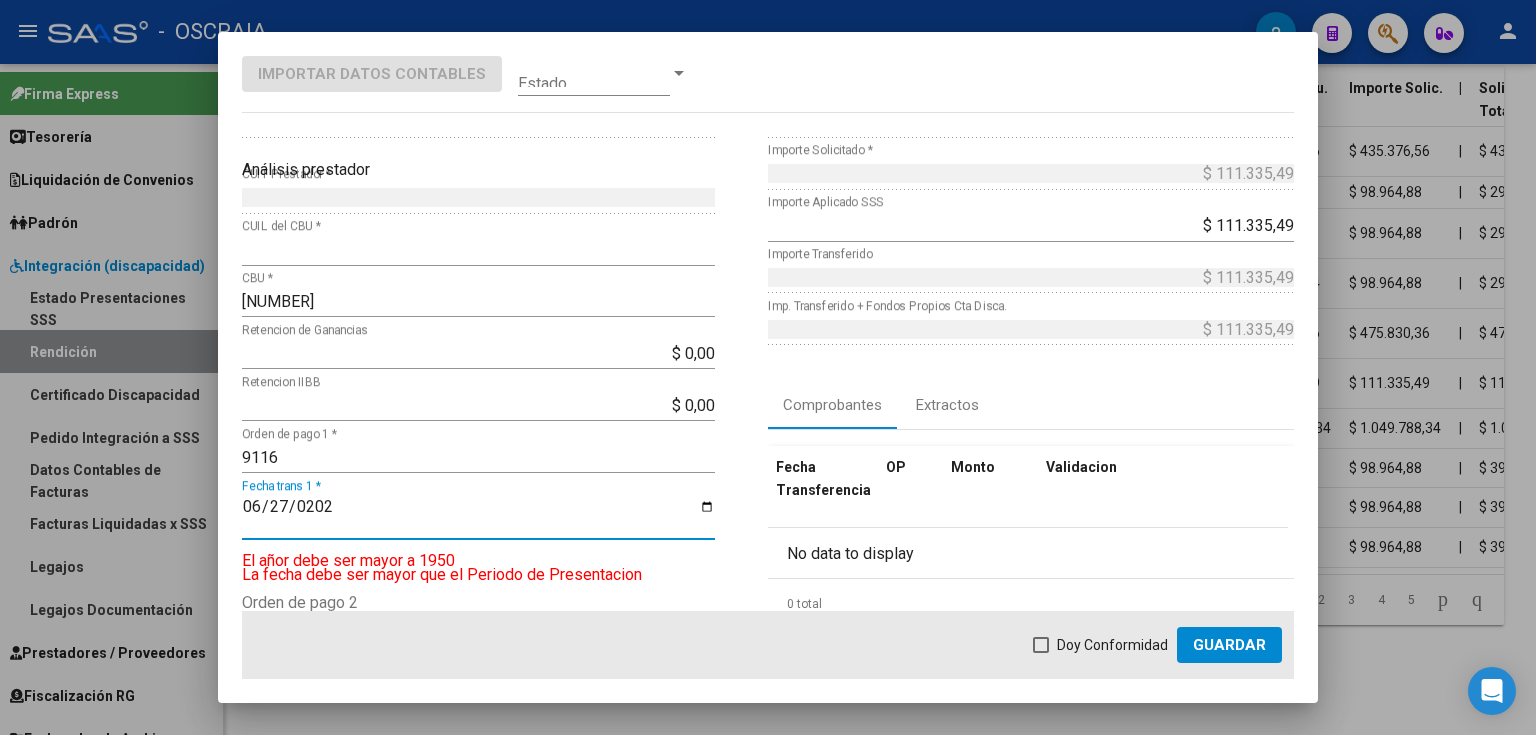 type on "2025-06-27" 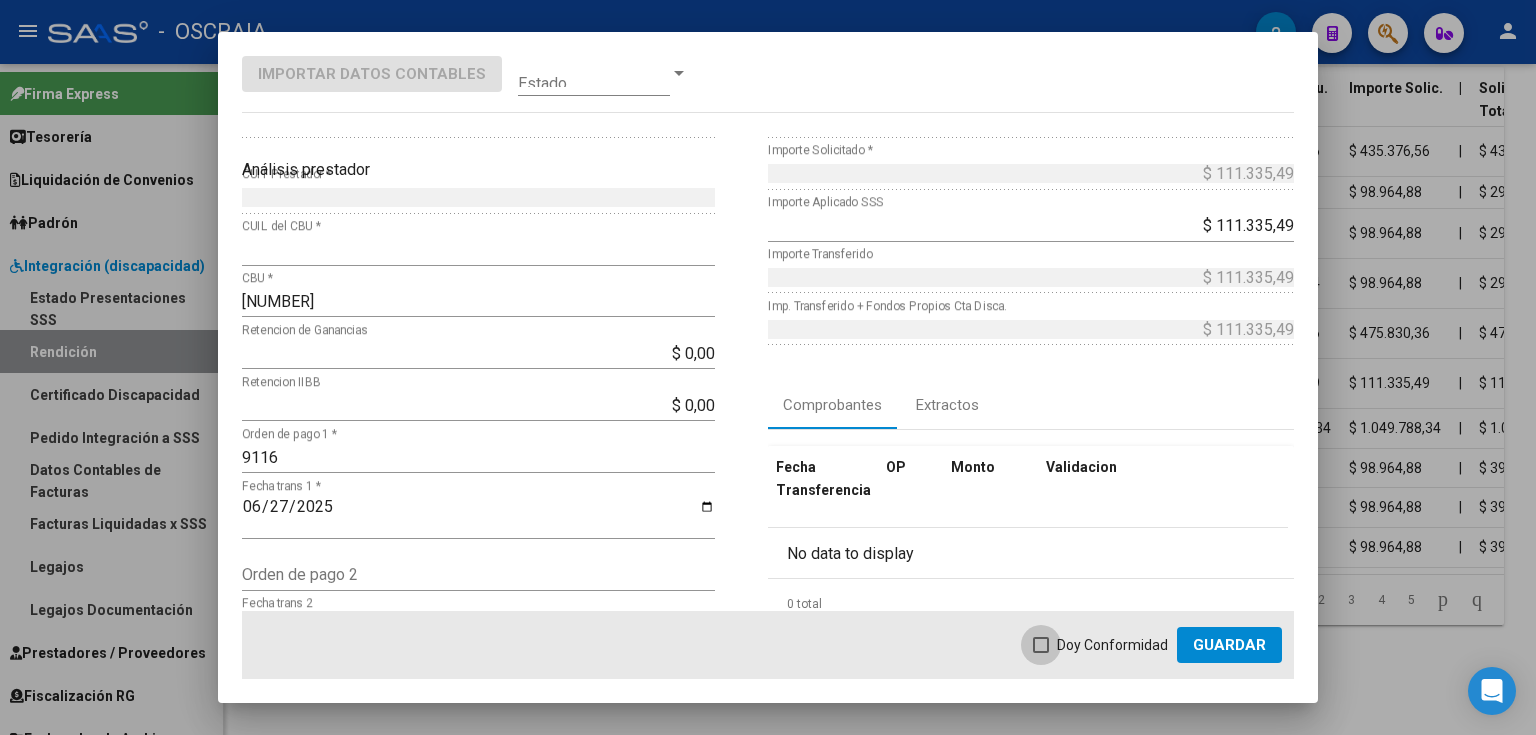 click on "Doy Conformidad" at bounding box center [1112, 645] 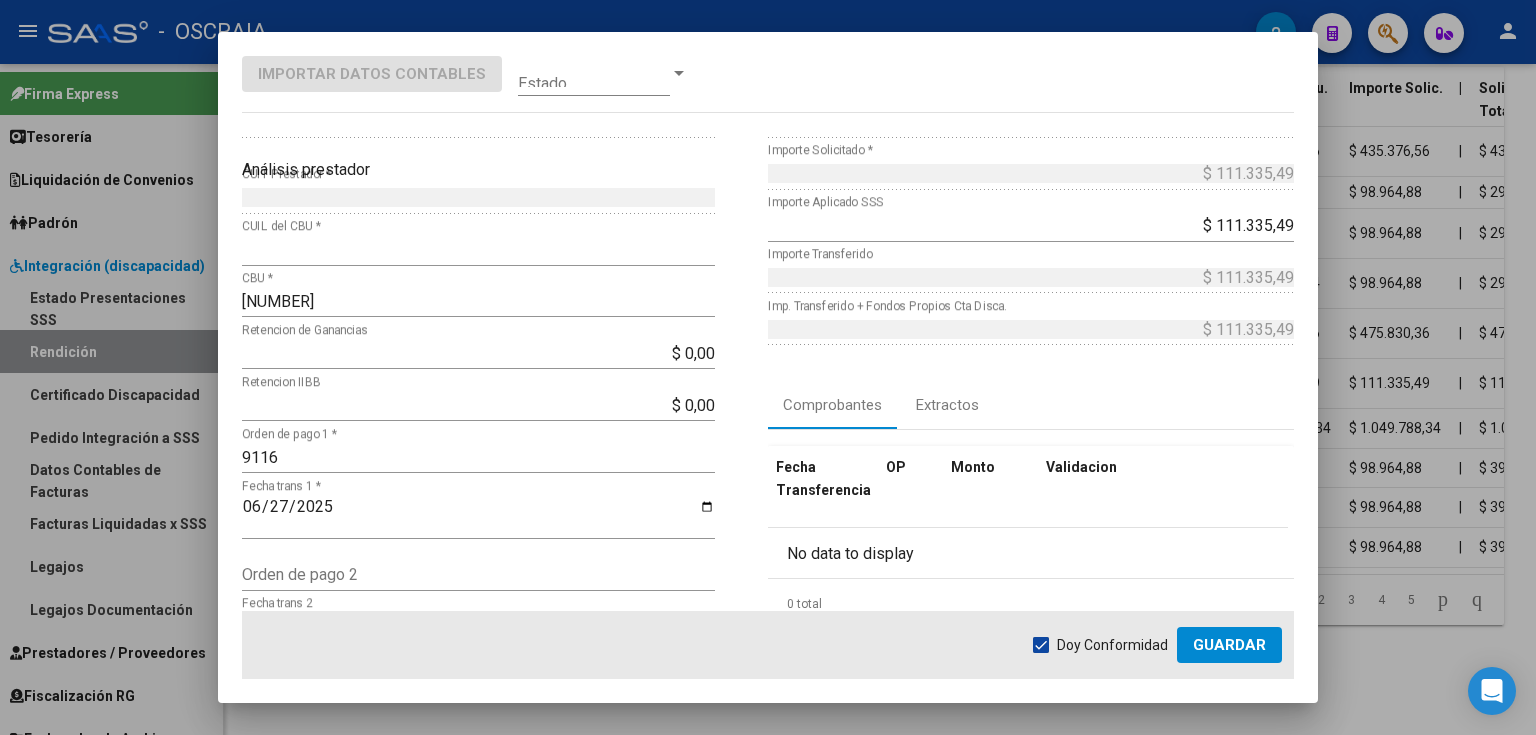 click on "Guardar" 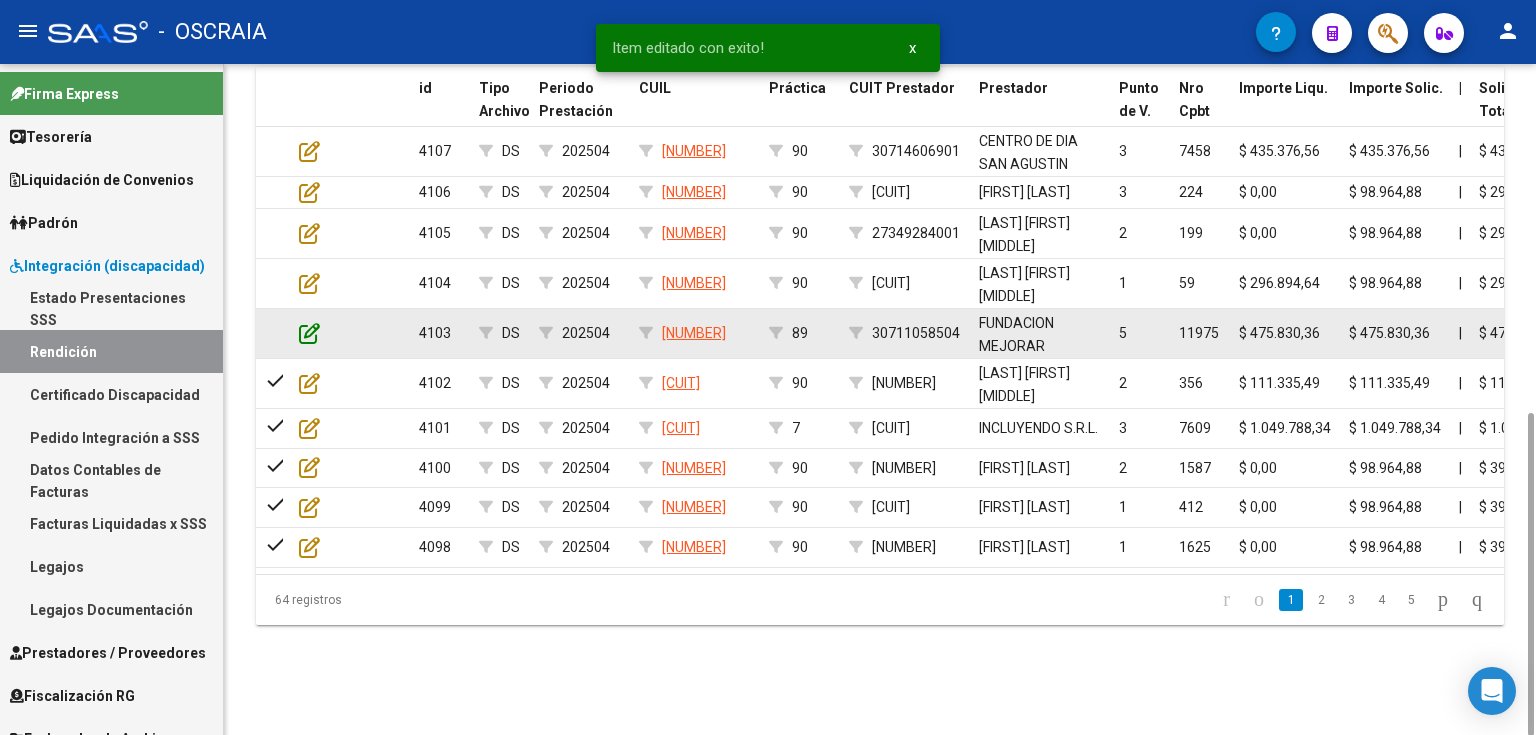 click 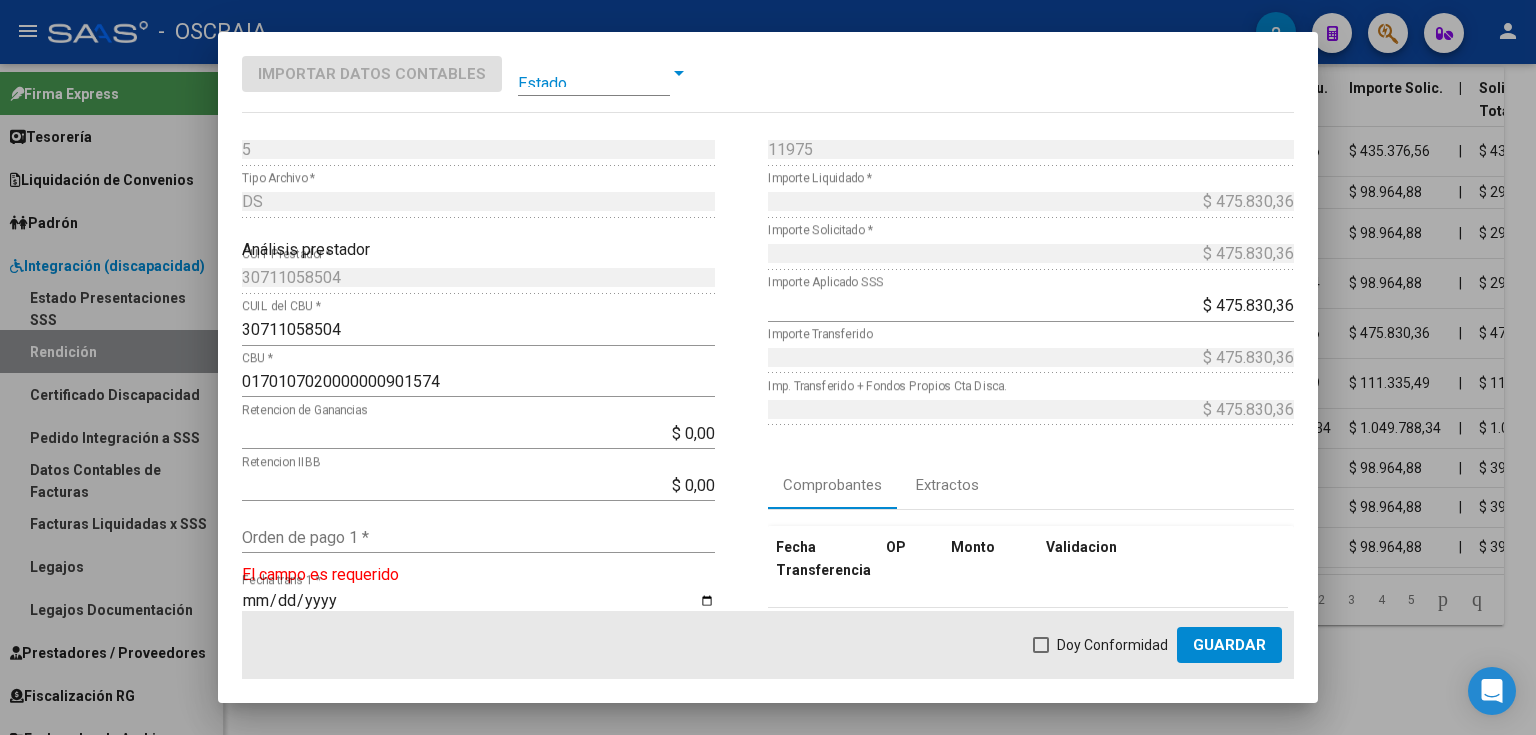 scroll, scrollTop: 160, scrollLeft: 0, axis: vertical 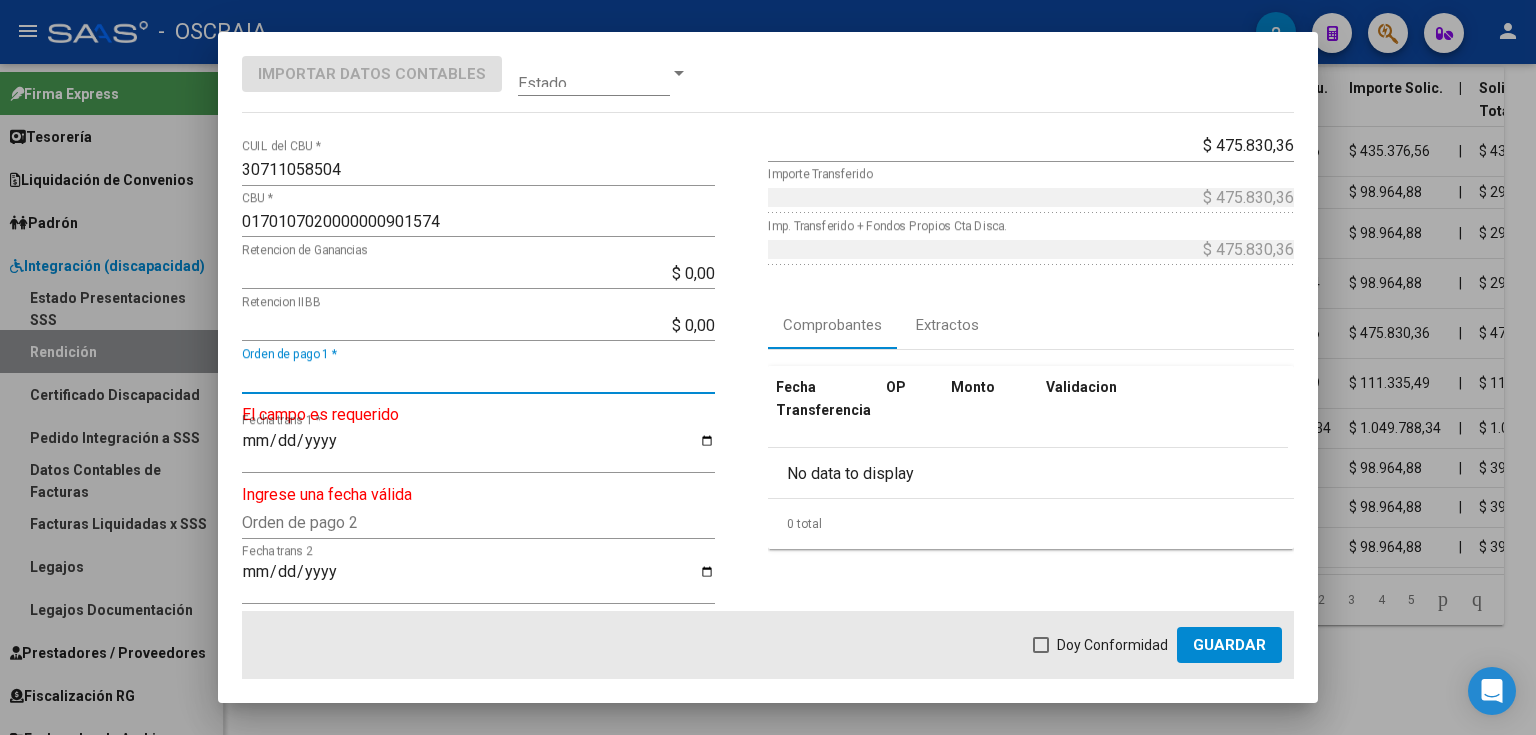 click on "Orden de pago 1 *" at bounding box center [478, 377] 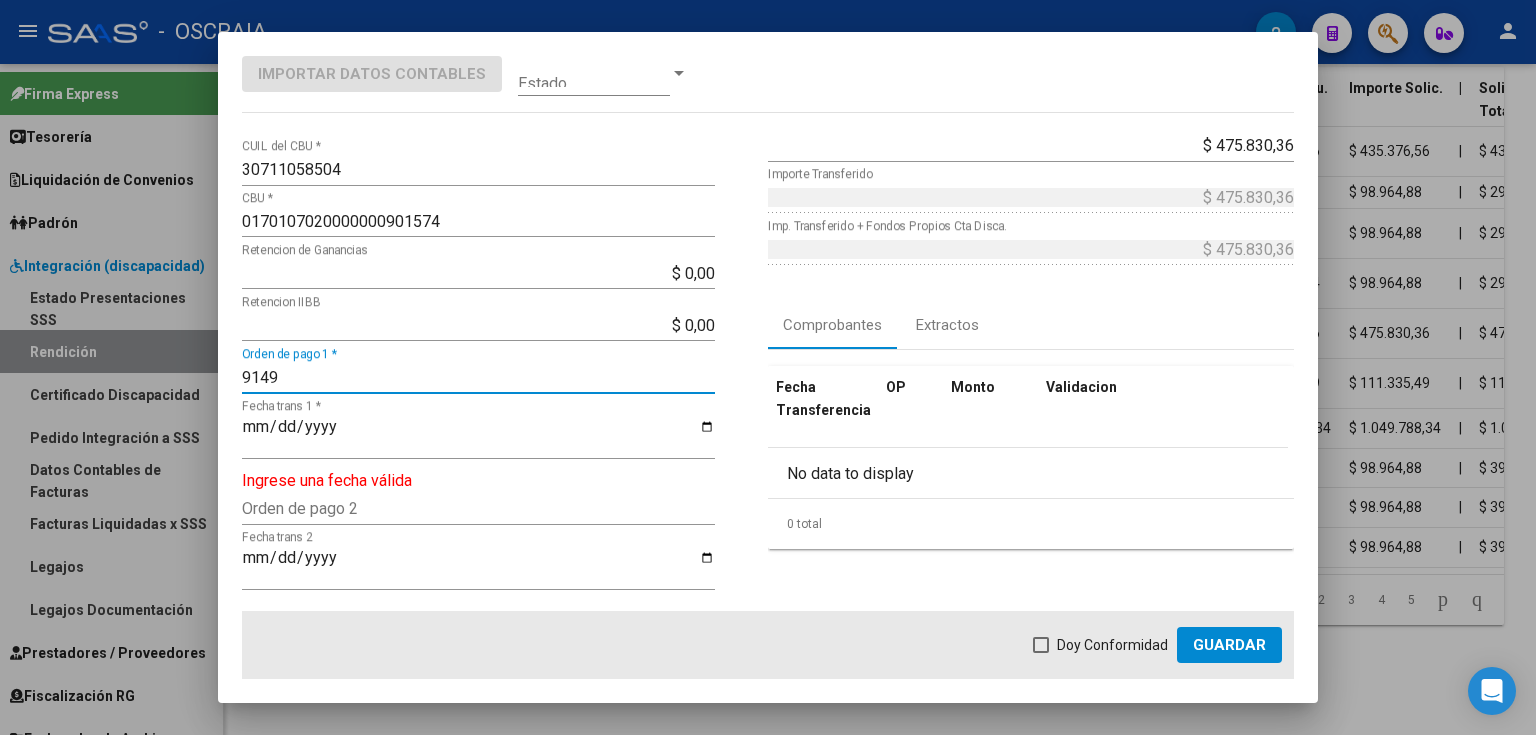 type on "9149" 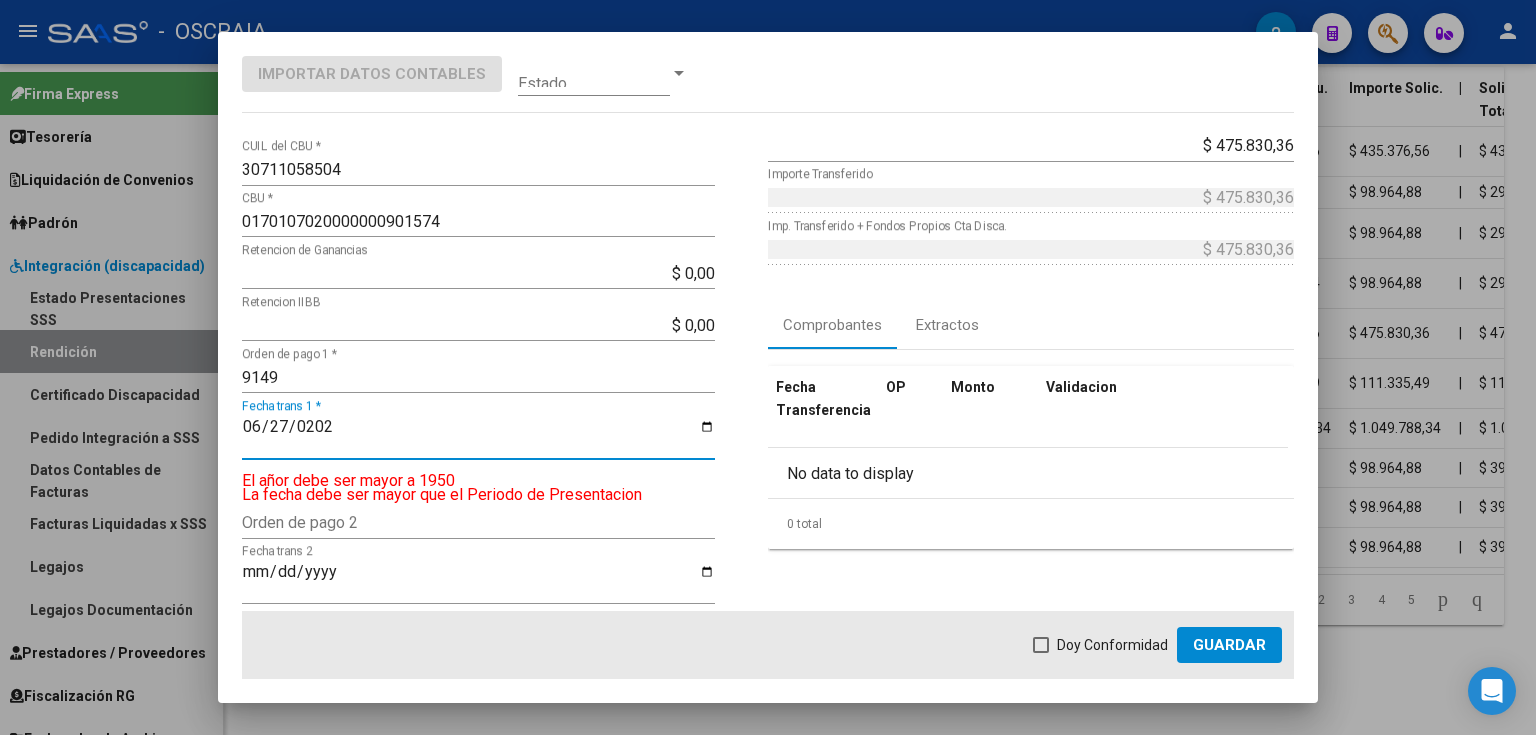 type on "2025-06-27" 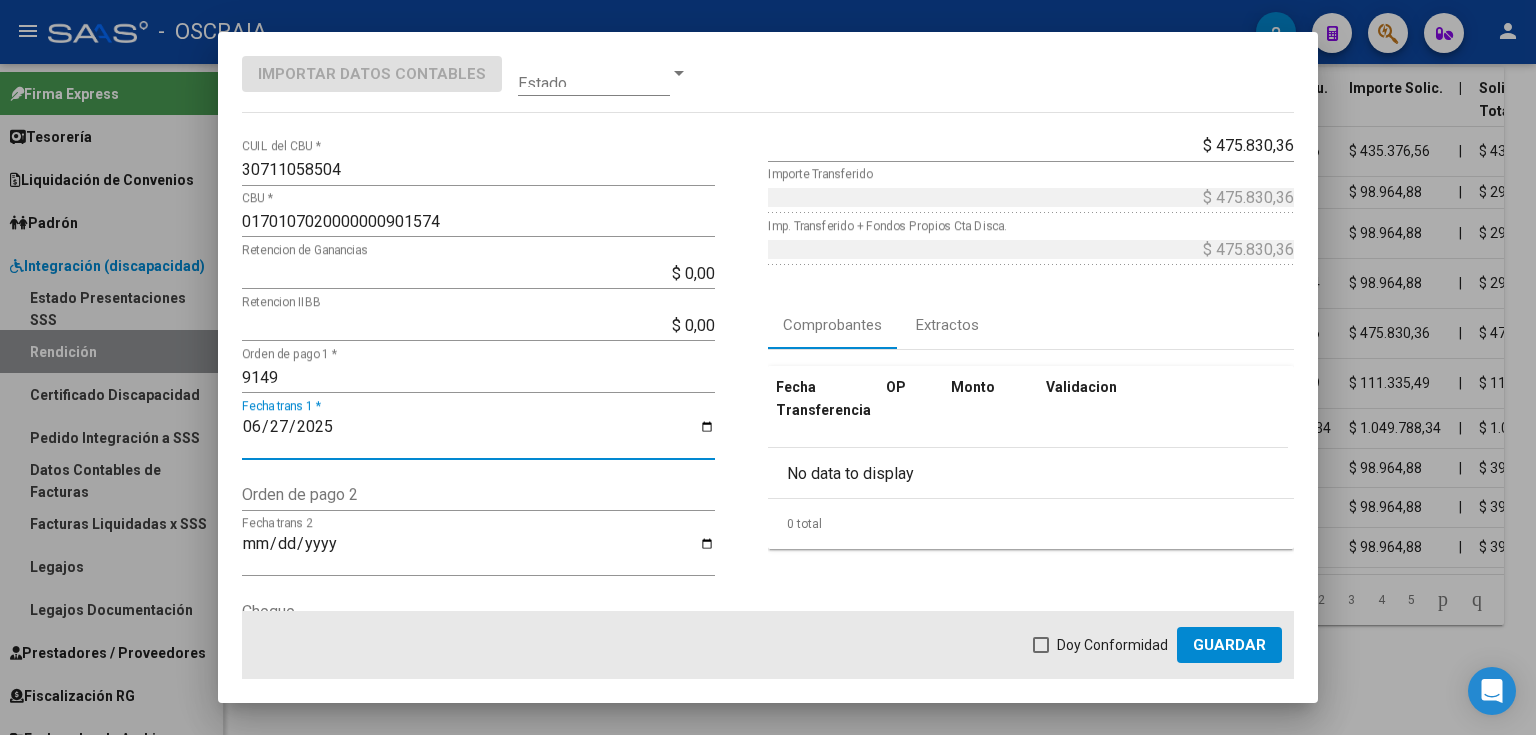 click on "Doy Conformidad        Guardar" 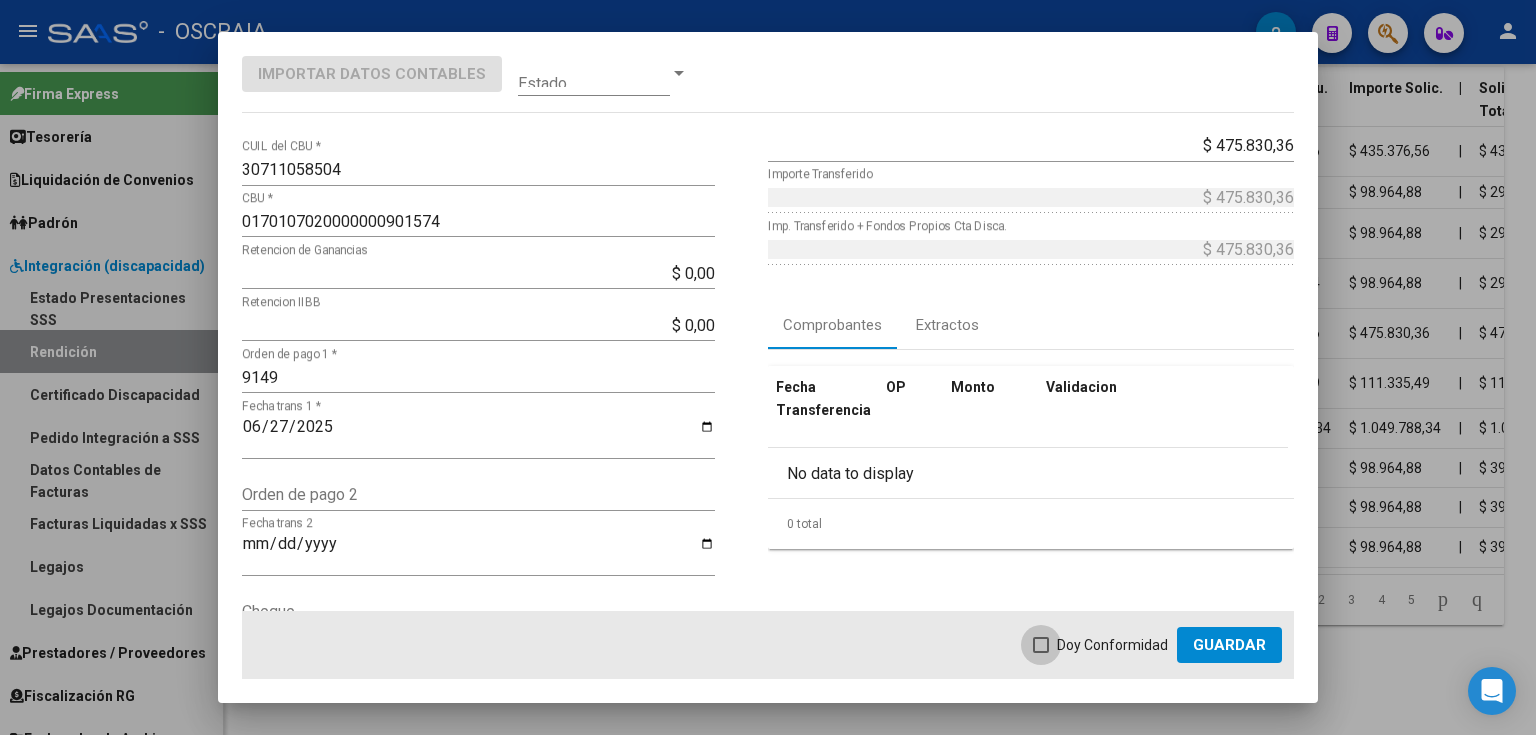 click on "Doy Conformidad" at bounding box center (1112, 645) 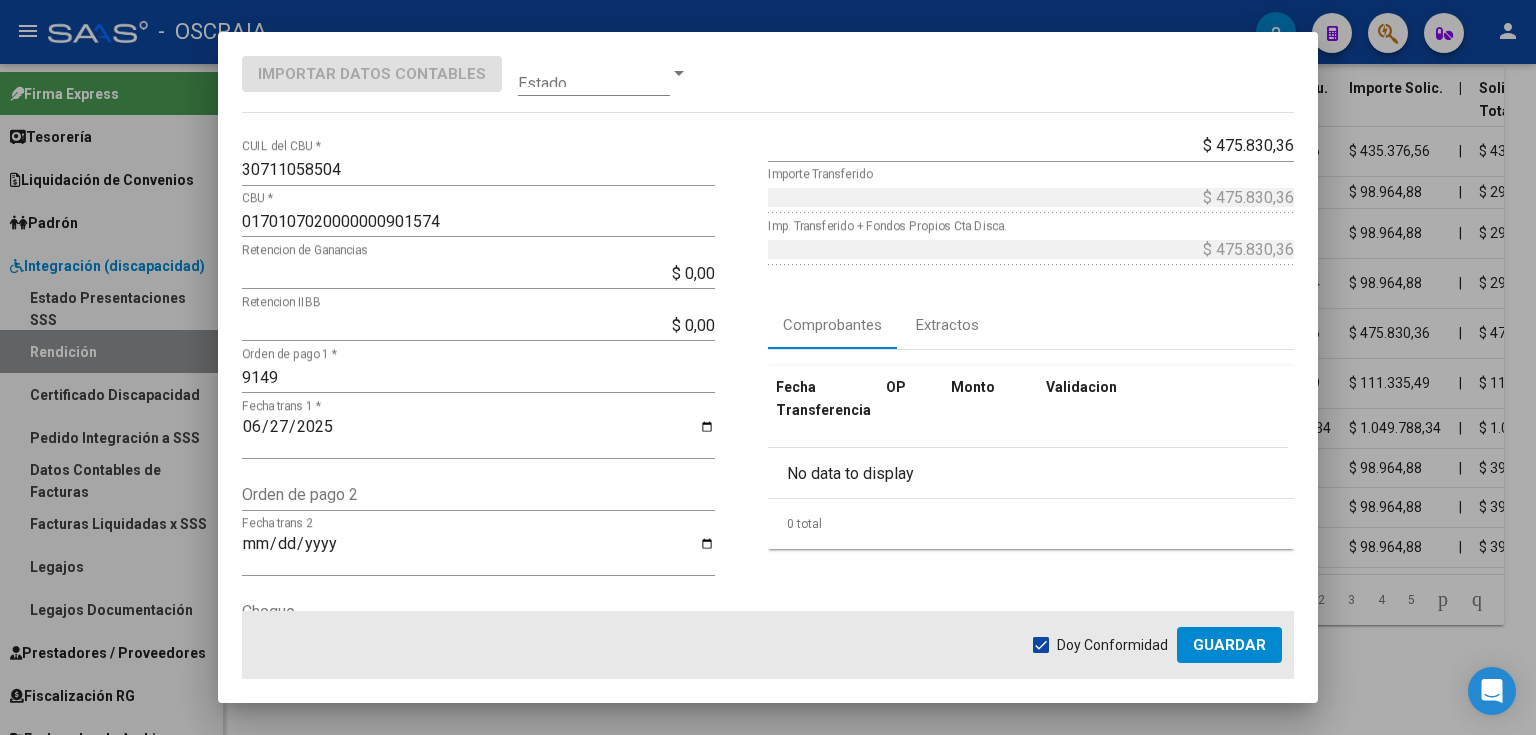 click on "Guardar" 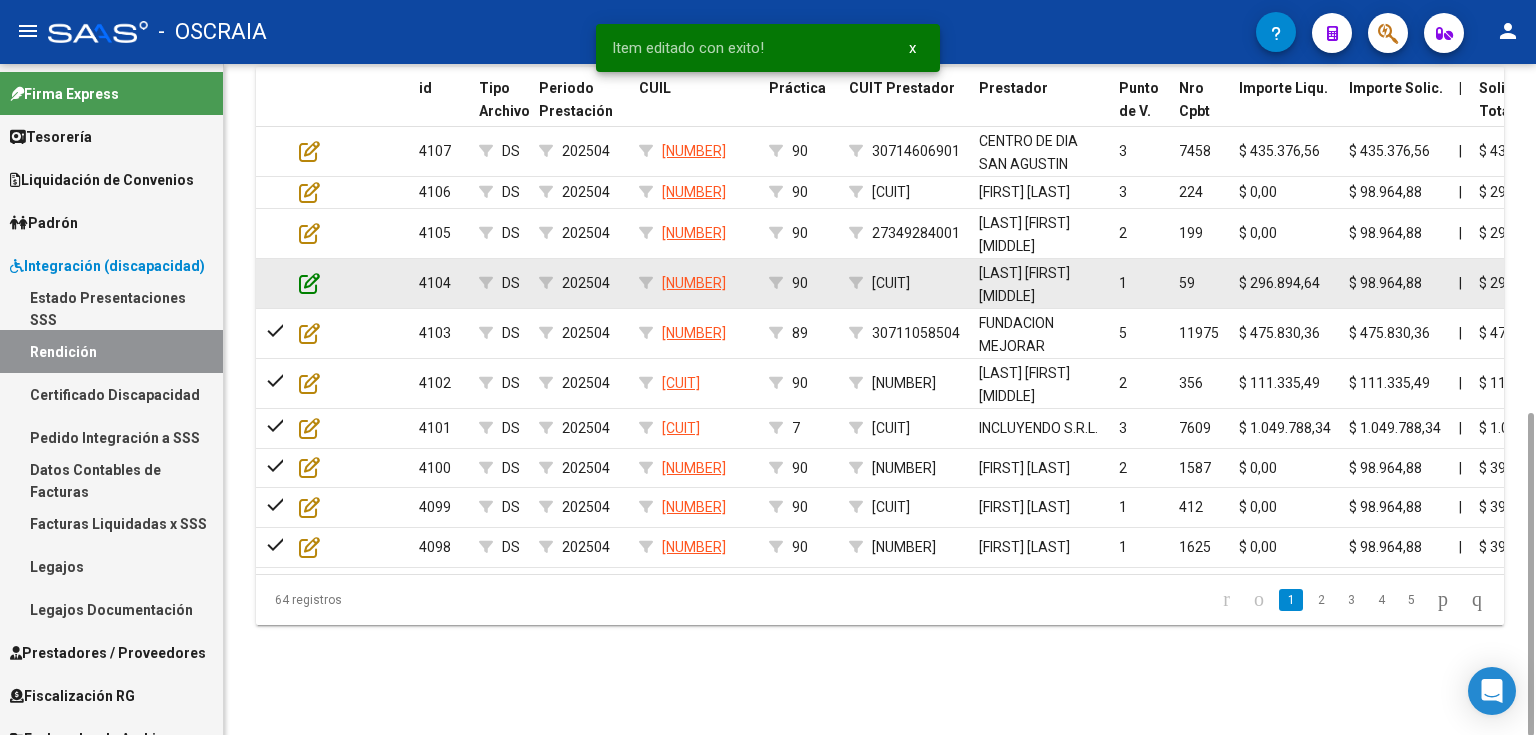 click 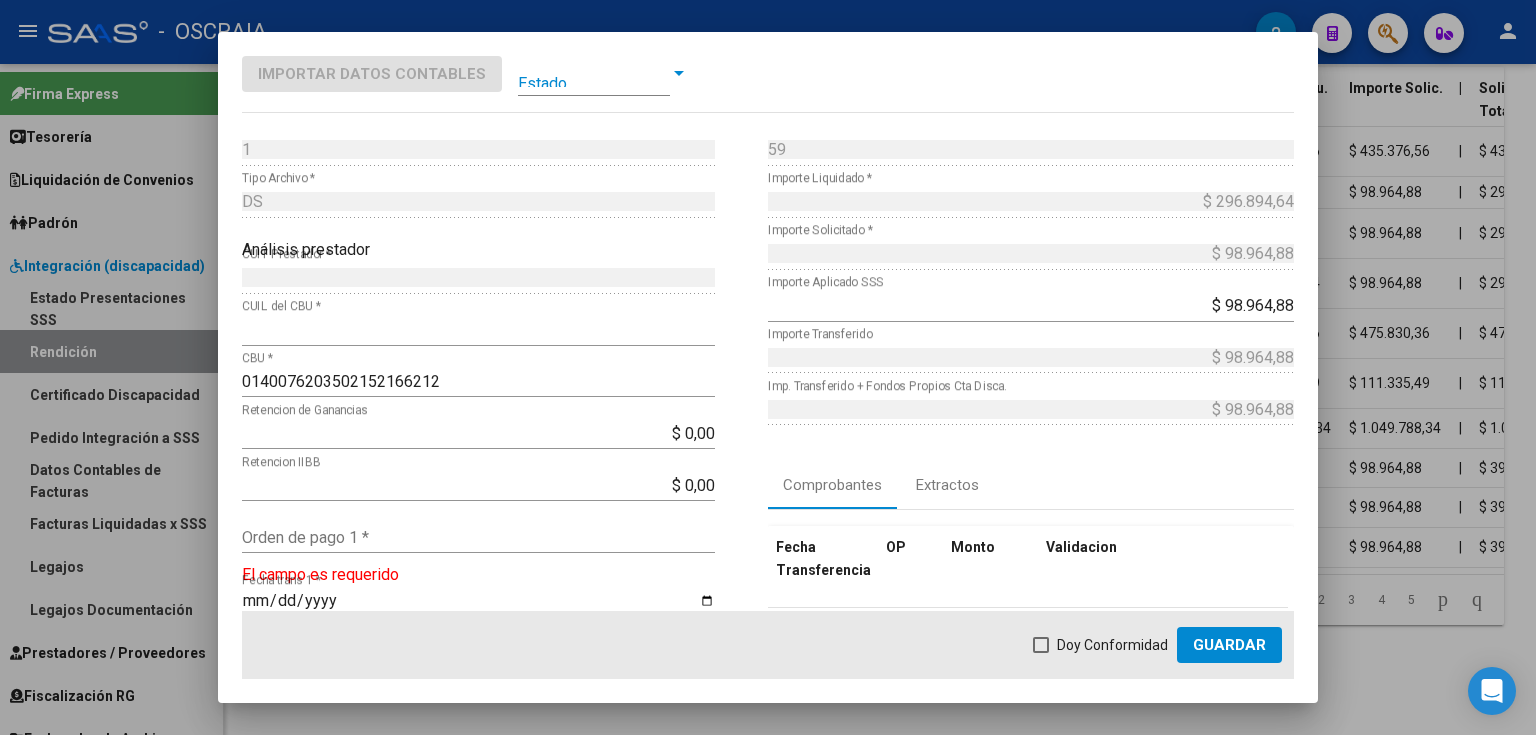 scroll, scrollTop: 160, scrollLeft: 0, axis: vertical 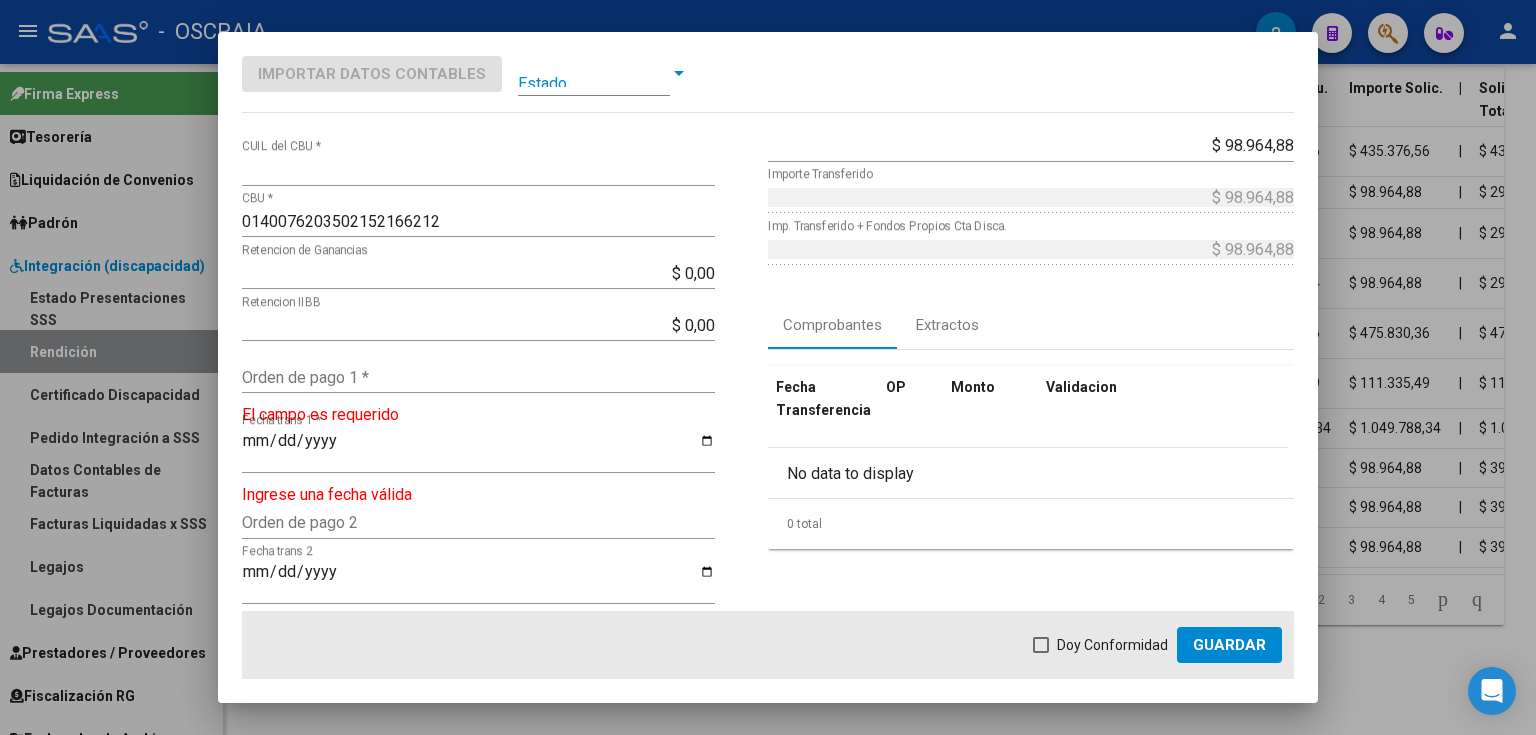 click on "Orden de pago 1 *" 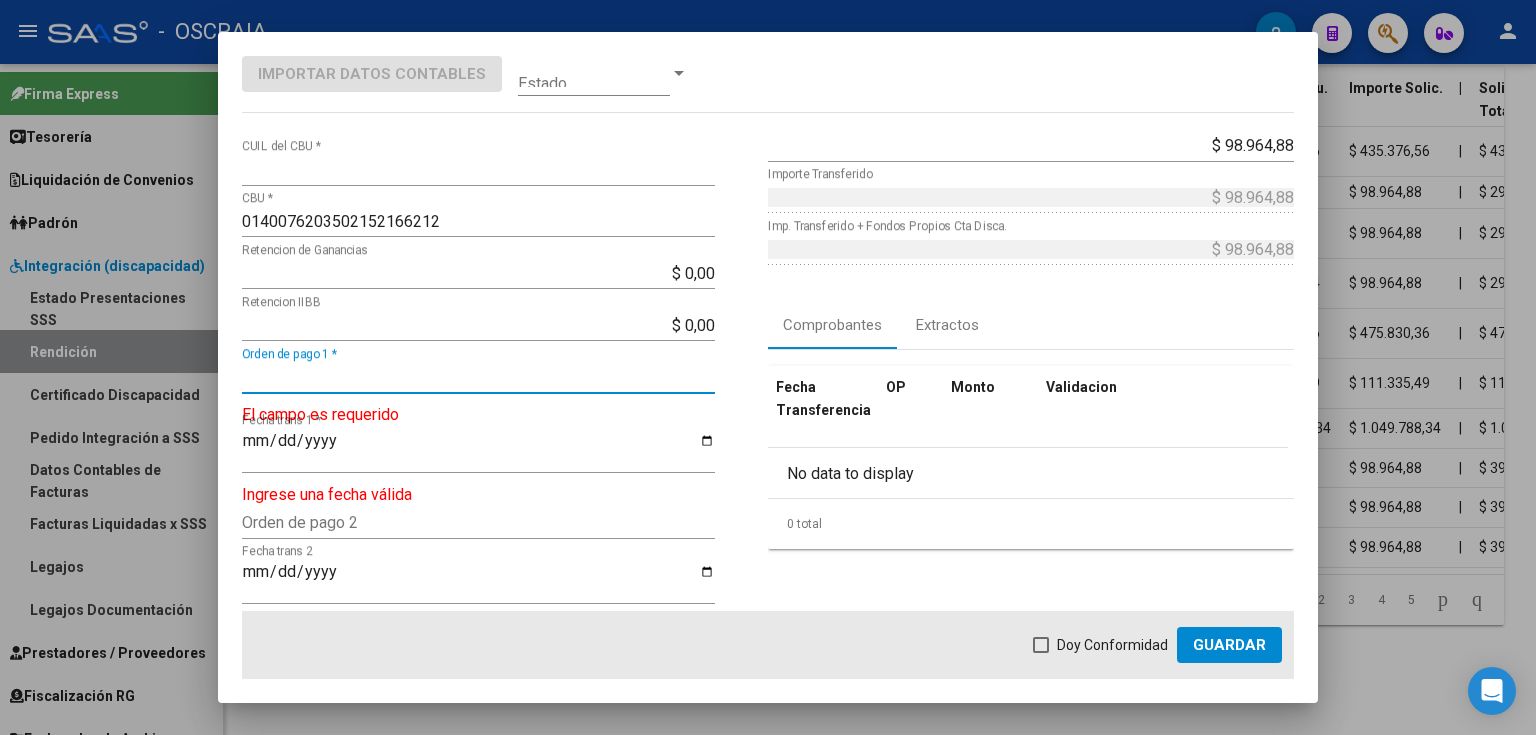 paste on "9150" 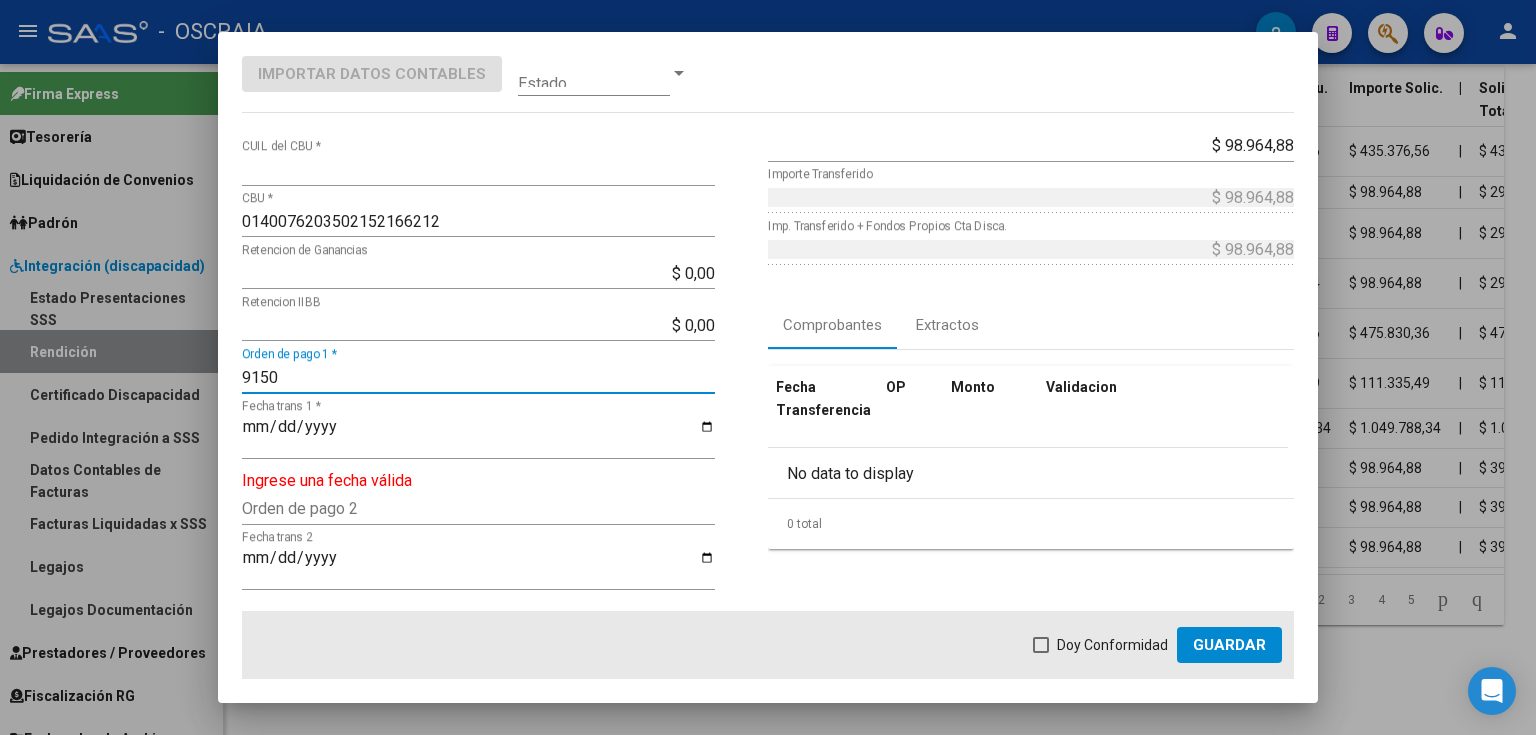 type on "9150" 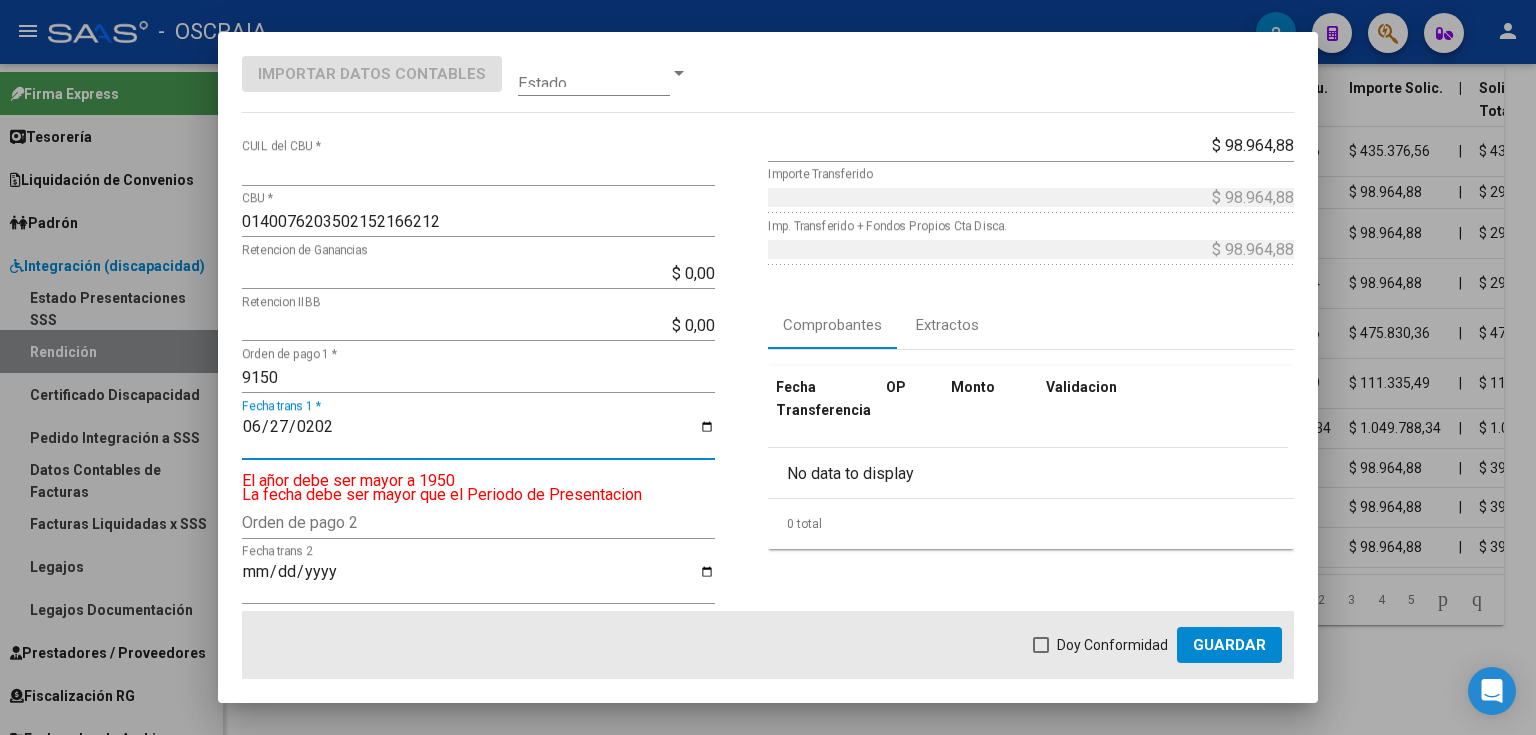 type on "2025-06-27" 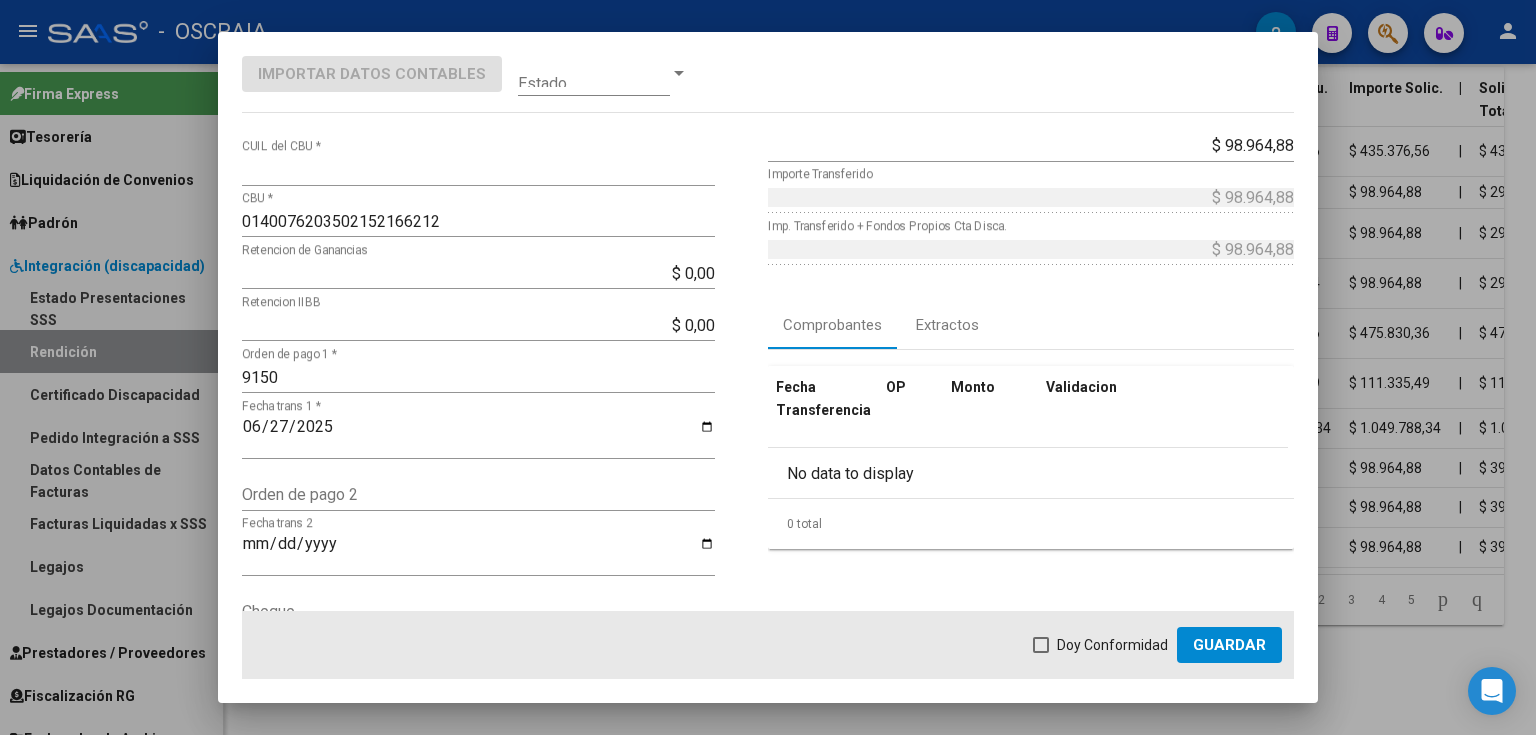 click on "Doy Conformidad        Guardar" 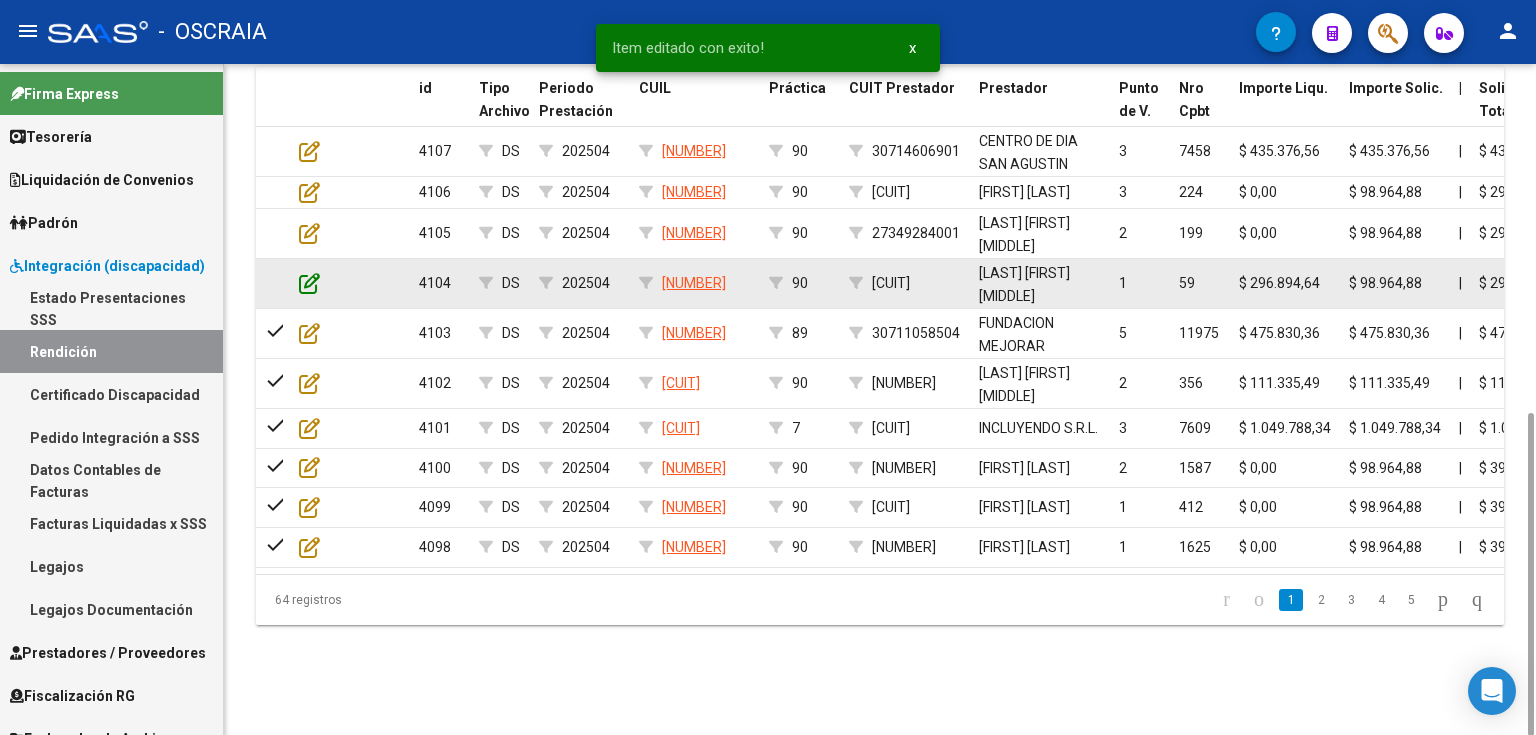 click 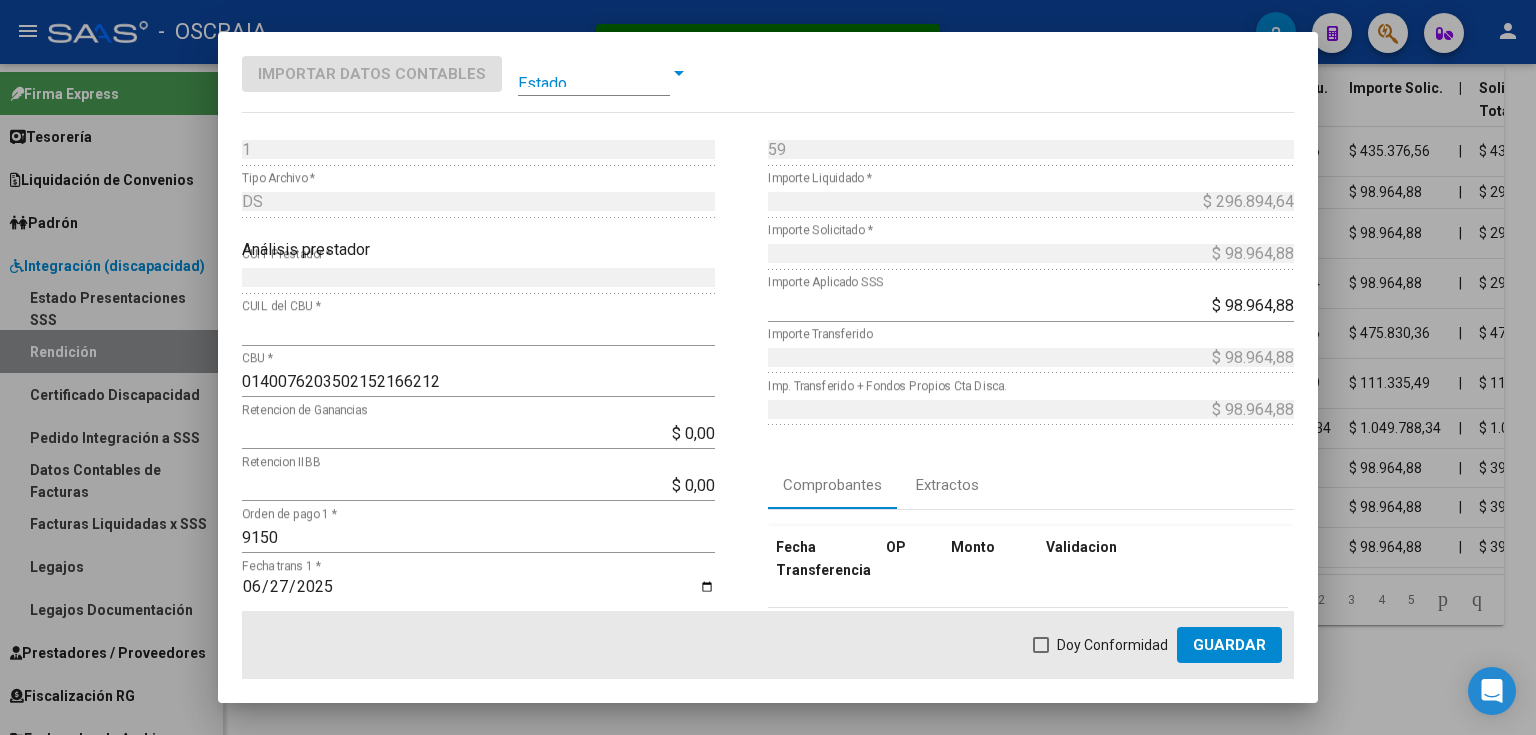 scroll, scrollTop: 160, scrollLeft: 0, axis: vertical 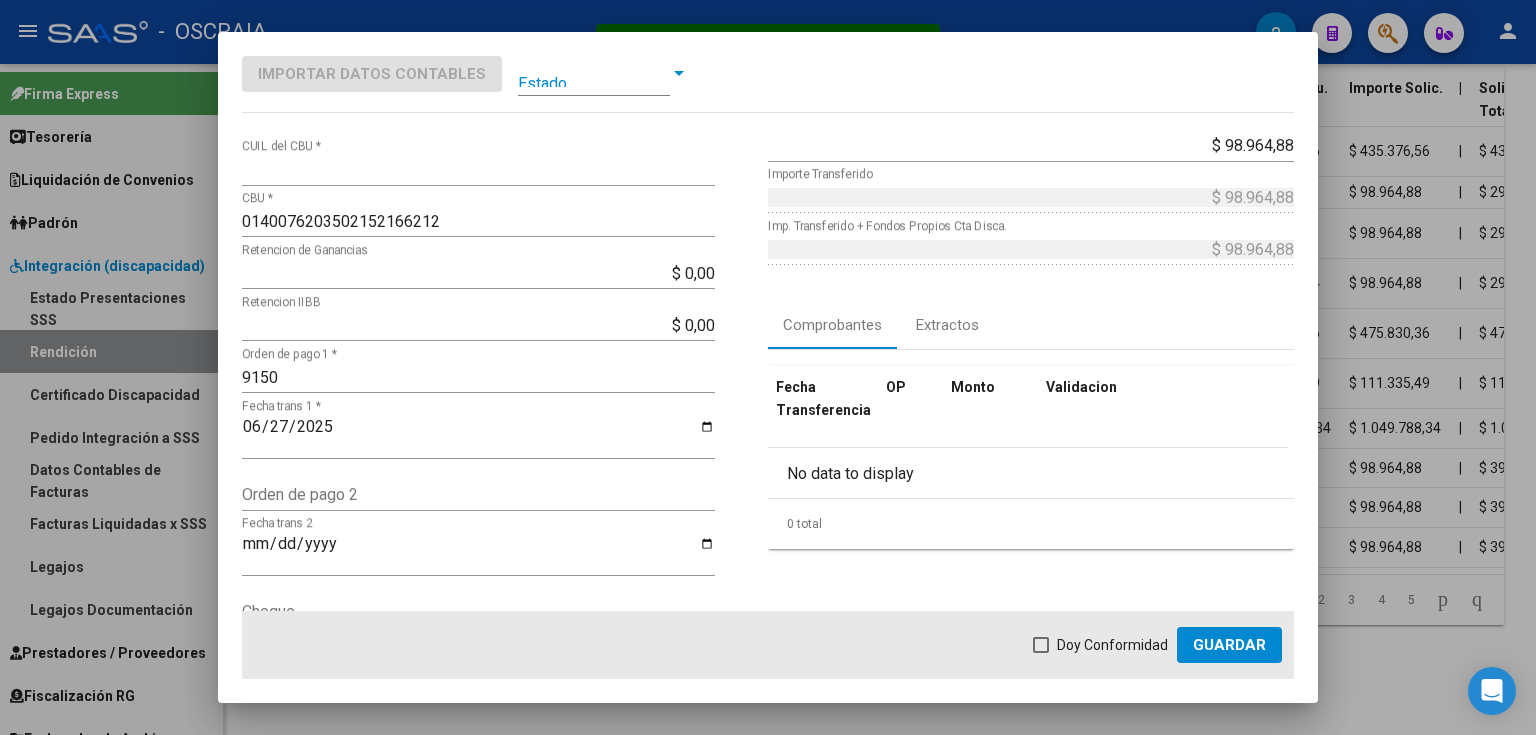 click on "Doy Conformidad" at bounding box center (1112, 645) 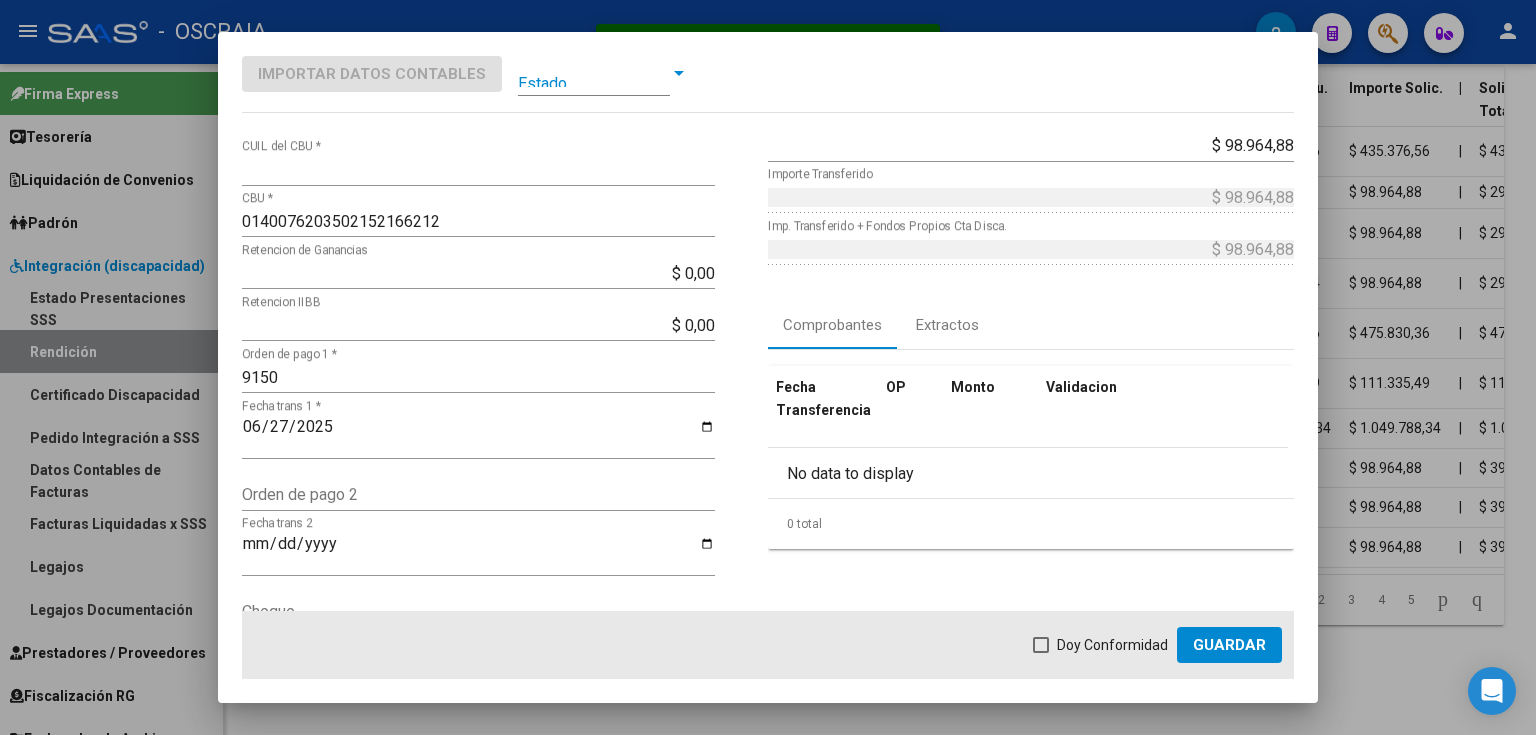 click on "Doy Conformidad" at bounding box center (1040, 653) 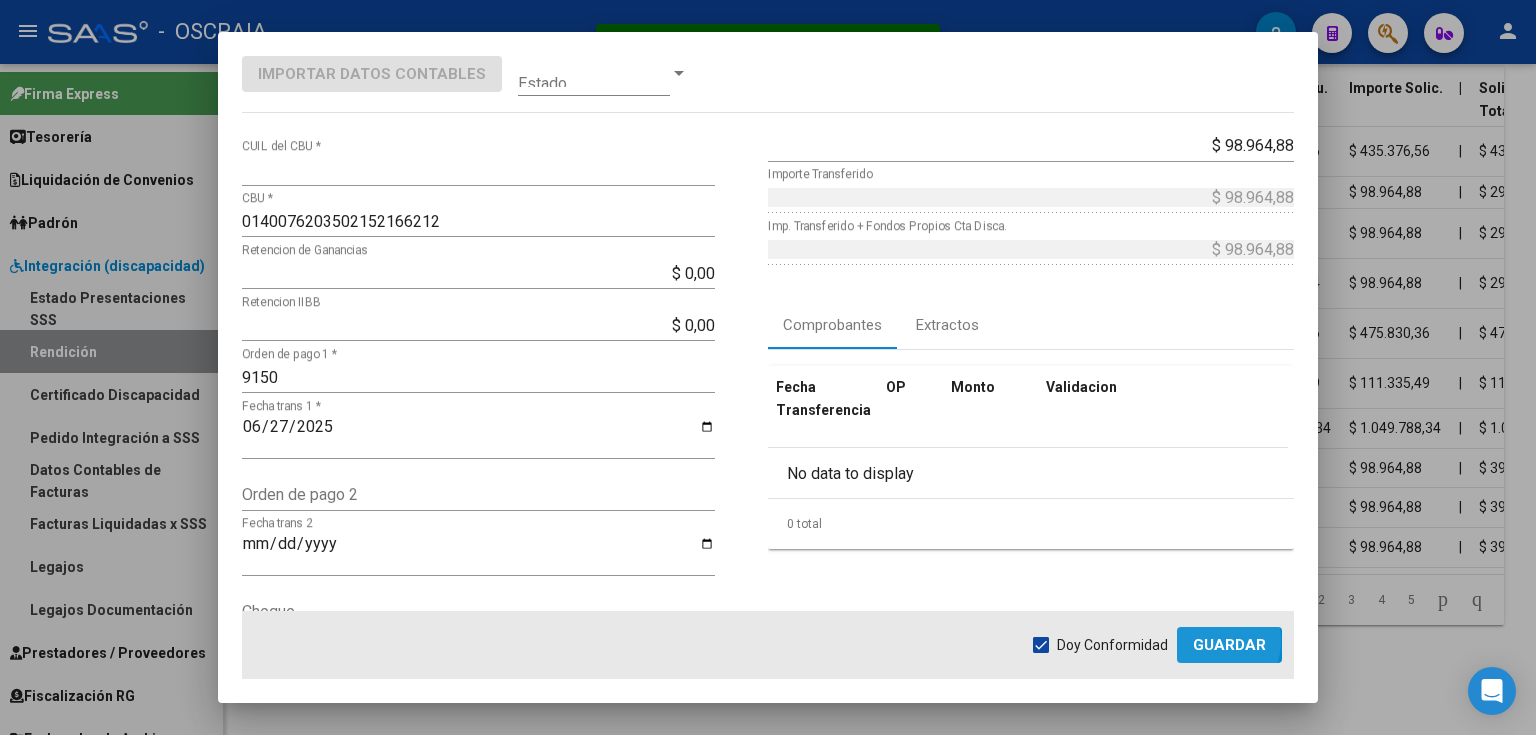 click on "Guardar" 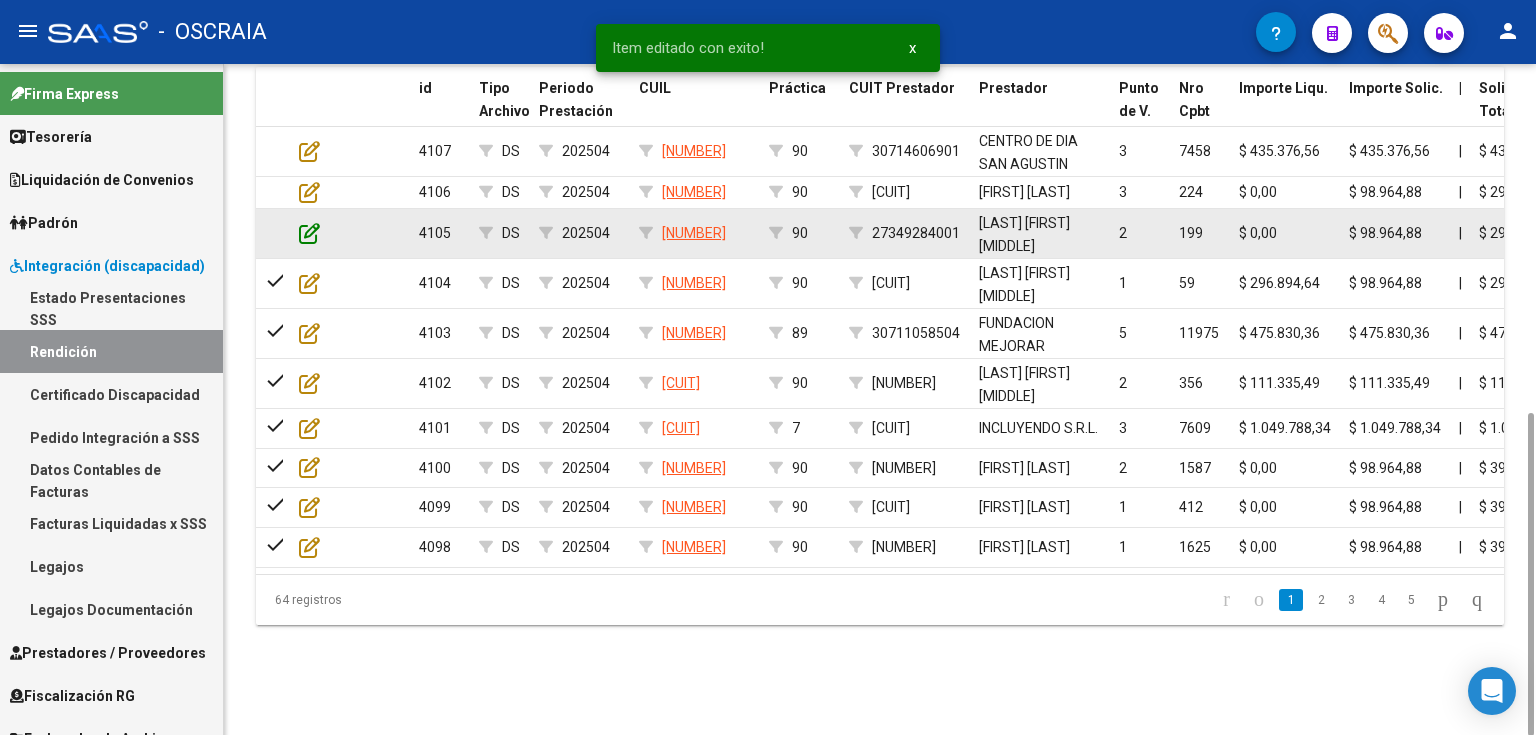 click 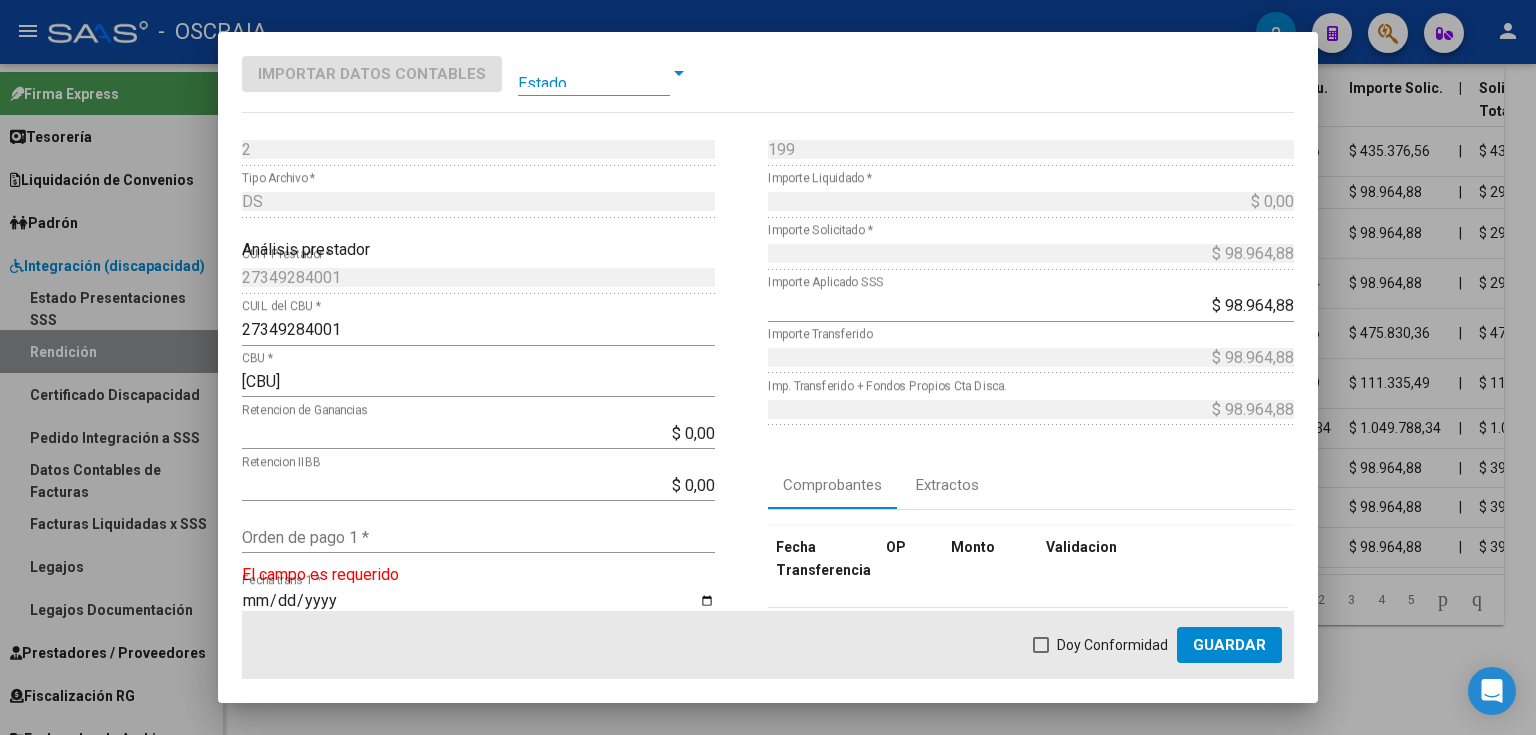 scroll, scrollTop: 160, scrollLeft: 0, axis: vertical 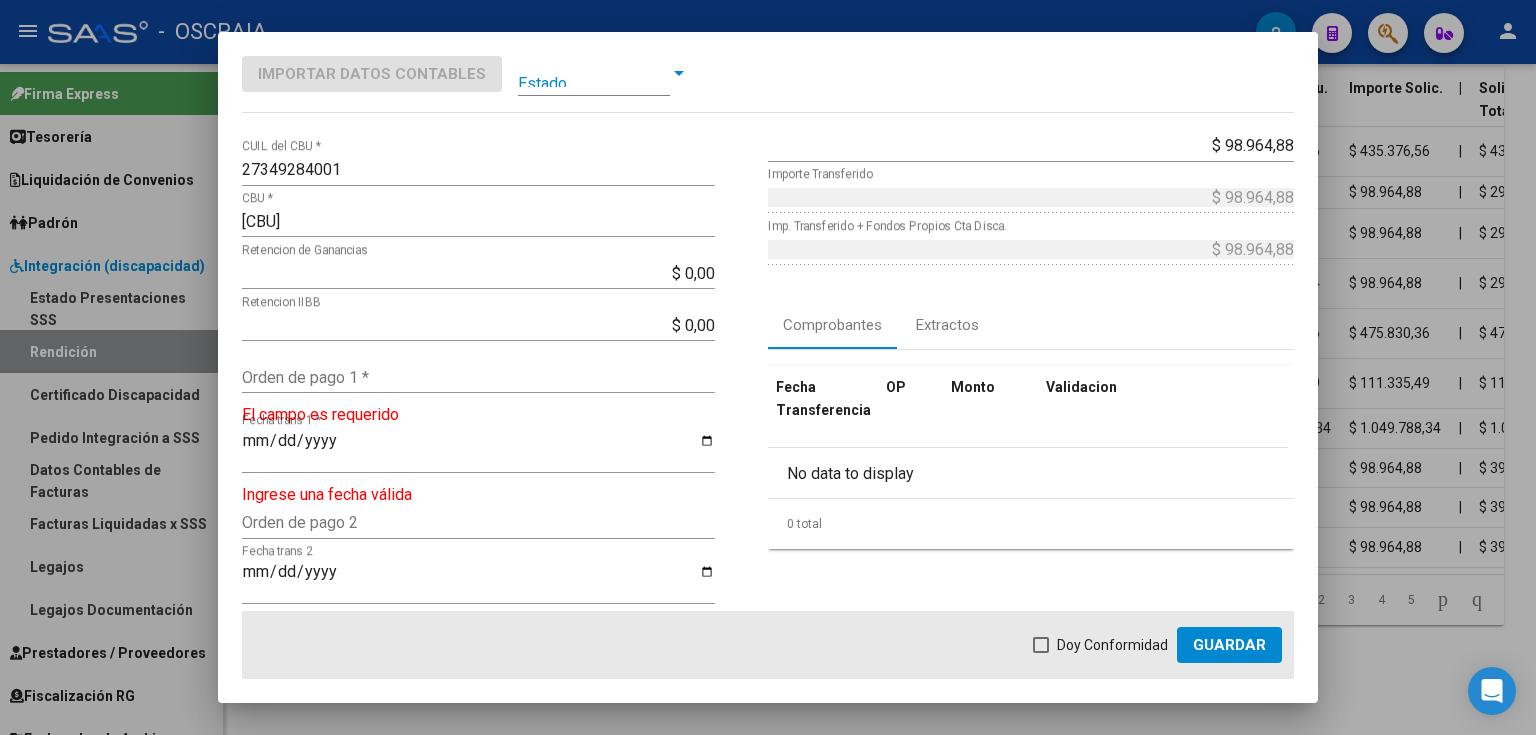 click on "Orden de pago 1 *" at bounding box center (478, 377) 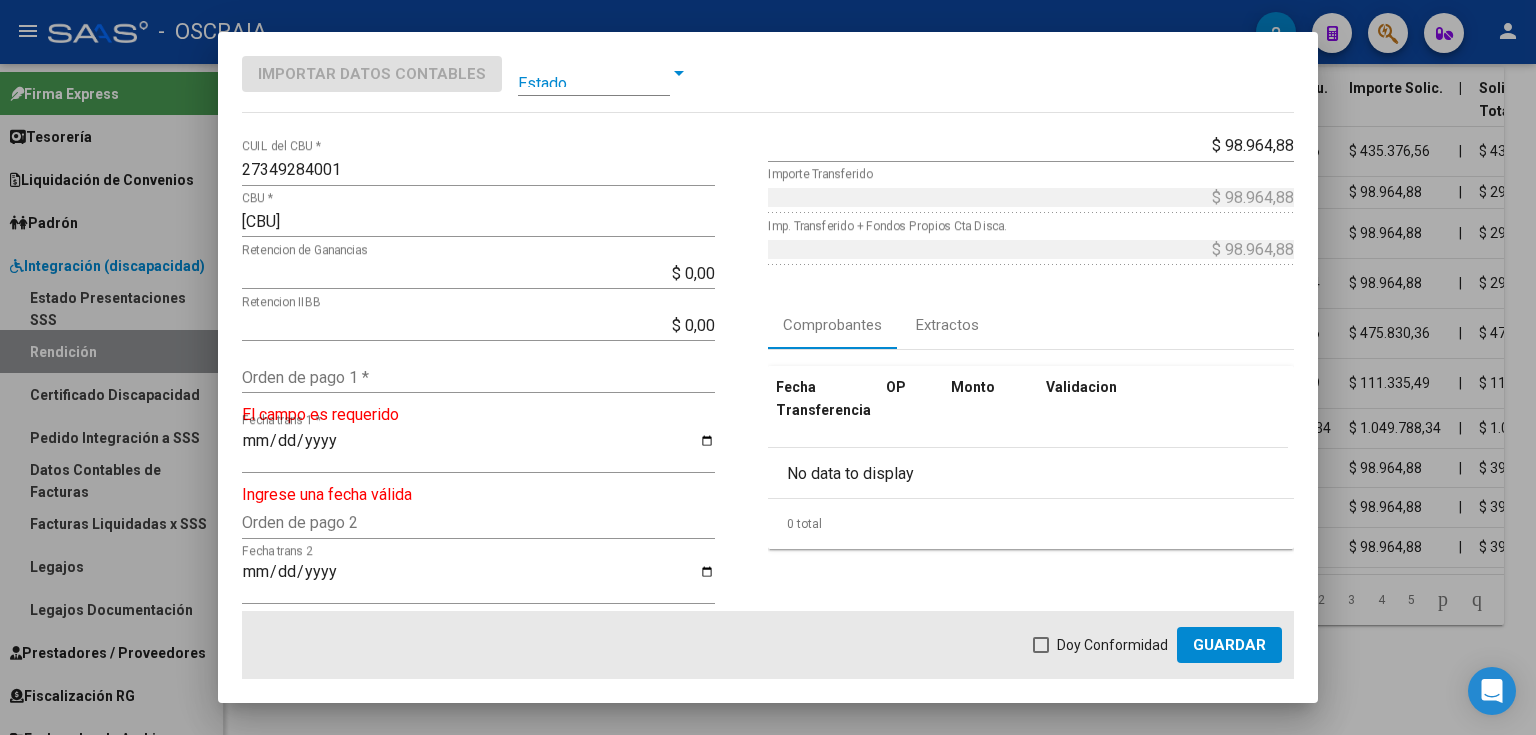 paste on "9134" 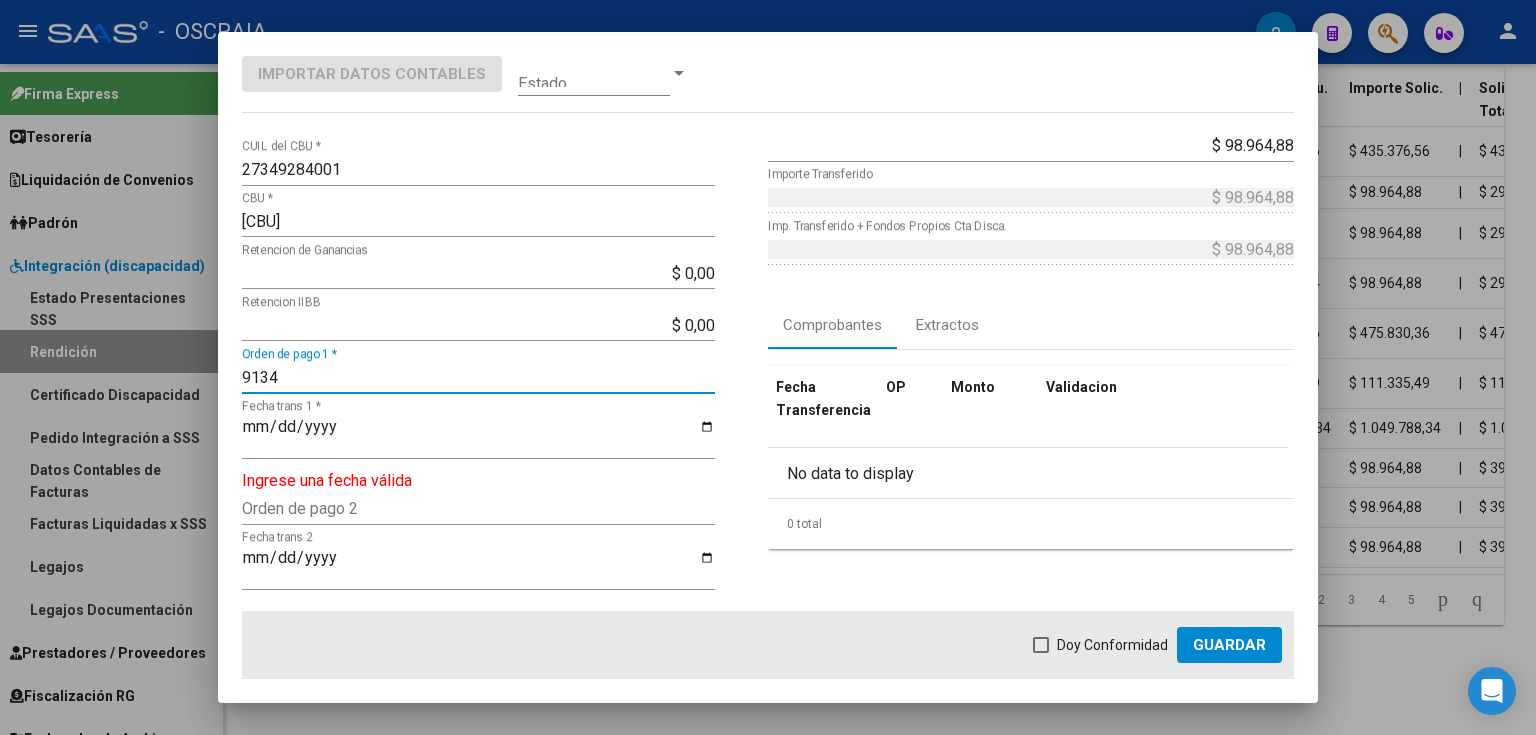 type on "9134" 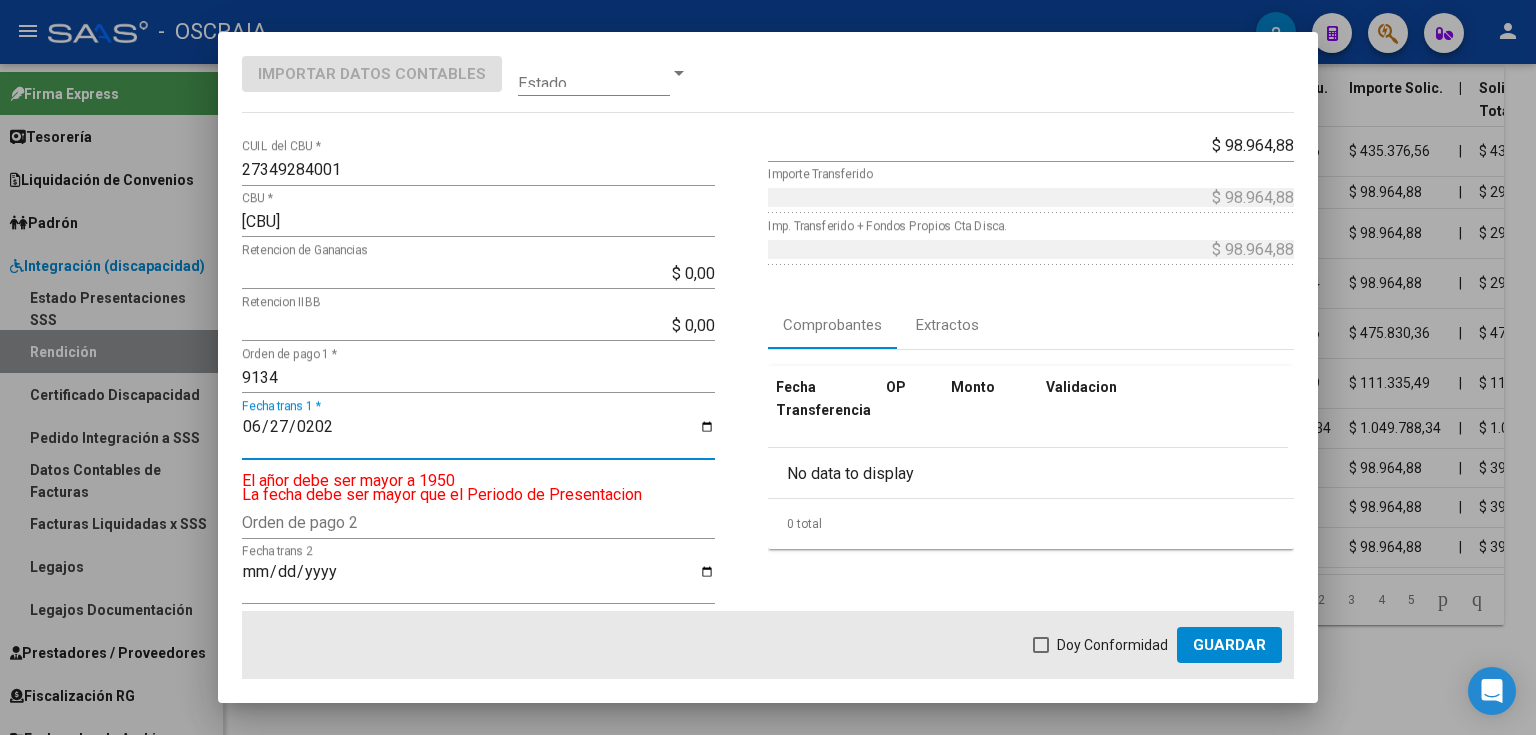 type on "2025-06-27" 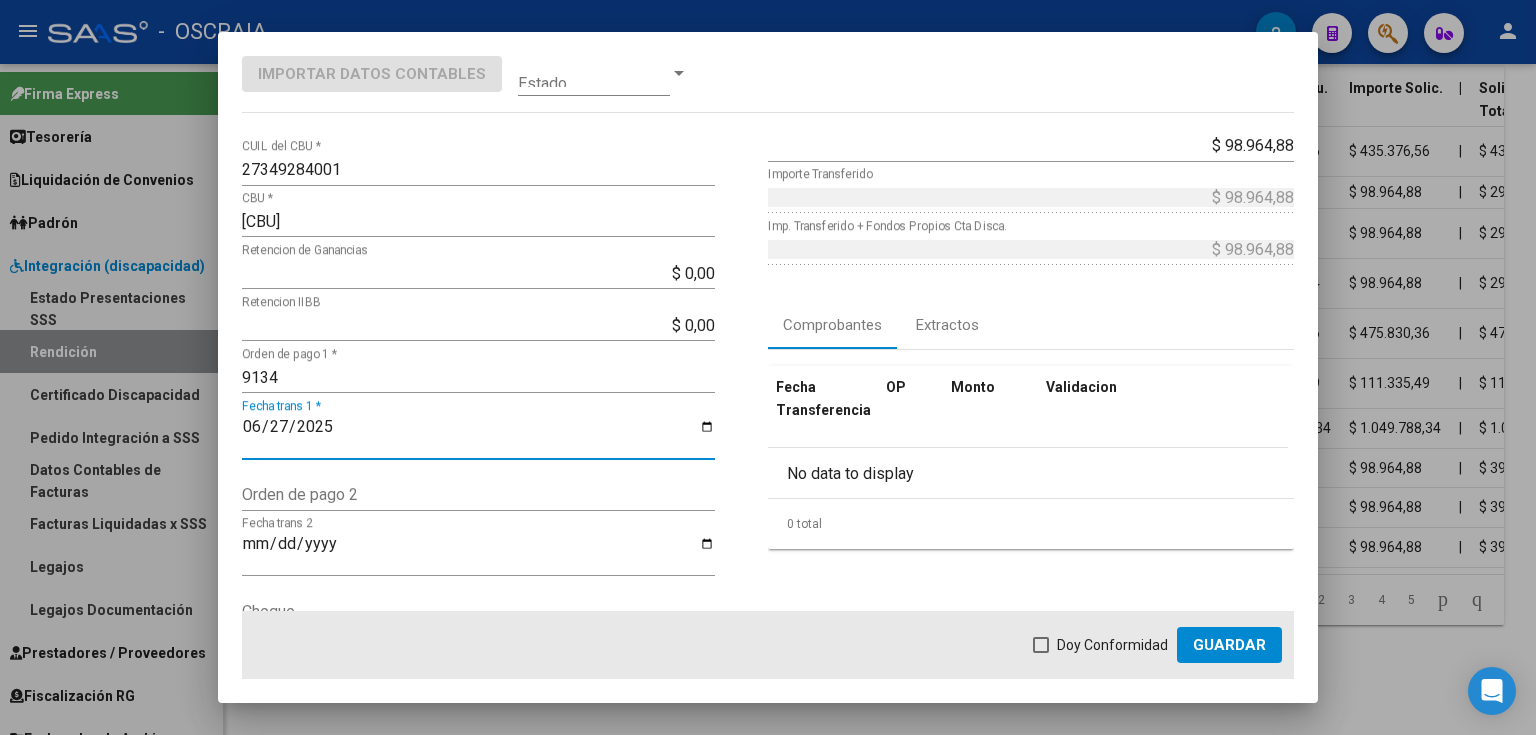 click on "Doy Conformidad        Guardar" 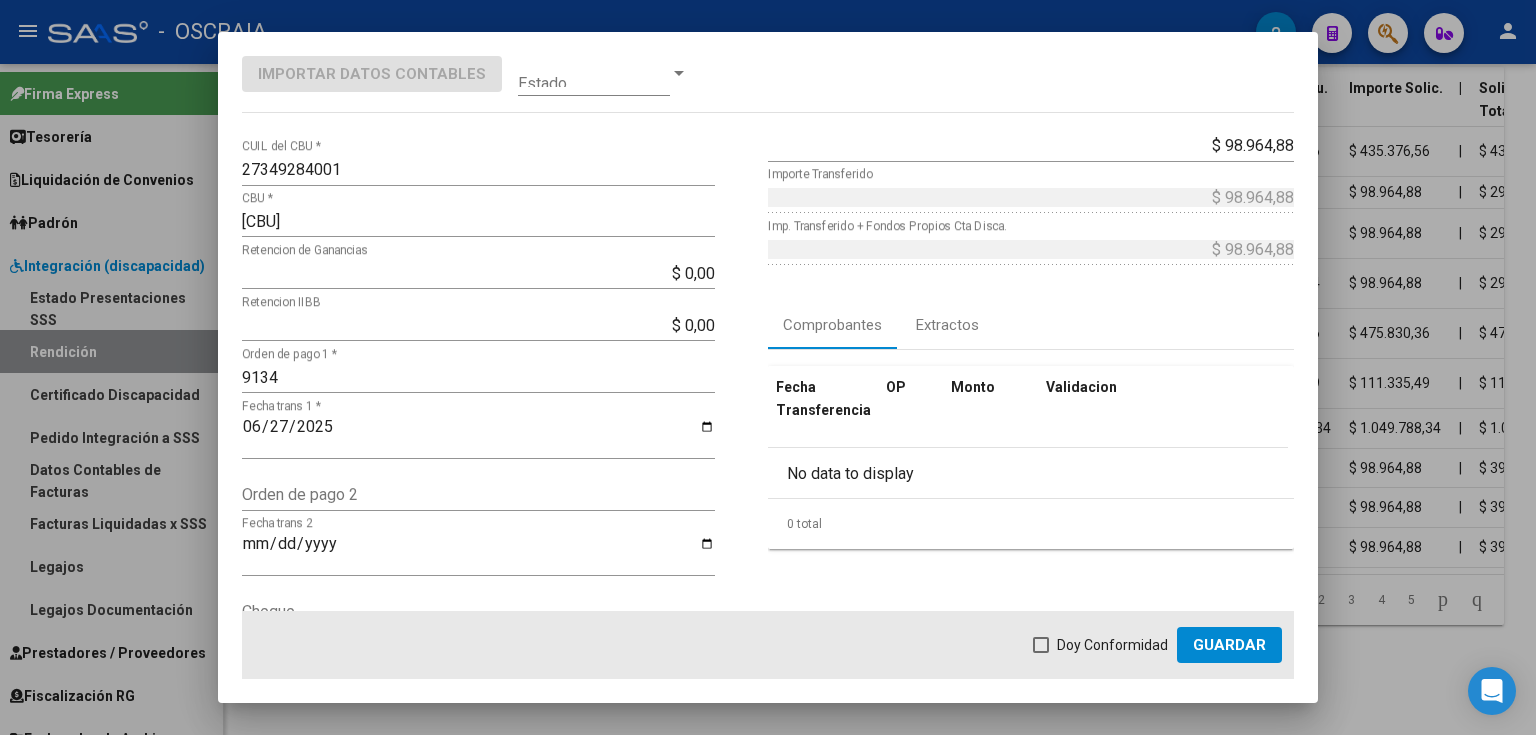 click on "Doy Conformidad        Guardar" 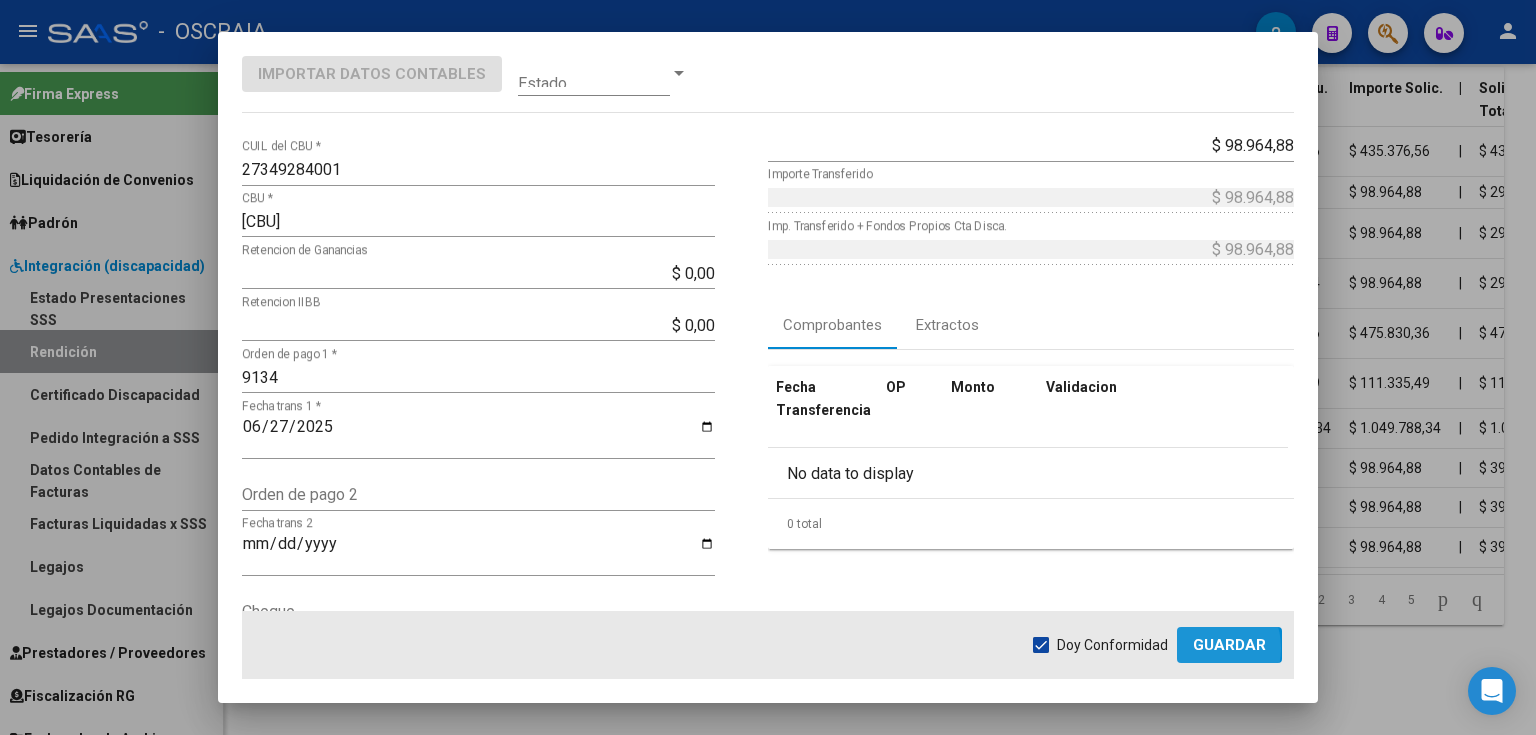 click on "Guardar" 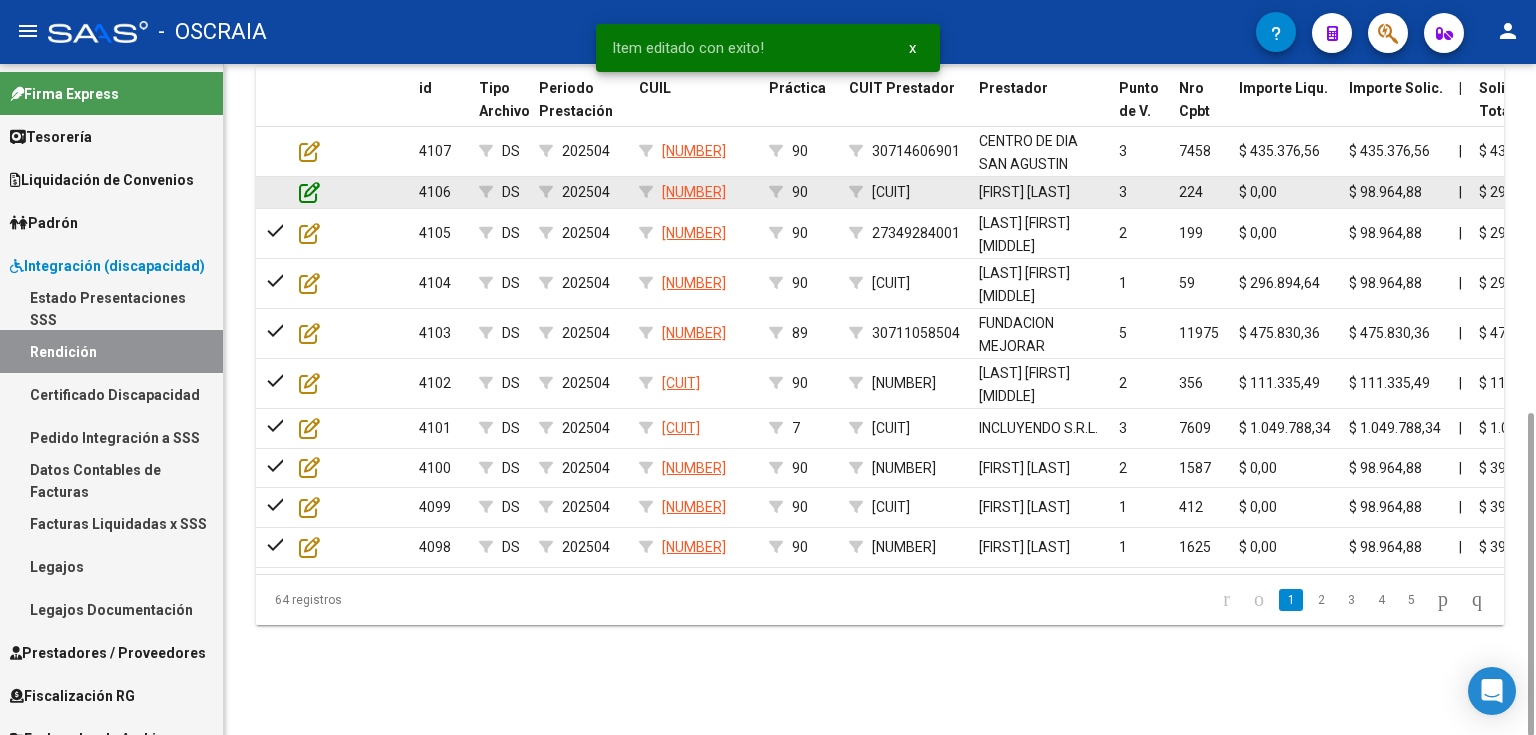 click 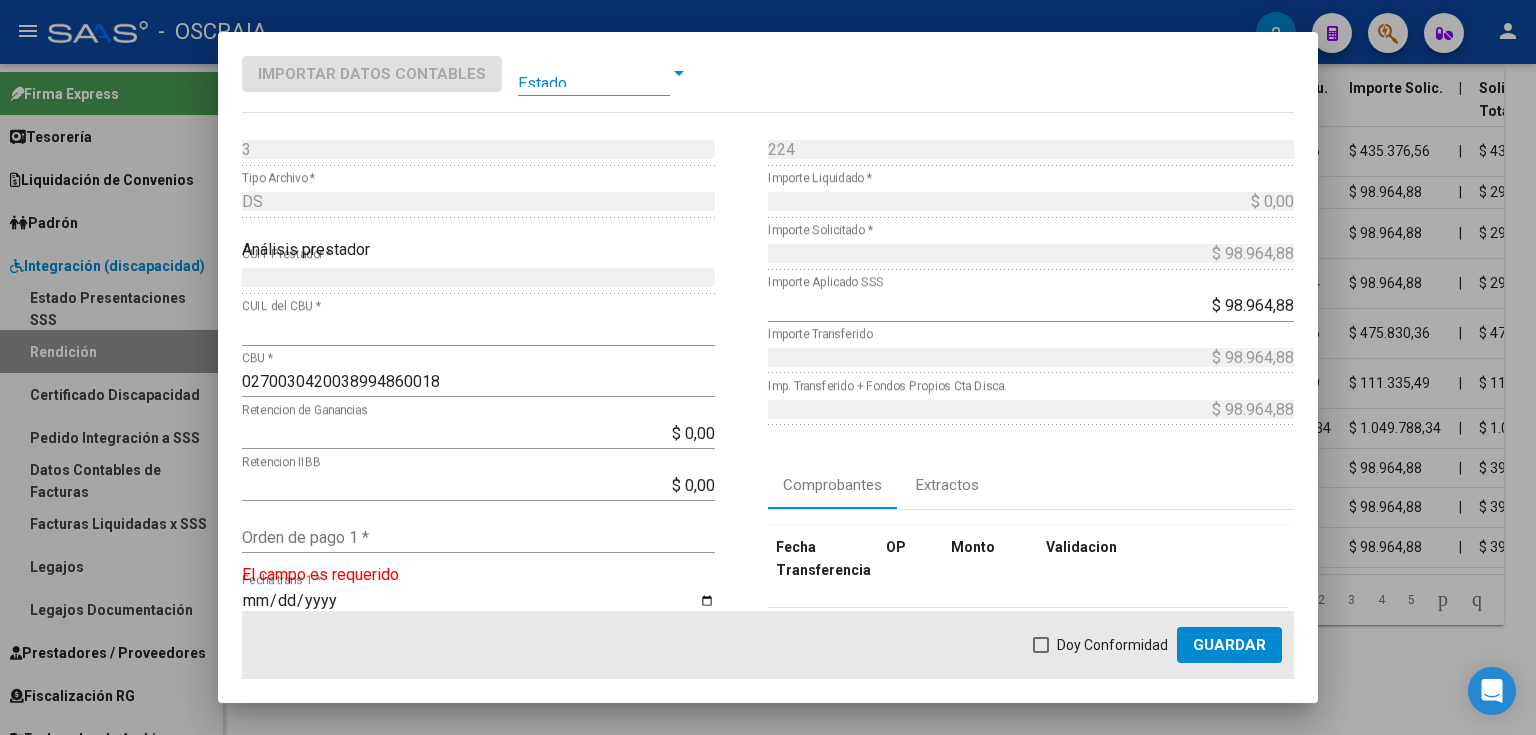 scroll, scrollTop: 160, scrollLeft: 0, axis: vertical 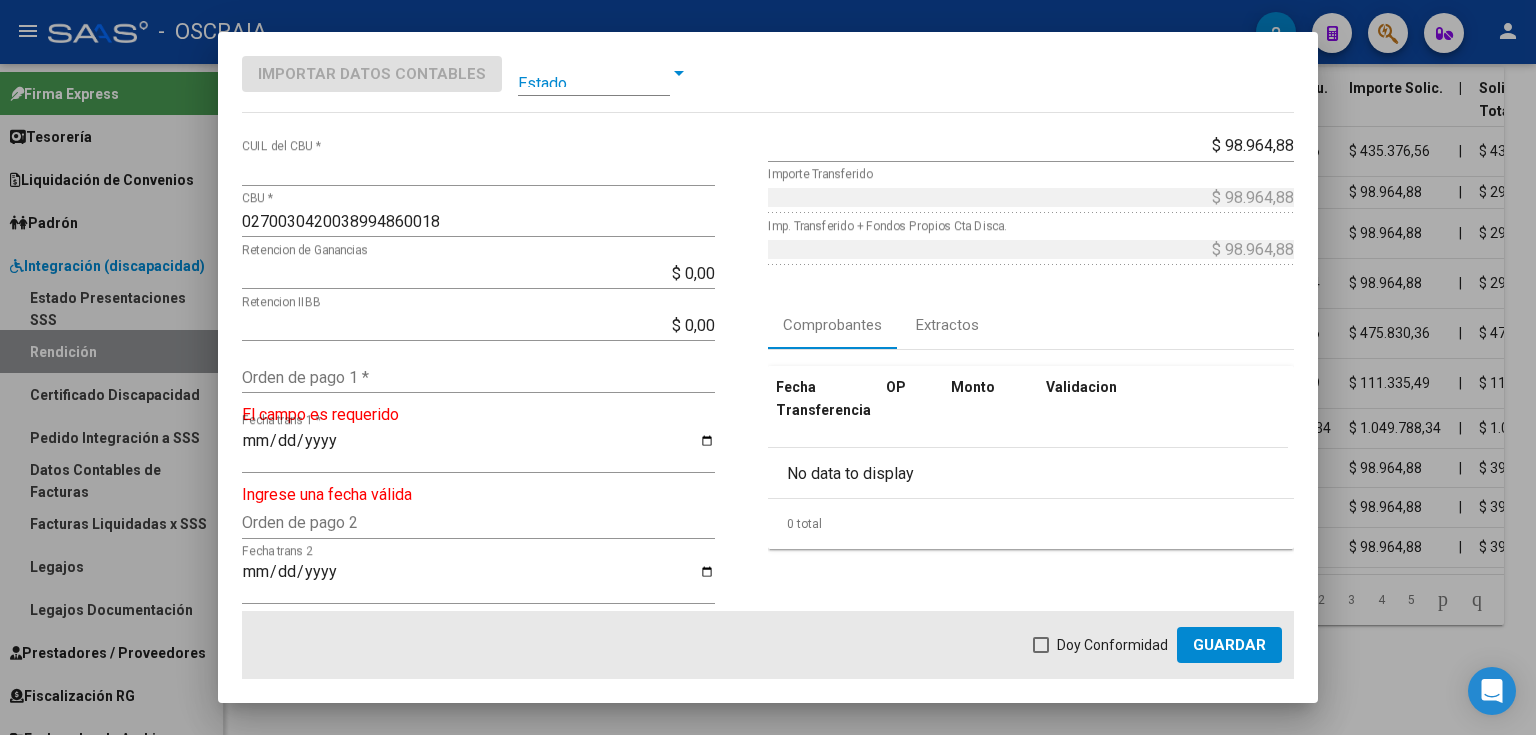 click on "Orden de pago 1 *" 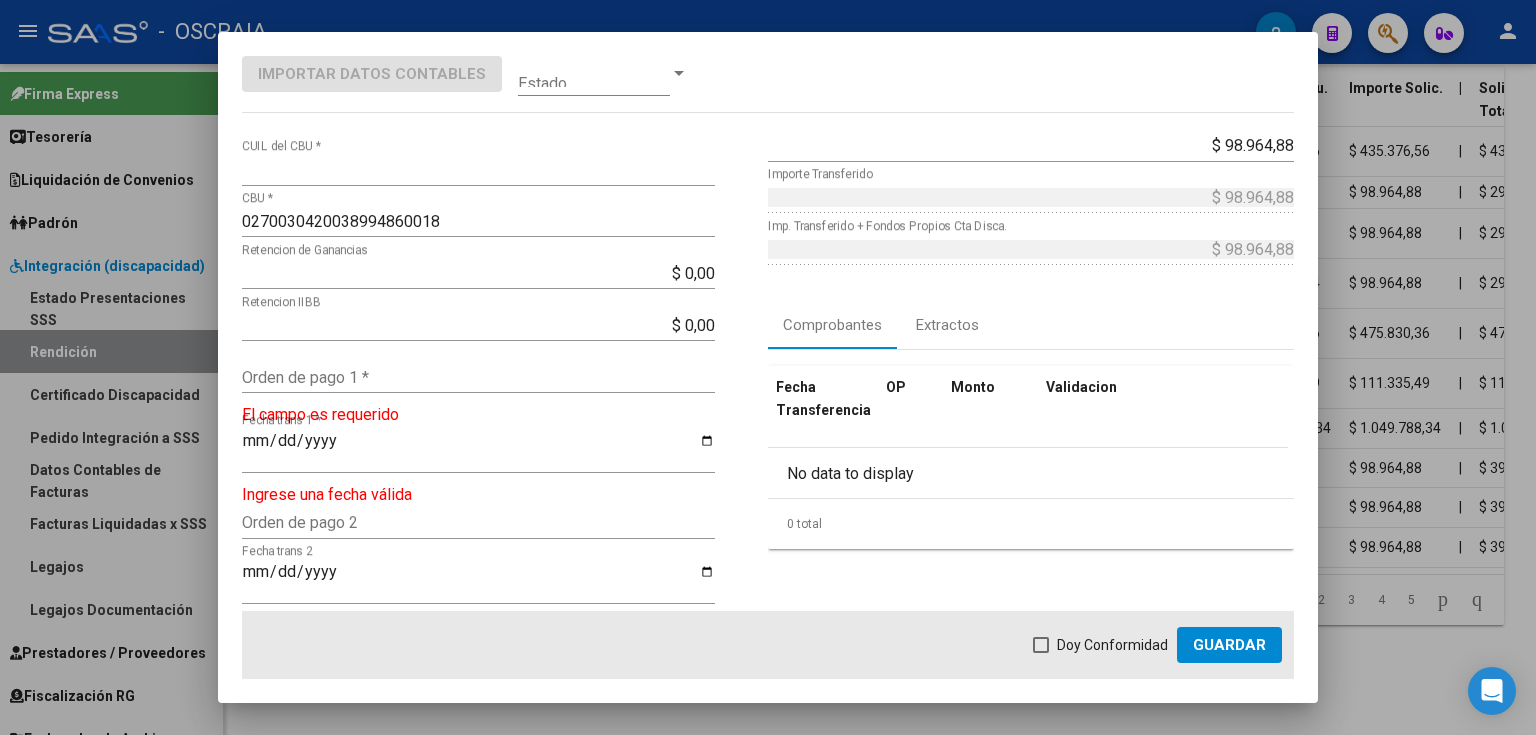 click on "Orden de pago 1 *" 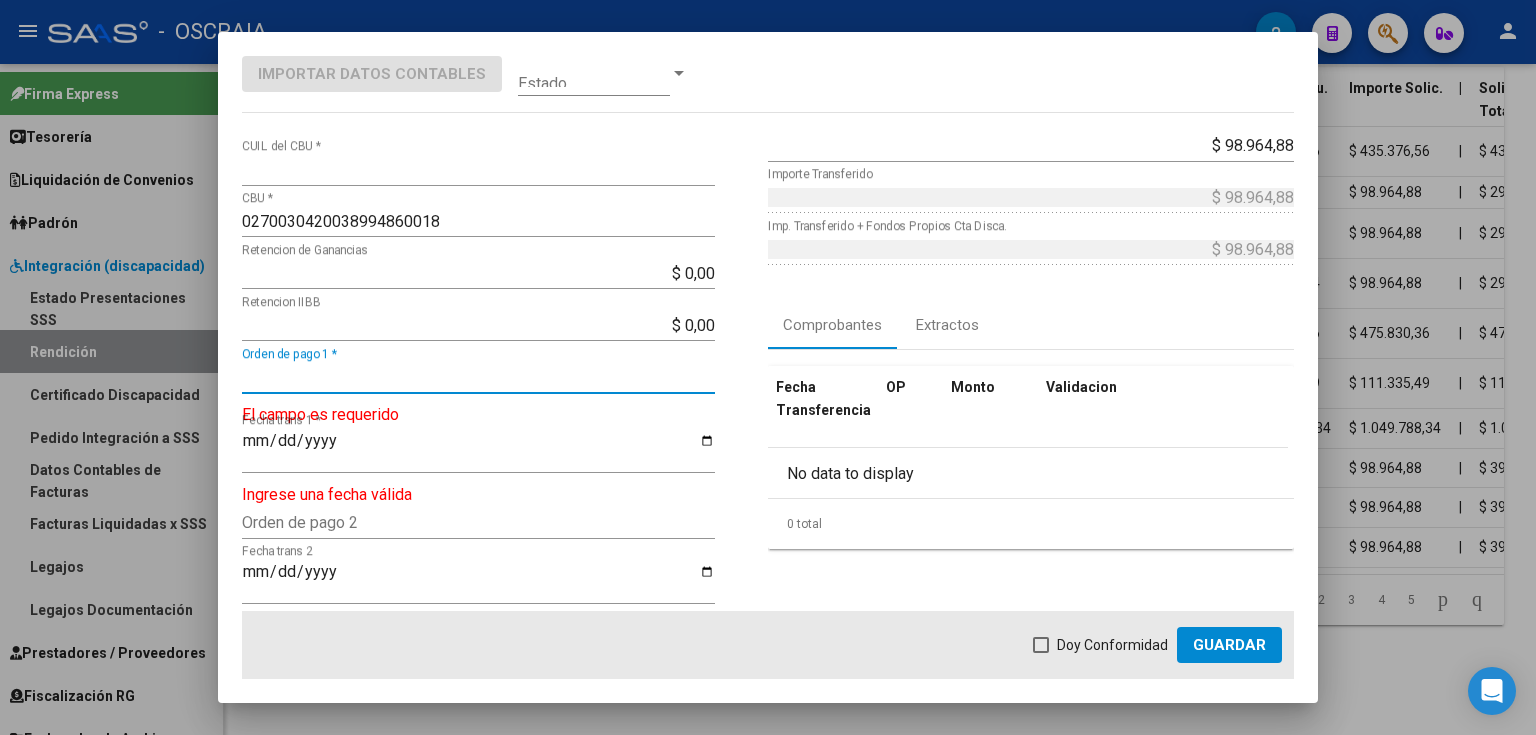 paste on "9118" 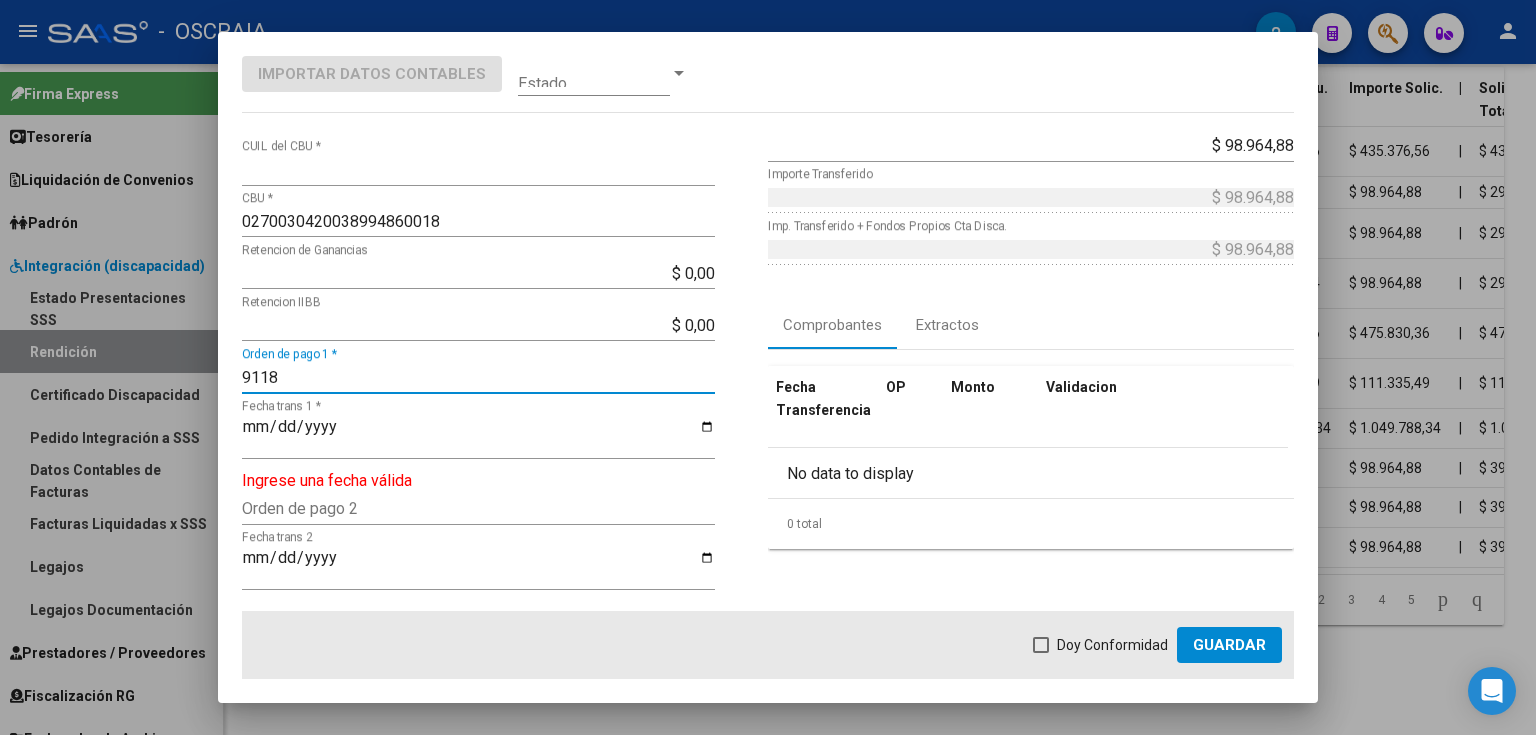 type on "9118" 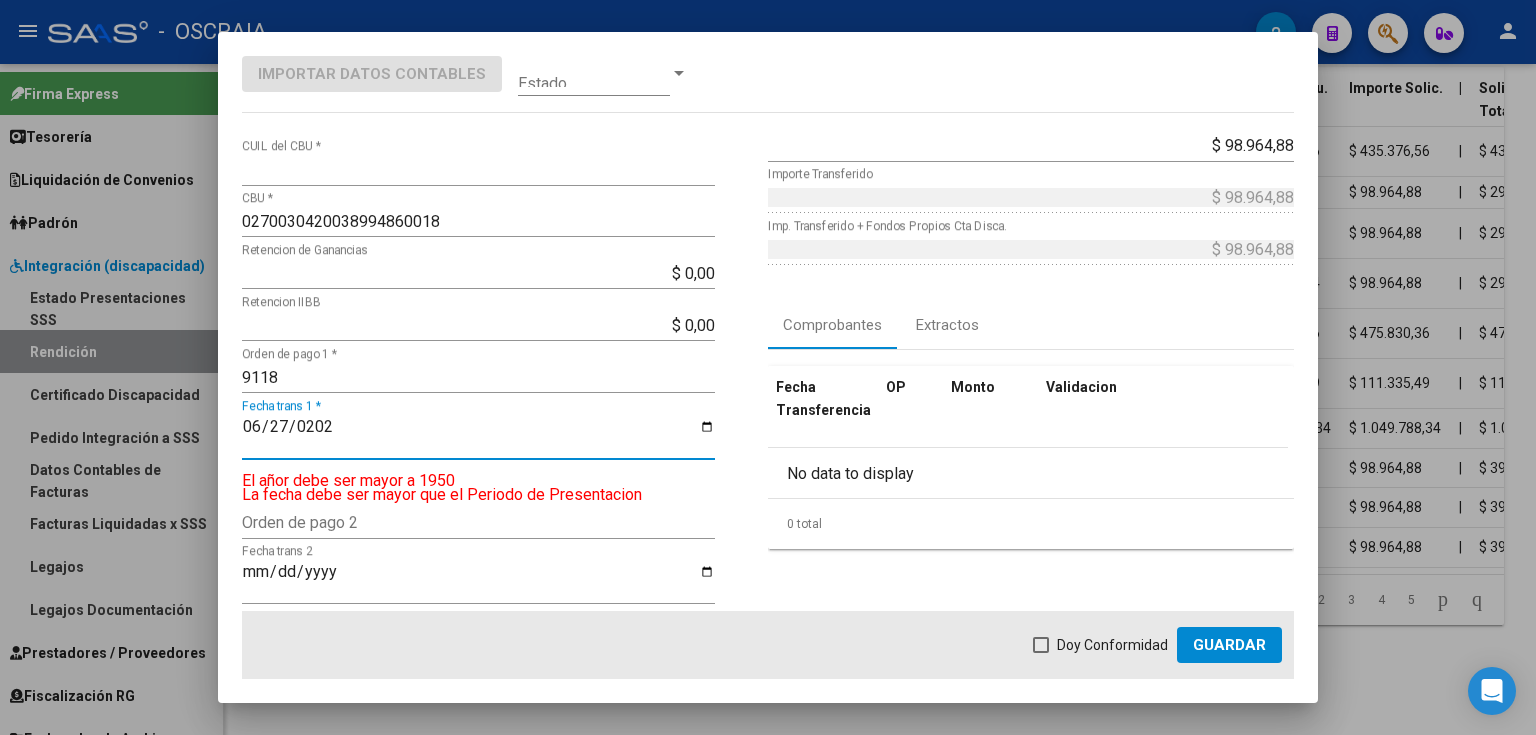 type on "2025-06-27" 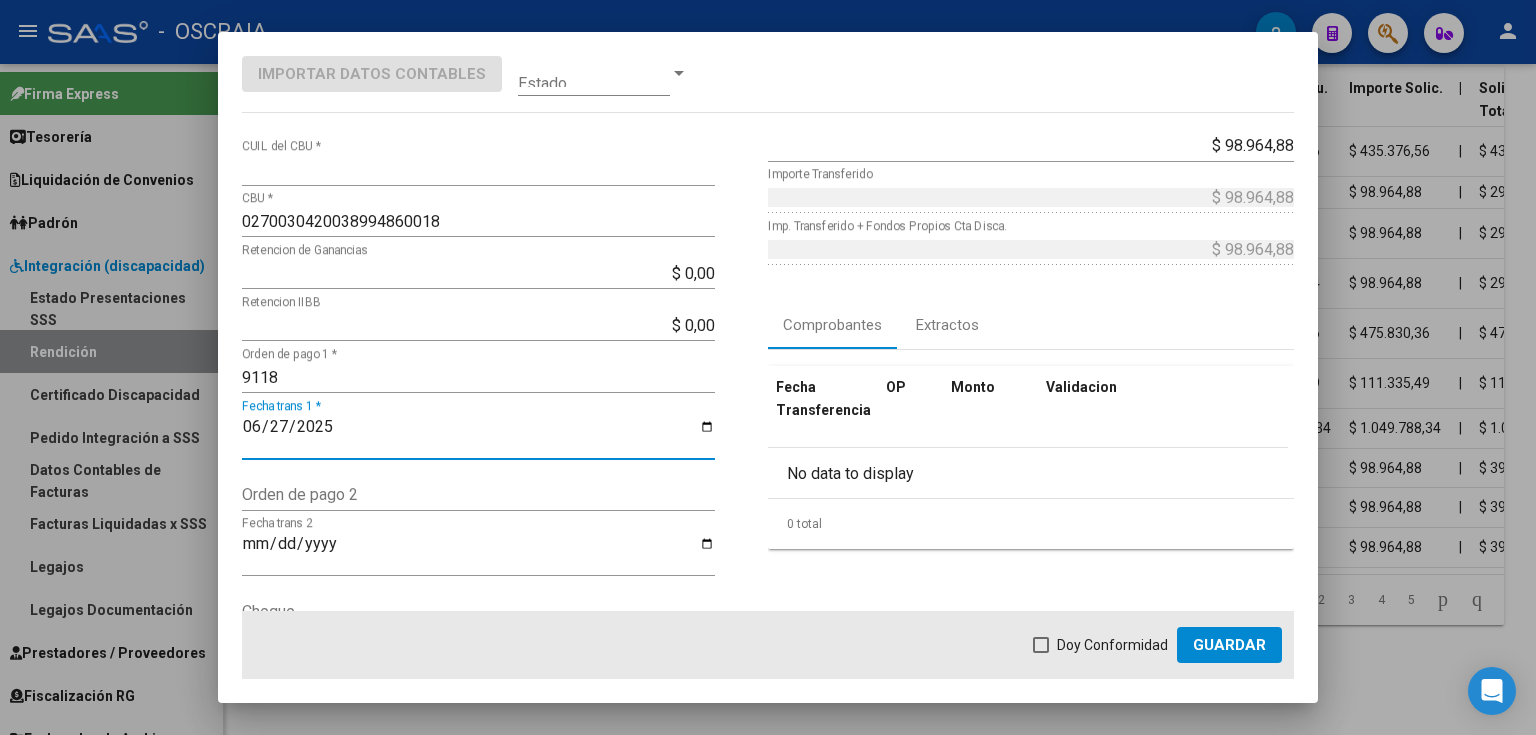 click on "Doy Conformidad" at bounding box center (1112, 645) 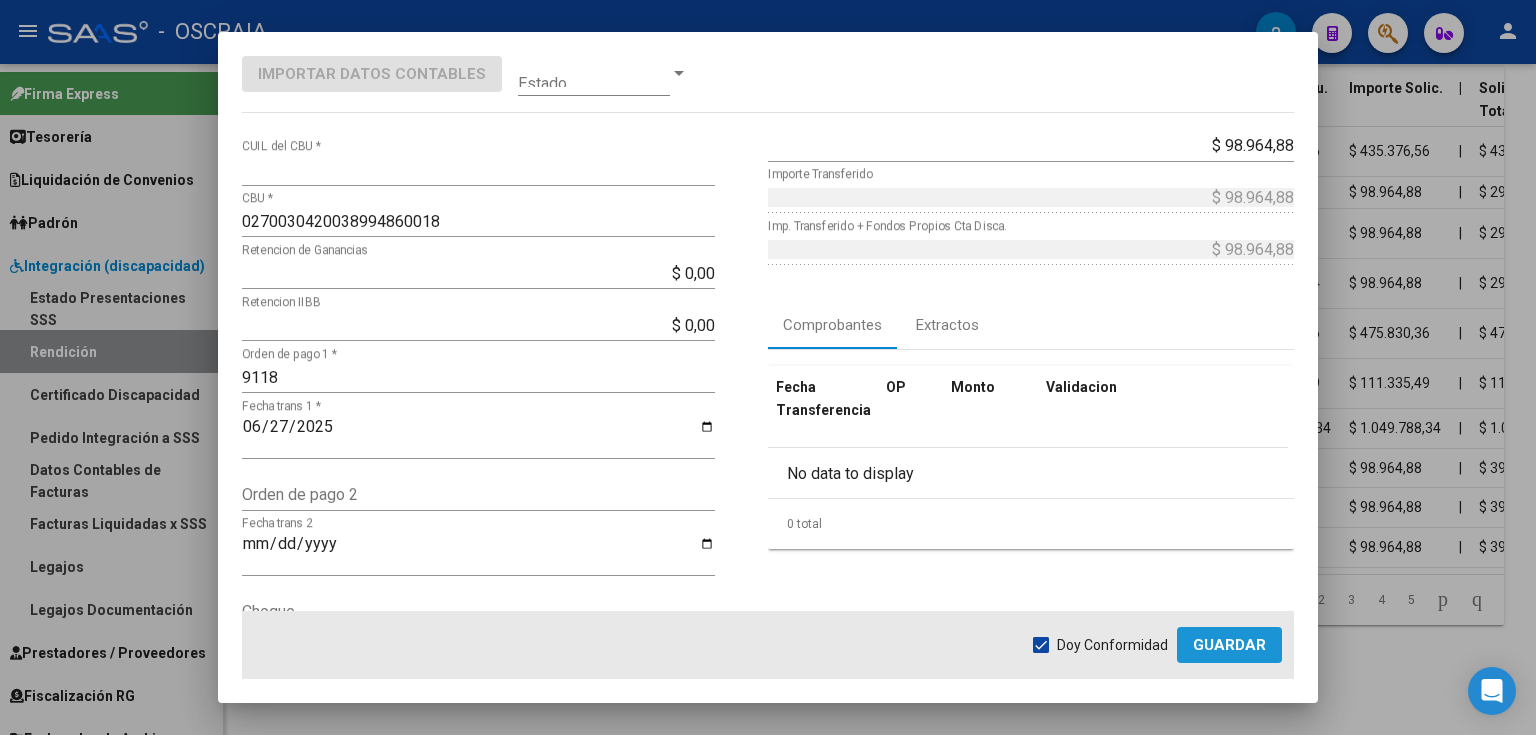 click on "Guardar" 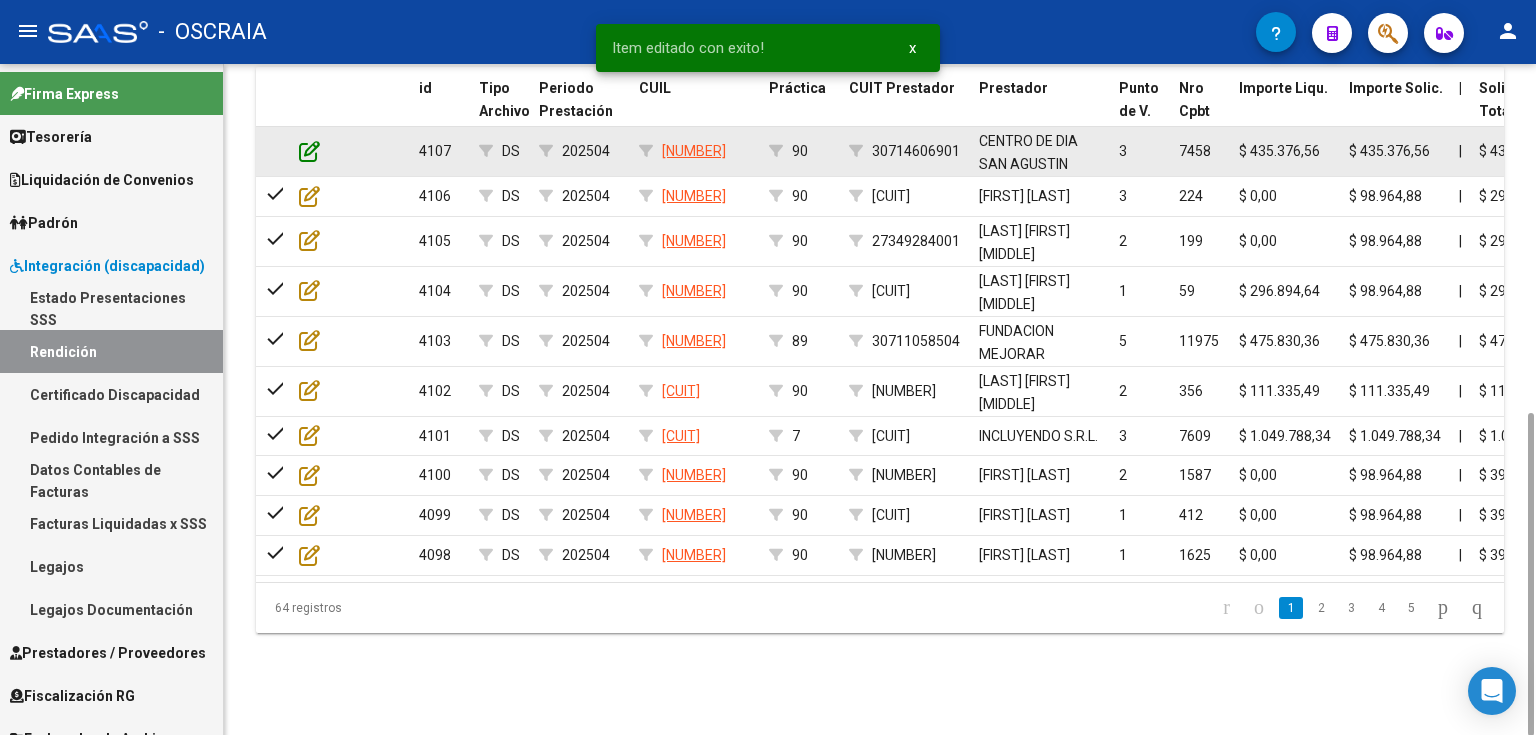 click 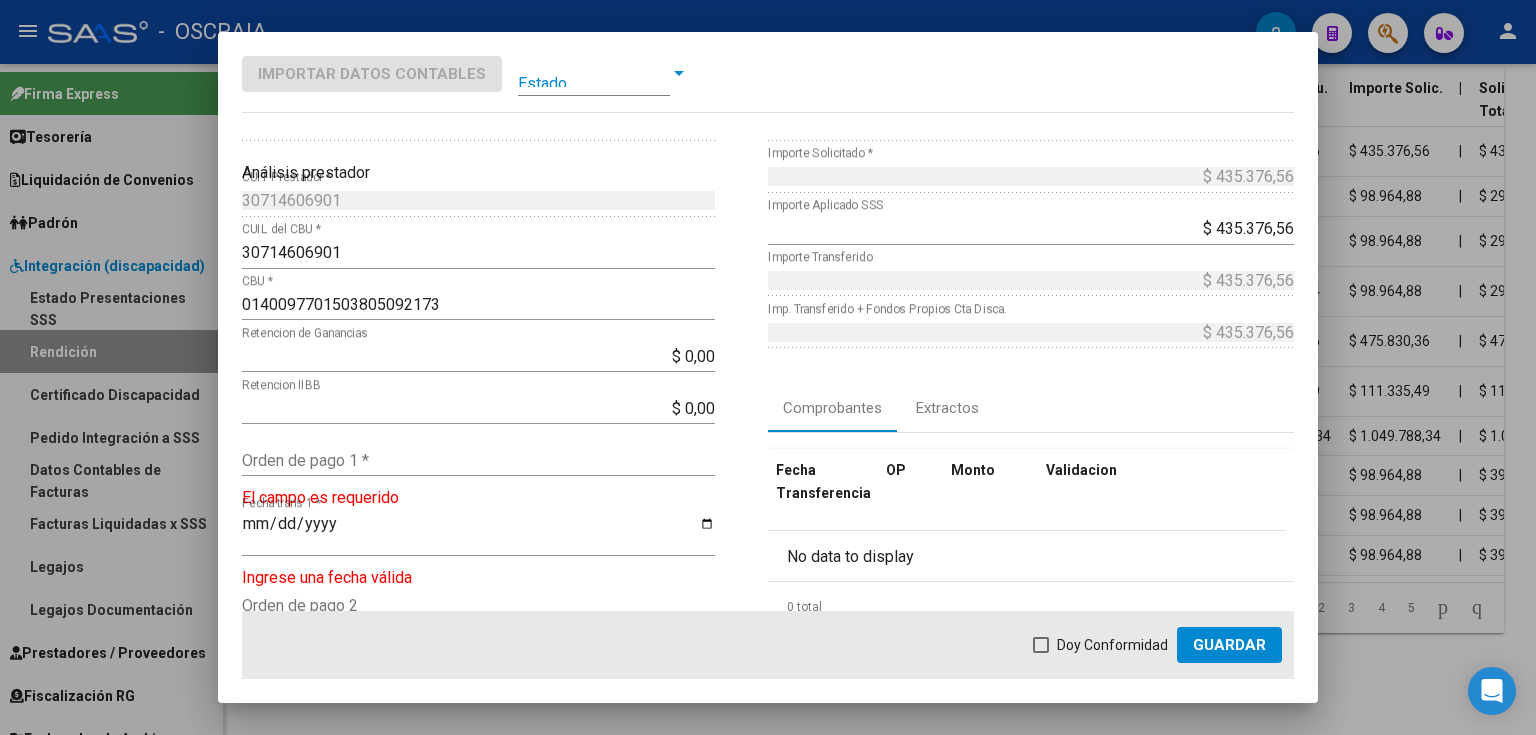 scroll, scrollTop: 80, scrollLeft: 0, axis: vertical 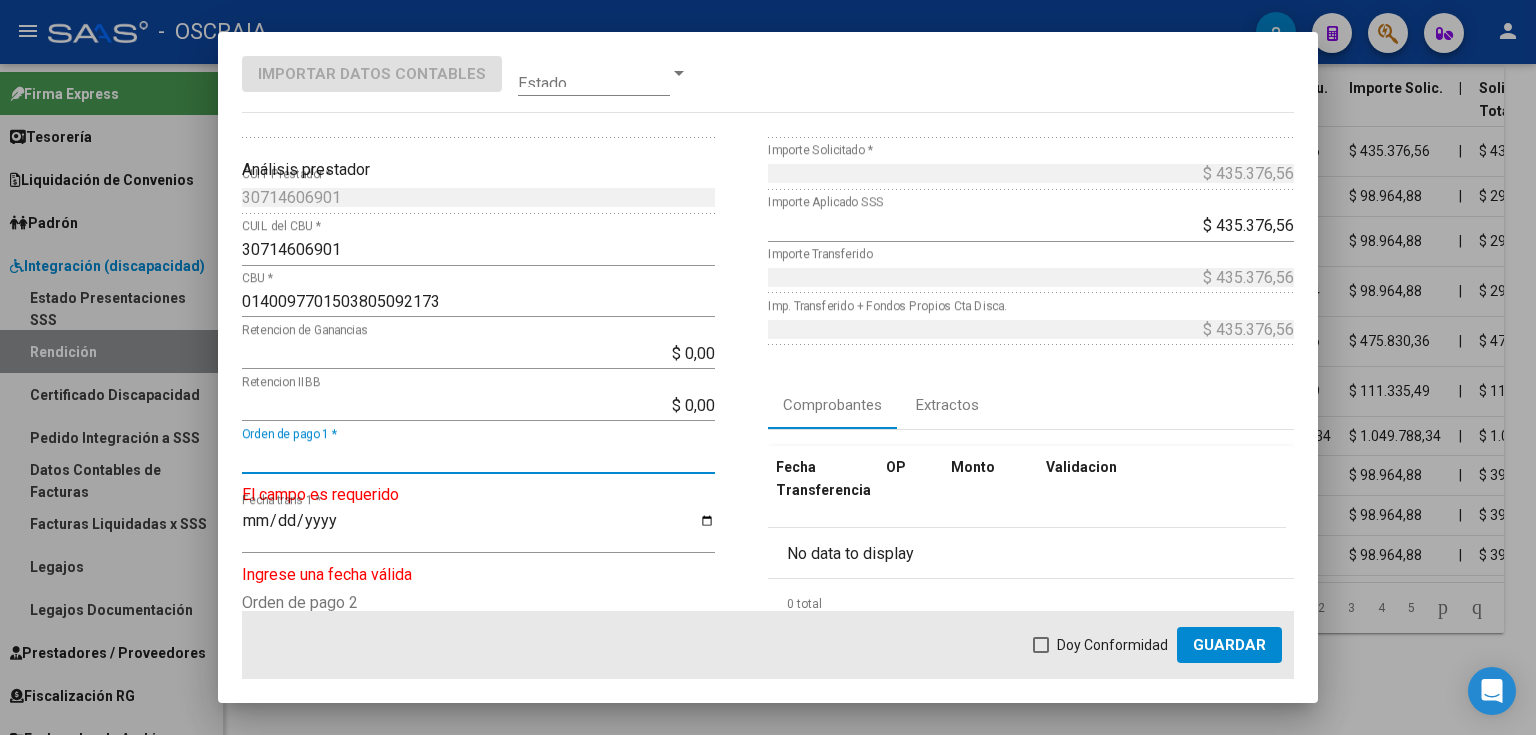 click on "Orden de pago 1 *" at bounding box center [478, 457] 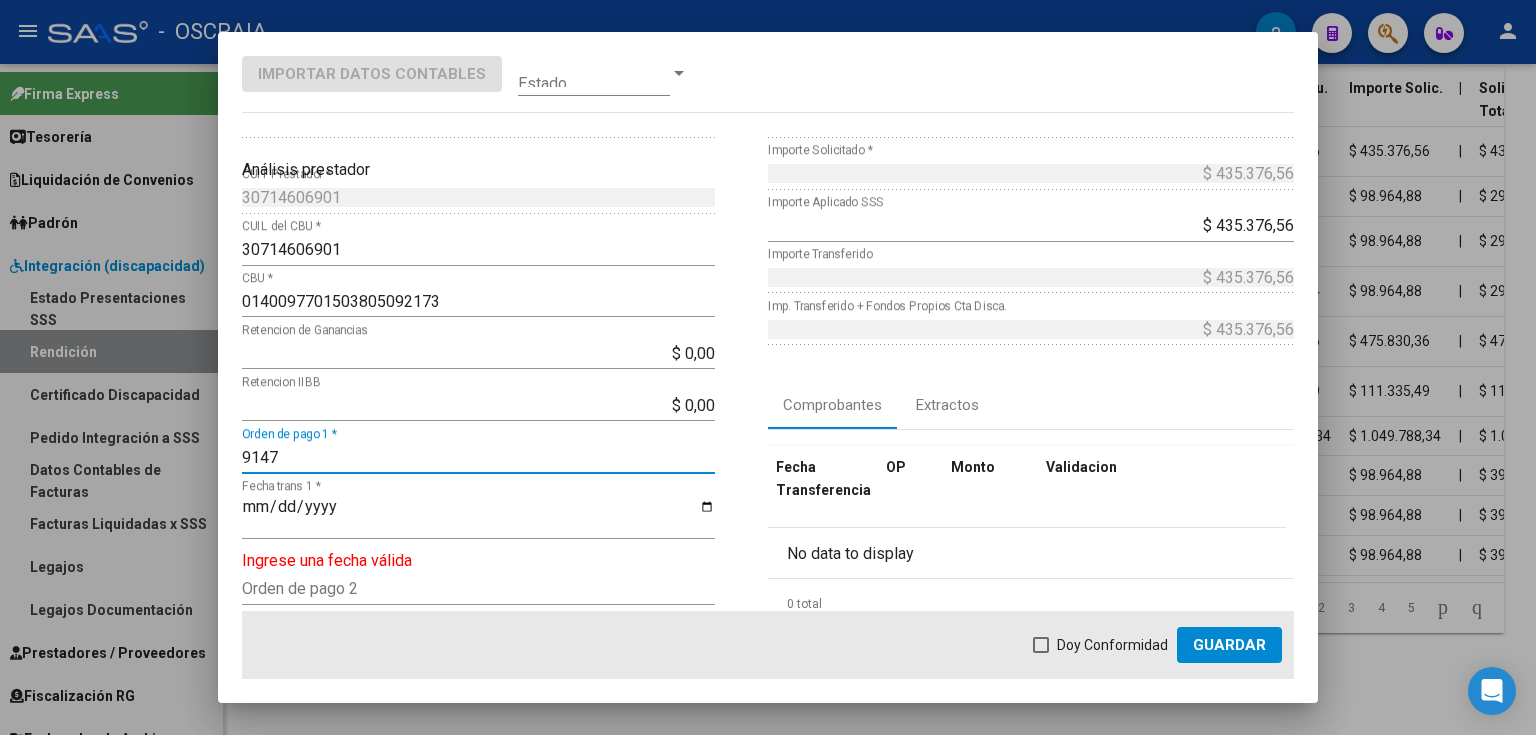 type on "9147" 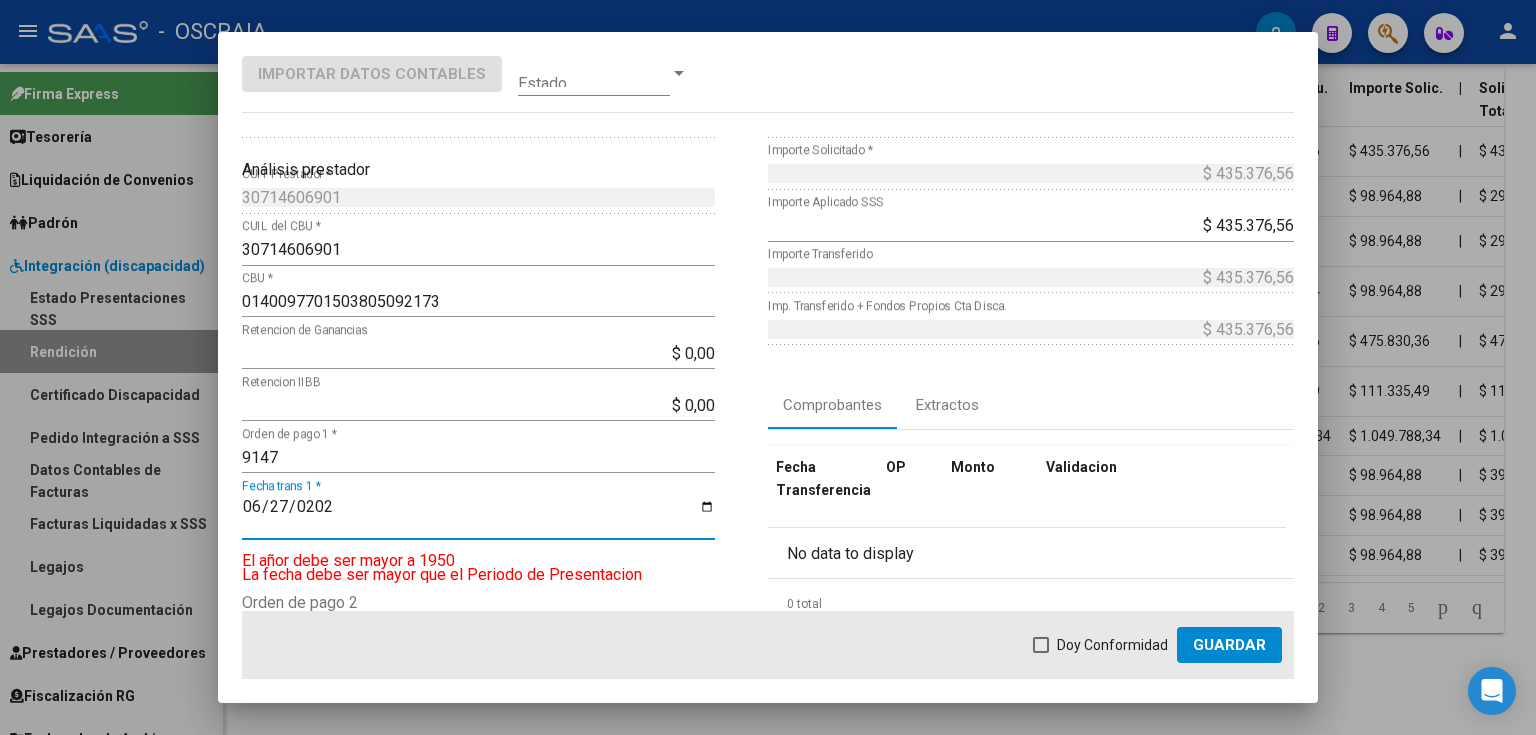 type on "2025-06-27" 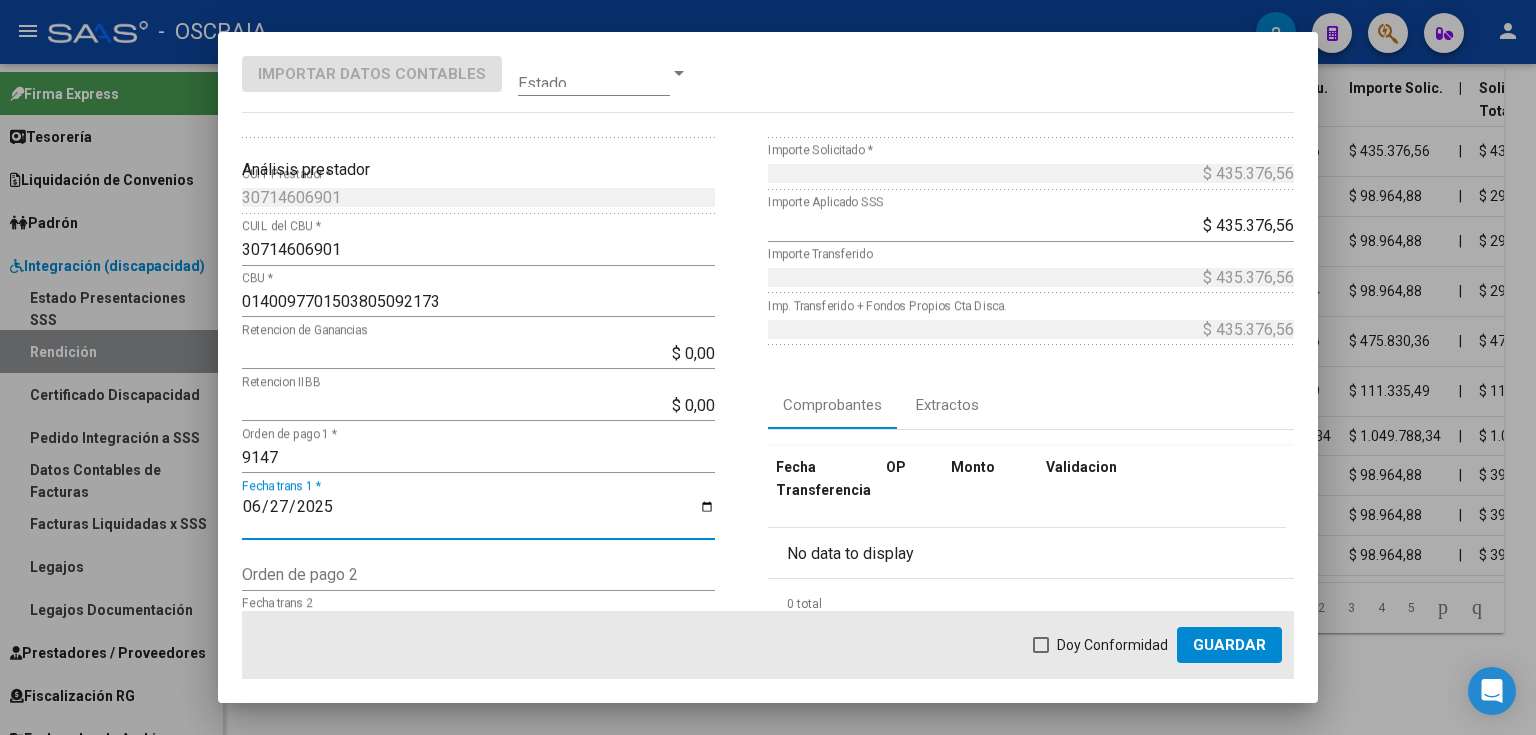 click on "Doy Conformidad" at bounding box center (1100, 645) 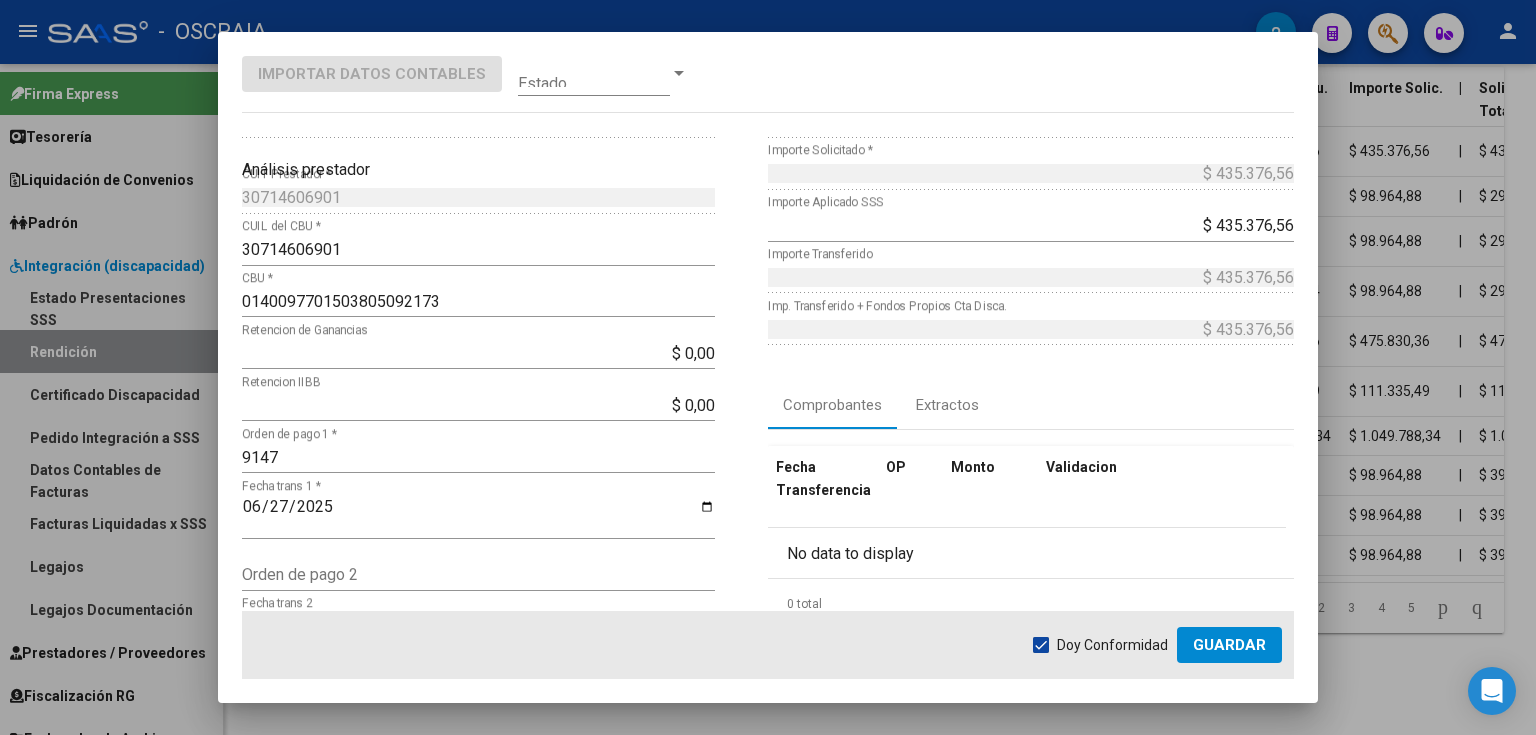 click on "Guardar" 